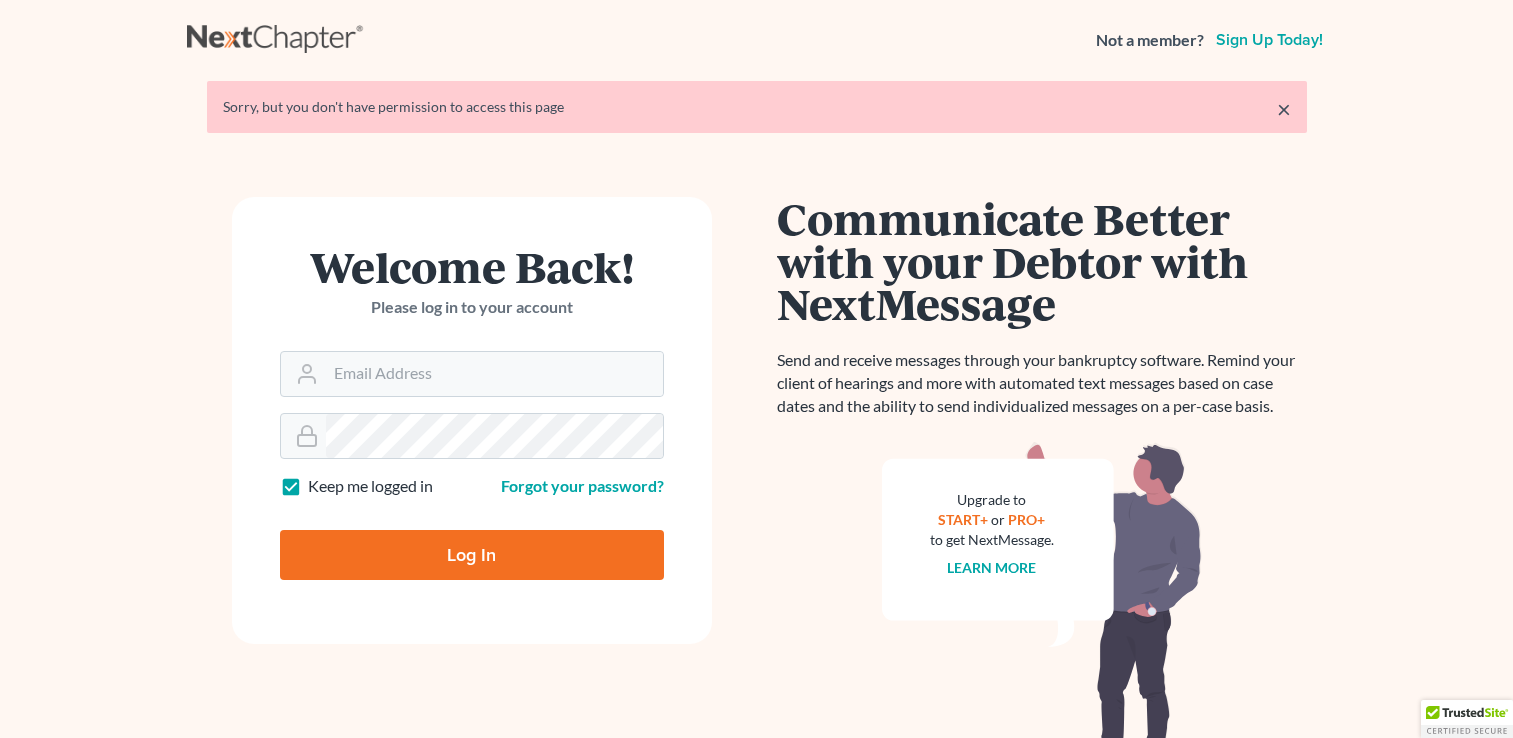 scroll, scrollTop: 0, scrollLeft: 0, axis: both 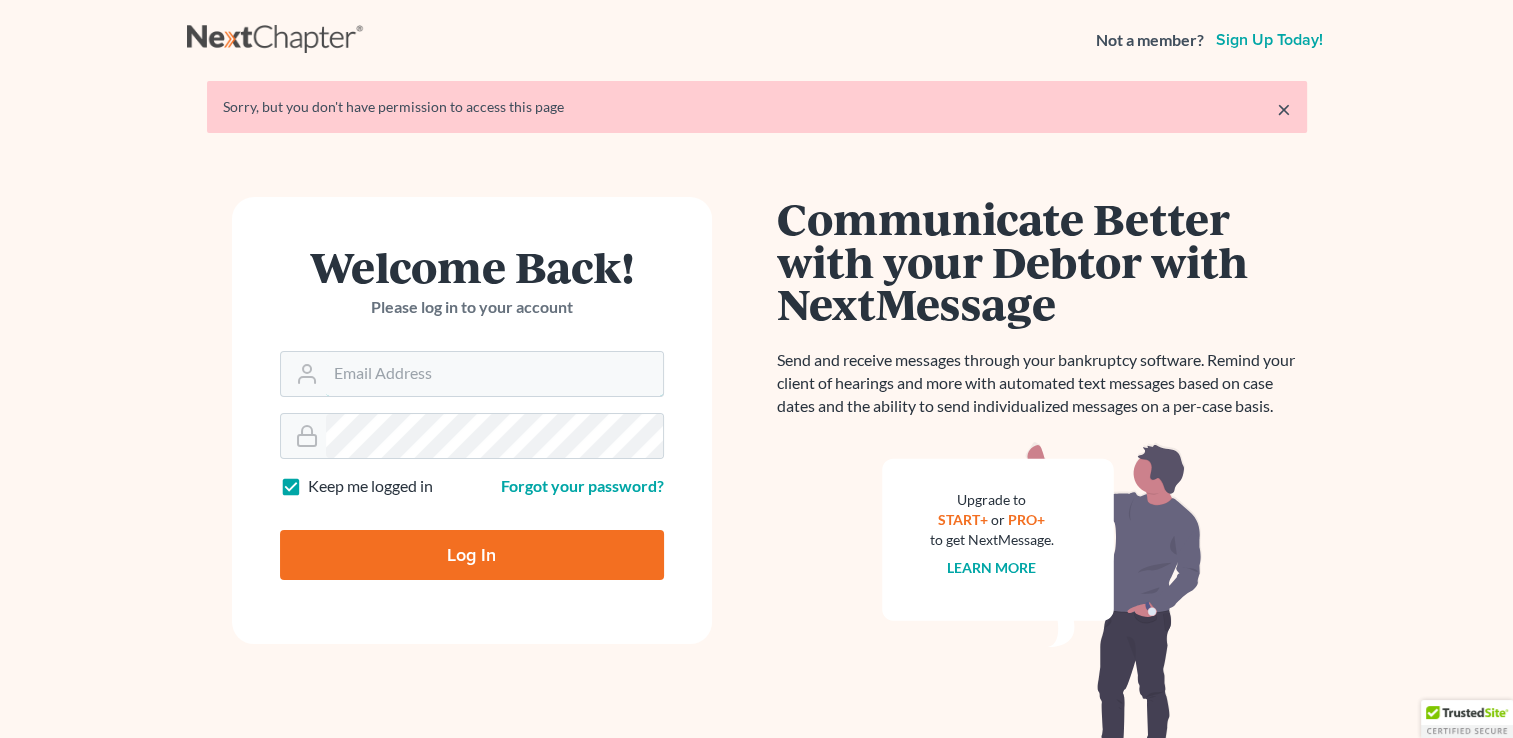 type on "[USERNAME]@[DOMAIN].com" 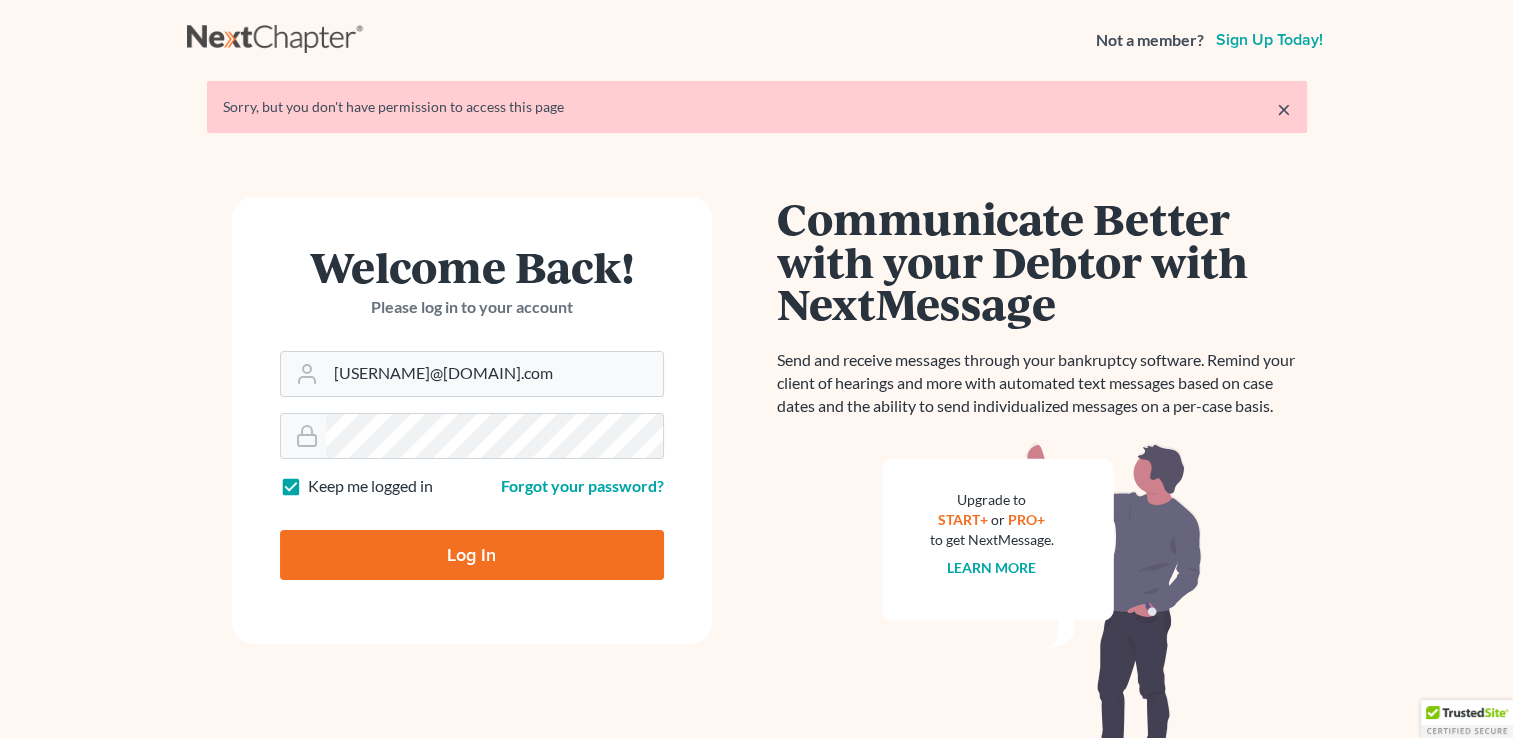 click on "Log In" at bounding box center (472, 555) 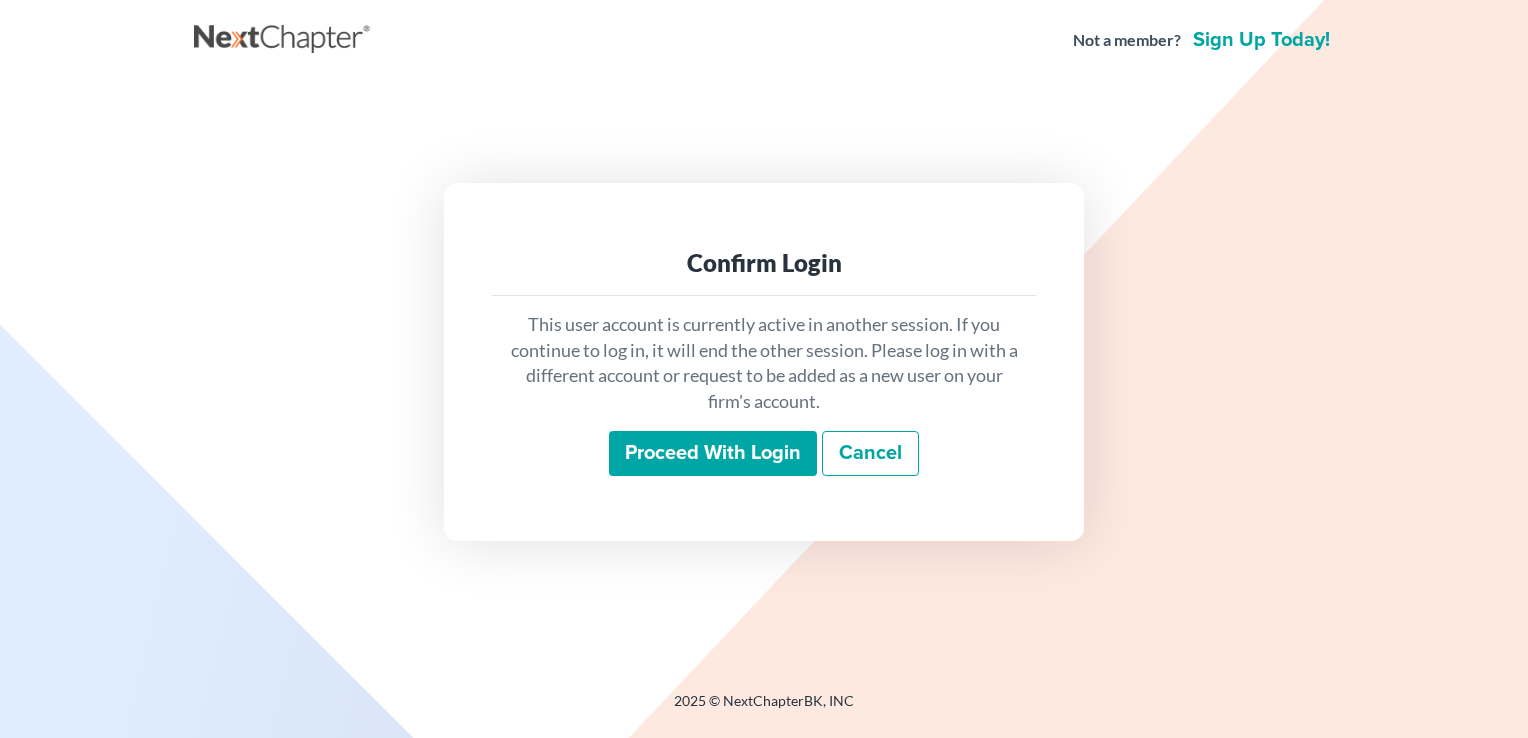 scroll, scrollTop: 0, scrollLeft: 0, axis: both 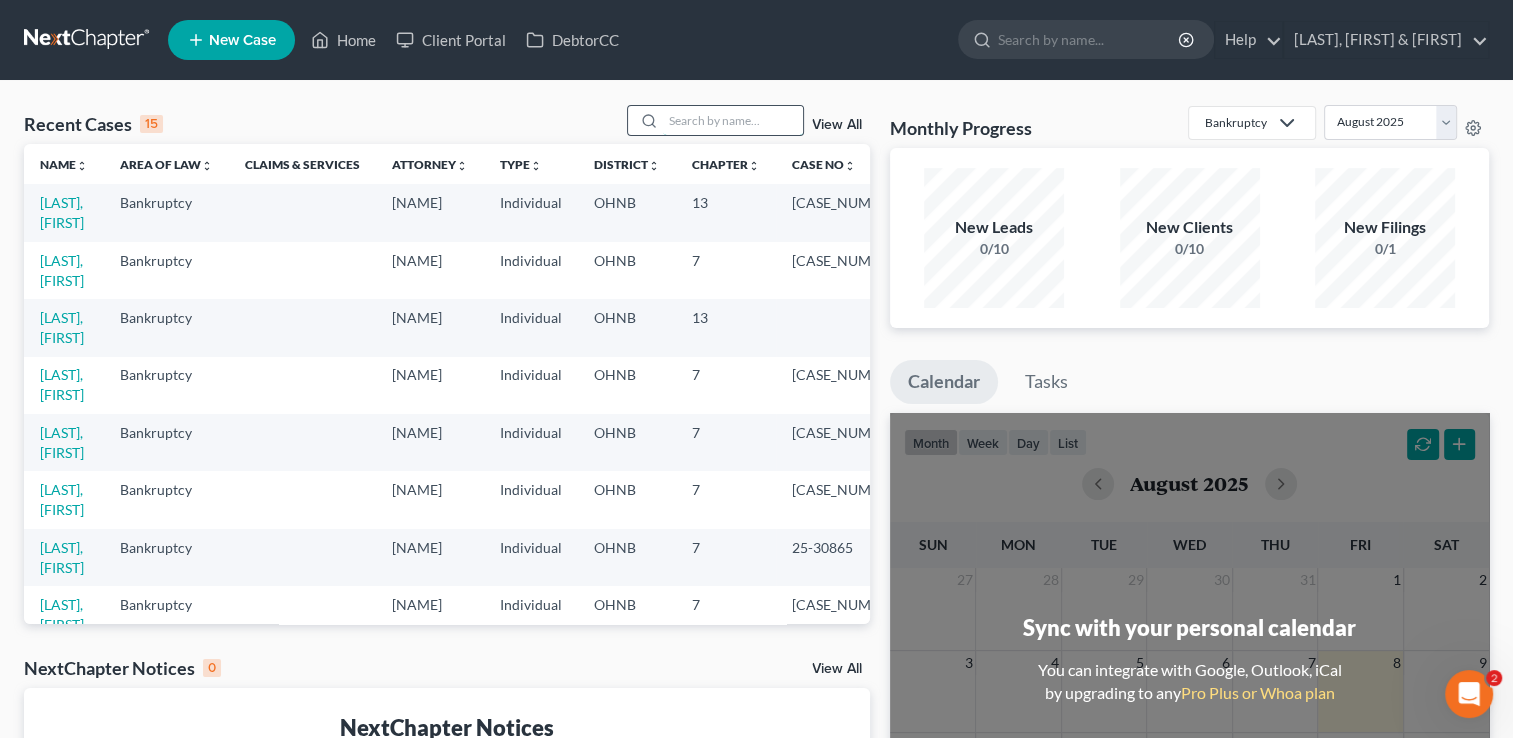 click at bounding box center (733, 120) 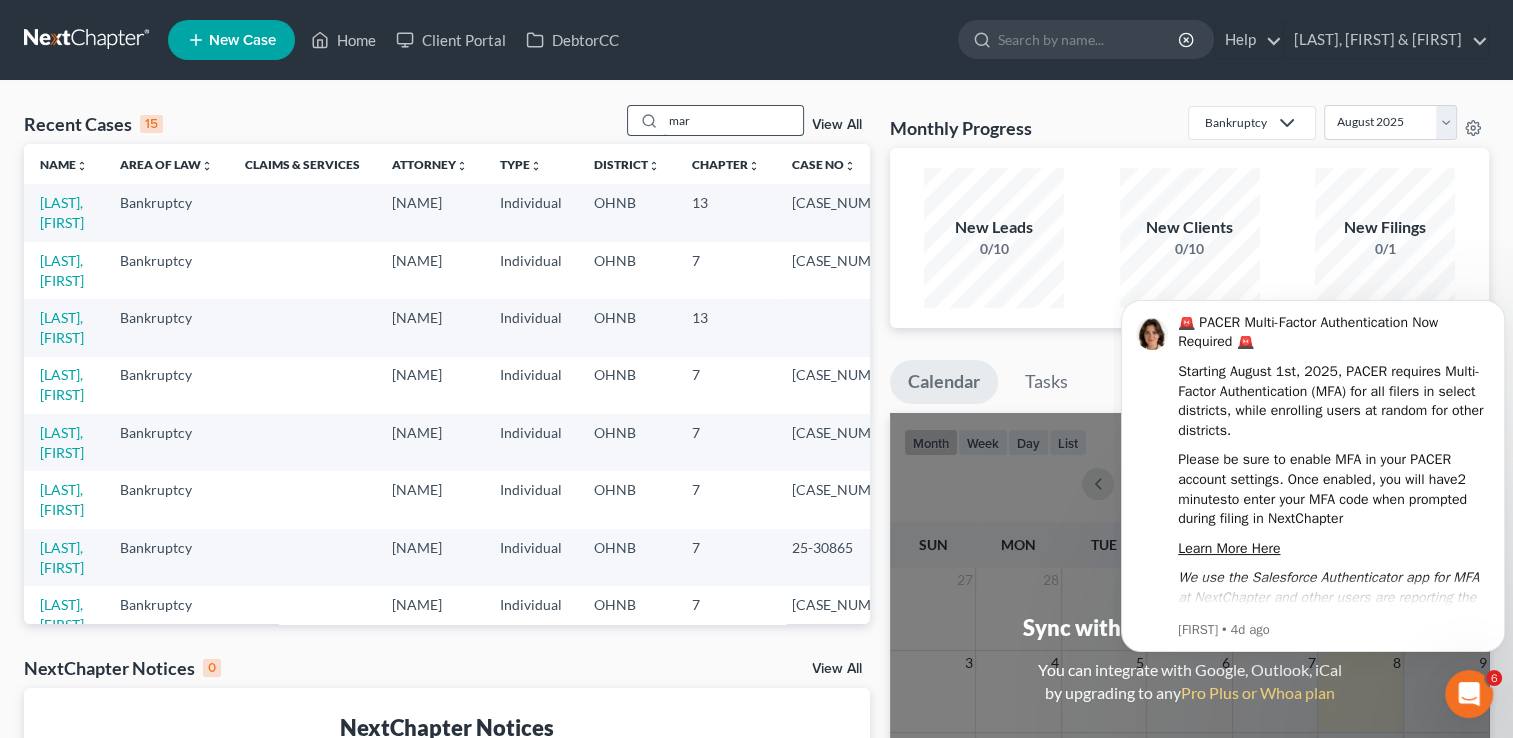 scroll, scrollTop: 0, scrollLeft: 0, axis: both 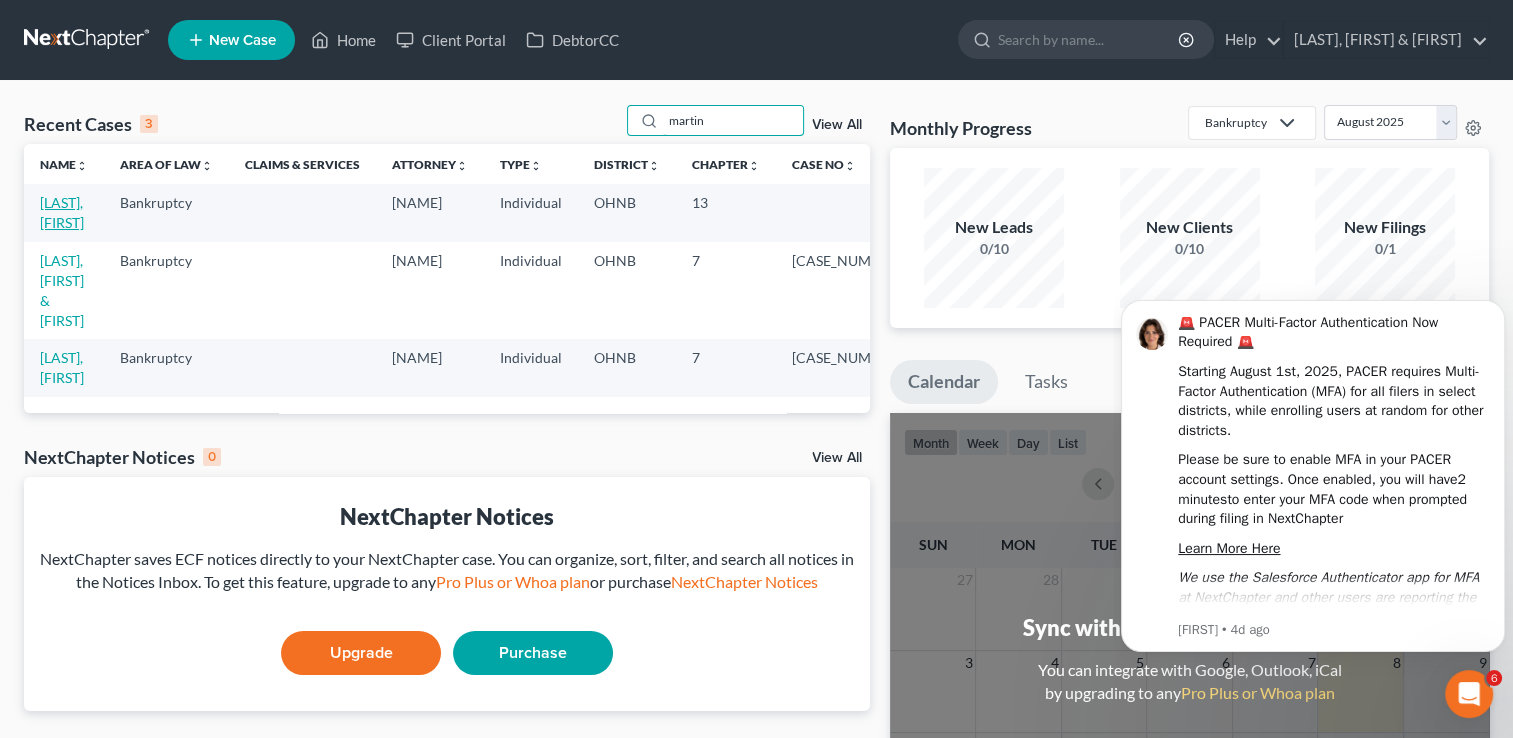 type on "martin" 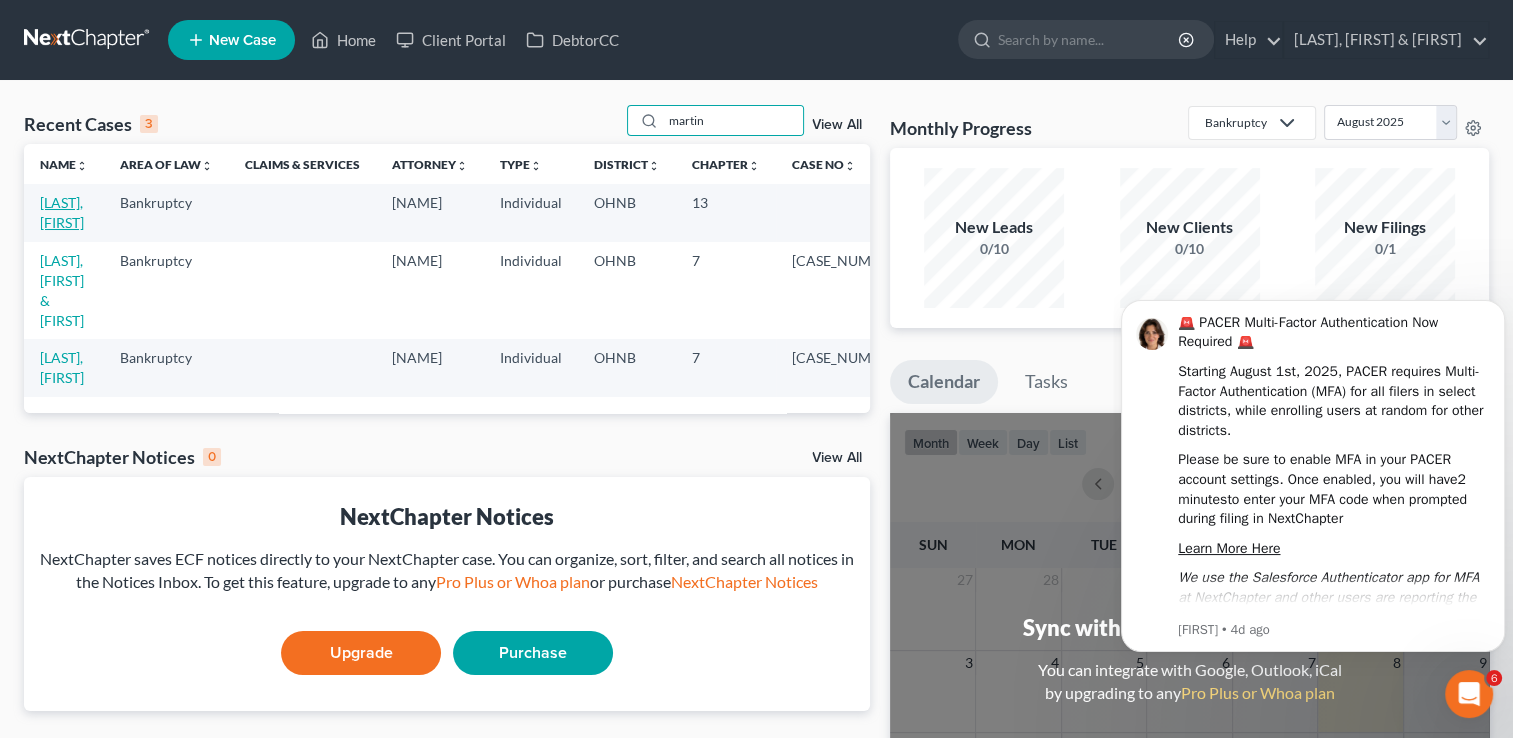 click on "[LAST], [FIRST]" at bounding box center (62, 212) 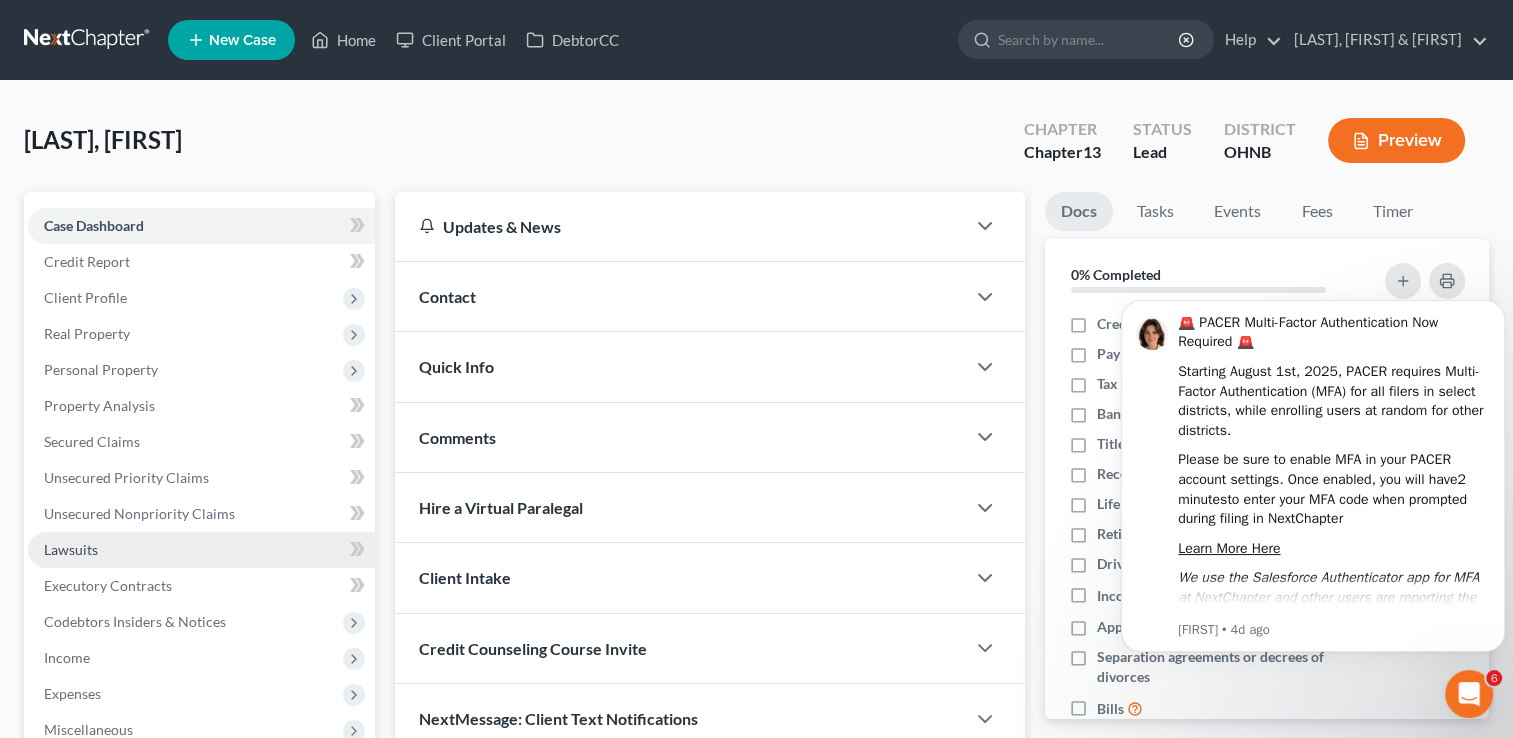 click on "Lawsuits" at bounding box center (71, 549) 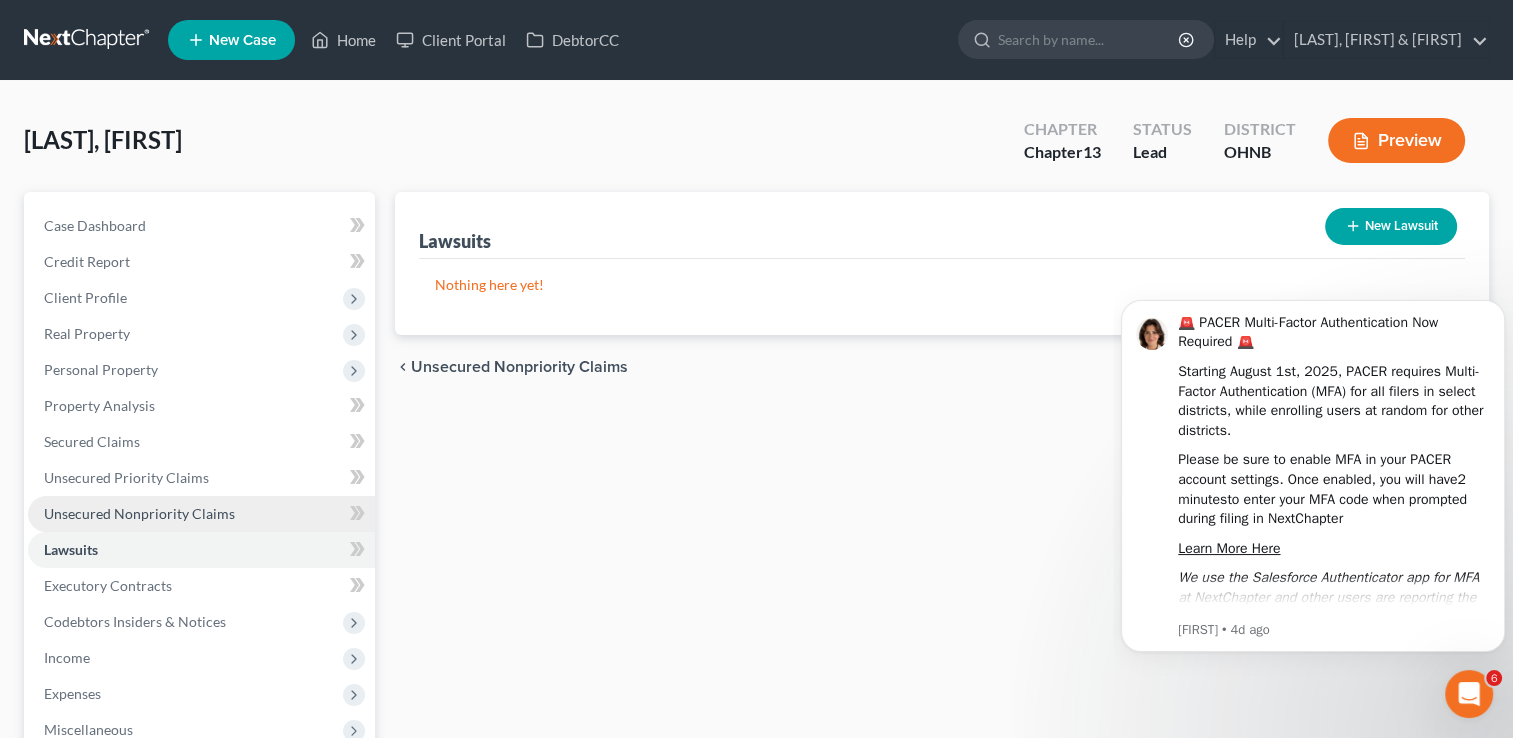 click on "Unsecured Nonpriority Claims" at bounding box center [139, 513] 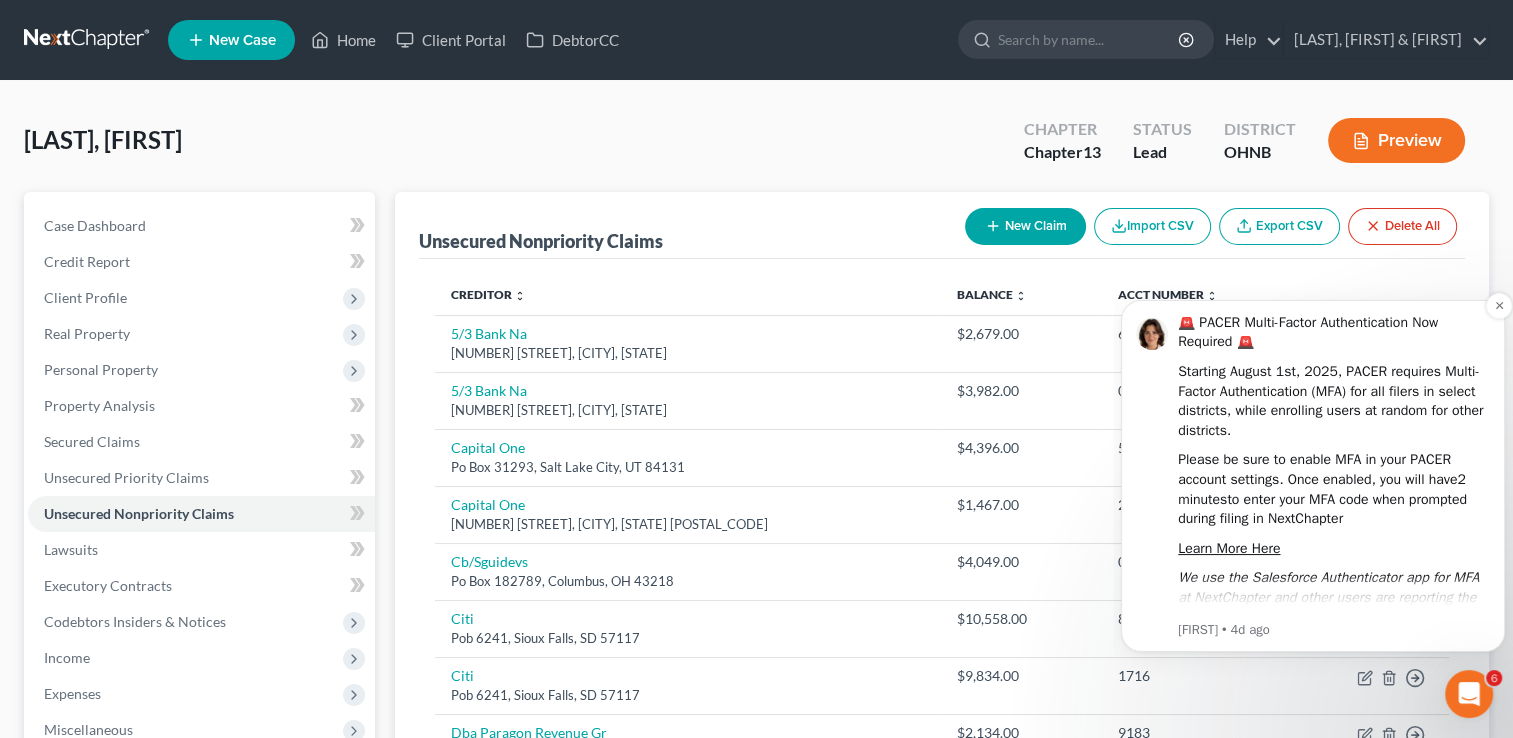 click on "Please be sure to enable MFA in your PACER account settings. Once enabled, you will have  2 minutes  to enter your MFA code when prompted during filing in NextChapter" at bounding box center (1334, 489) 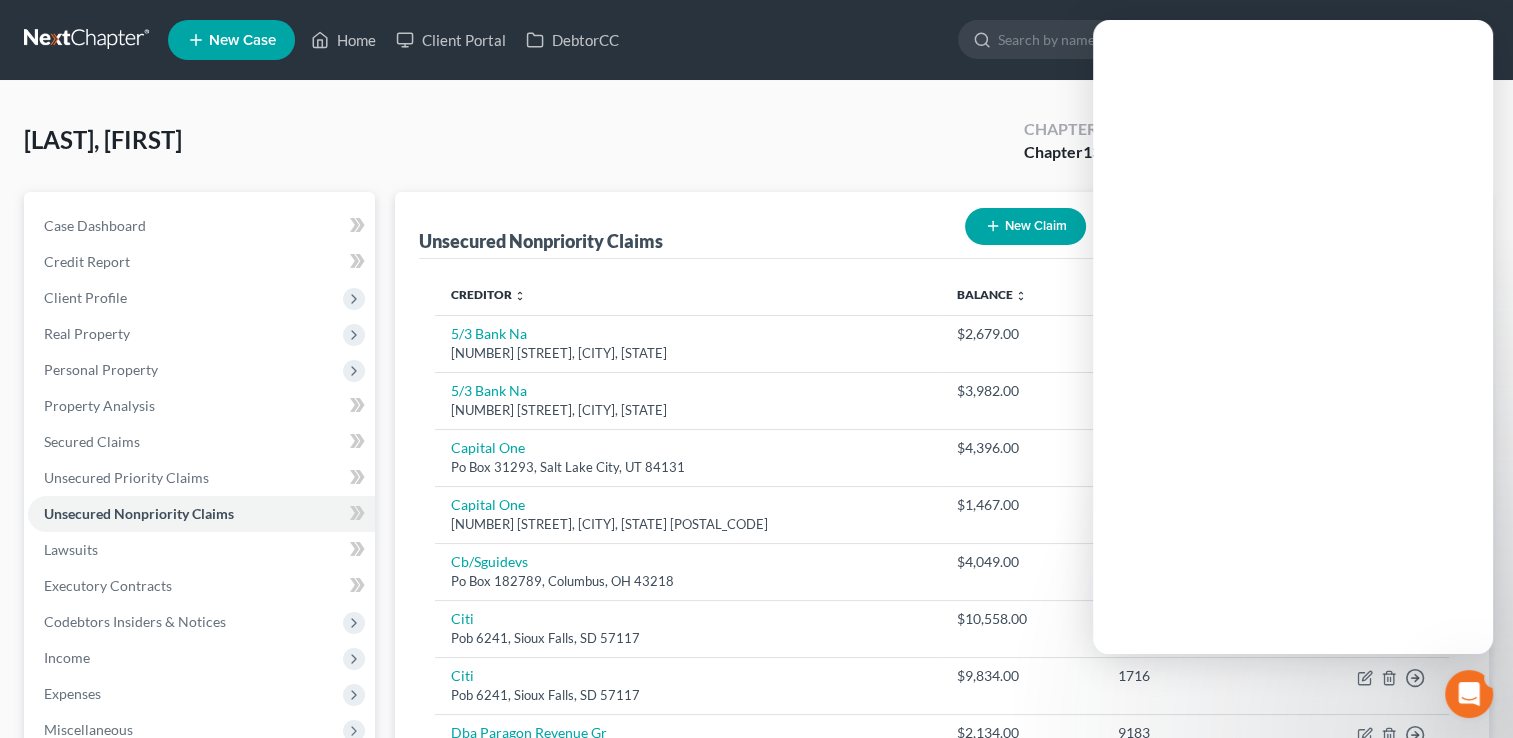 scroll, scrollTop: 0, scrollLeft: 0, axis: both 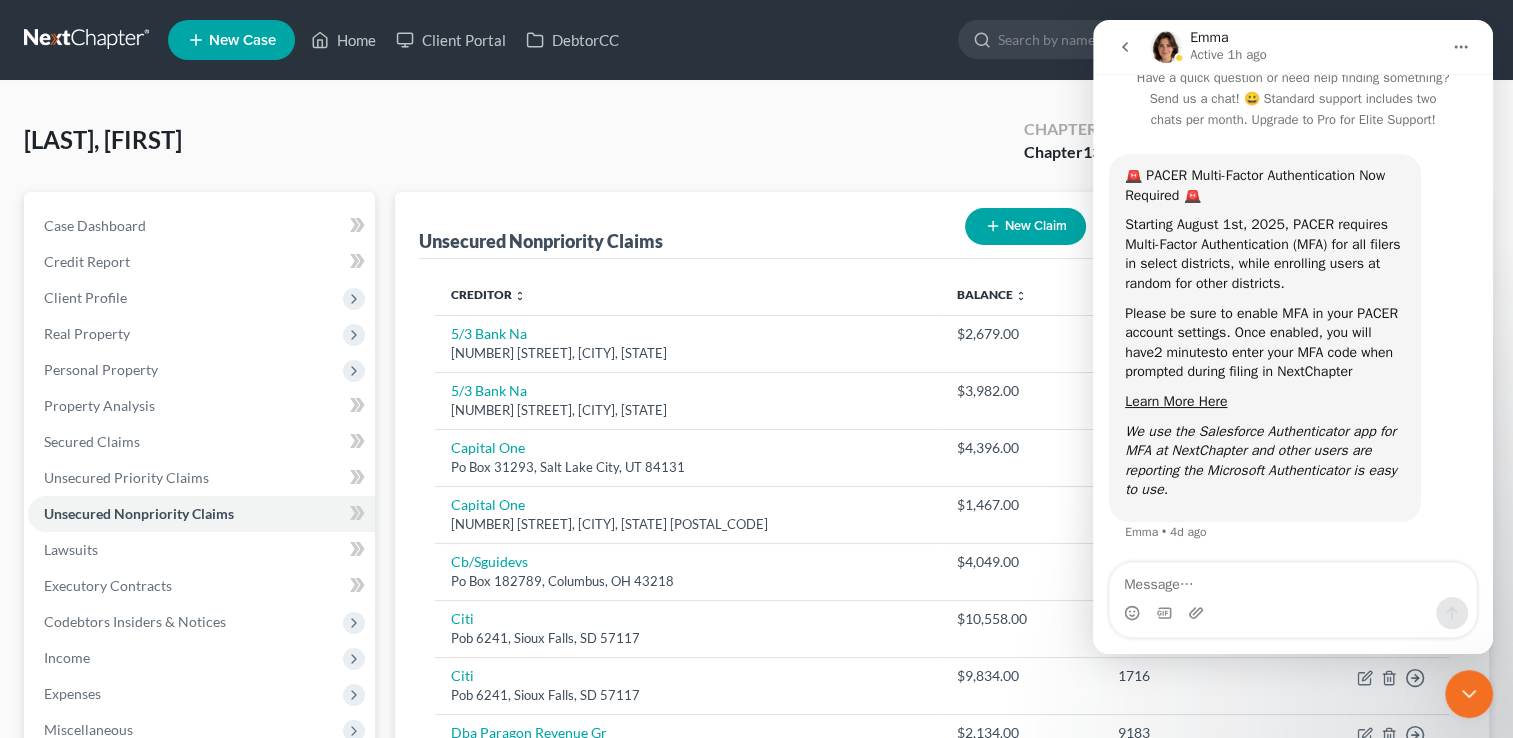 click on "Martin, [FIRST] Upgraded Chapter Chapter  13 Status Lead District OHNB Preview Petition Navigation
Case Dashboard
Payments
Invoices
Payments
Payments
Credit Report
Home" at bounding box center [756, 658] 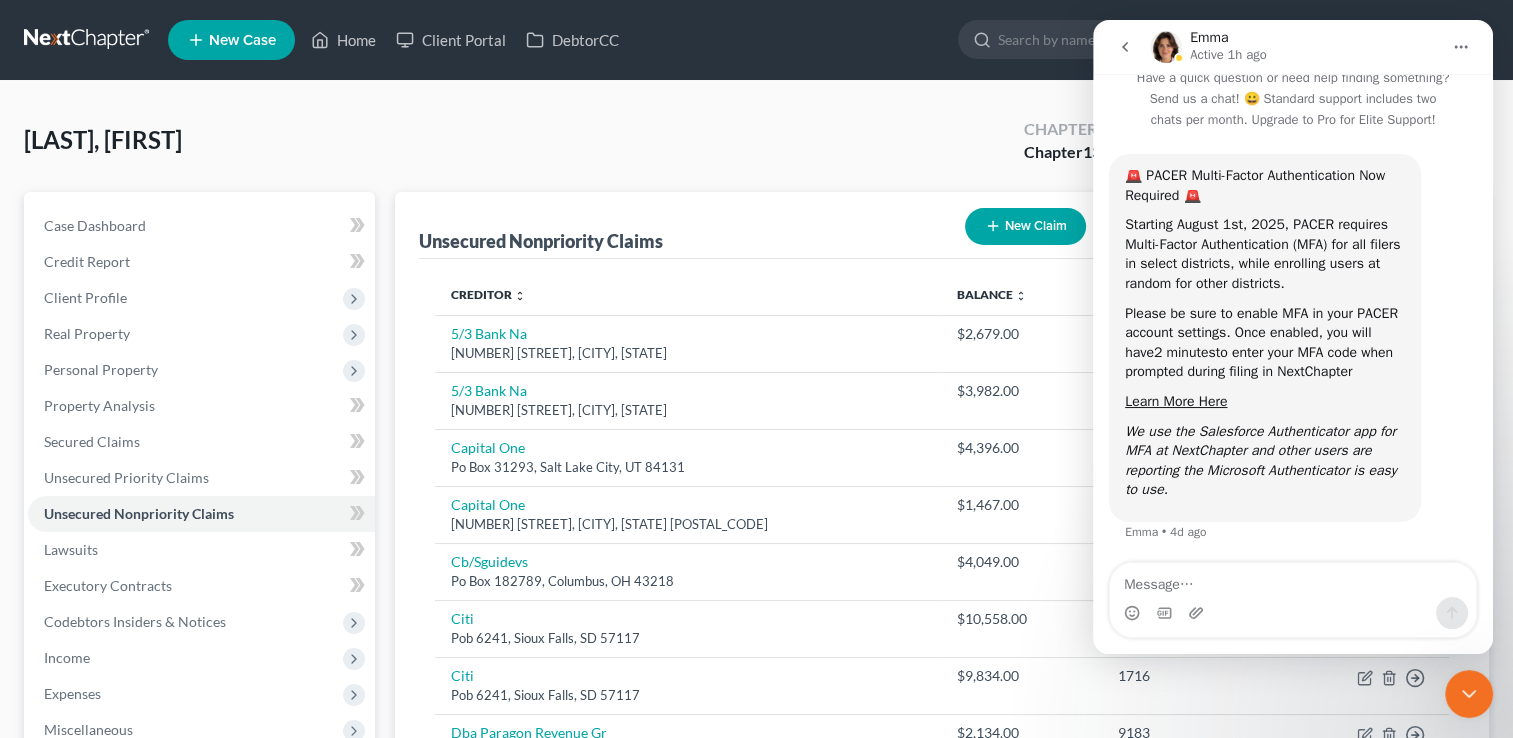 click 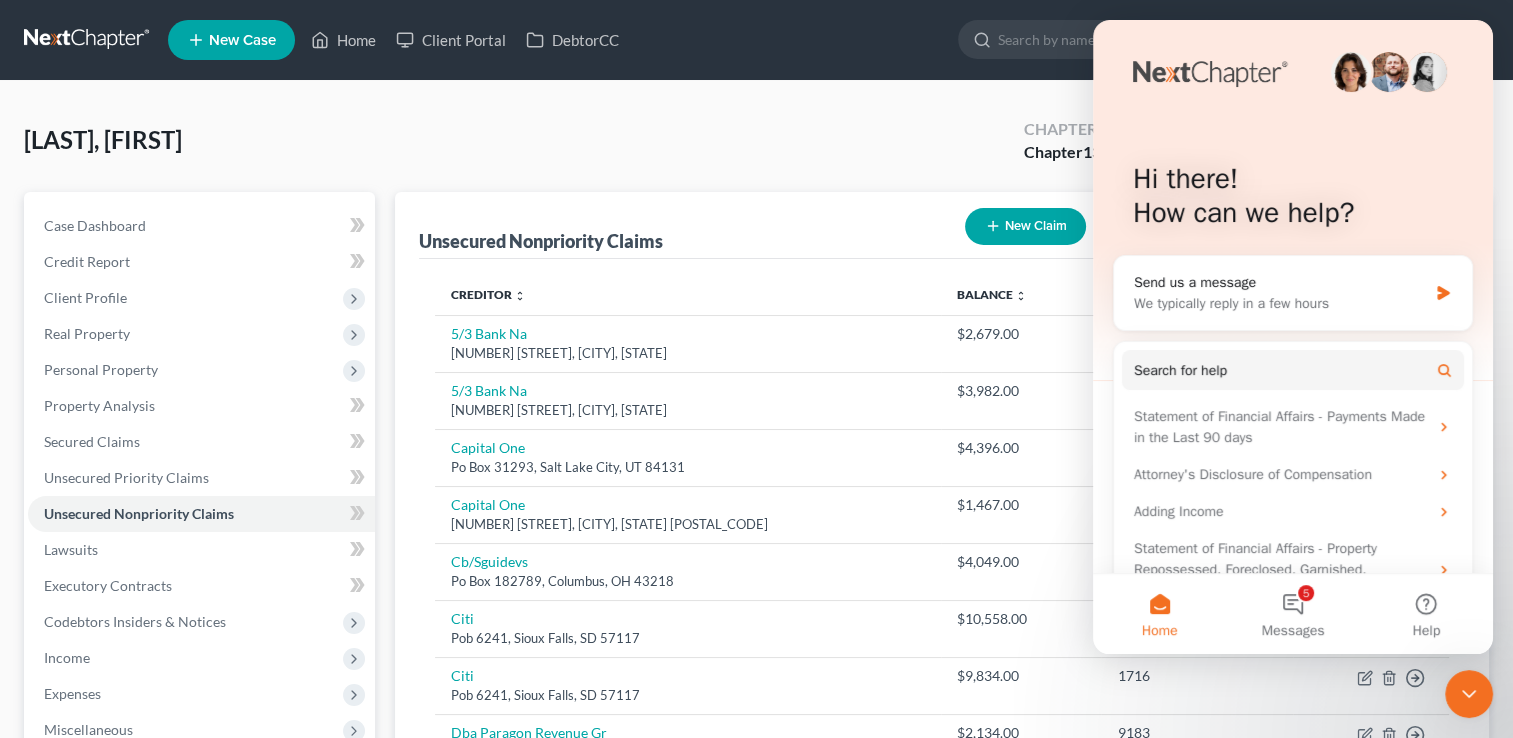 click 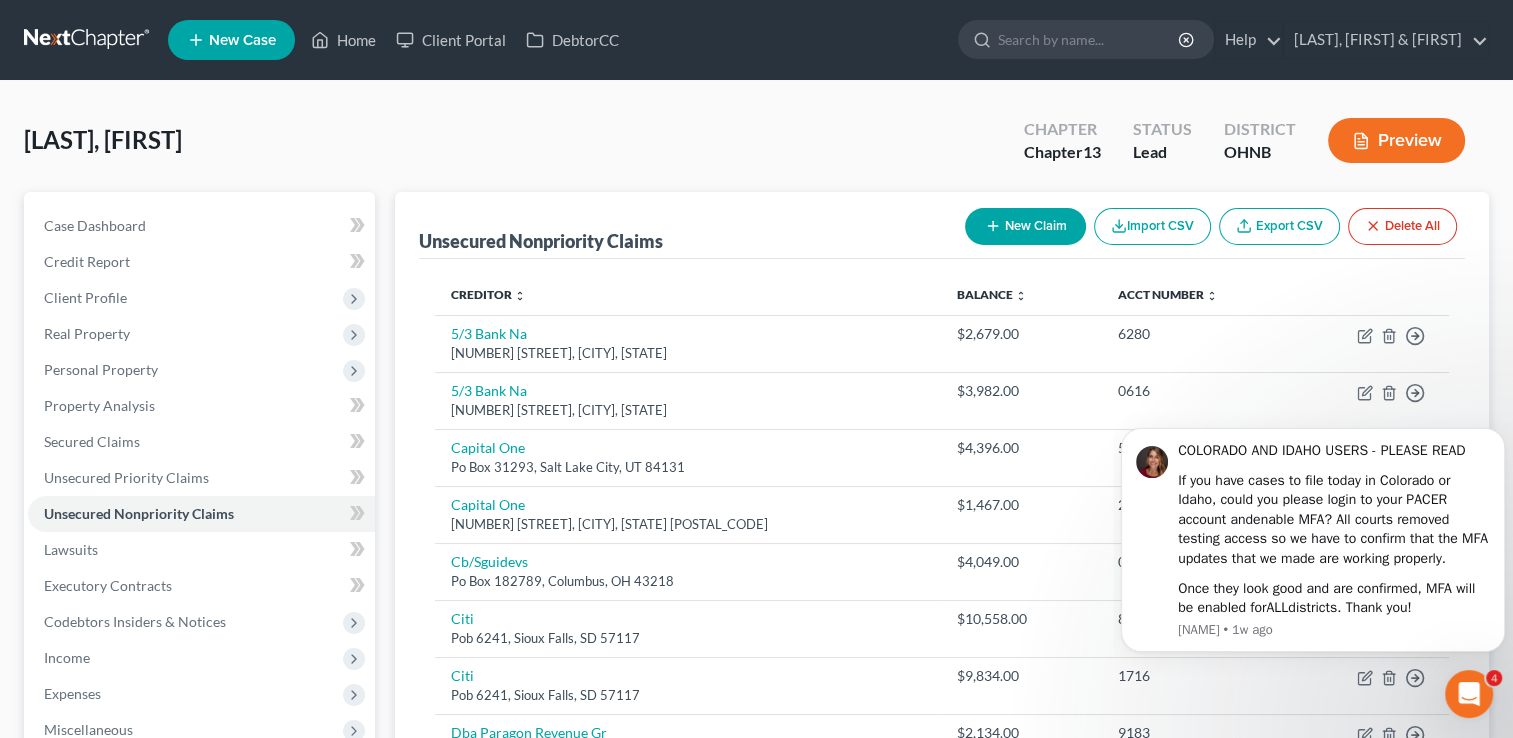scroll, scrollTop: 0, scrollLeft: 0, axis: both 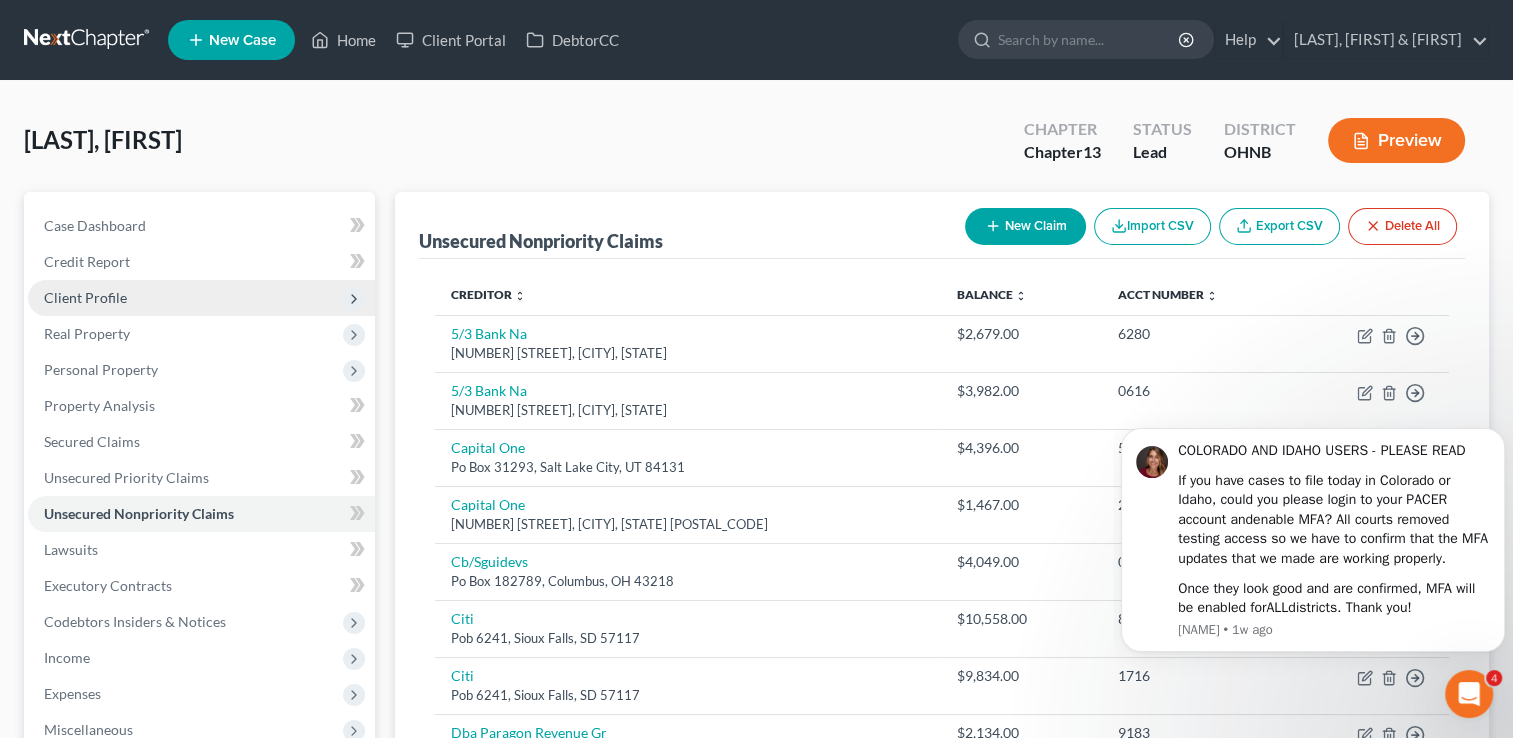 click on "Client Profile" at bounding box center (85, 297) 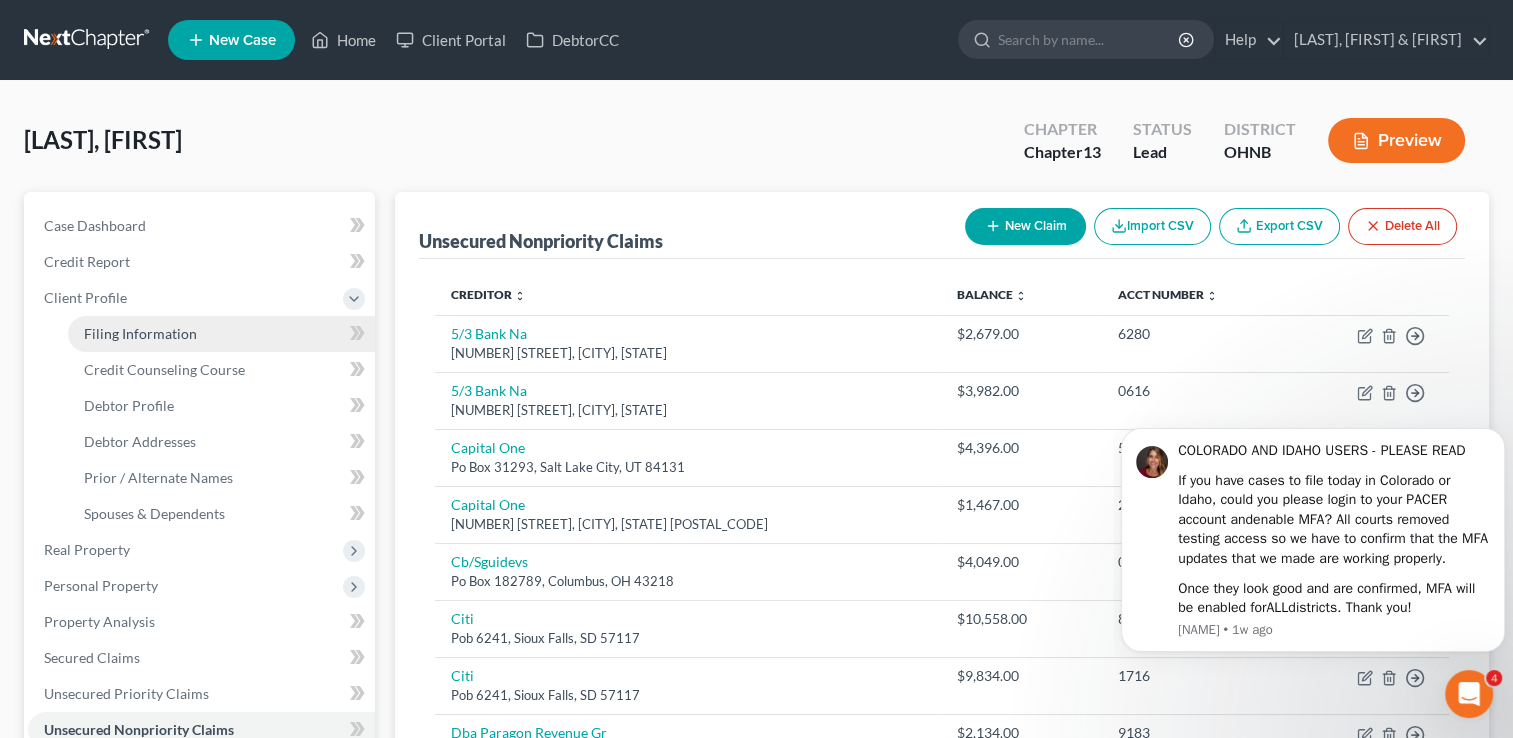 click on "Filing Information" at bounding box center (140, 333) 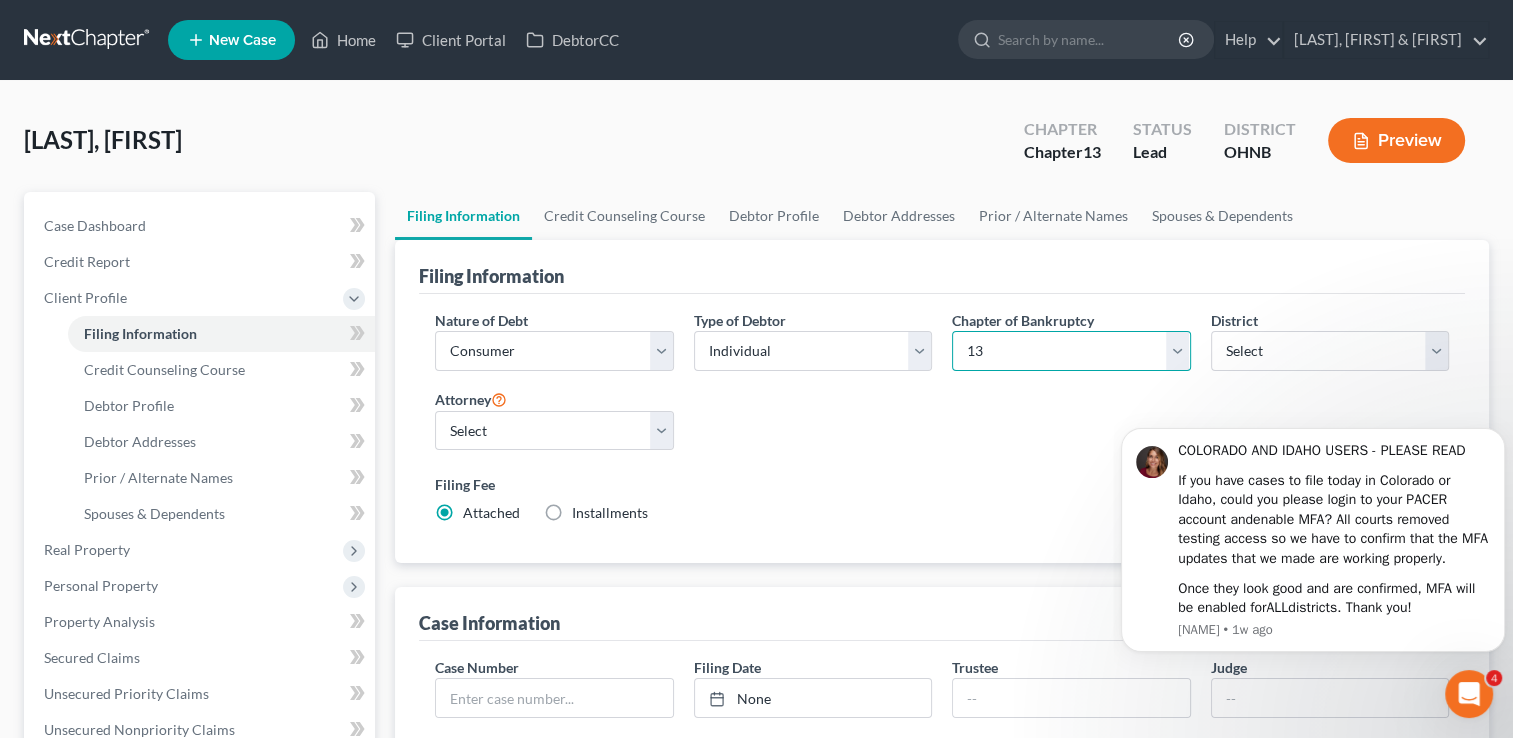 click on "Select 7 11 12 13" at bounding box center (1071, 351) 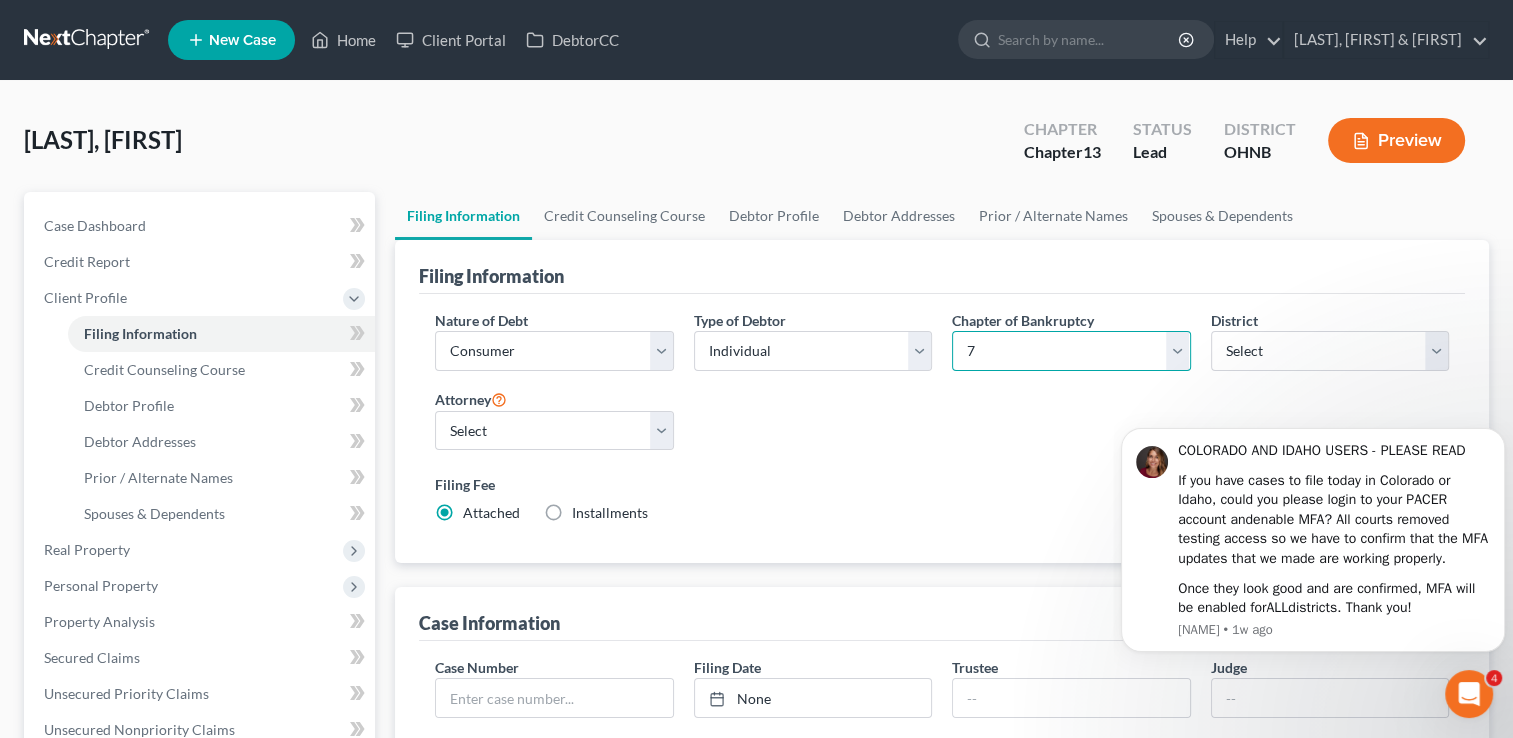 click on "Select 7 11 12 13" at bounding box center (1071, 351) 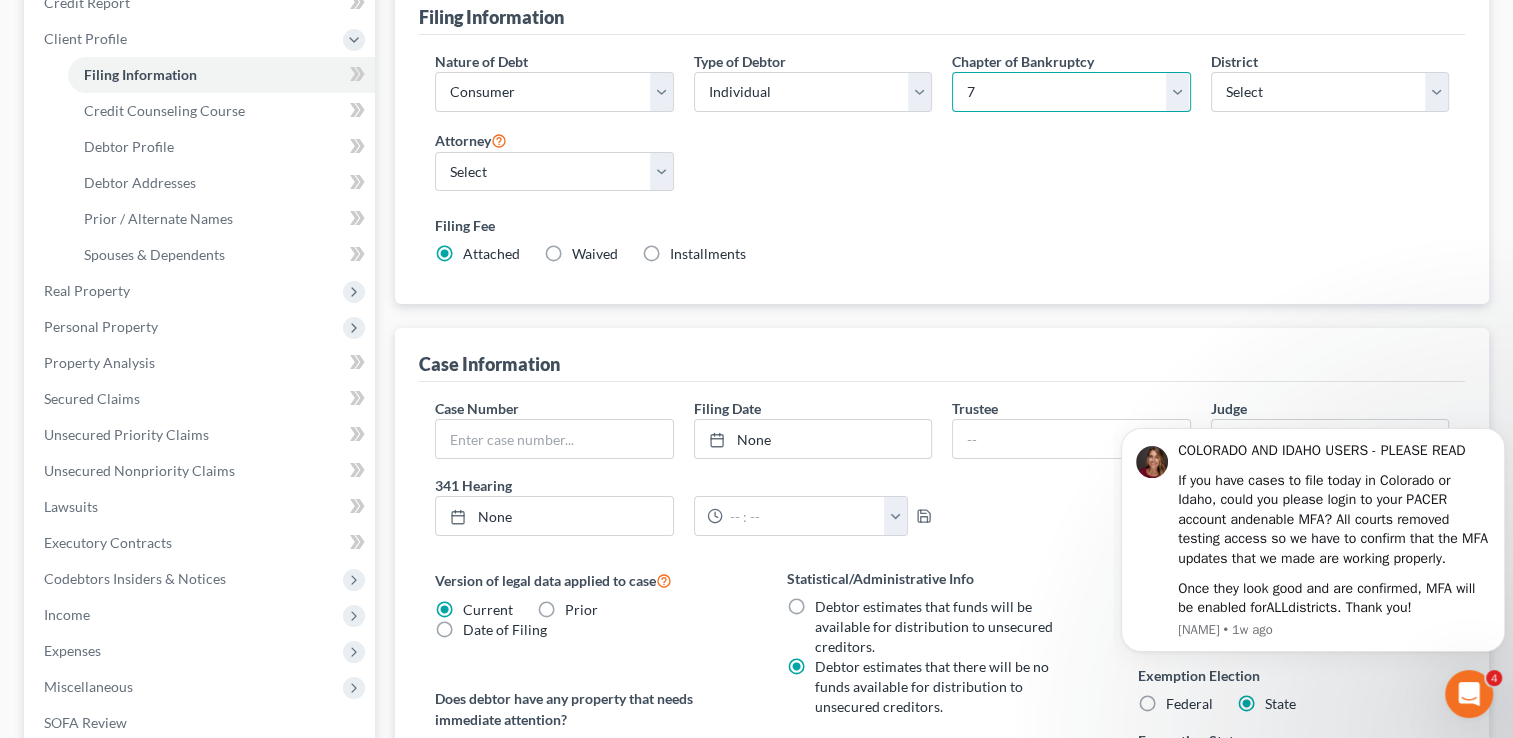 scroll, scrollTop: 260, scrollLeft: 0, axis: vertical 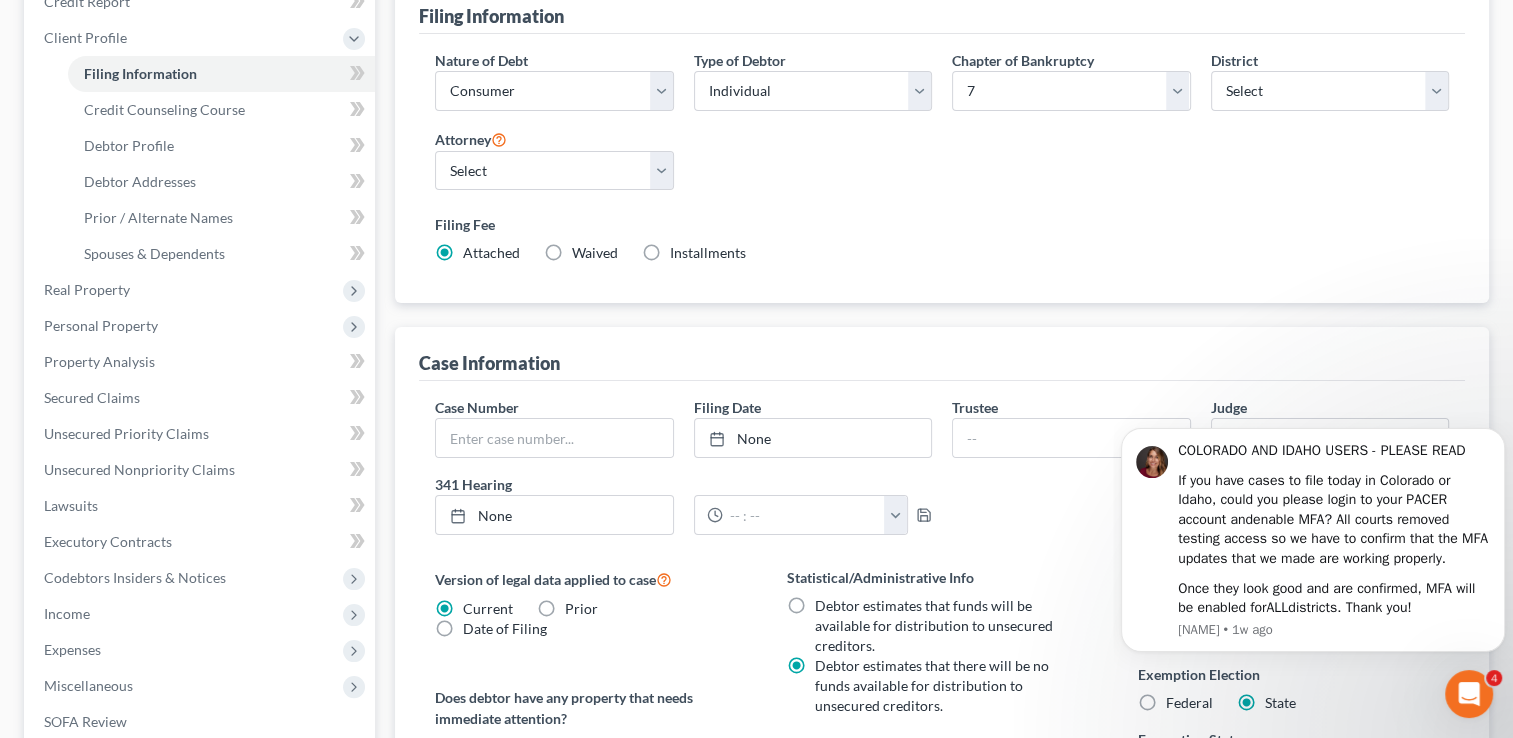 click on "Case Number Filing Date
None
close
Date
Time
chevron_left
August 2025
chevron_right
Su M Tu W Th F Sa
27 28 29 30 31 1 2
3 4 5 6 7 8 9
10 11 12 13 14 15 16
17 18 19 20 21 22 23
24 25 26 27 28 29 30
31 1 2 3 4 5 6
Clear
Trustee Judge Confirmation Date
None
close
Date
Time
chevron_left
August 2025
chevron_right
Su M Tu W Th F Sa
27 28 29 30 31 1 2
3 4 5 6 7 8 9
10 11 12 13 14 15 16" at bounding box center (942, 474) 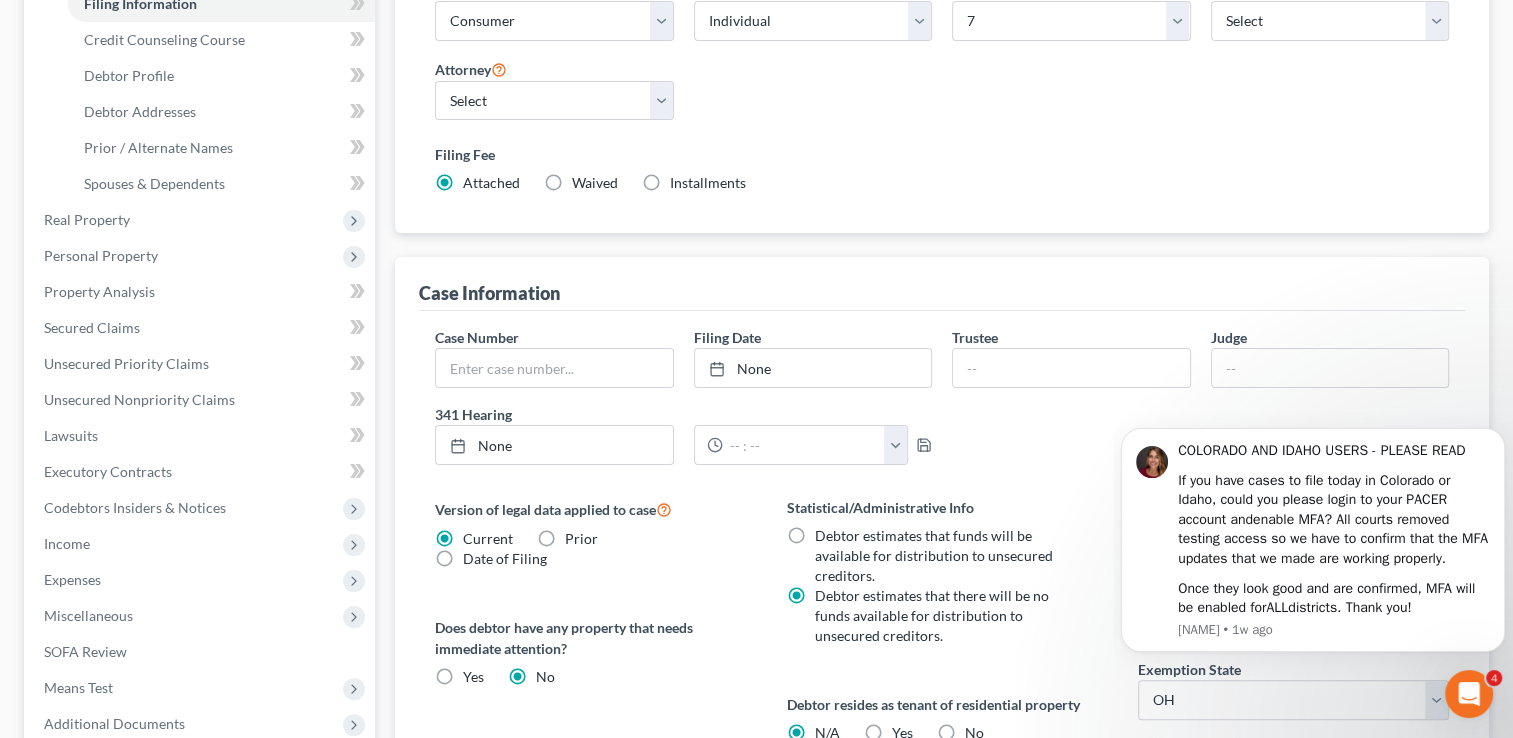 scroll, scrollTop: 332, scrollLeft: 0, axis: vertical 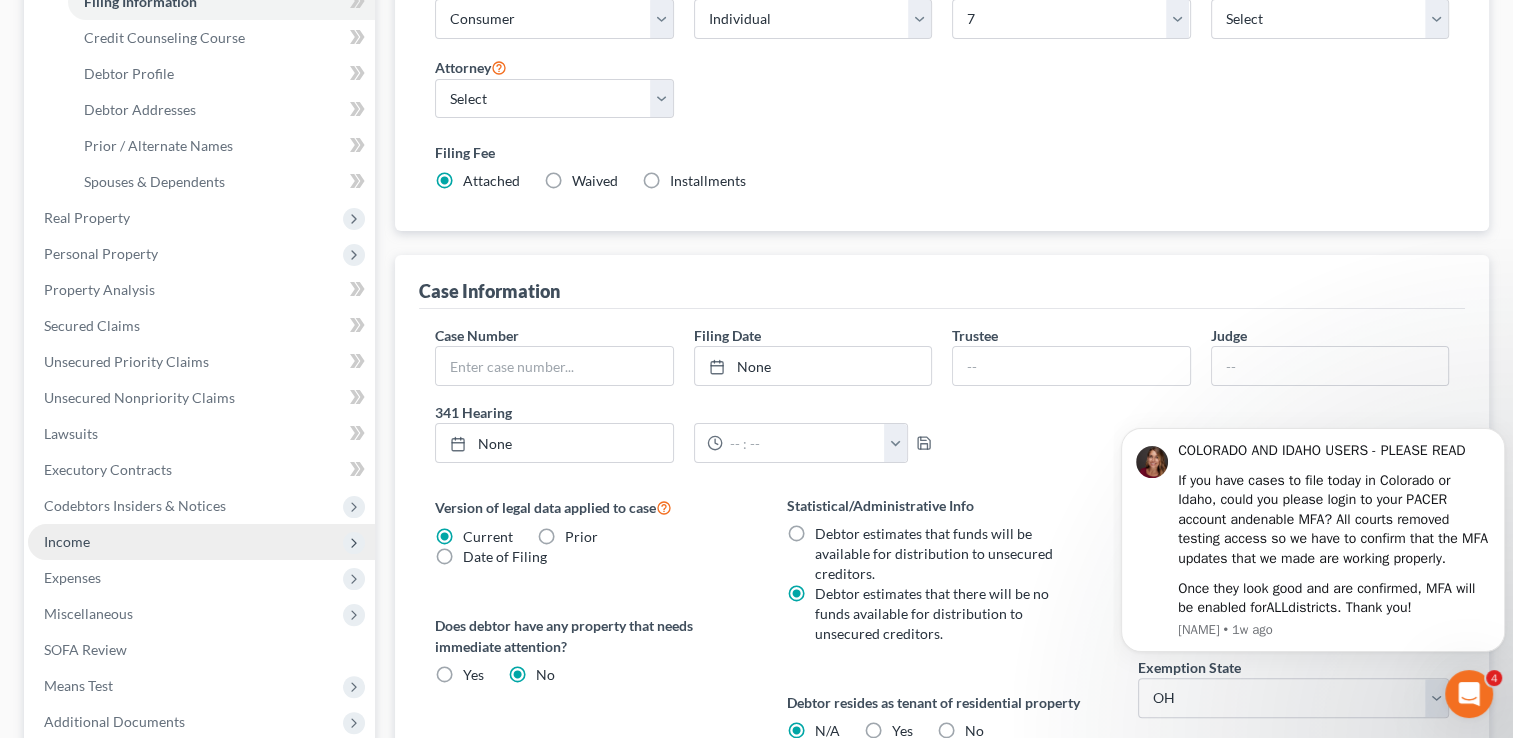 click on "Income" at bounding box center (67, 541) 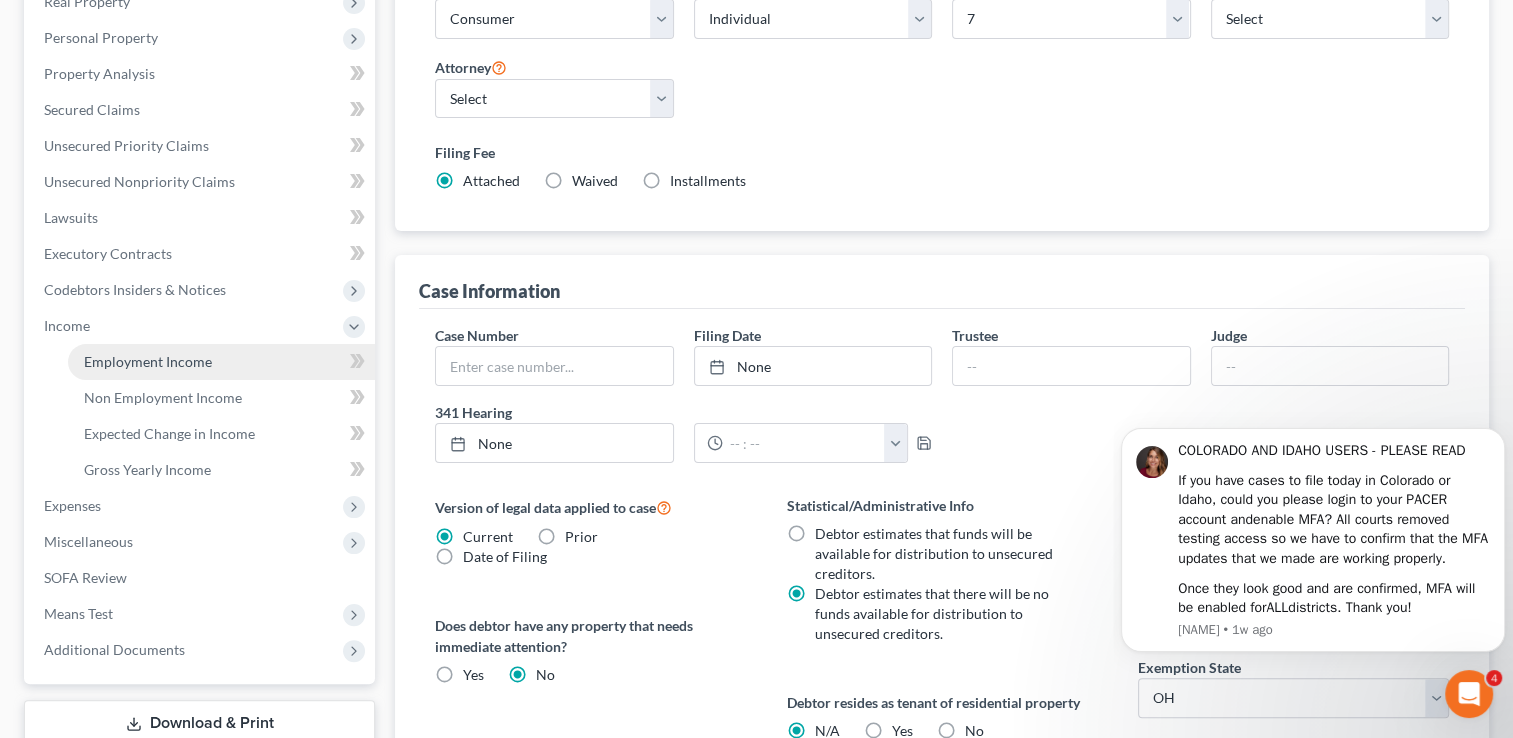 click on "Employment Income" at bounding box center (148, 361) 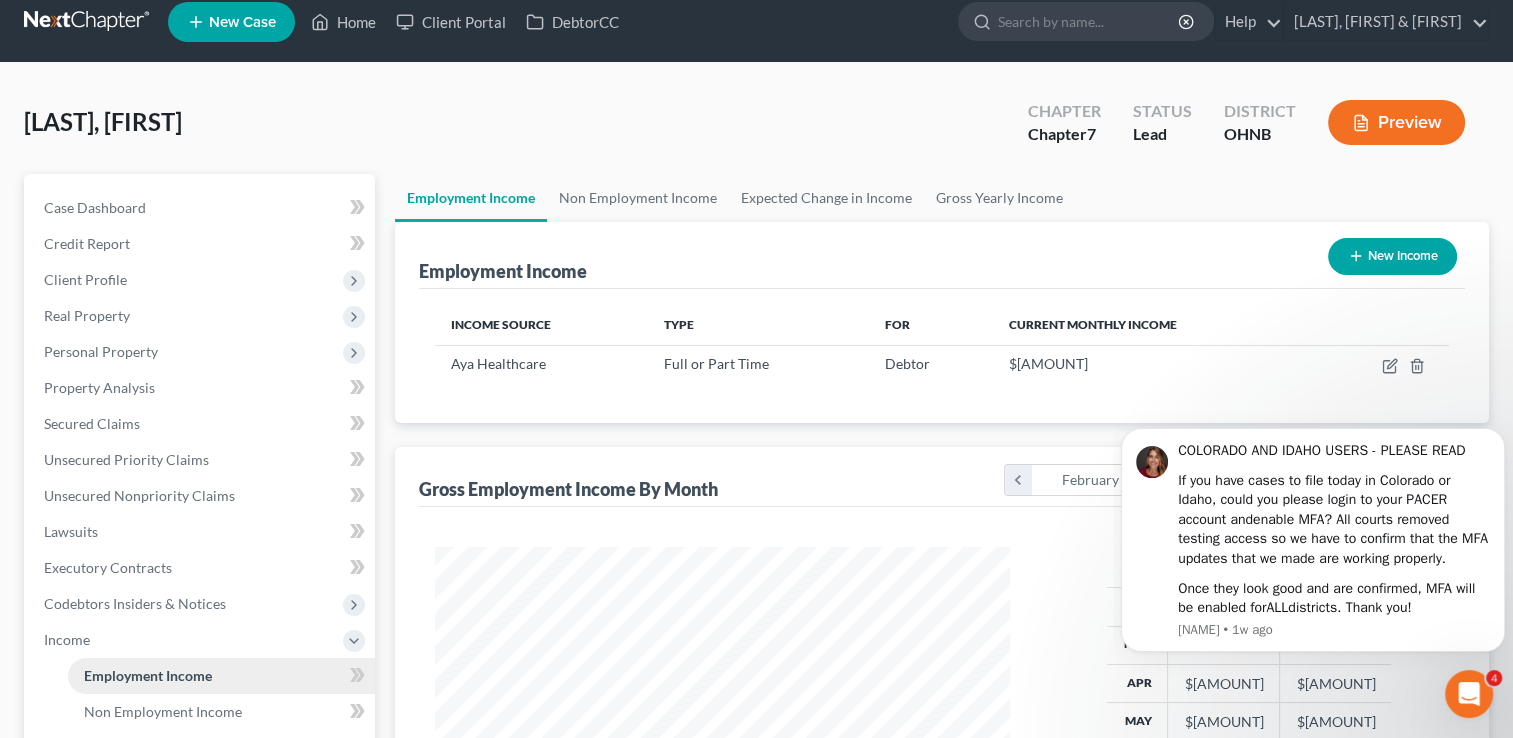 scroll, scrollTop: 0, scrollLeft: 0, axis: both 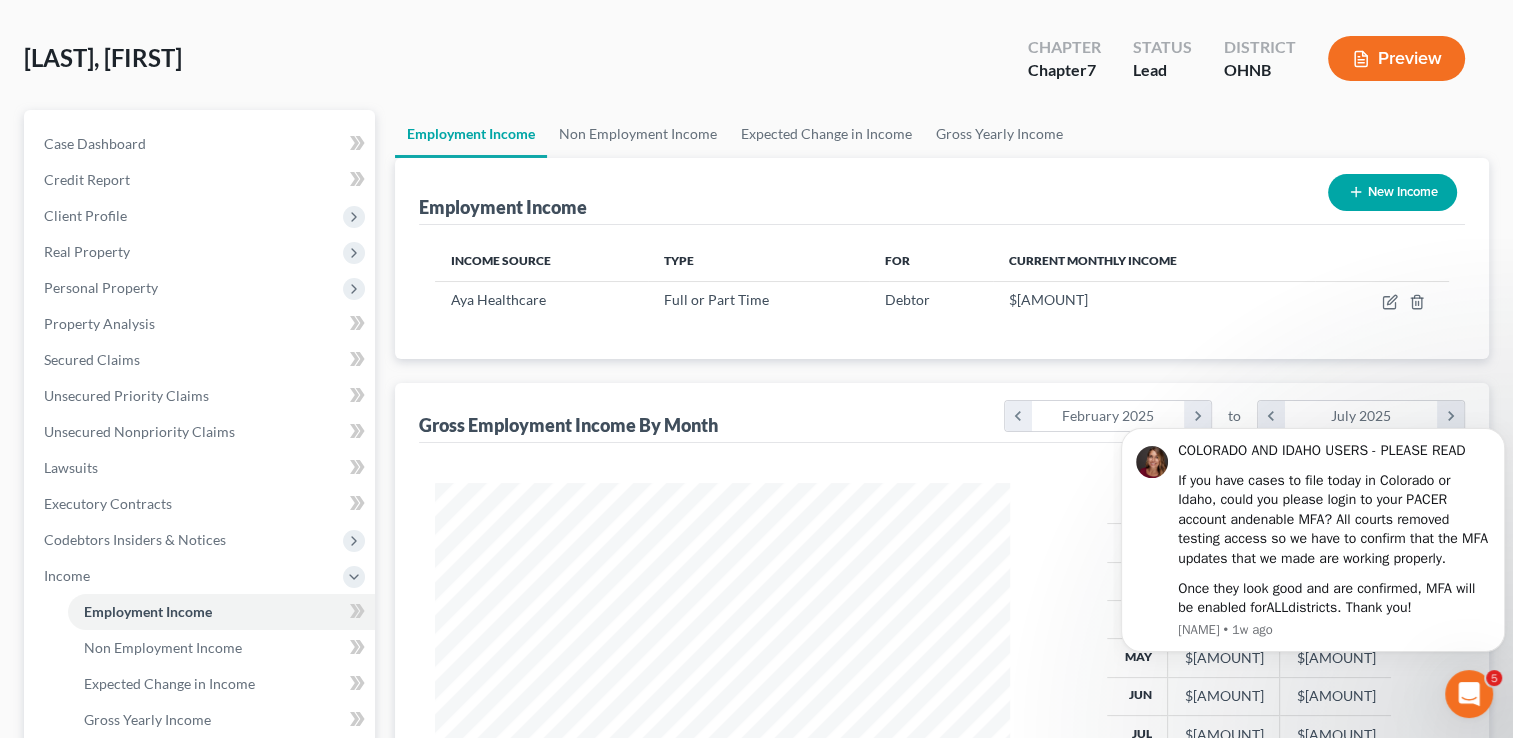 click 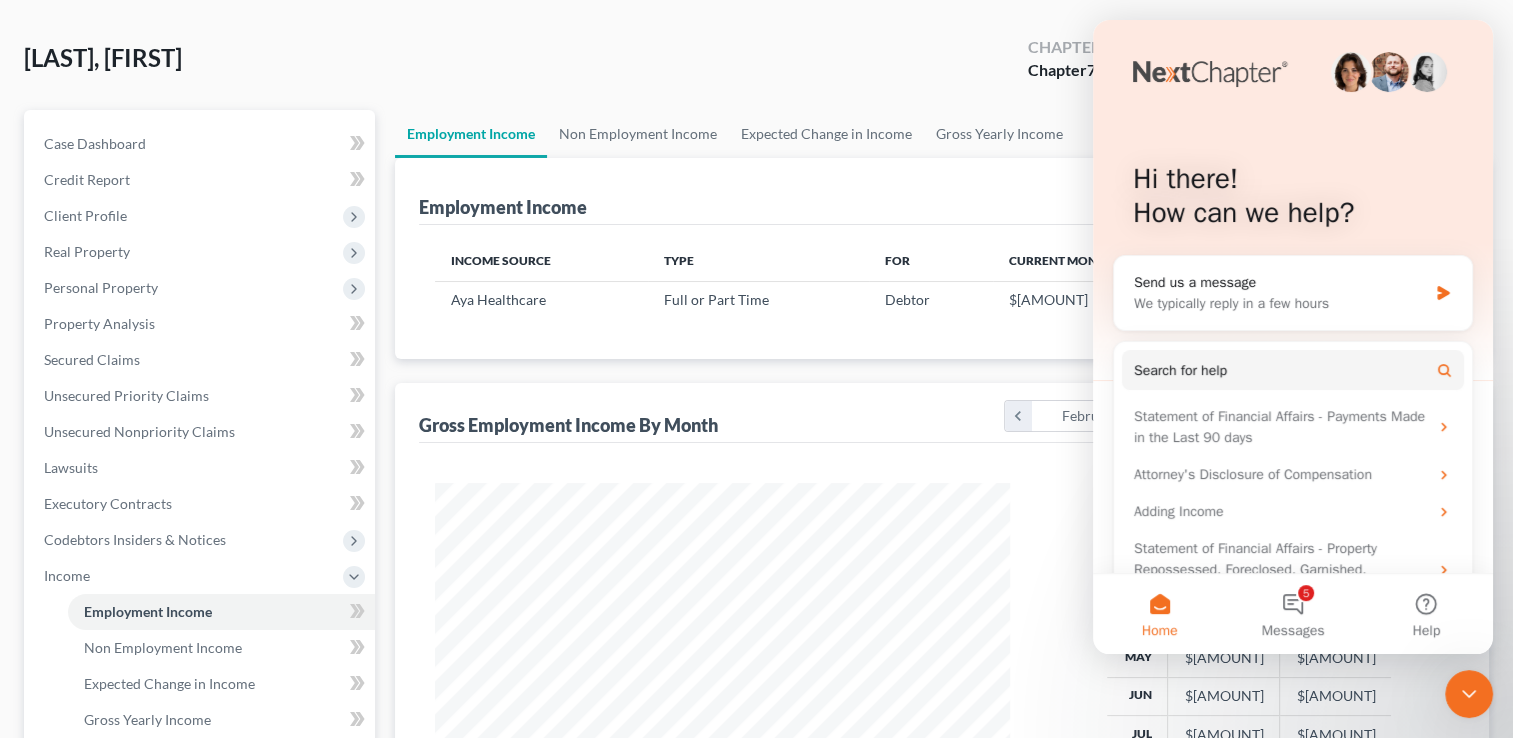 click on "Employment Income New Income" at bounding box center (942, 191) 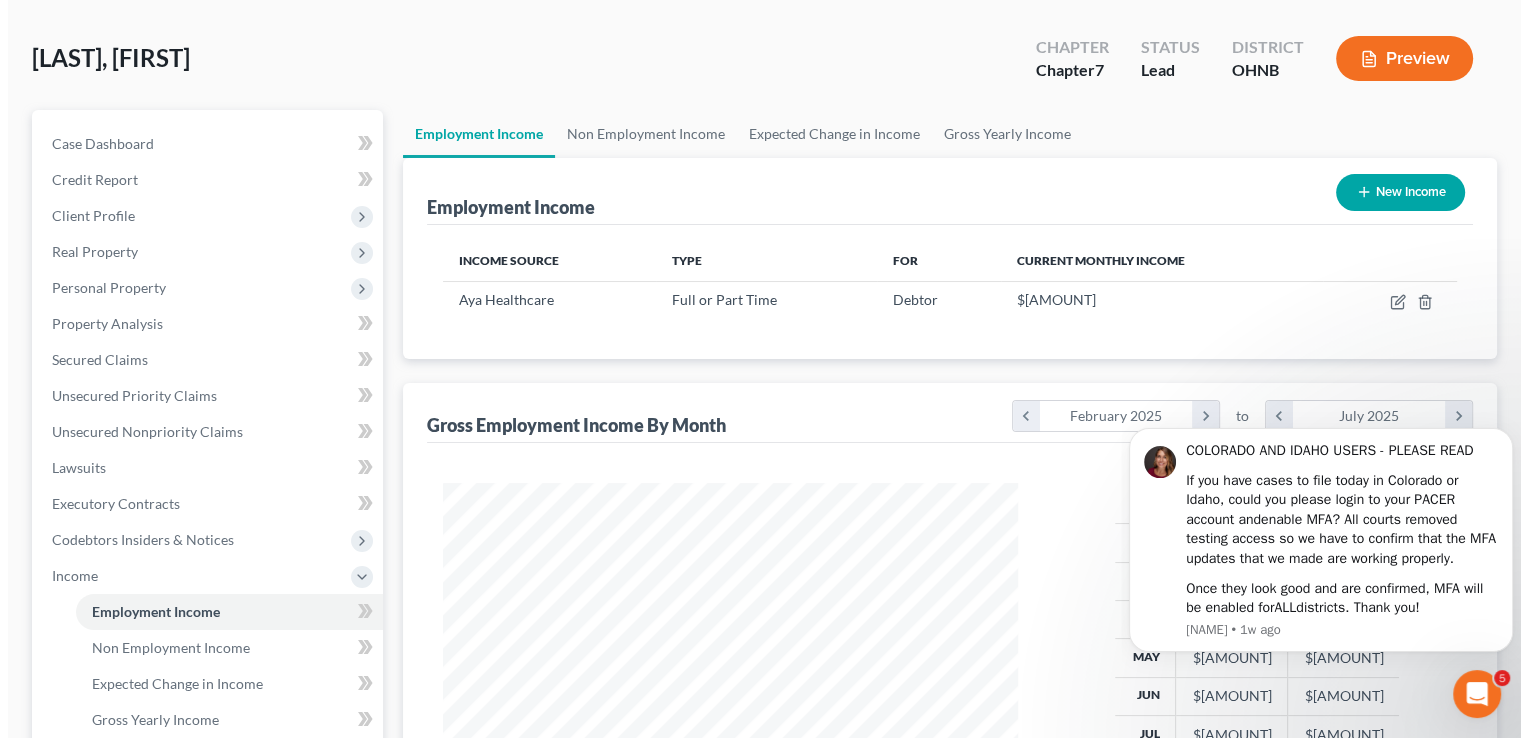 scroll, scrollTop: 0, scrollLeft: 0, axis: both 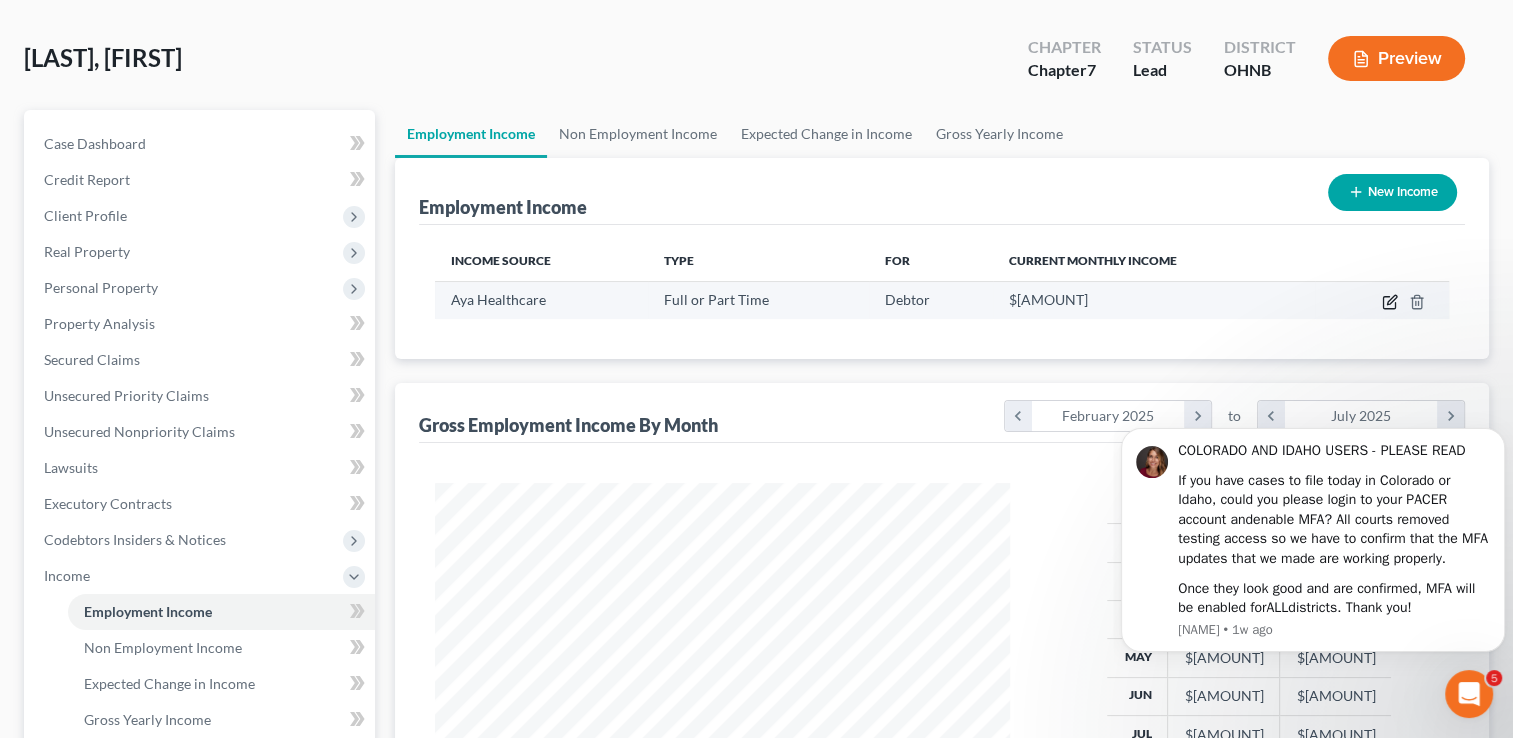click 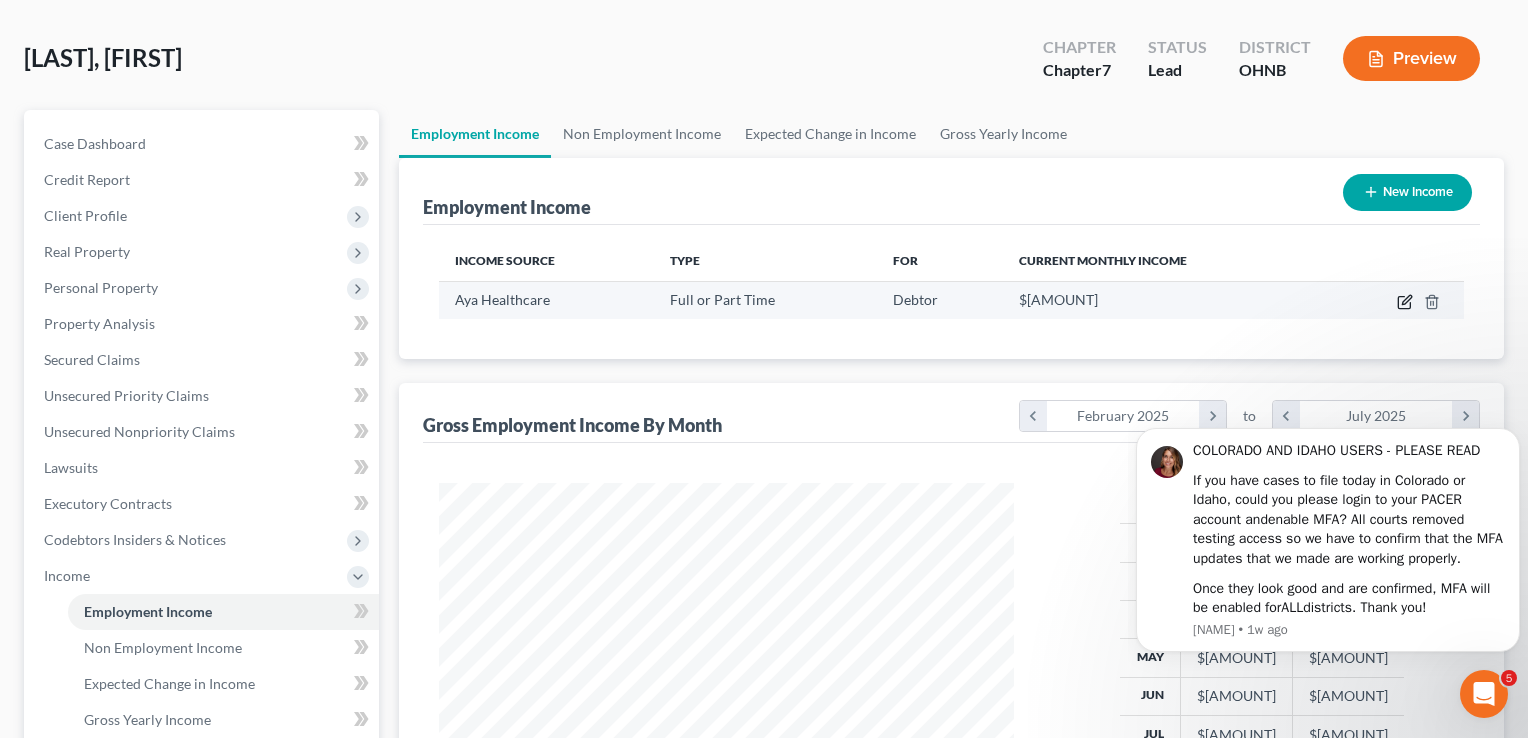 select on "0" 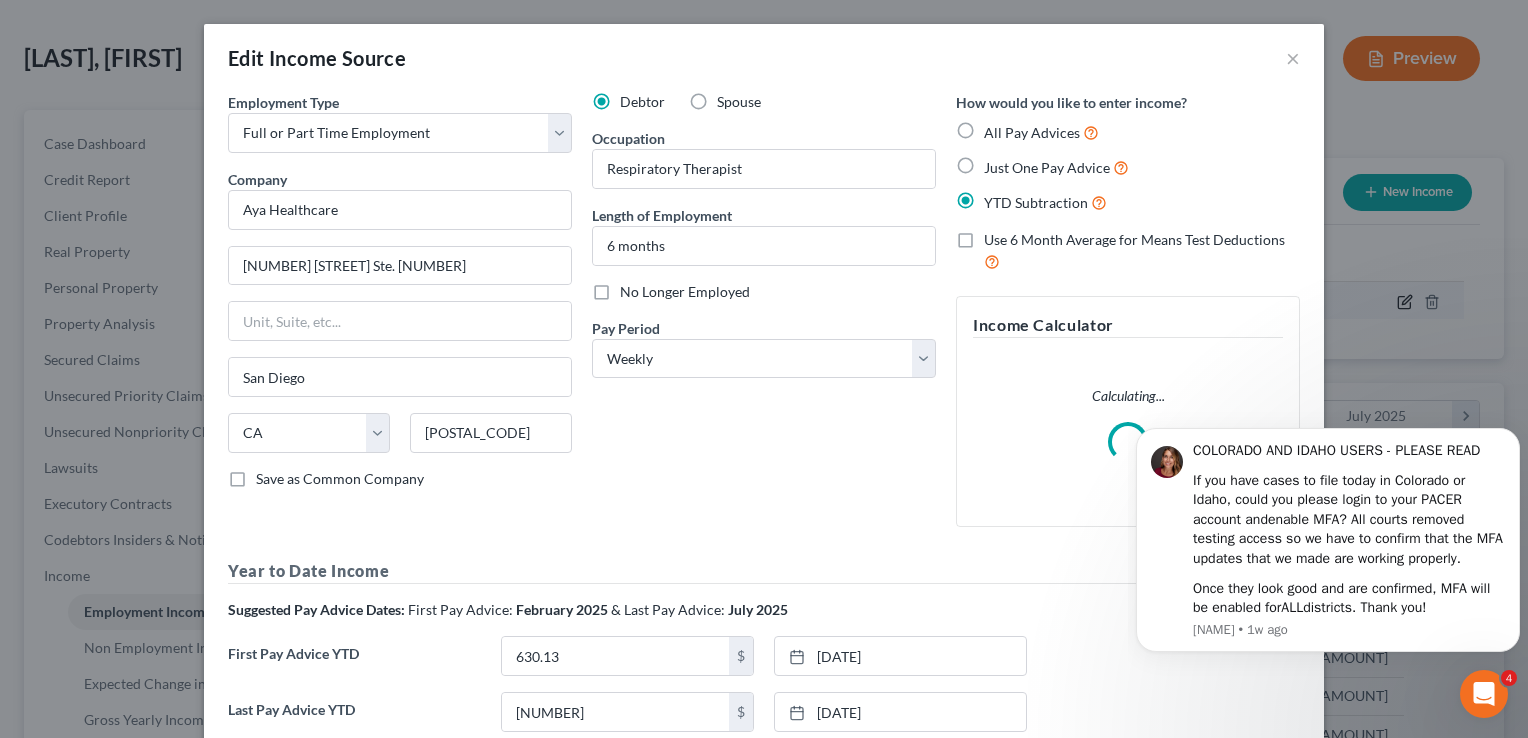 scroll, scrollTop: 999643, scrollLeft: 999378, axis: both 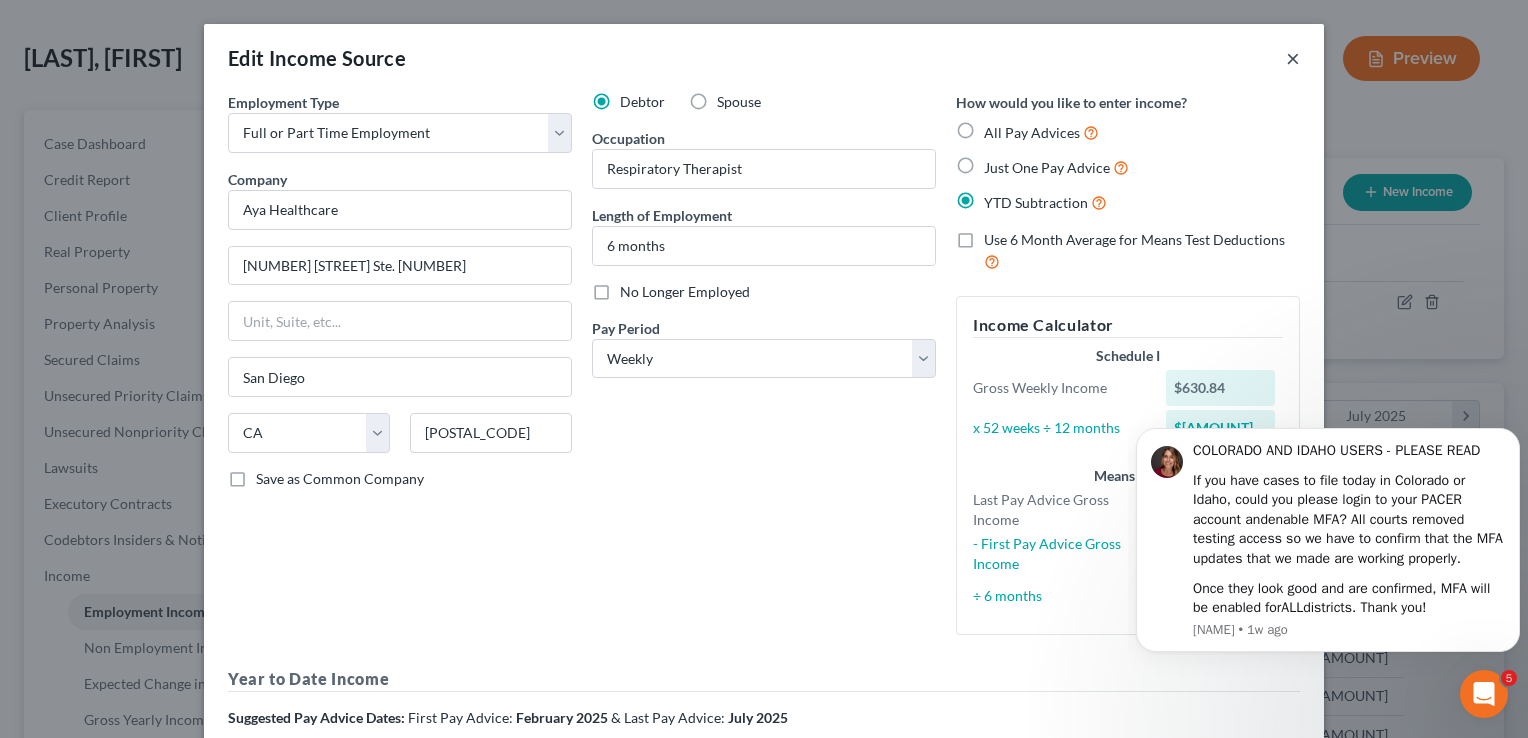 click on "×" at bounding box center (1293, 58) 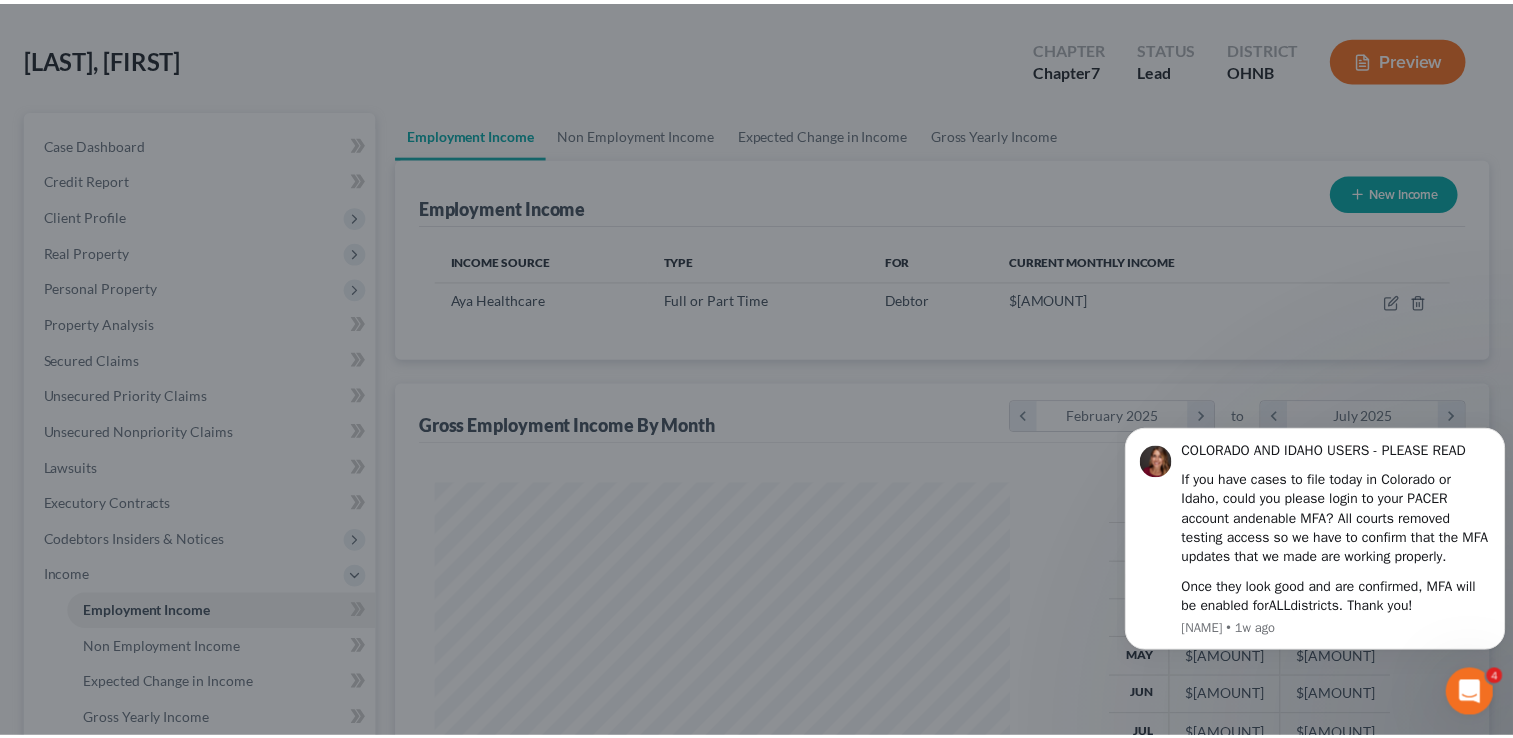 scroll, scrollTop: 356, scrollLeft: 615, axis: both 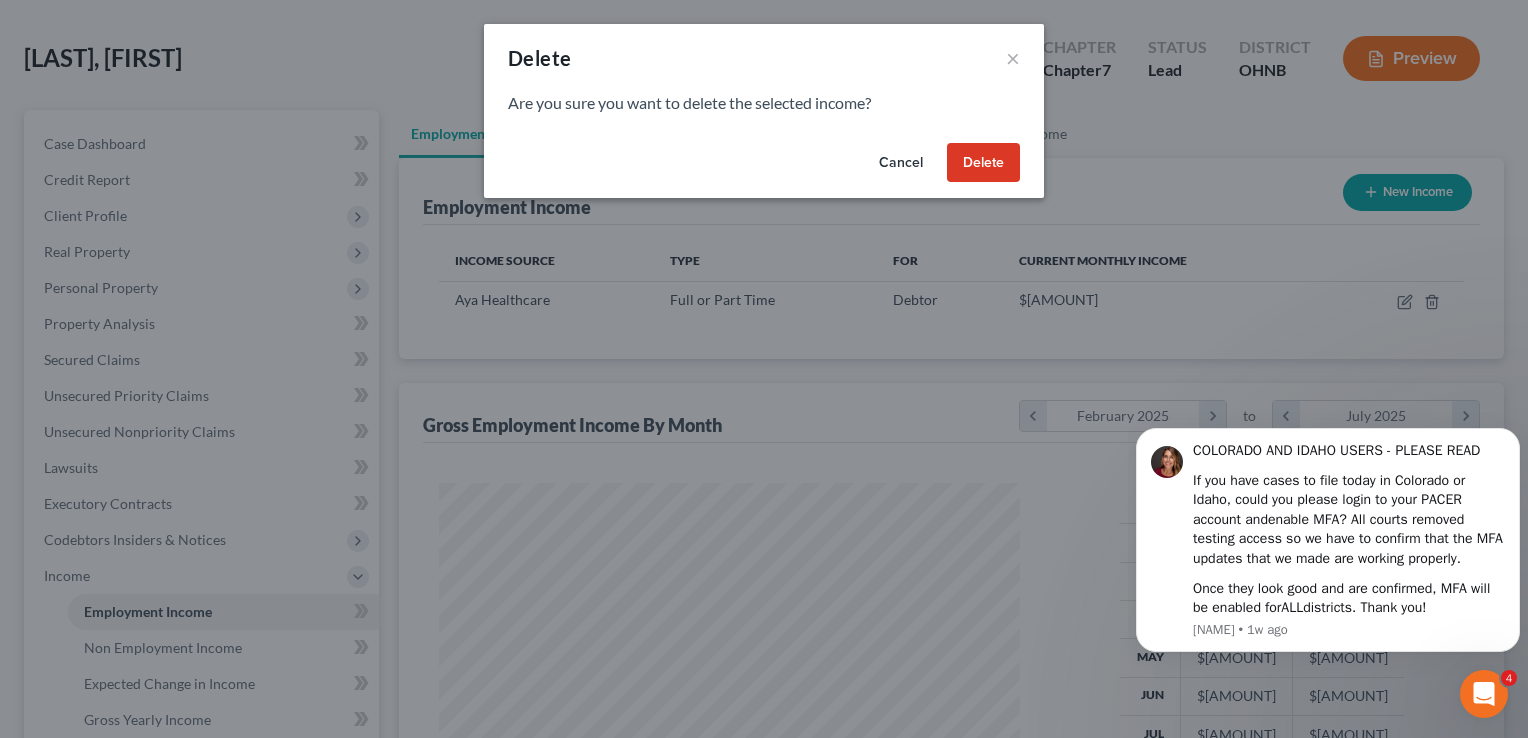 click on "Delete" at bounding box center (983, 163) 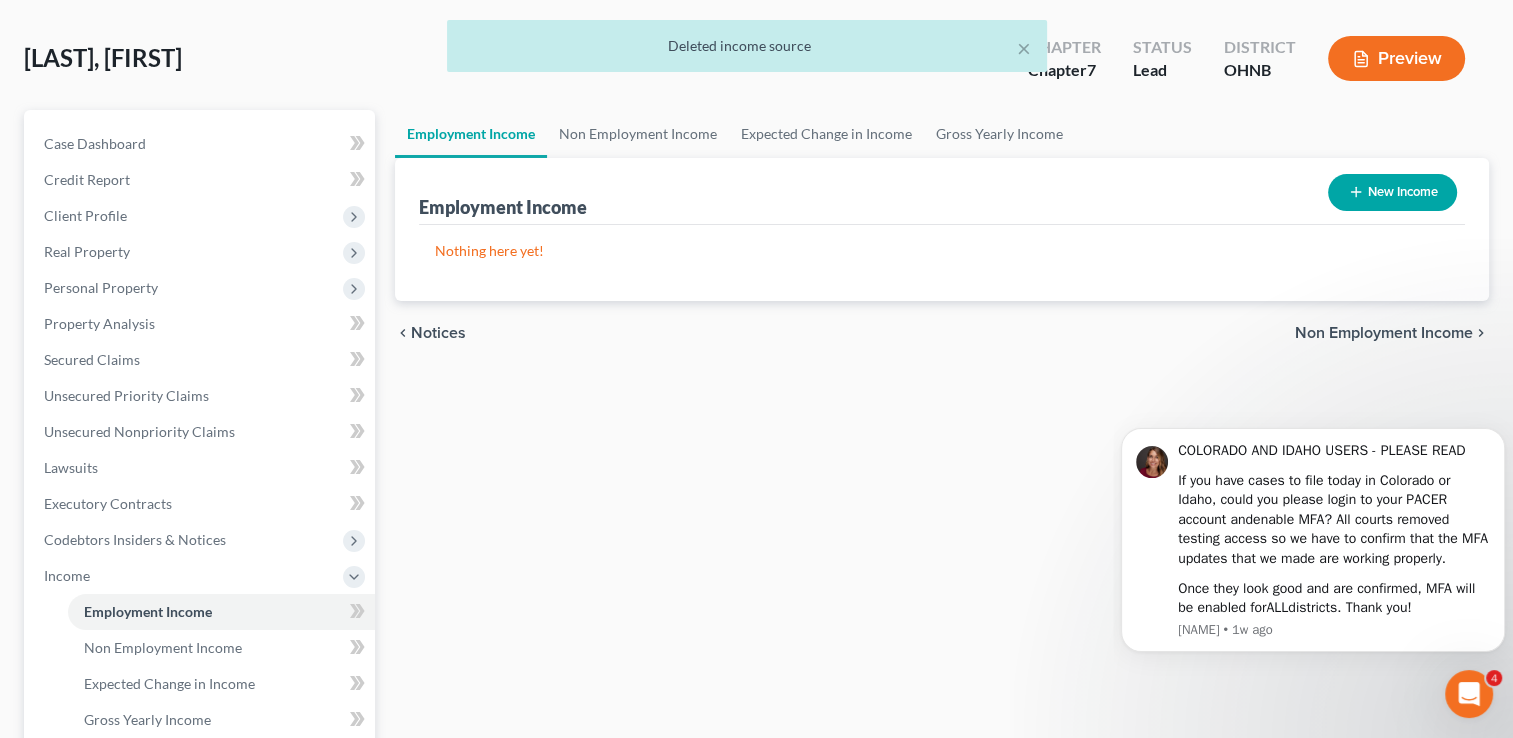click on "New Income" at bounding box center [1392, 192] 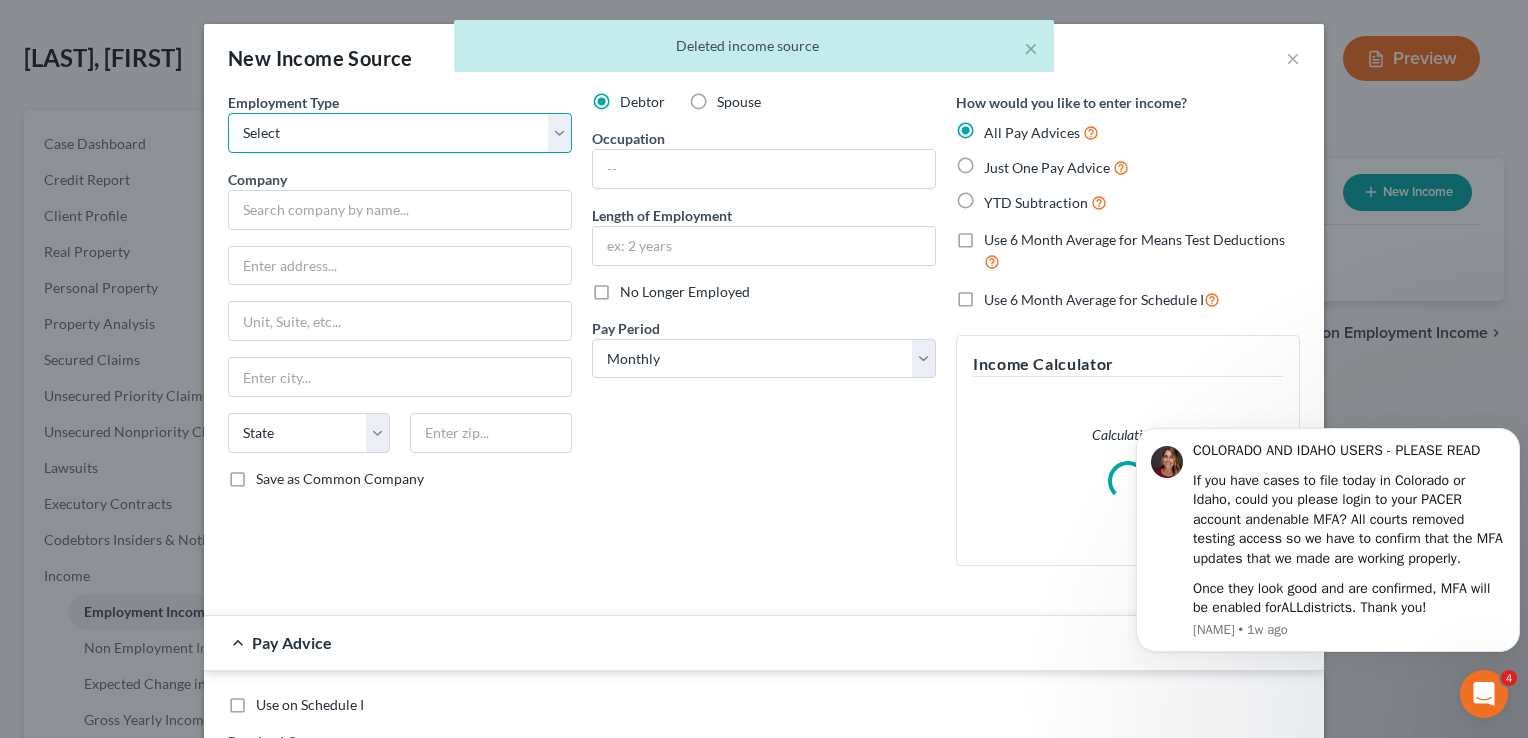 click on "Select Full or Part Time Employment Self Employment" at bounding box center (400, 133) 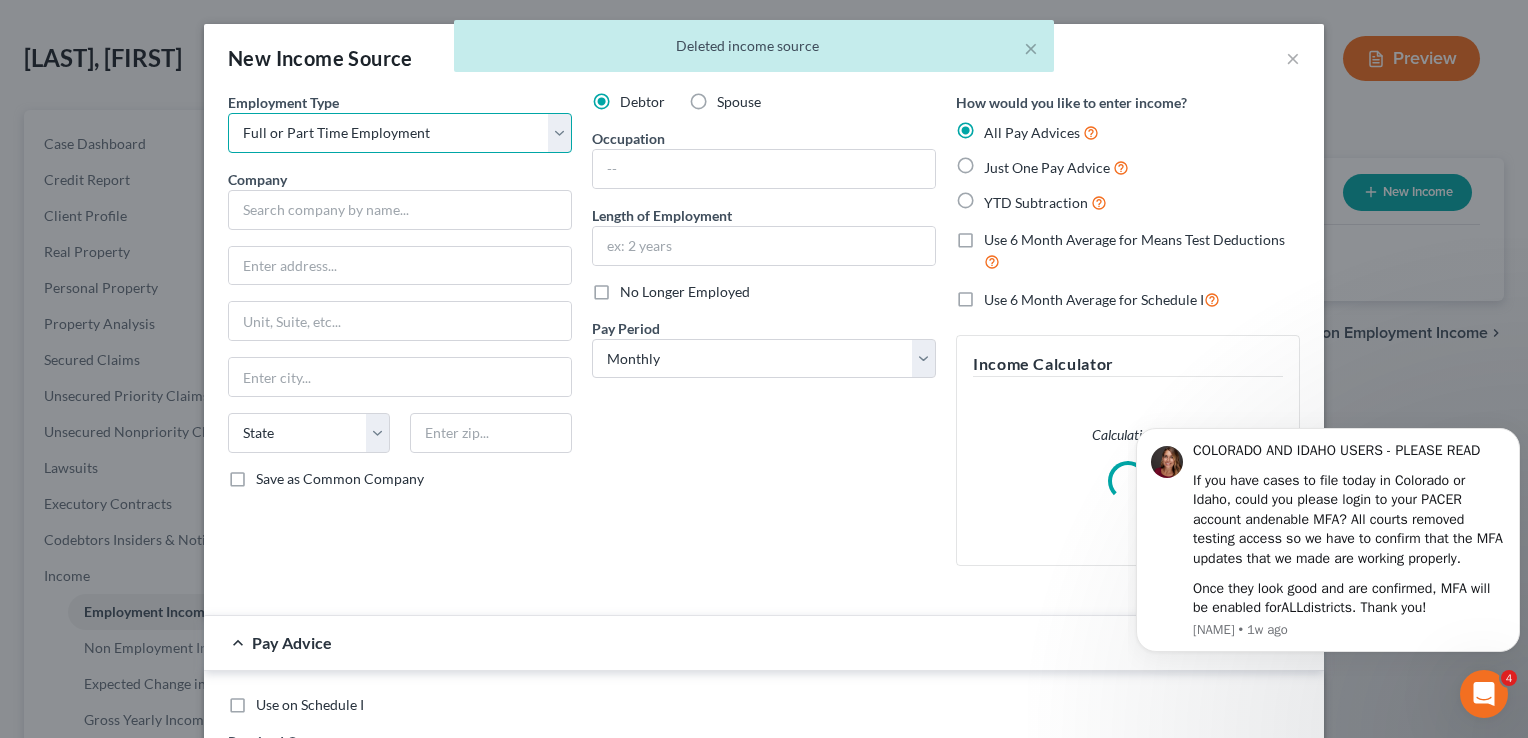 click on "Select Full or Part Time Employment Self Employment" at bounding box center (400, 133) 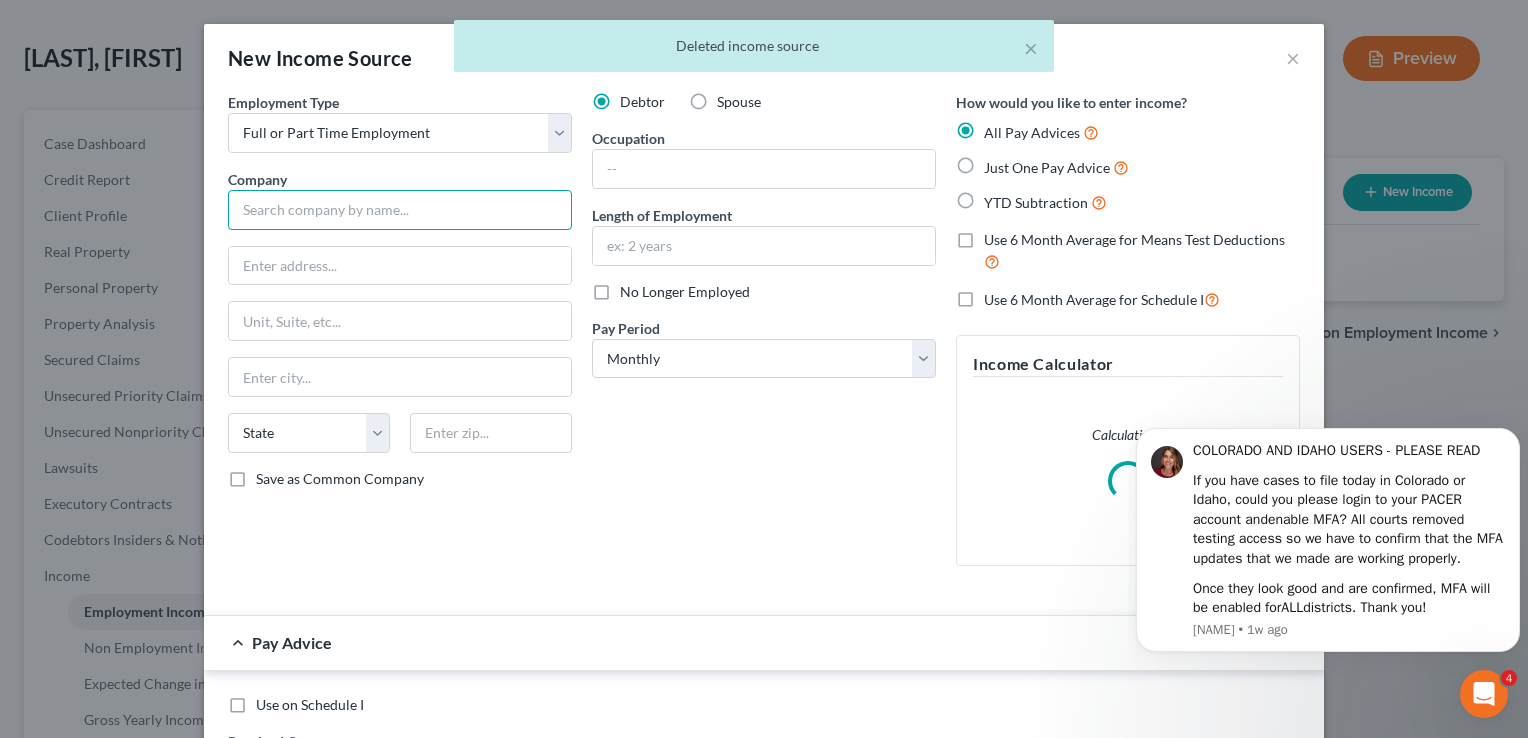 click at bounding box center [400, 210] 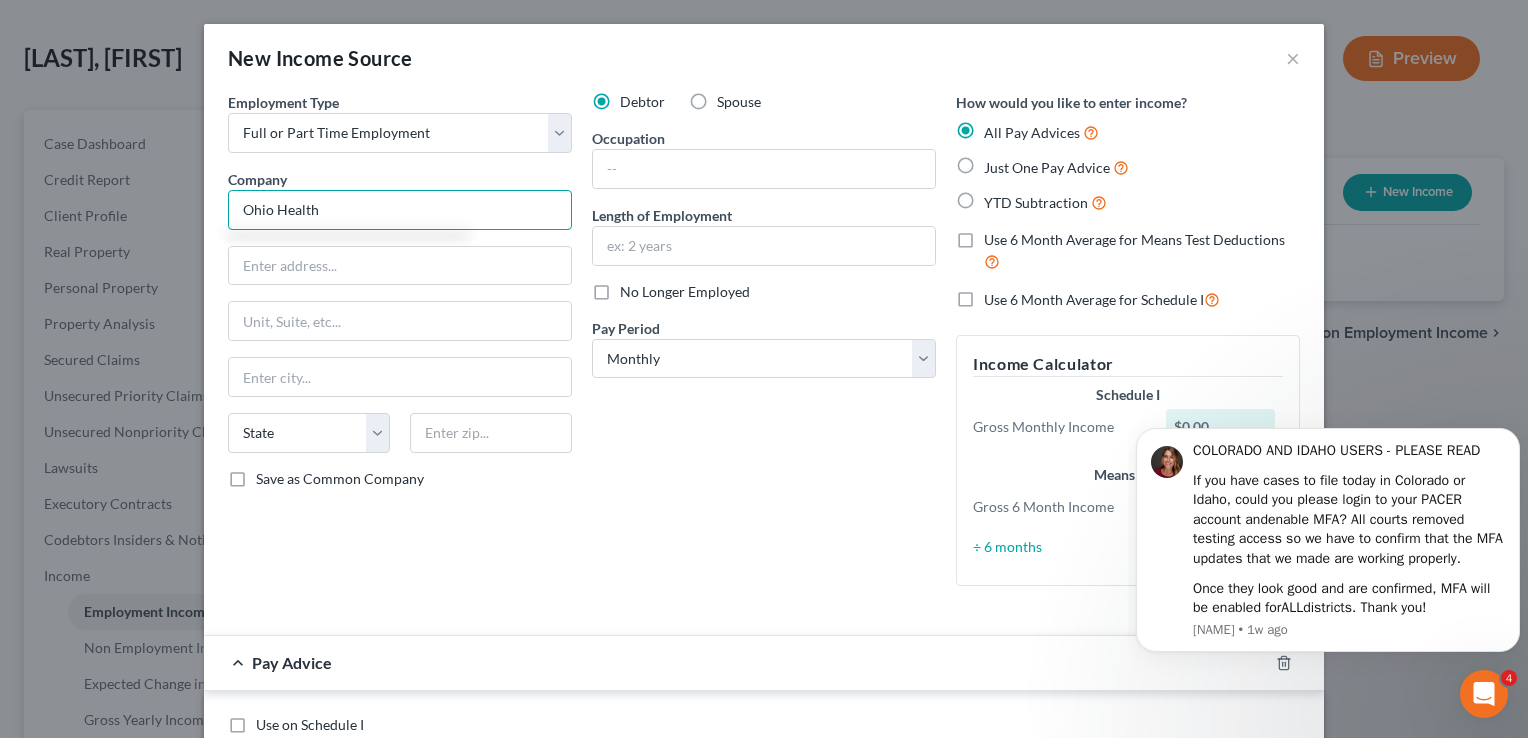 type on "Ohio Health" 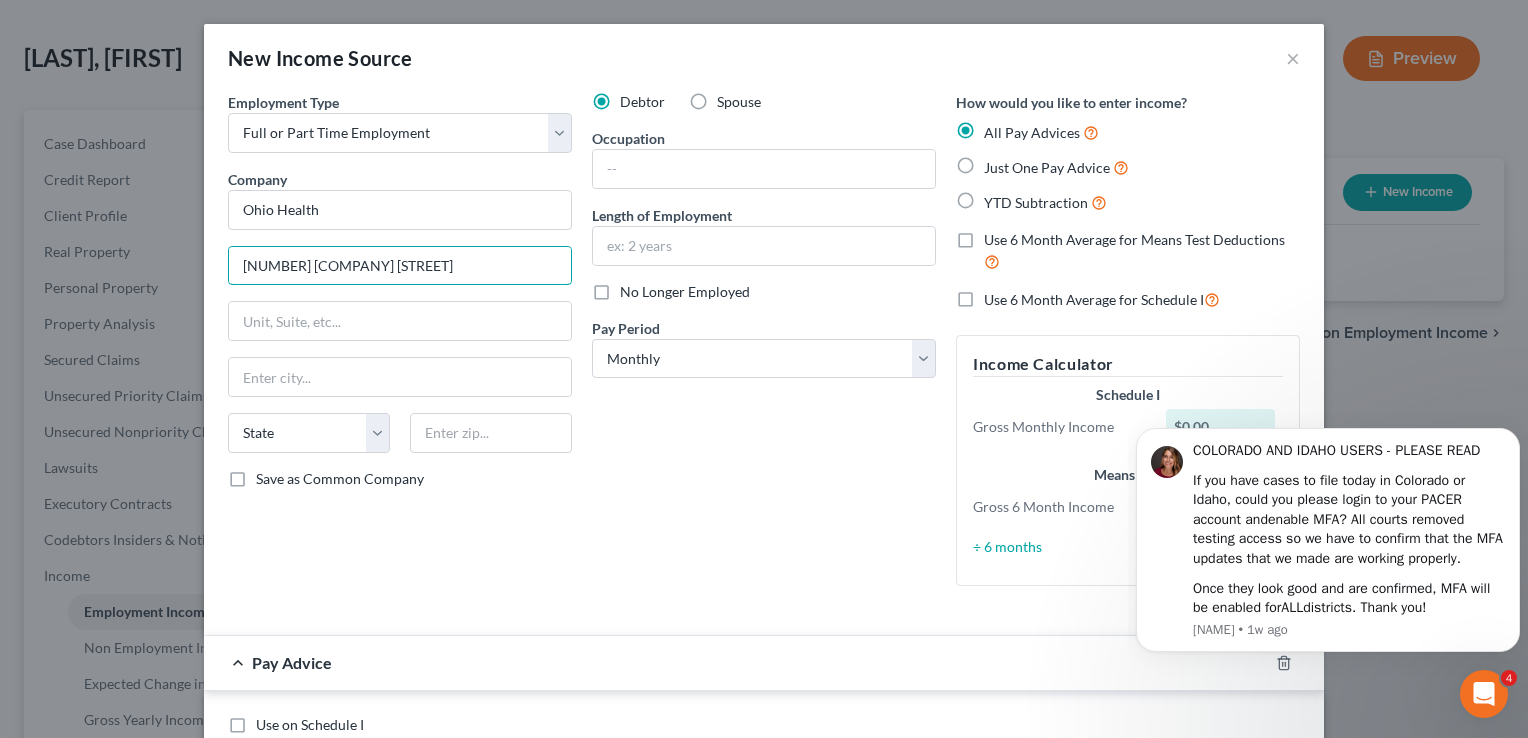 type on "[NUMBER] [COMPANY] [STREET]" 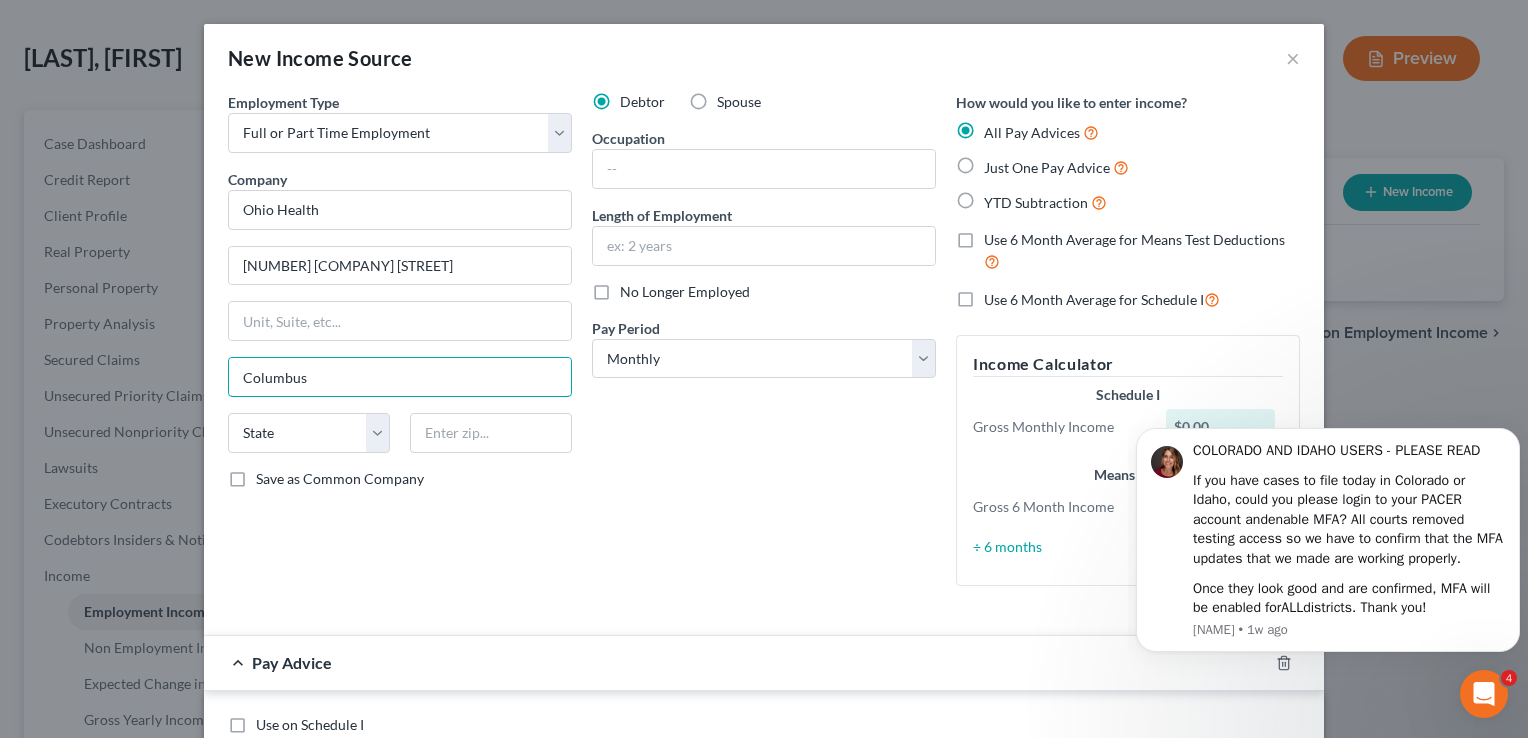 type on "Columbus" 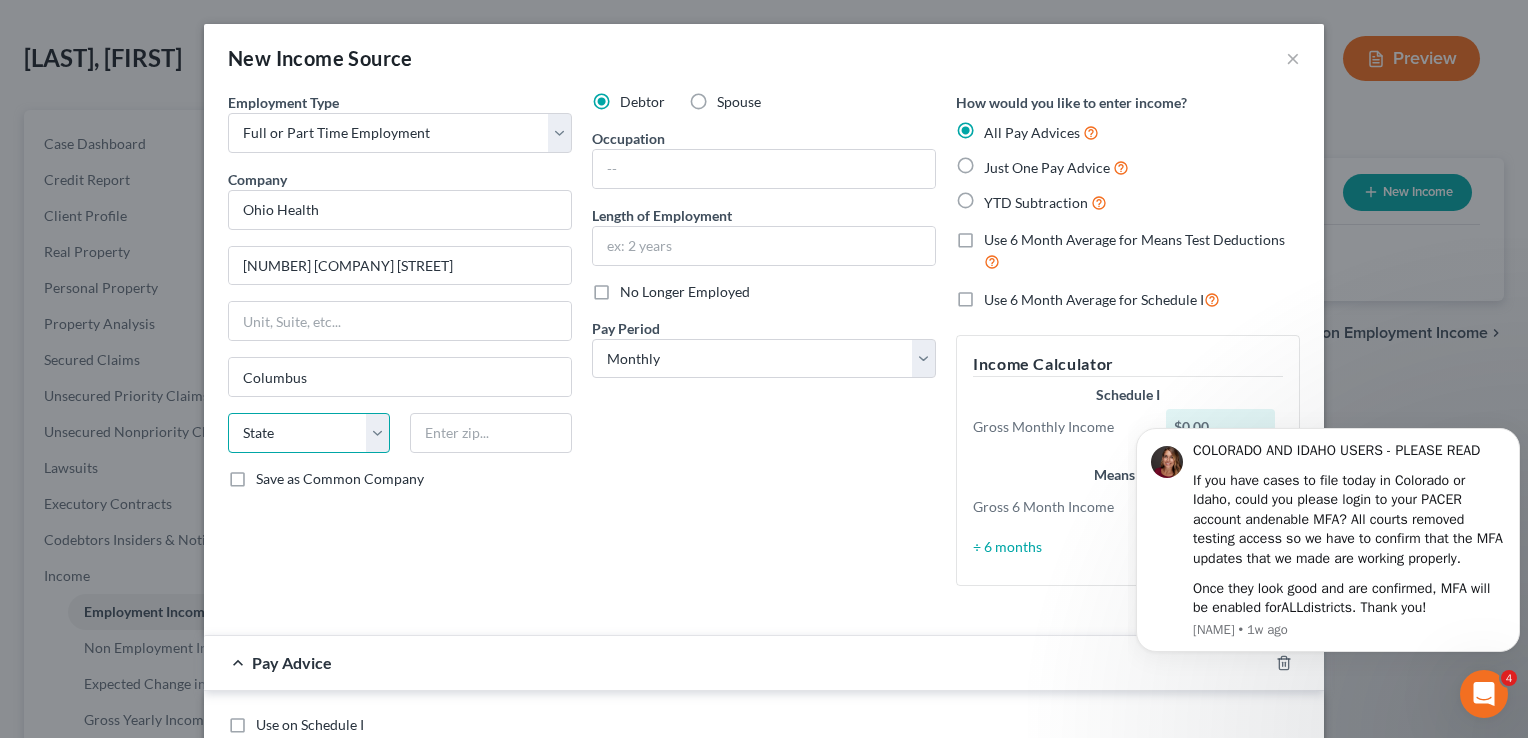 select on "36" 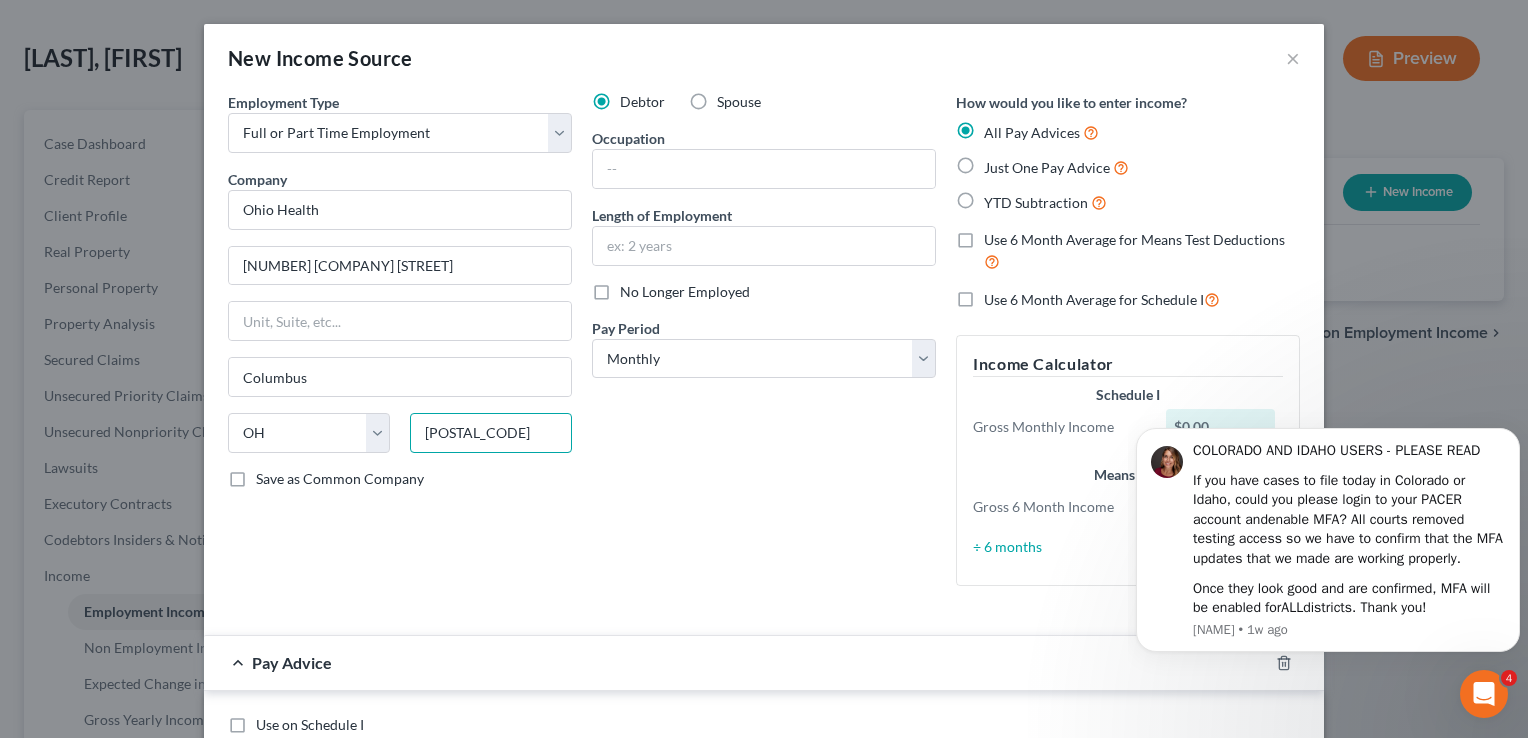 type on "[POSTAL_CODE]" 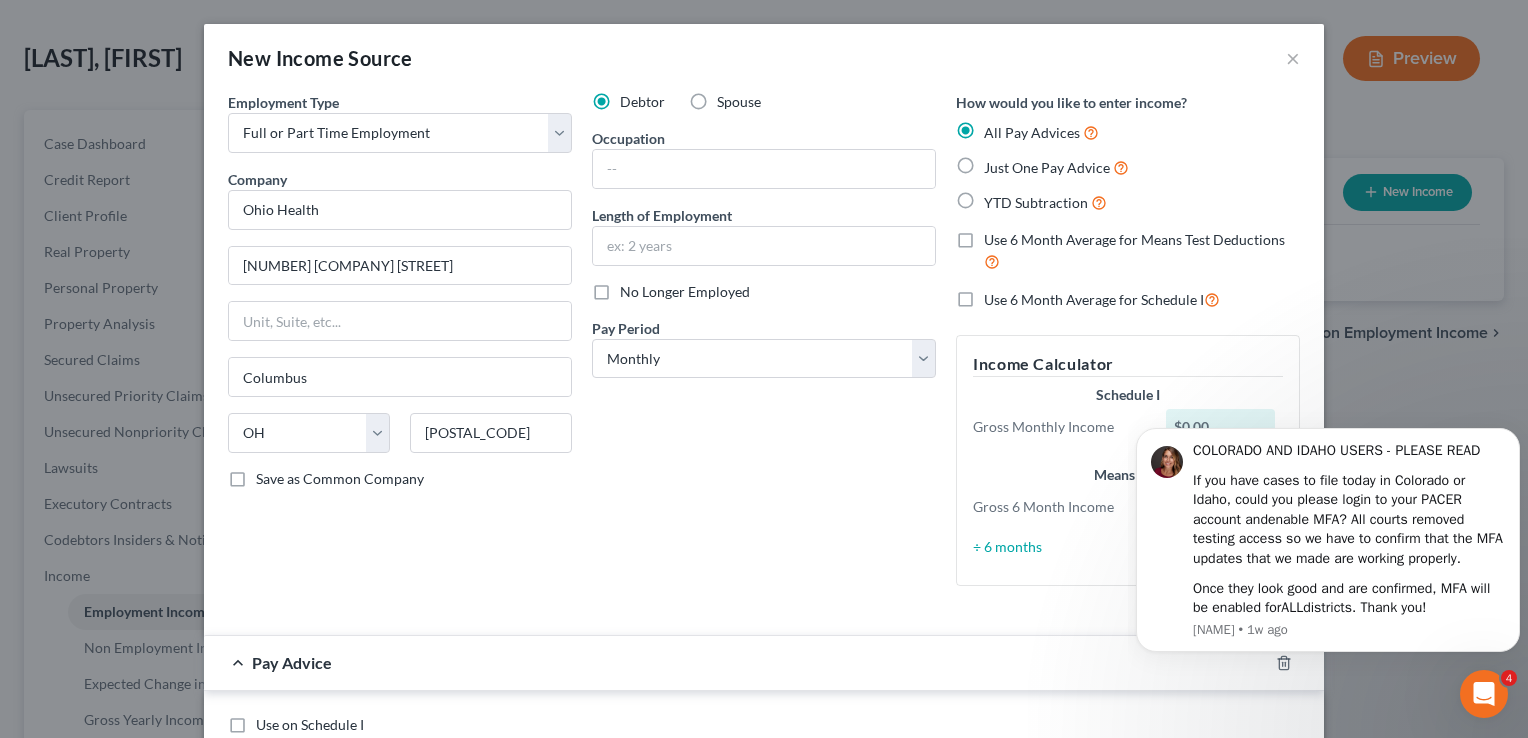 click on "No Longer Employed" at bounding box center (685, 292) 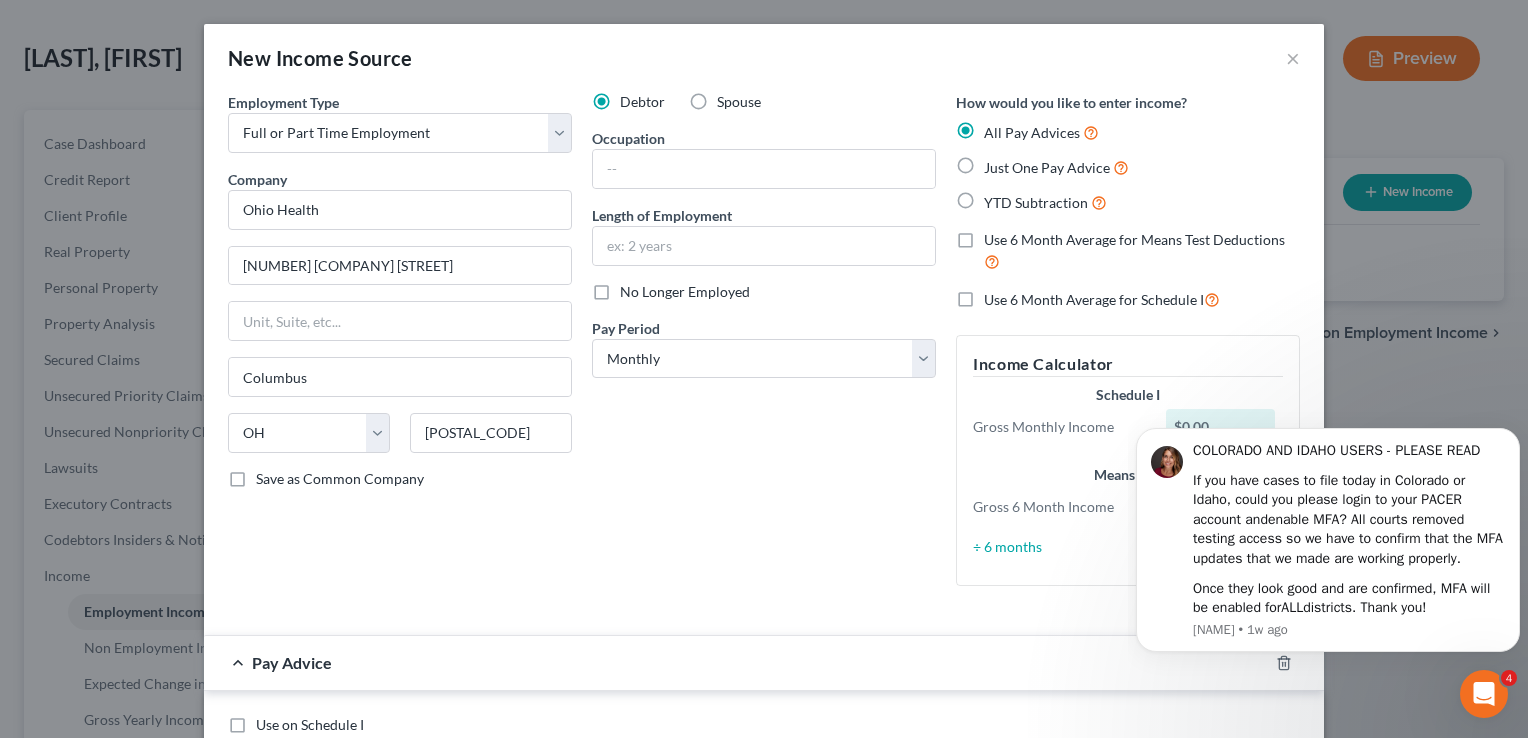 click on "No Longer Employed" at bounding box center [634, 288] 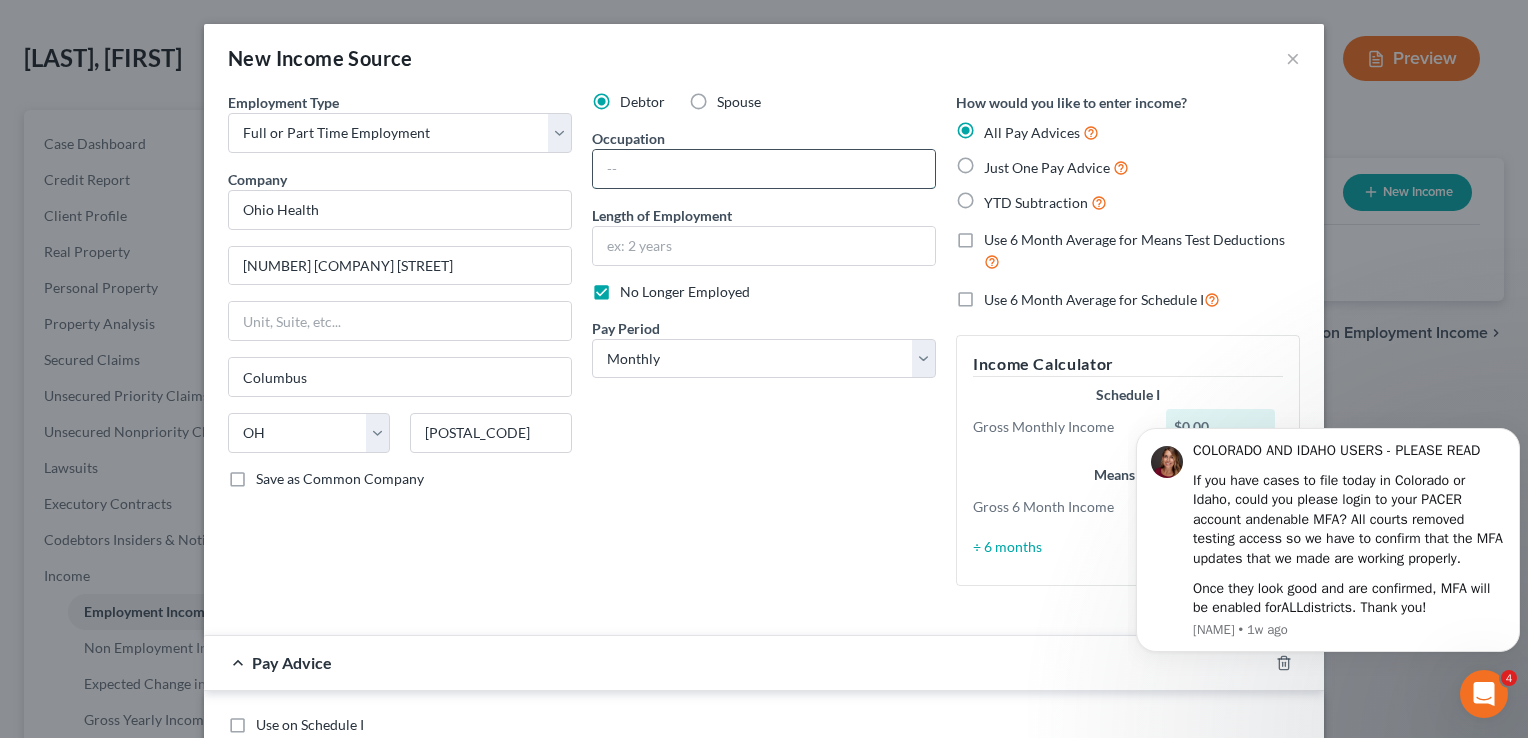 click at bounding box center (764, 169) 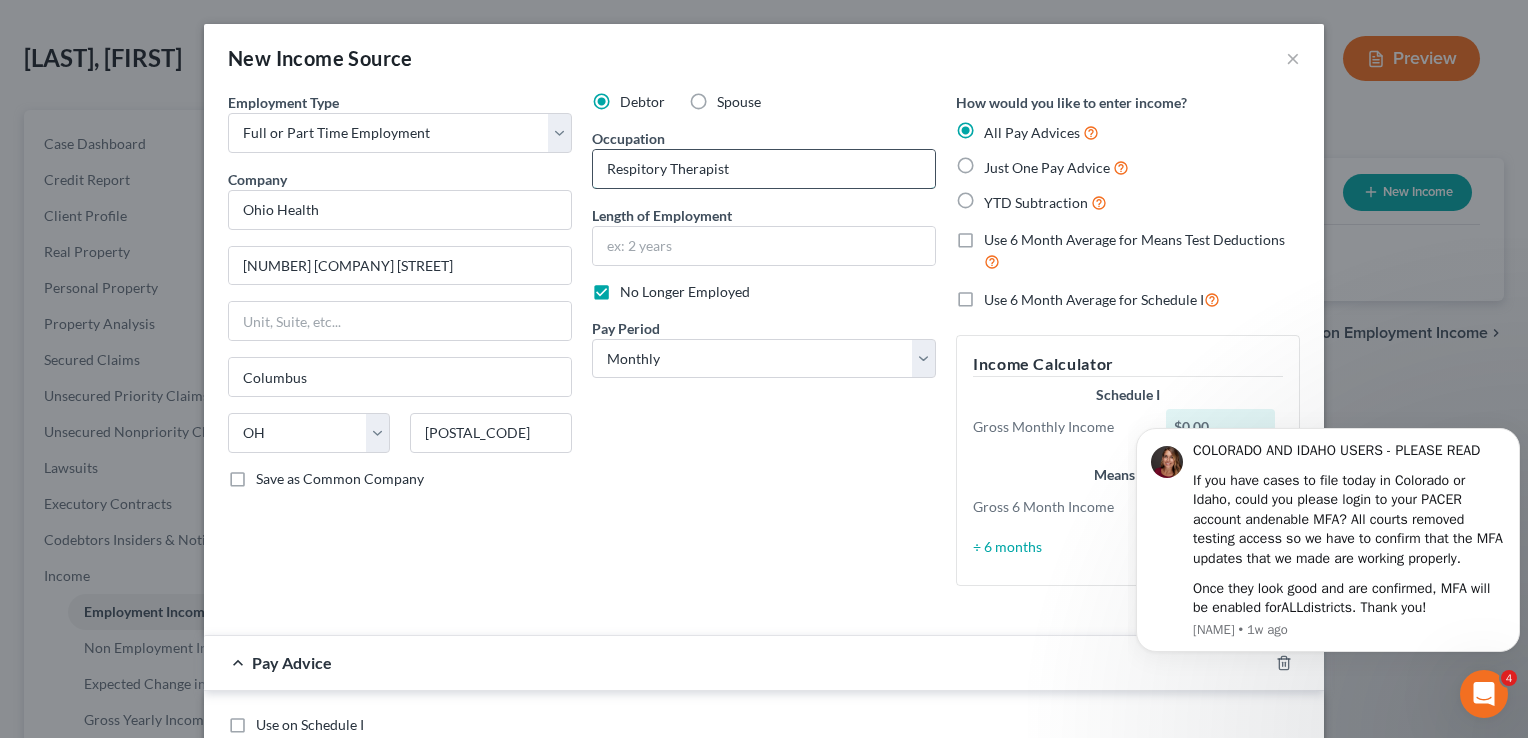 click on "Respitory Therapist" at bounding box center [764, 169] 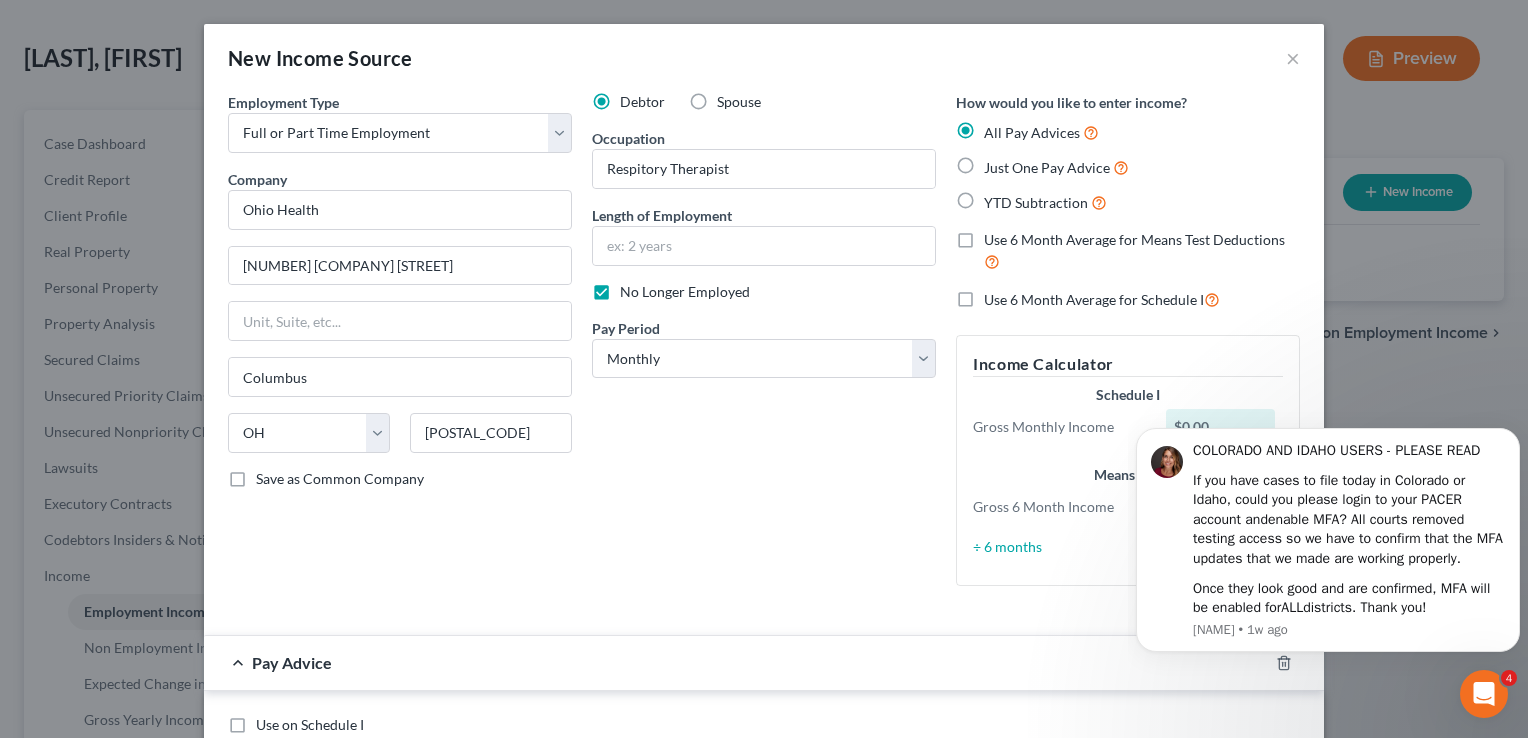 drag, startPoint x: 622, startPoint y: 172, endPoint x: 720, endPoint y: 415, distance: 262.01718 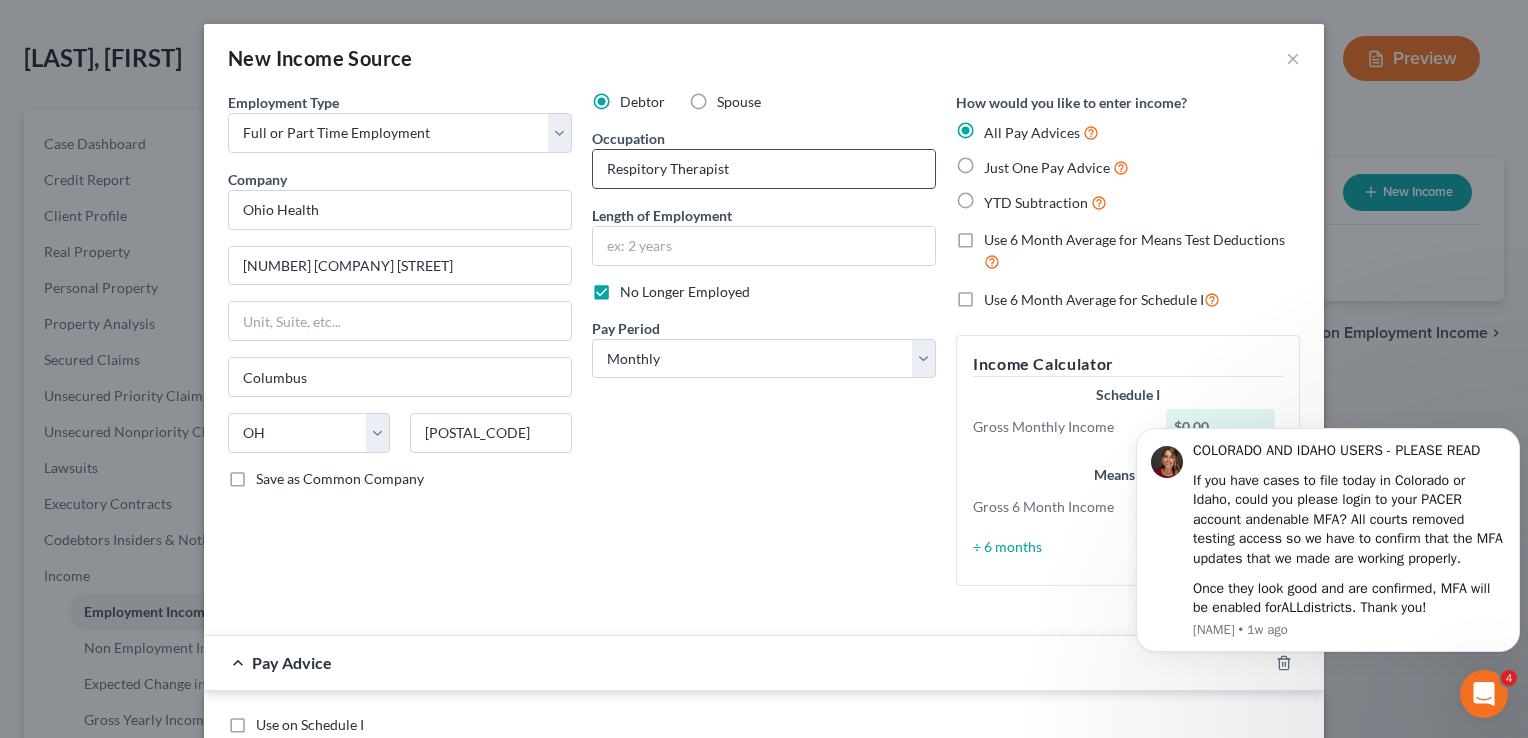 click on "Respitory Therapist" at bounding box center [764, 169] 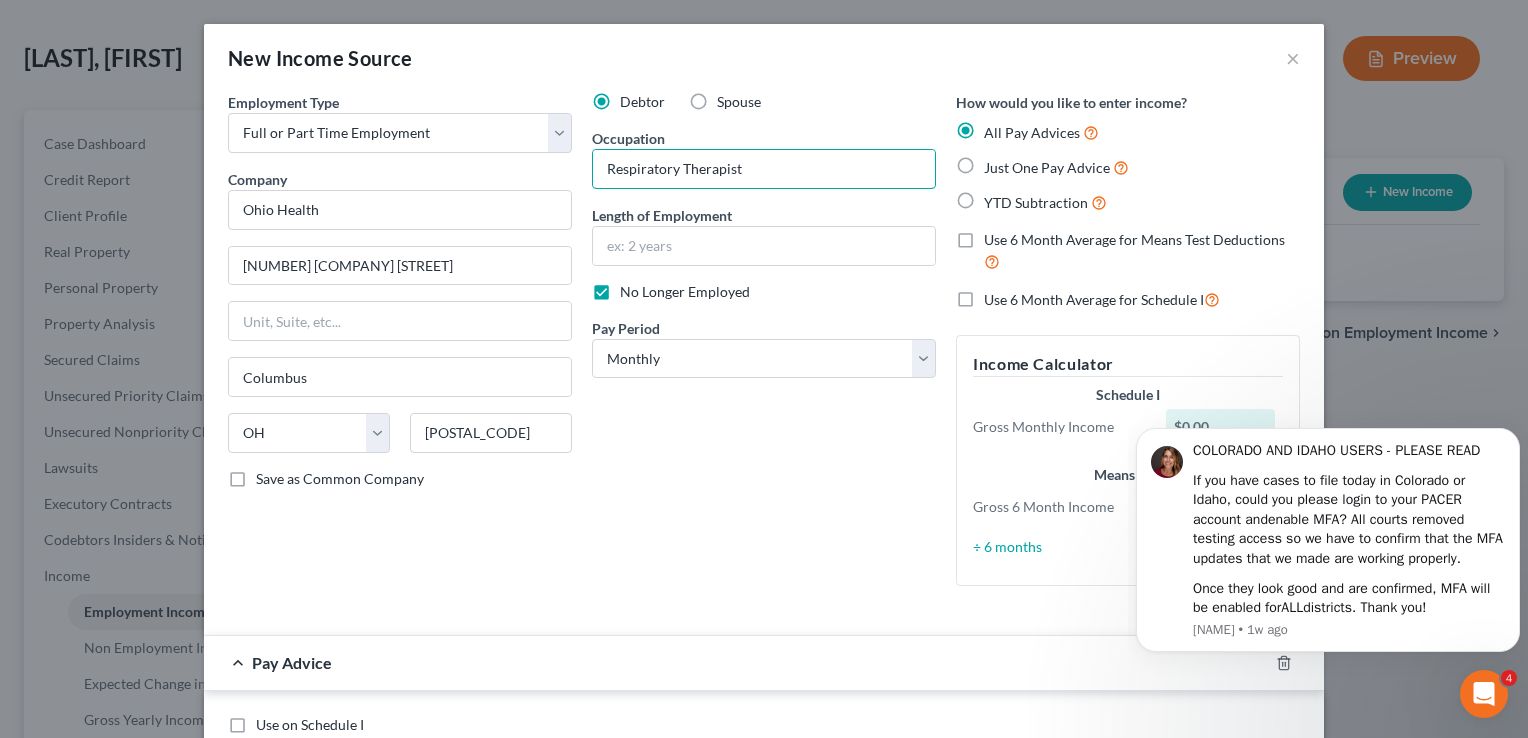 type on "Respiratory Therapist" 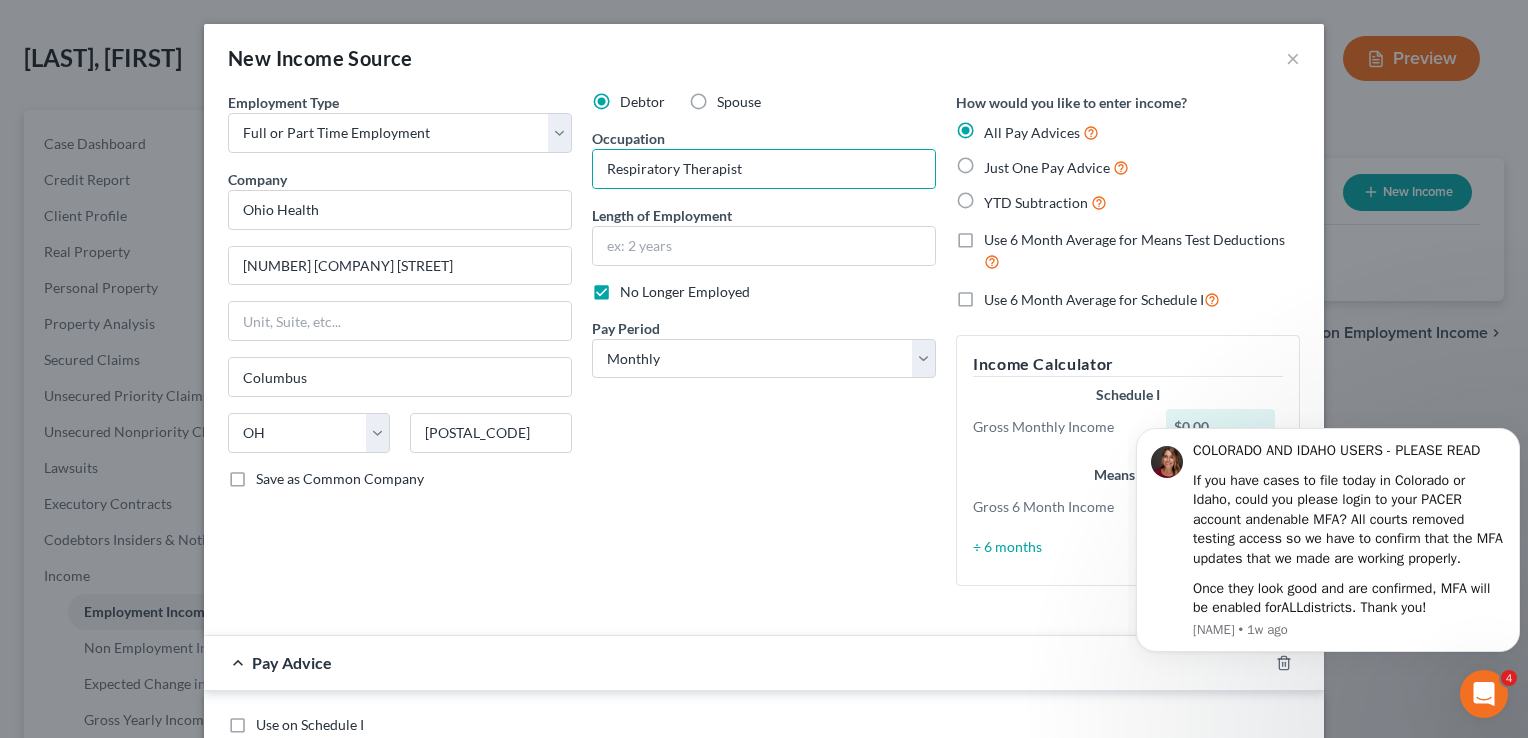 click on "Debtor Spouse Occupation Respiratory Therapist Length of Employment No Longer Employed
Pay Period
*
Select Monthly Twice Monthly Every Other Week Weekly" at bounding box center [764, 347] 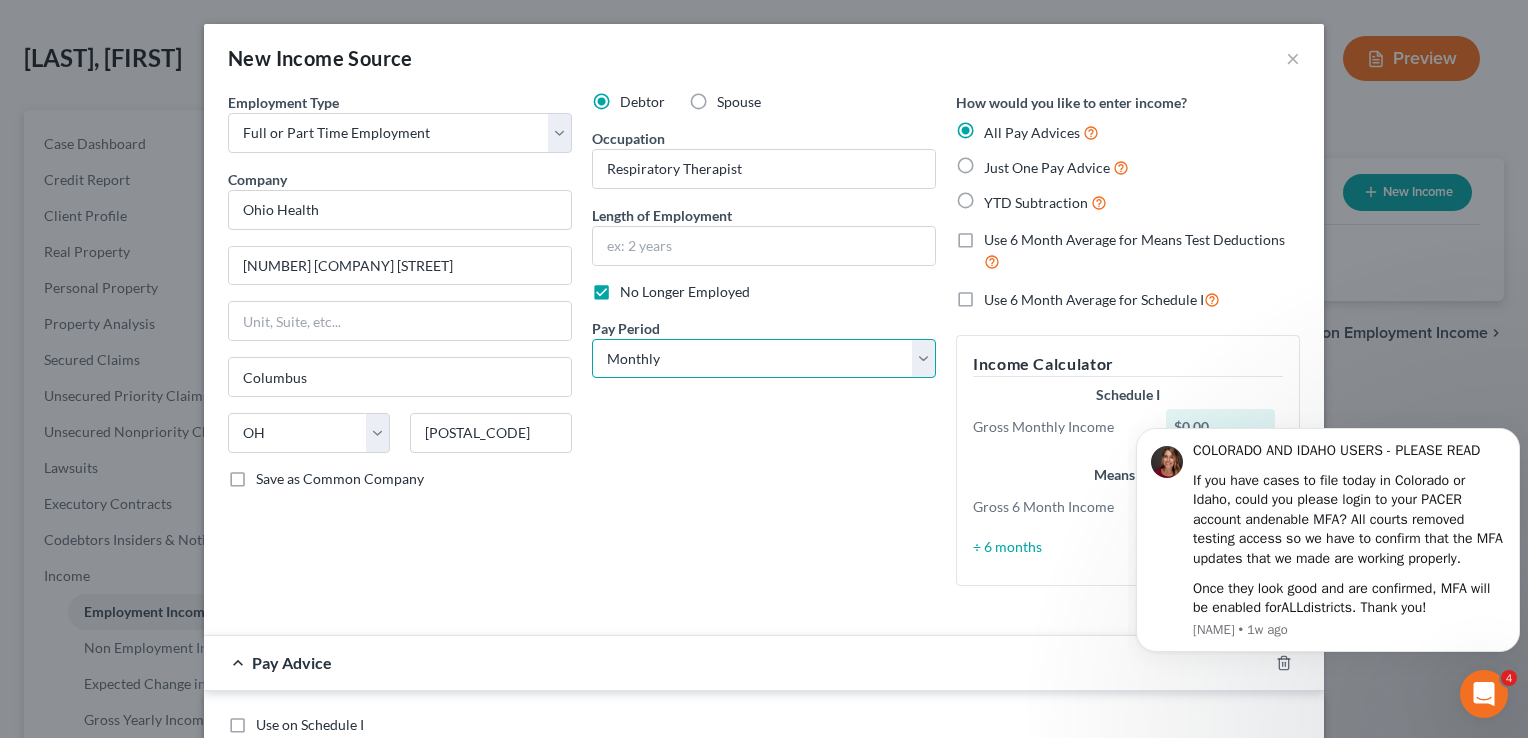 click on "Select Monthly Twice Monthly Every Other Week Weekly" at bounding box center (764, 359) 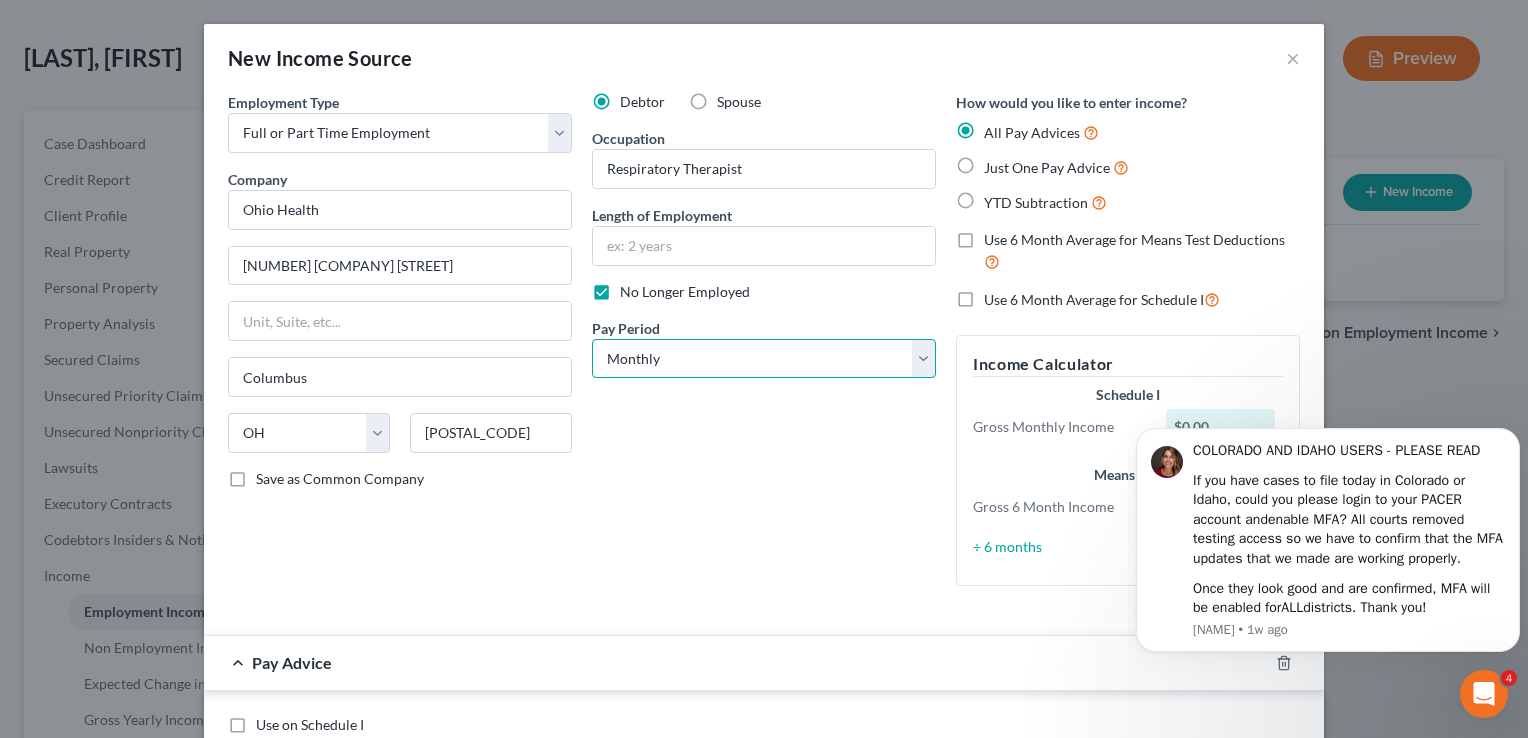 select on "2" 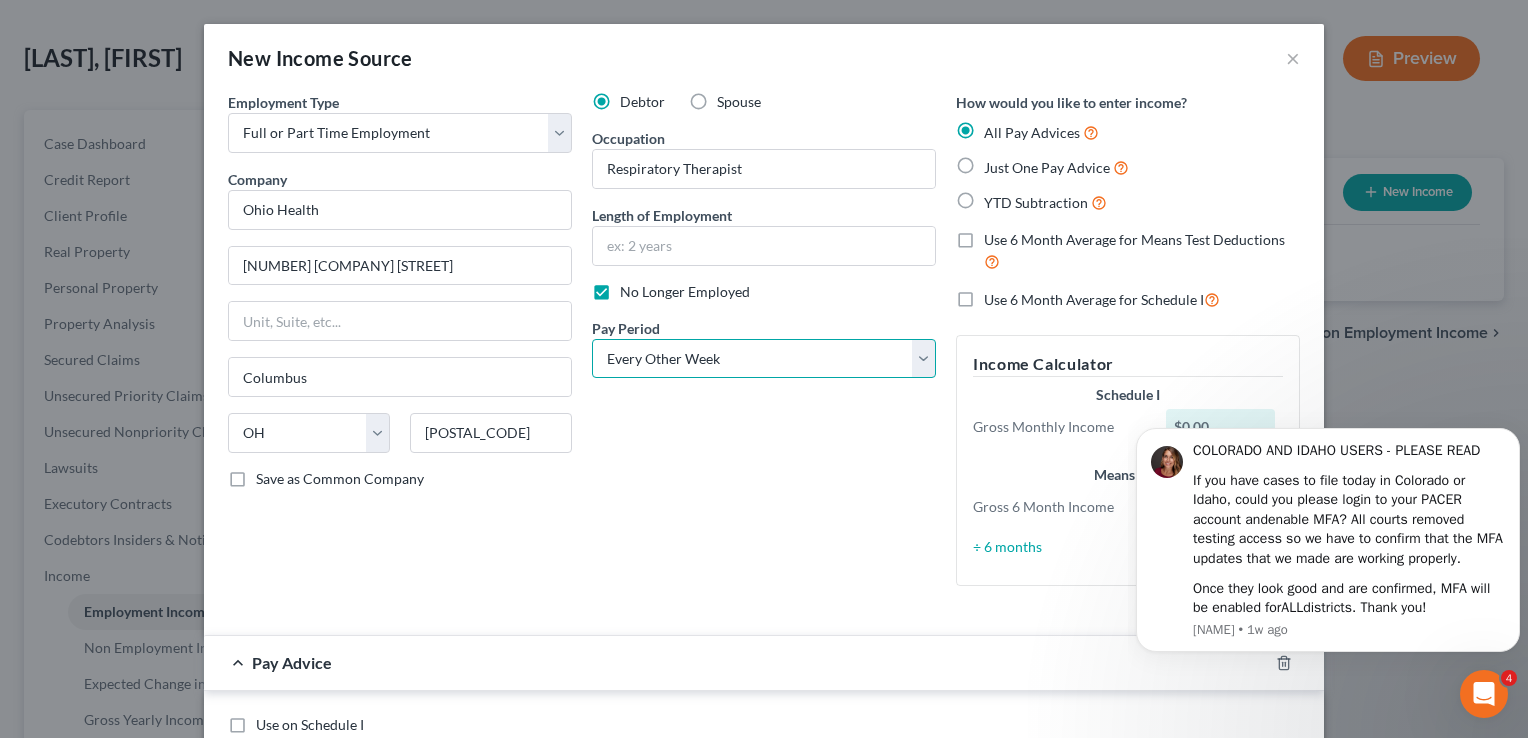 click on "Select Monthly Twice Monthly Every Other Week Weekly" at bounding box center [764, 359] 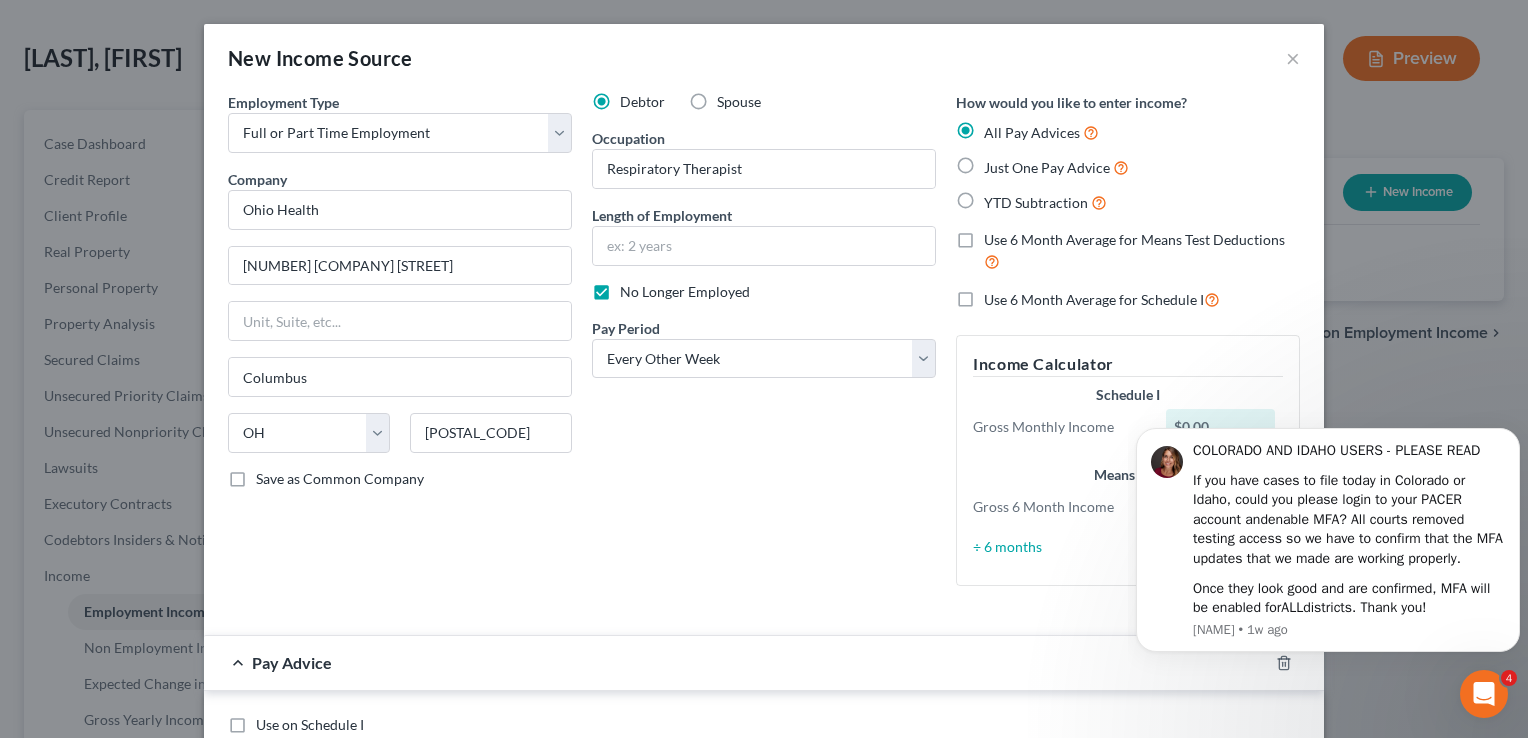 click on "YTD Subtraction" at bounding box center [1045, 202] 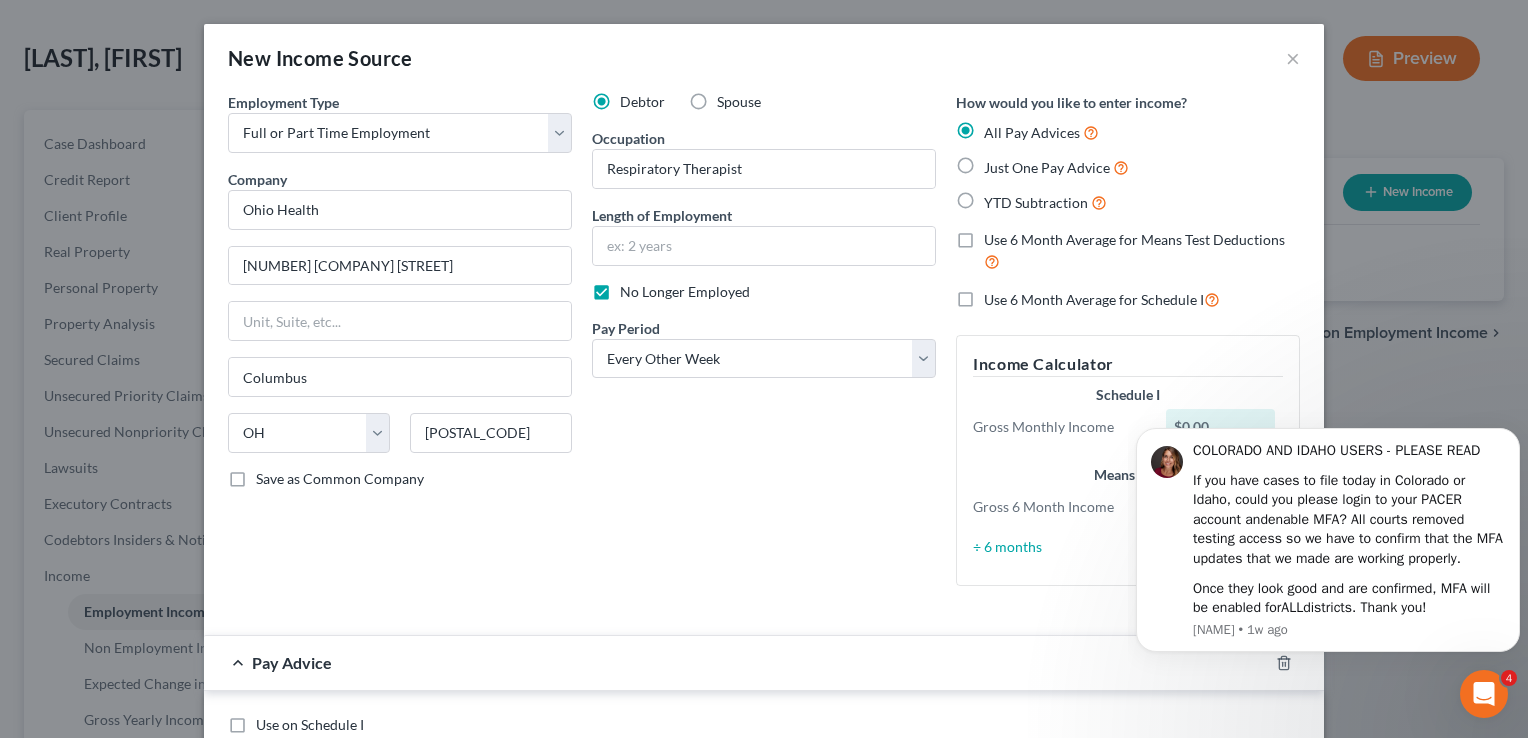 radio on "true" 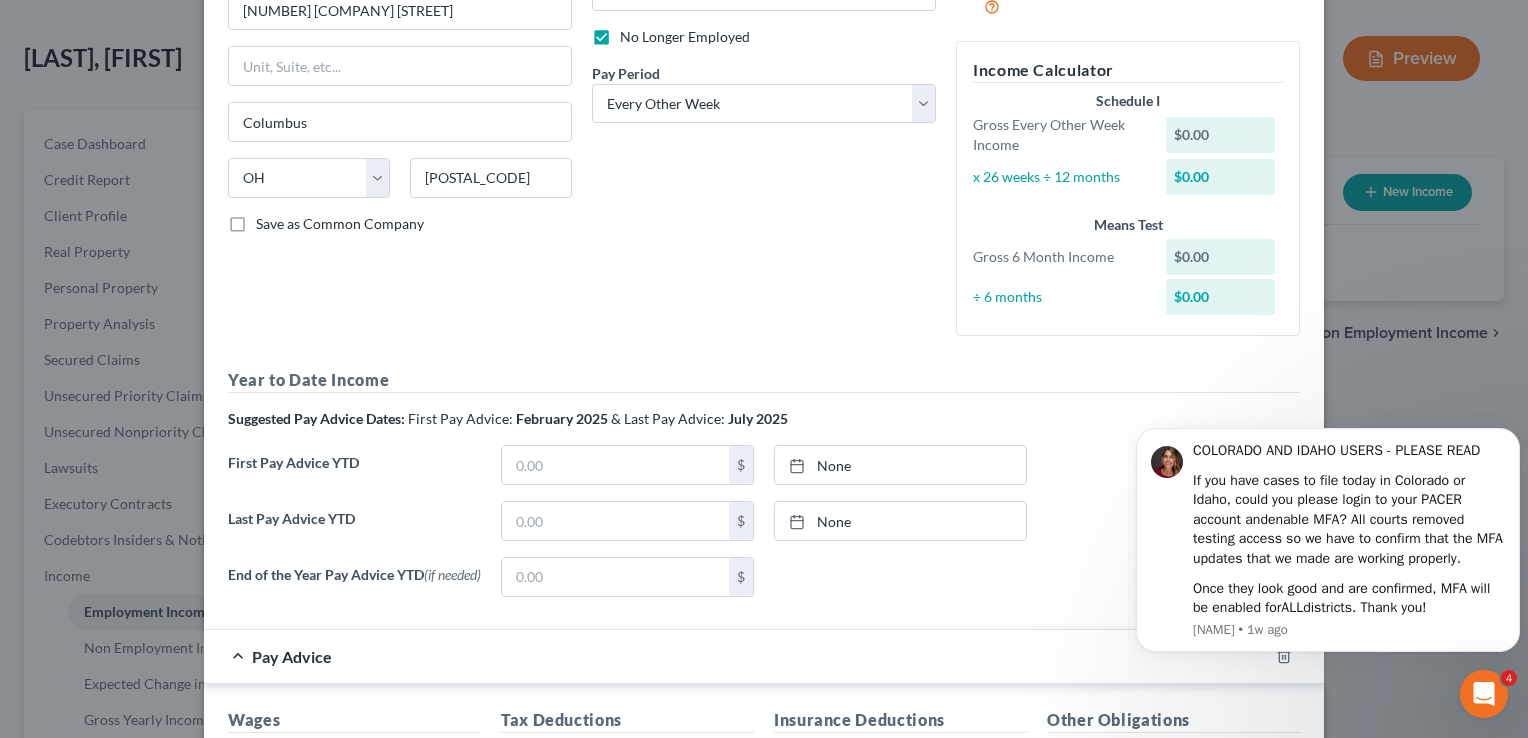 scroll, scrollTop: 268, scrollLeft: 0, axis: vertical 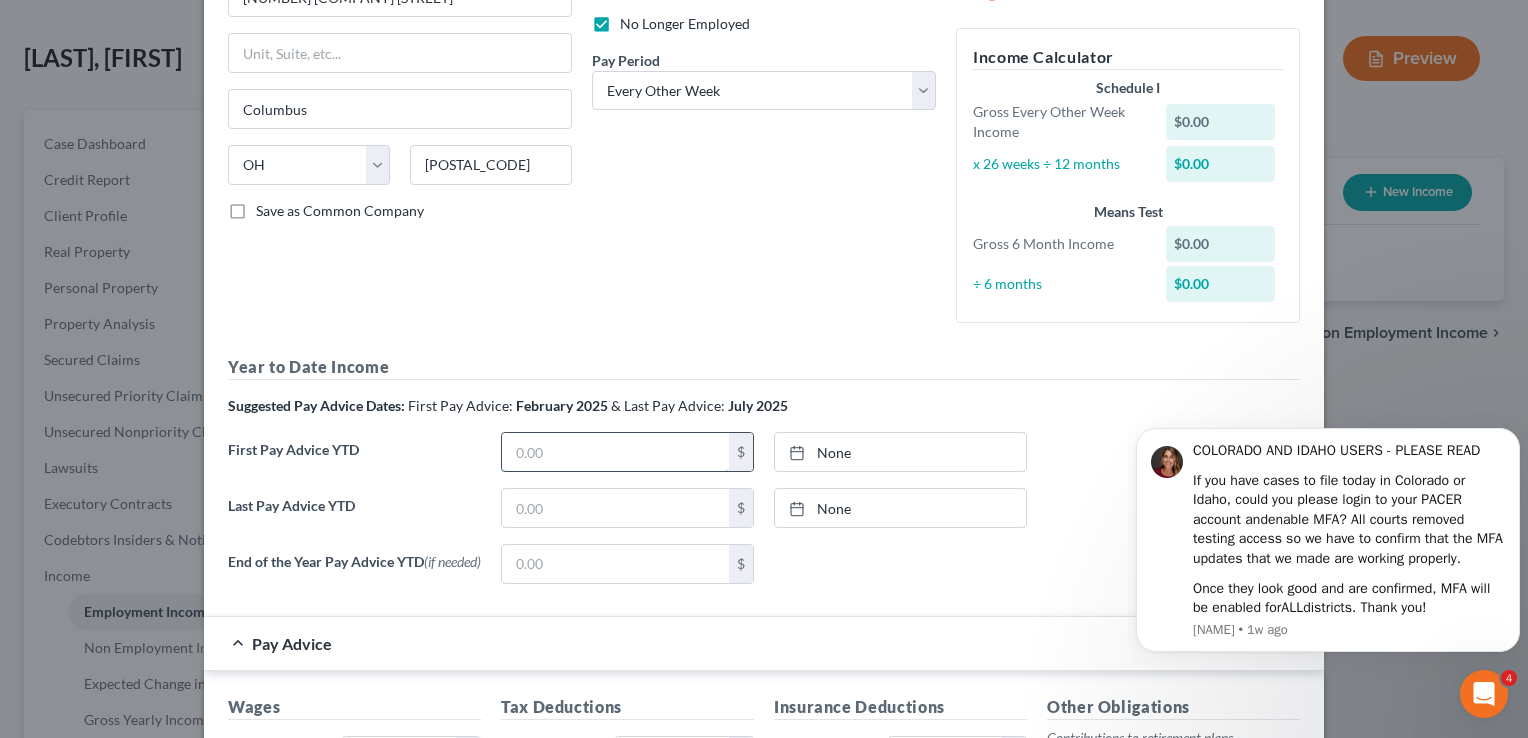 click at bounding box center (615, 452) 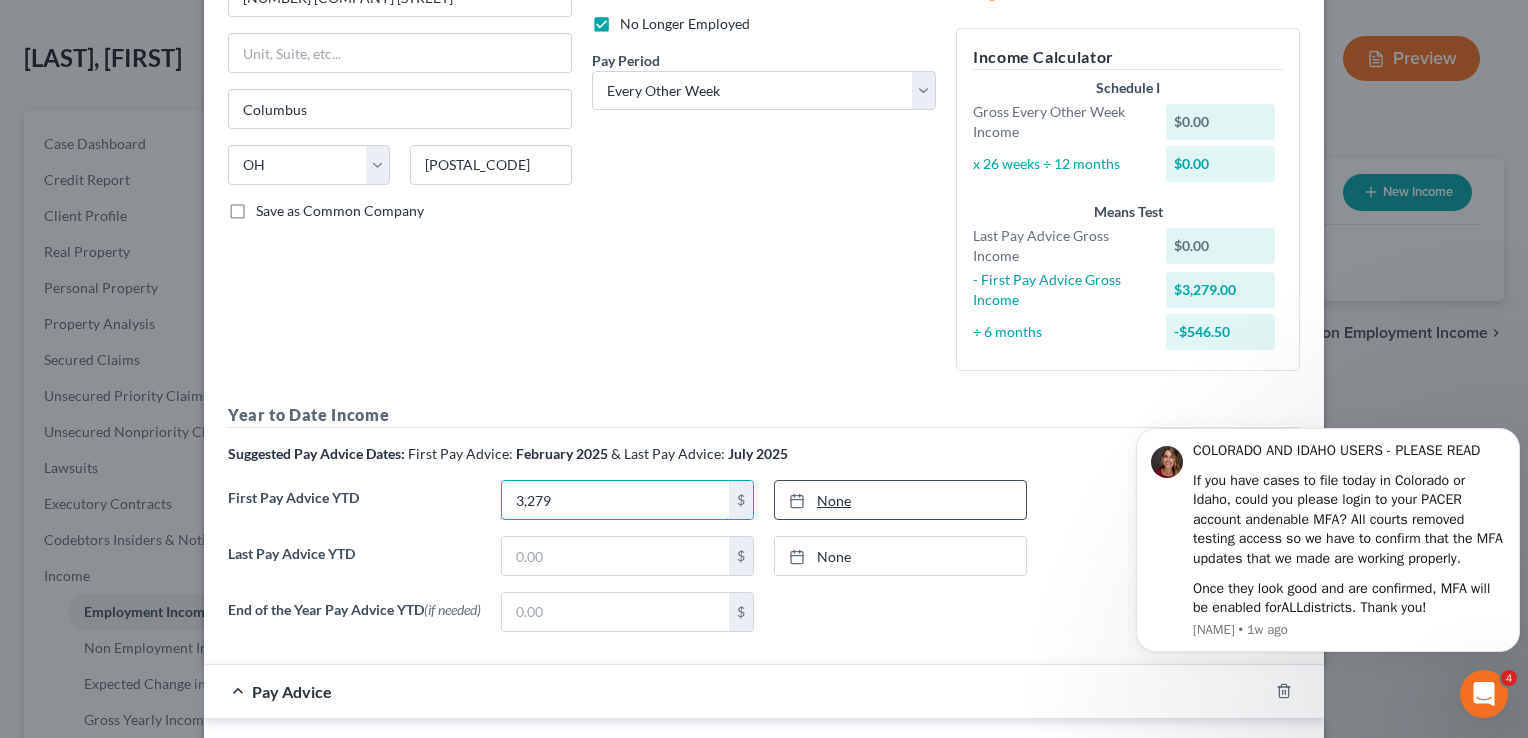 type on "3,279" 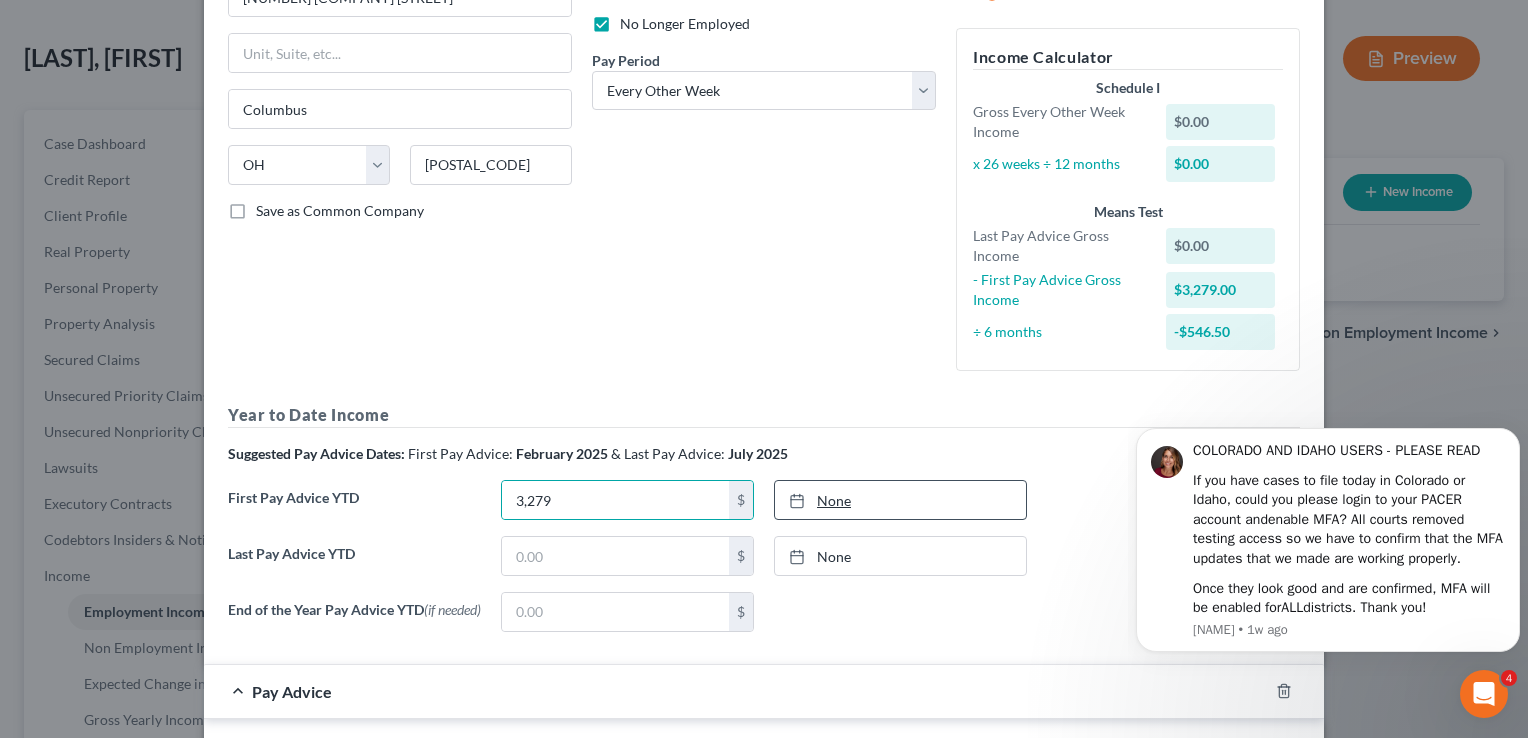 click on "None" at bounding box center [900, 500] 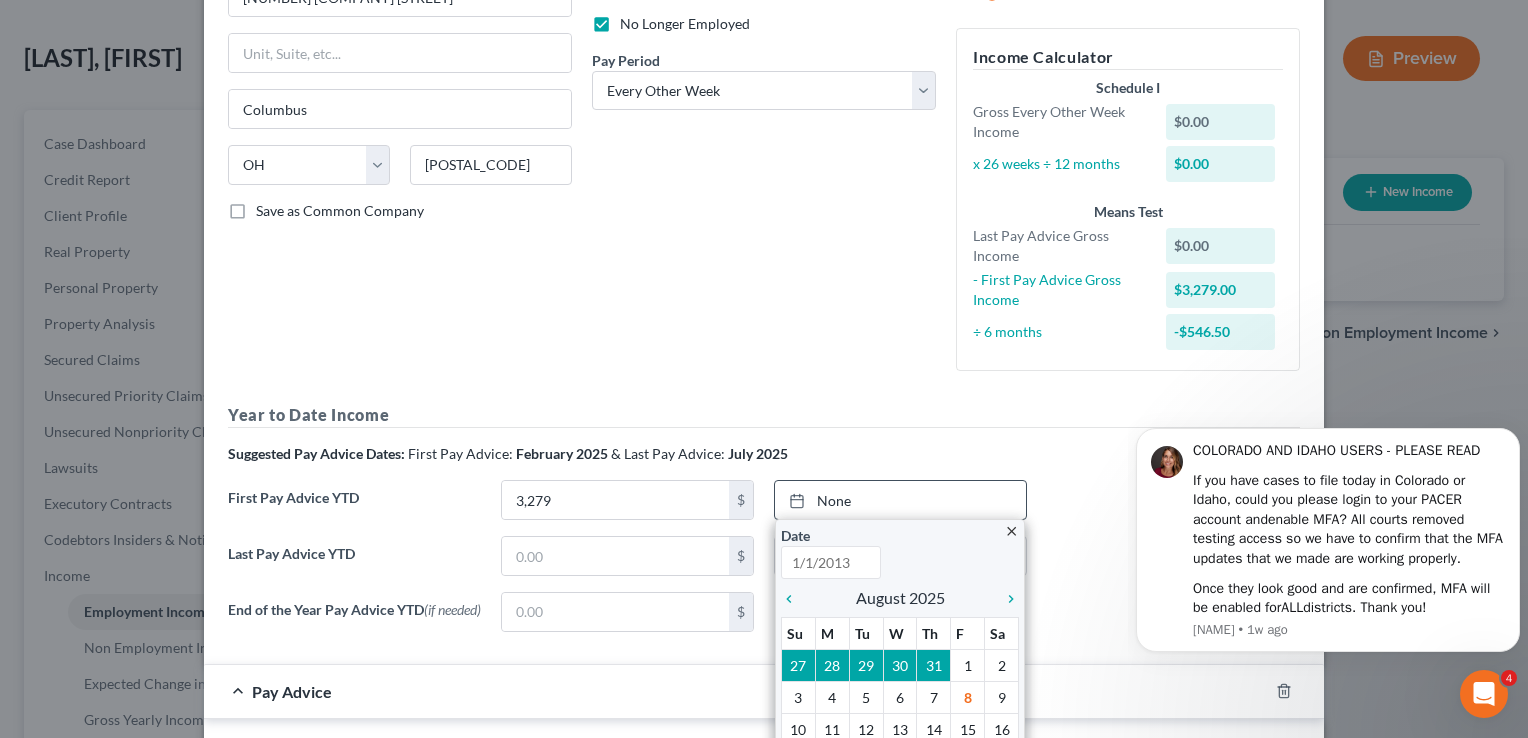 click at bounding box center (831, 562) 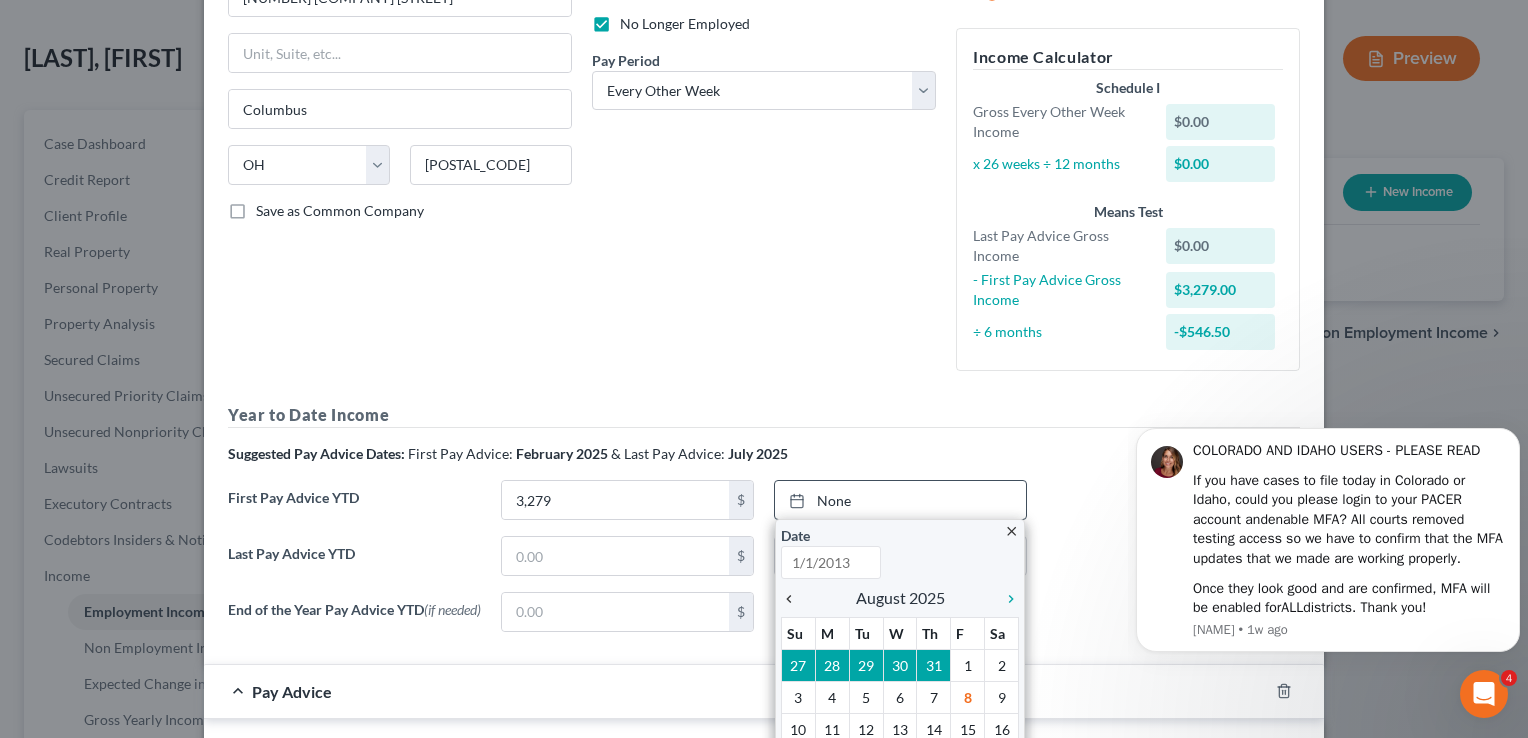 type on "8/8/2025" 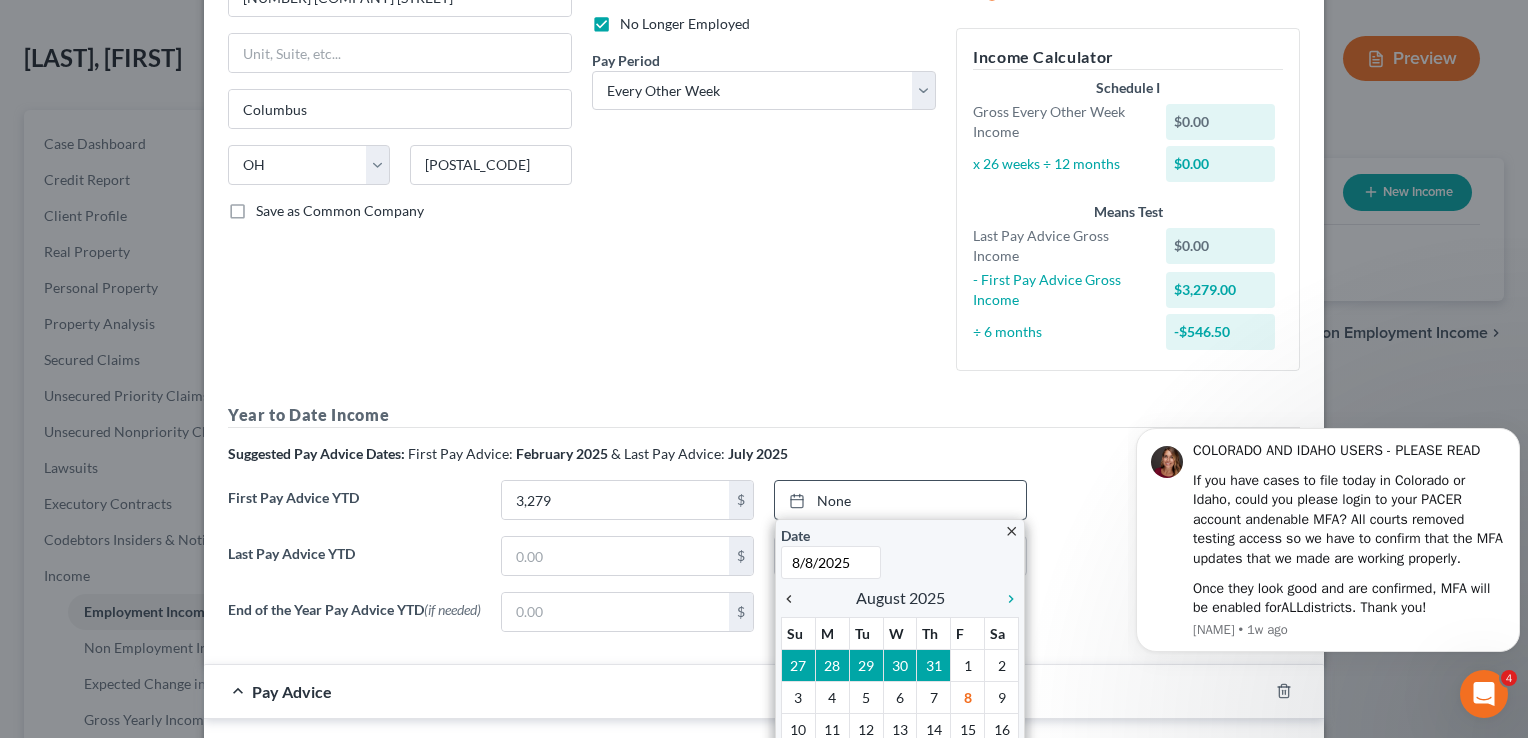 click on "chevron_left" at bounding box center [794, 599] 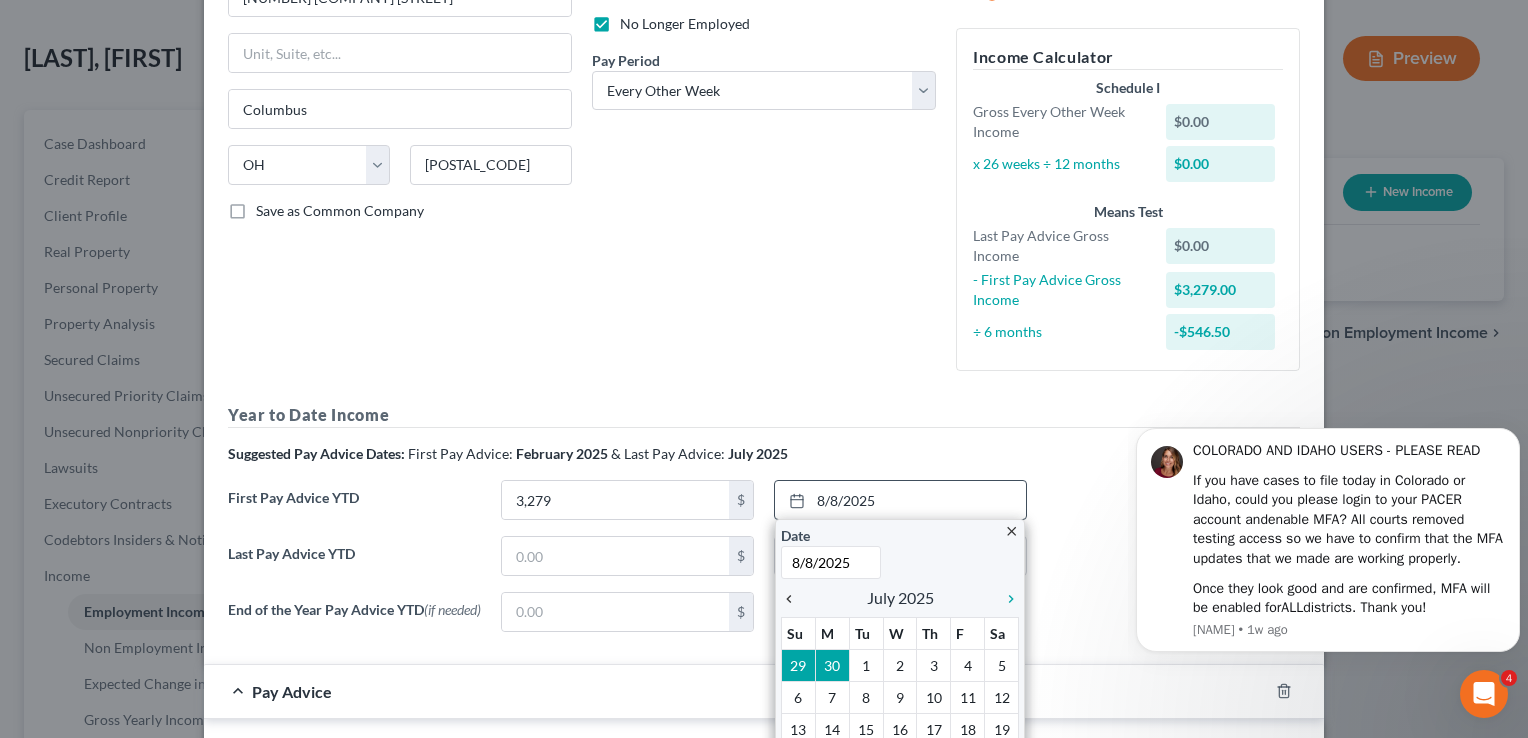 click on "chevron_left" at bounding box center [794, 599] 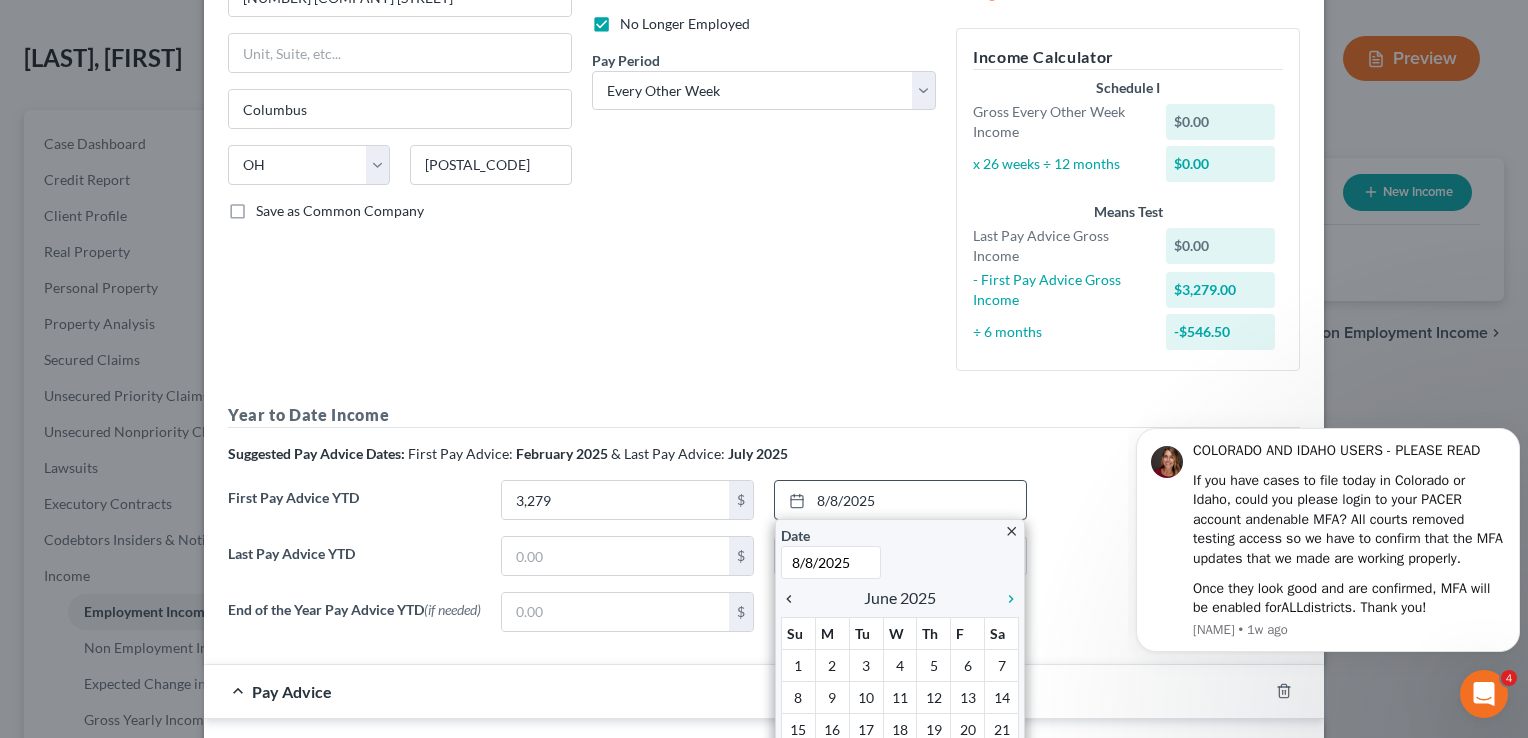 click on "chevron_left" at bounding box center (794, 599) 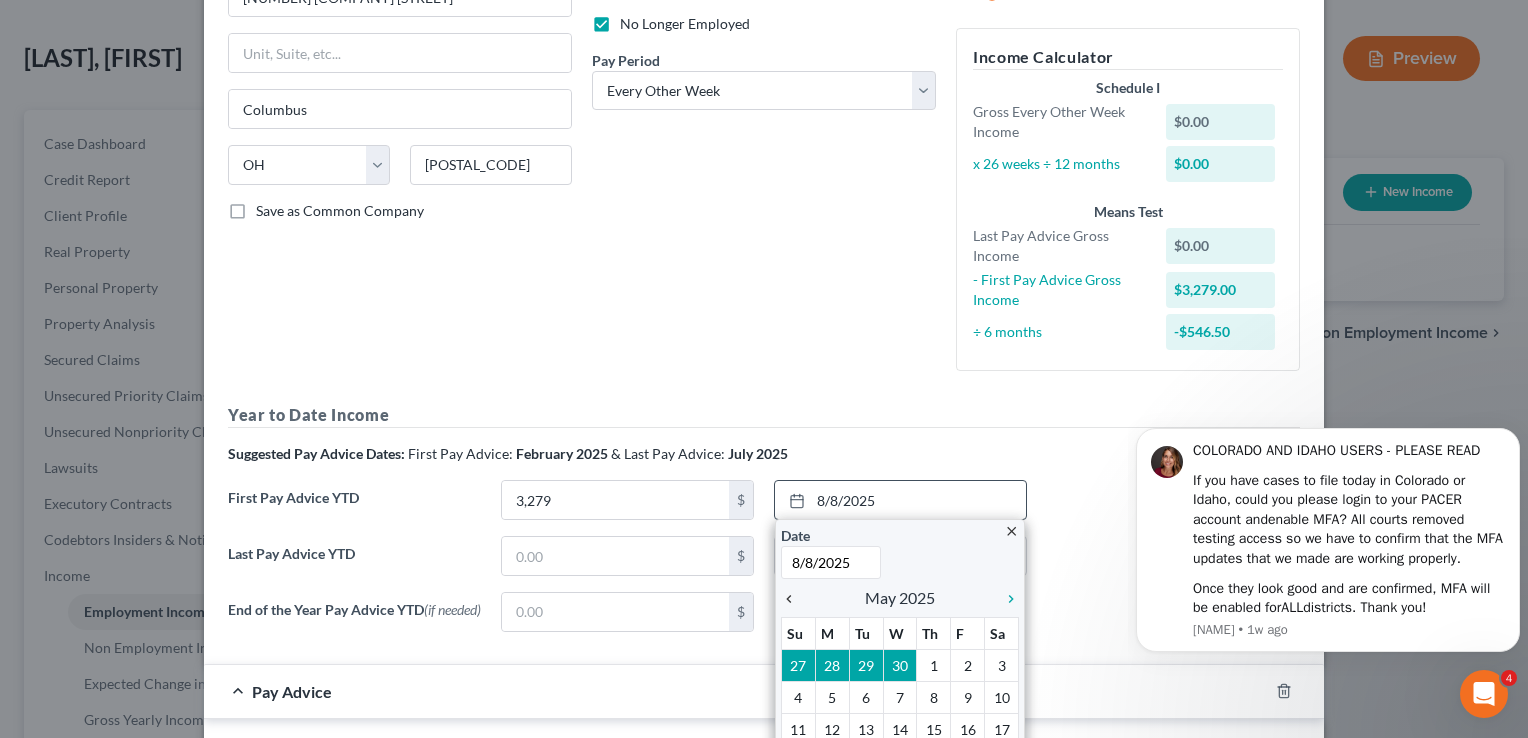 click on "chevron_left" at bounding box center [794, 599] 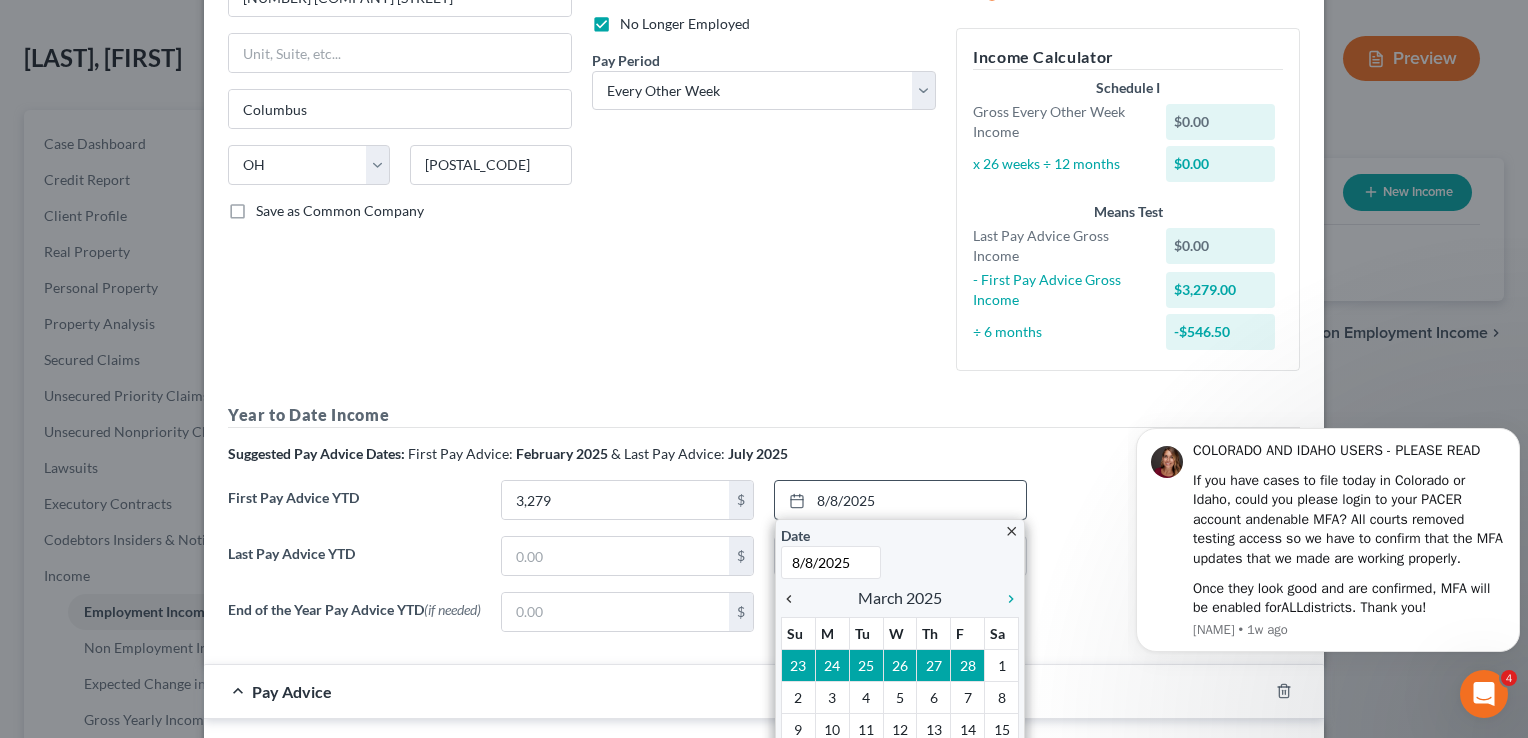 click on "chevron_left" at bounding box center (794, 599) 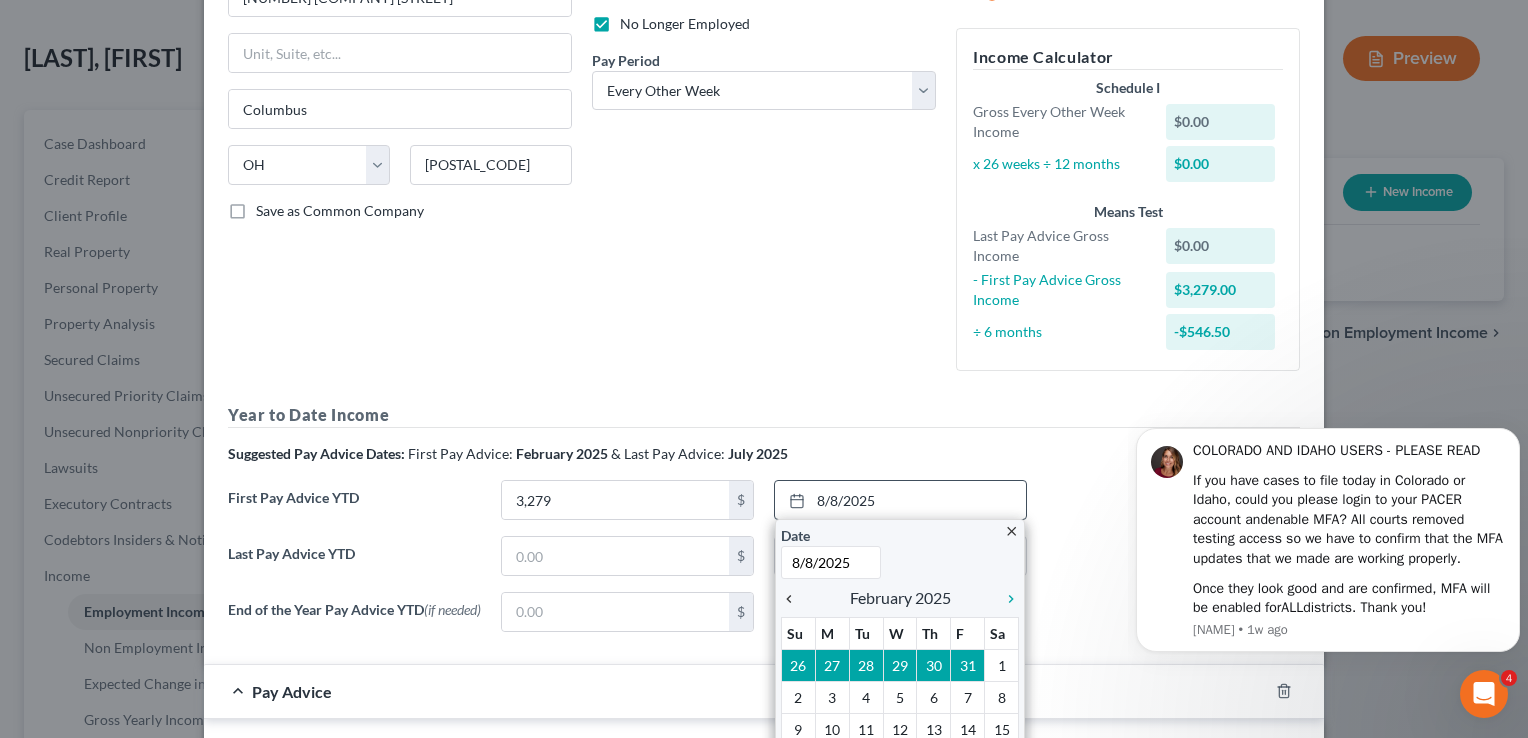 click on "chevron_left" at bounding box center (794, 599) 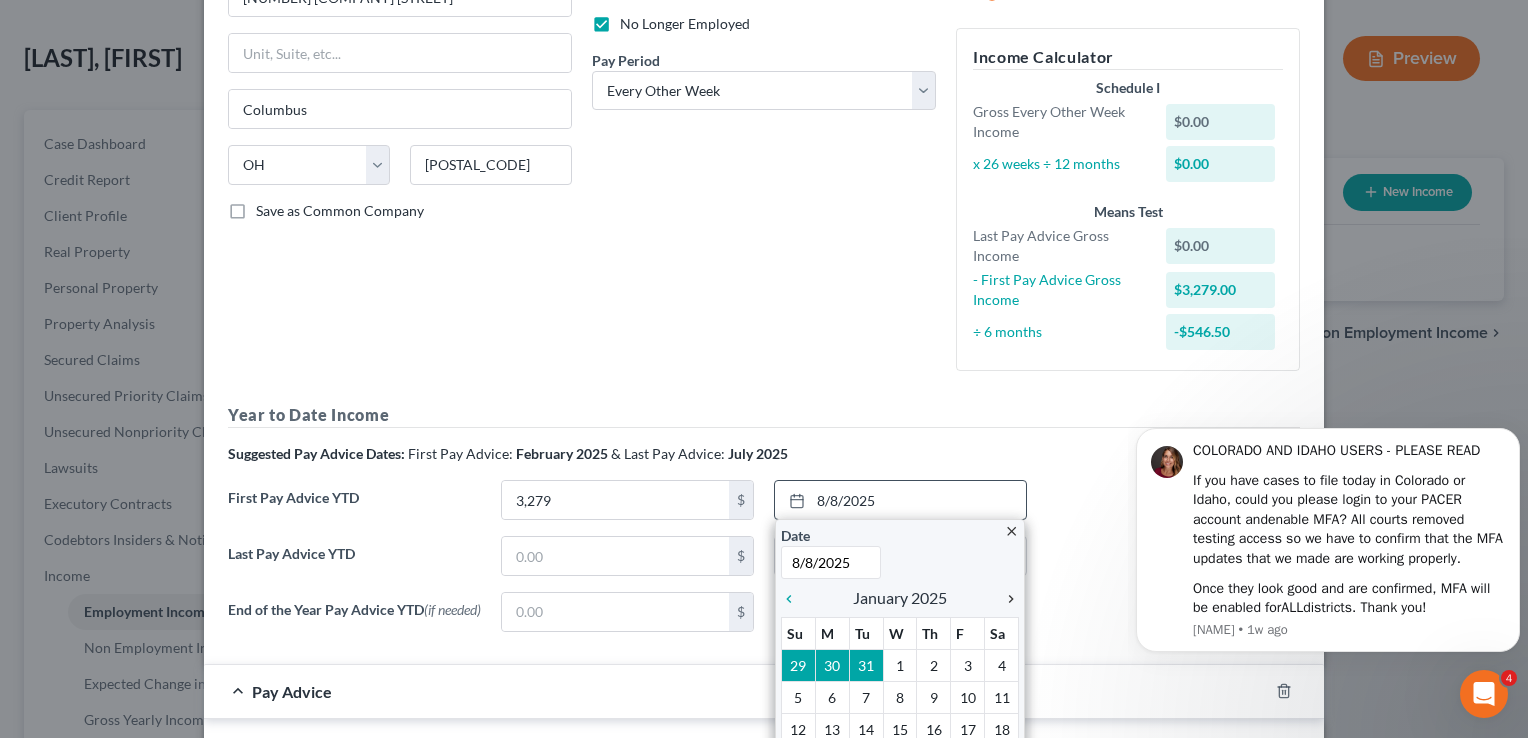 click on "chevron_right" at bounding box center [1006, 599] 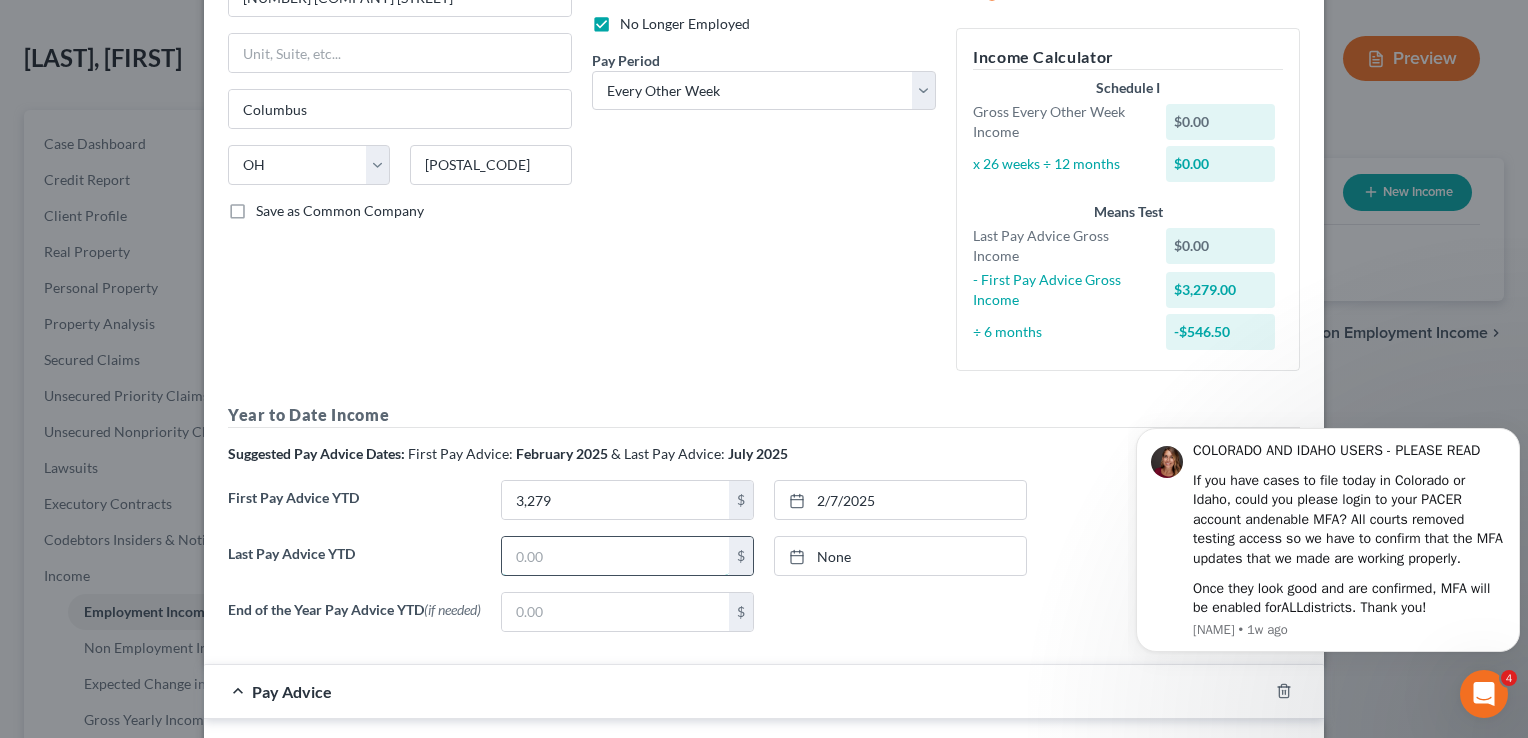 click at bounding box center (615, 556) 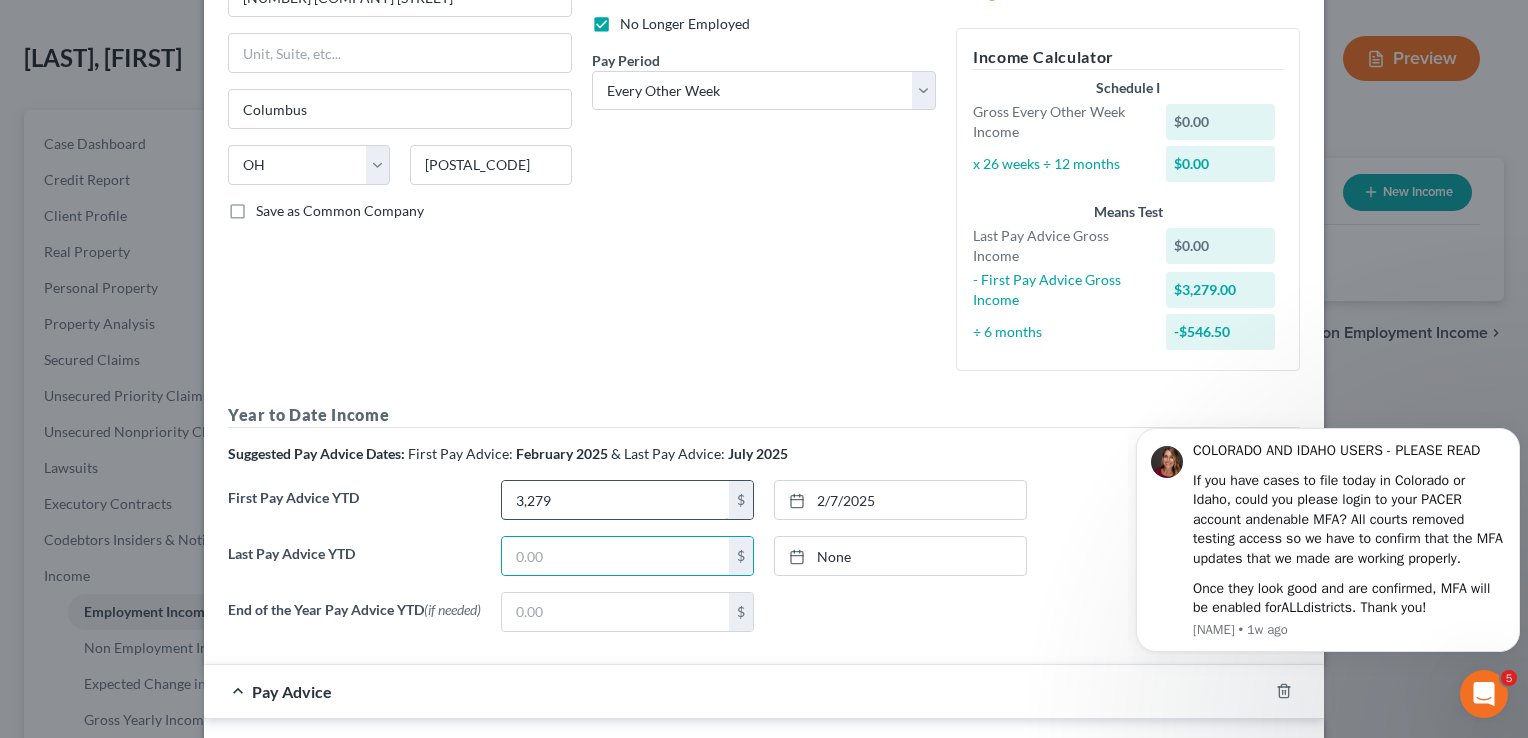 click on "3,279" at bounding box center [615, 500] 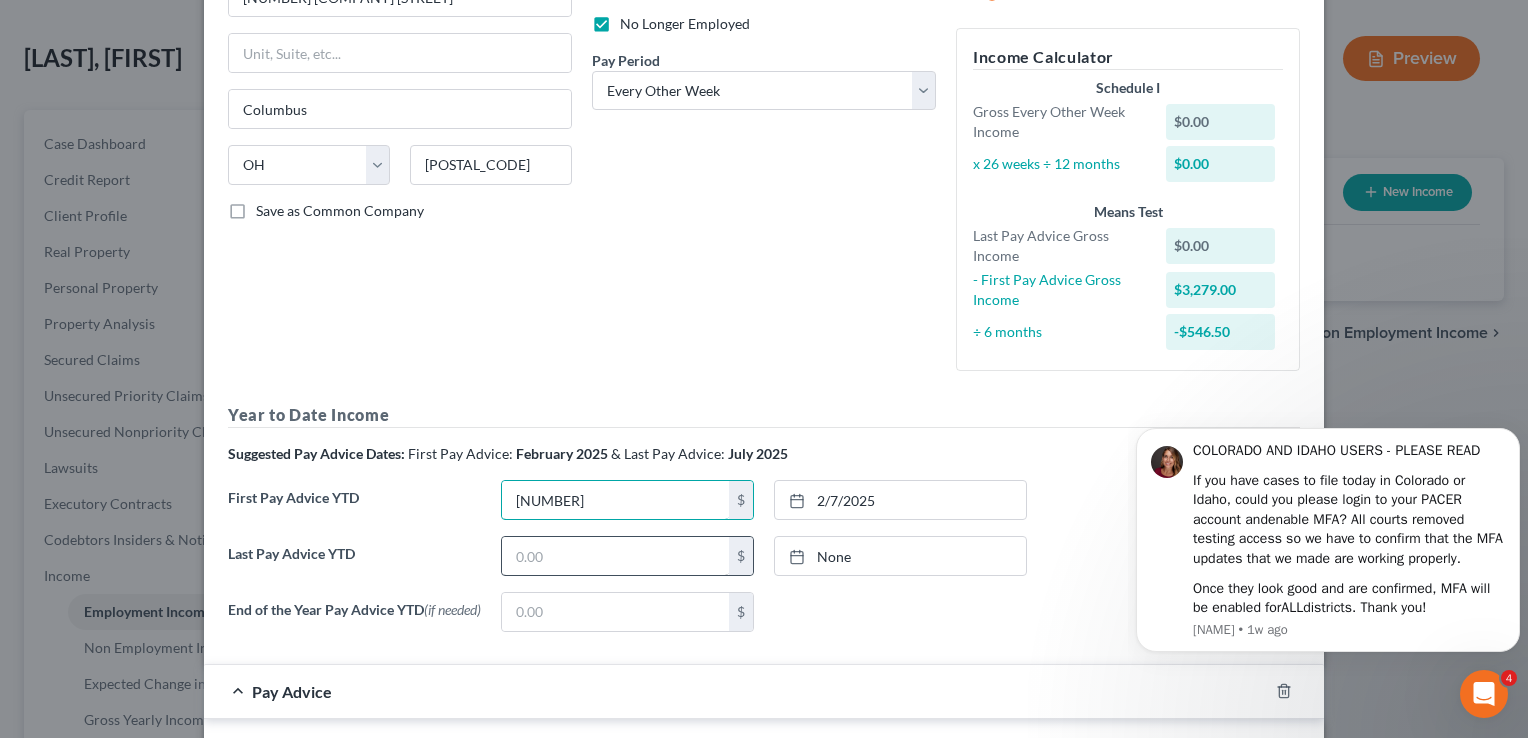 type on "[NUMBER]" 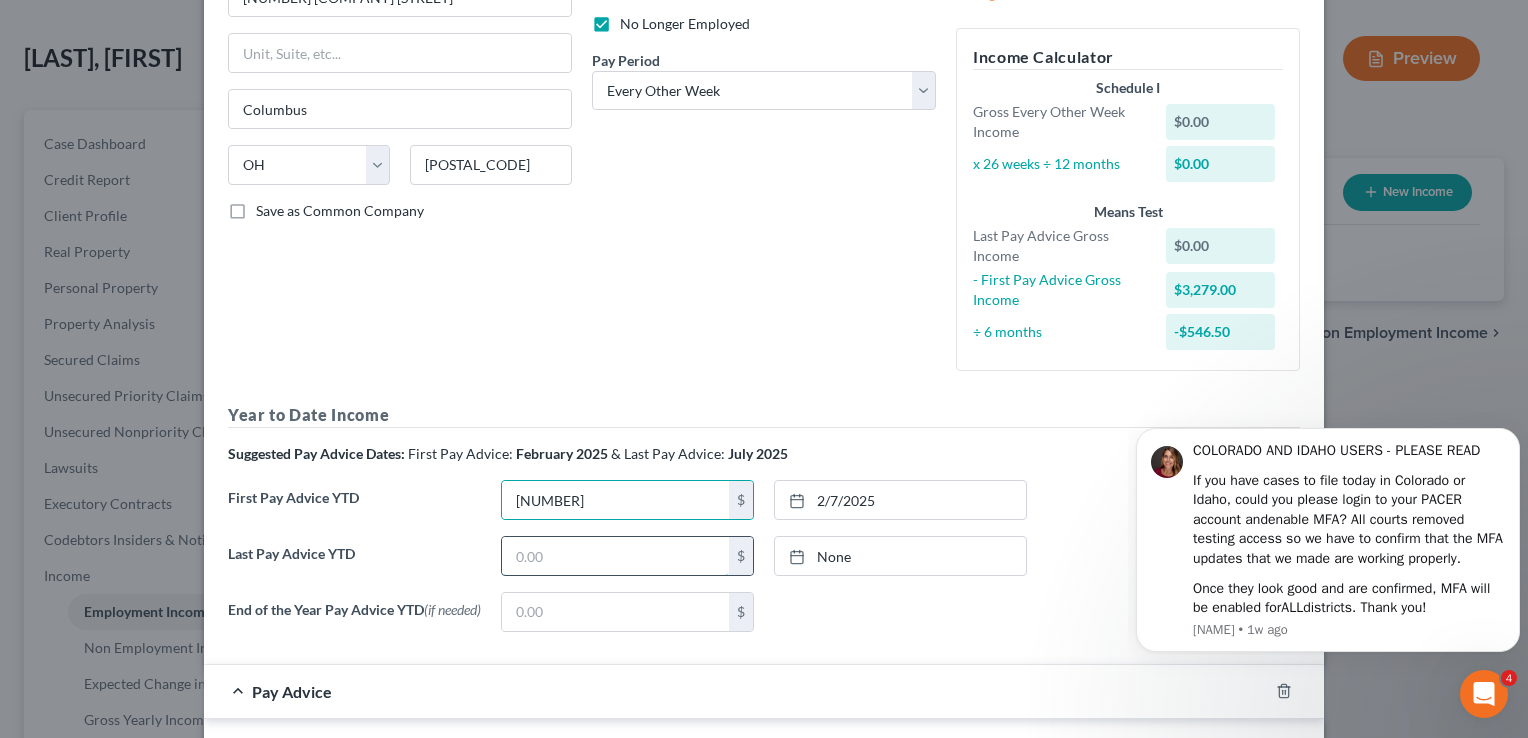 click at bounding box center (615, 556) 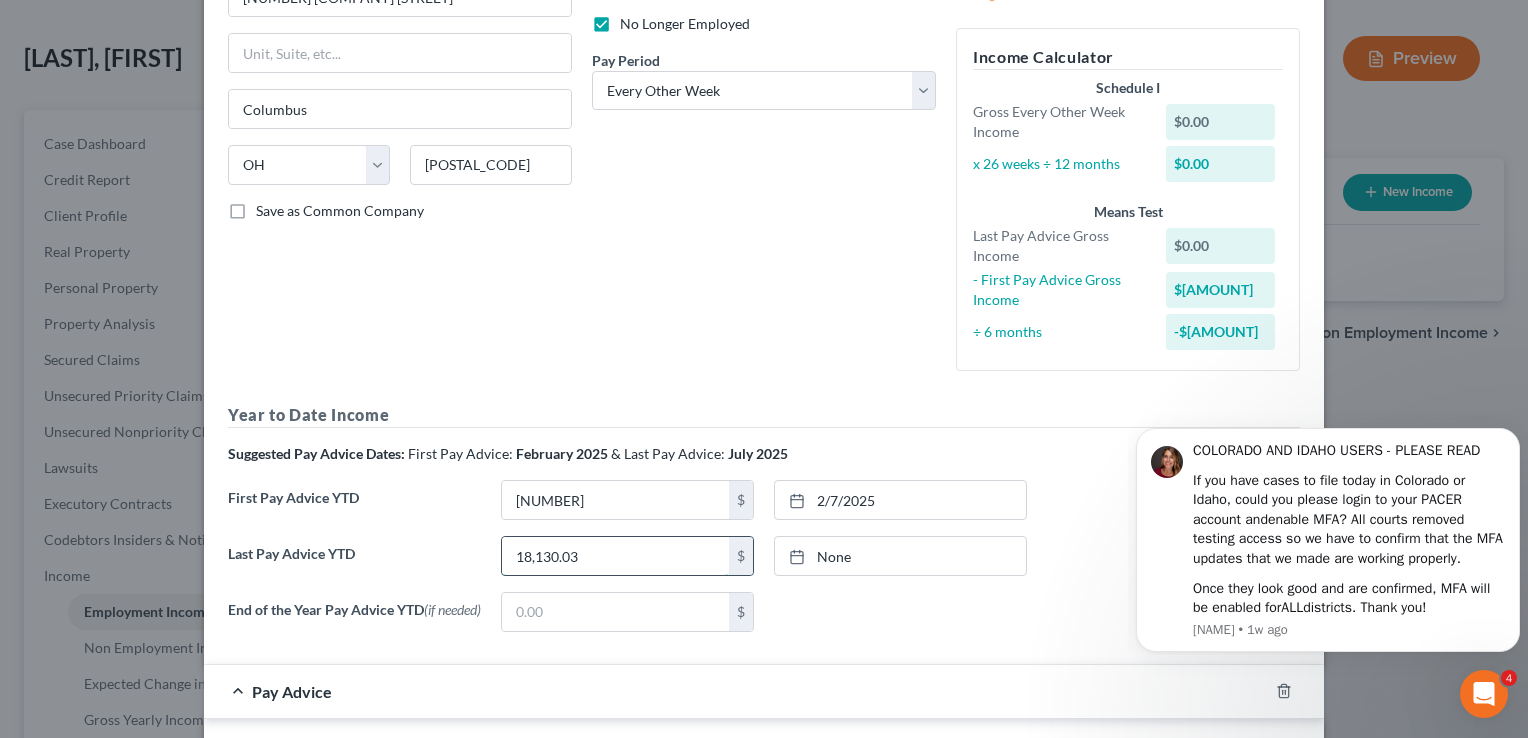type on "18,130.03" 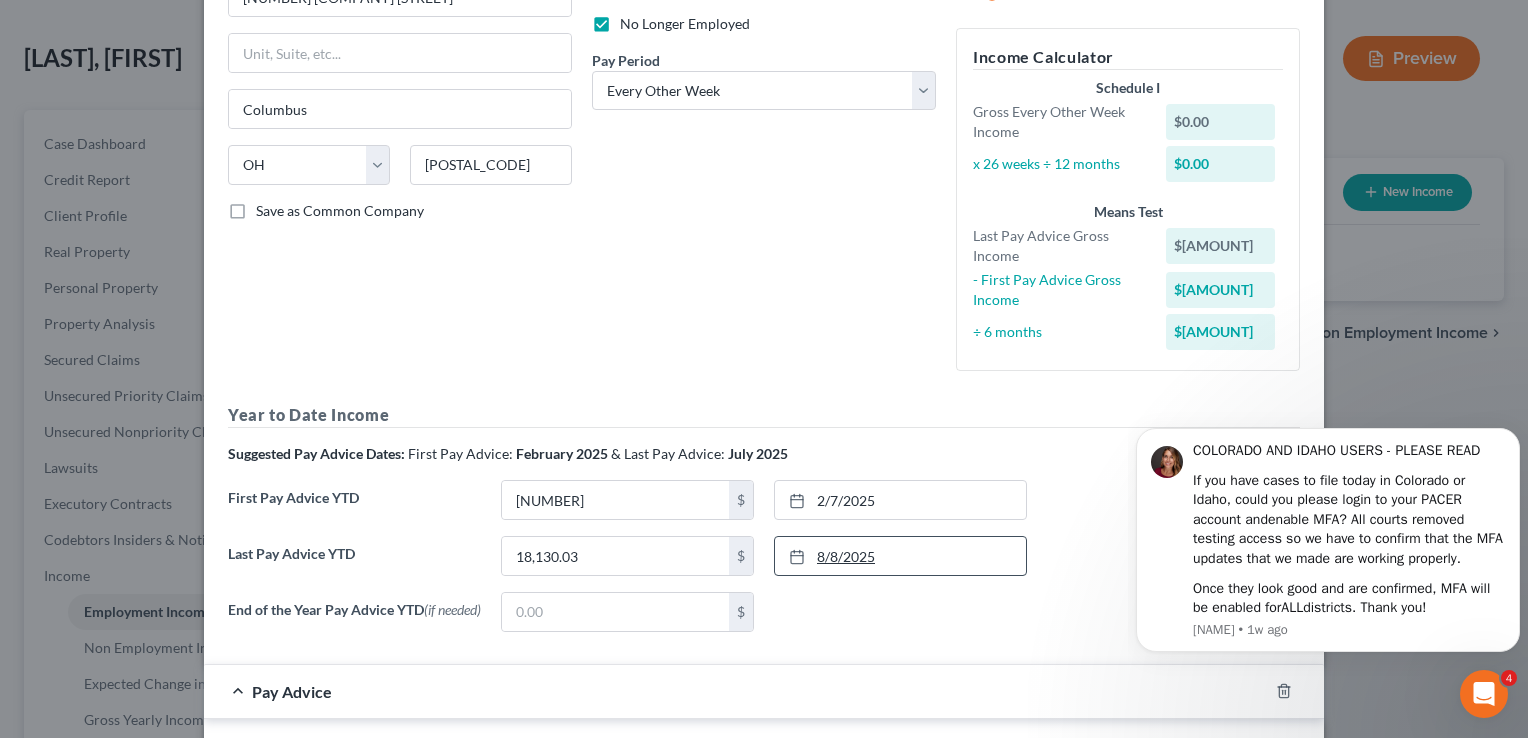 click on "8/8/2025" at bounding box center (900, 556) 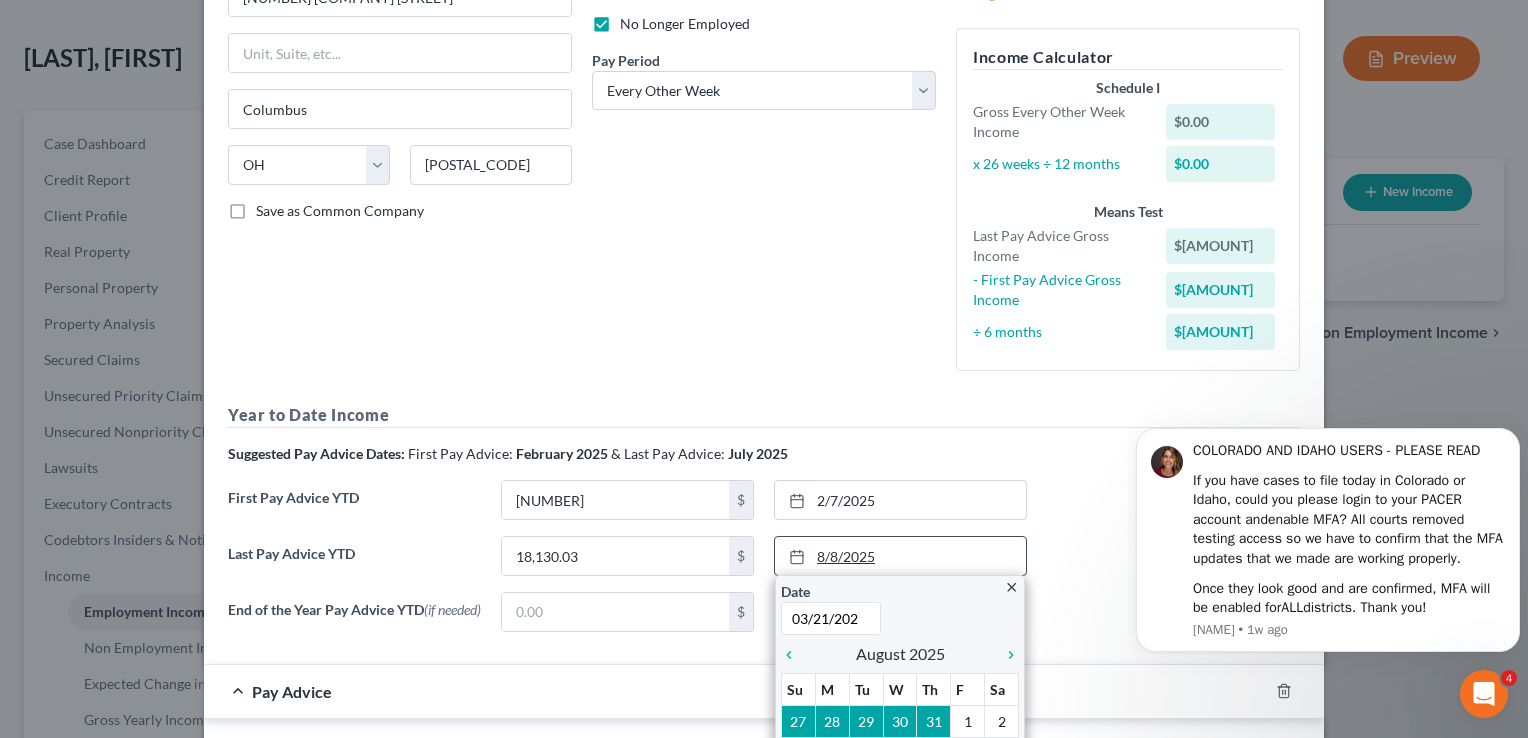type on "03/21/2025" 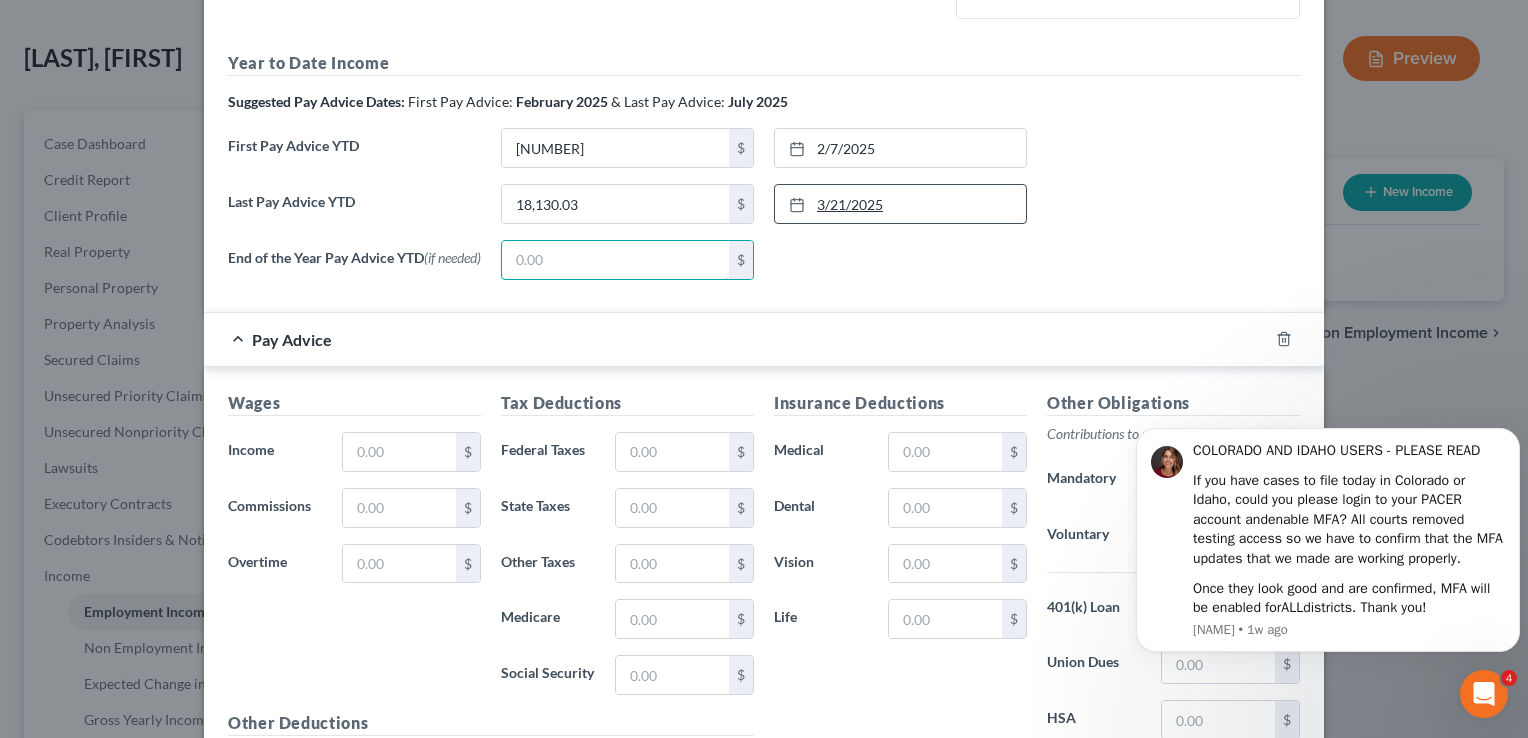 scroll, scrollTop: 626, scrollLeft: 0, axis: vertical 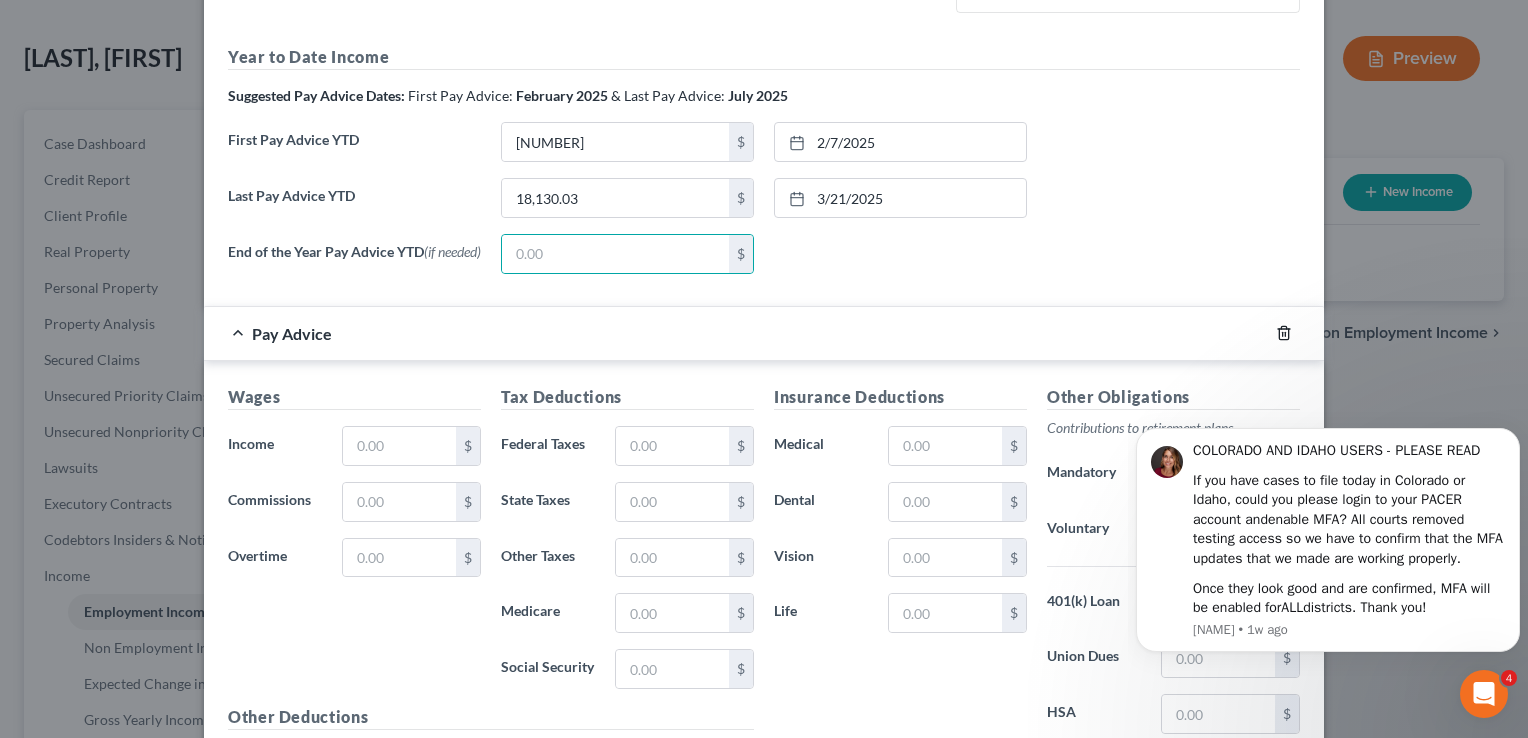 click 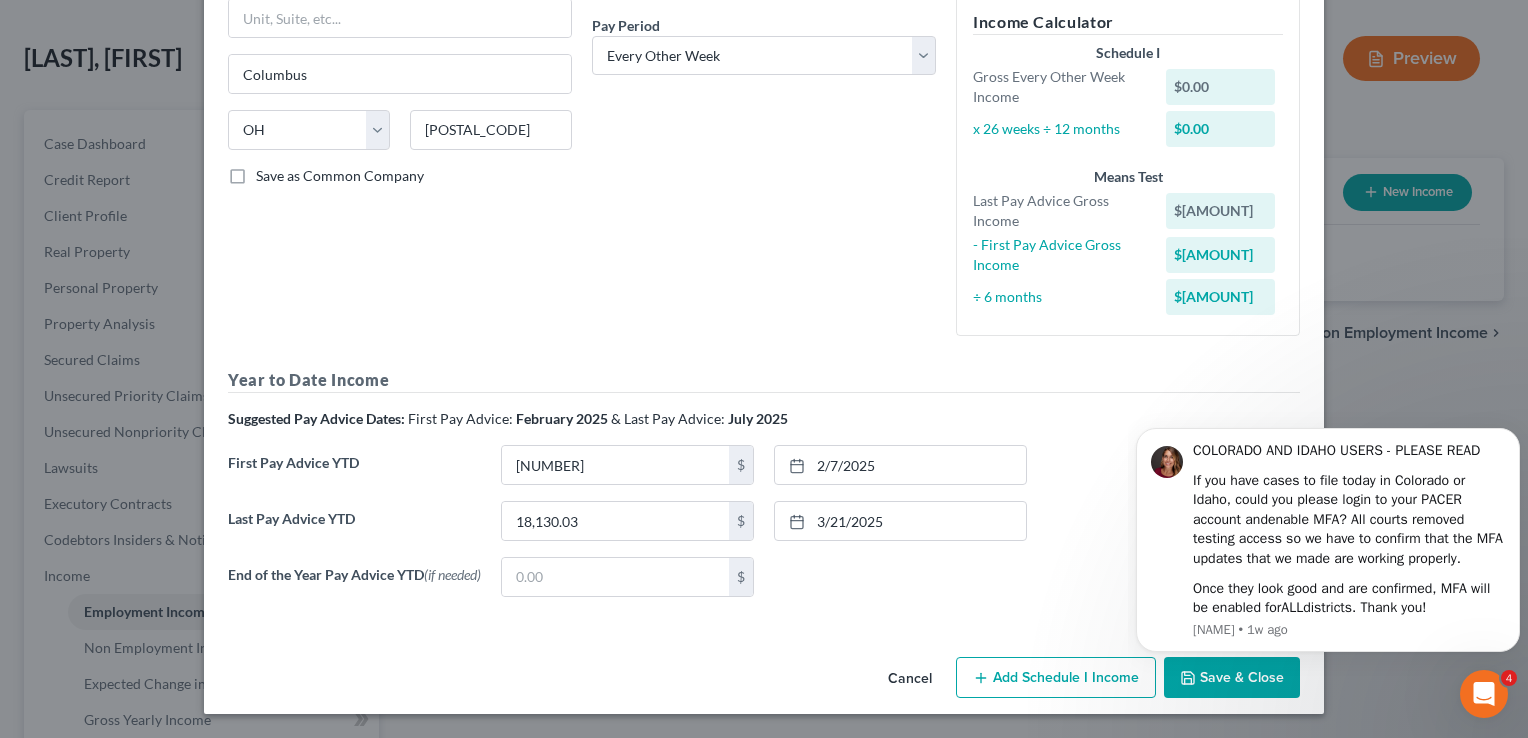 scroll, scrollTop: 305, scrollLeft: 0, axis: vertical 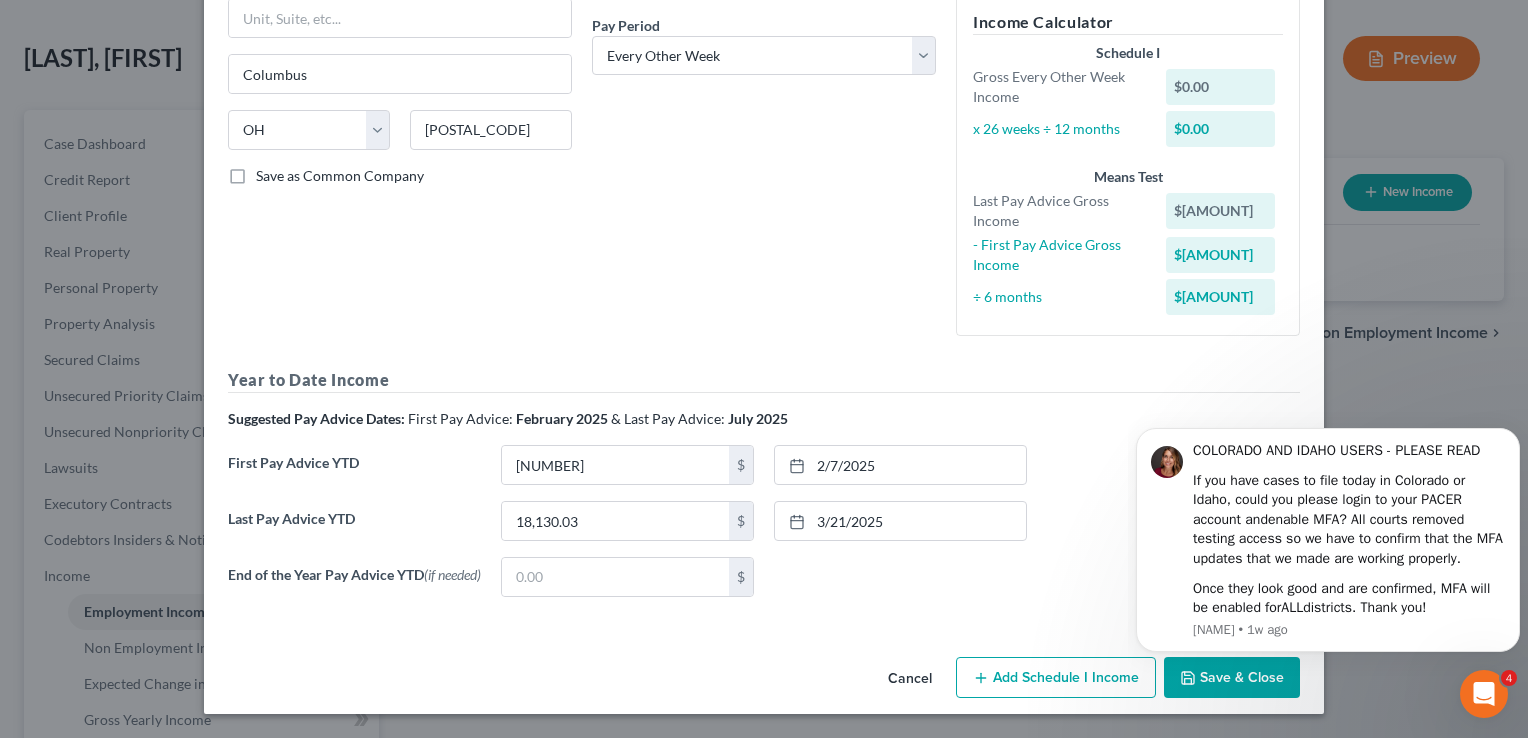 click on "COLORADO AND IDAHO USERS - PLEASE READ   If you have cases to file today in Colorado or Idaho, could you please login to your PACER account and  enable   MFA ? All courts removed testing access so we have to confirm that the MFA updates that we made are working properly.   Once they look good and are confirmed, MFA will be enabled for  ALL  districts. Thank you! [NAME] • 1w ago" 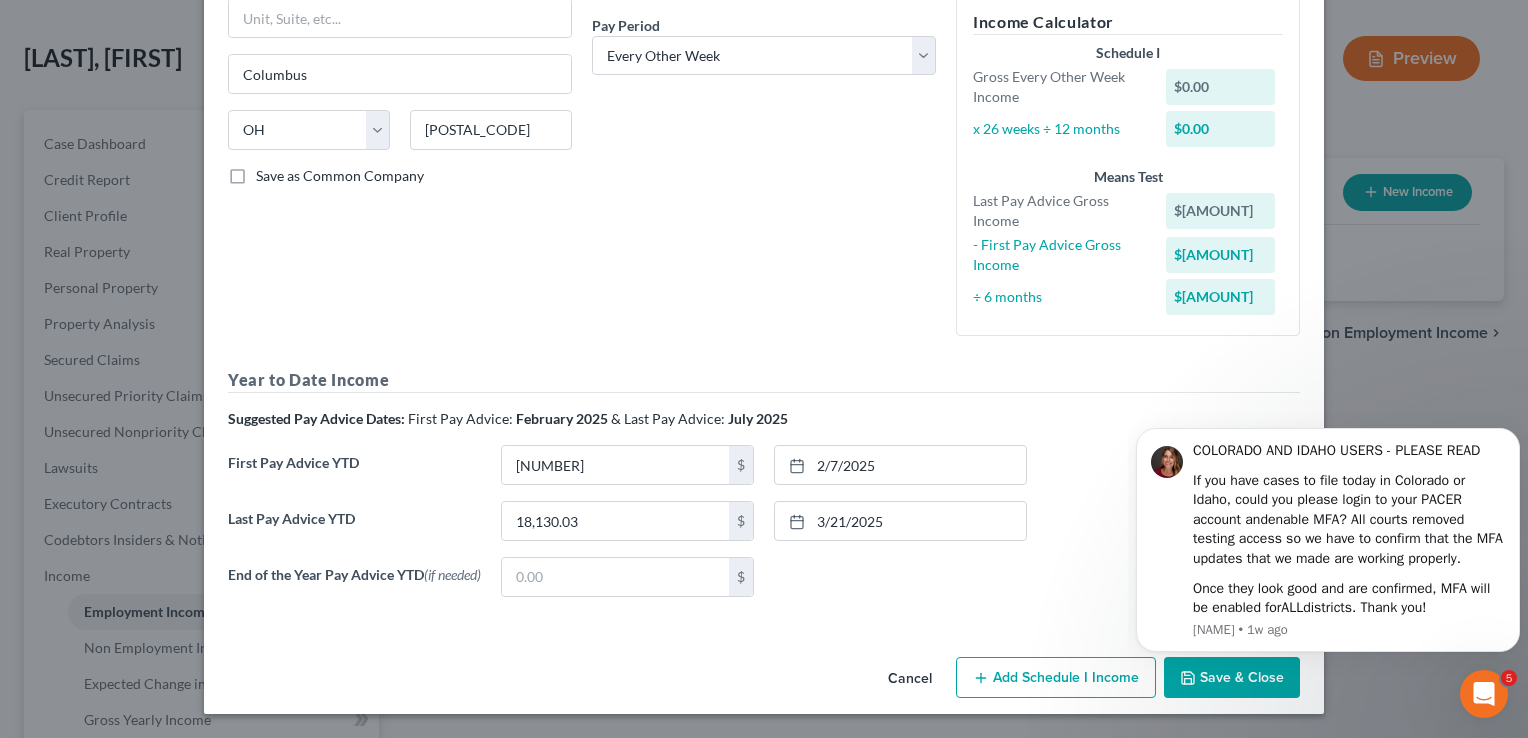 click on "COLORADO AND IDAHO USERS - PLEASE READ   If you have cases to file today in Colorado or Idaho, could you please login to your PACER account and  enable   MFA ? All courts removed testing access so we have to confirm that the MFA updates that we made are working properly.   Once they look good and are confirmed, MFA will be enabled for  ALL  districts. Thank you! [NAME] • 1w ago" 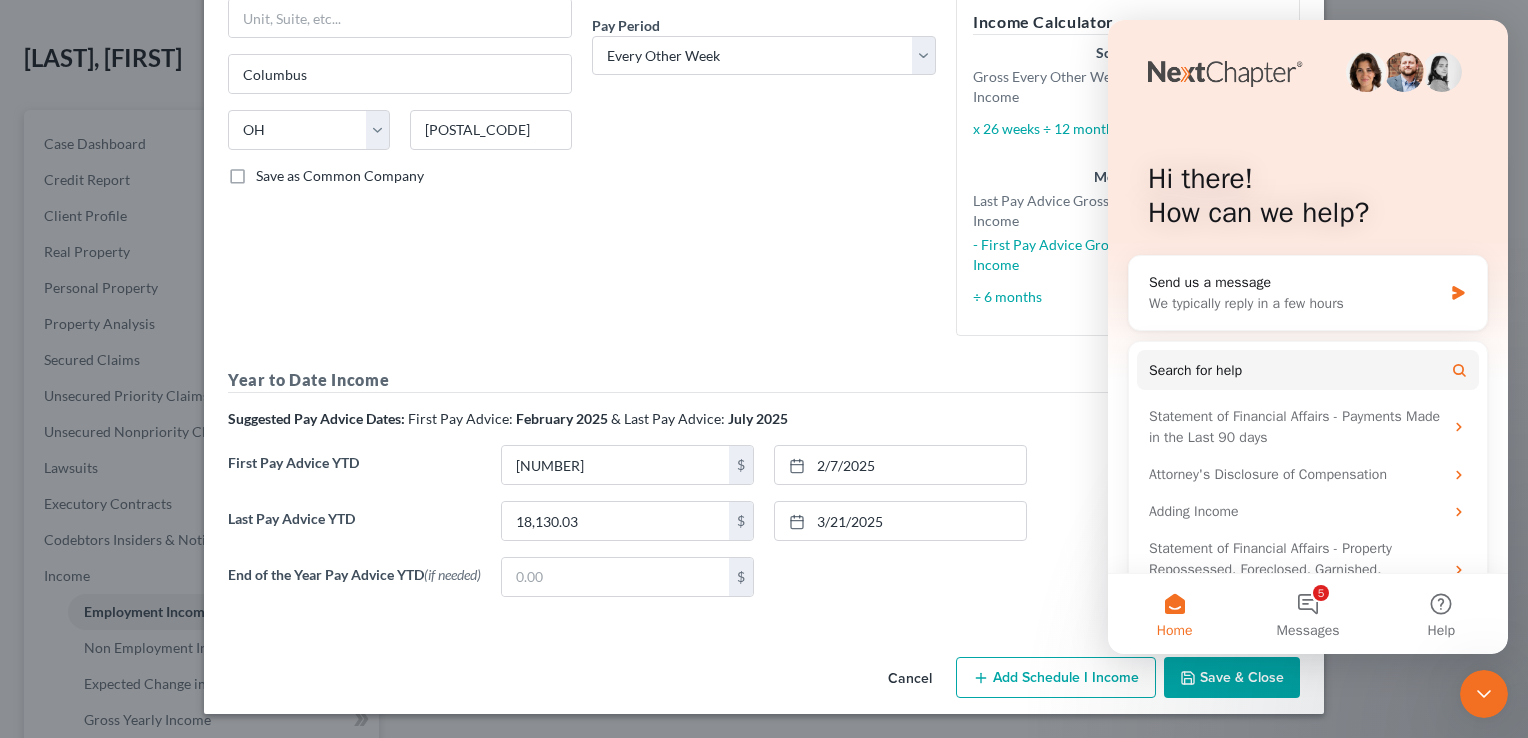 click 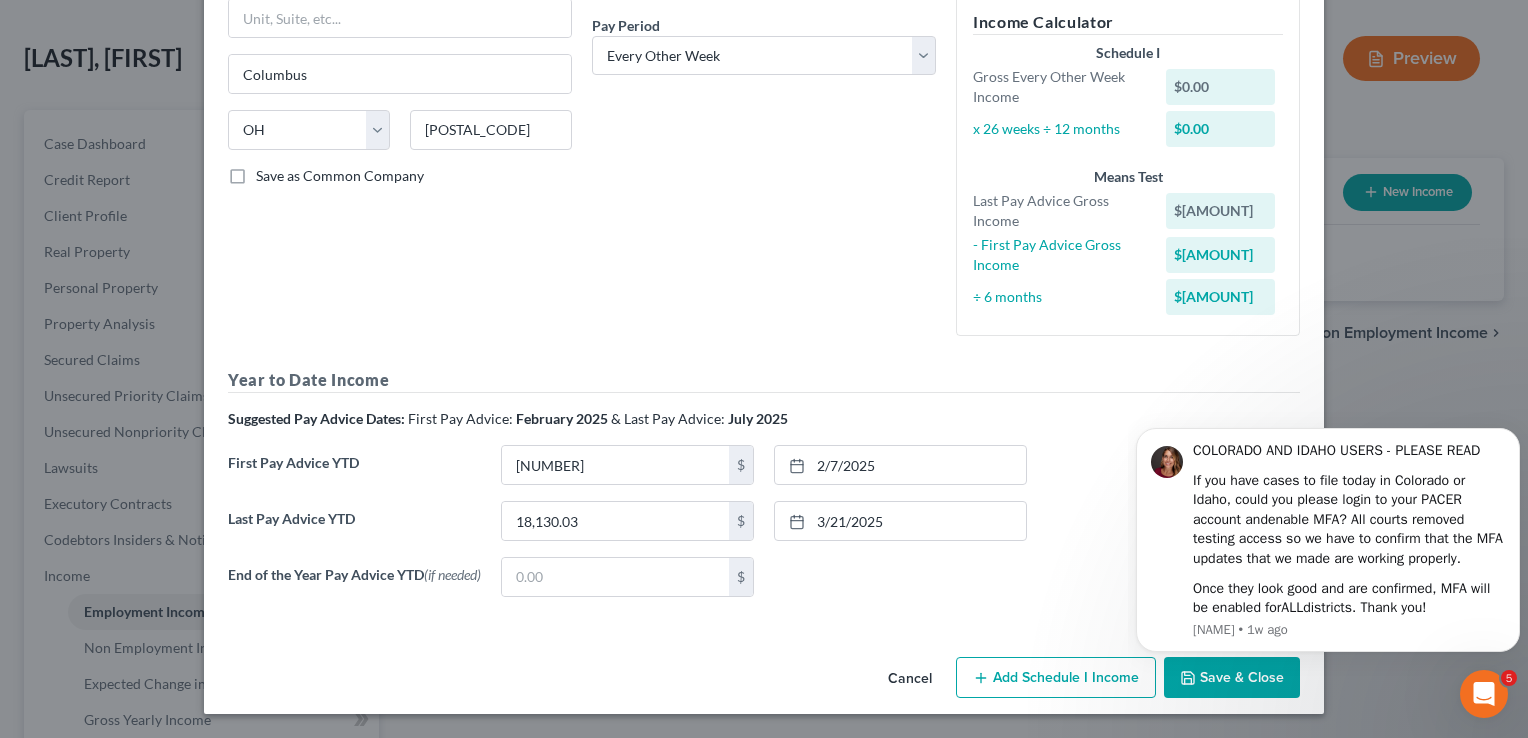 scroll, scrollTop: 0, scrollLeft: 0, axis: both 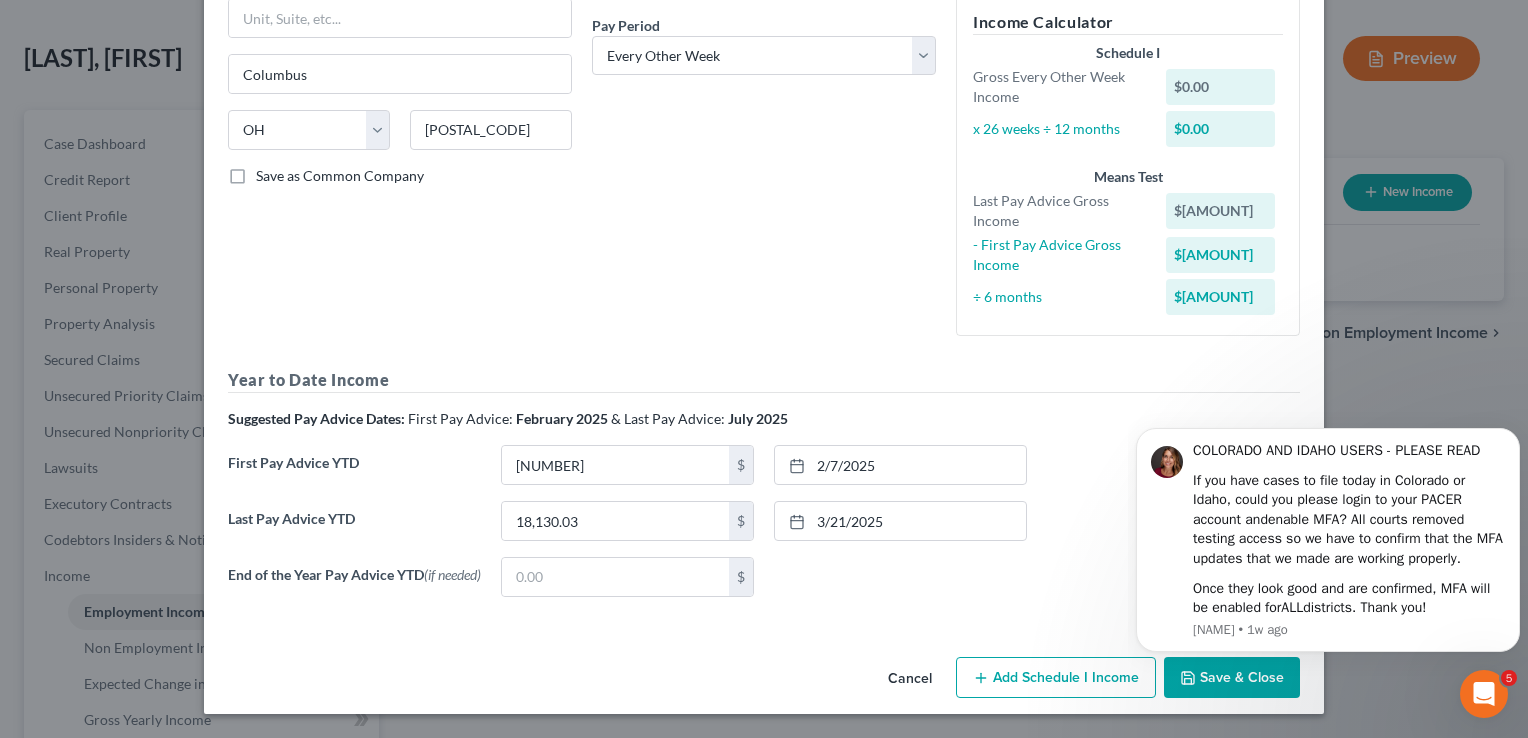 click on "Save & Close" at bounding box center [1232, 678] 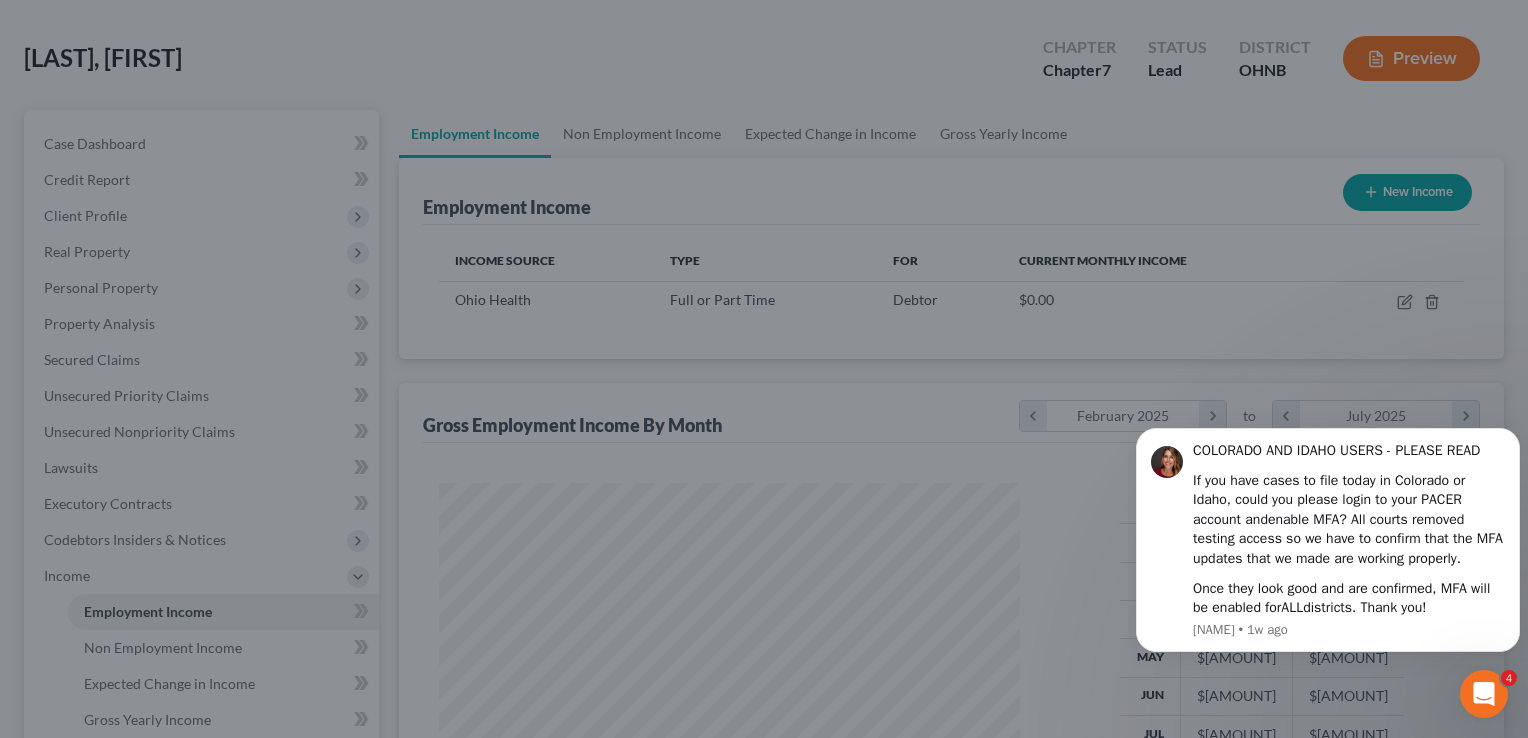 scroll, scrollTop: 999643, scrollLeft: 999385, axis: both 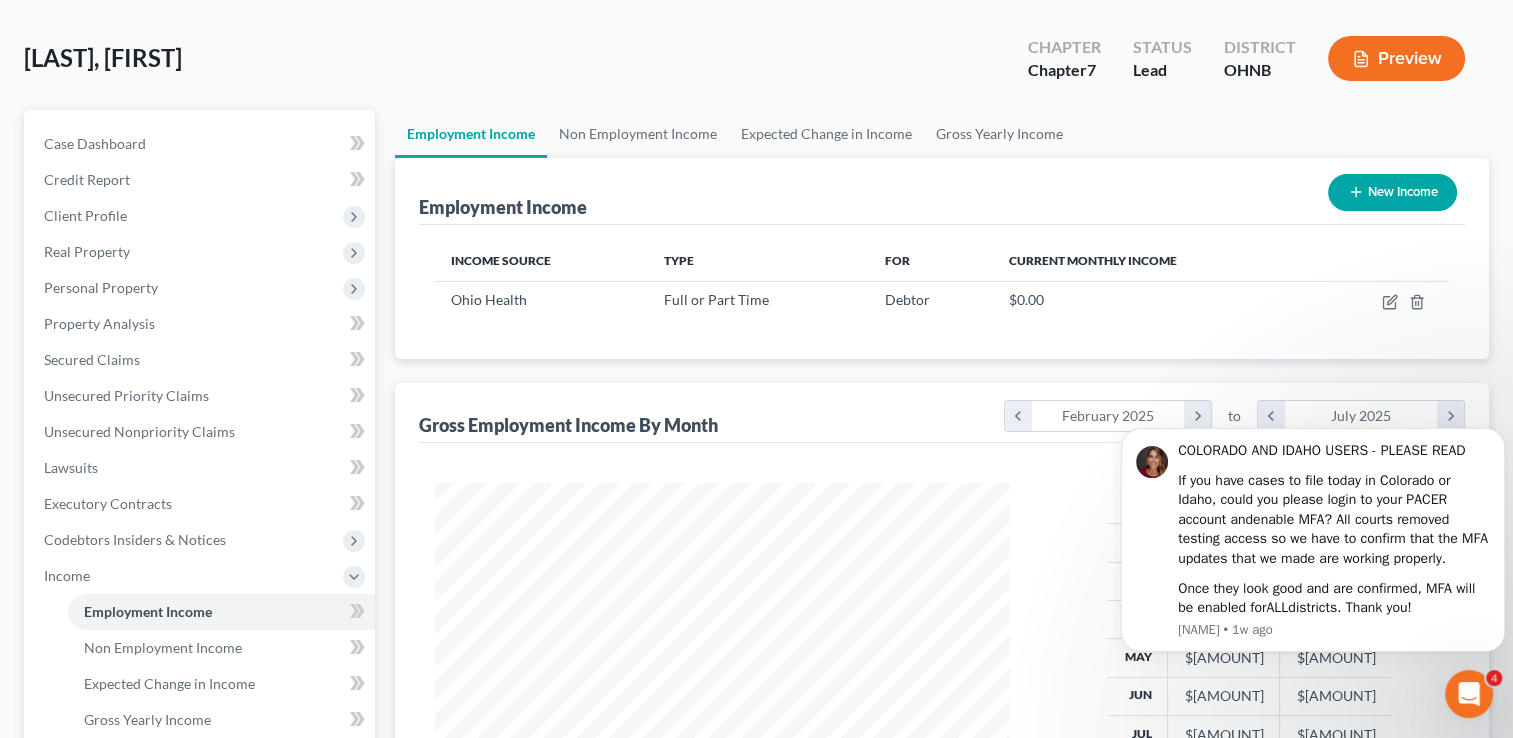 click on "New Income" at bounding box center (1392, 192) 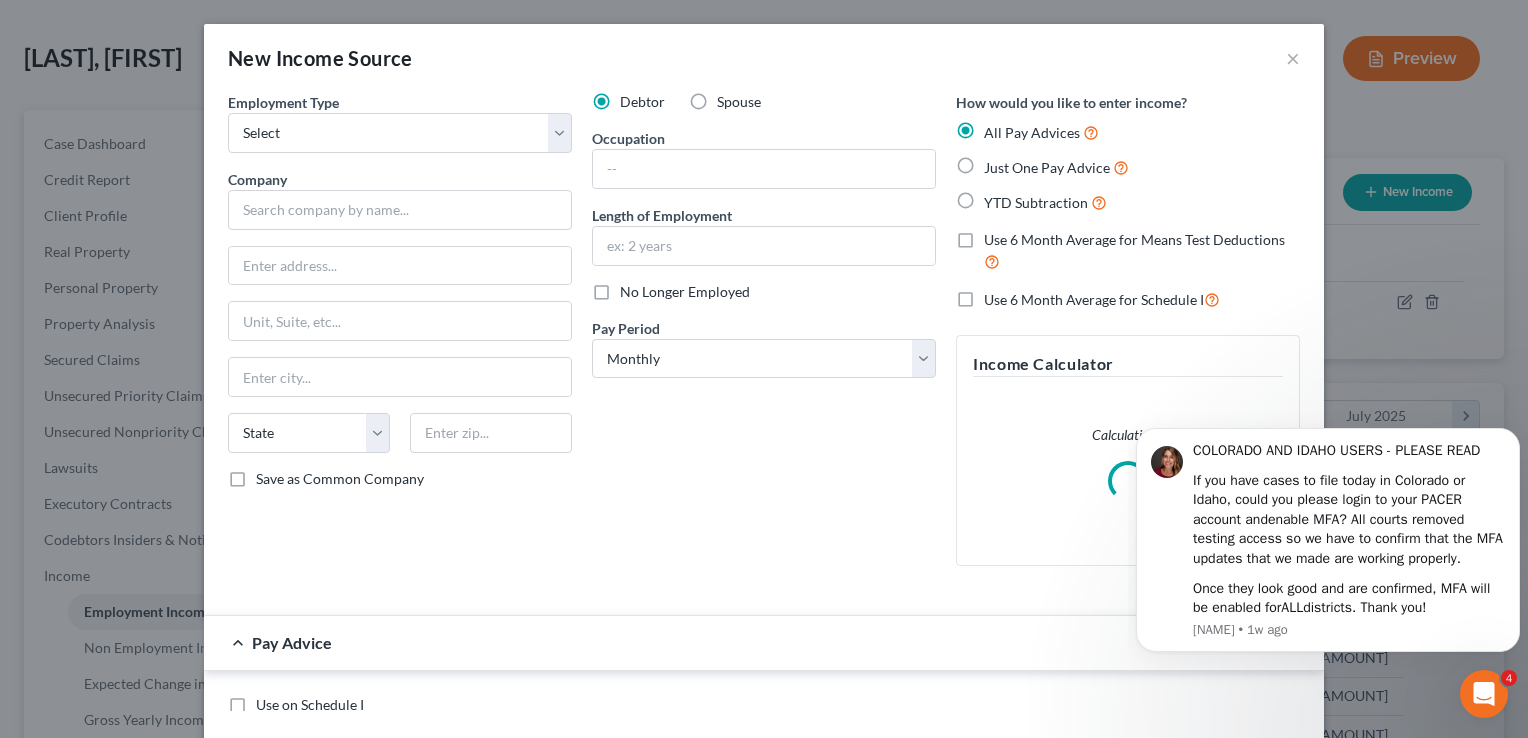 scroll, scrollTop: 999643, scrollLeft: 999378, axis: both 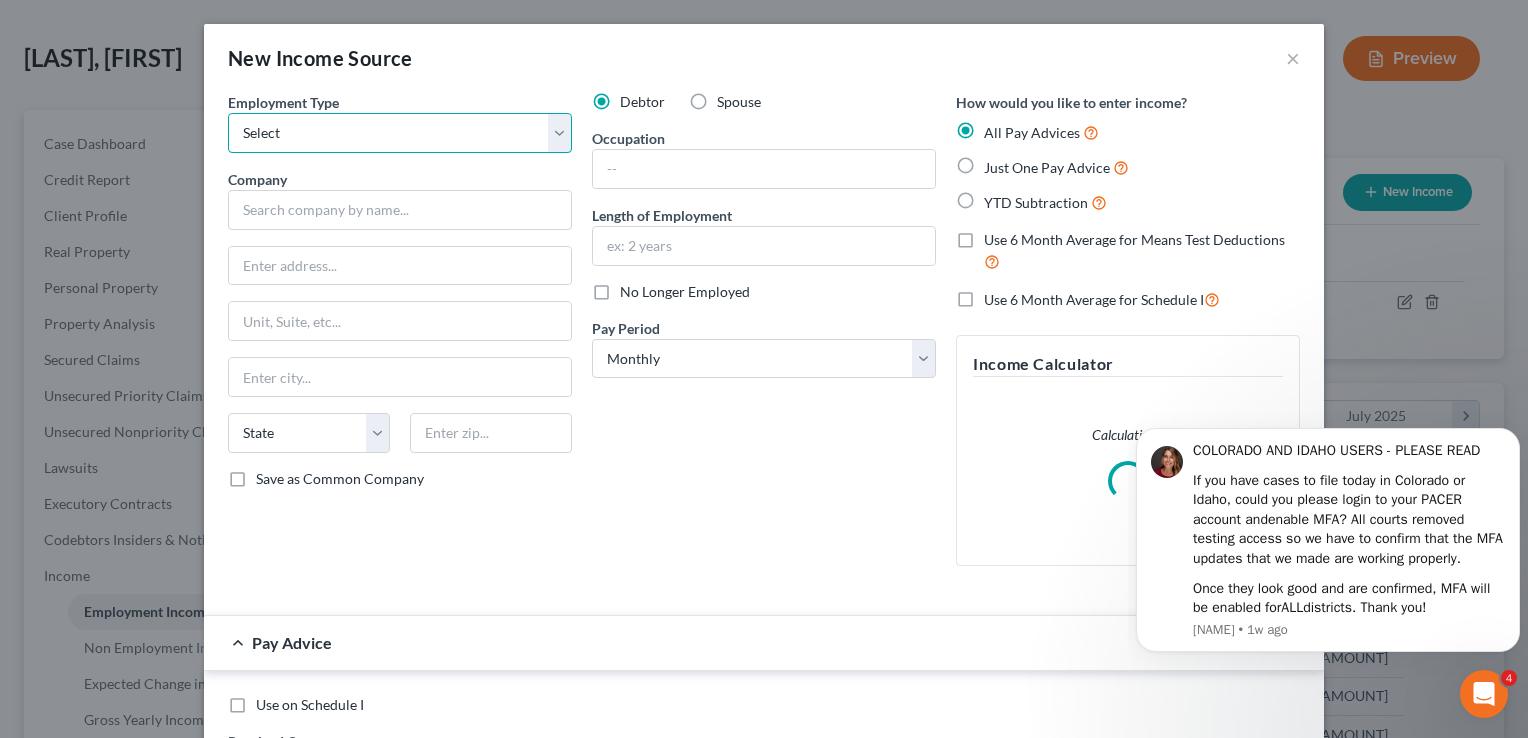 click on "Select Full or Part Time Employment Self Employment" at bounding box center [400, 133] 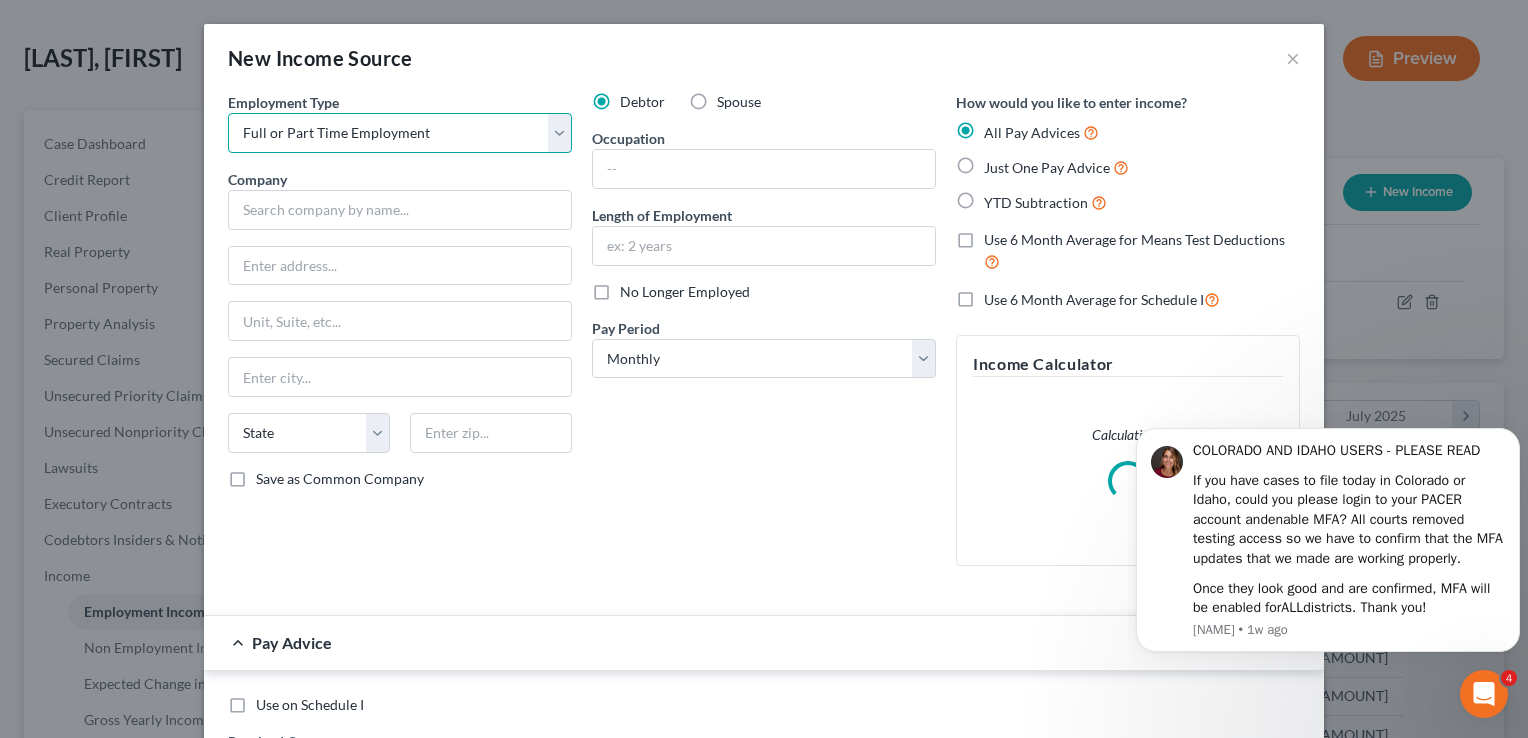 click on "Select Full or Part Time Employment Self Employment" at bounding box center [400, 133] 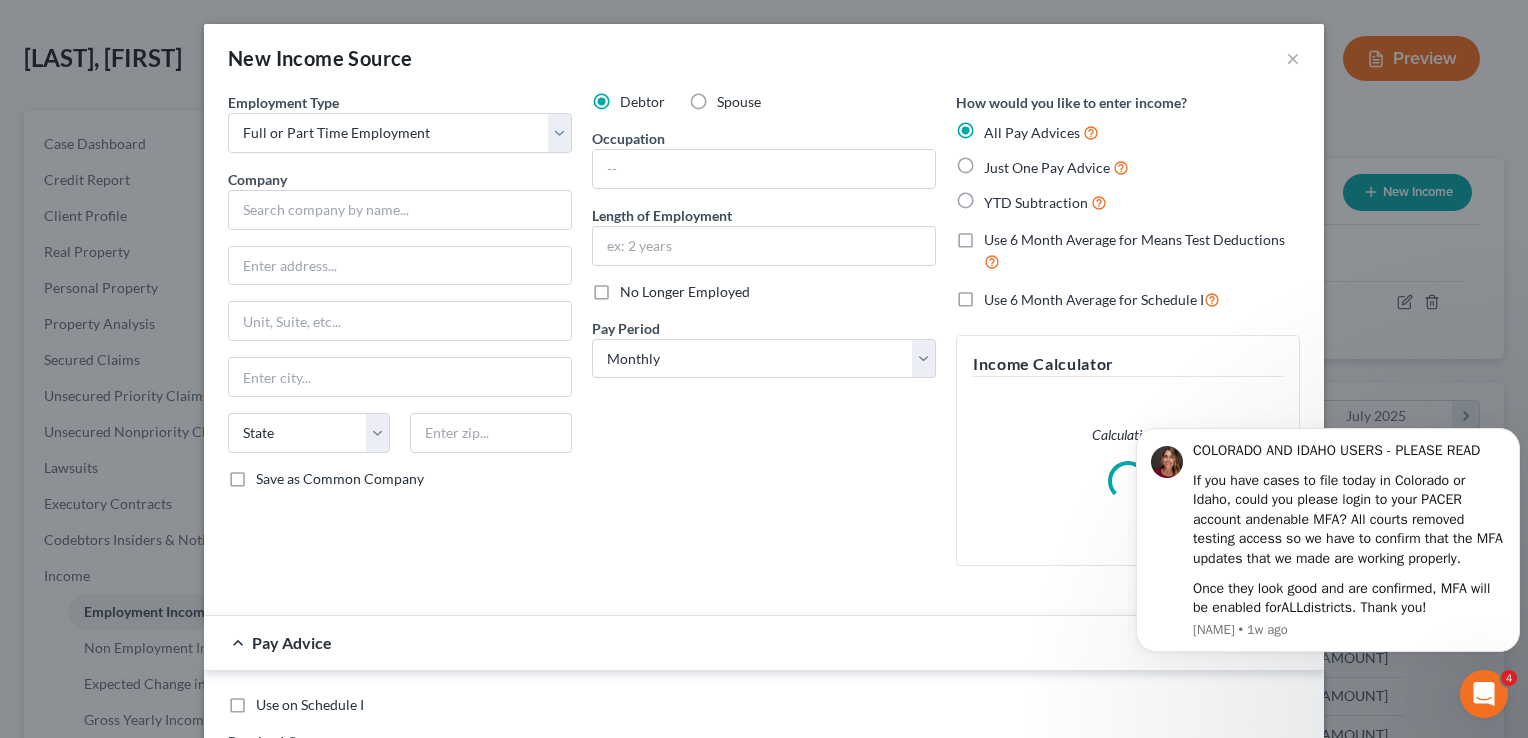 click on "No Longer Employed" at bounding box center [685, 292] 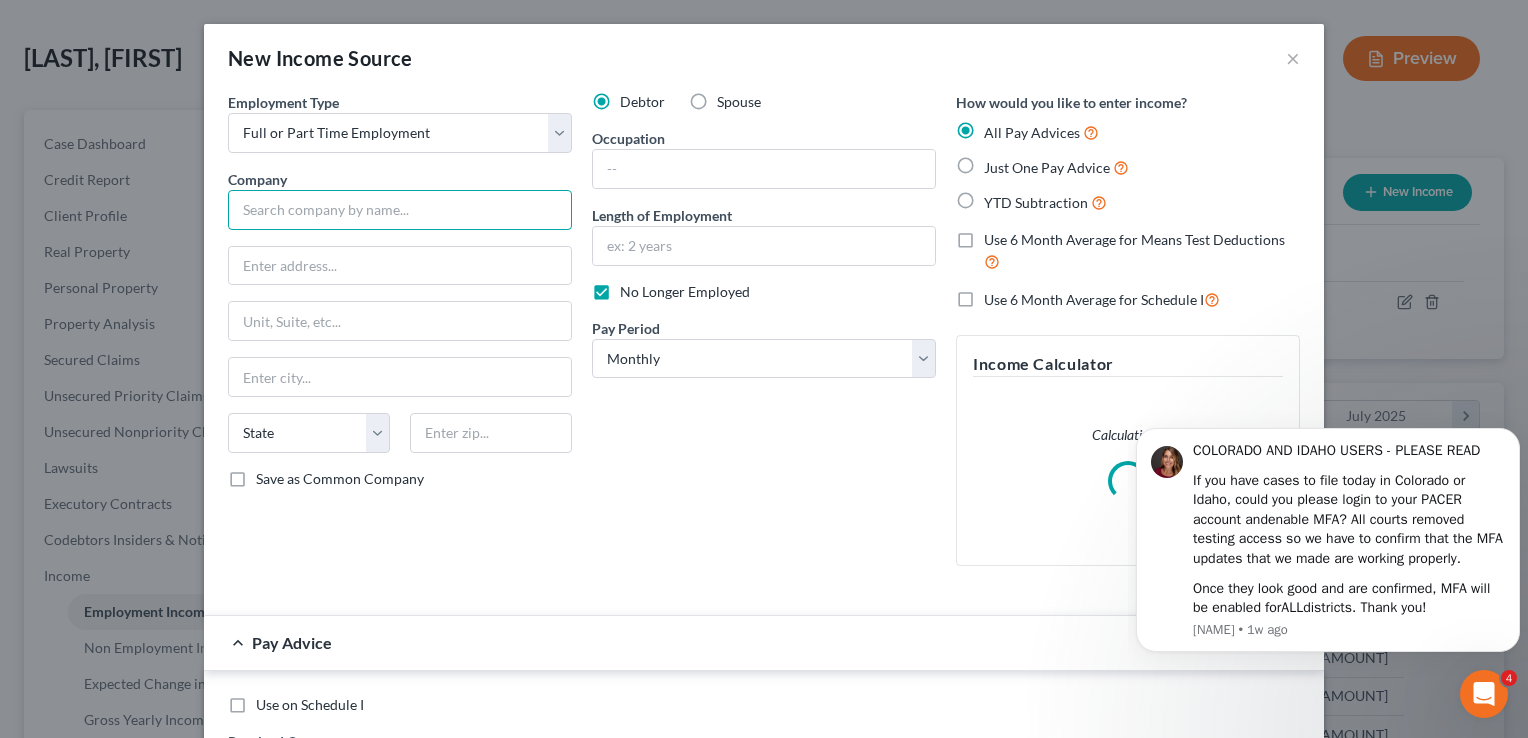 click at bounding box center [400, 210] 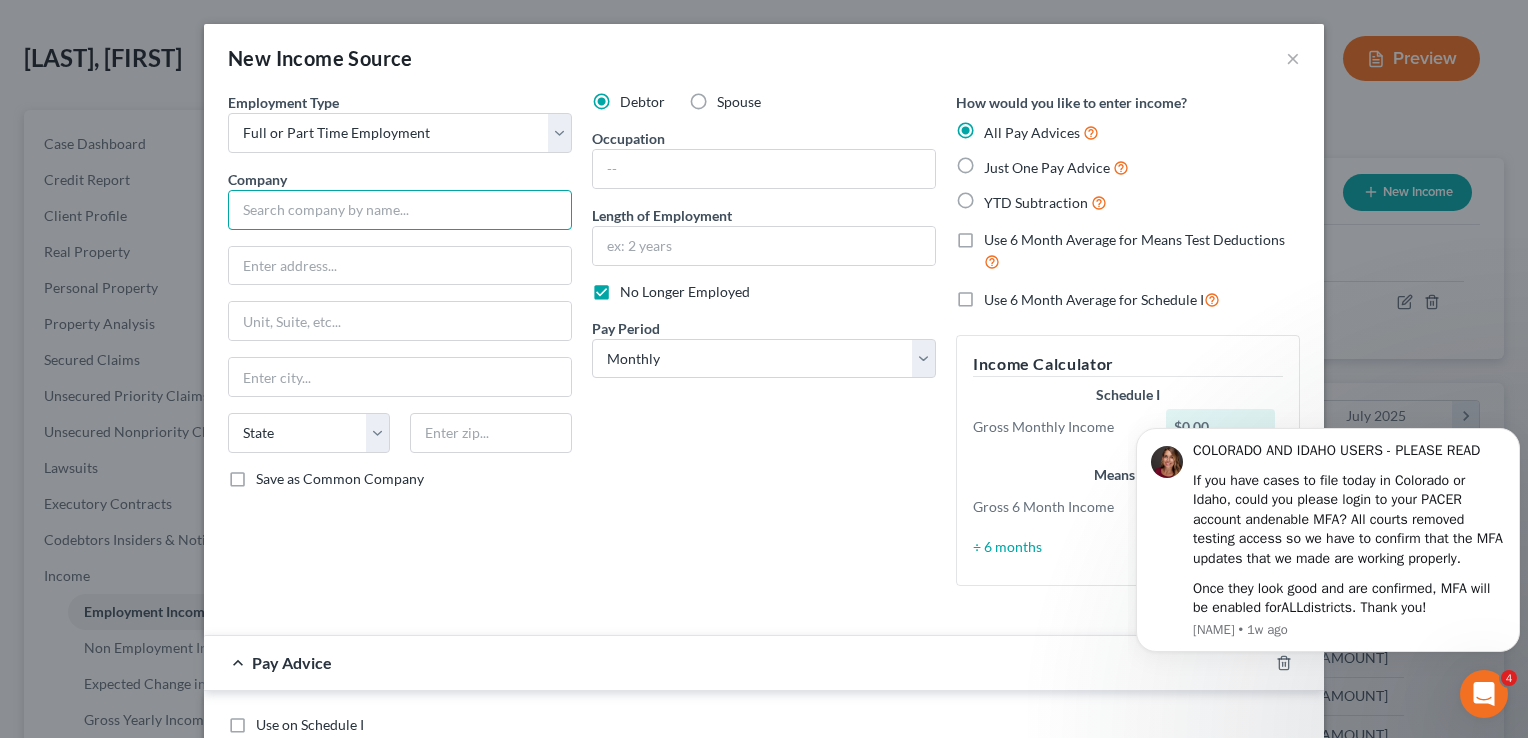 type on "U" 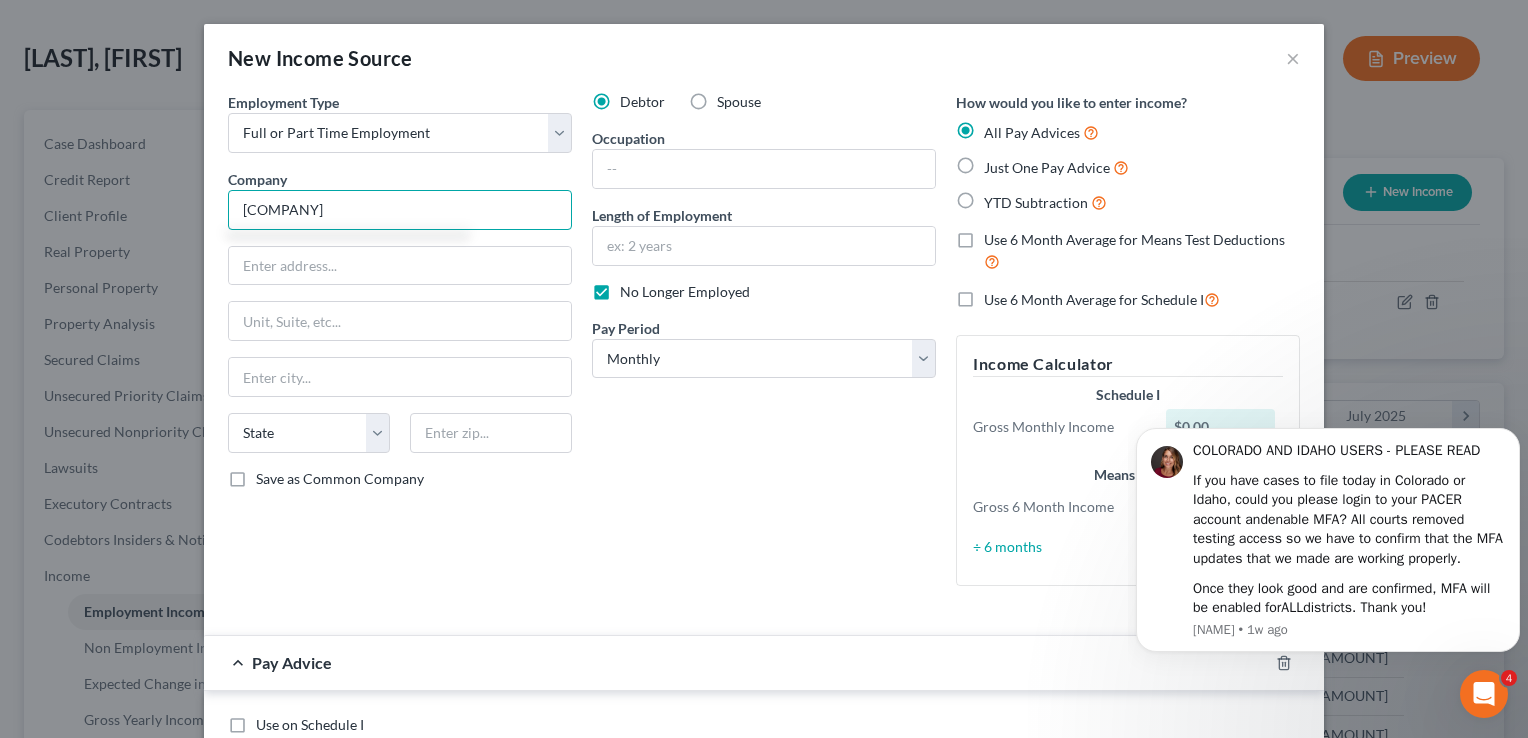 type on "[COMPANY]" 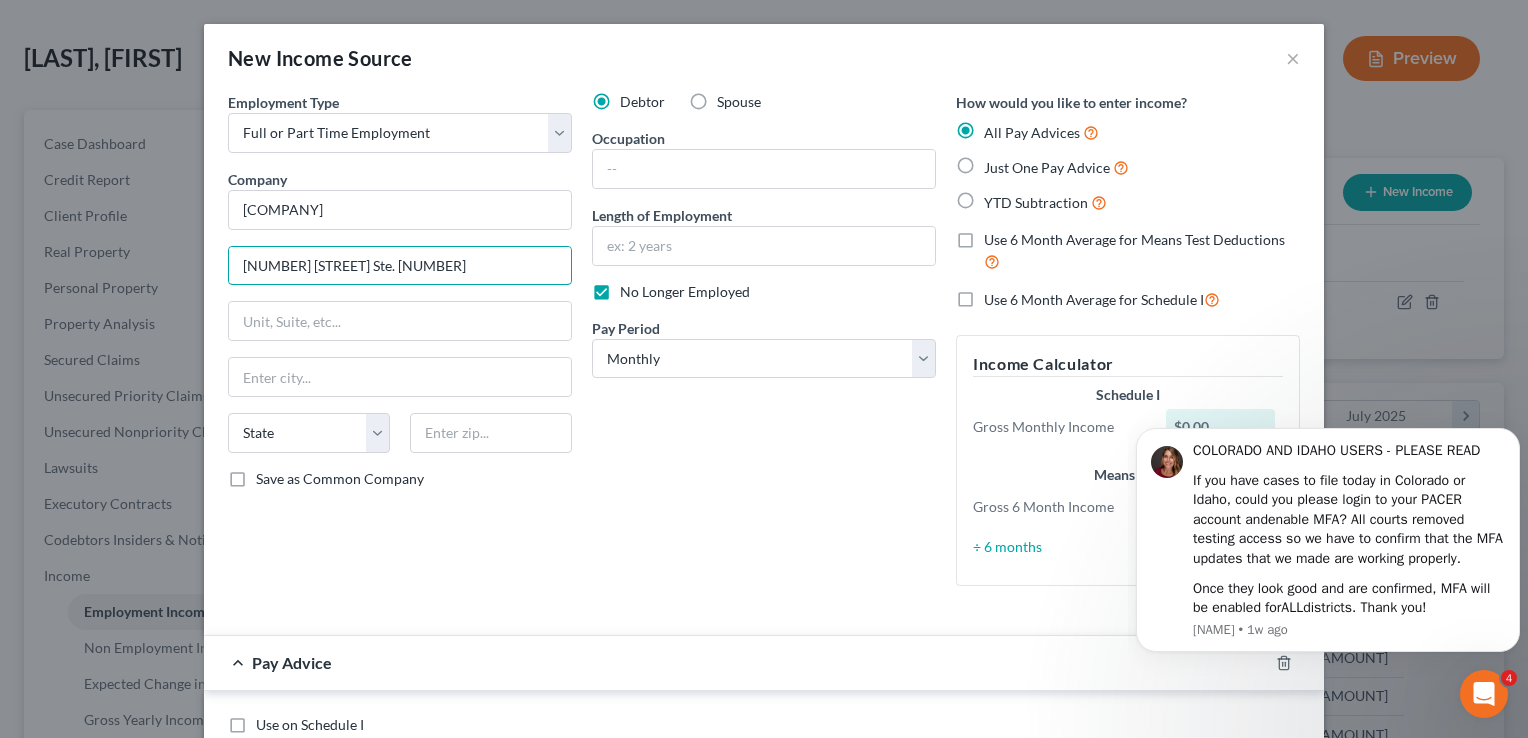 type on "[NUMBER] [STREET] Ste. [NUMBER]" 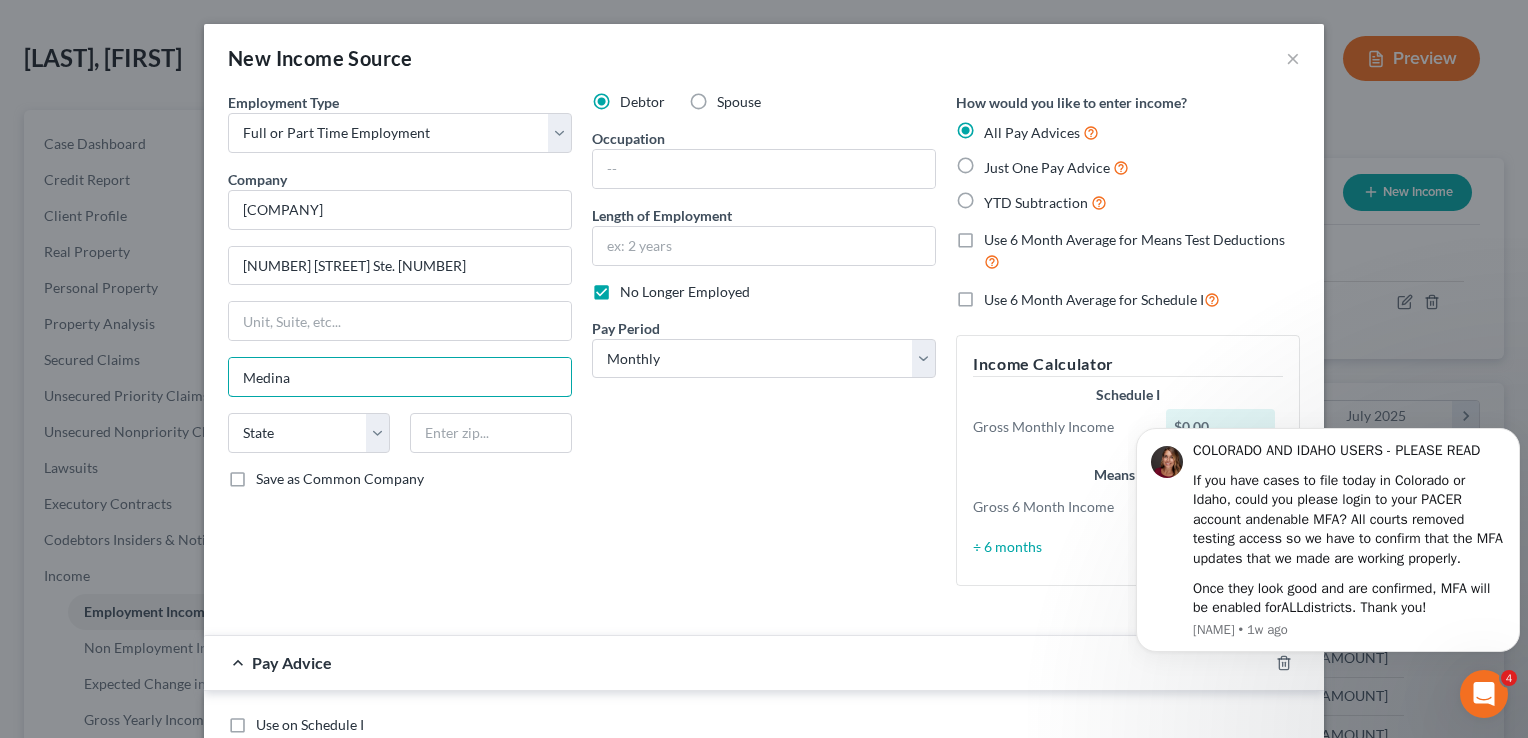 type on "Medina" 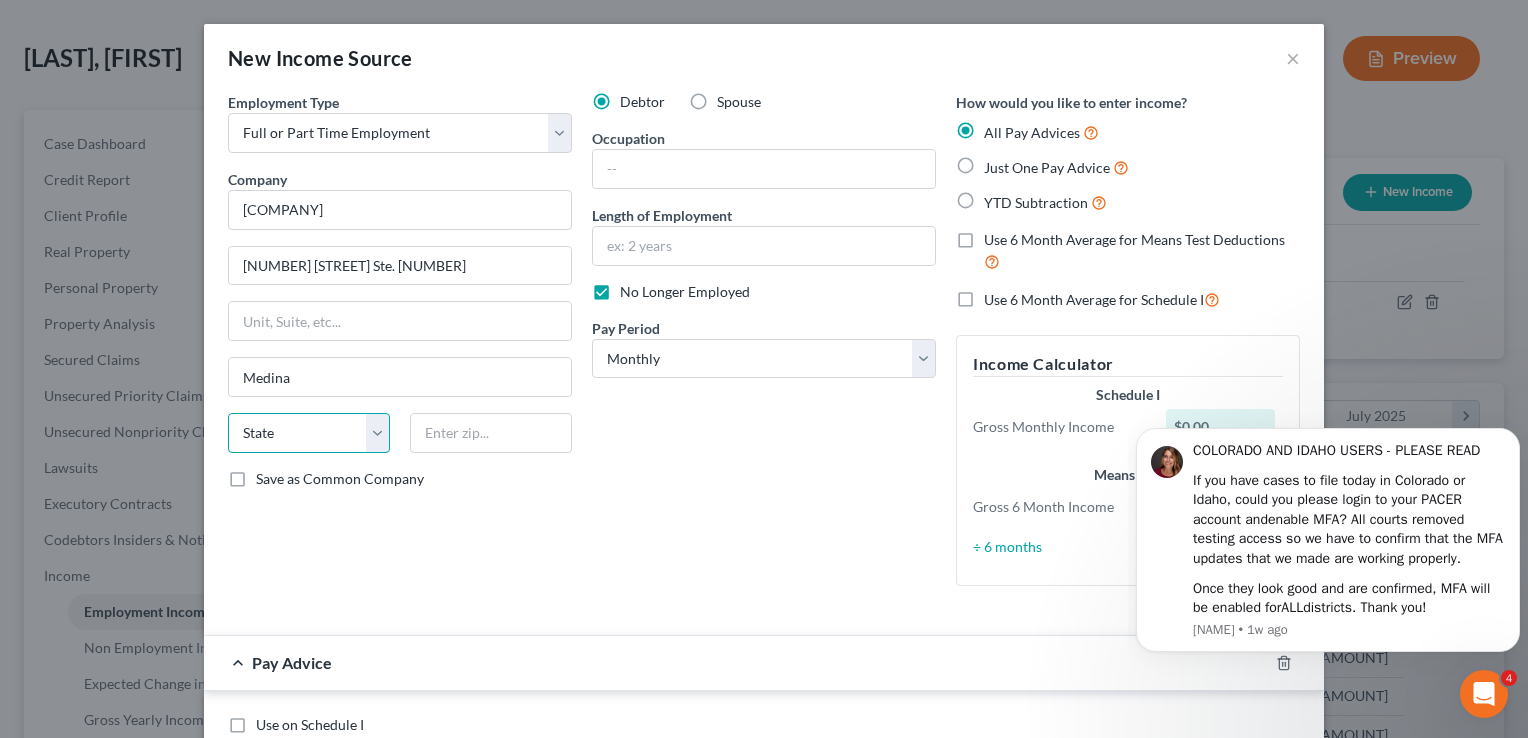 select on "36" 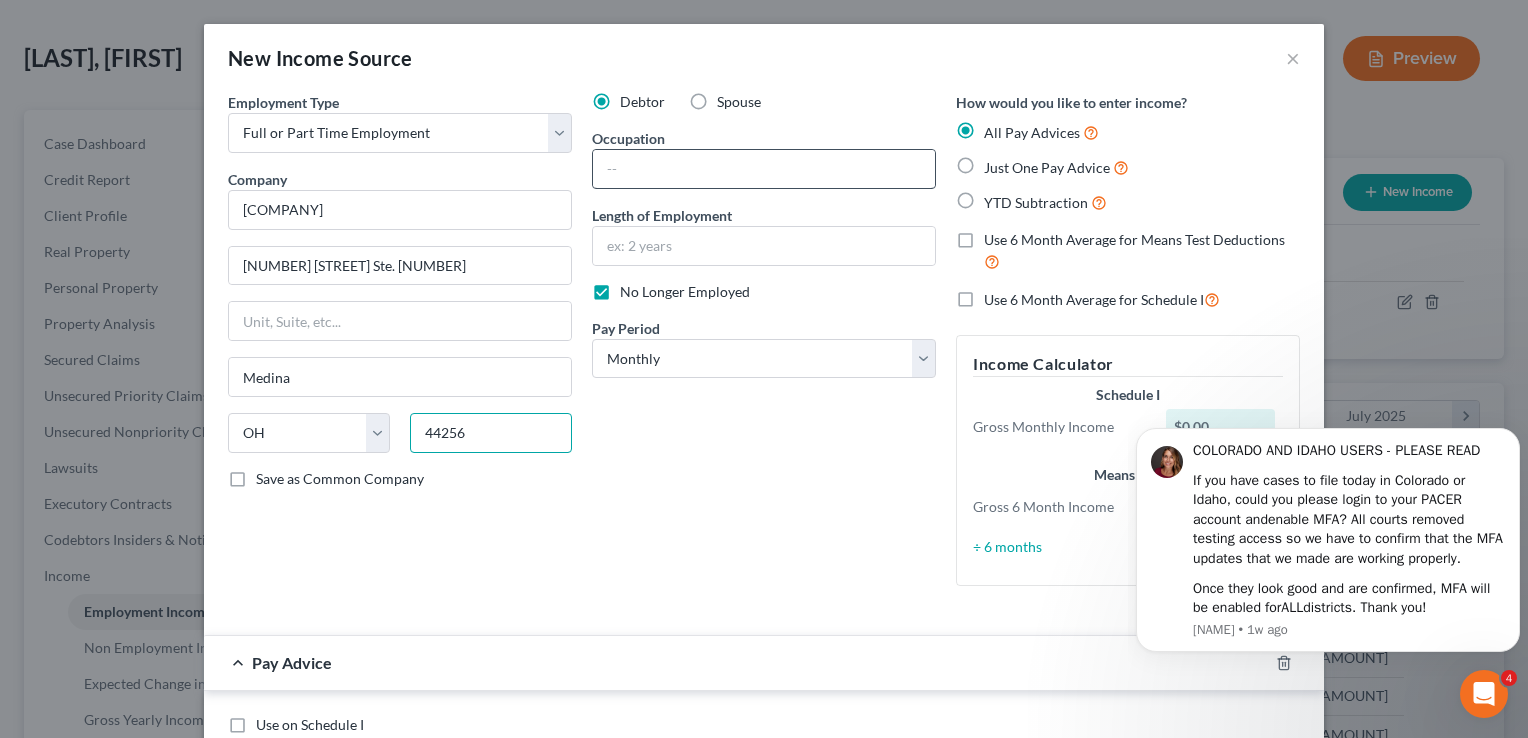 type on "44256" 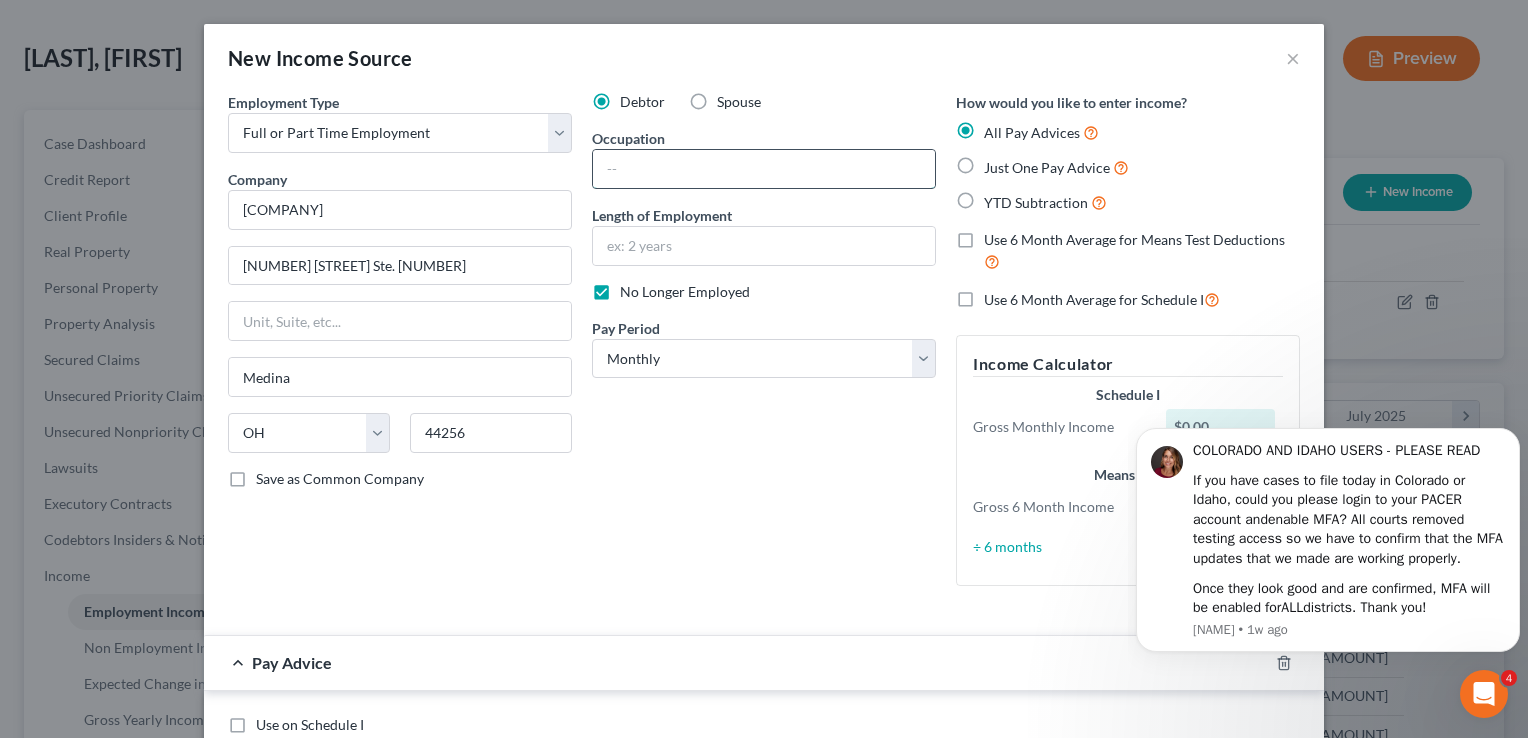 click at bounding box center [764, 169] 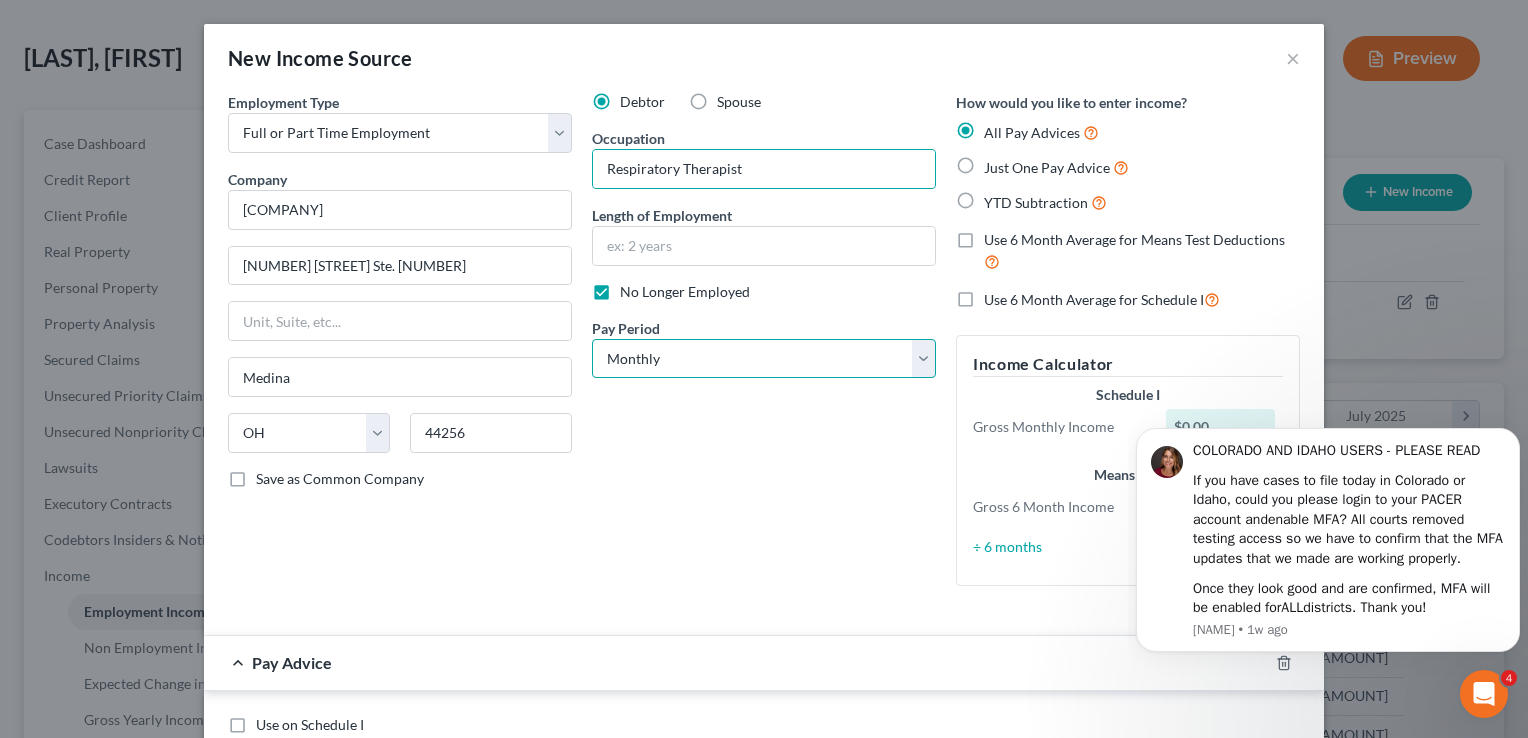 click on "Select Monthly Twice Monthly Every Other Week Weekly" at bounding box center [764, 359] 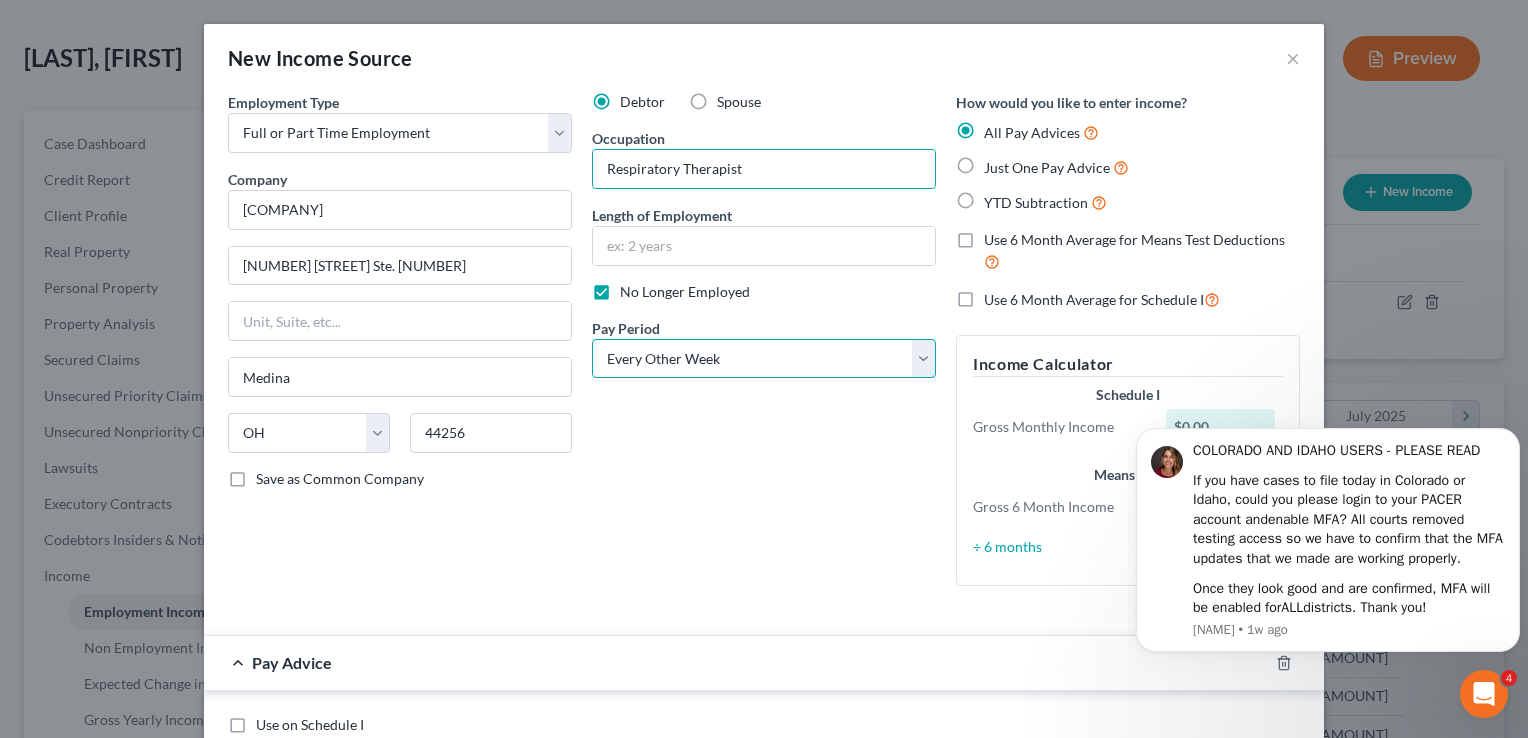 click on "Select Monthly Twice Monthly Every Other Week Weekly" at bounding box center (764, 359) 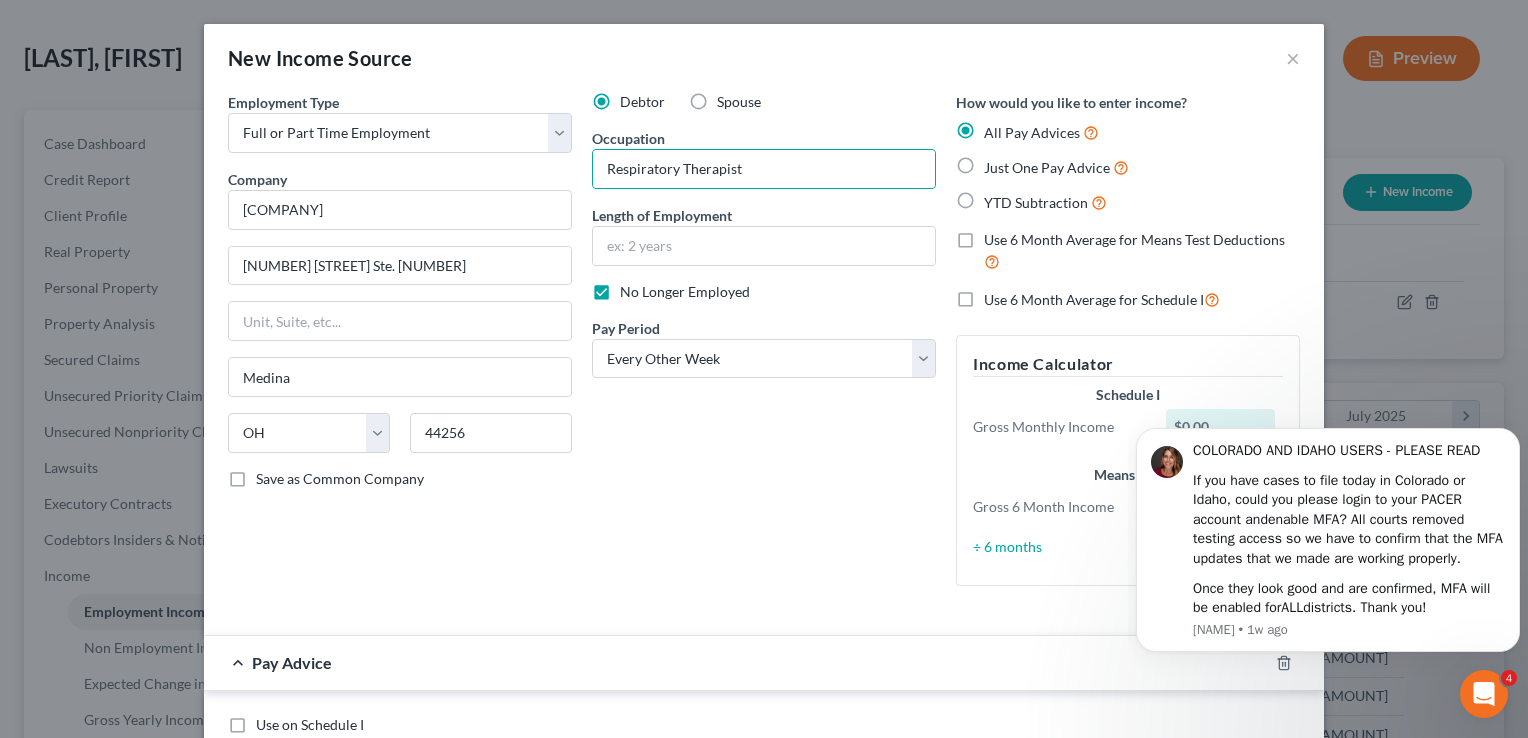 click on "YTD Subtraction" at bounding box center (1045, 202) 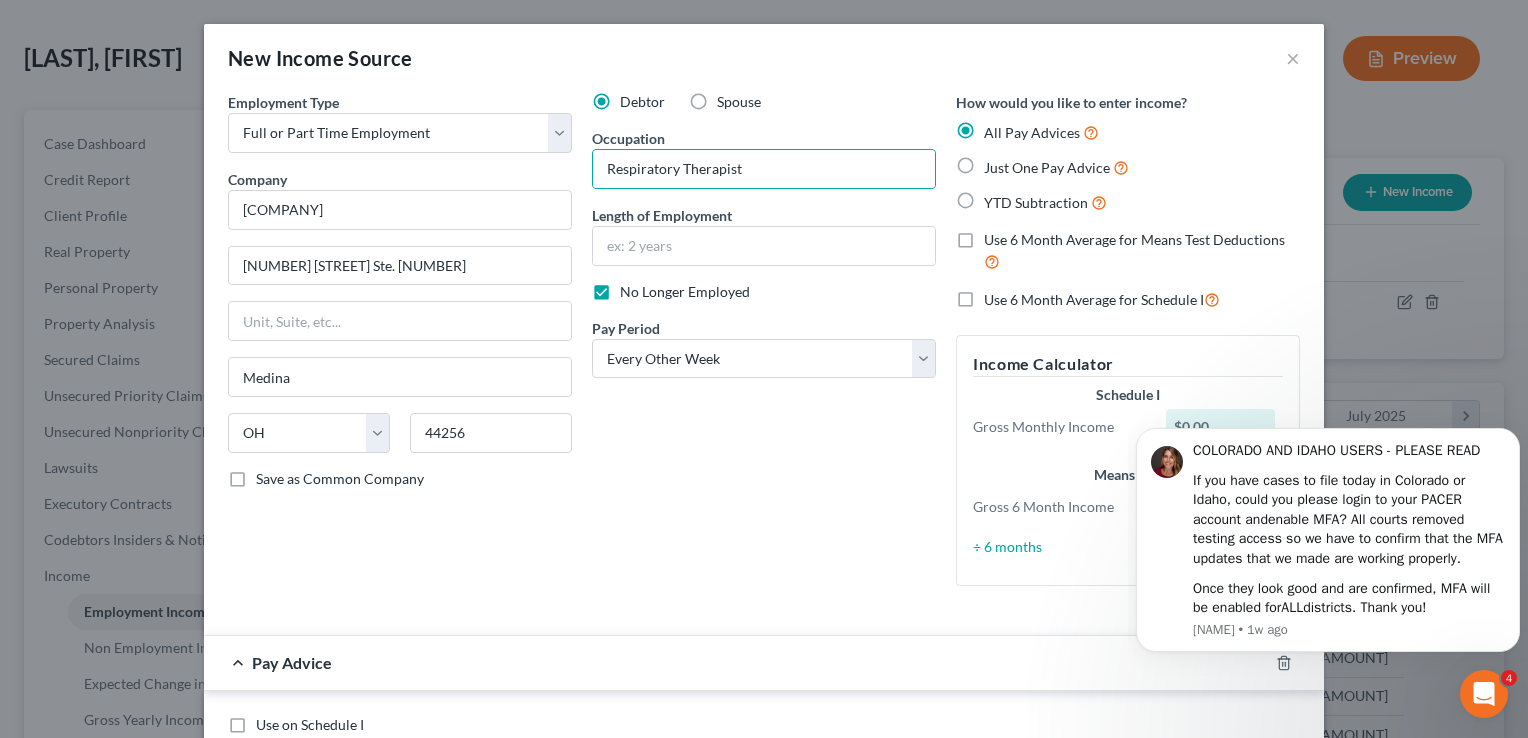 radio on "true" 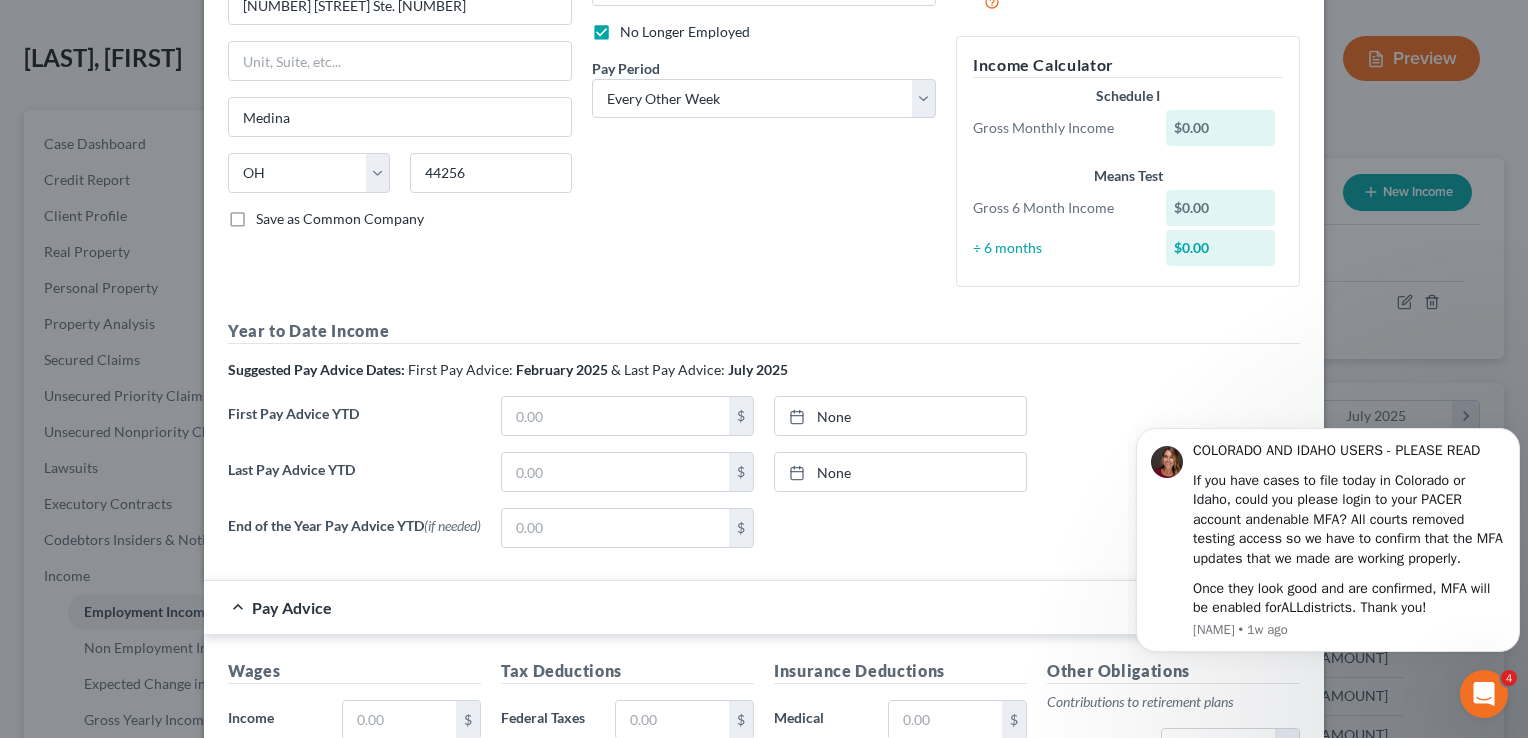 scroll, scrollTop: 266, scrollLeft: 0, axis: vertical 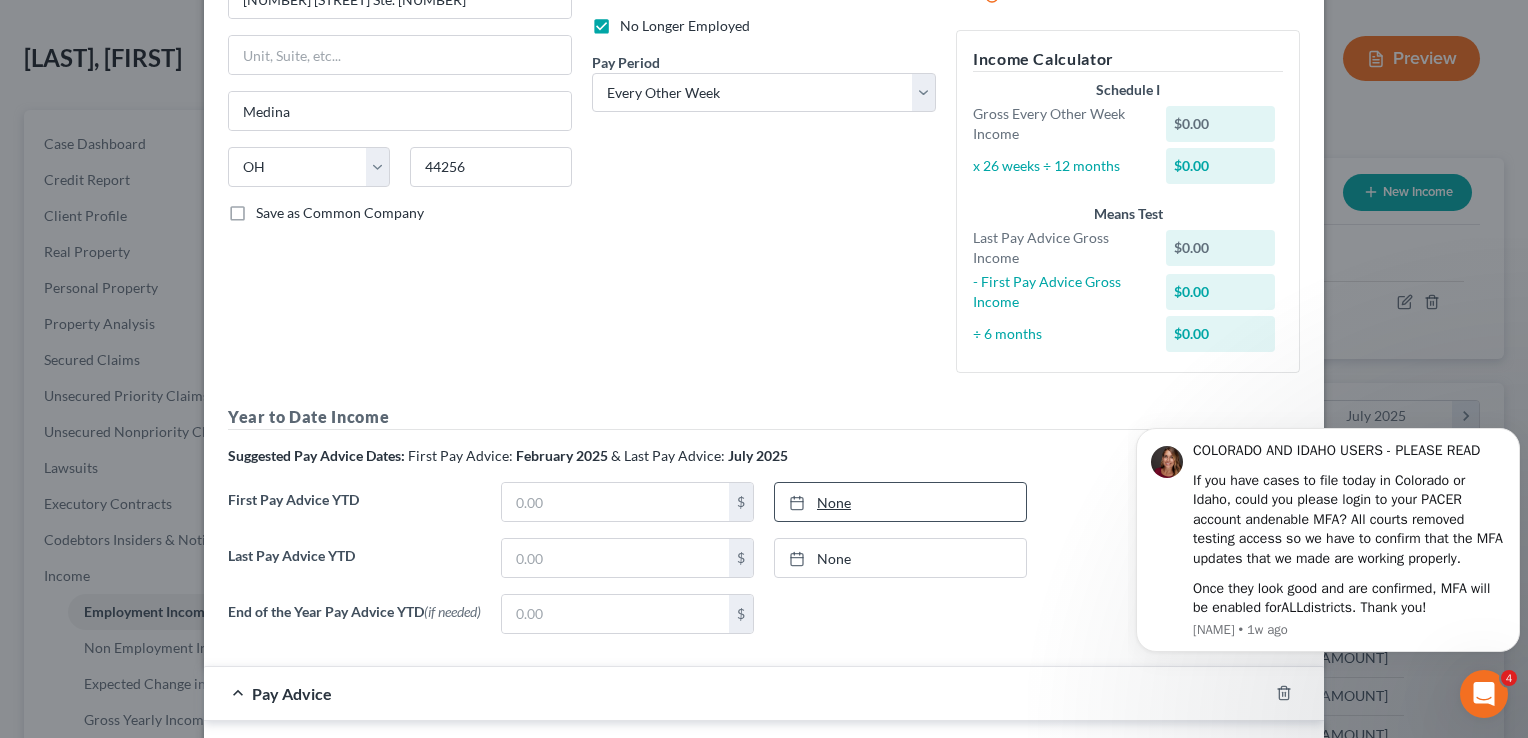 click on "None" at bounding box center [900, 502] 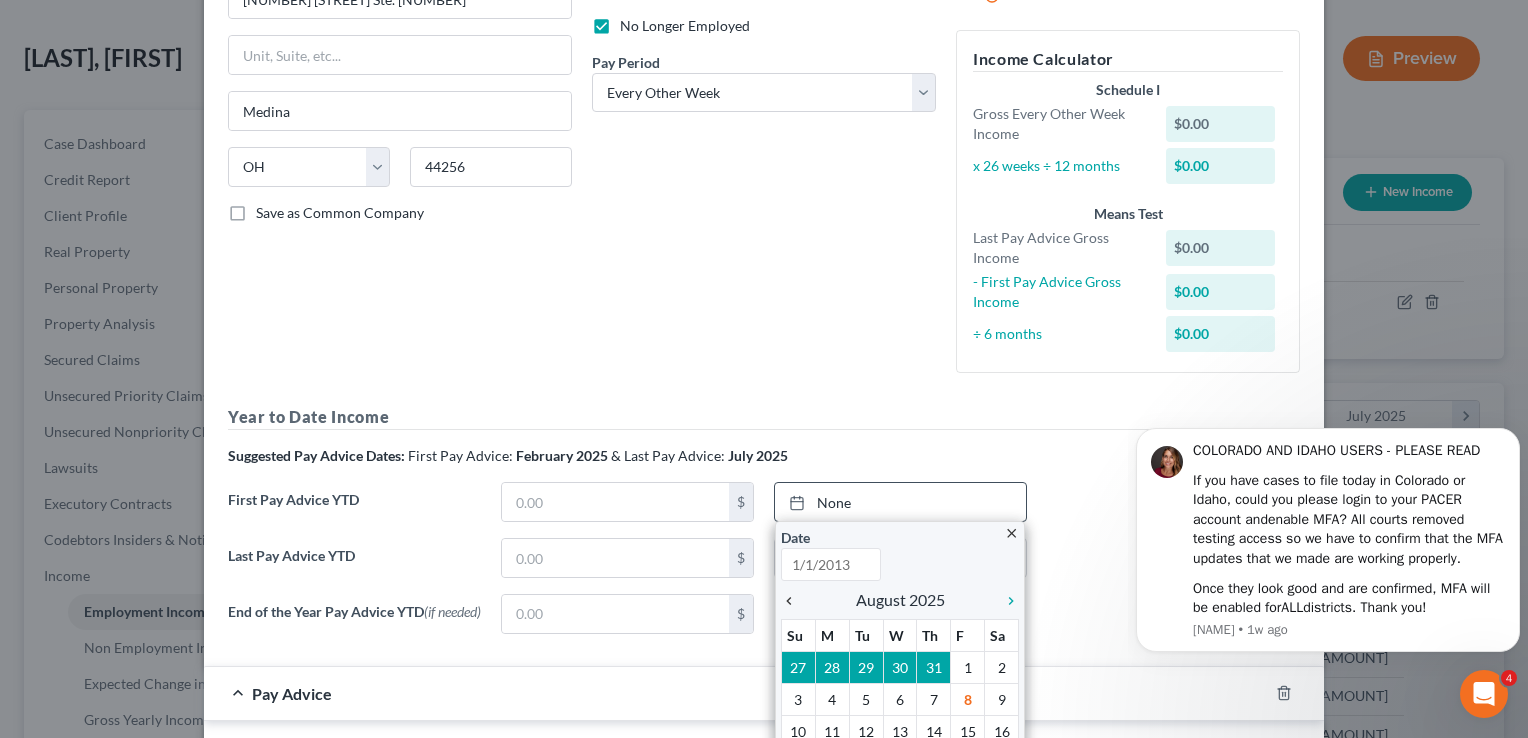 click on "chevron_left" at bounding box center [794, 601] 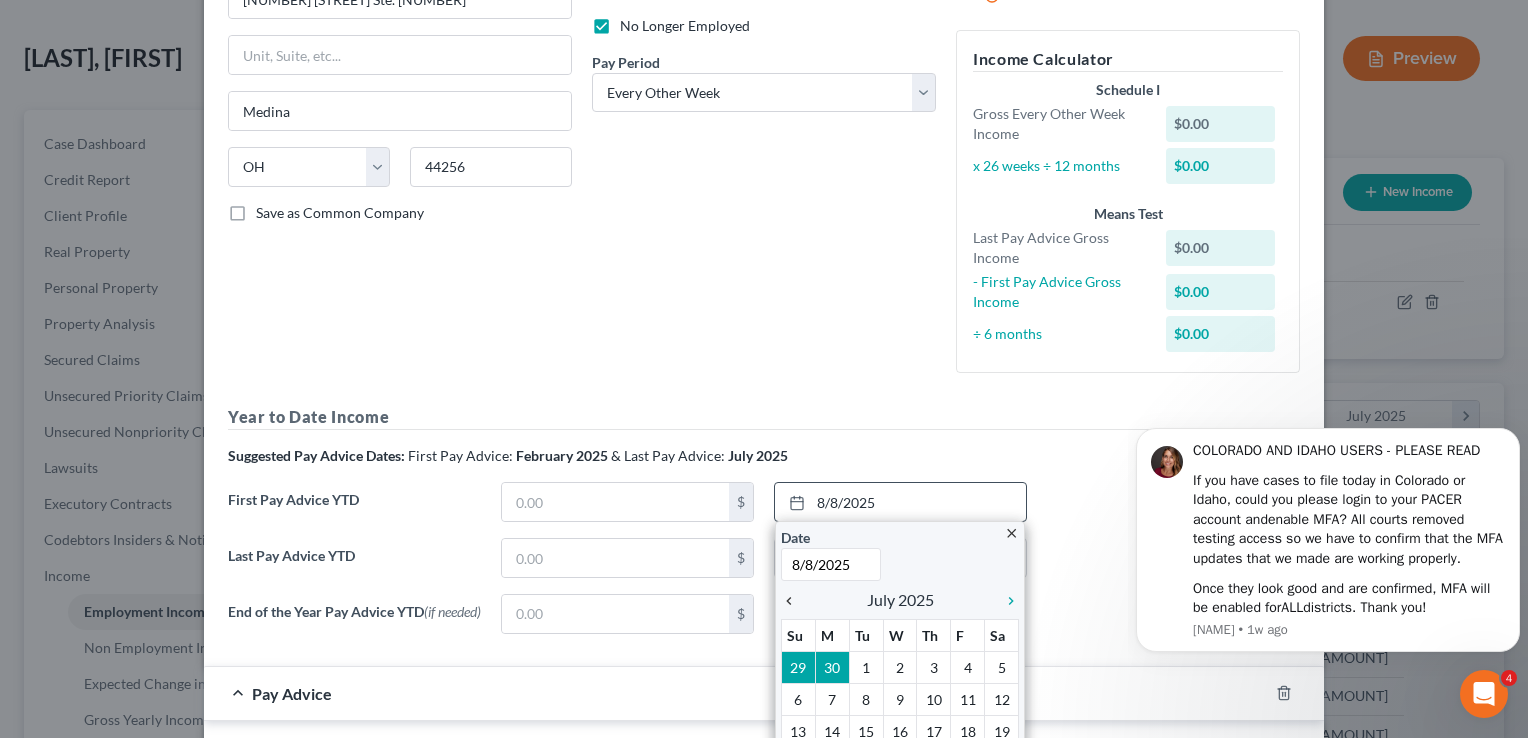 click on "chevron_left" at bounding box center (794, 601) 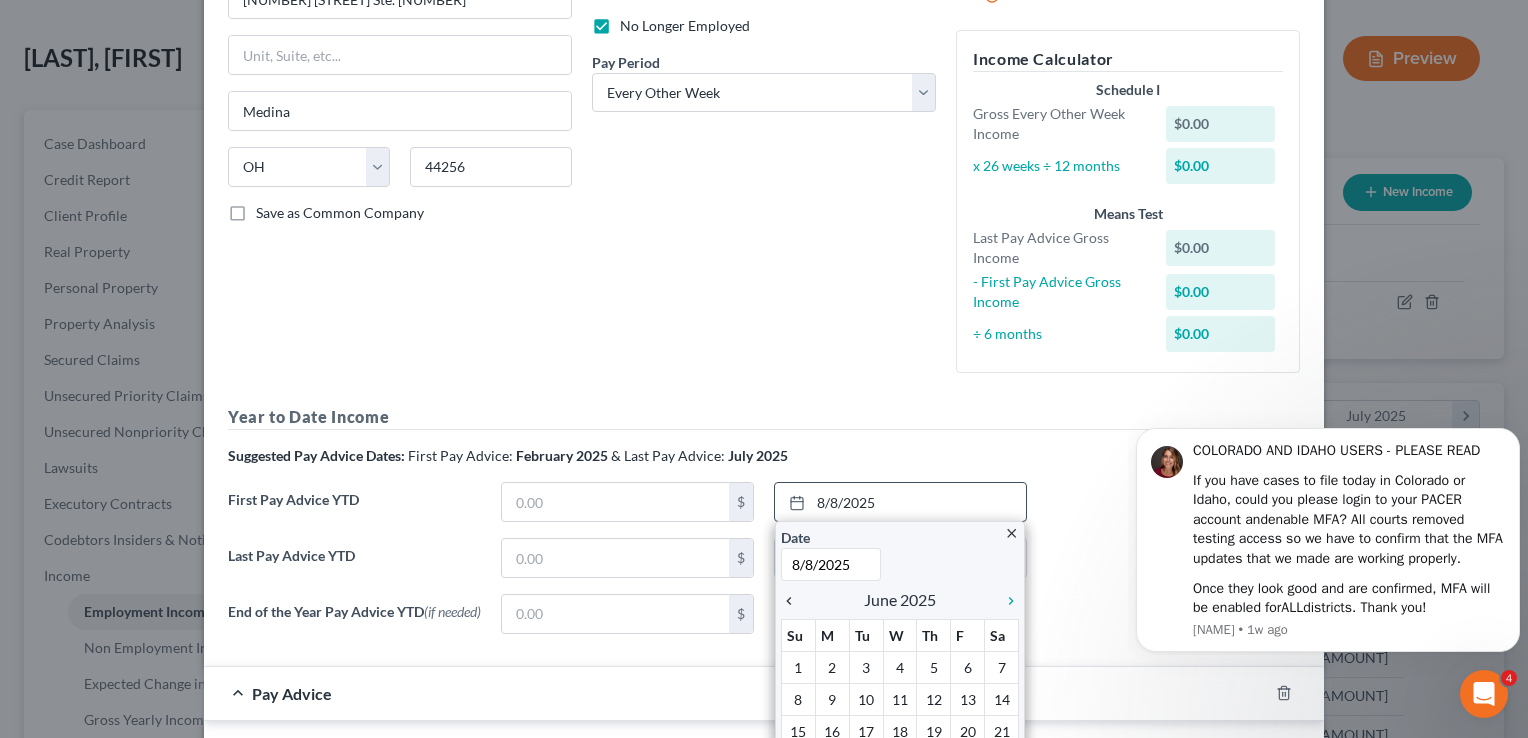 click on "chevron_left" at bounding box center (794, 601) 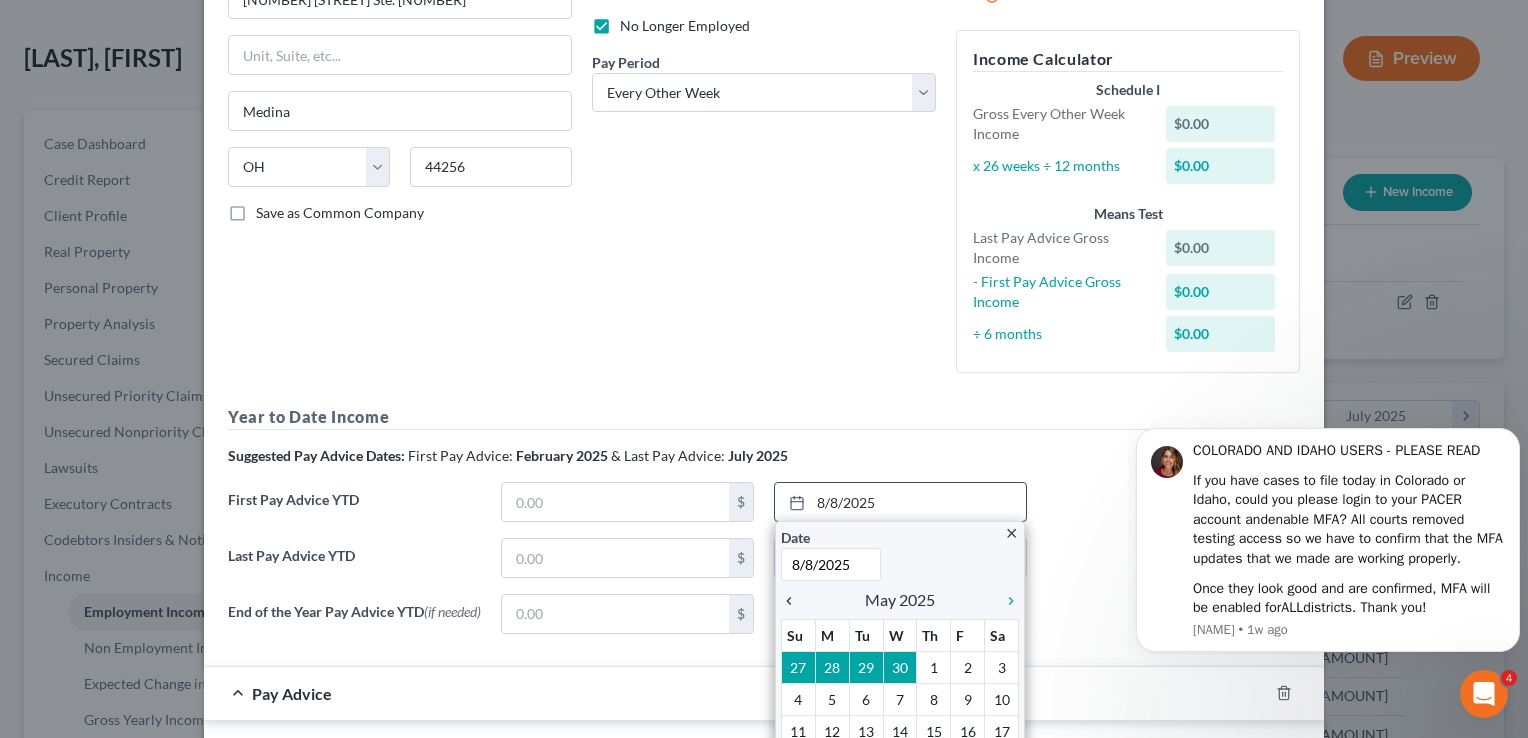 click on "chevron_left" at bounding box center [794, 601] 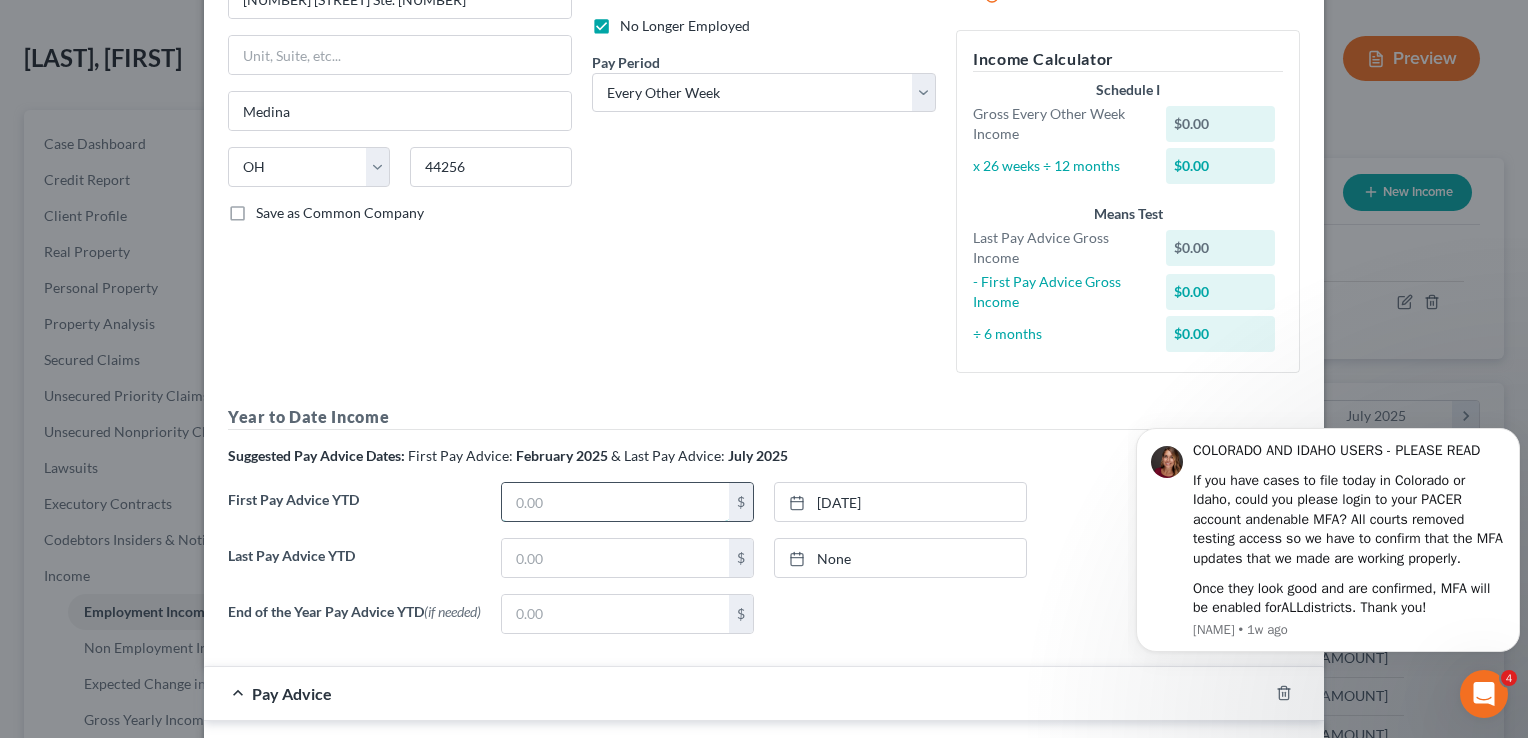 click at bounding box center (615, 502) 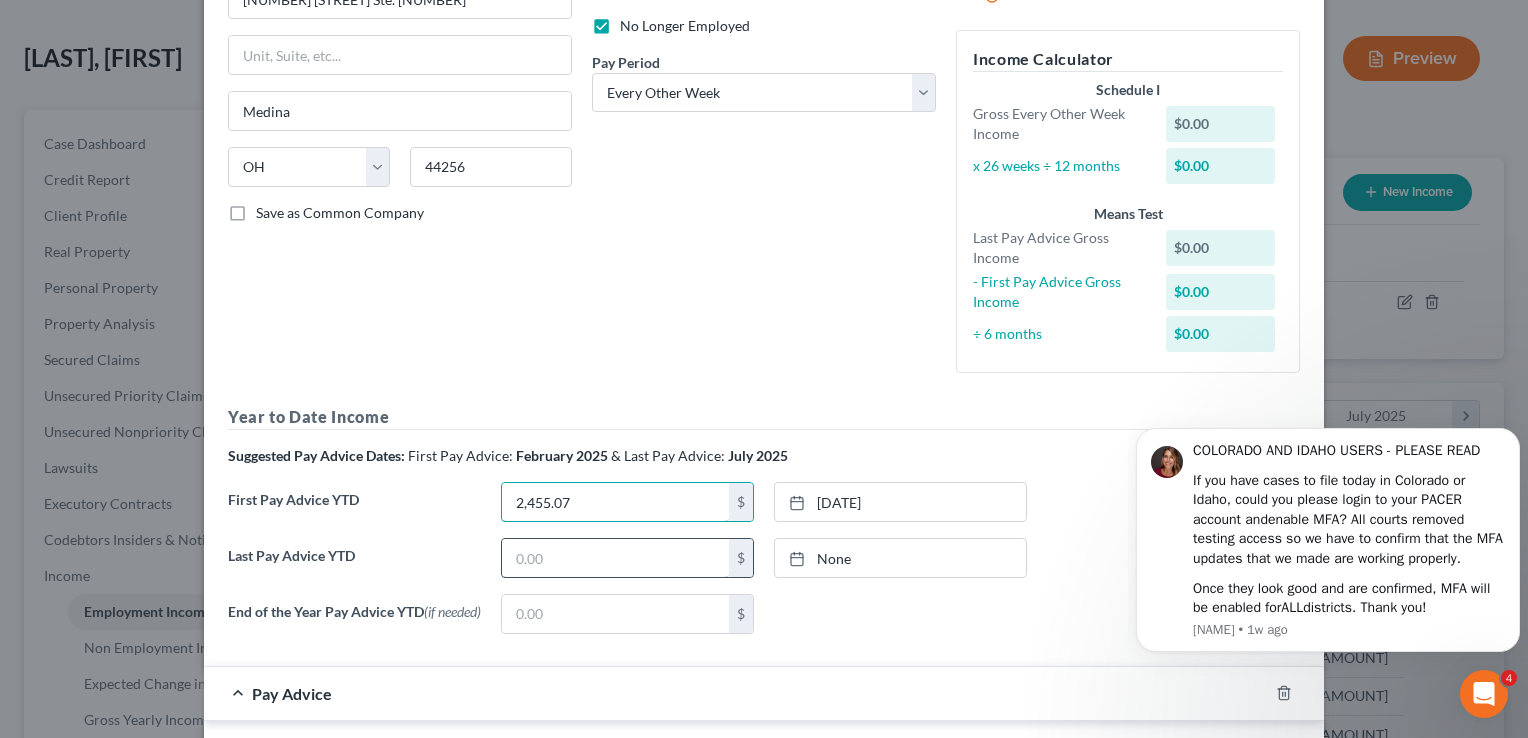 type on "2,455.07" 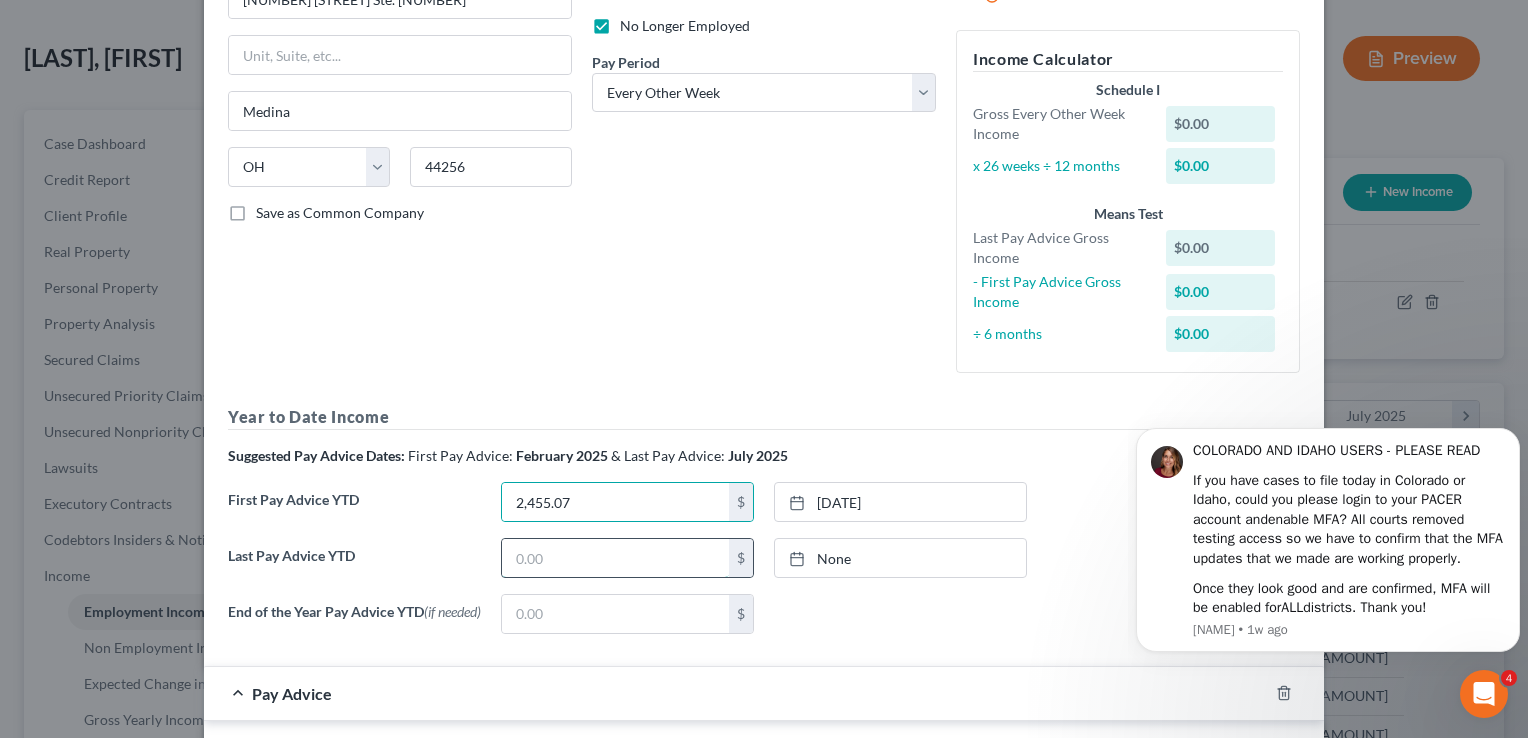 click at bounding box center [615, 558] 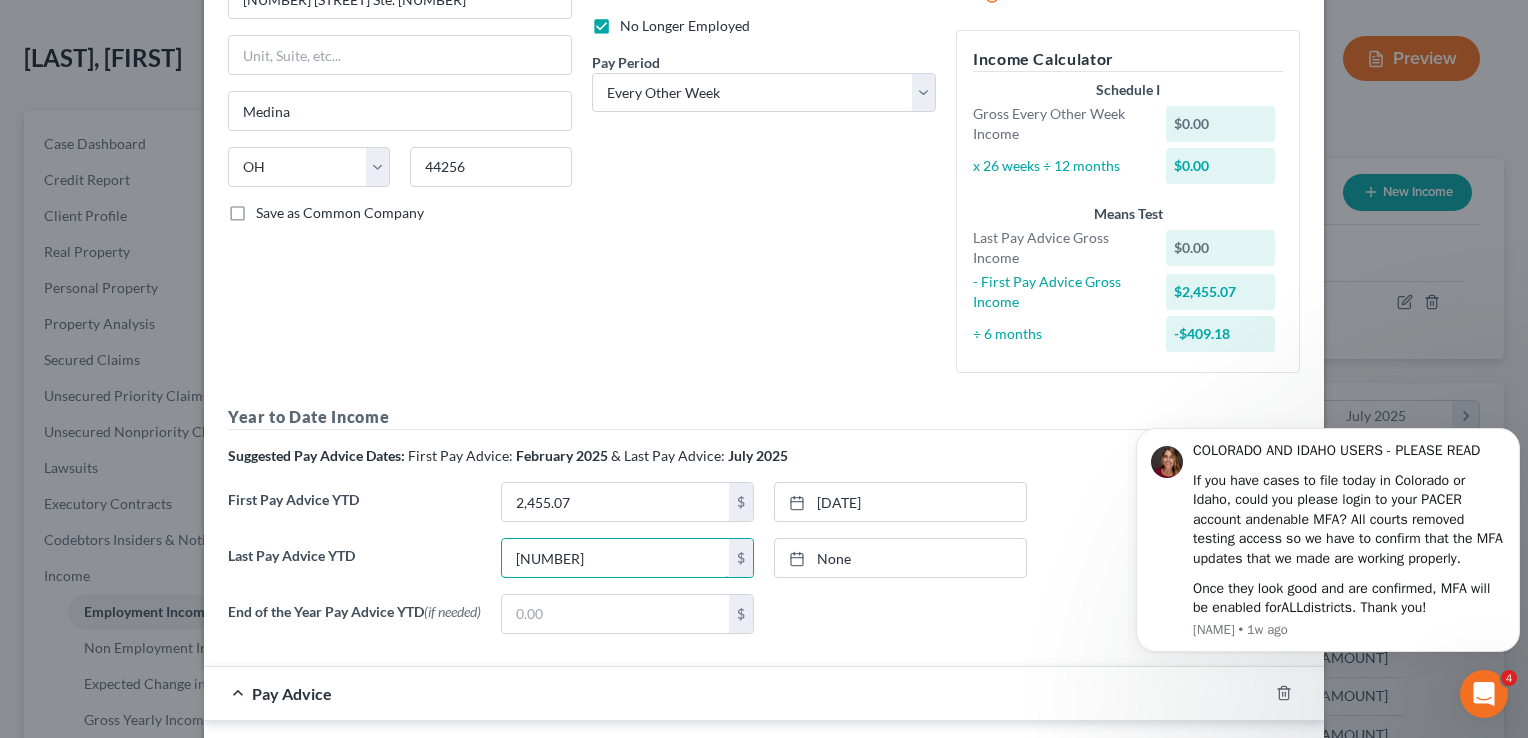 type on "[NUMBER]" 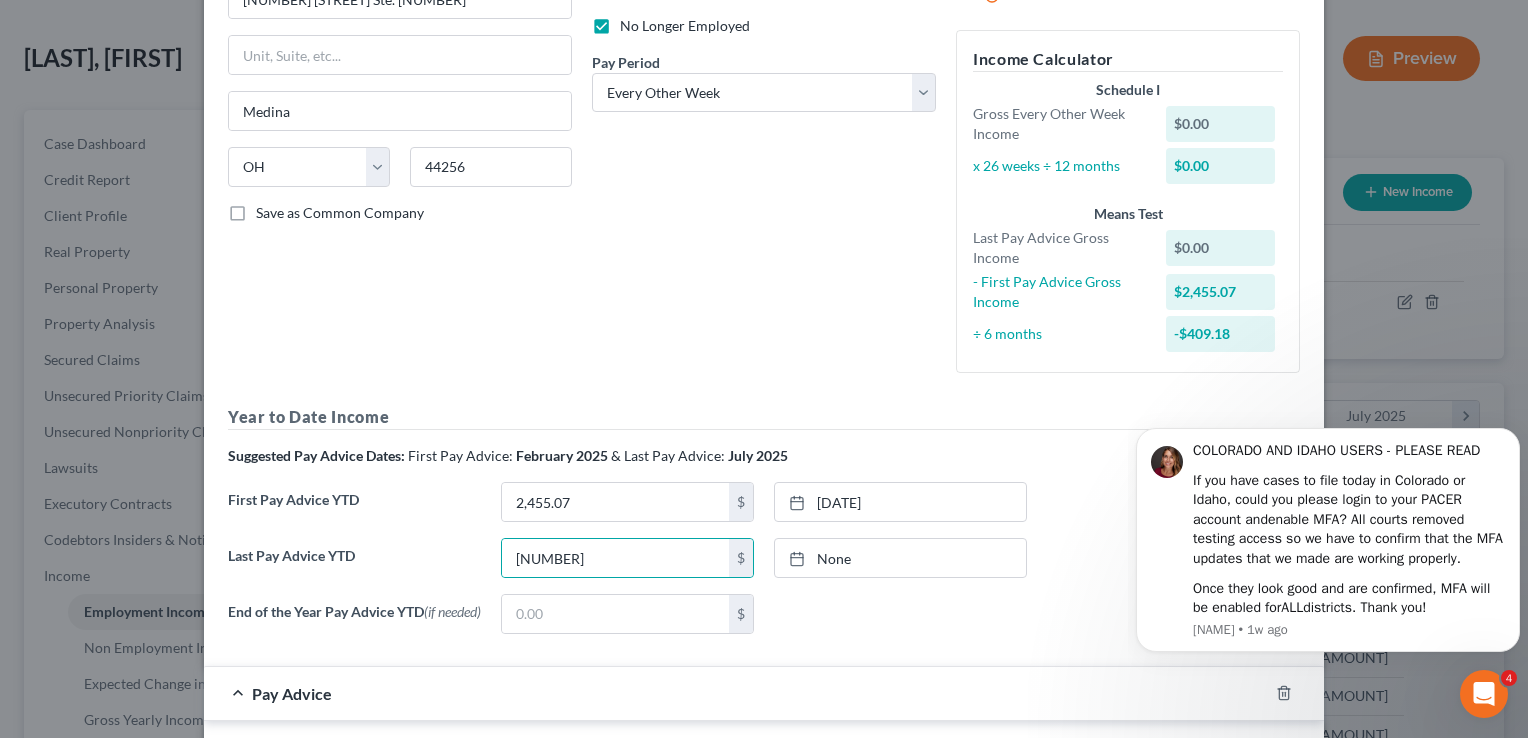 type on "8/8/2025" 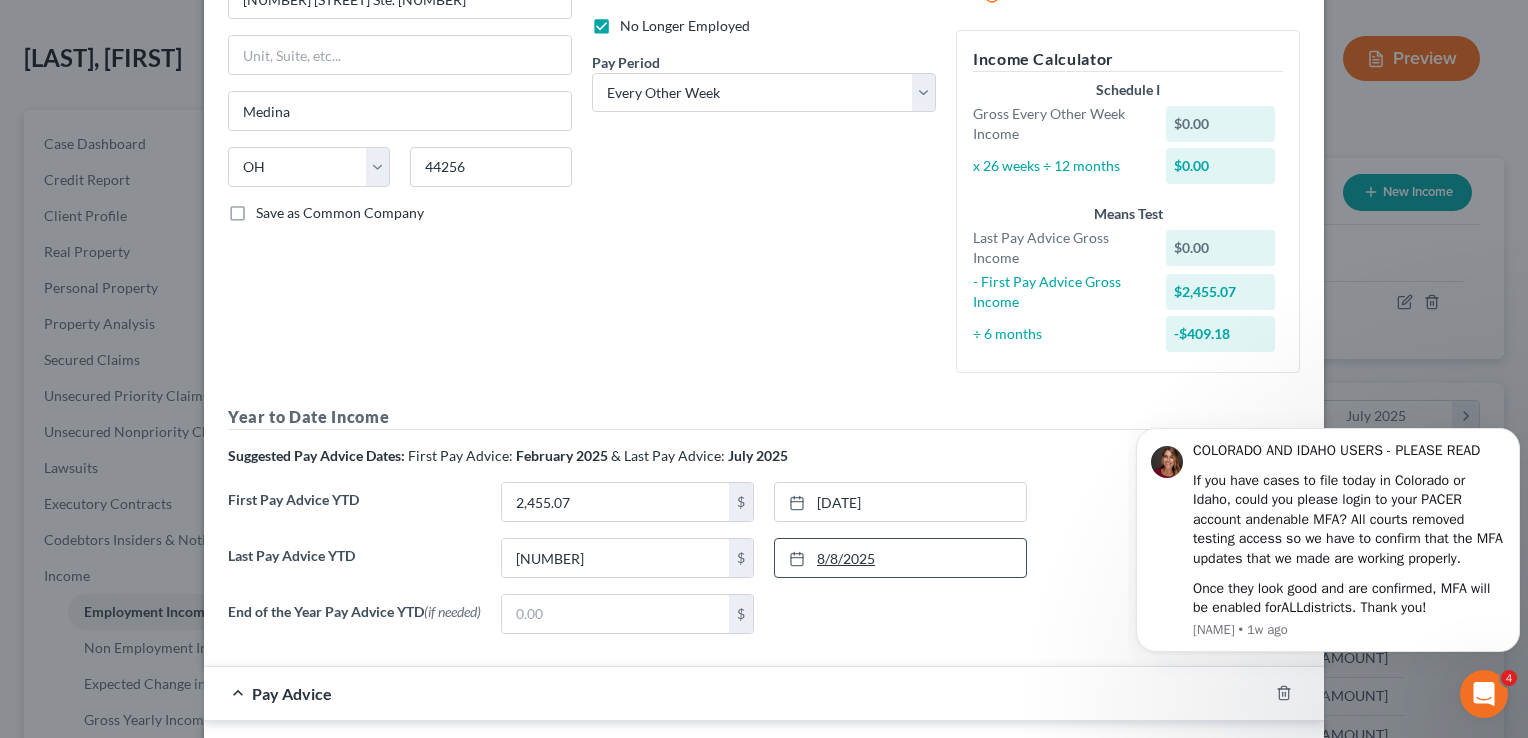 click on "8/8/2025" at bounding box center (900, 558) 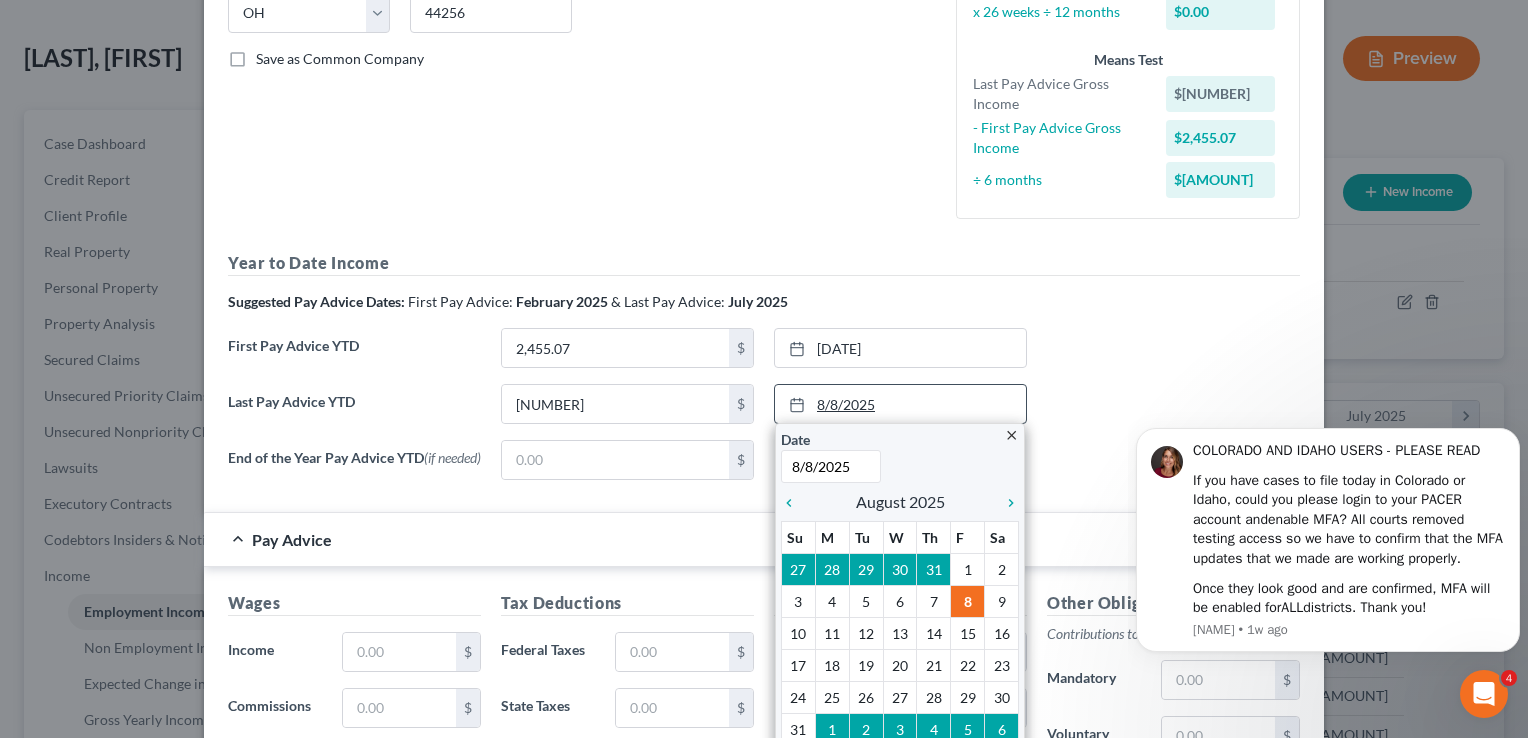scroll, scrollTop: 421, scrollLeft: 0, axis: vertical 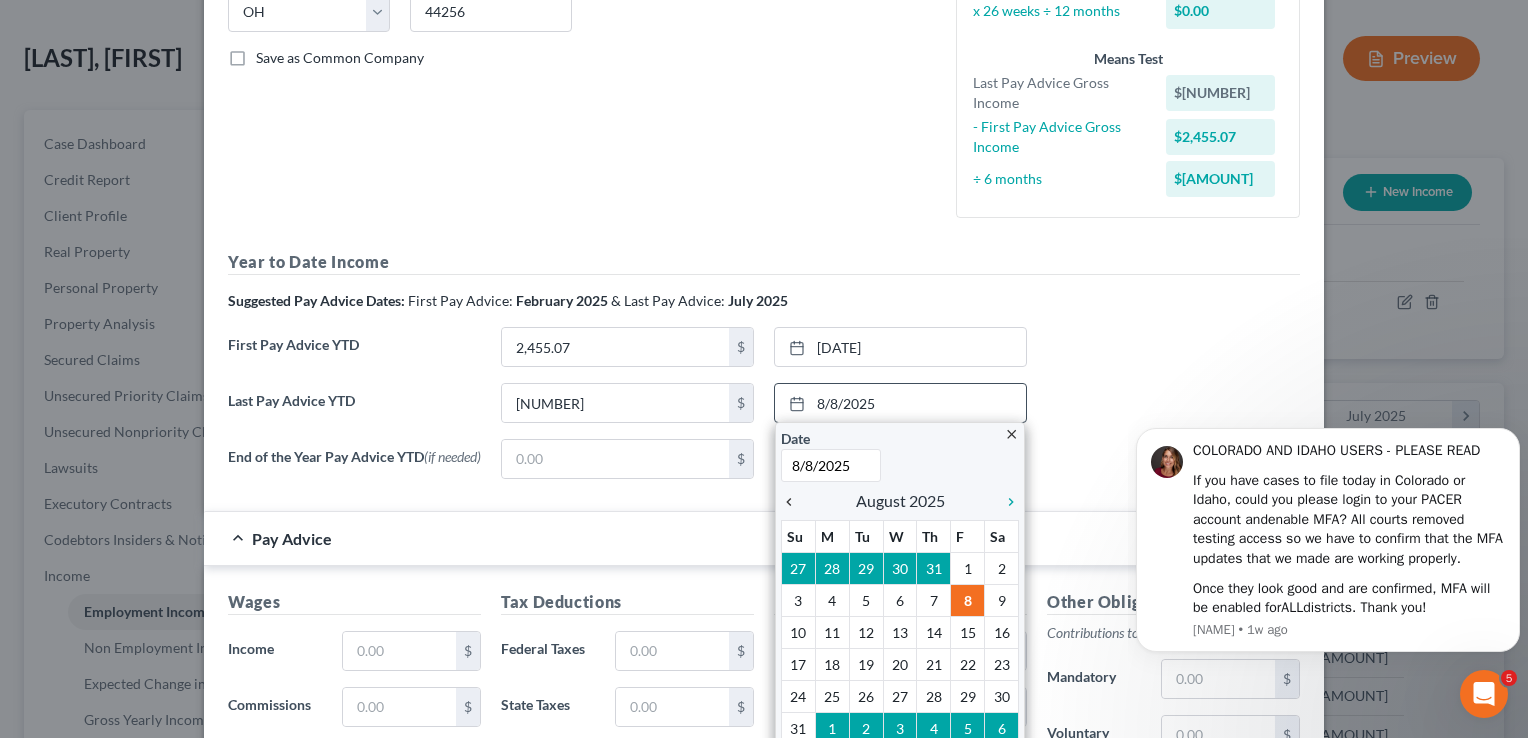 click on "chevron_left" at bounding box center [794, 502] 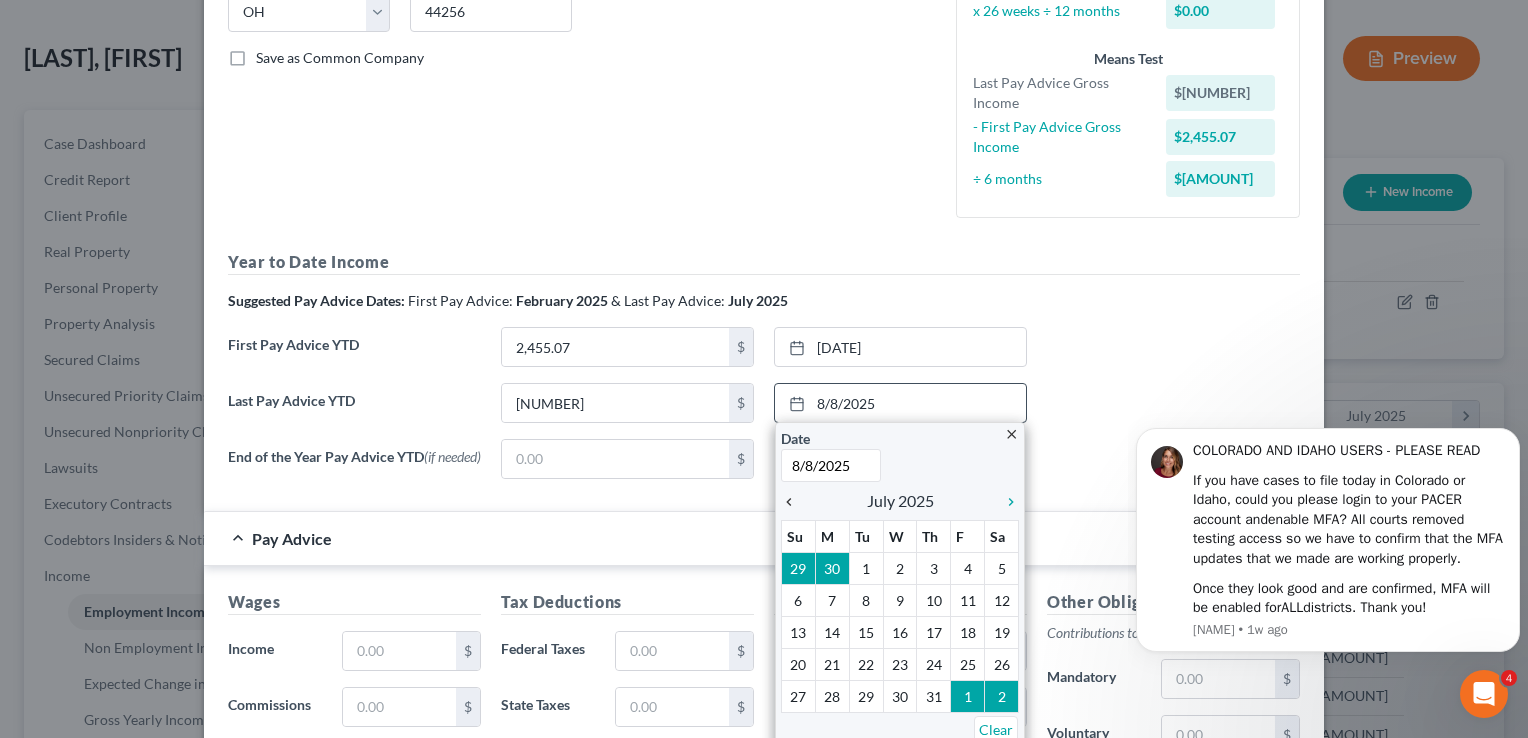 click on "chevron_left" at bounding box center (794, 502) 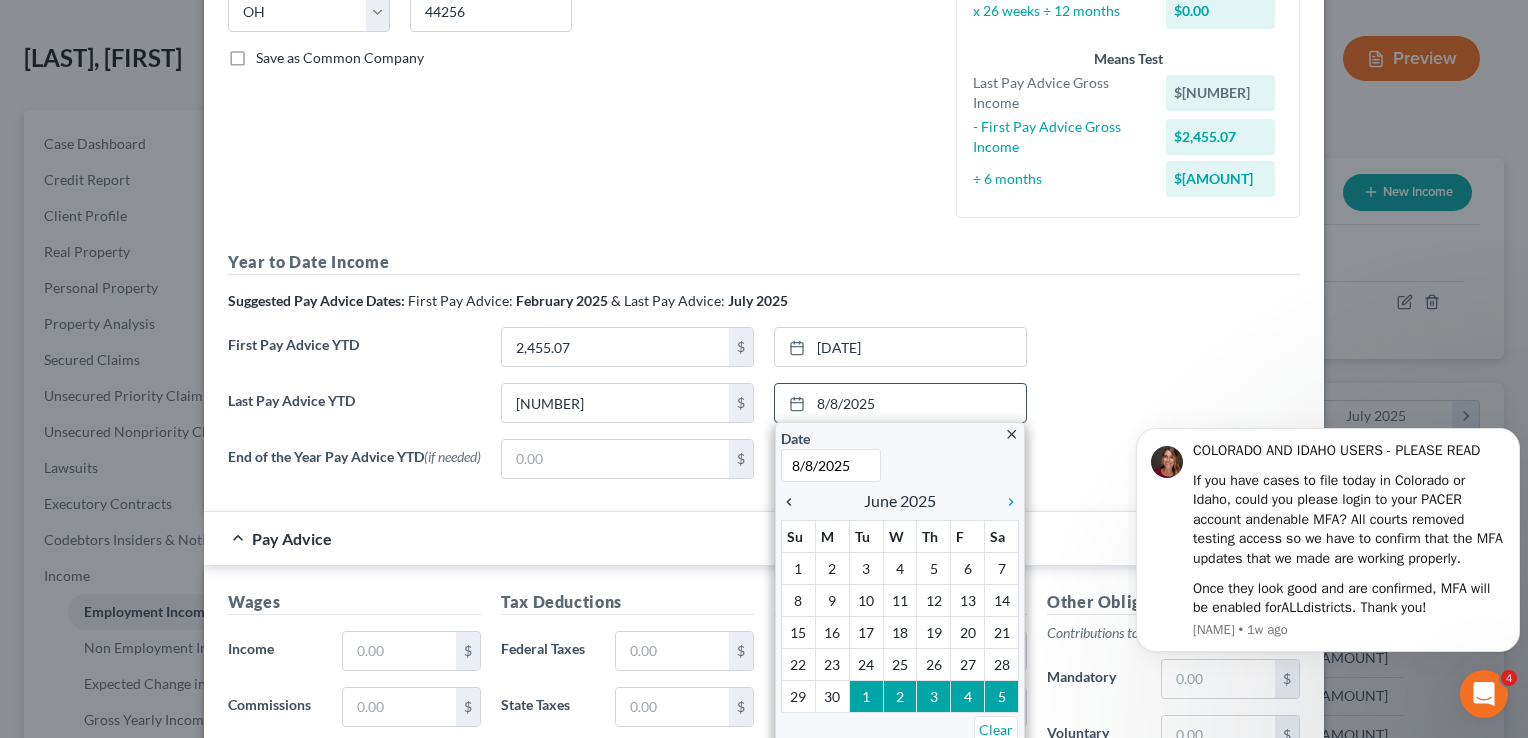 click on "chevron_left" at bounding box center [794, 502] 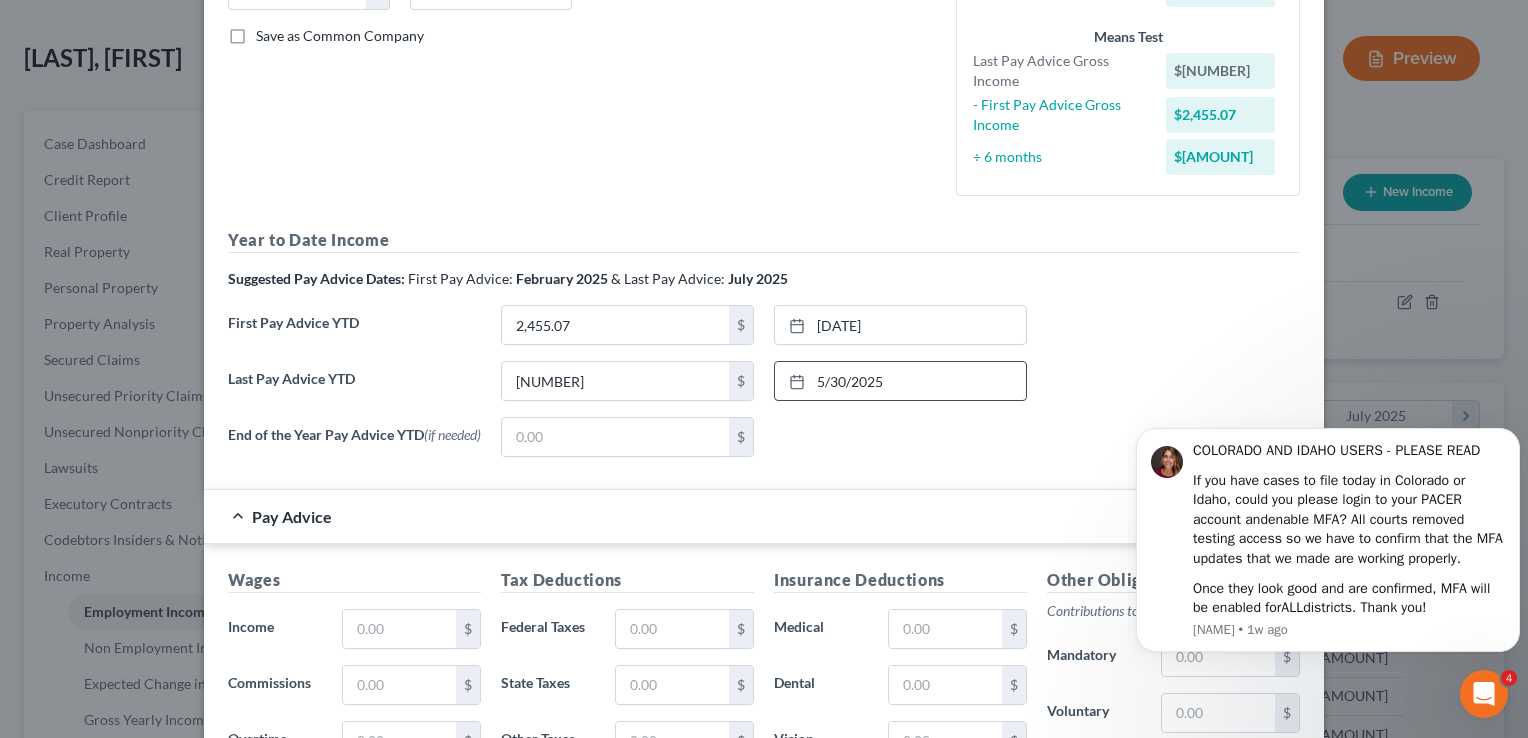 scroll, scrollTop: 447, scrollLeft: 0, axis: vertical 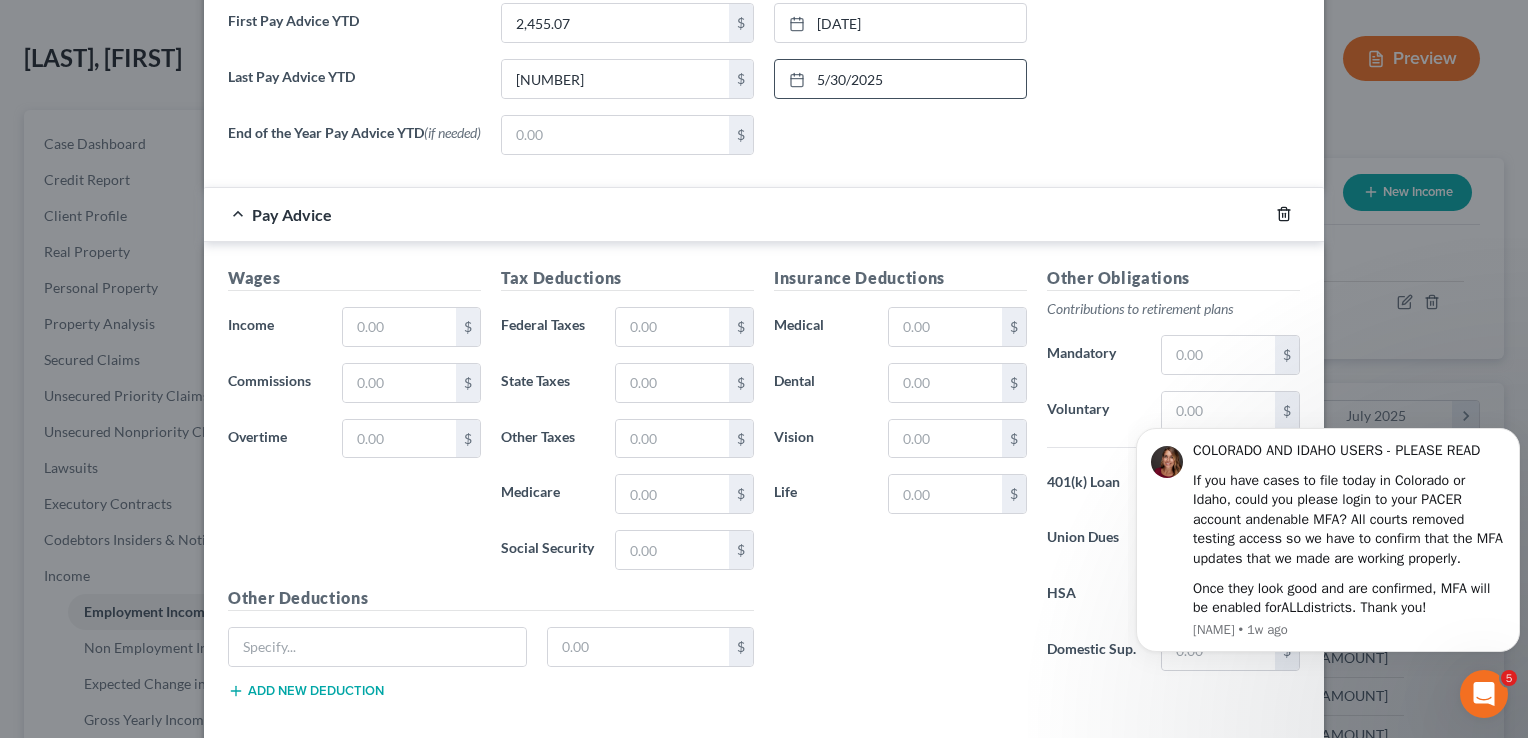 click 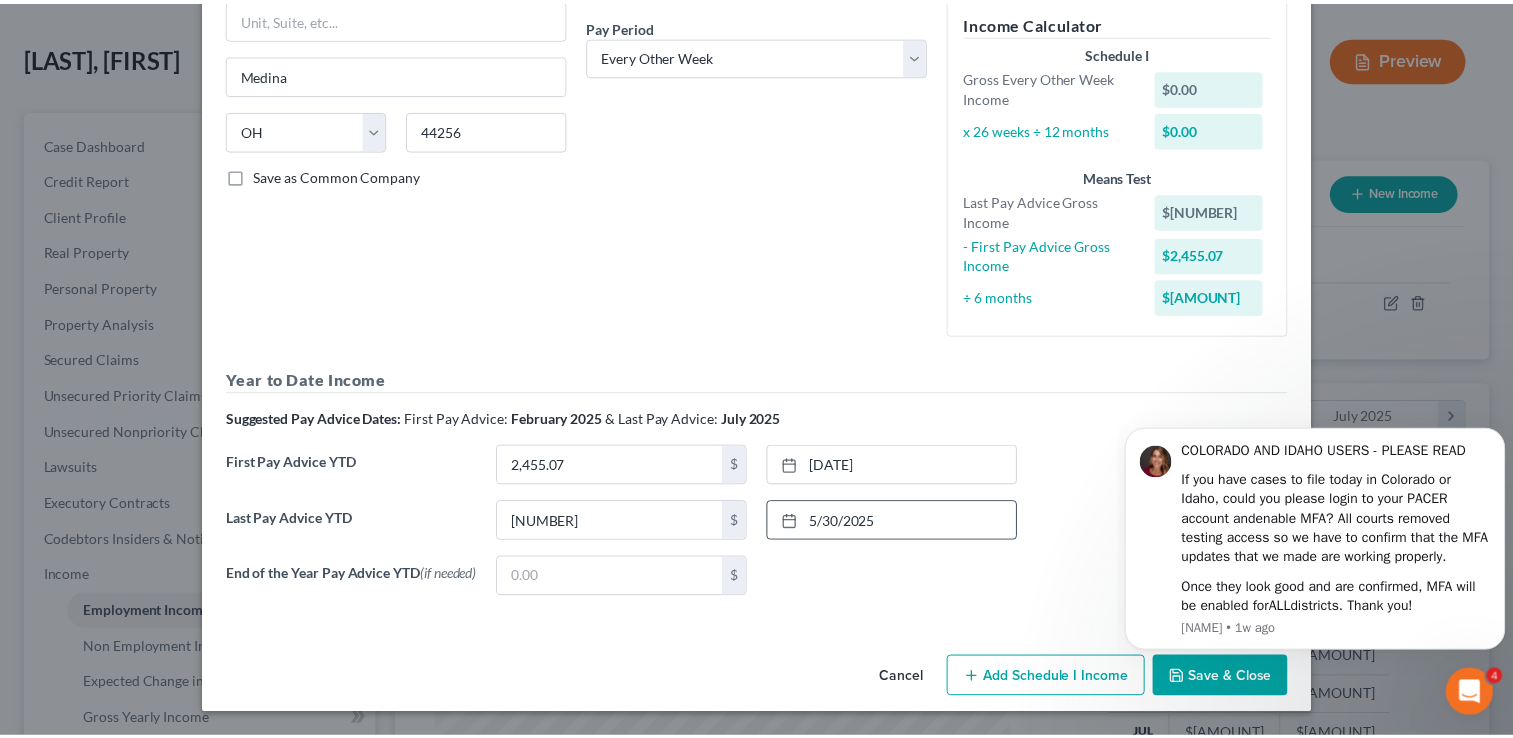 scroll, scrollTop: 305, scrollLeft: 0, axis: vertical 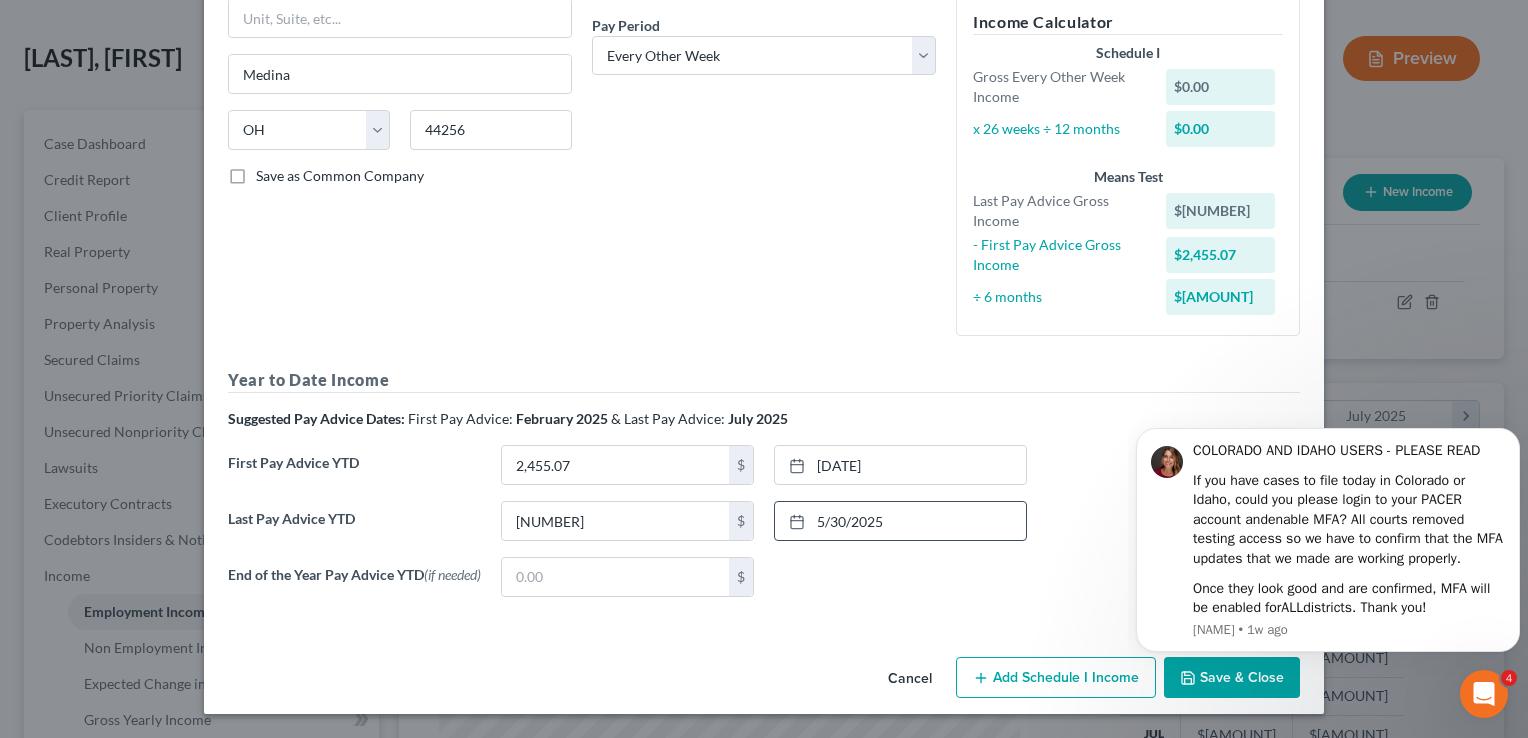 click on "Save & Close" at bounding box center [1232, 678] 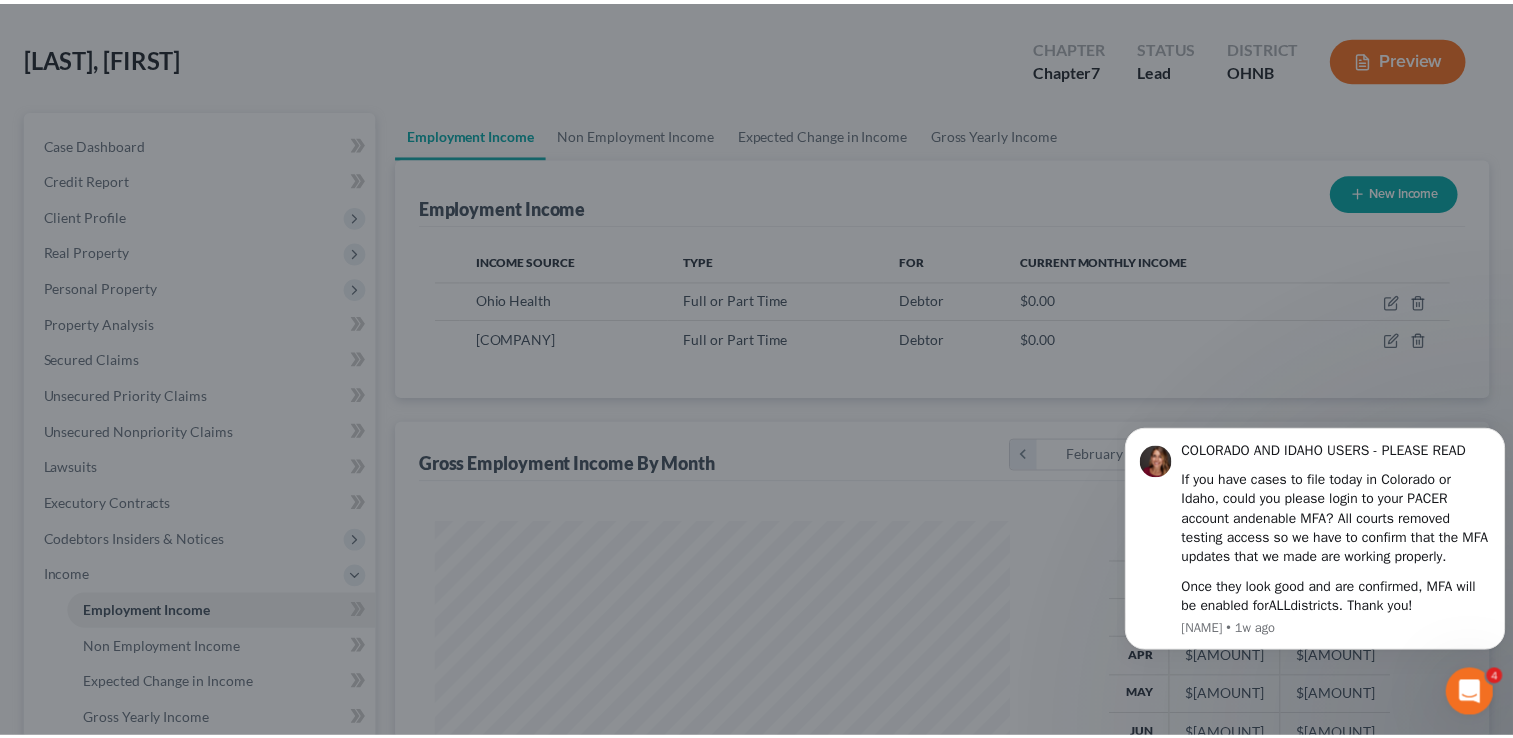 scroll, scrollTop: 356, scrollLeft: 615, axis: both 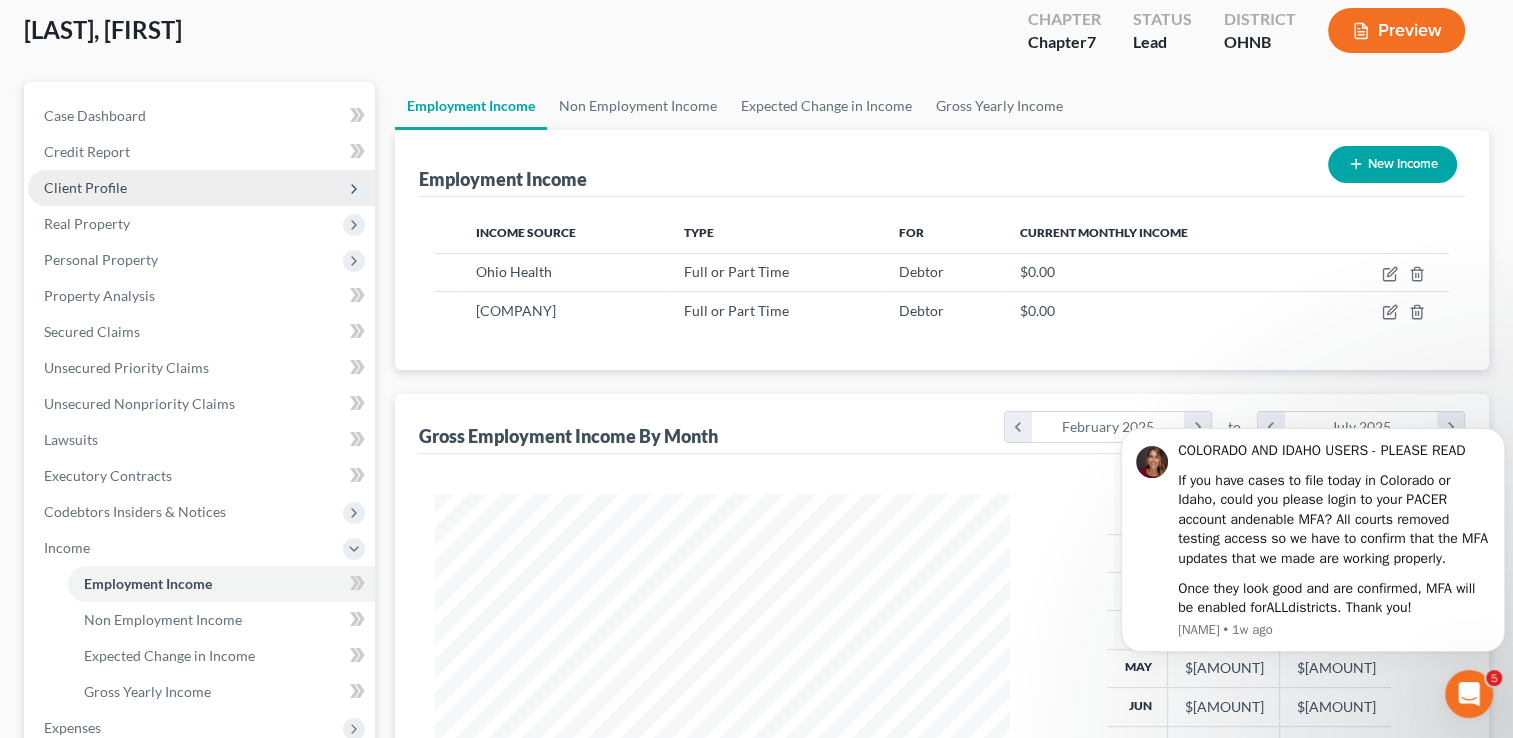 click on "Client Profile" at bounding box center (201, 188) 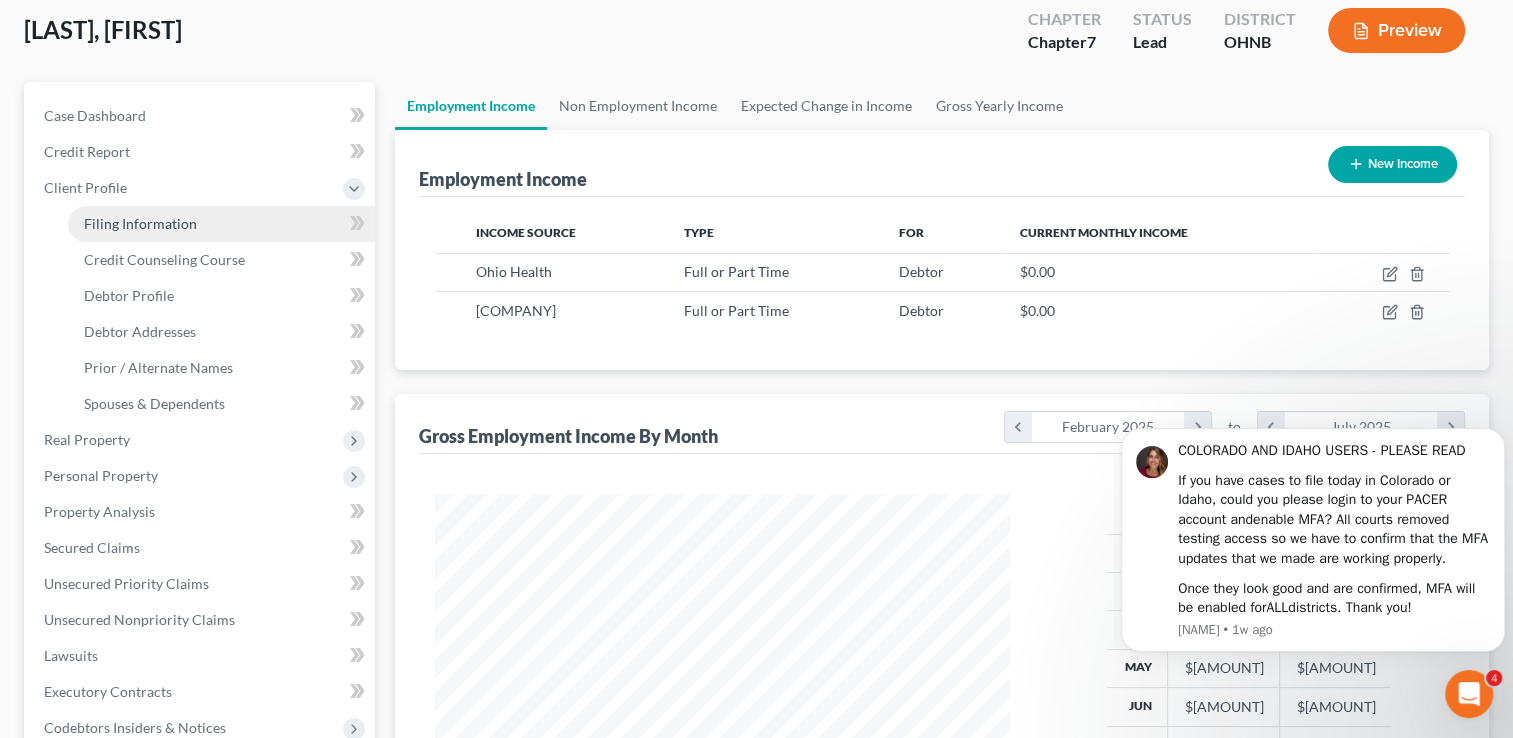 click on "Filing Information" at bounding box center (140, 223) 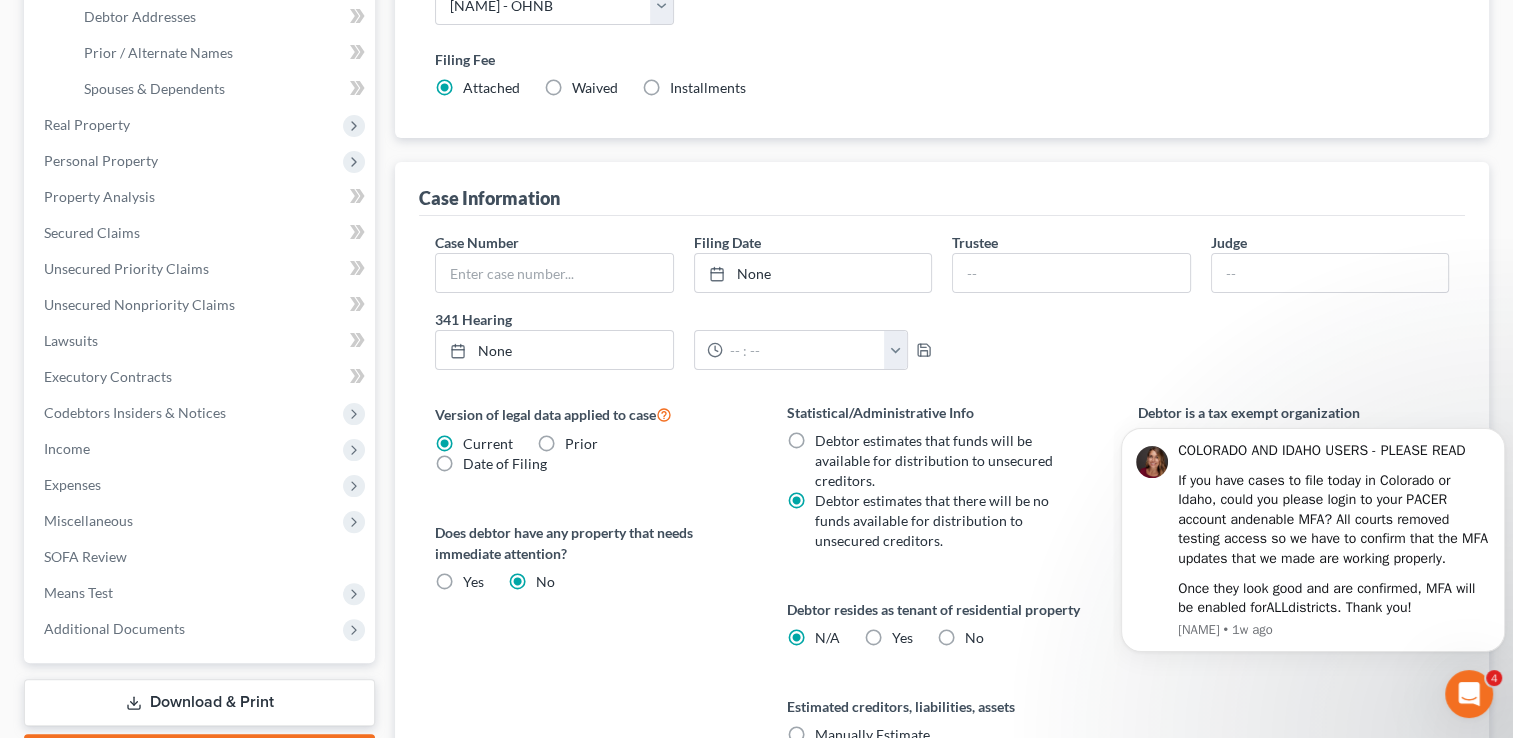 scroll, scrollTop: 437, scrollLeft: 0, axis: vertical 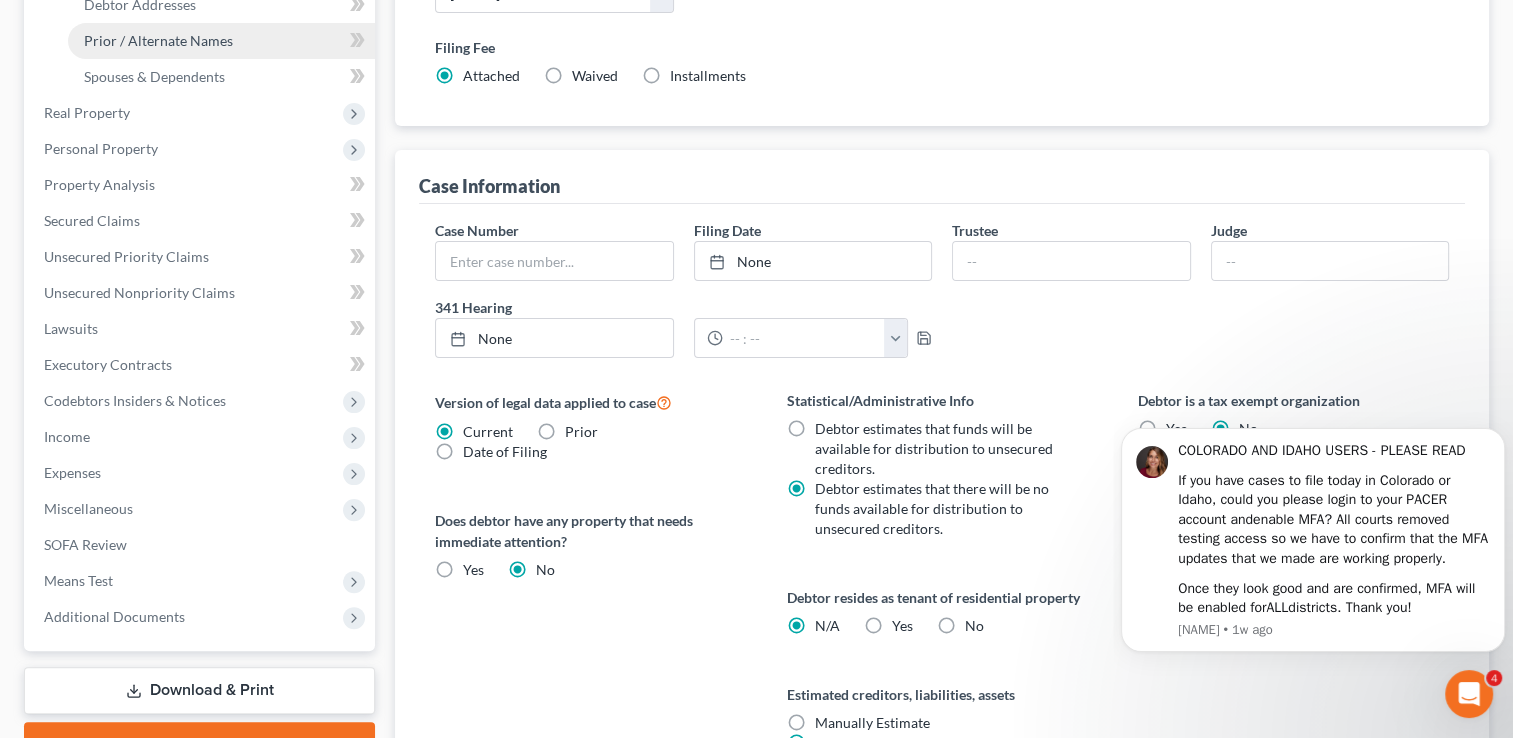 click on "Prior / Alternate Names" at bounding box center [221, 41] 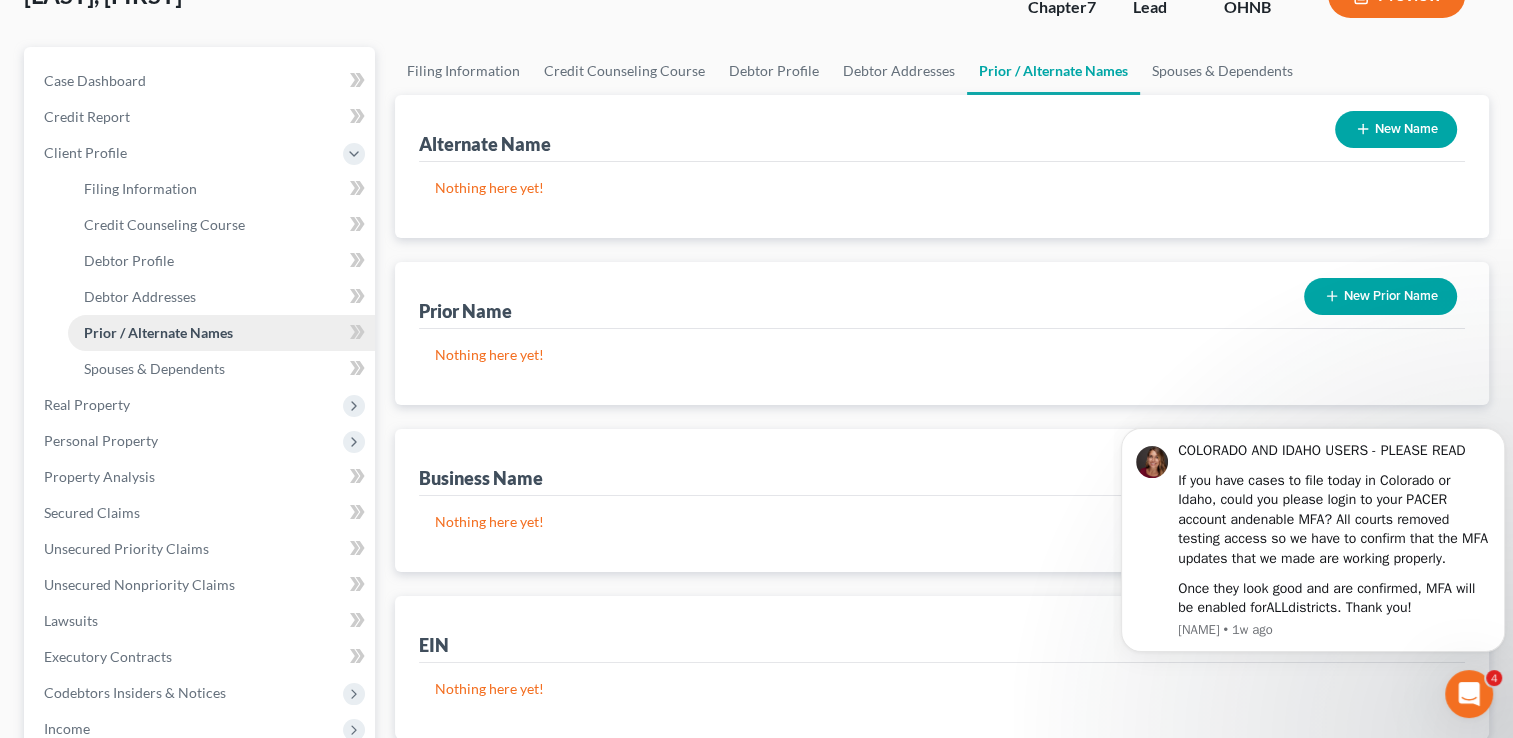 scroll, scrollTop: 0, scrollLeft: 0, axis: both 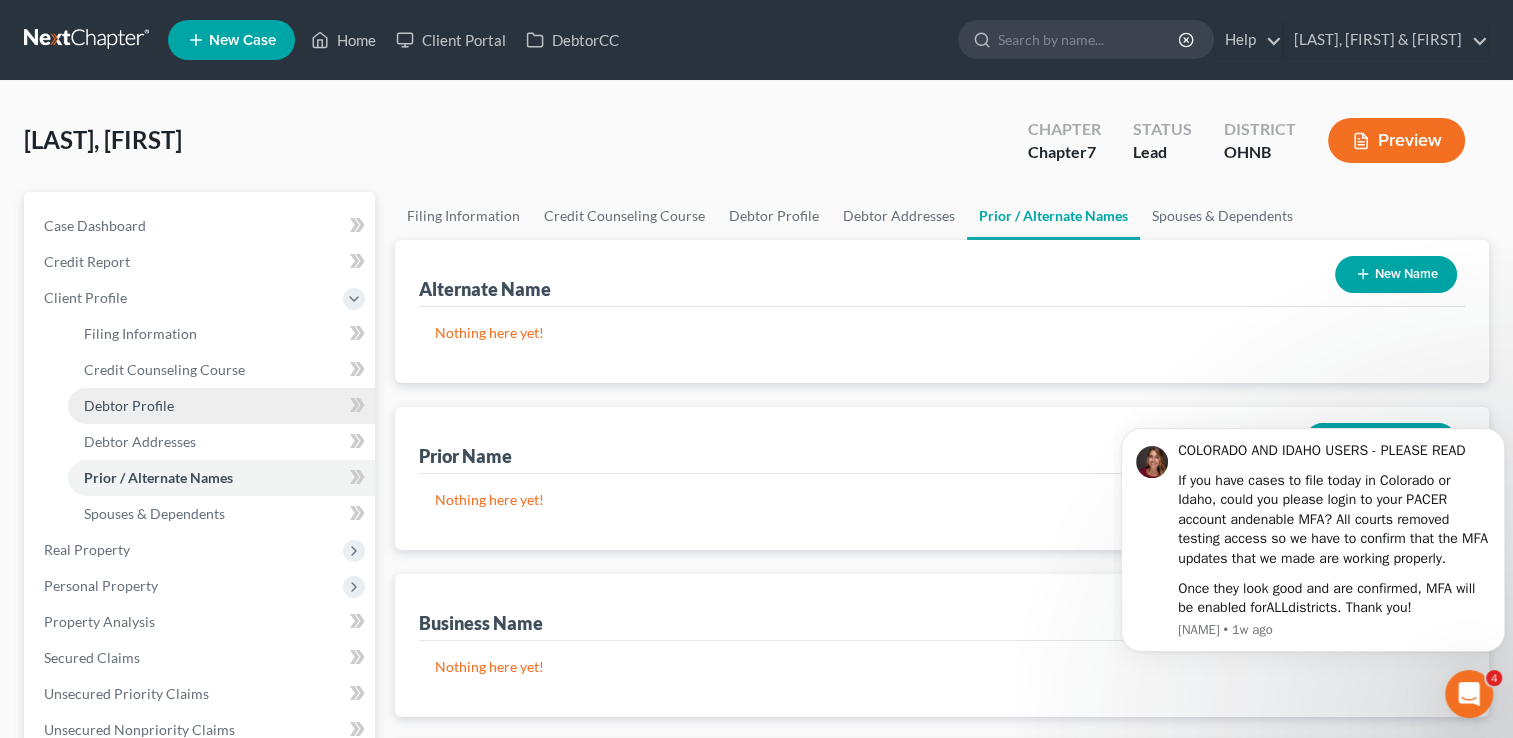 click on "Debtor Profile" at bounding box center [129, 405] 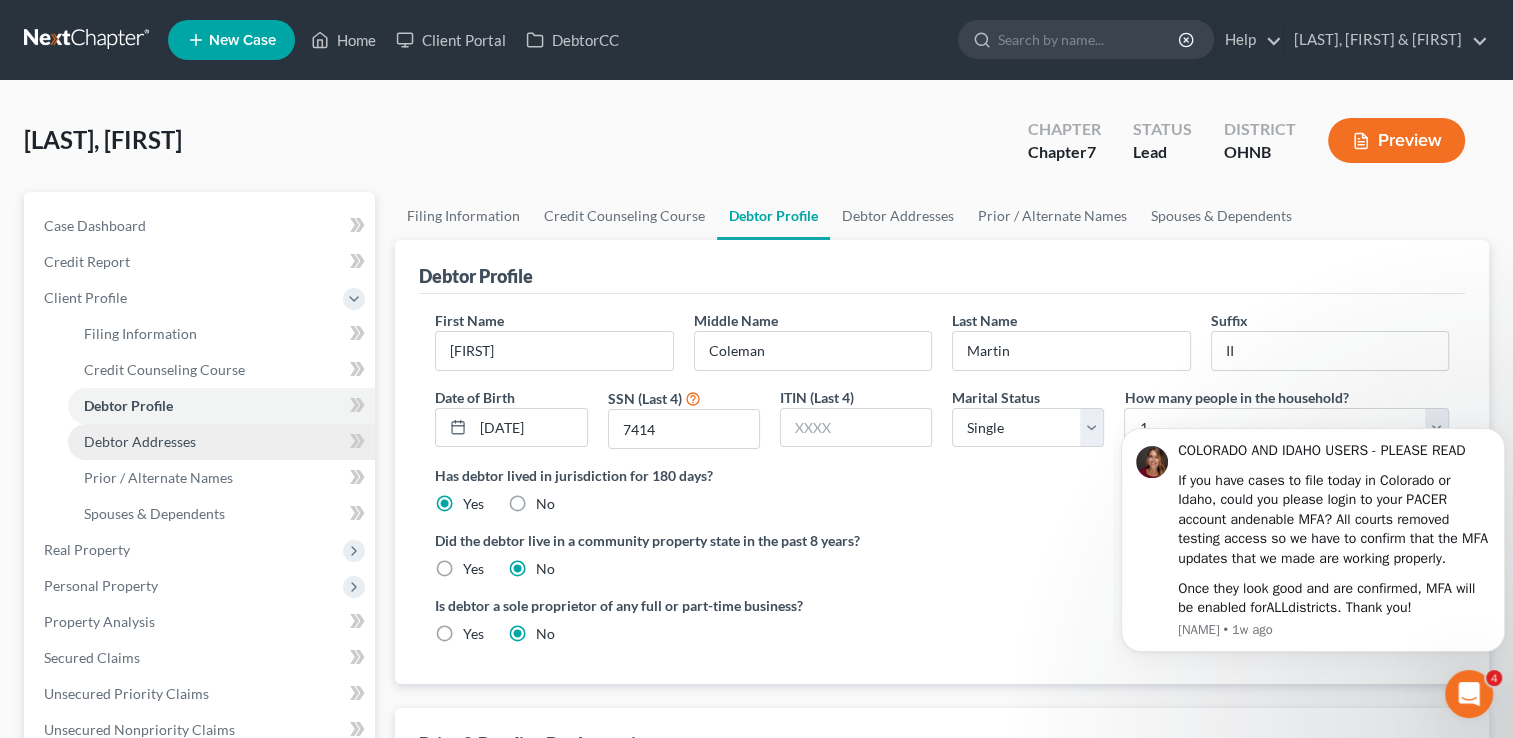 click on "Debtor Addresses" at bounding box center [140, 441] 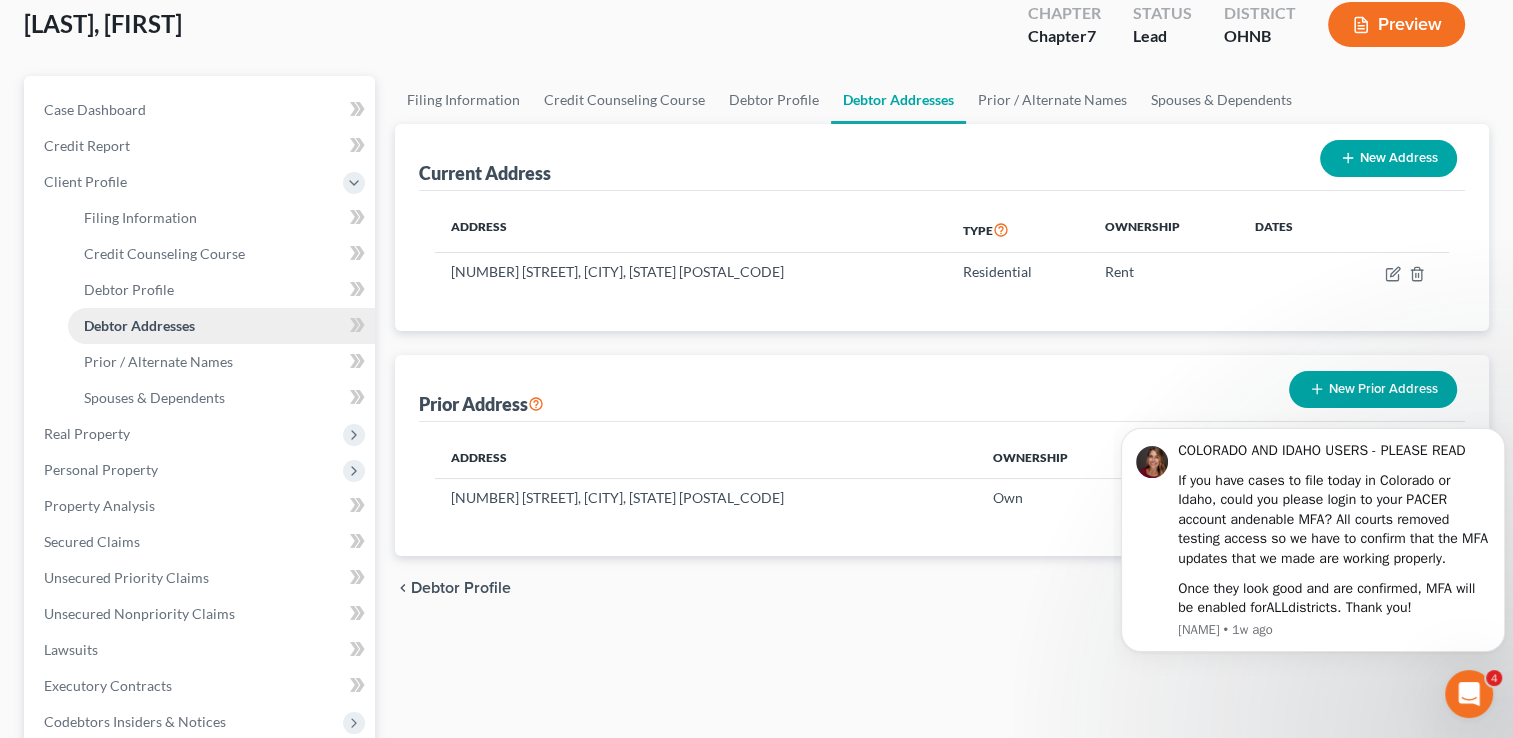 scroll, scrollTop: 120, scrollLeft: 0, axis: vertical 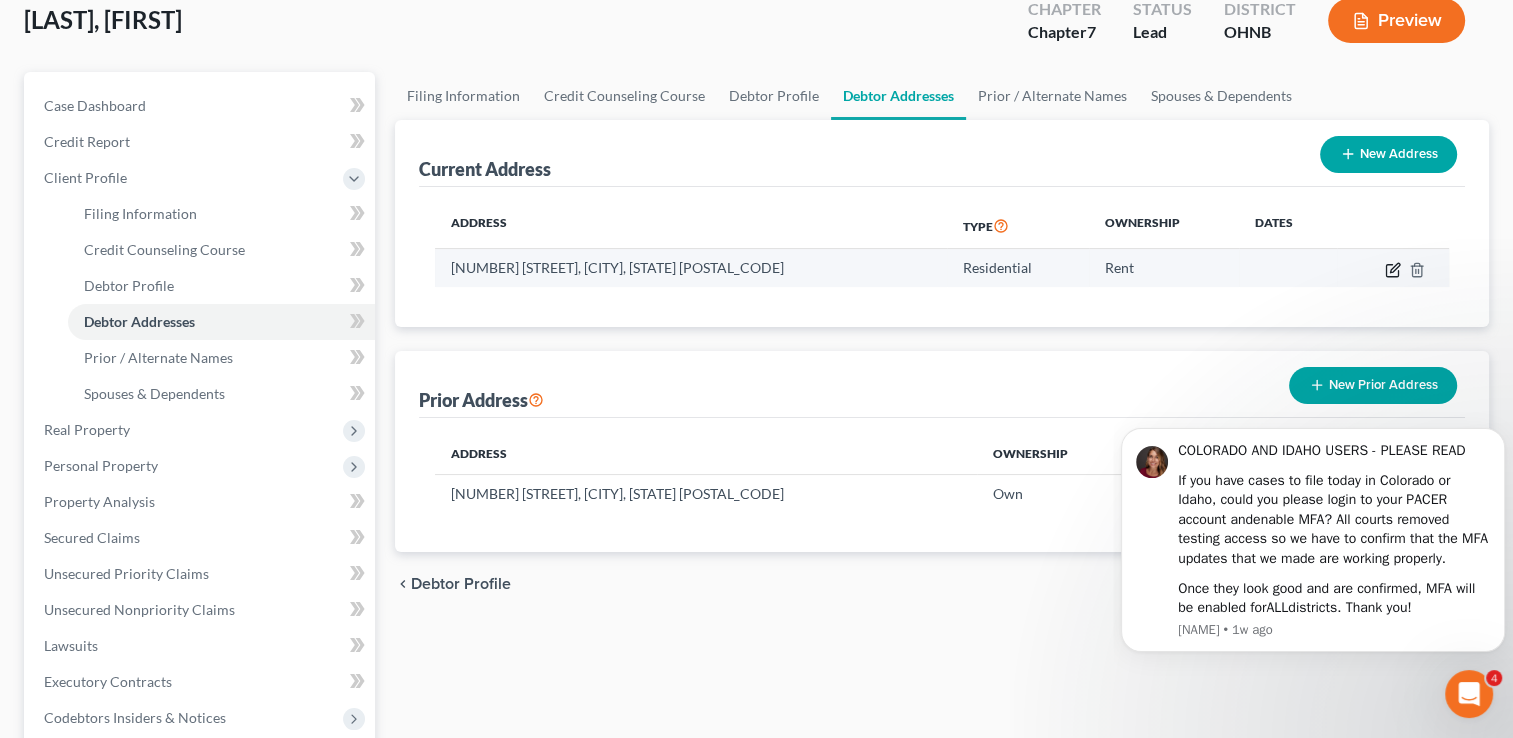 click 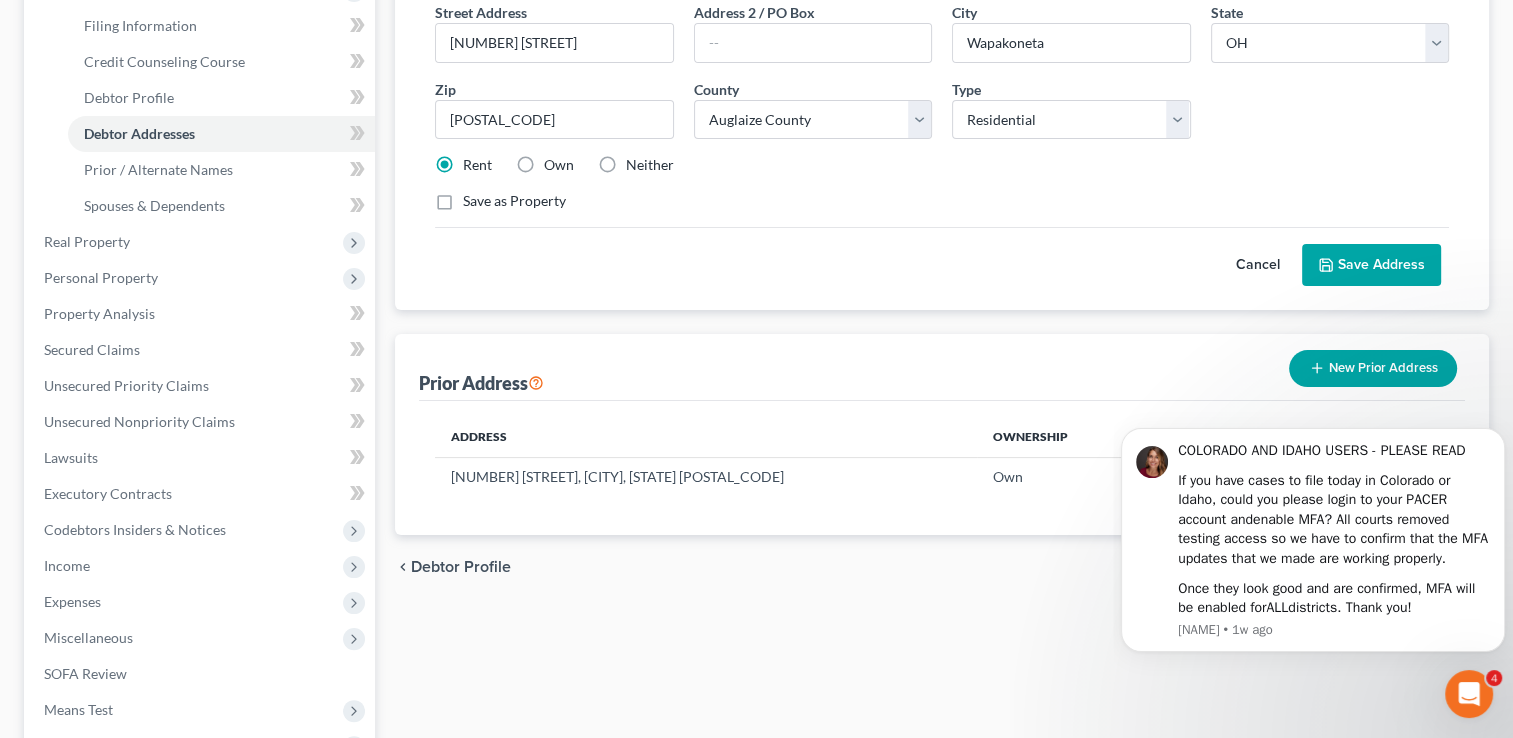 scroll, scrollTop: 310, scrollLeft: 0, axis: vertical 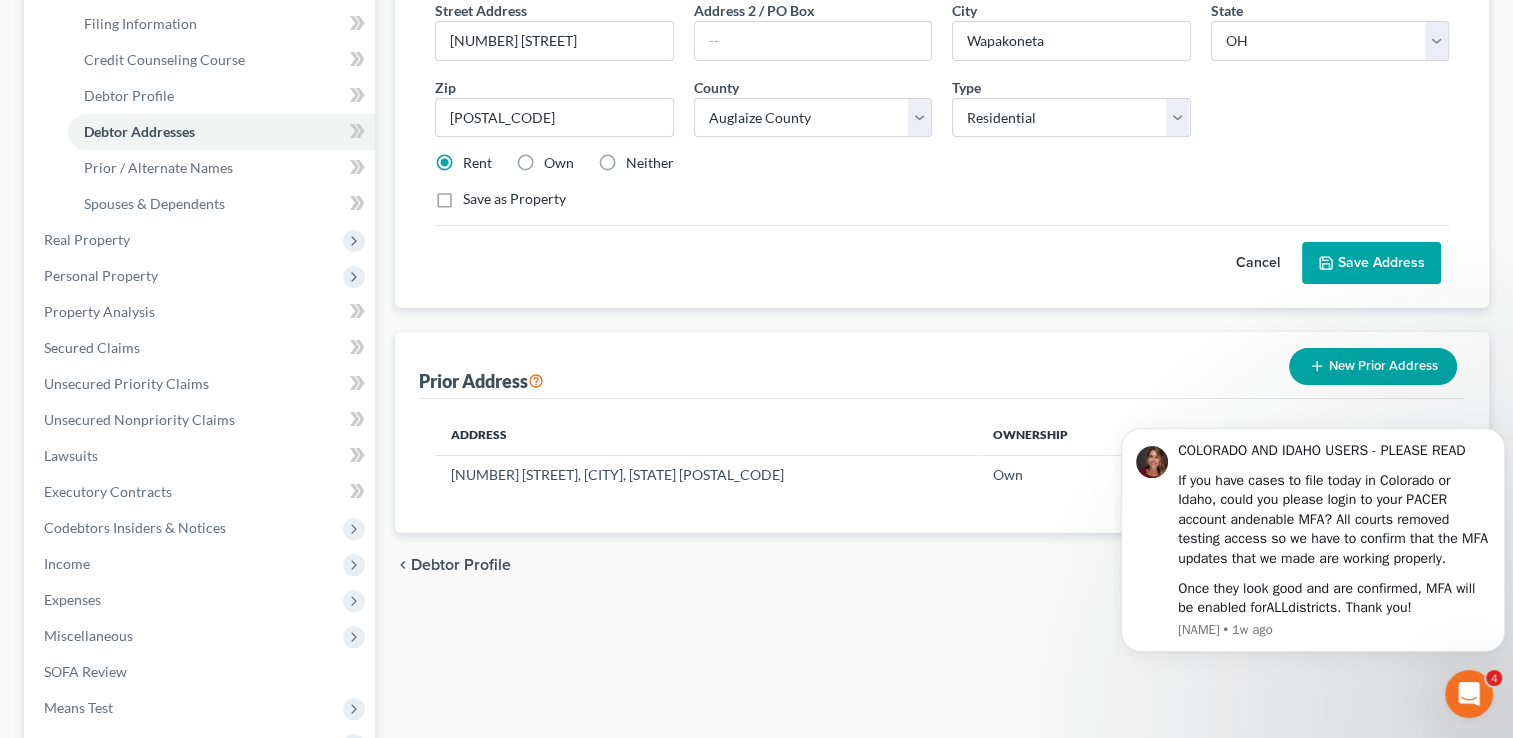 click on "Save Address" at bounding box center (1371, 263) 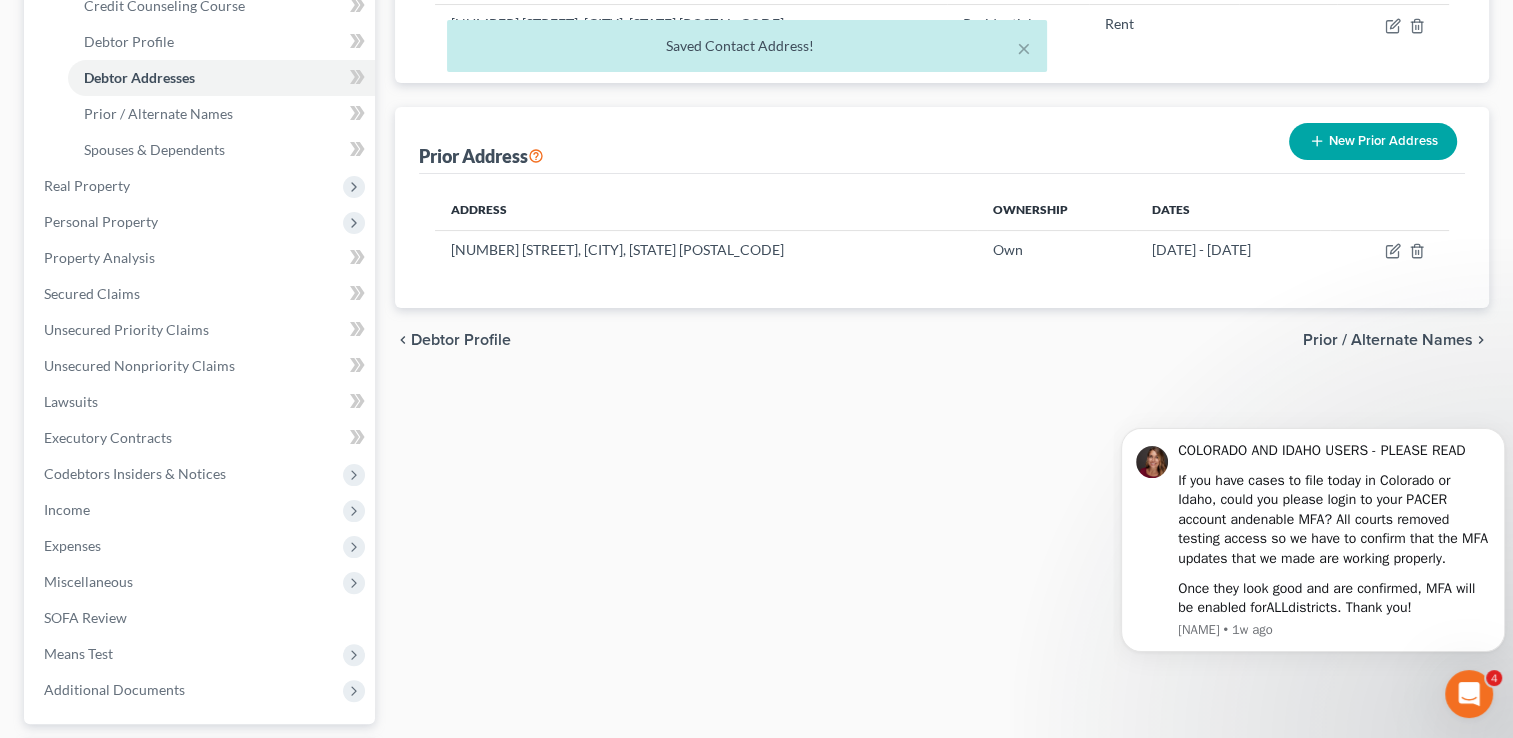 scroll, scrollTop: 372, scrollLeft: 0, axis: vertical 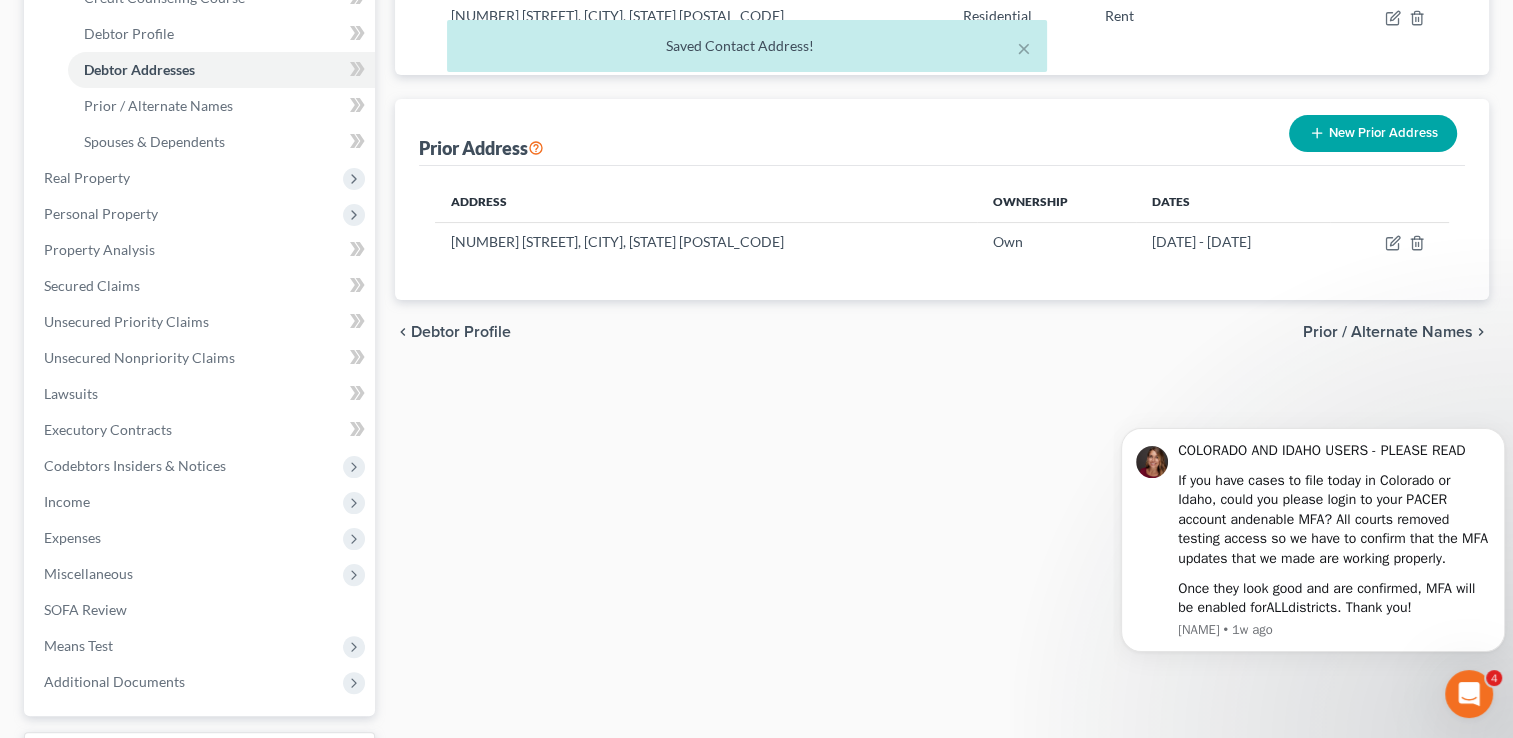 click 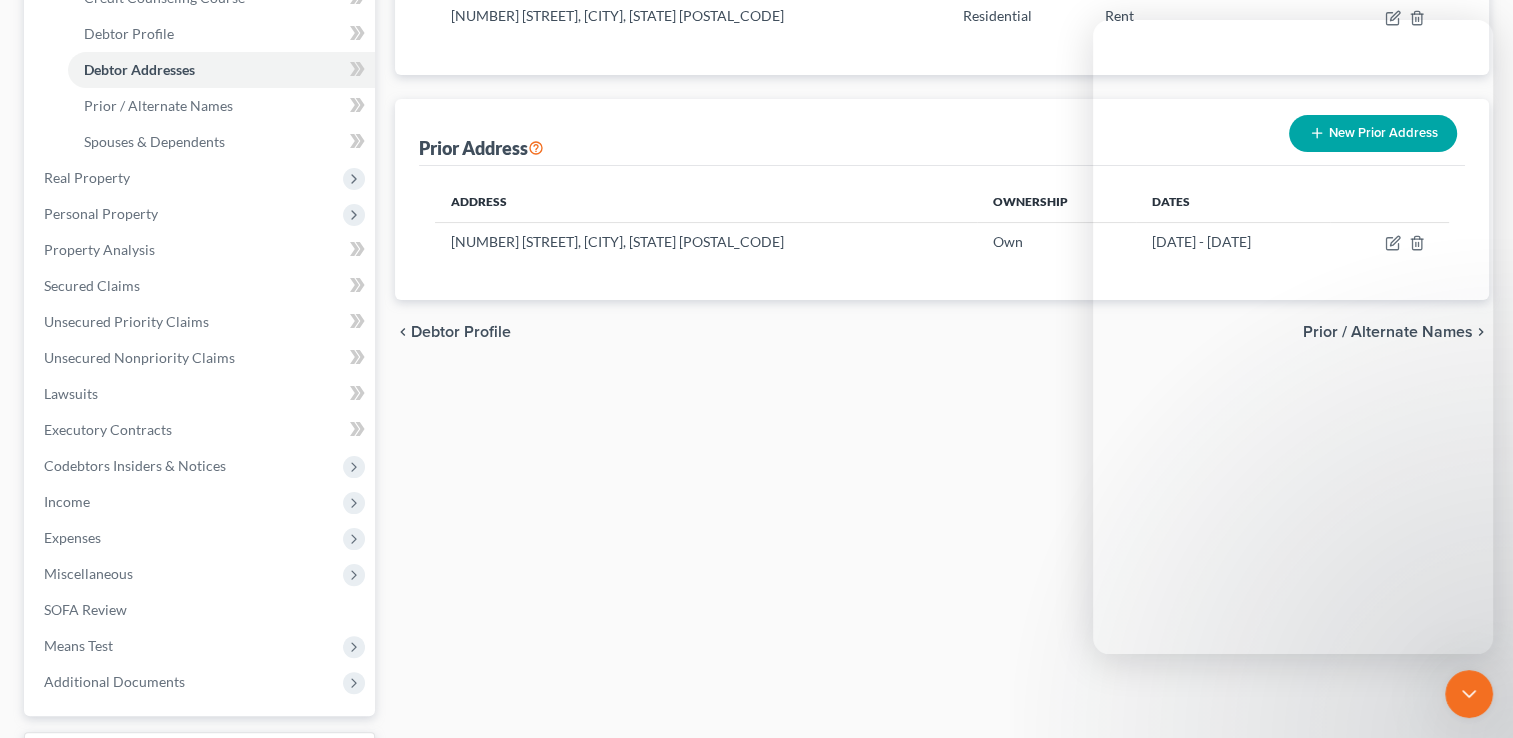 scroll, scrollTop: 53, scrollLeft: 0, axis: vertical 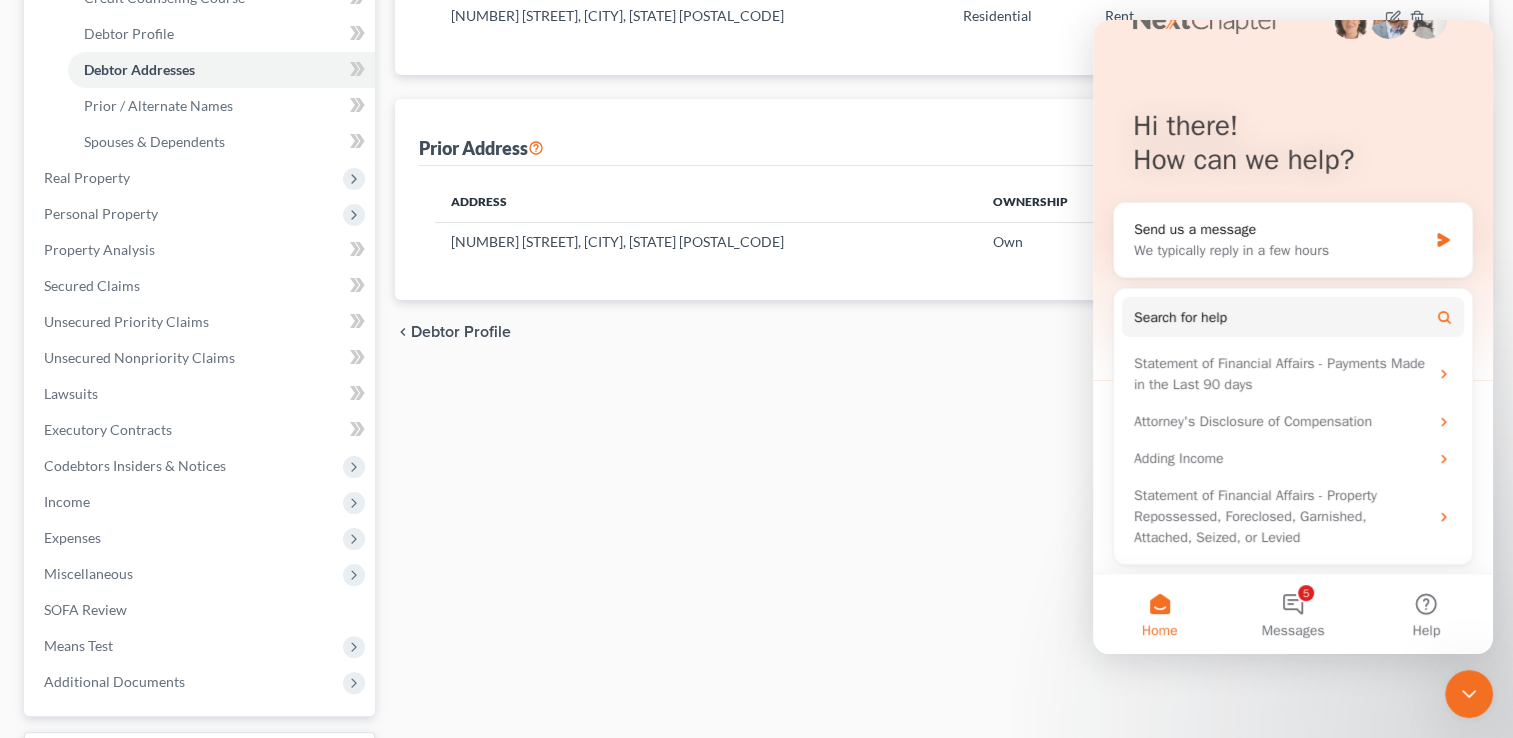click on "Home" at bounding box center (1159, 614) 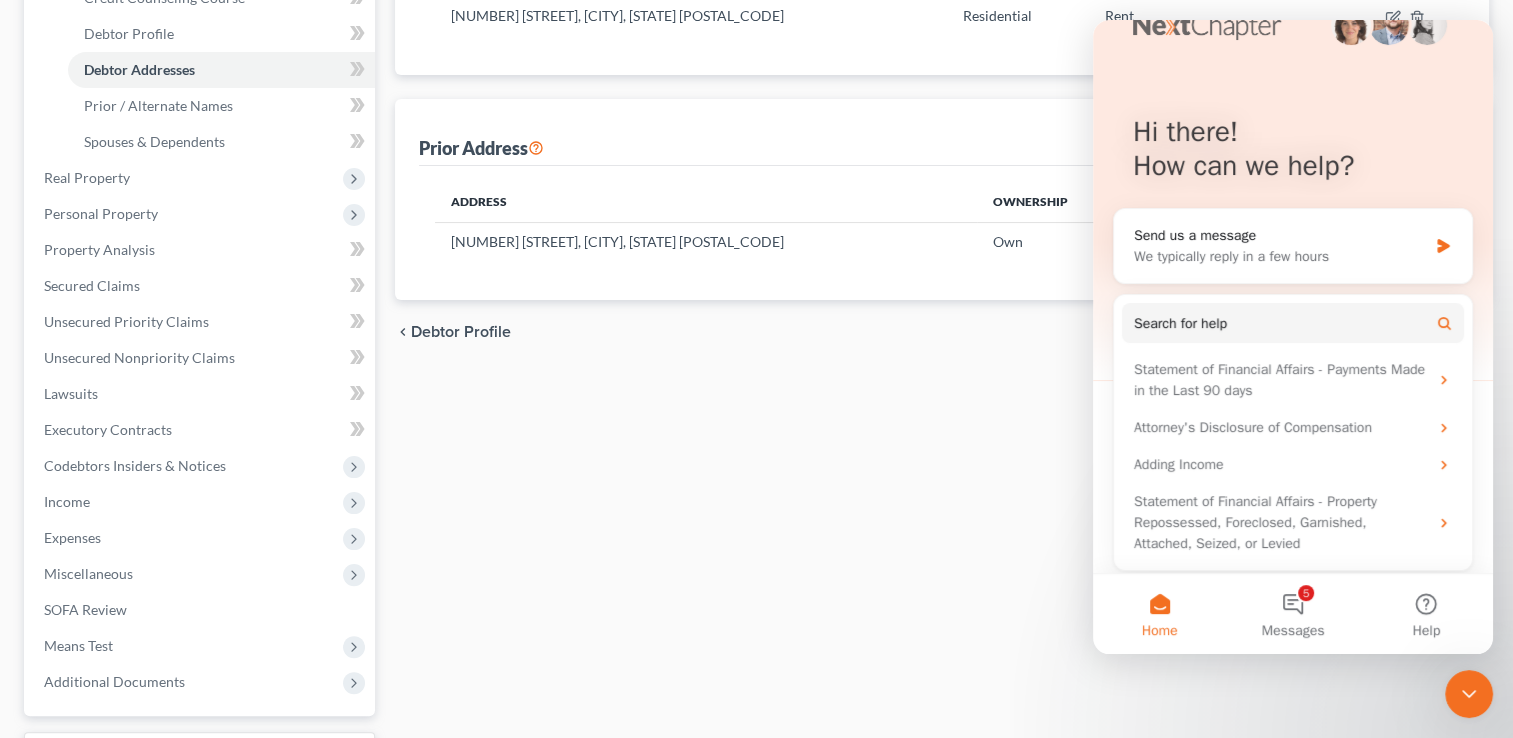 scroll, scrollTop: 53, scrollLeft: 0, axis: vertical 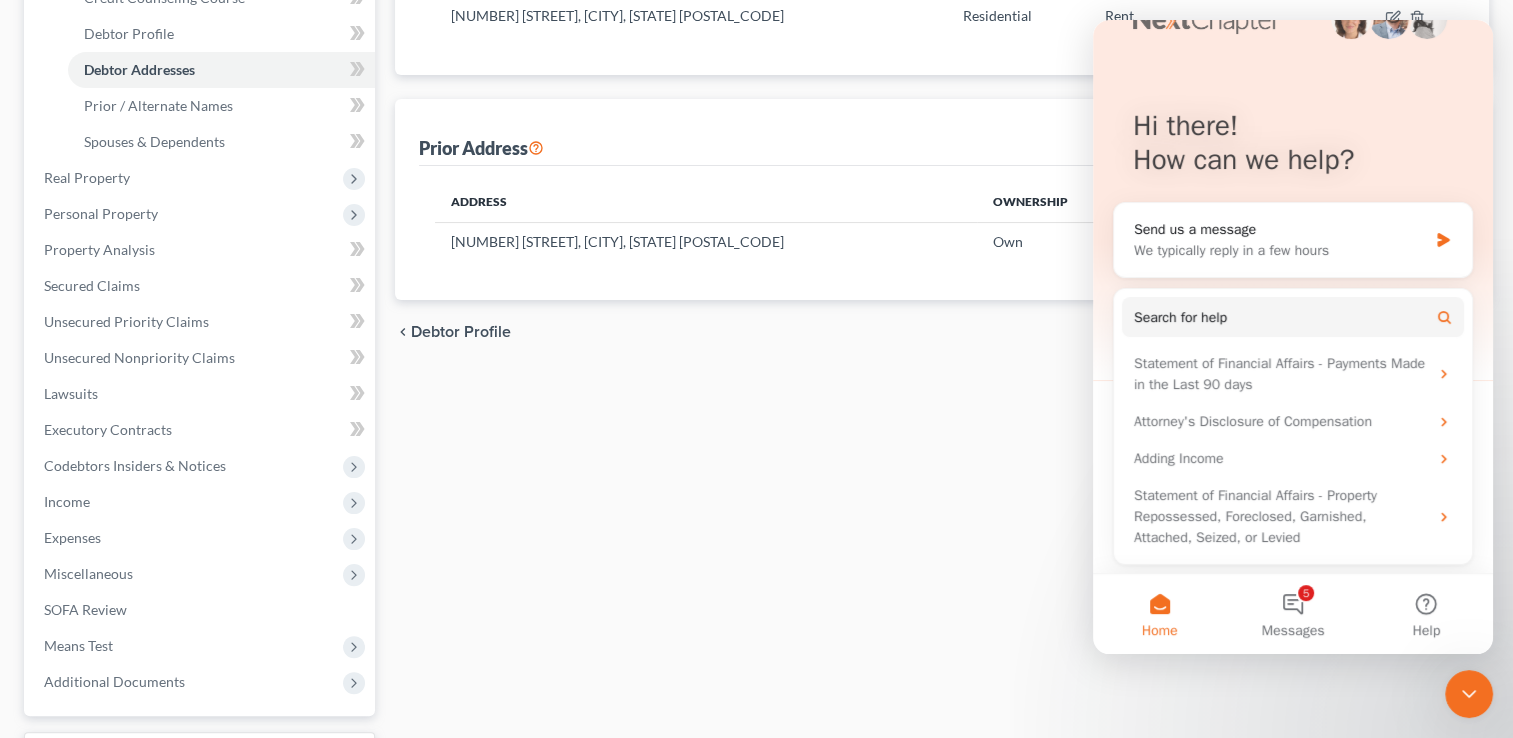 click at bounding box center [1469, 694] 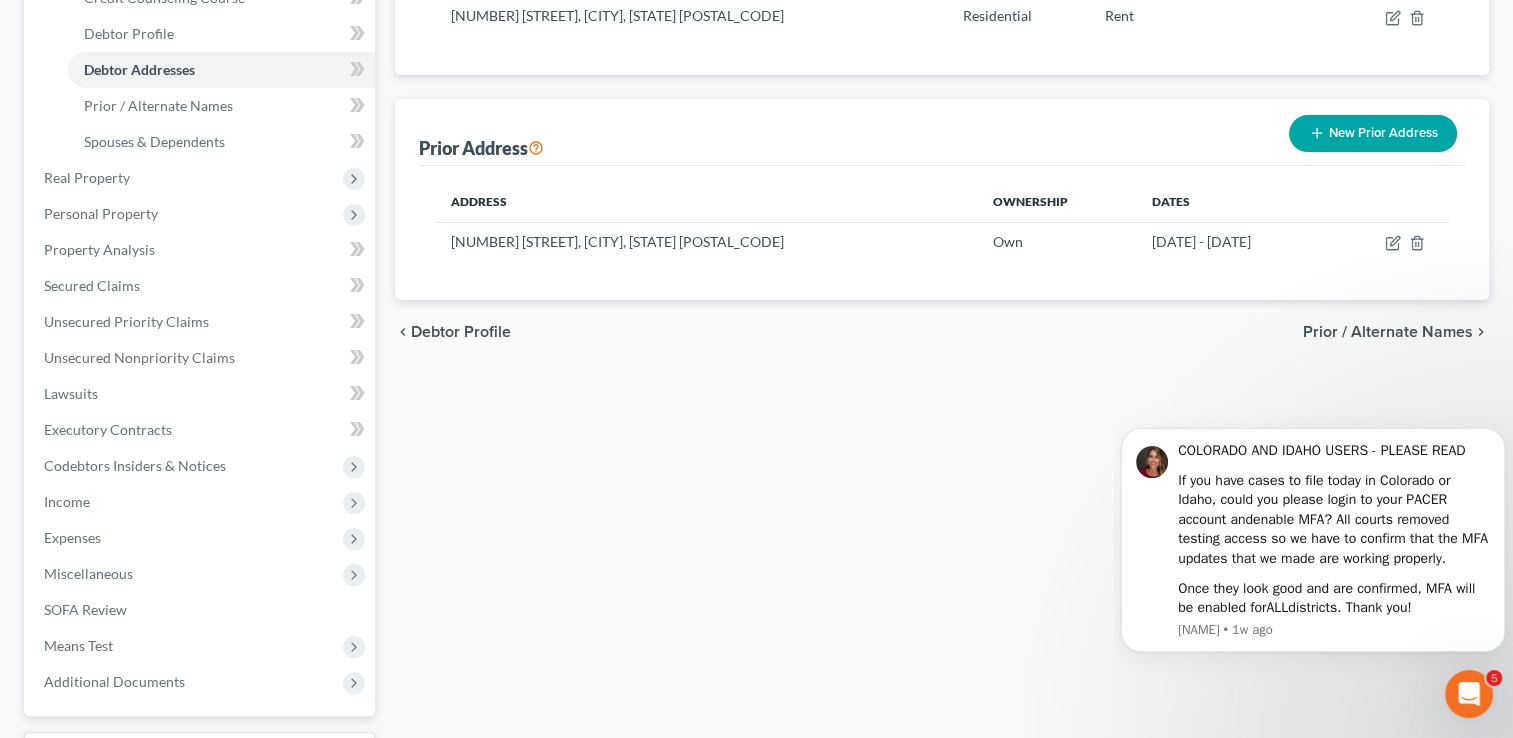 scroll, scrollTop: 0, scrollLeft: 0, axis: both 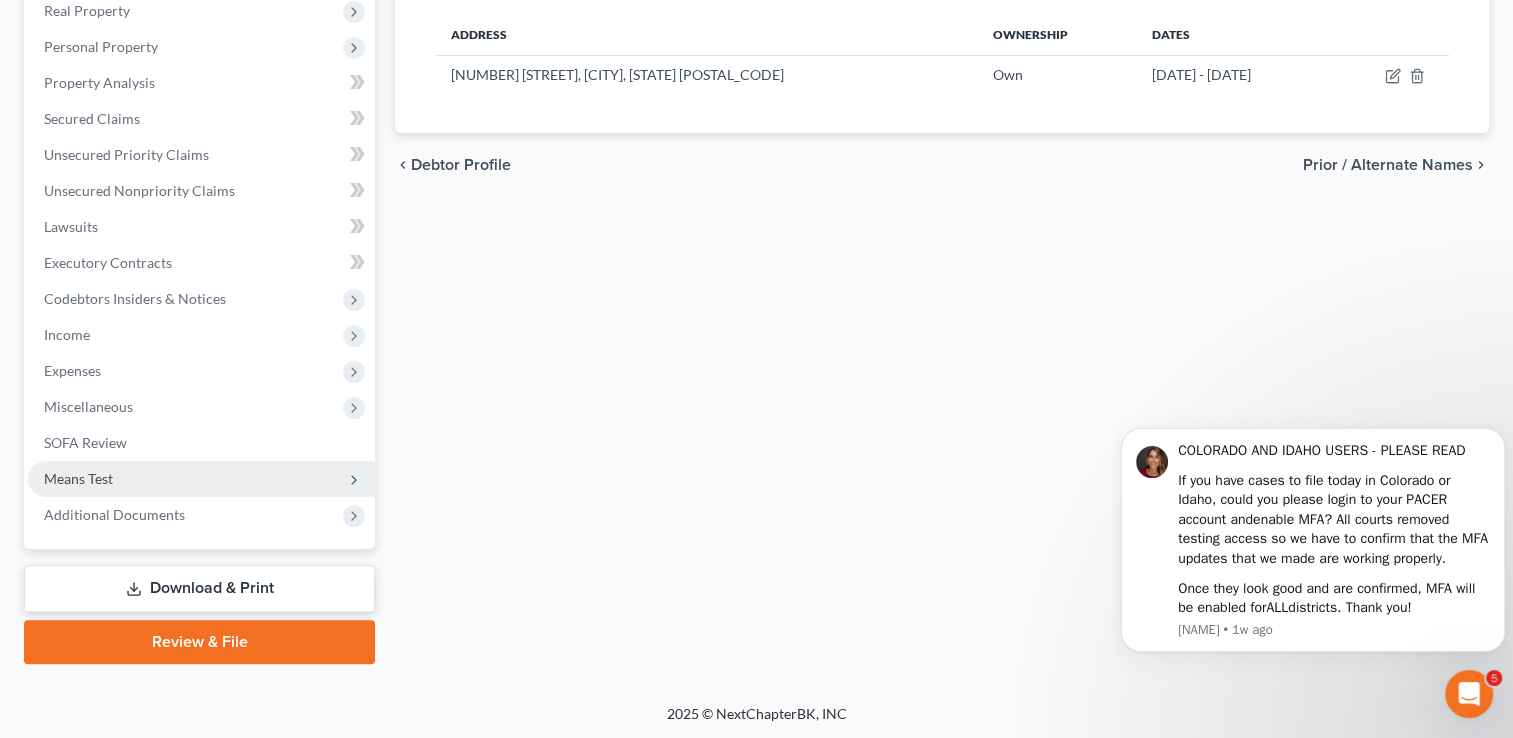 click on "Means Test" at bounding box center (78, 478) 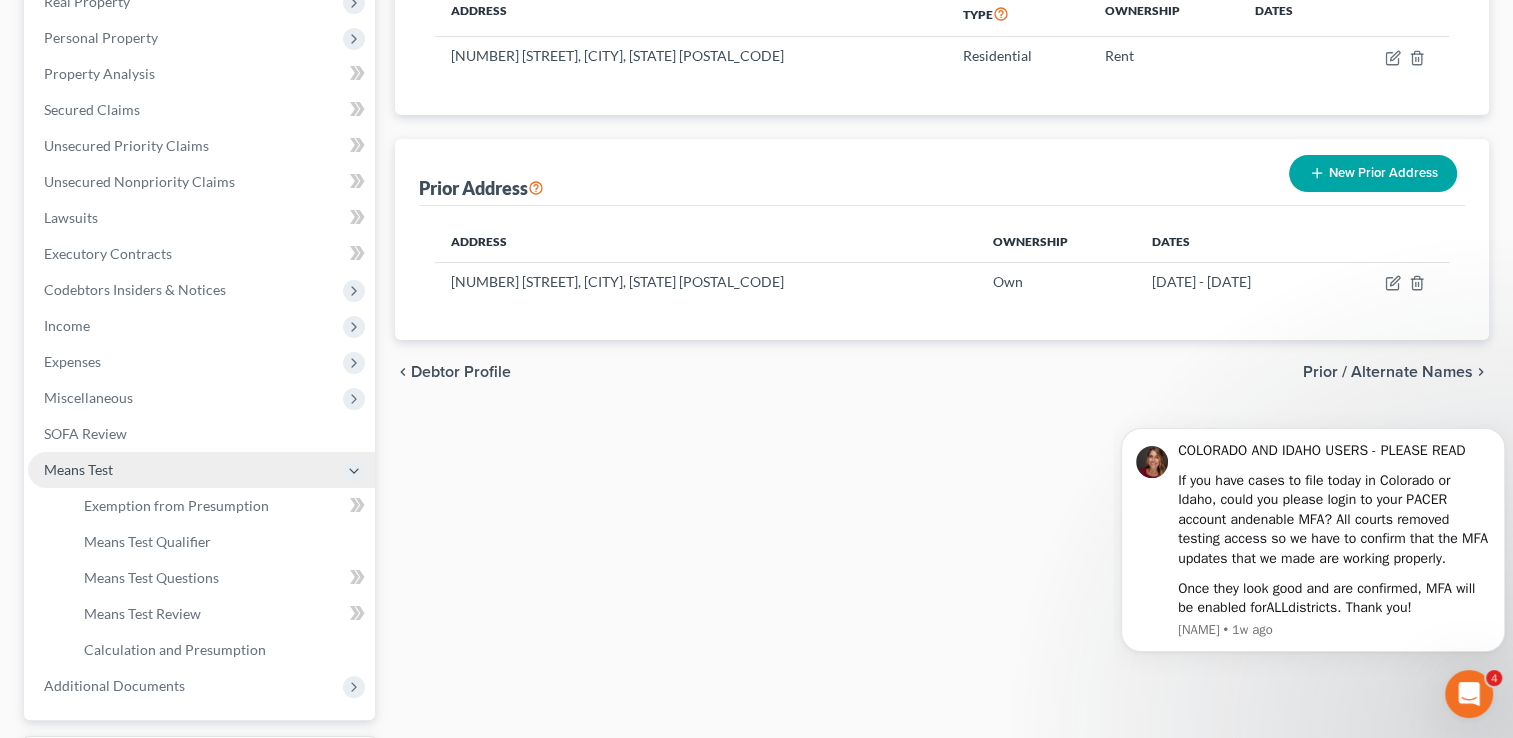 scroll, scrollTop: 323, scrollLeft: 0, axis: vertical 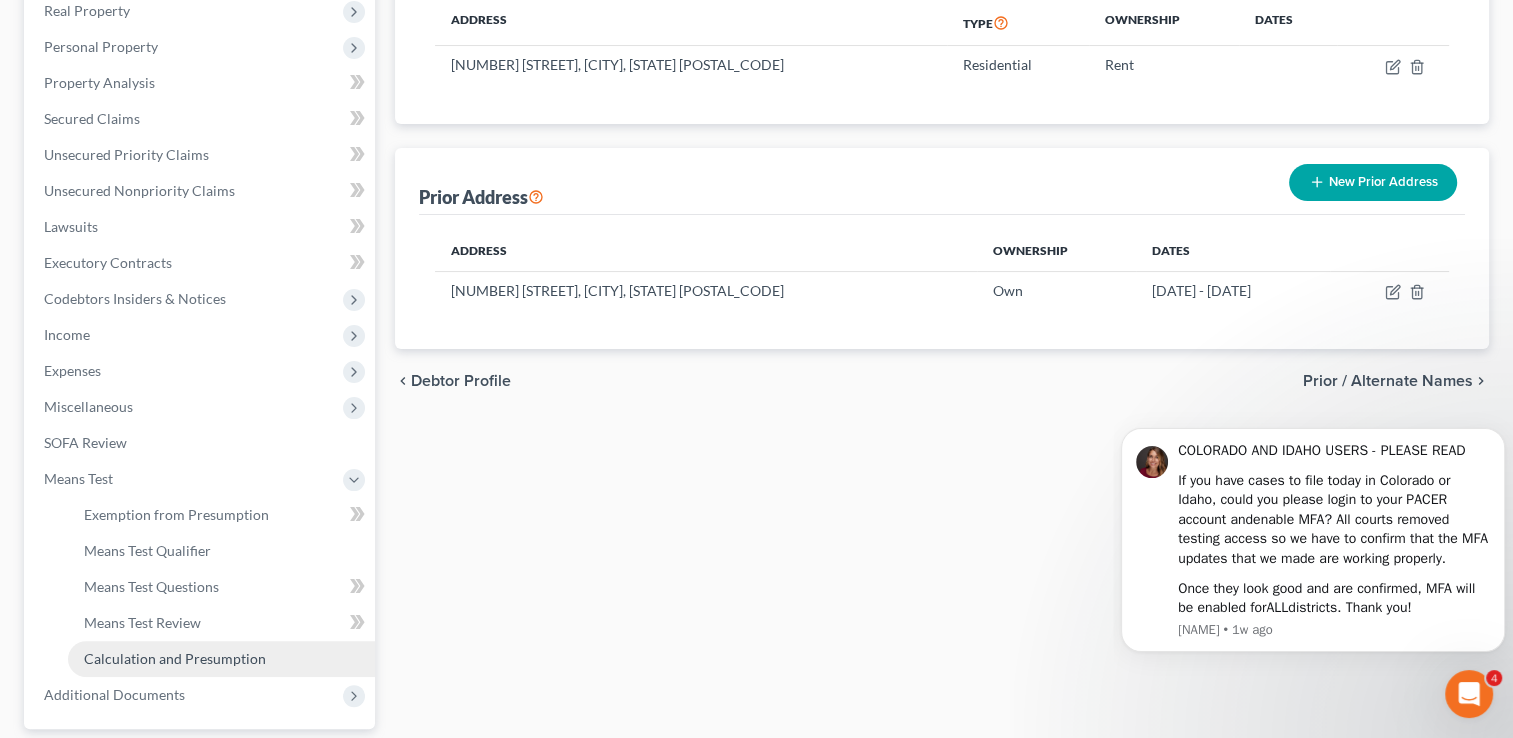 click on "Calculation and Presumption" at bounding box center (175, 658) 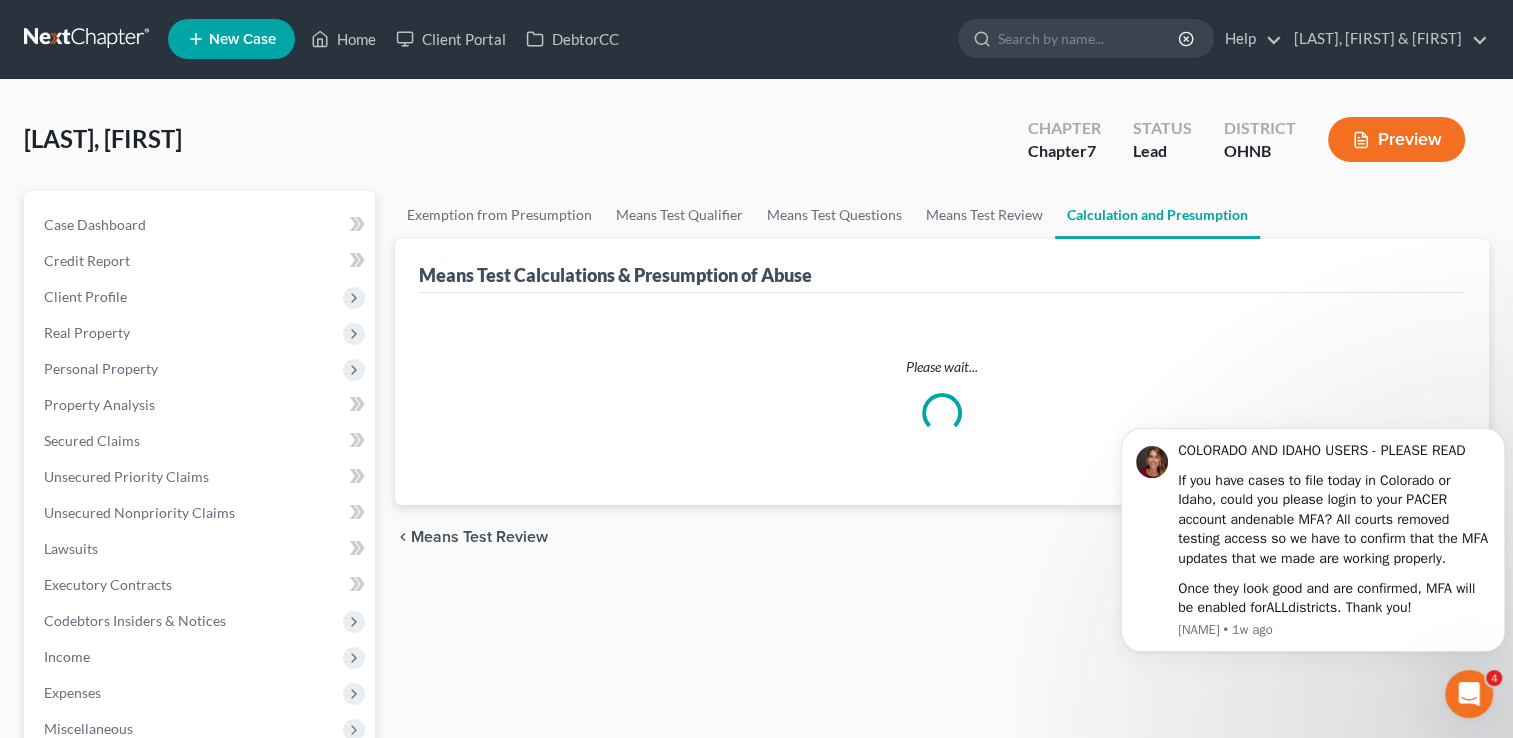 scroll, scrollTop: 0, scrollLeft: 0, axis: both 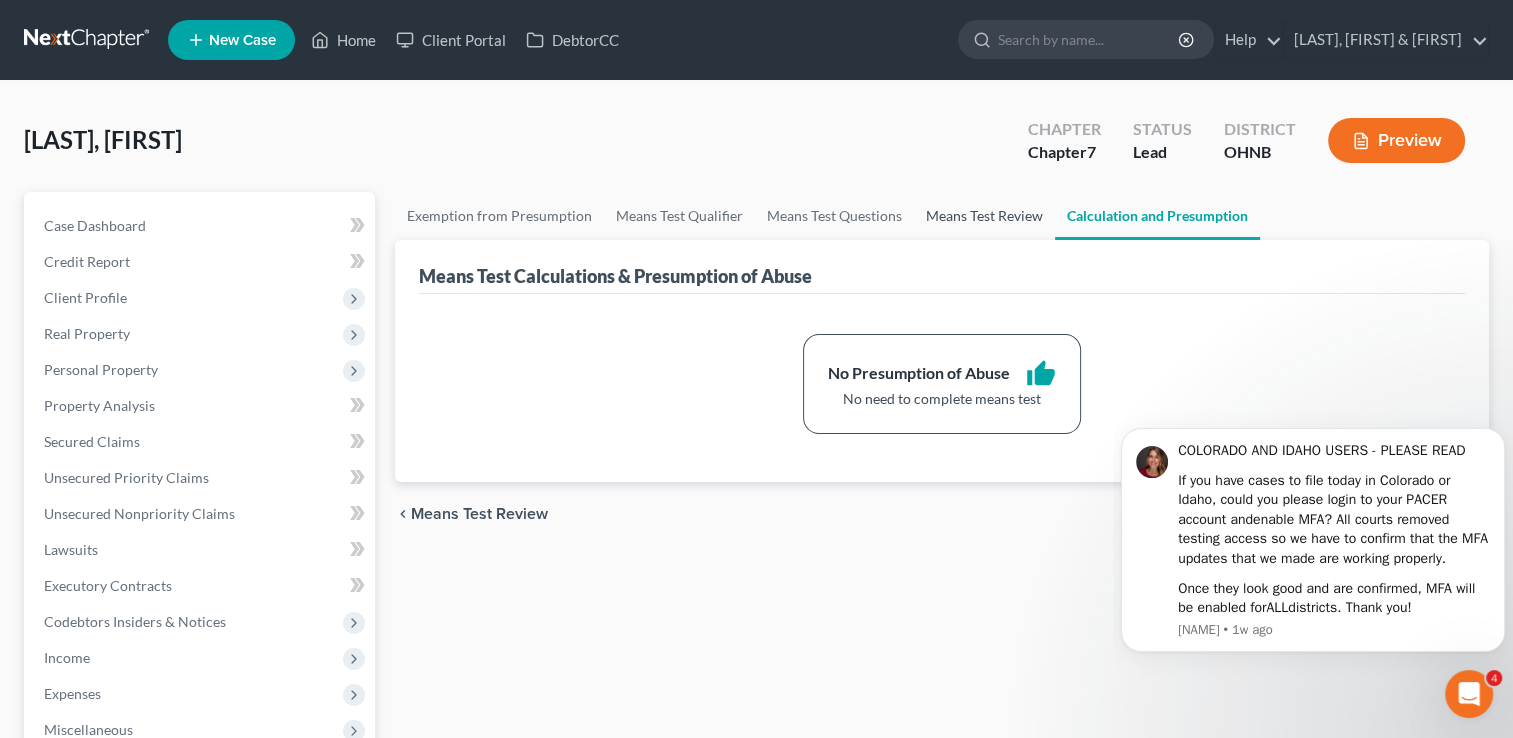 click on "Means Test Review" at bounding box center [984, 216] 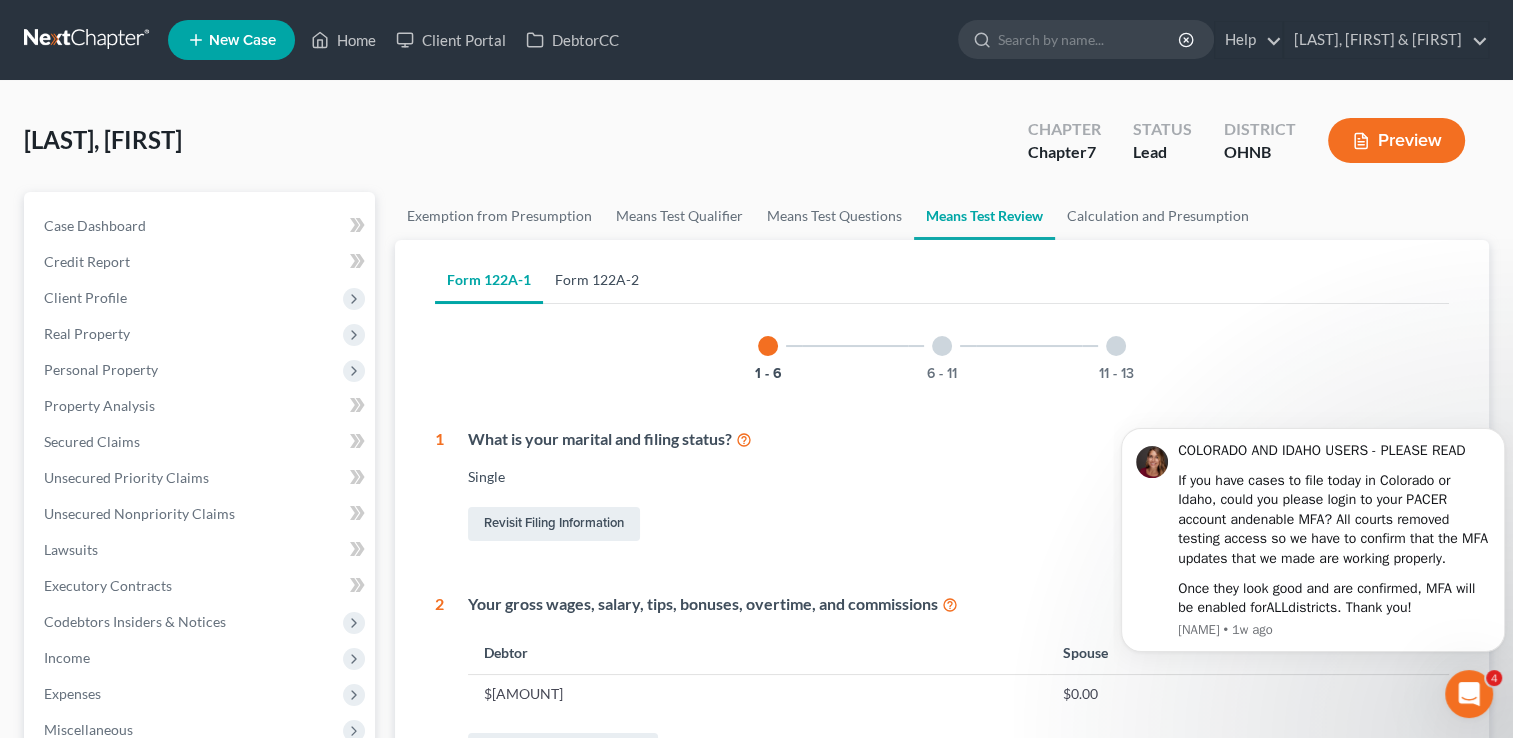 click on "Form 122A-2" at bounding box center (597, 280) 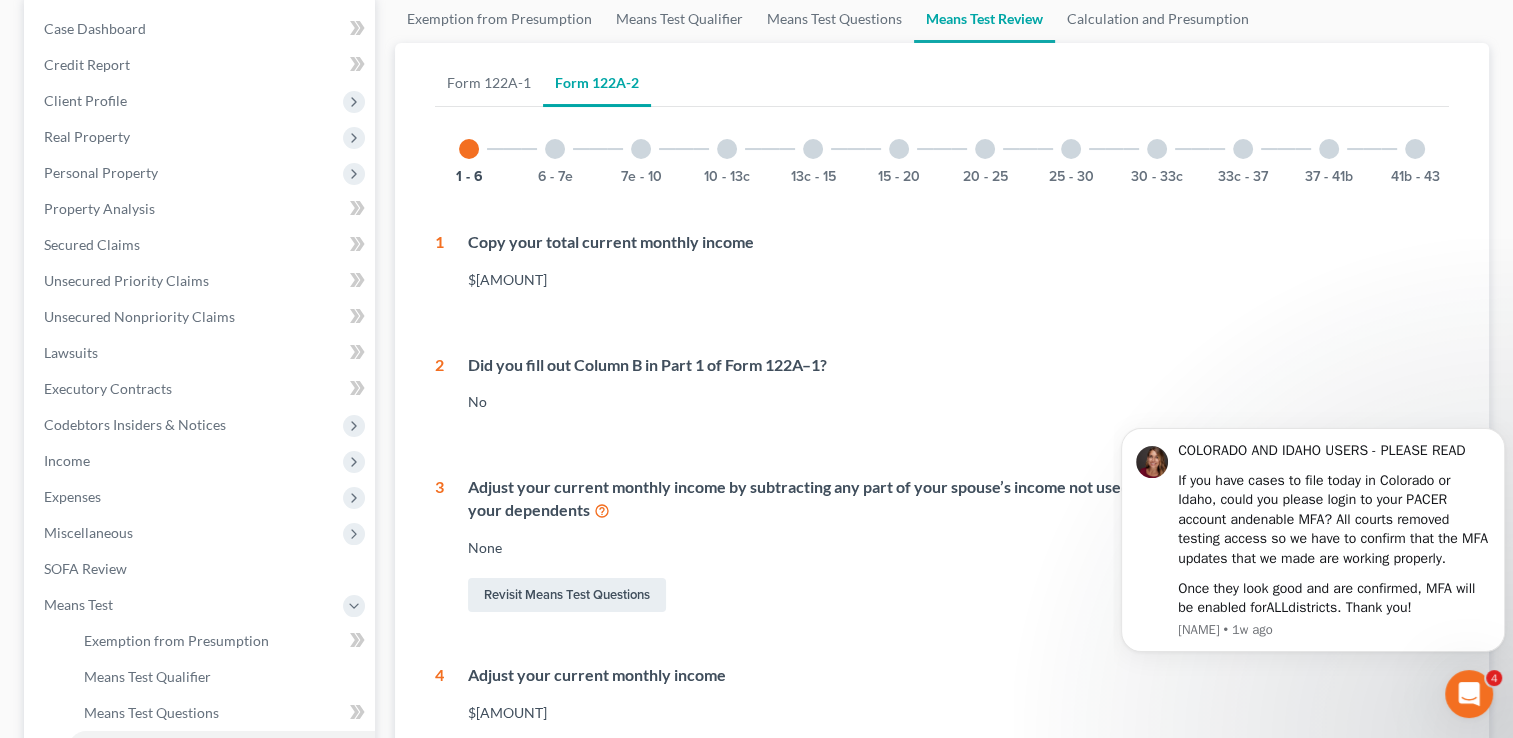 scroll, scrollTop: 194, scrollLeft: 0, axis: vertical 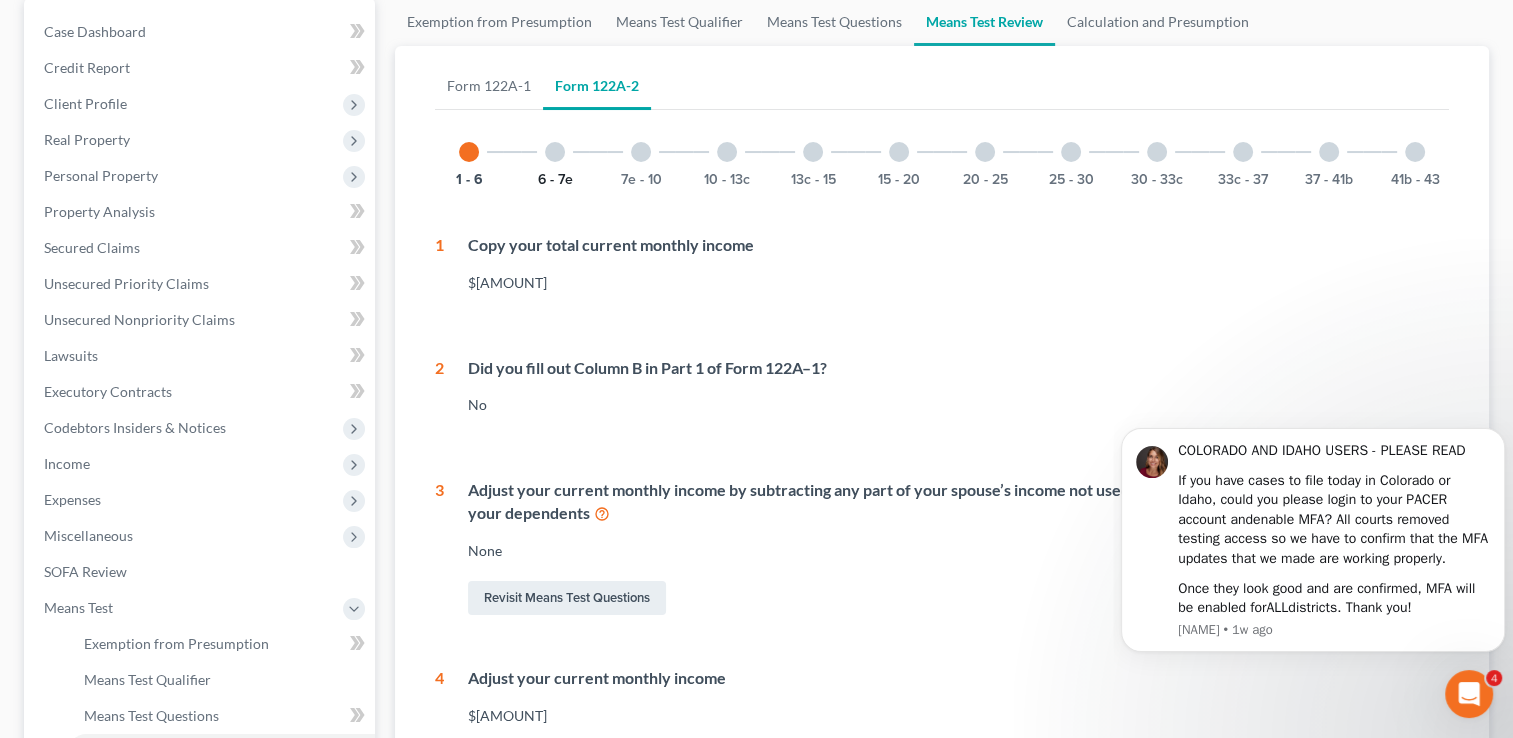 click on "6 - 7e" at bounding box center (555, 180) 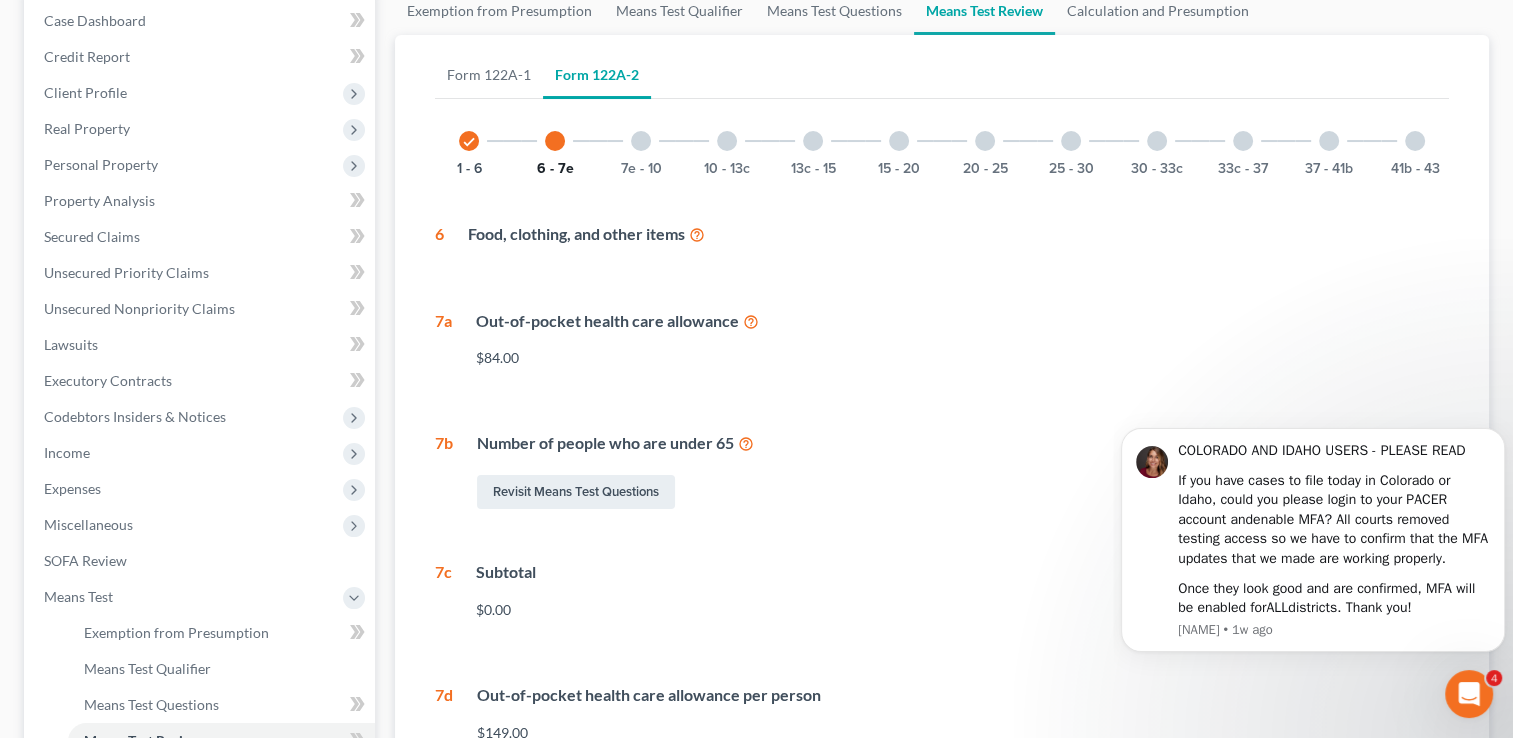 scroll, scrollTop: 201, scrollLeft: 0, axis: vertical 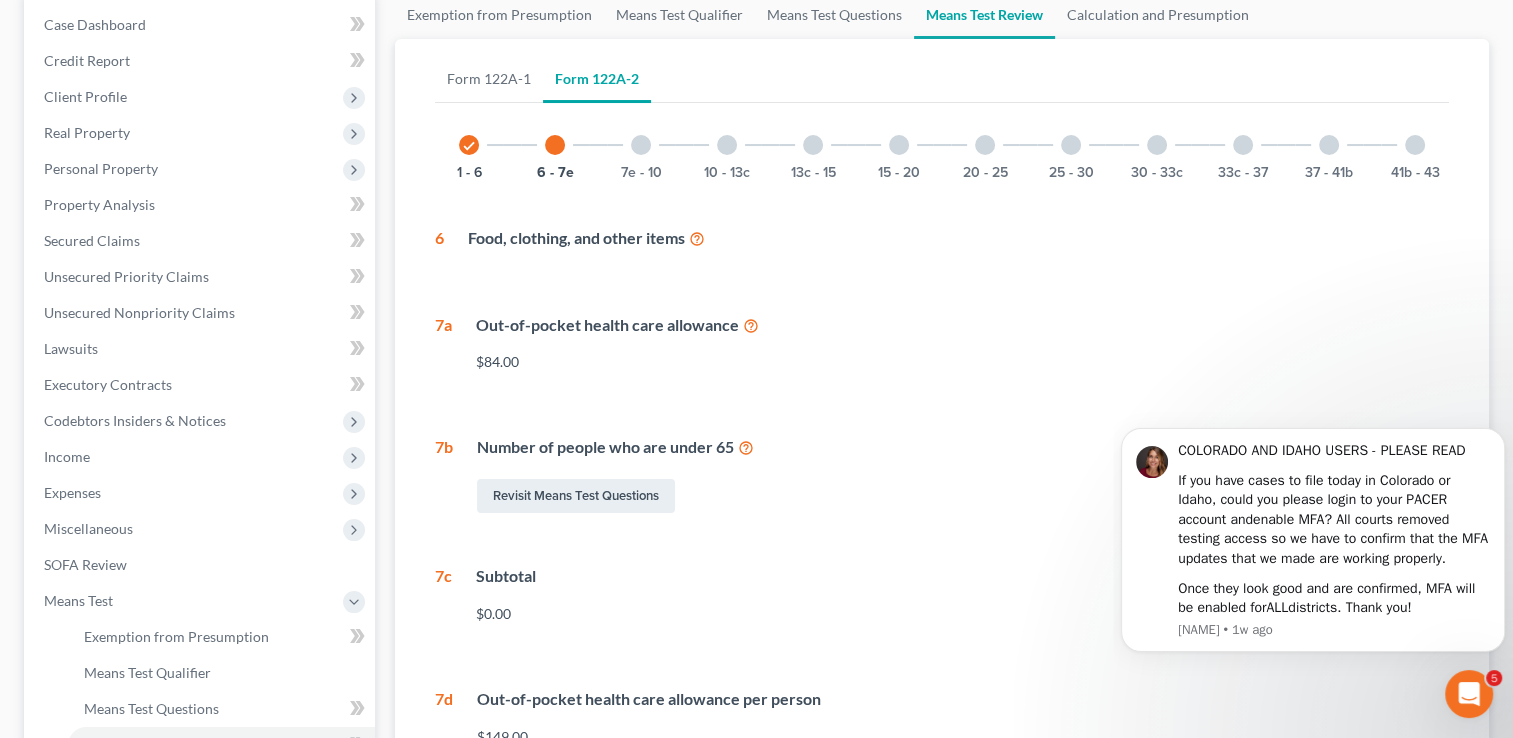 click at bounding box center [641, 145] 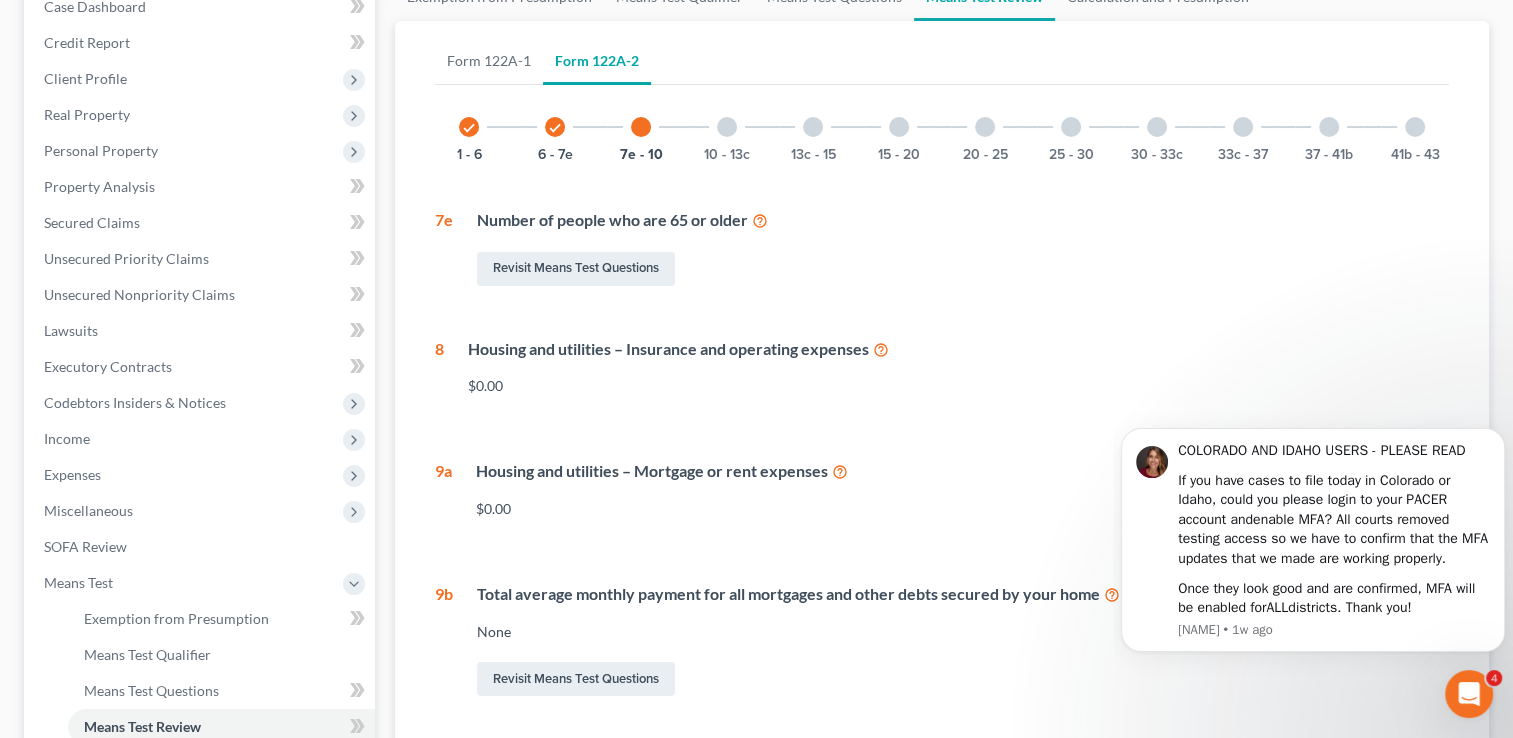 scroll, scrollTop: 200, scrollLeft: 0, axis: vertical 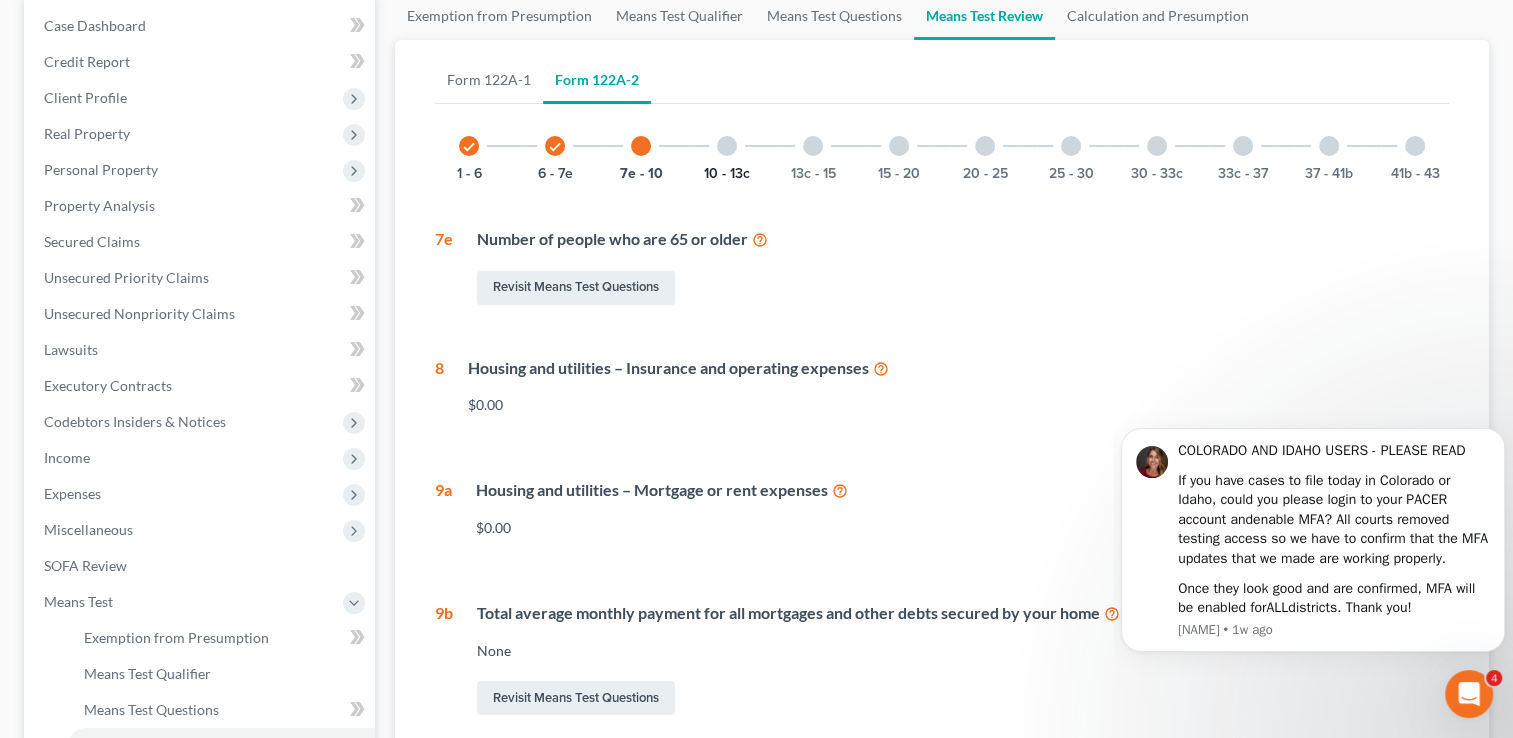 click on "10 - 13c" at bounding box center (727, 174) 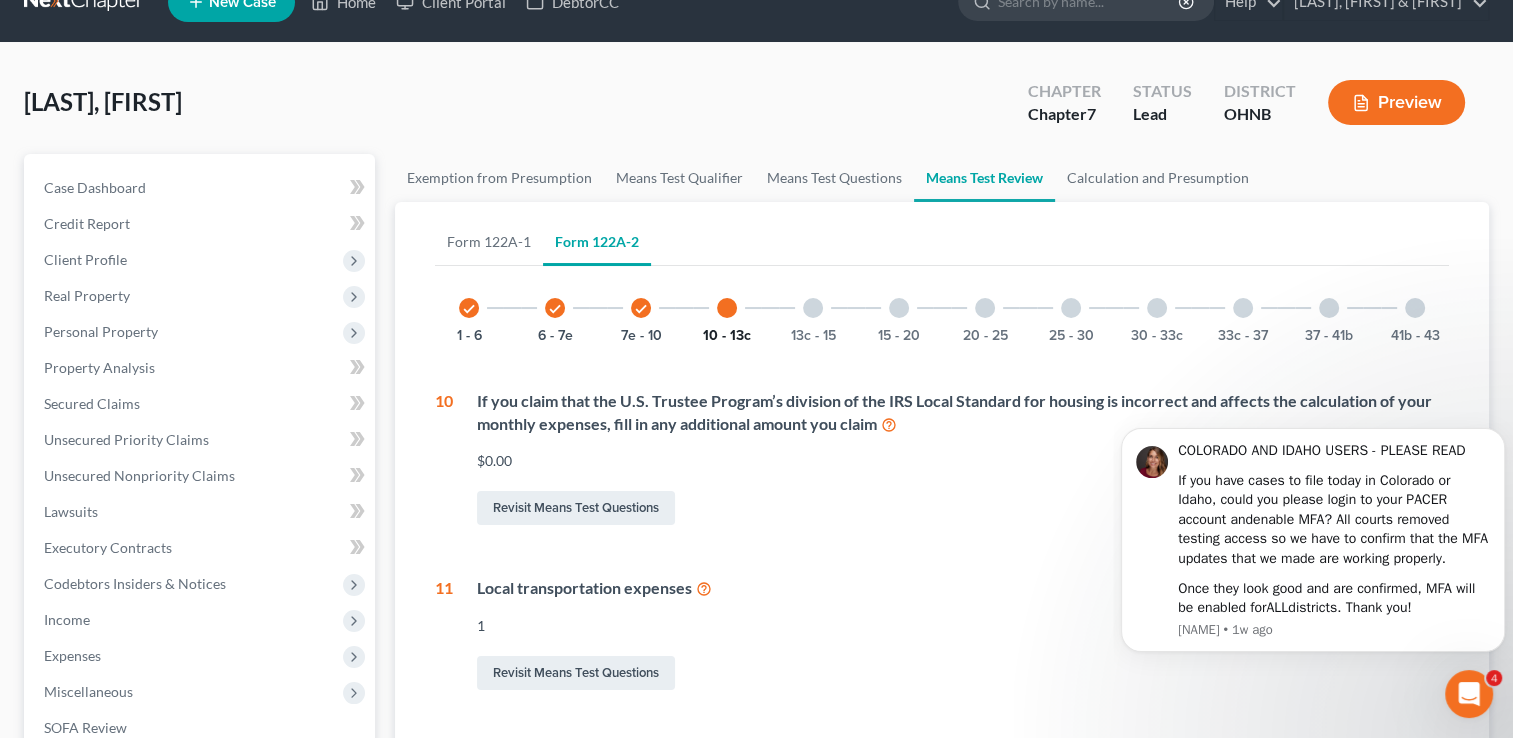 scroll, scrollTop: 24, scrollLeft: 0, axis: vertical 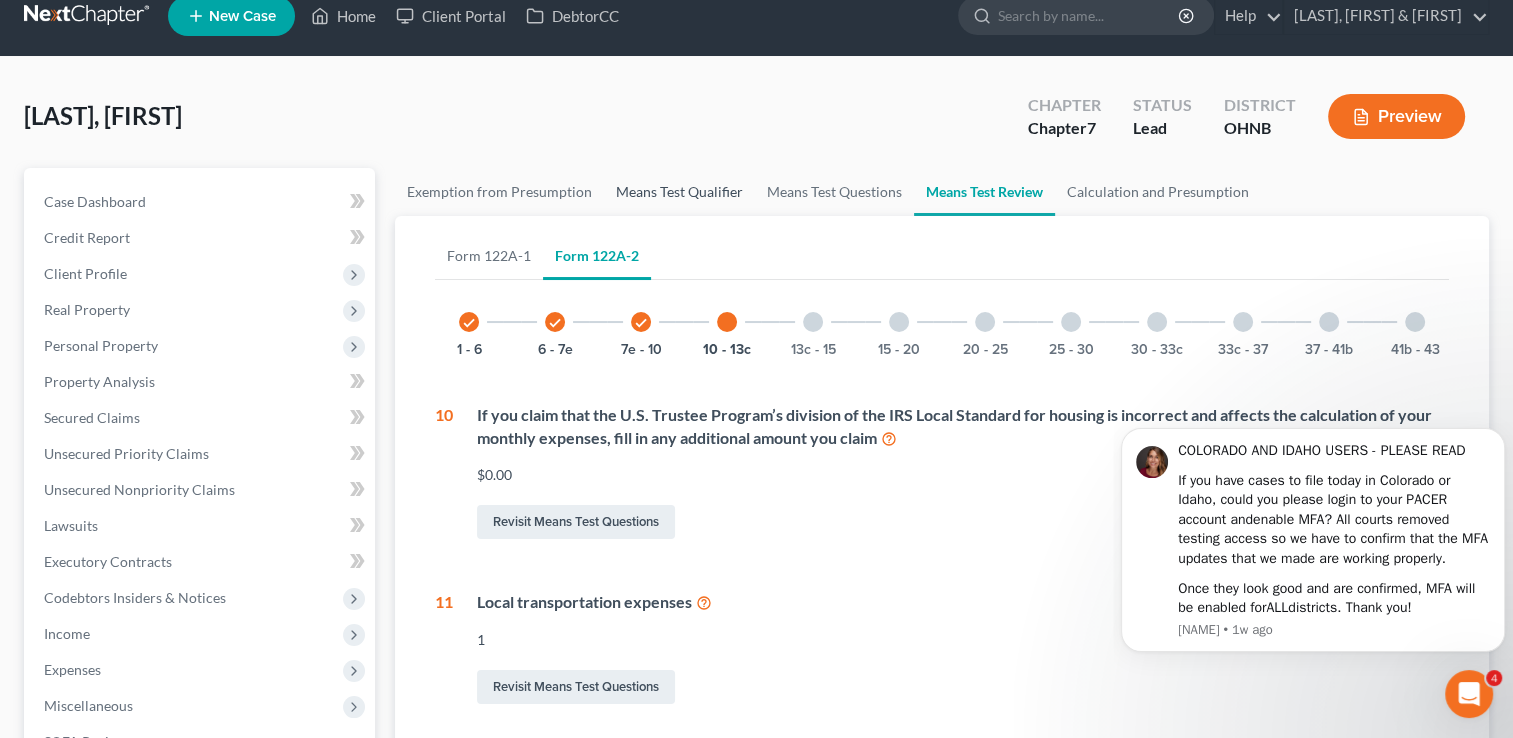 click on "Means Test Qualifier" at bounding box center [679, 192] 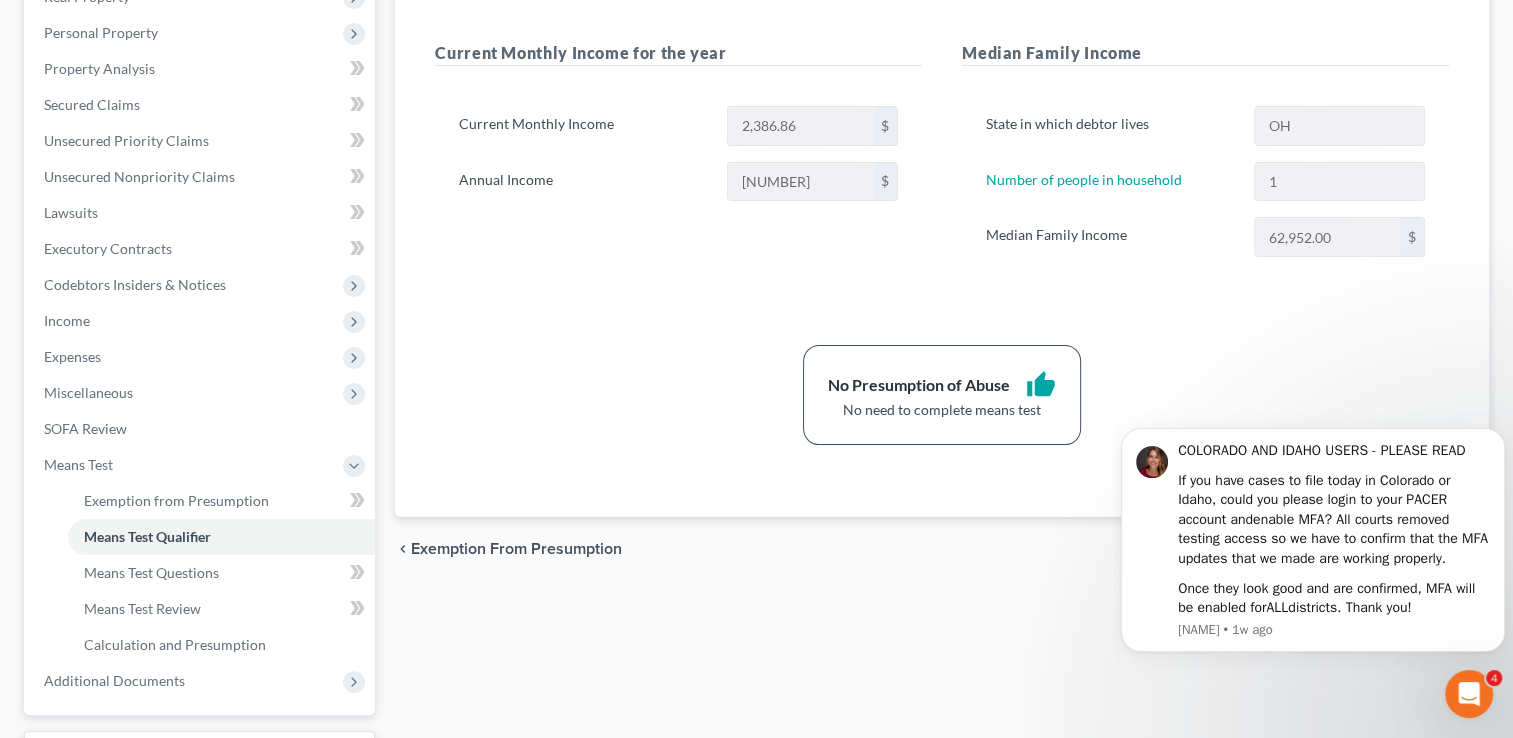 scroll, scrollTop: 332, scrollLeft: 0, axis: vertical 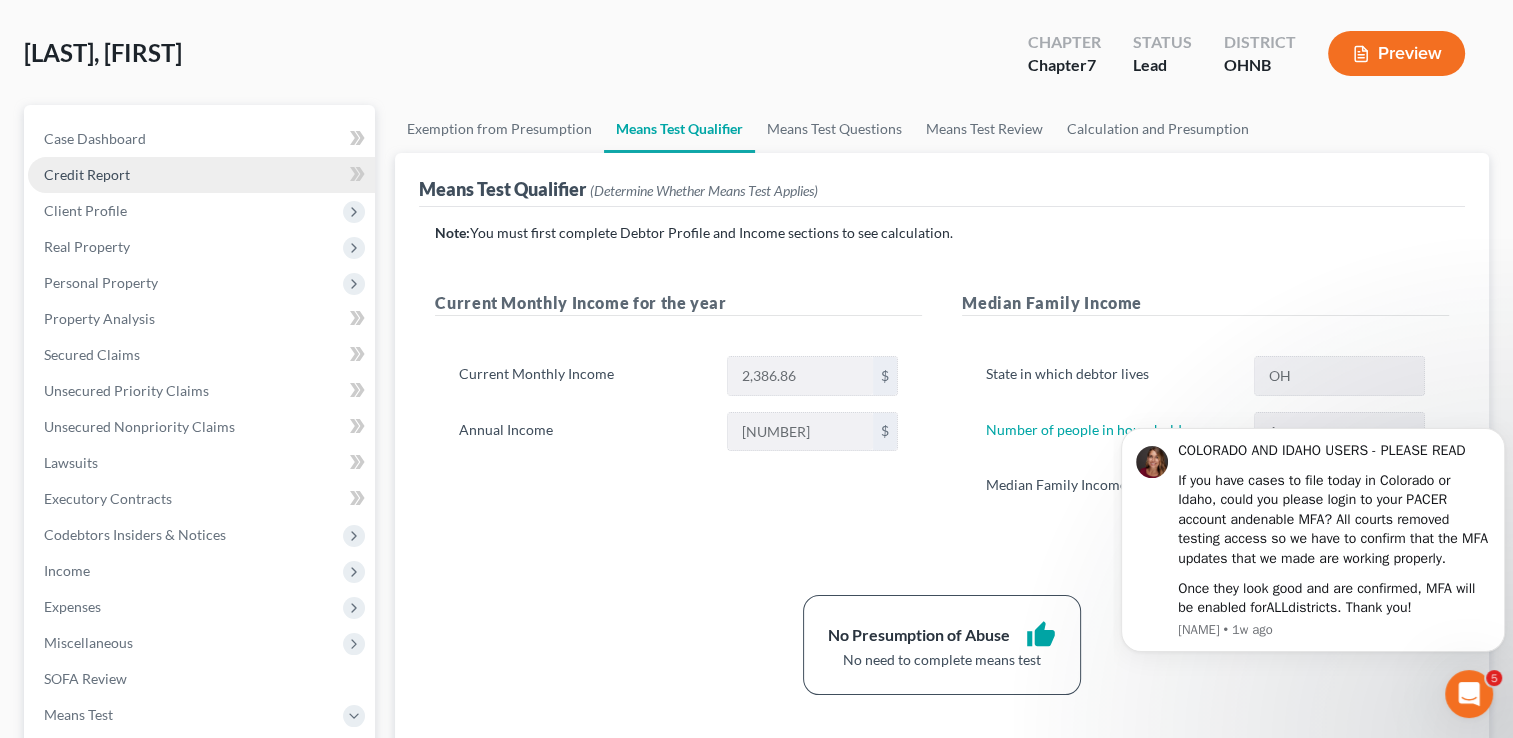 click on "Credit Report" at bounding box center (87, 174) 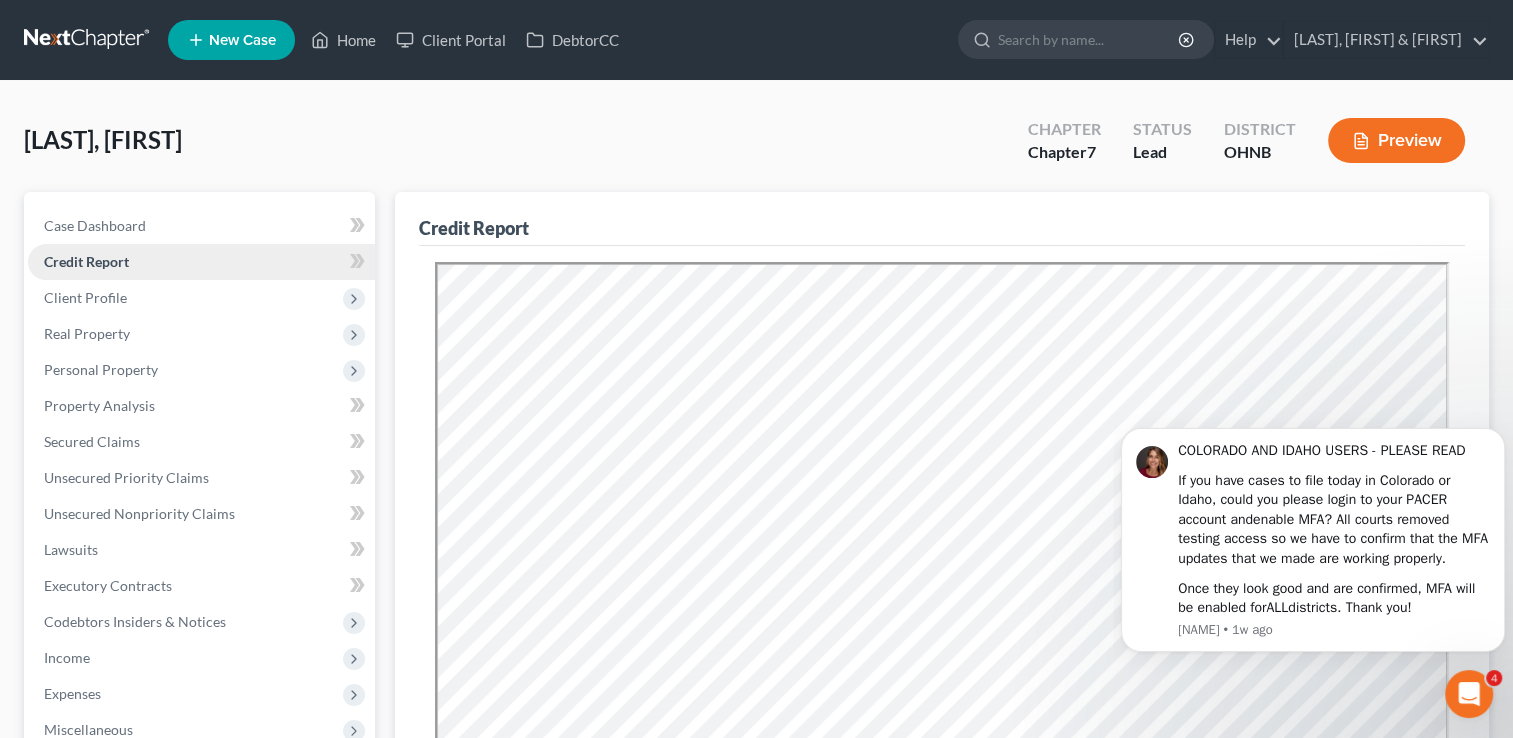 scroll, scrollTop: 0, scrollLeft: 0, axis: both 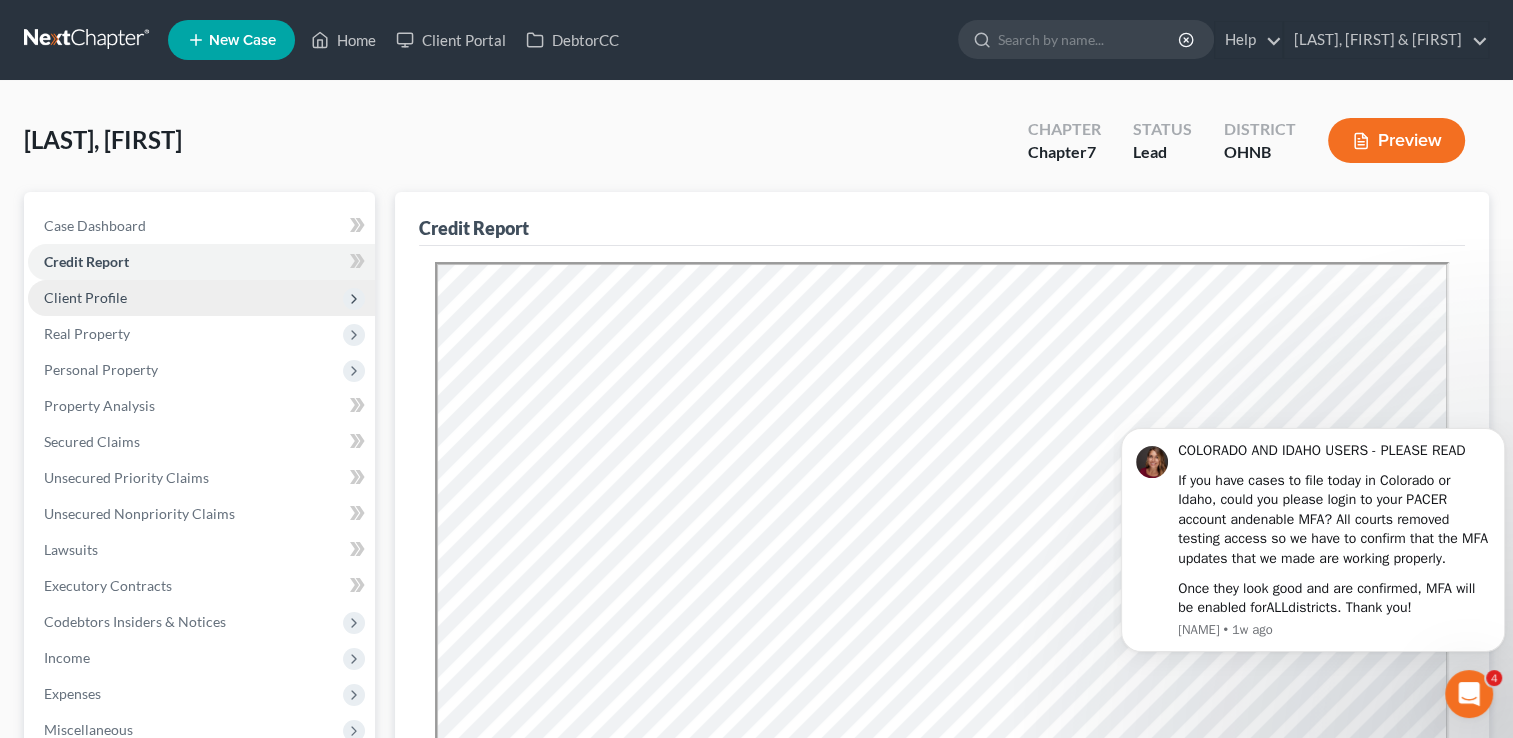 click on "Client Profile" at bounding box center (201, 298) 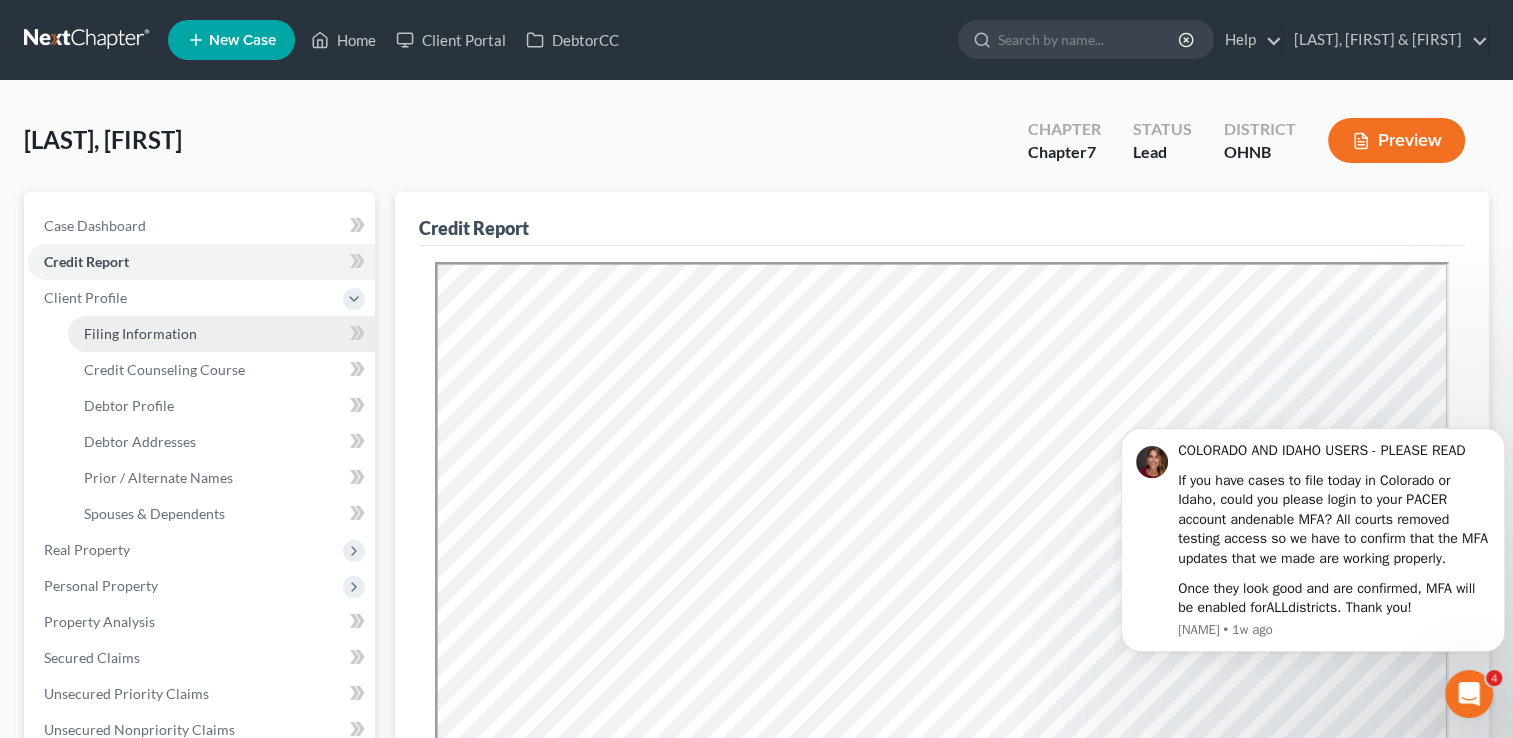 click on "Filing Information" at bounding box center (140, 333) 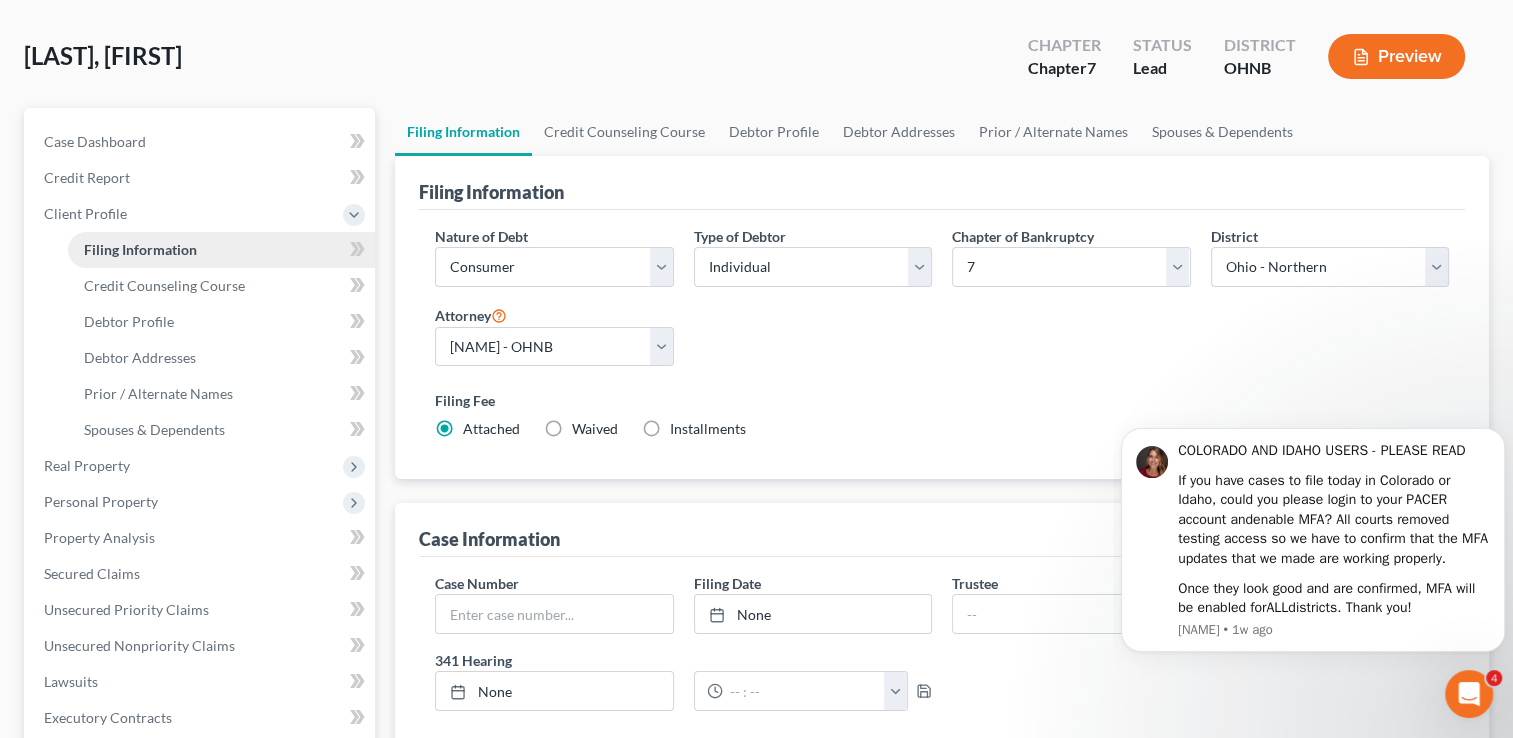 scroll, scrollTop: 88, scrollLeft: 0, axis: vertical 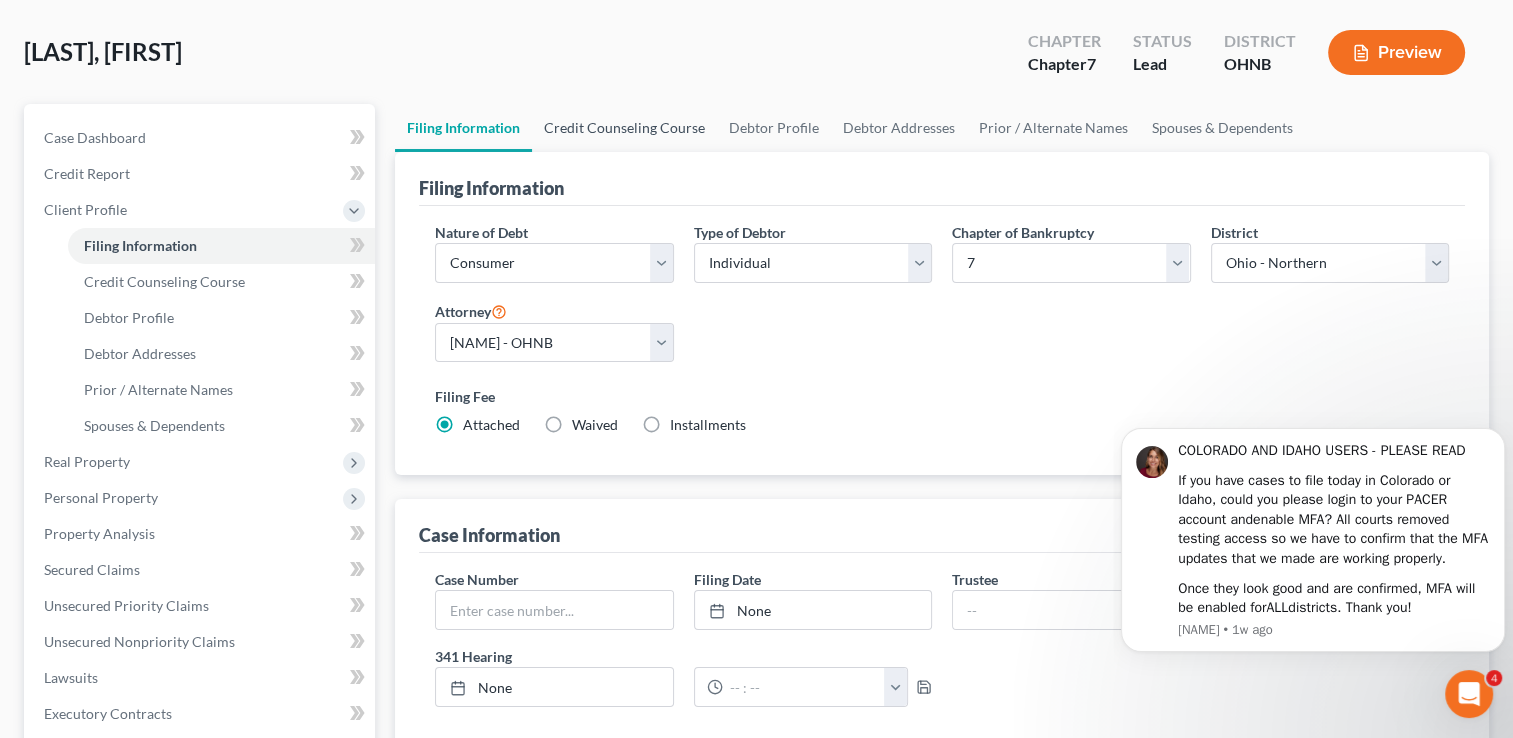 click on "Credit Counseling Course" at bounding box center [624, 128] 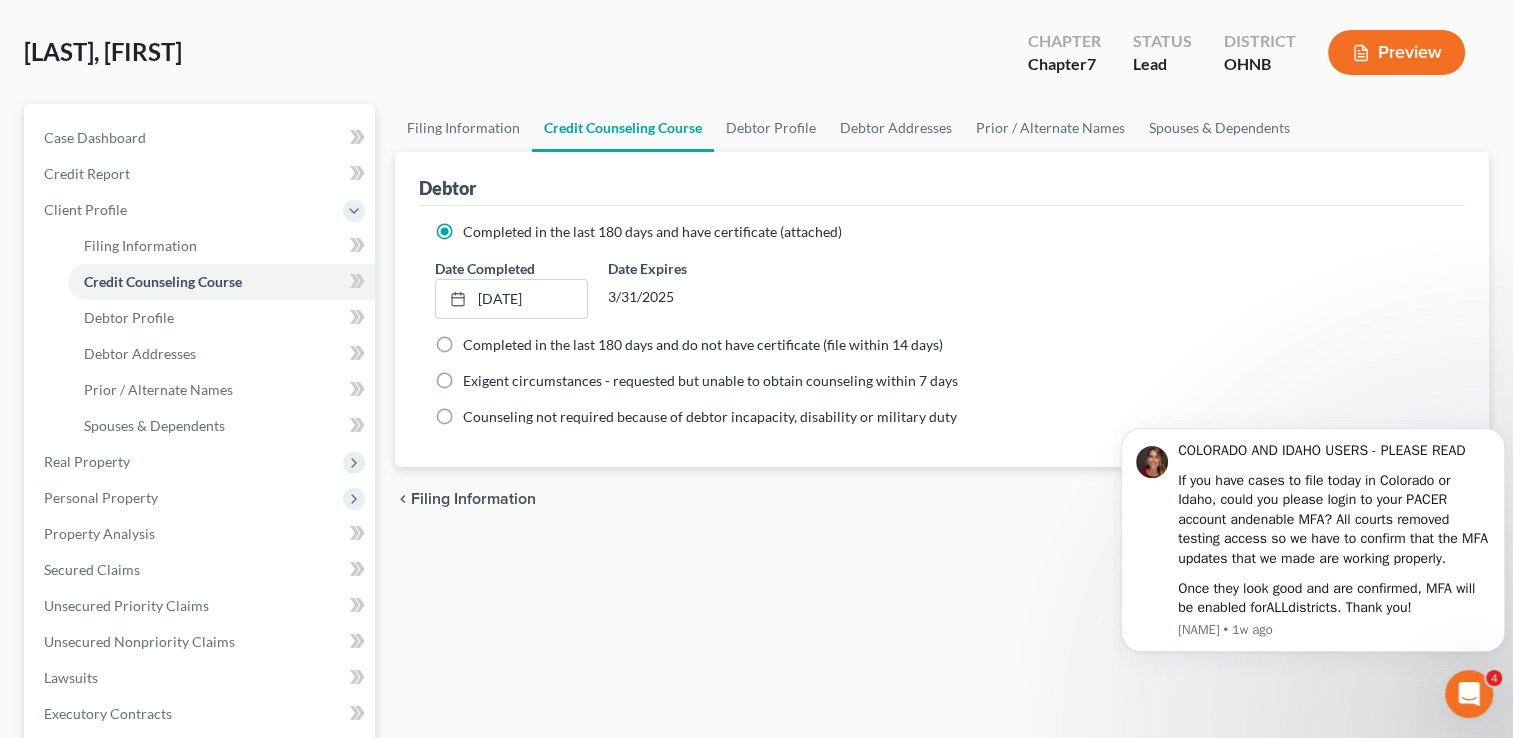 scroll, scrollTop: 0, scrollLeft: 0, axis: both 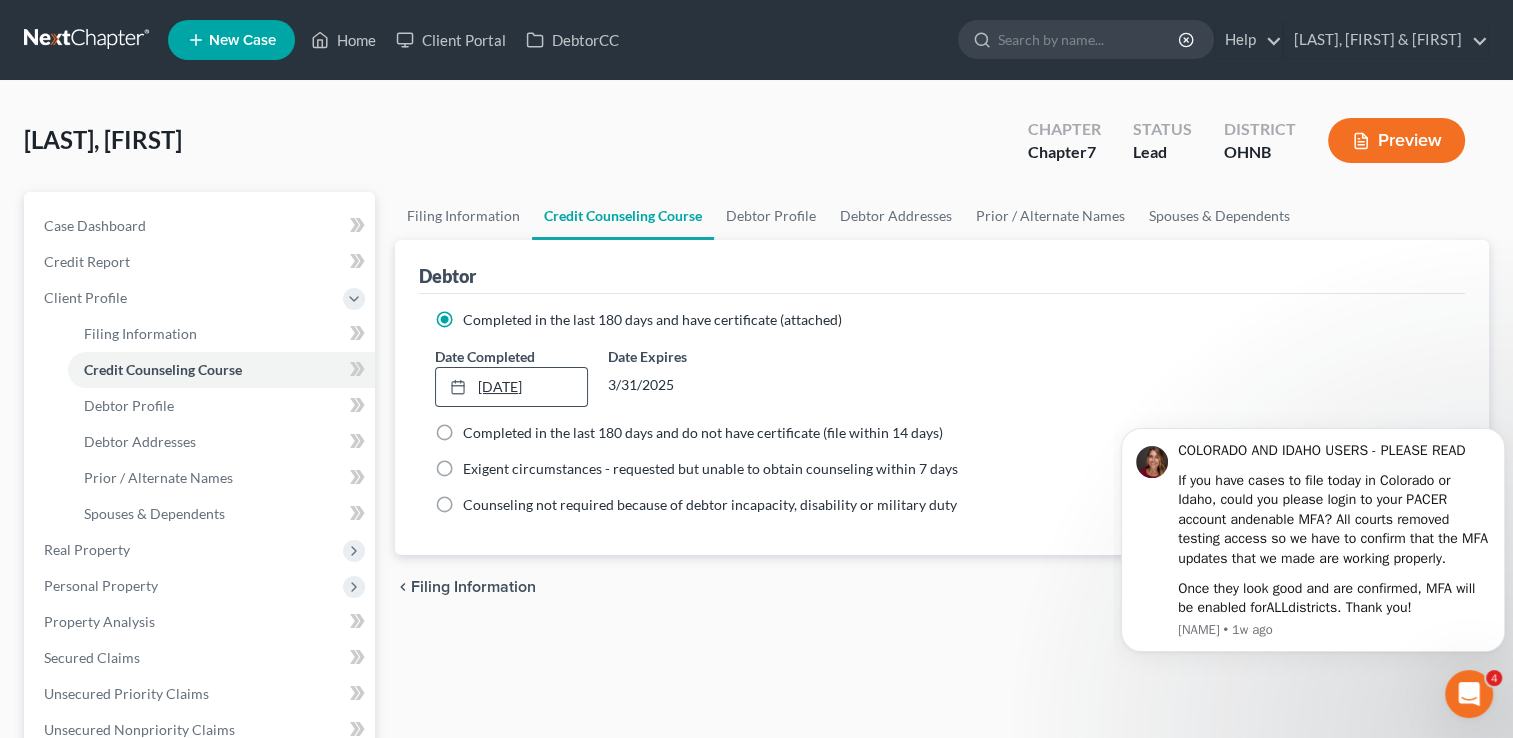 click on "[DATE]" at bounding box center (511, 387) 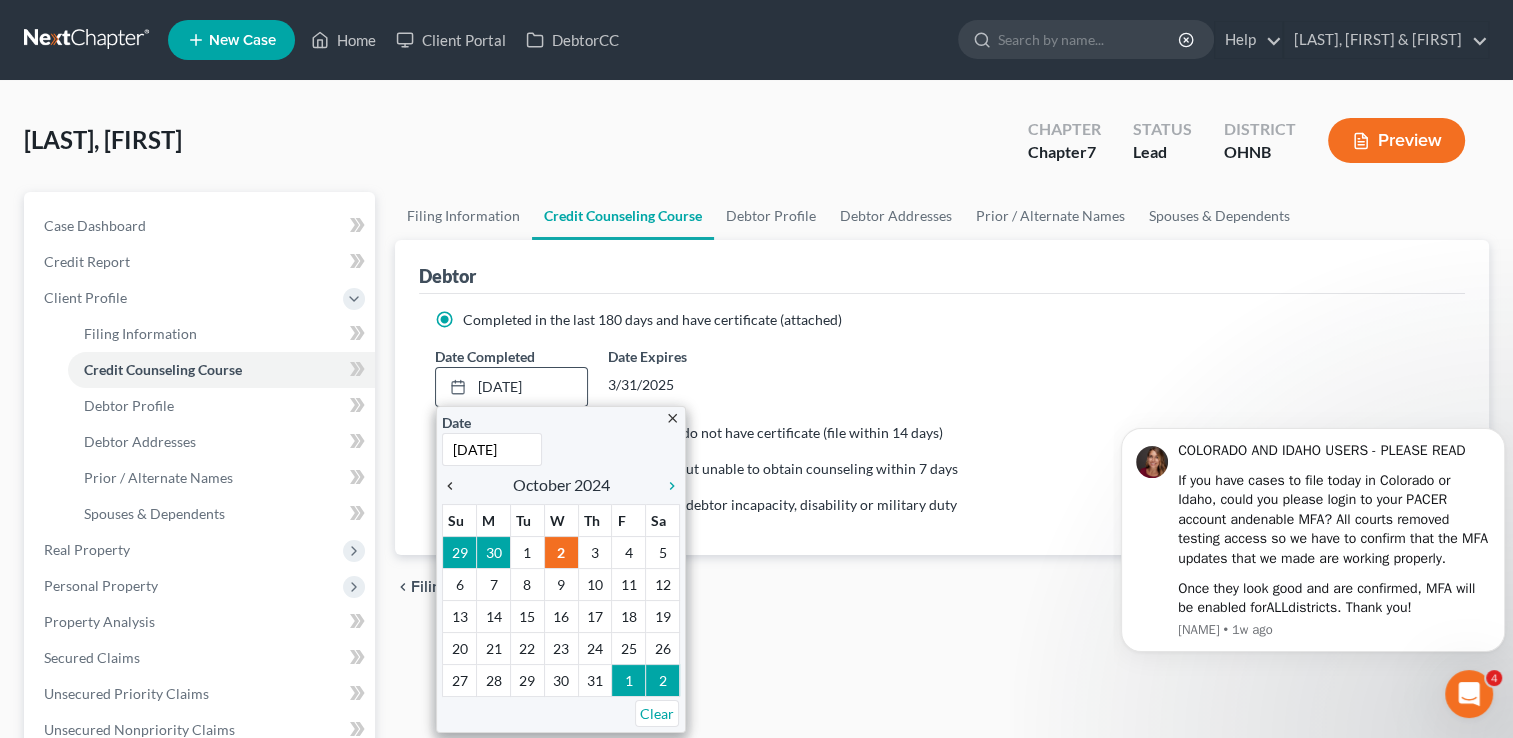 click on "chevron_left" at bounding box center (455, 486) 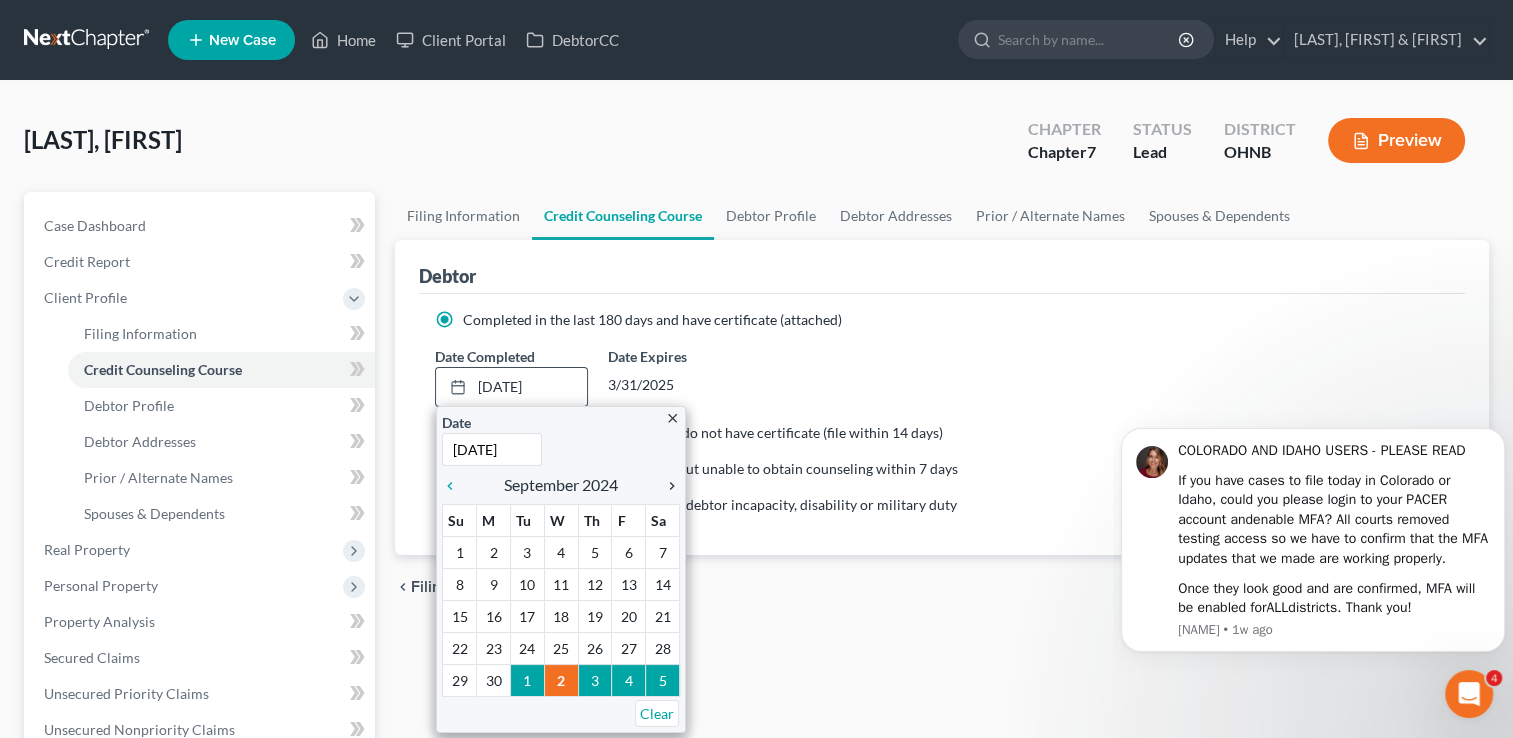 click on "chevron_right" at bounding box center (667, 486) 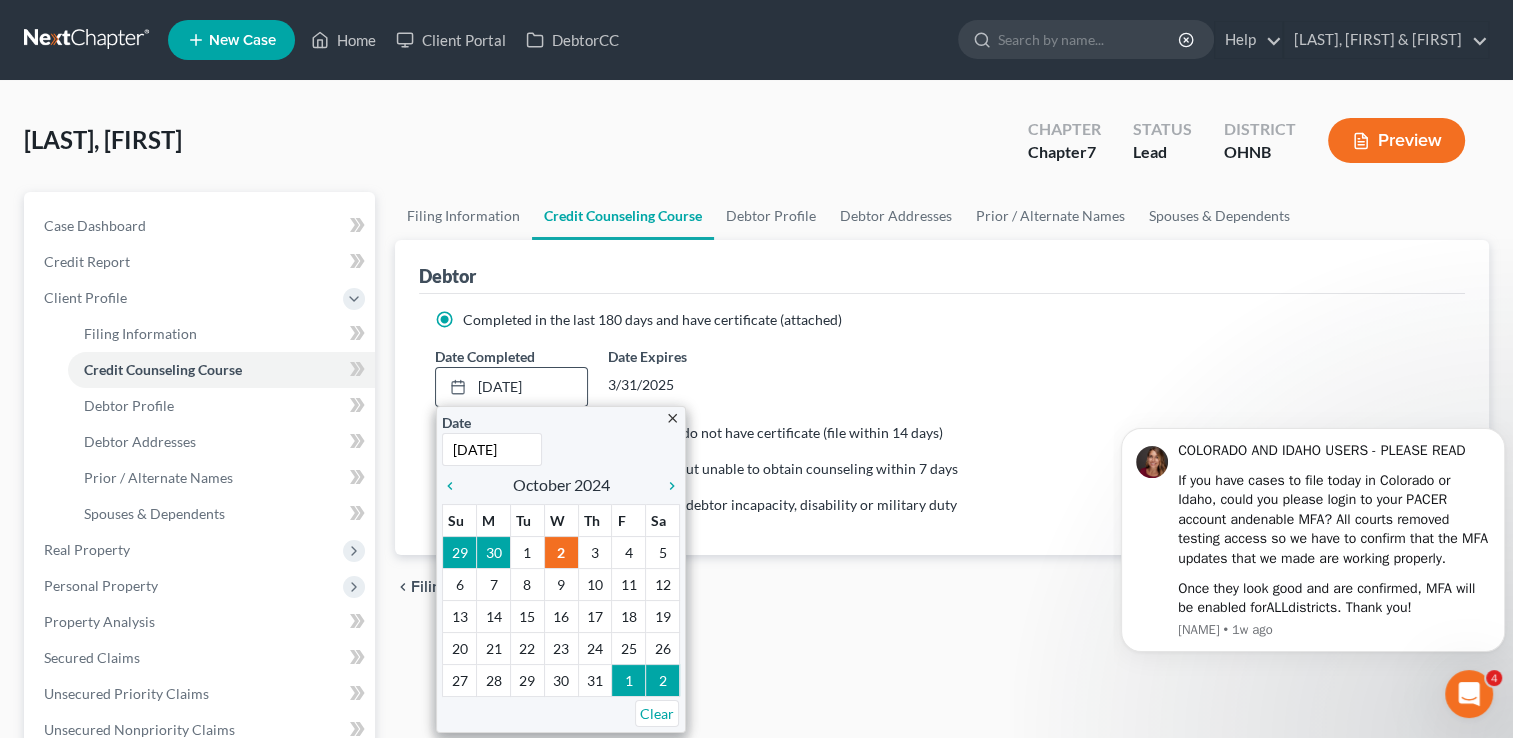 click on "chevron_right" at bounding box center (667, 486) 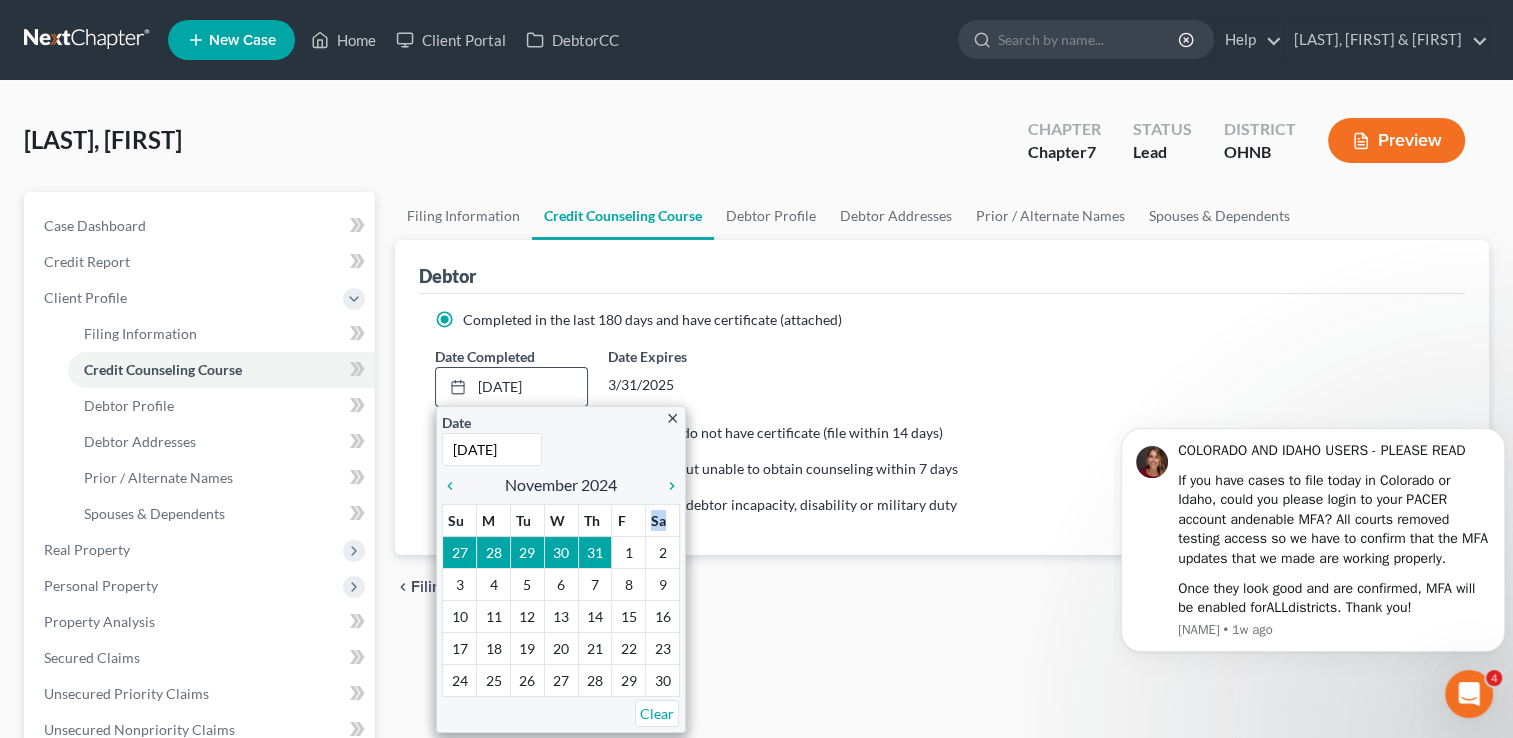 click on "Sa" at bounding box center (663, 520) 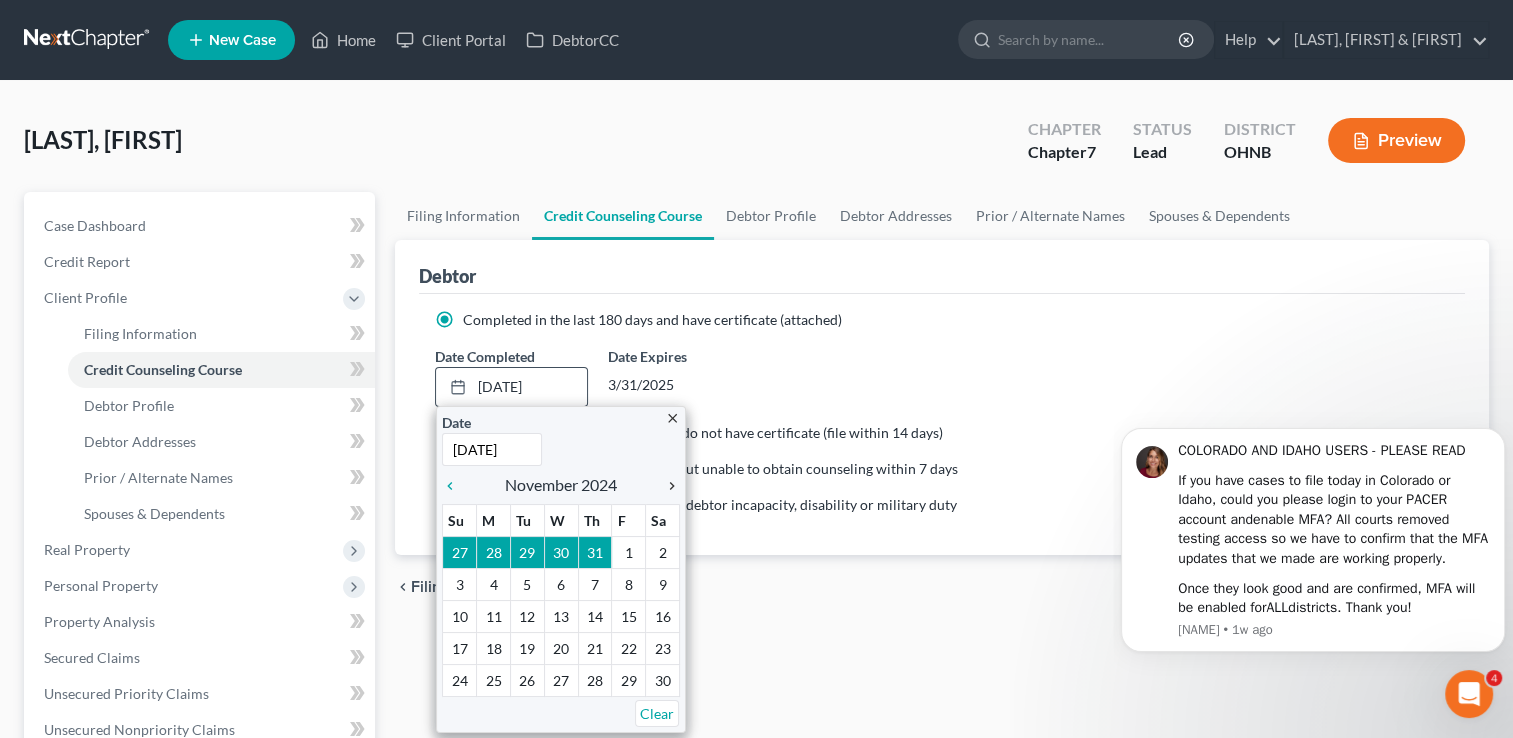 click on "chevron_right" at bounding box center [667, 486] 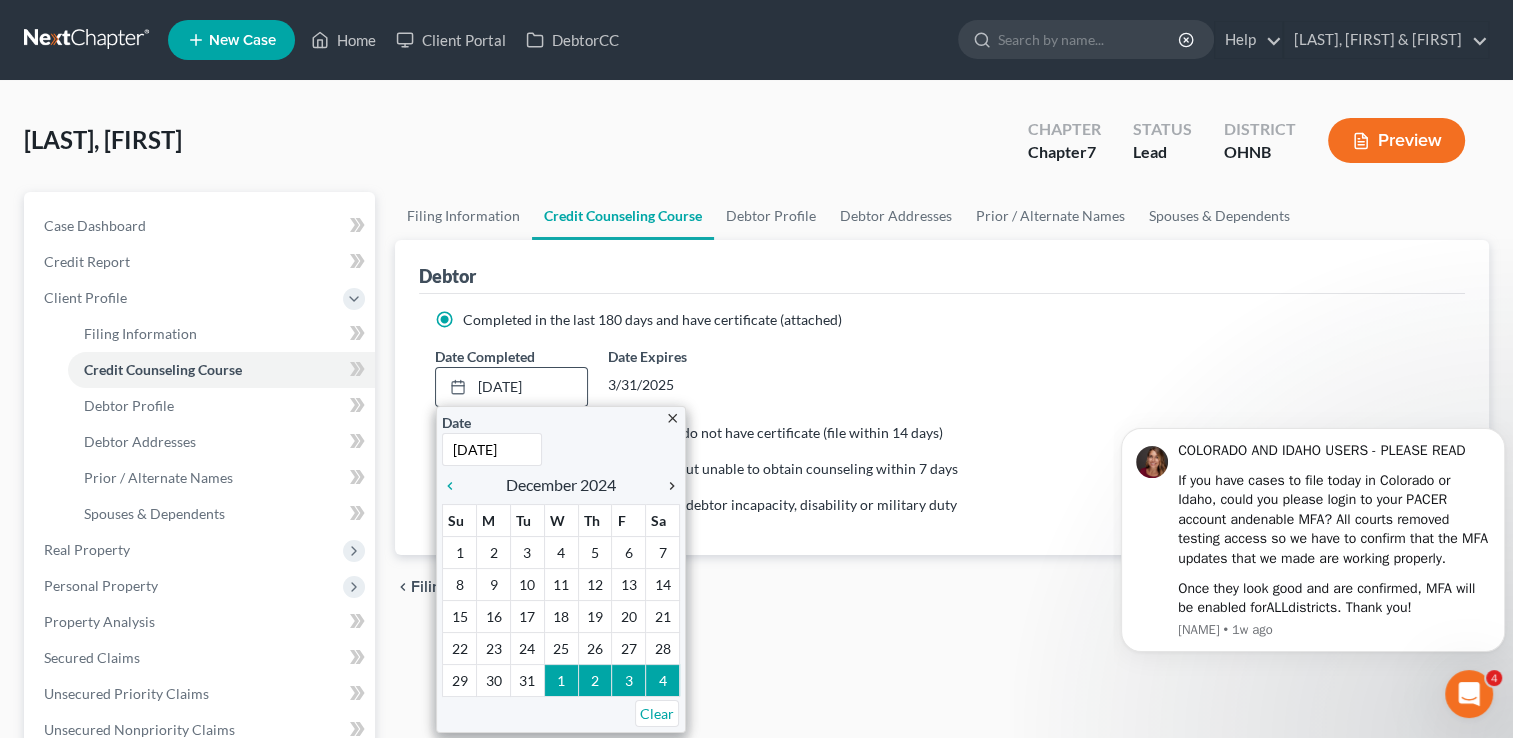 click on "chevron_right" at bounding box center [667, 486] 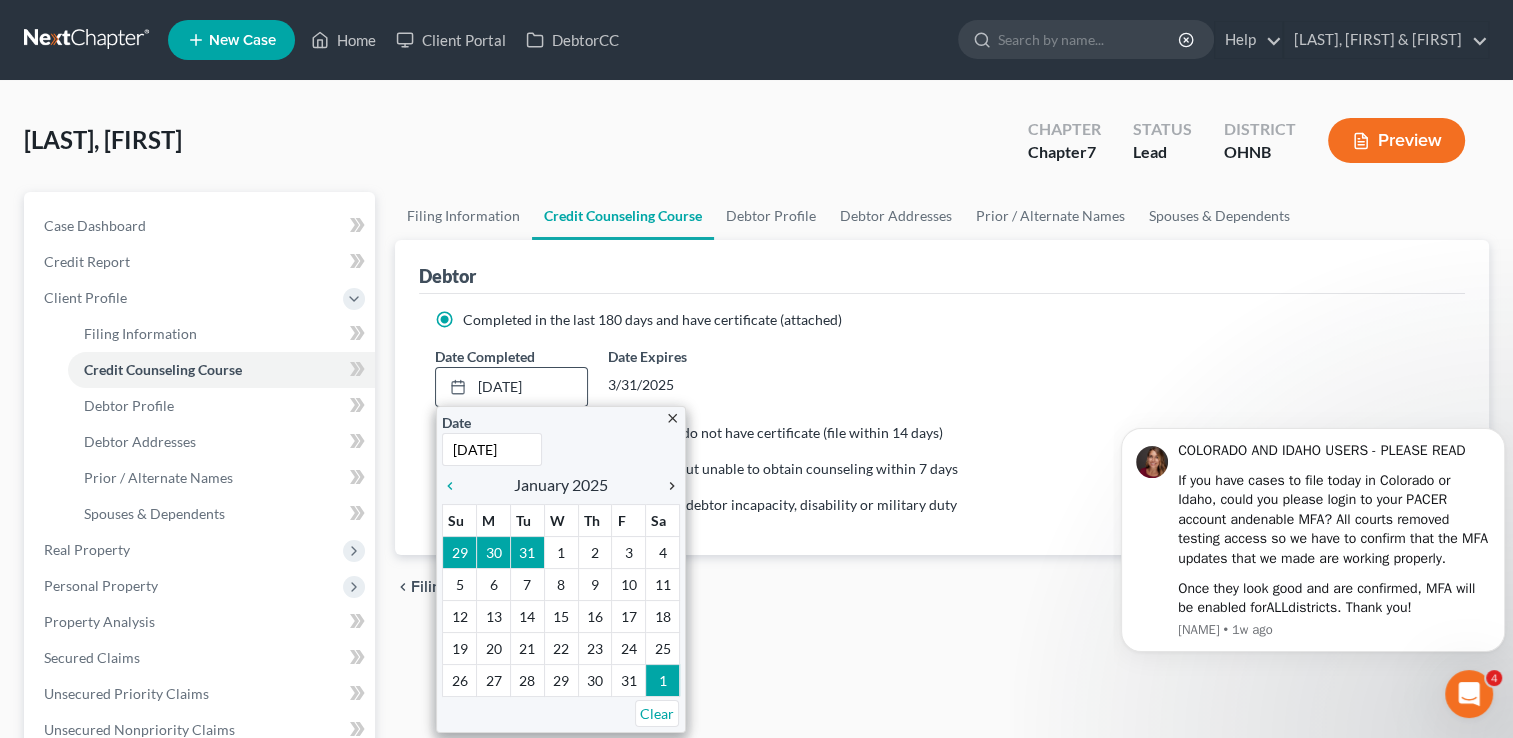 click on "chevron_right" at bounding box center (667, 486) 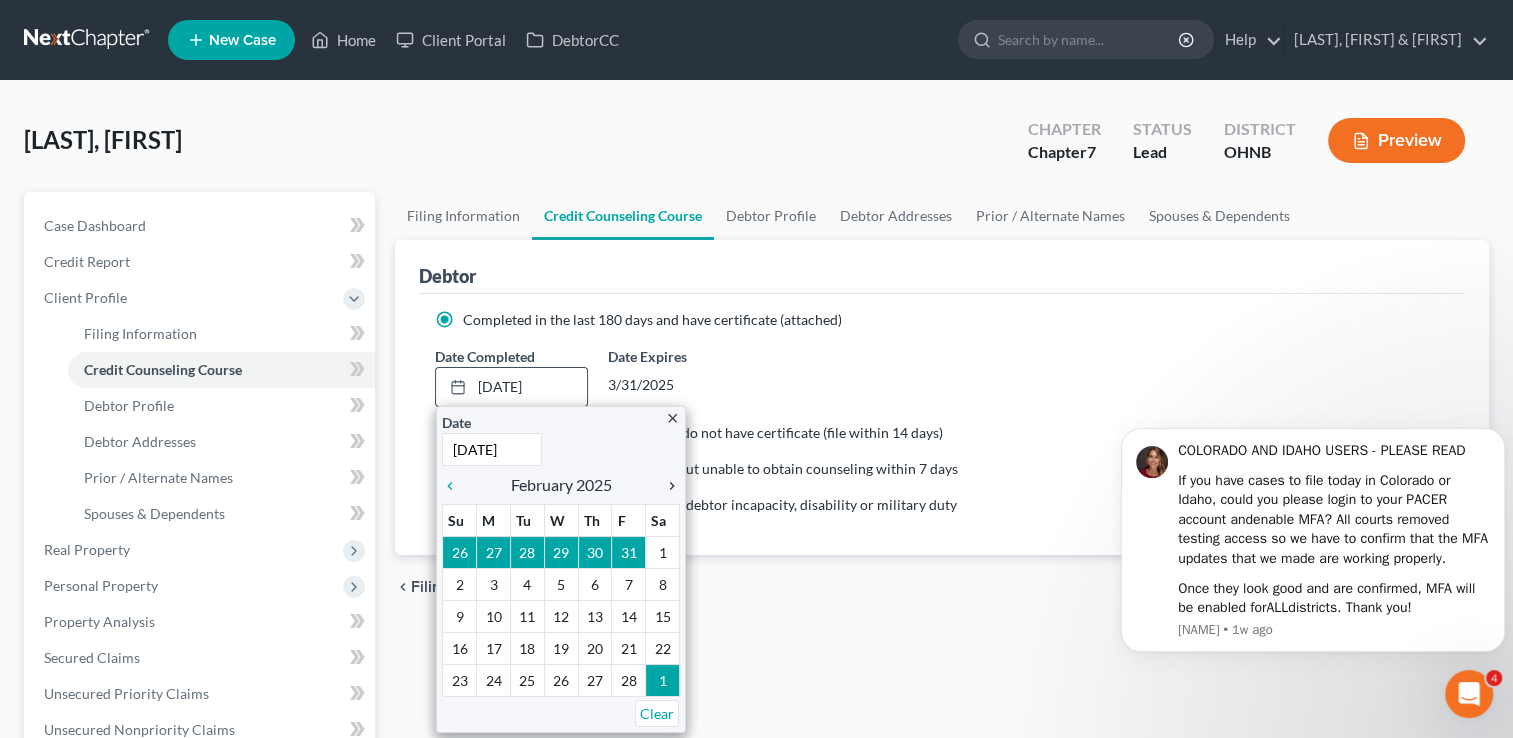 click on "chevron_right" at bounding box center (667, 486) 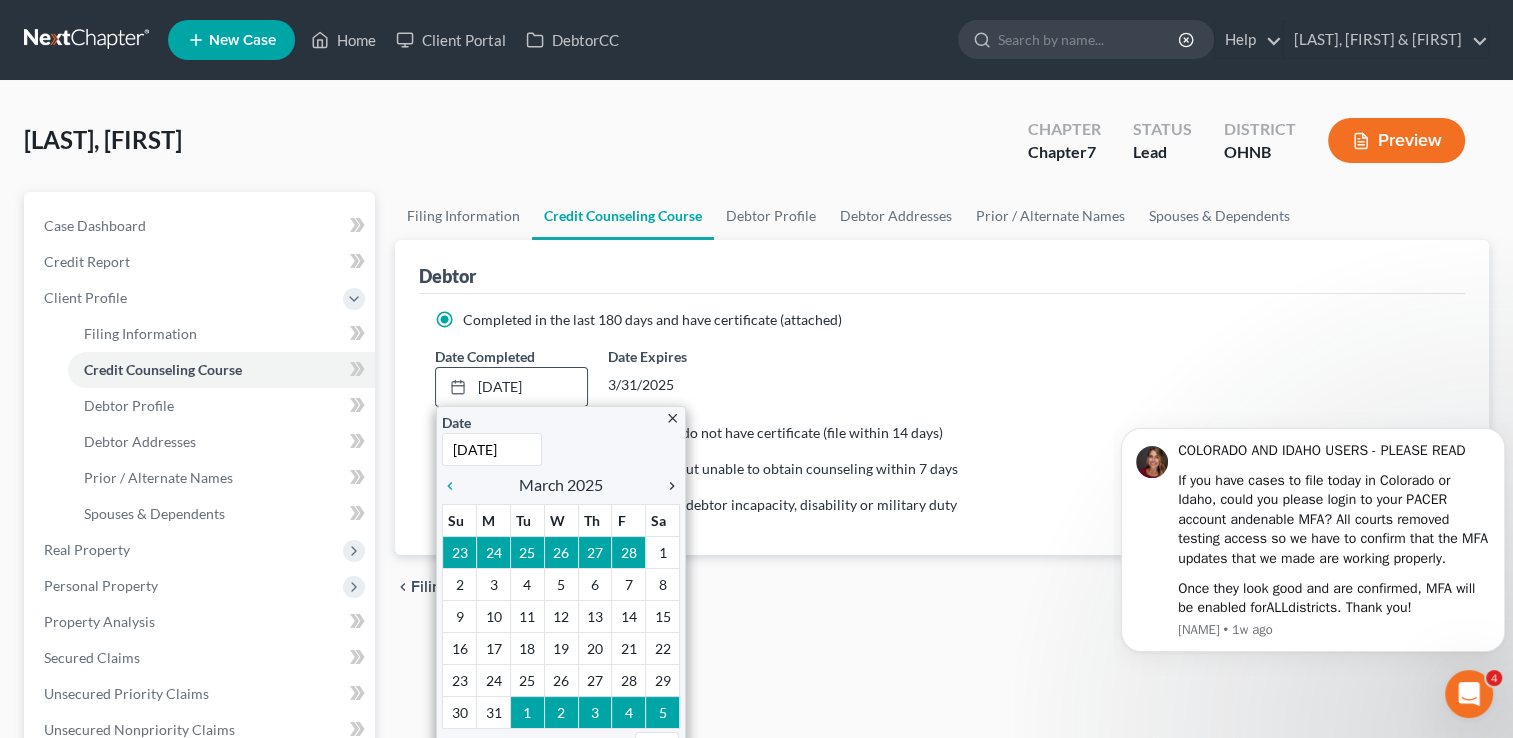 click on "chevron_right" at bounding box center (667, 486) 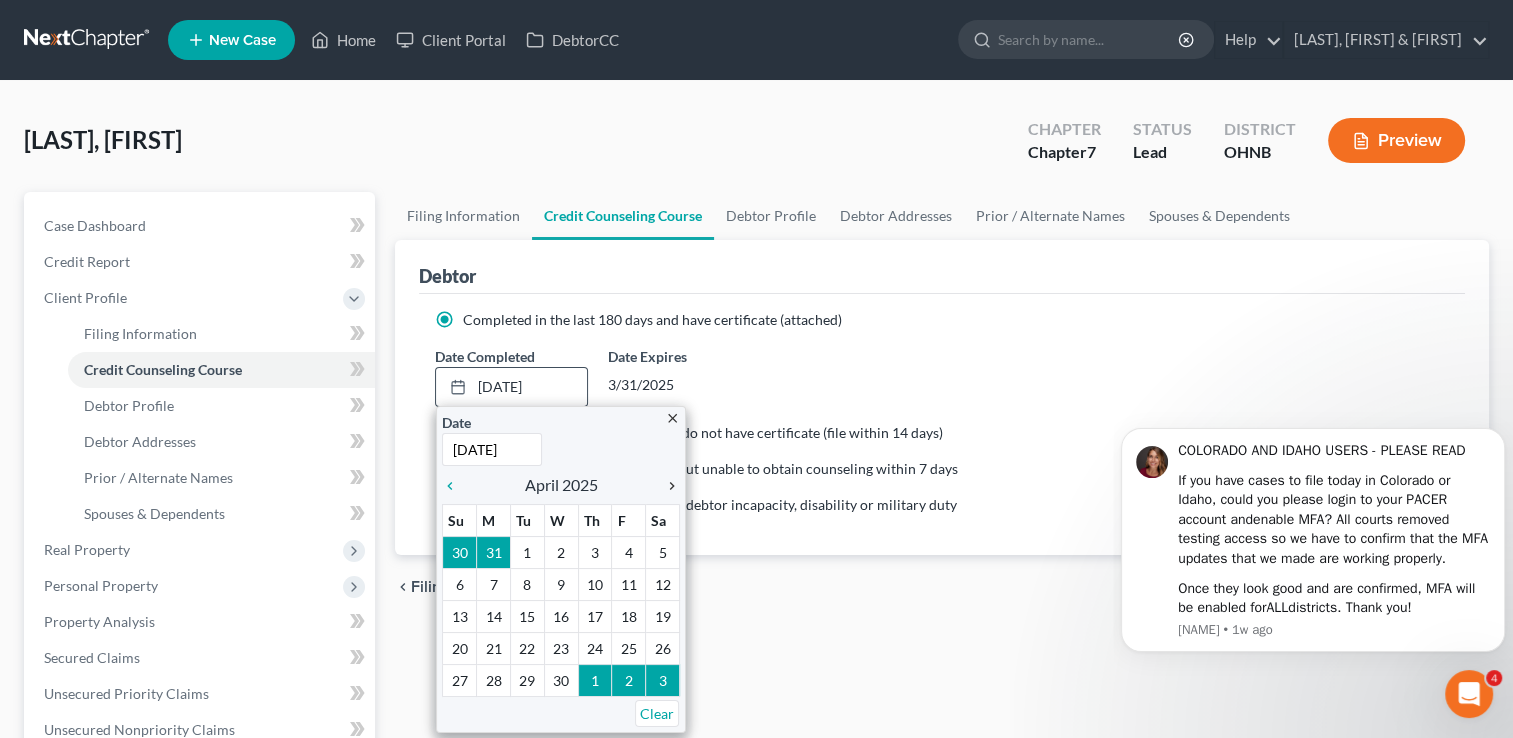 click on "chevron_right" at bounding box center [667, 486] 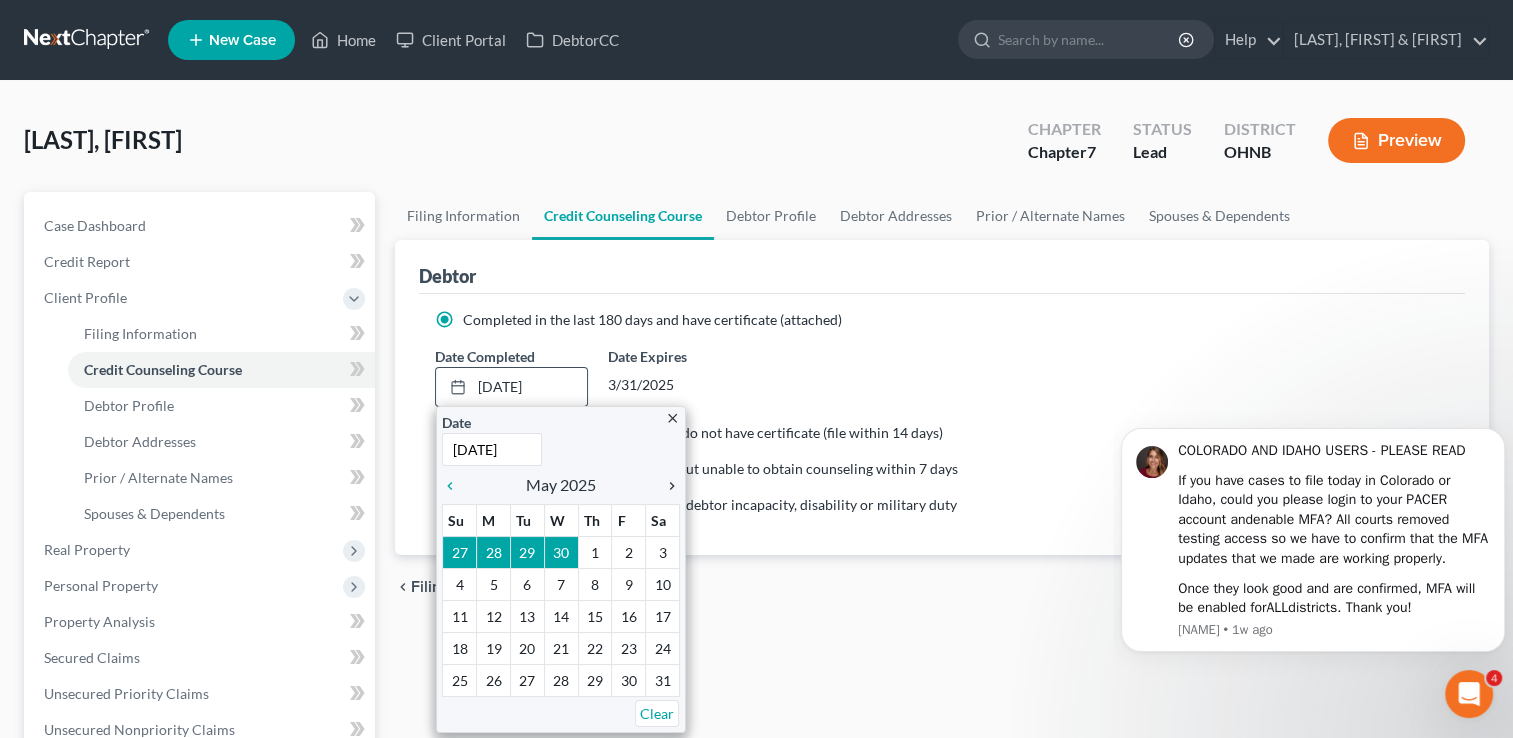 click on "chevron_right" at bounding box center (667, 486) 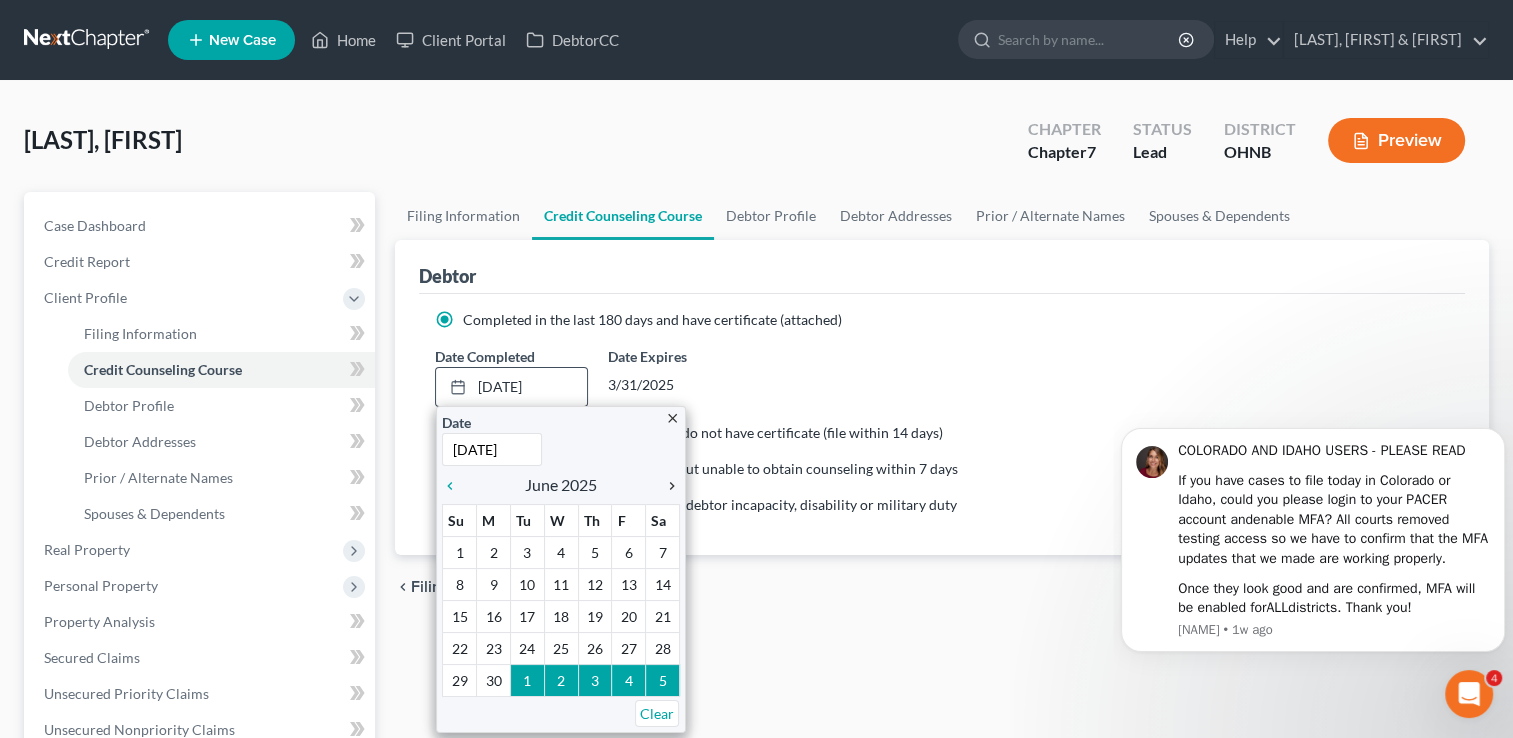 click on "chevron_right" at bounding box center (667, 486) 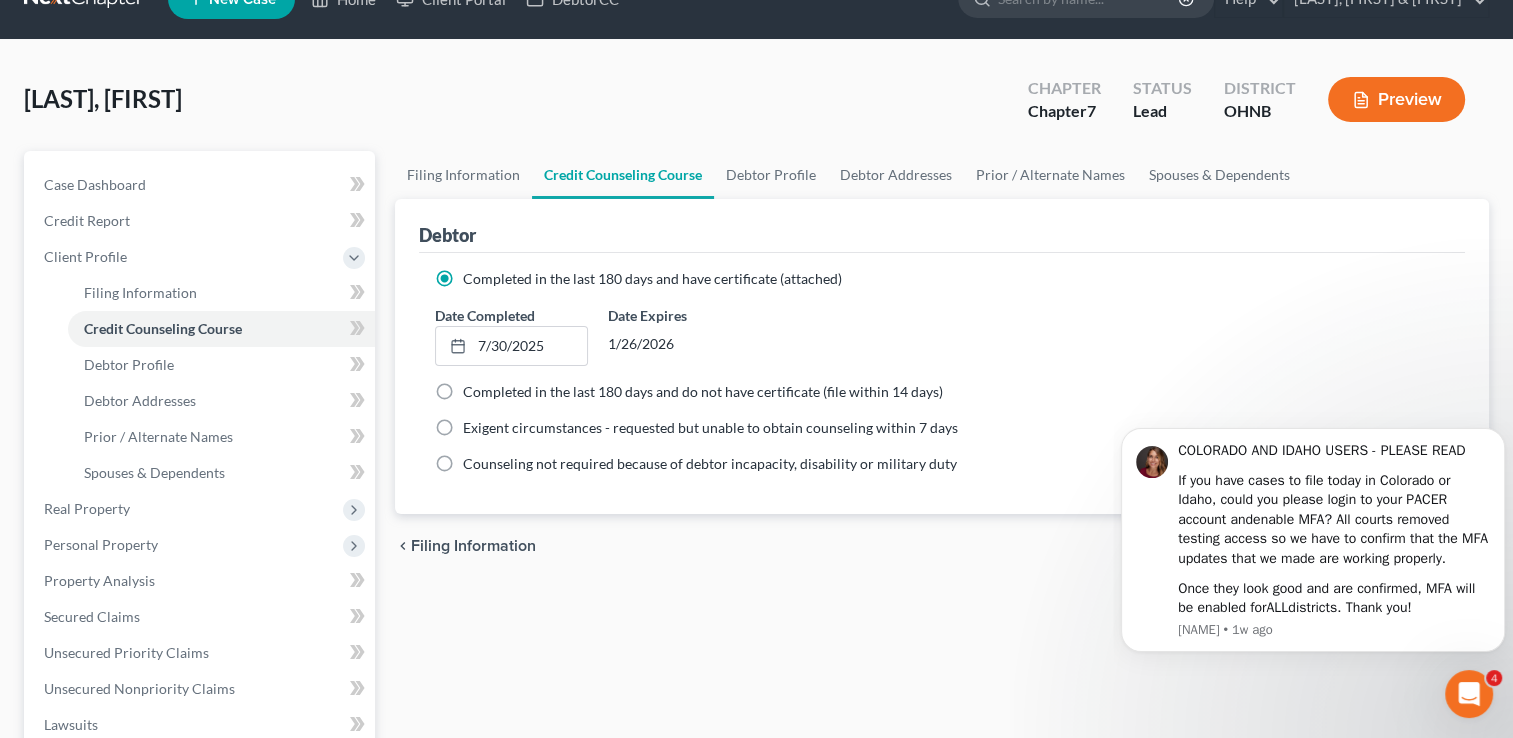 scroll, scrollTop: 43, scrollLeft: 0, axis: vertical 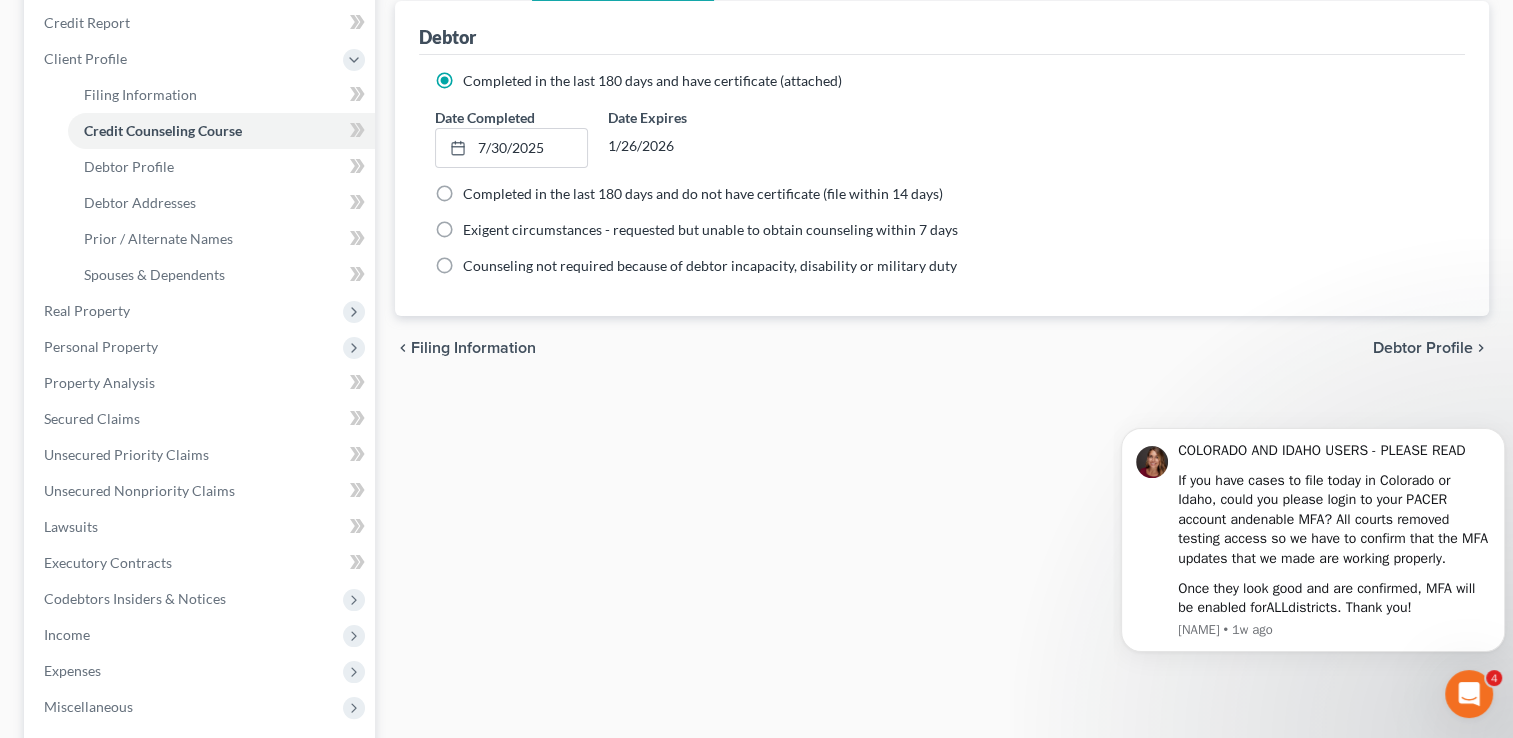 click on "Debtor Profile" at bounding box center (1423, 348) 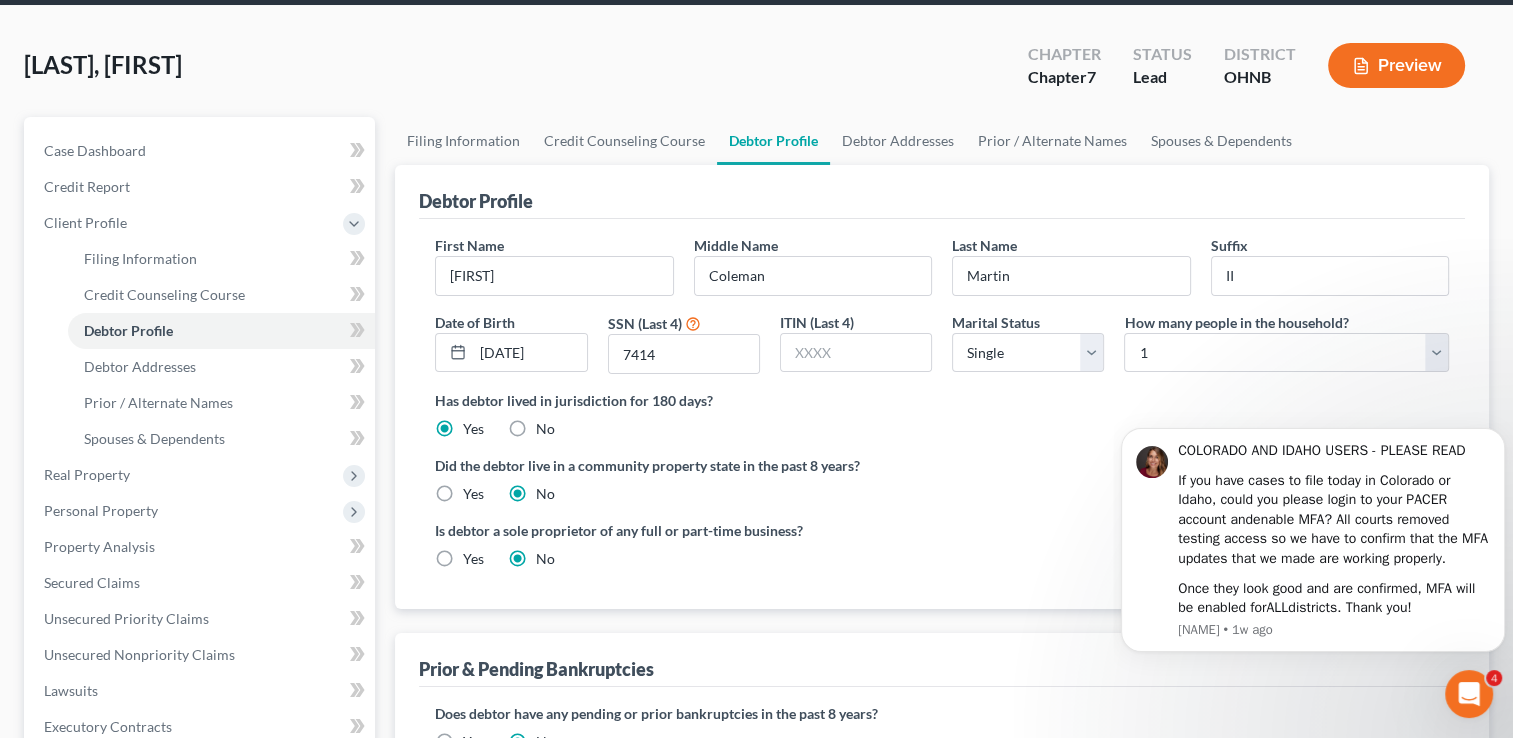 scroll, scrollTop: 76, scrollLeft: 0, axis: vertical 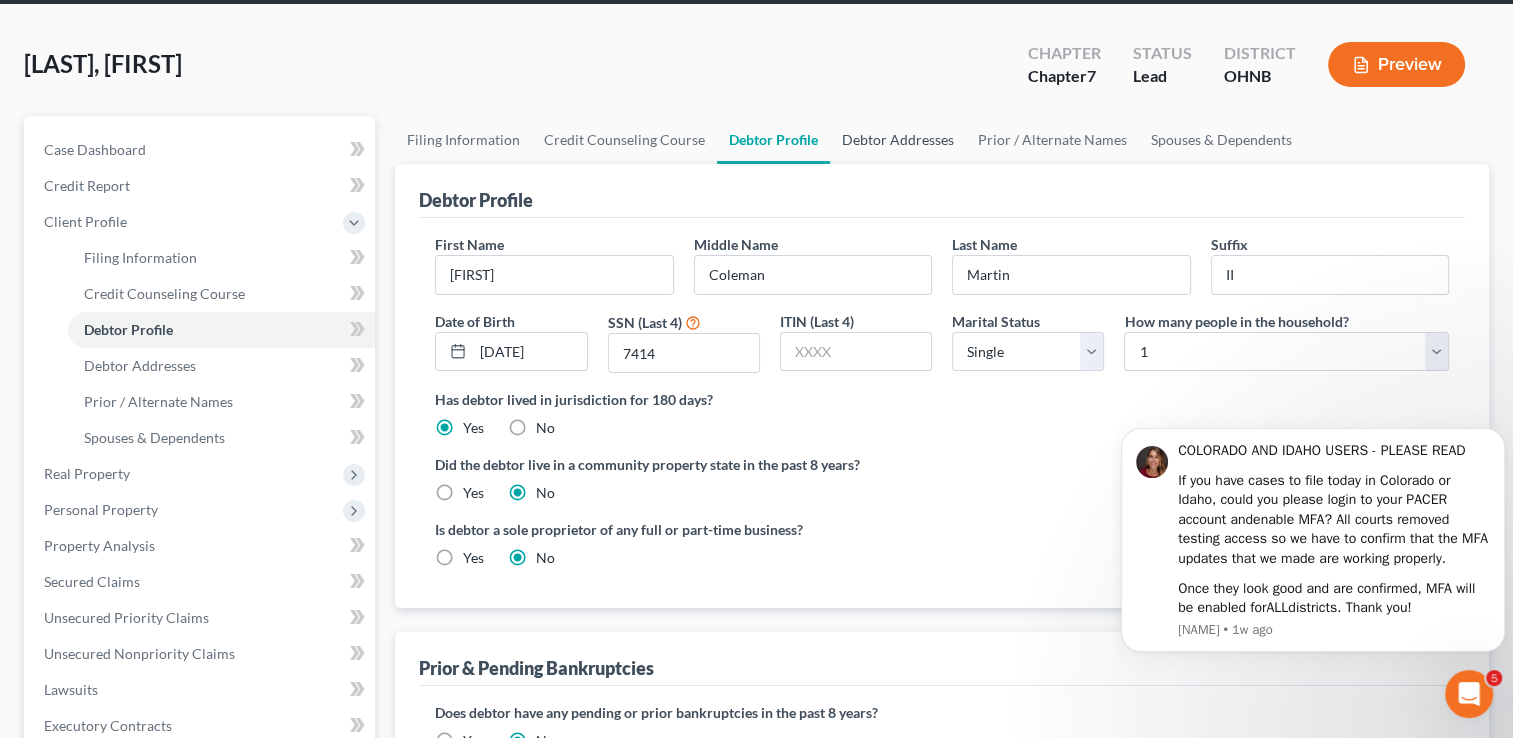 click on "Debtor Addresses" at bounding box center (898, 140) 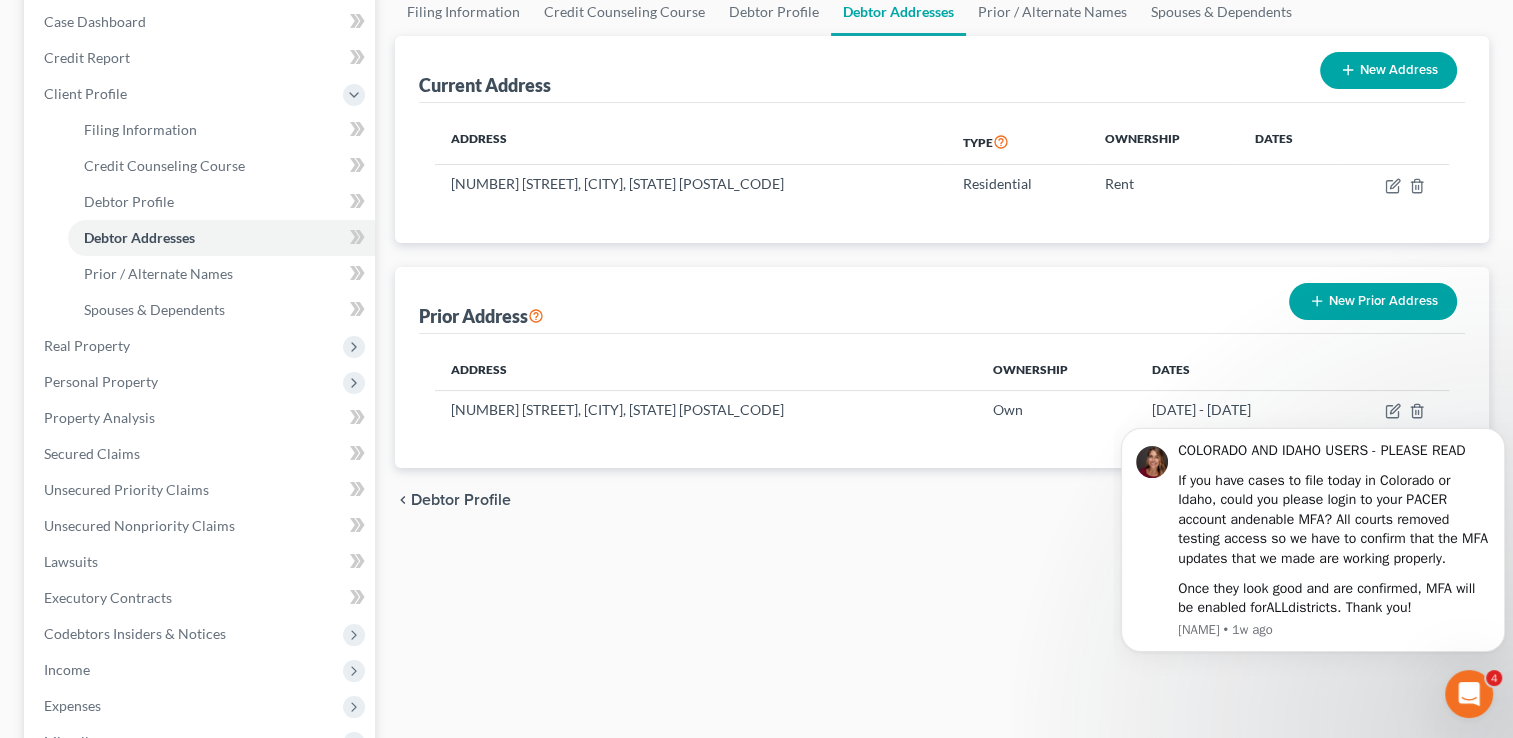 scroll, scrollTop: 244, scrollLeft: 0, axis: vertical 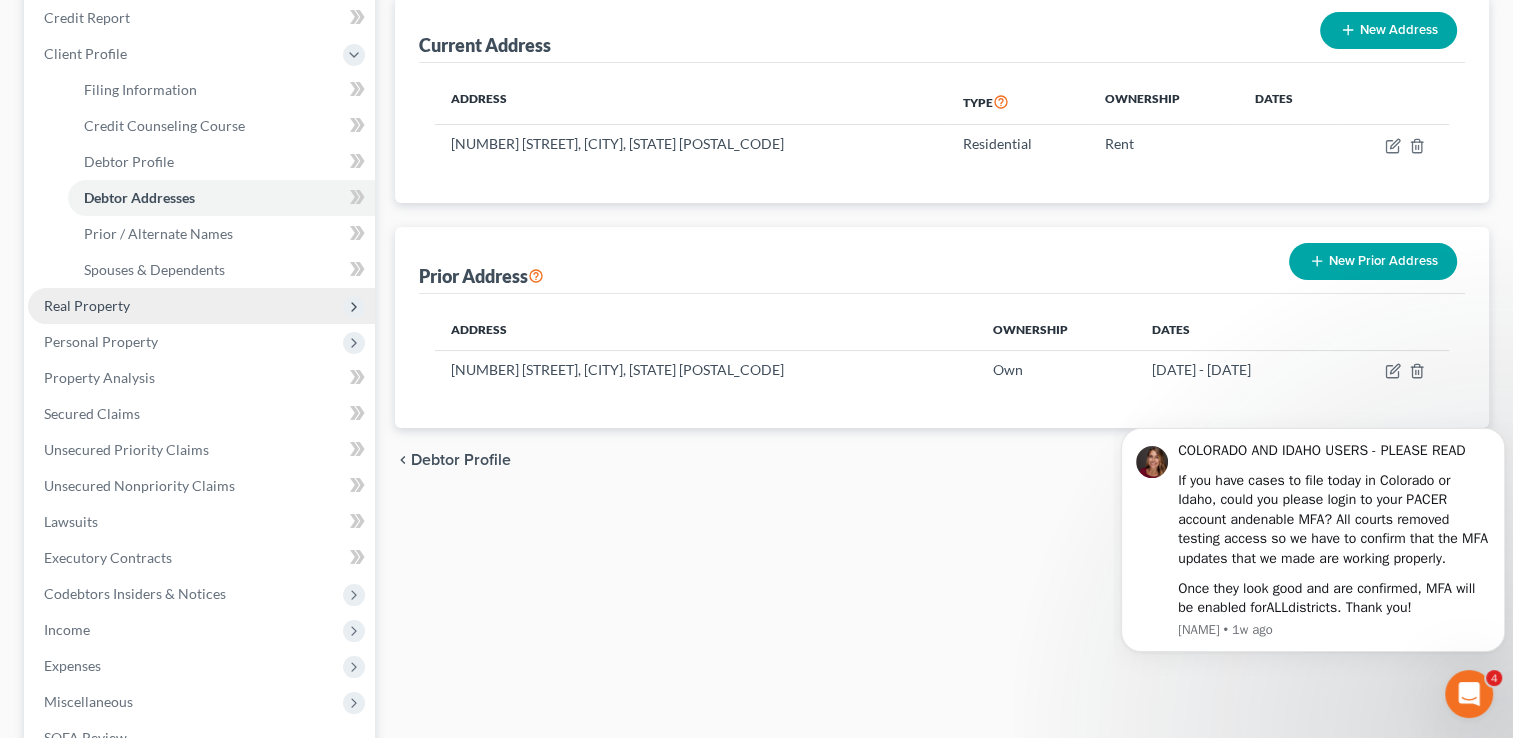 click on "Real Property" at bounding box center (87, 305) 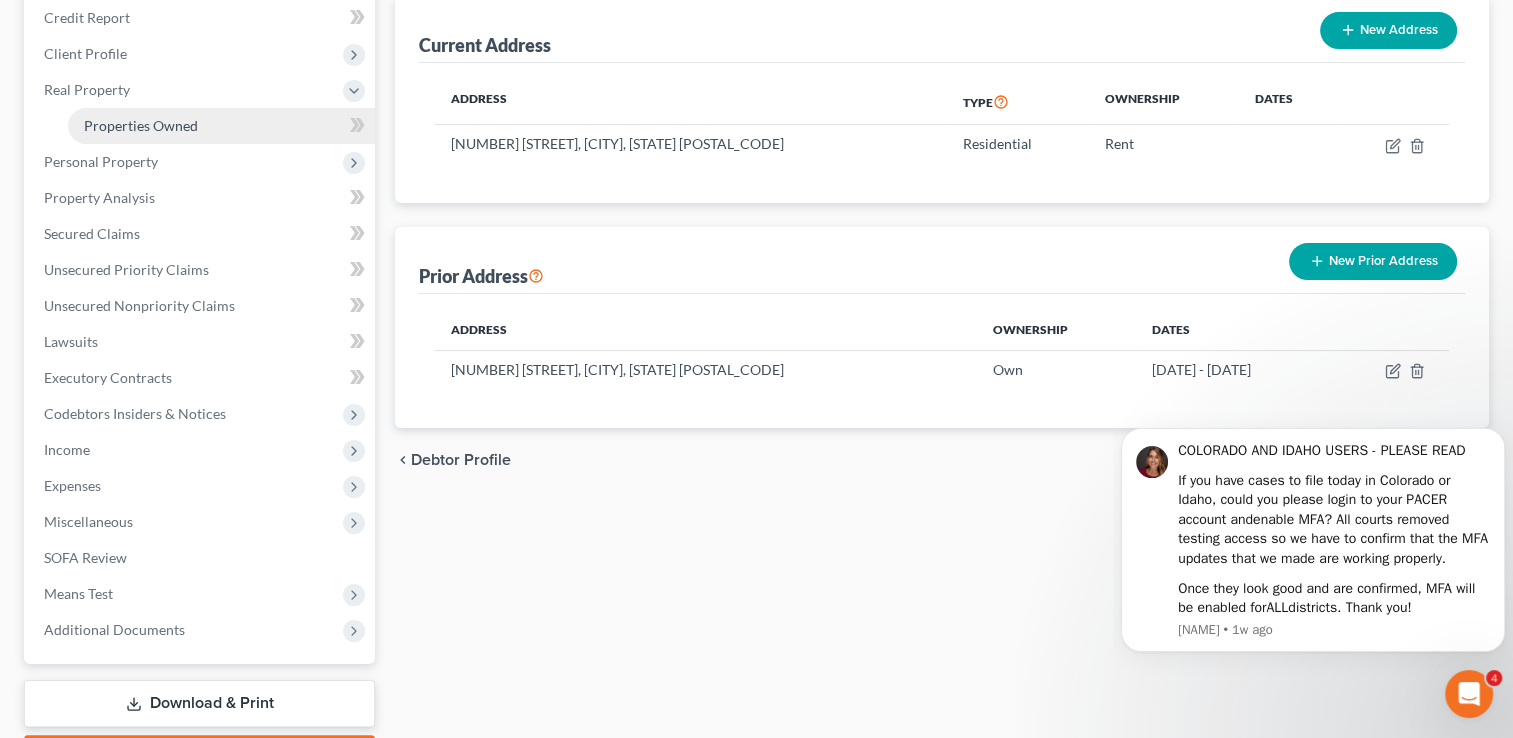 click on "Properties Owned" at bounding box center [141, 125] 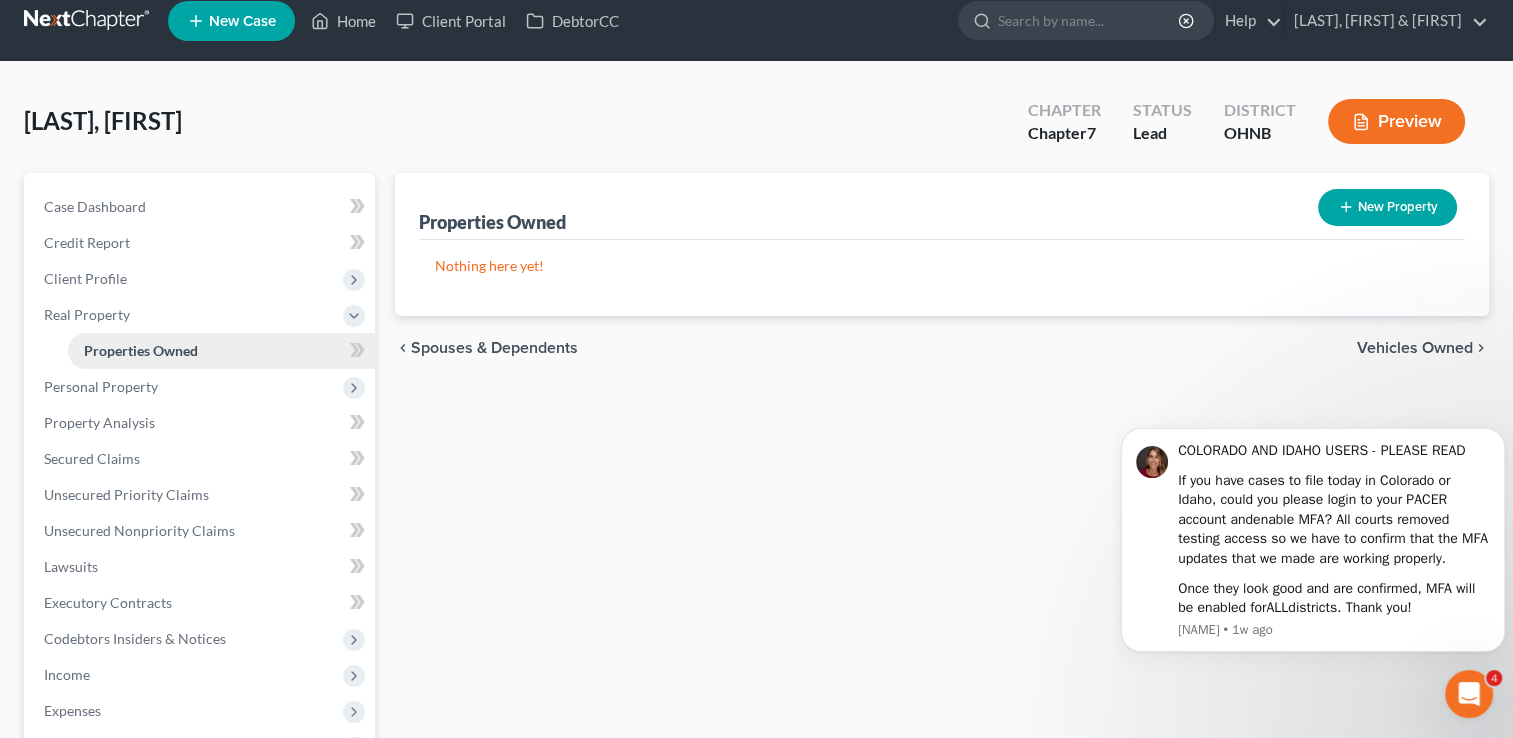 scroll, scrollTop: 0, scrollLeft: 0, axis: both 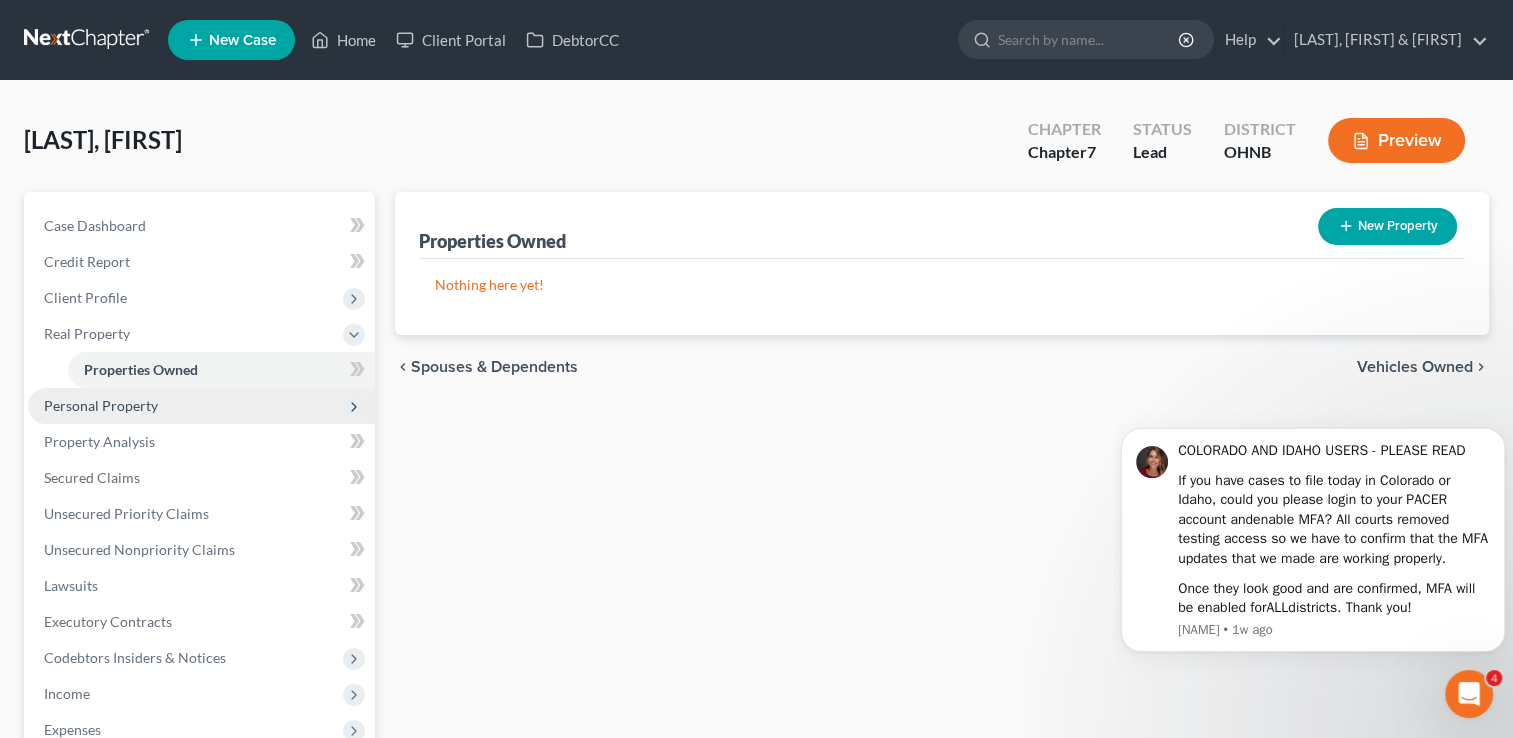 click on "Personal Property" at bounding box center (101, 405) 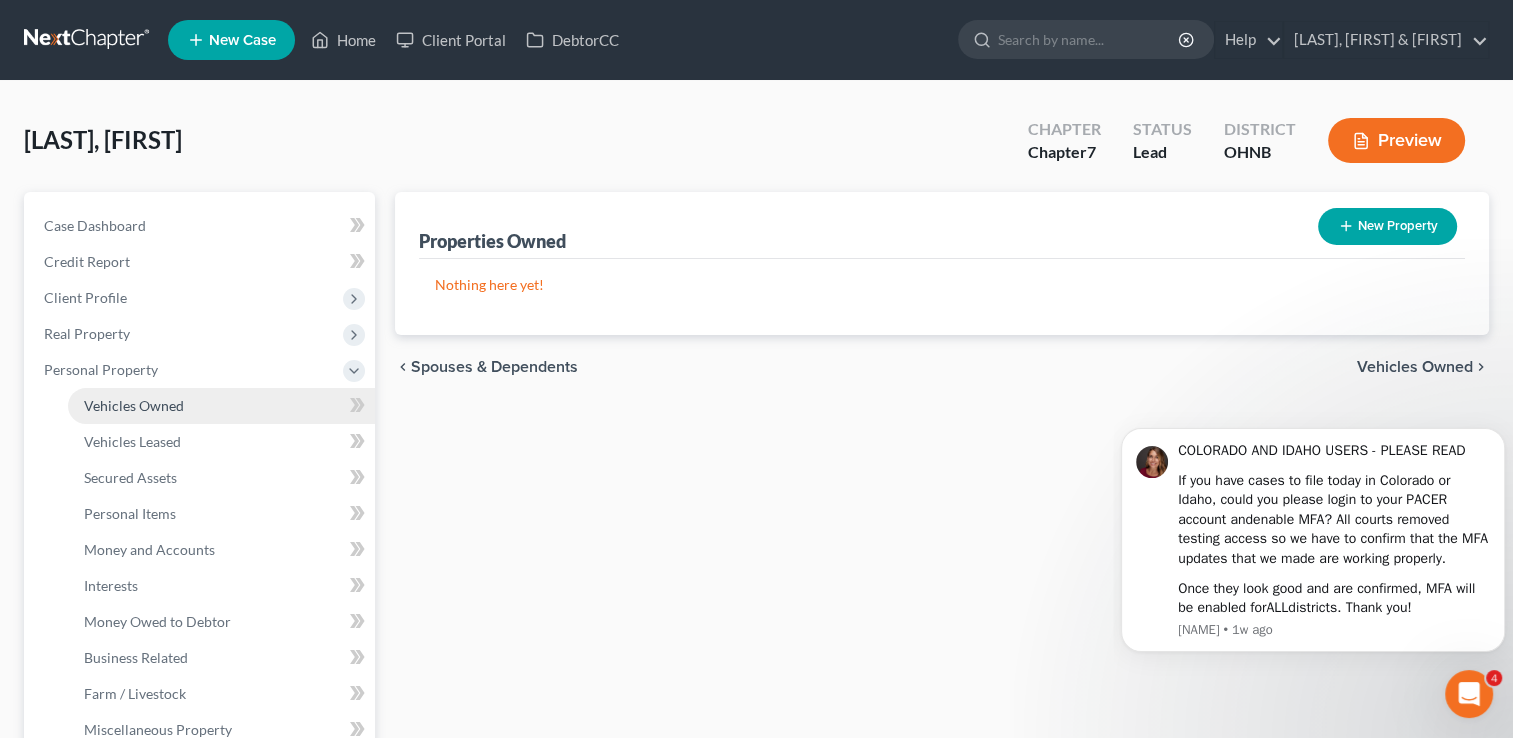 click on "Vehicles Owned" at bounding box center [134, 405] 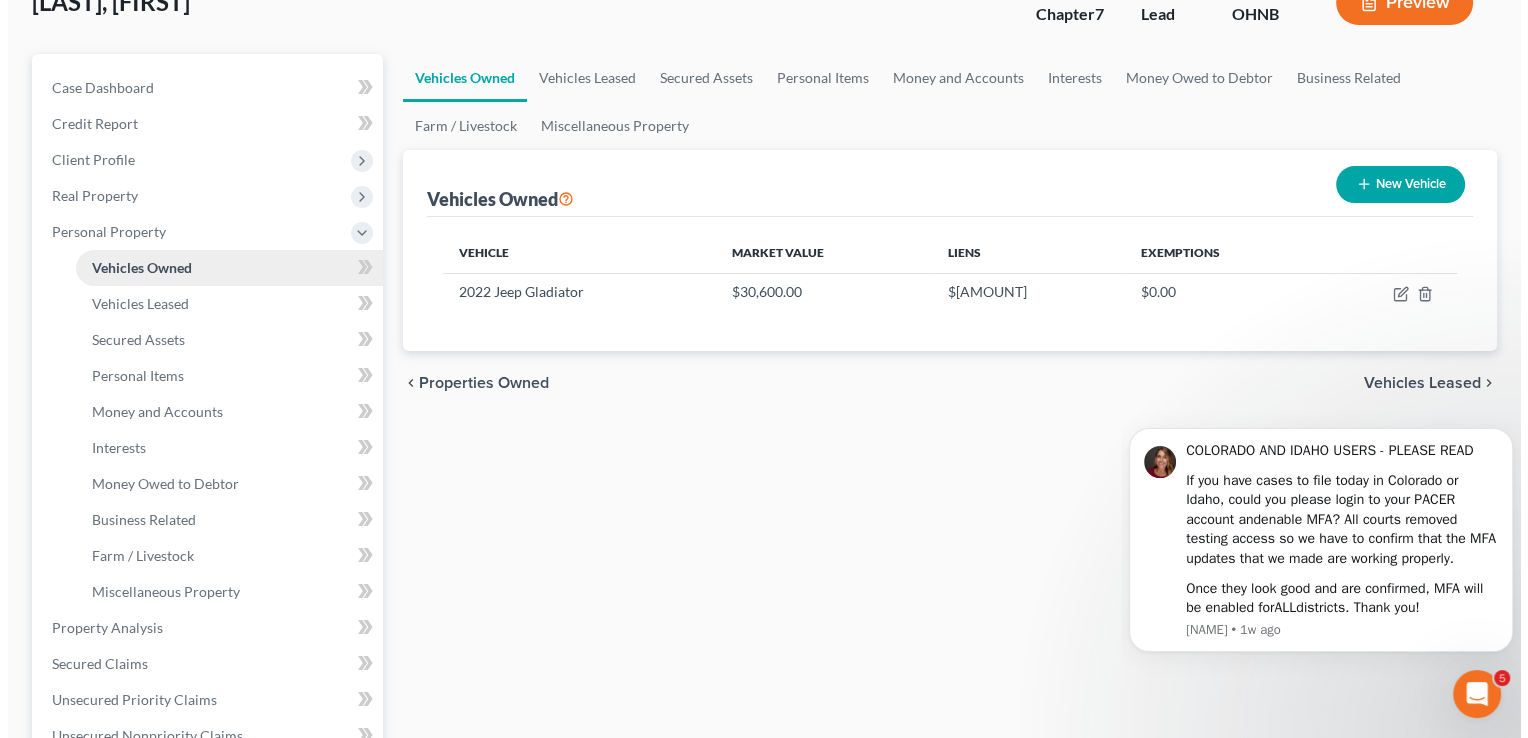 scroll, scrollTop: 132, scrollLeft: 0, axis: vertical 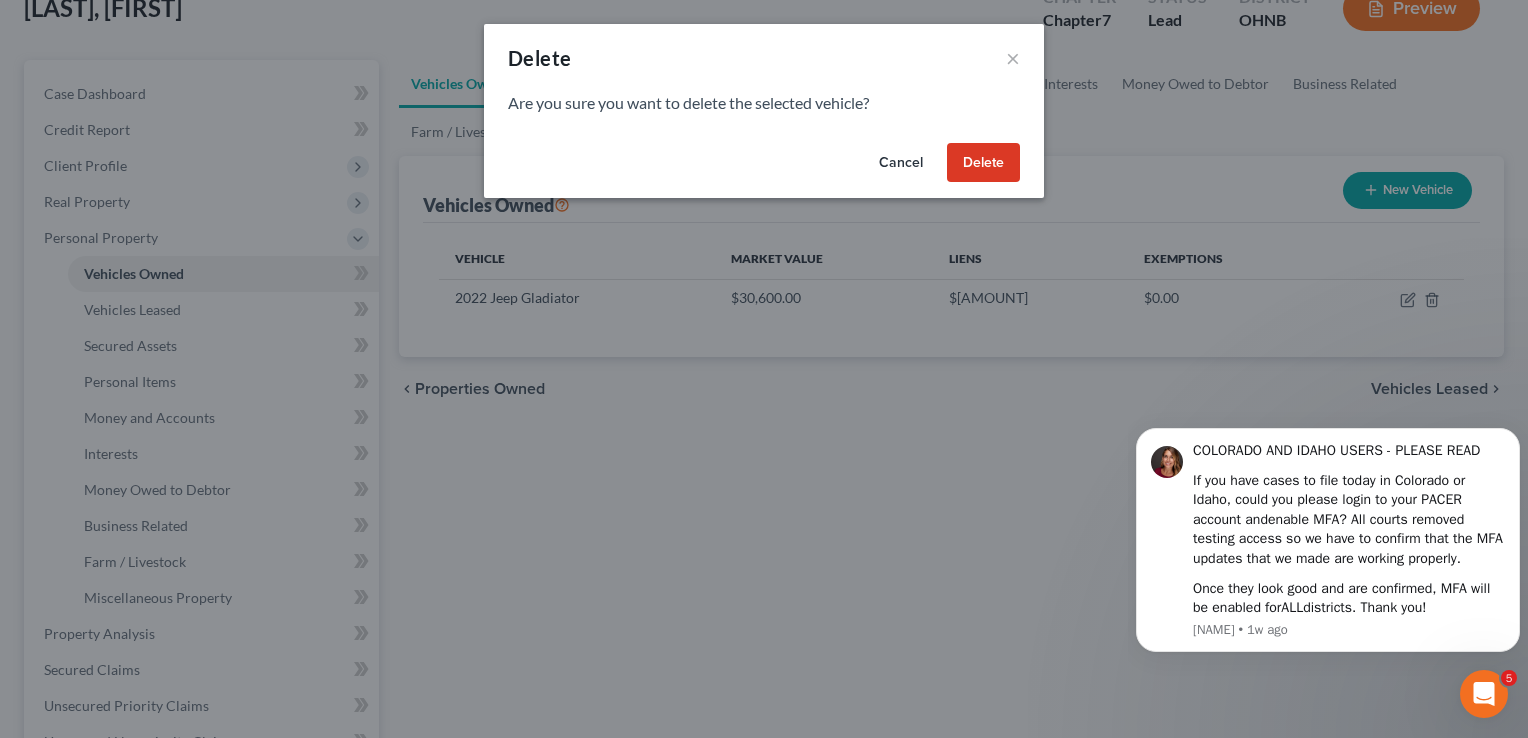 click on "Cancel" at bounding box center (901, 163) 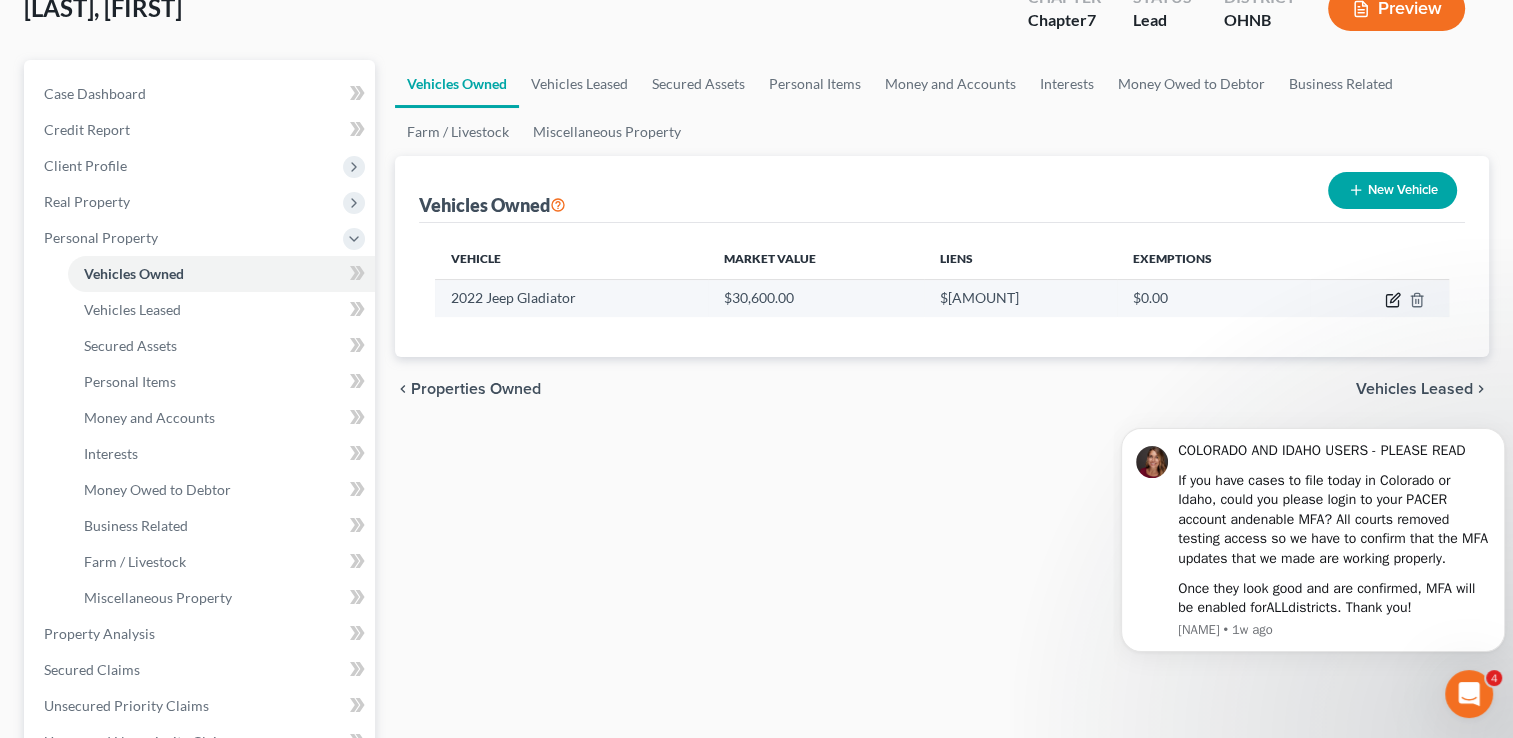 click 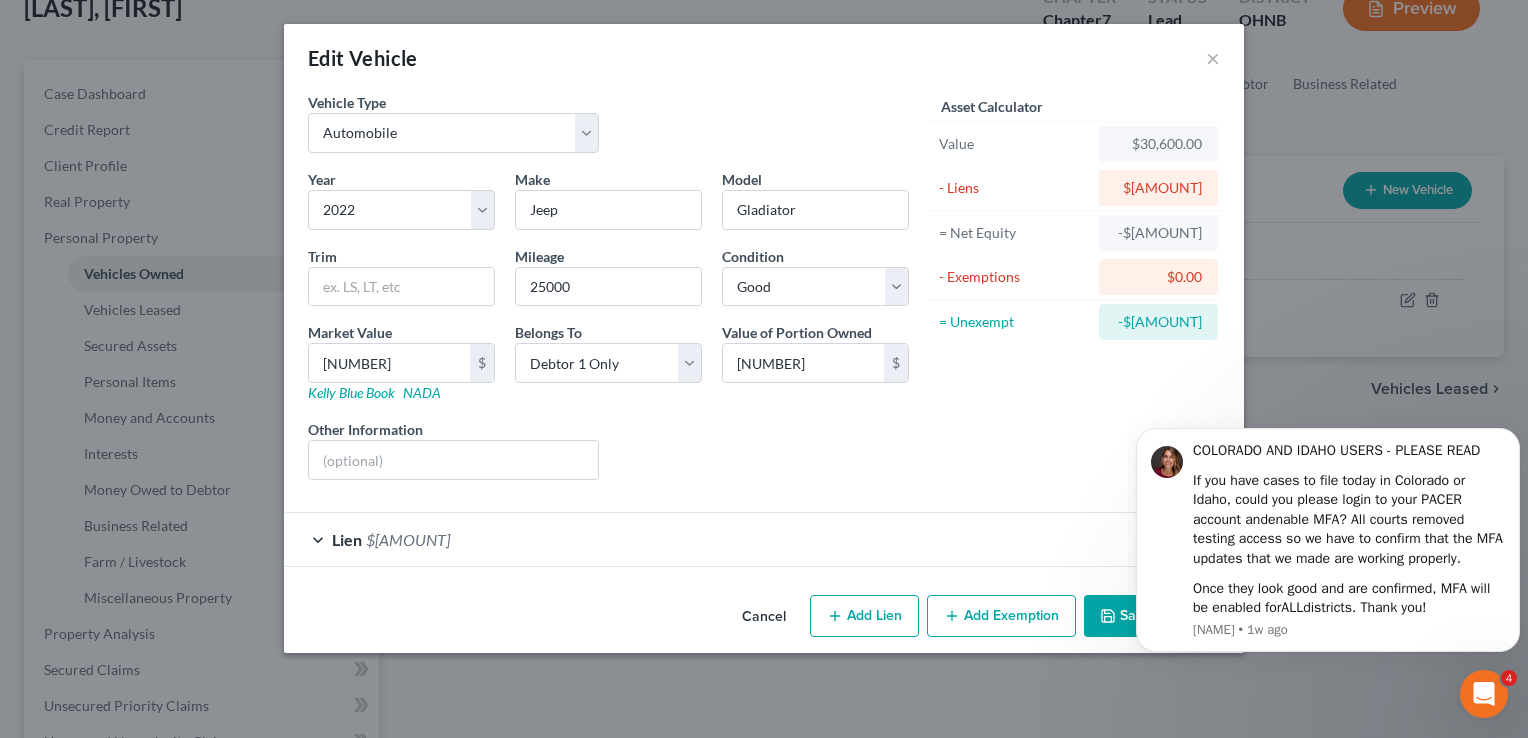 click on "Asset Calculator Value $[AMOUNT] - Liens $[AMOUNT] = Net Equity $[AMOUNT] - Exemptions $0.00 = Unexempt $[AMOUNT]" at bounding box center (1074, 294) 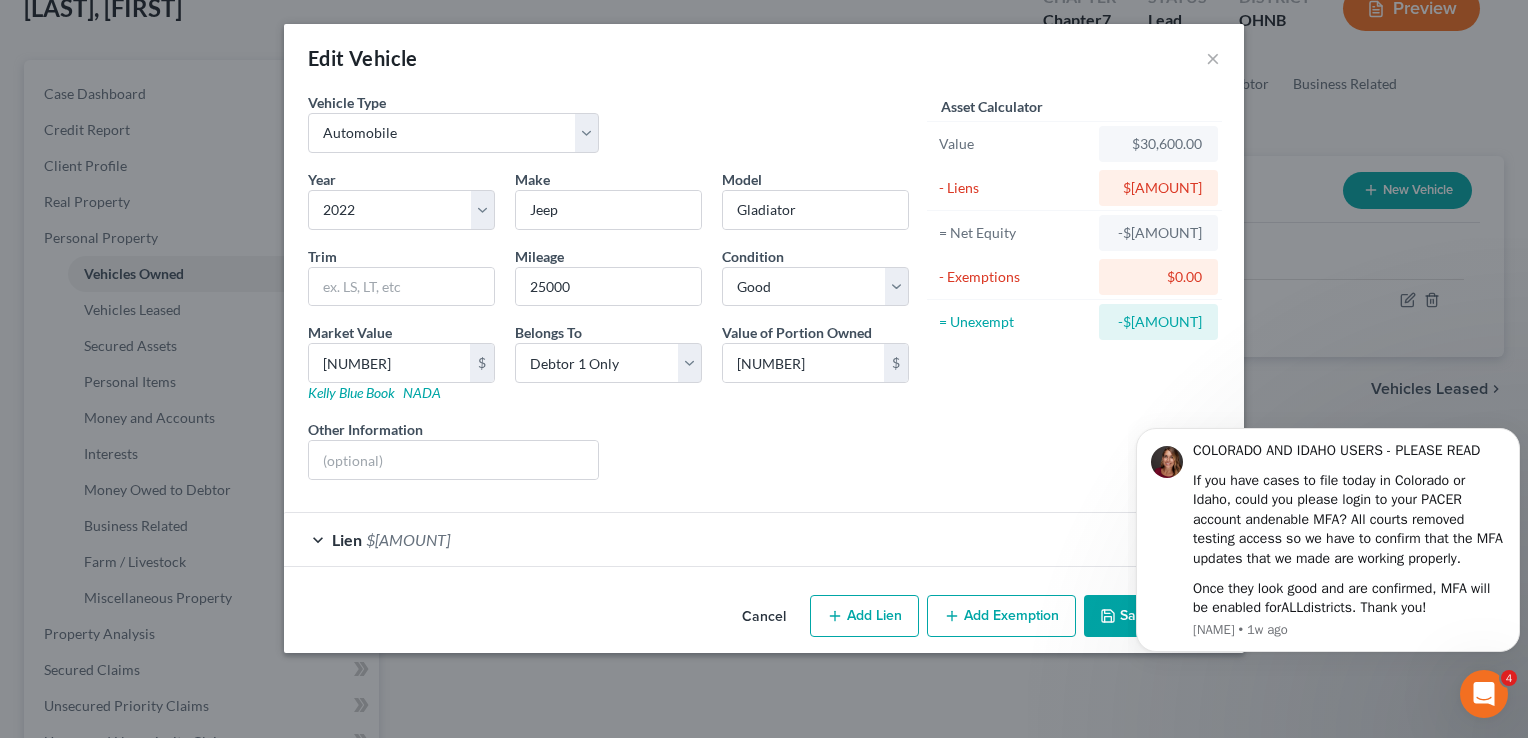click on "Lien $[AMOUNT]" at bounding box center [736, 539] 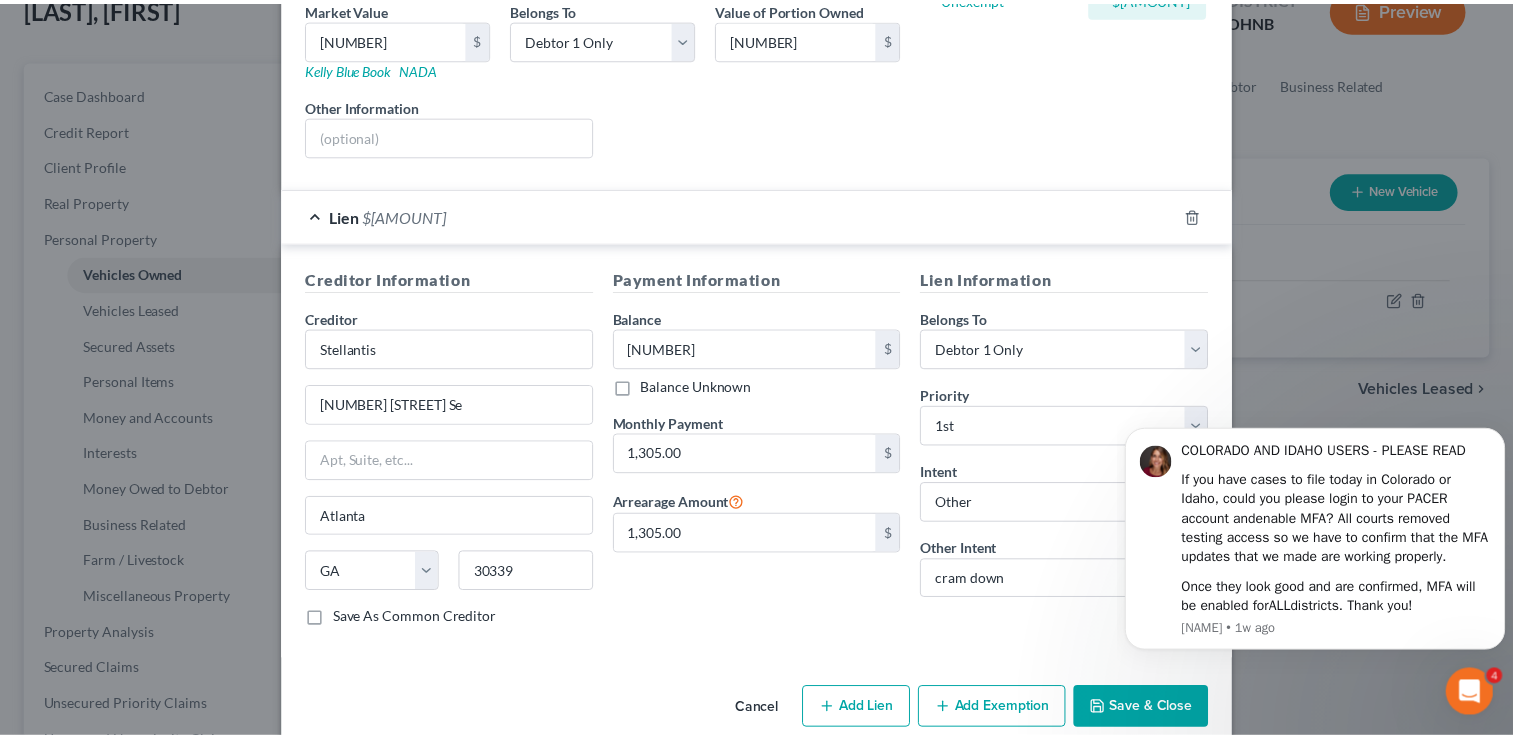 scroll, scrollTop: 351, scrollLeft: 0, axis: vertical 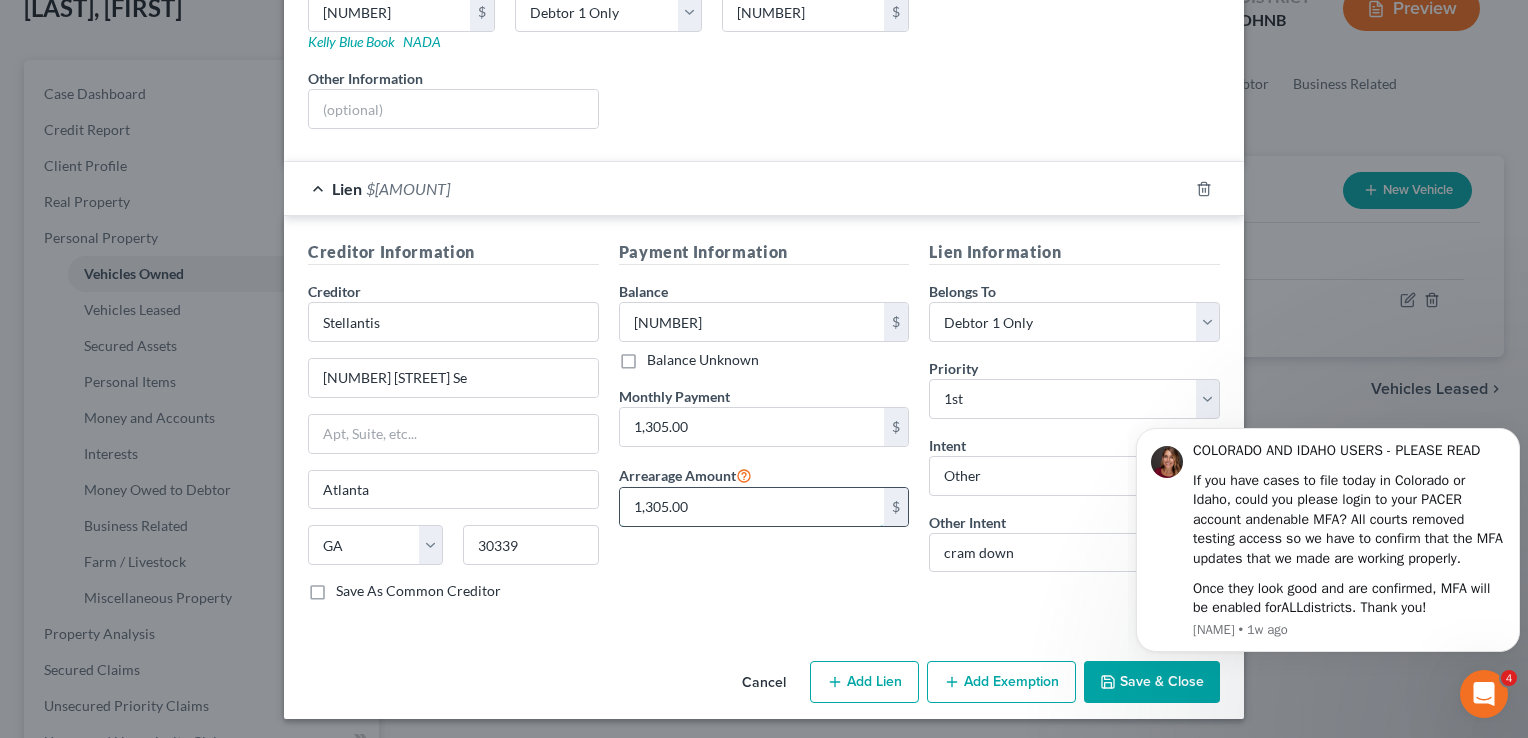 click on "1,305.00" at bounding box center (752, 507) 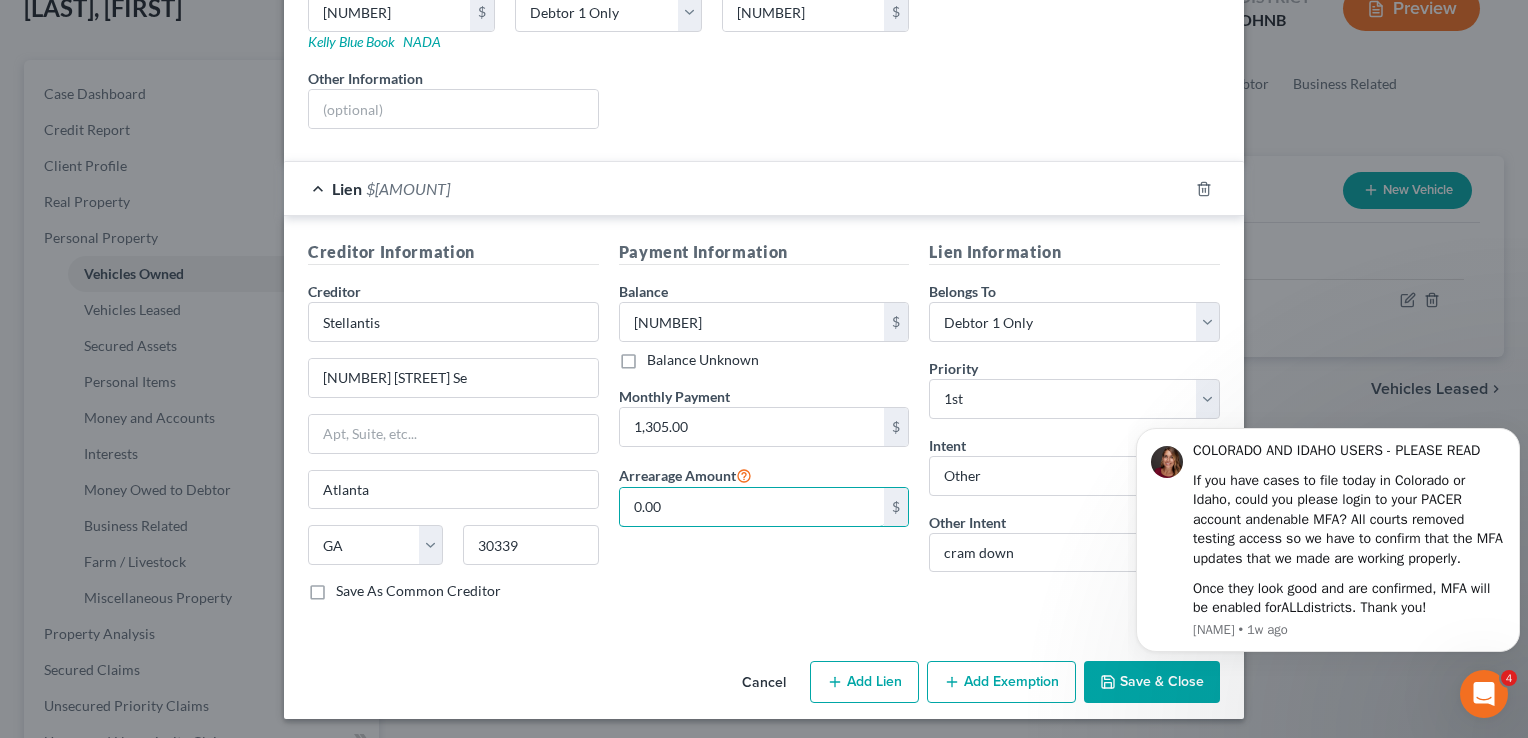 type on "0.00" 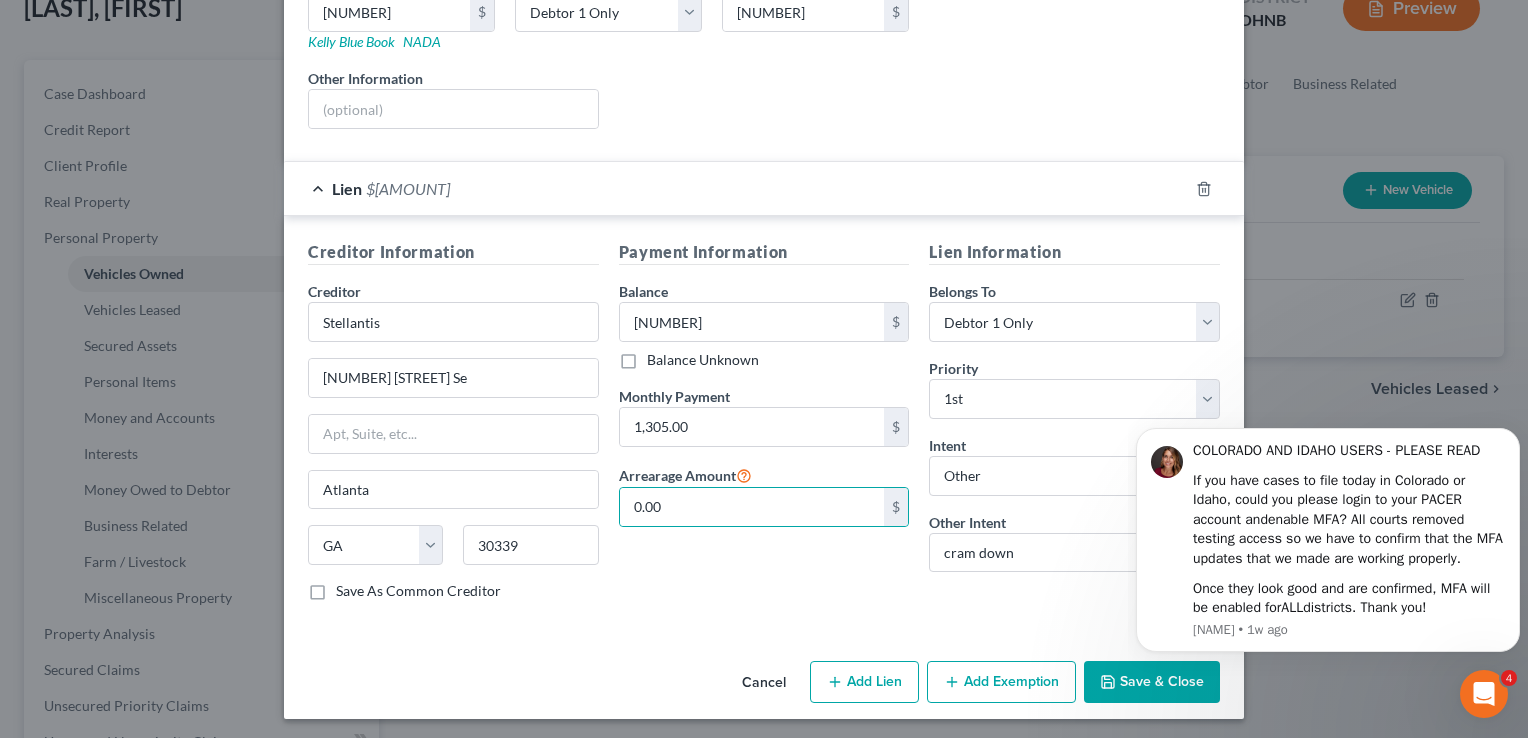 click on "Cancel Add Lien Add Lease Add Exemption Save & Close" at bounding box center [764, 686] 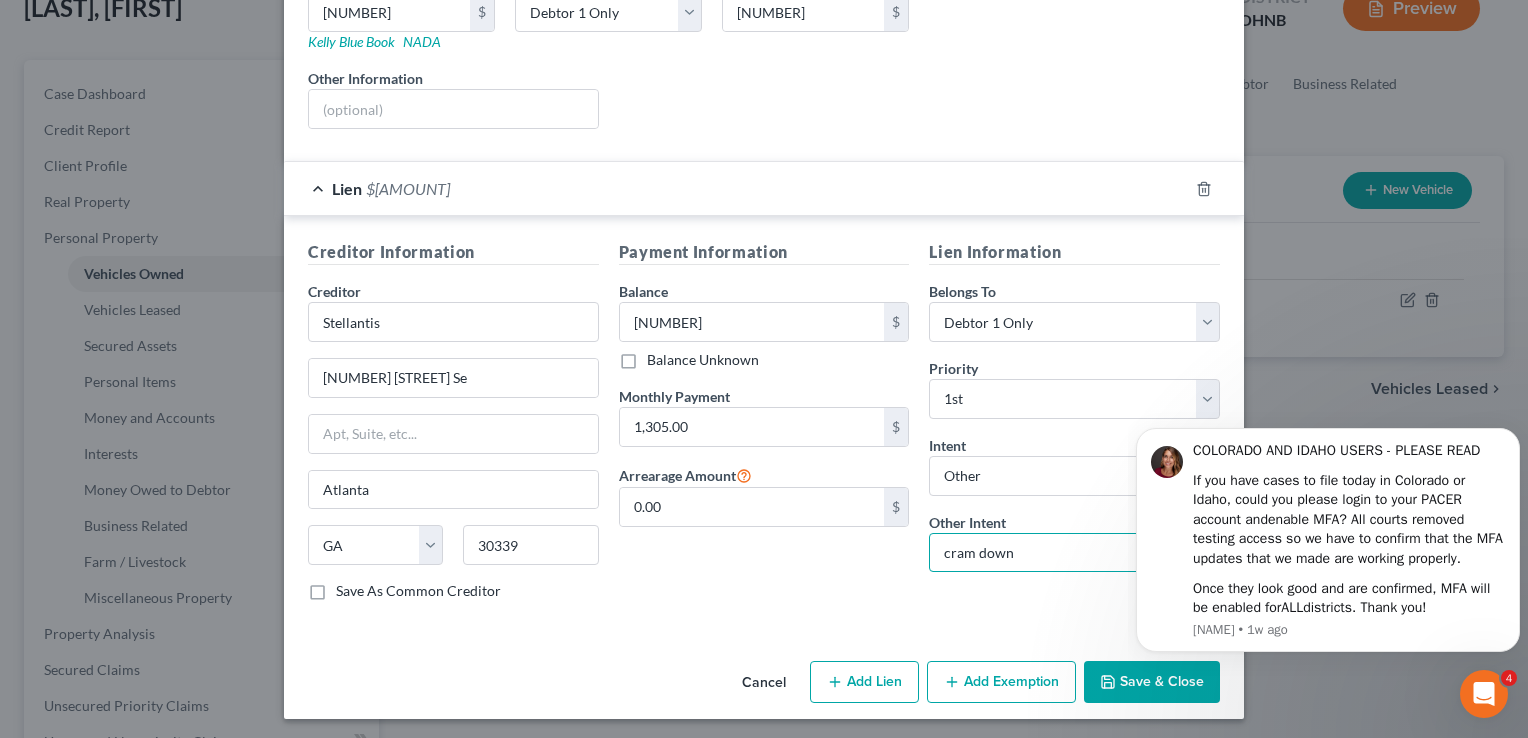 click on "cram down" at bounding box center [1074, 553] 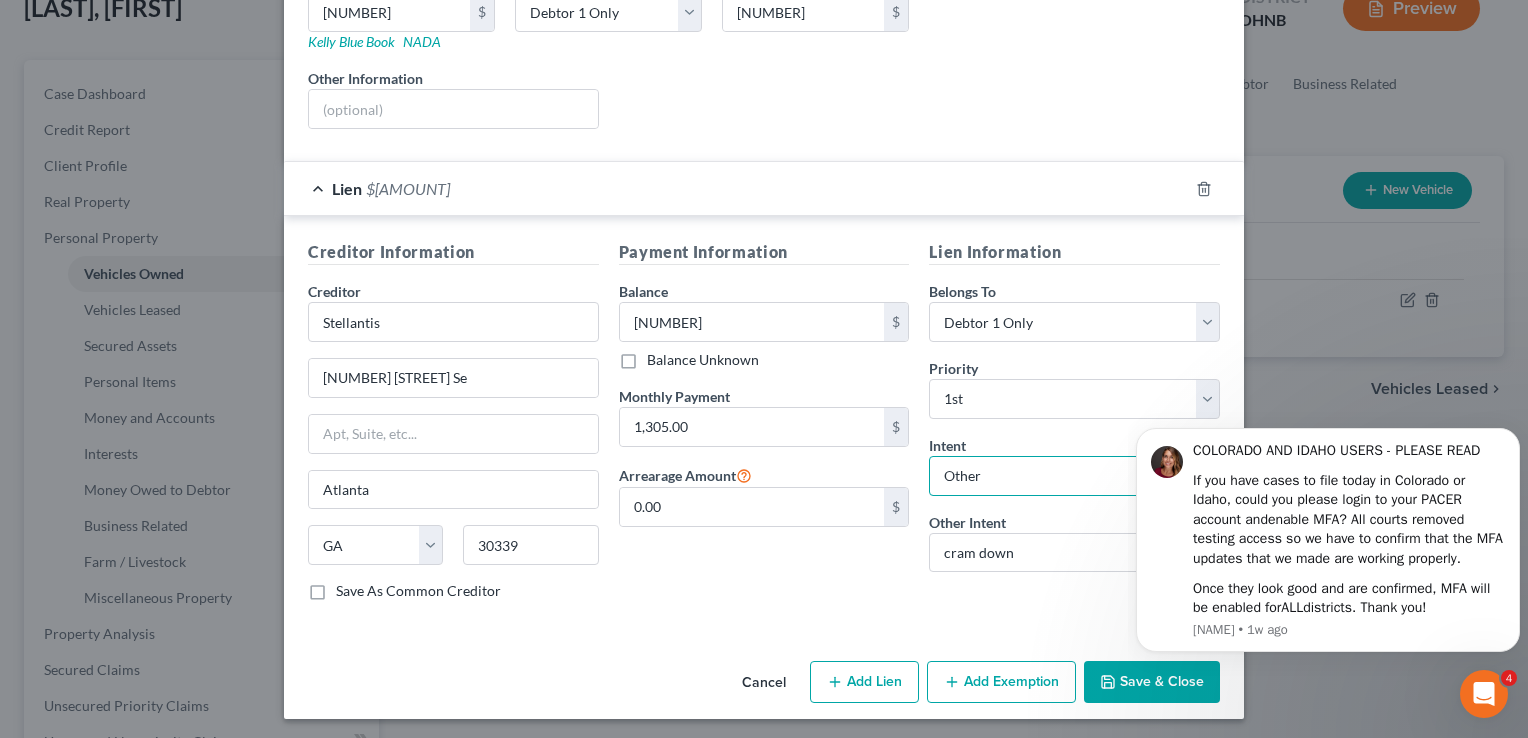 click on "Select Surrender Redeem Reaffirm Avoid Other" at bounding box center [1074, 476] 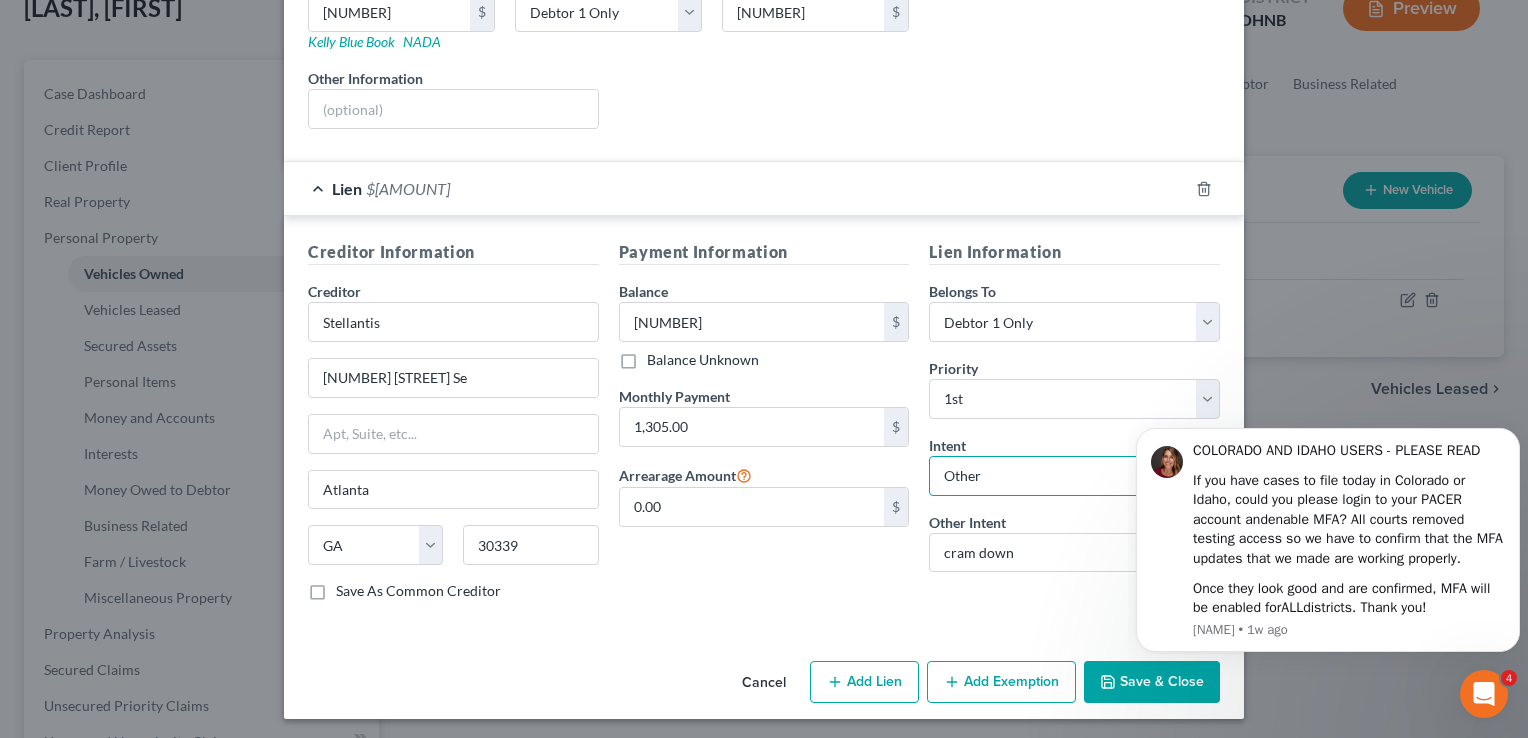 select on "0" 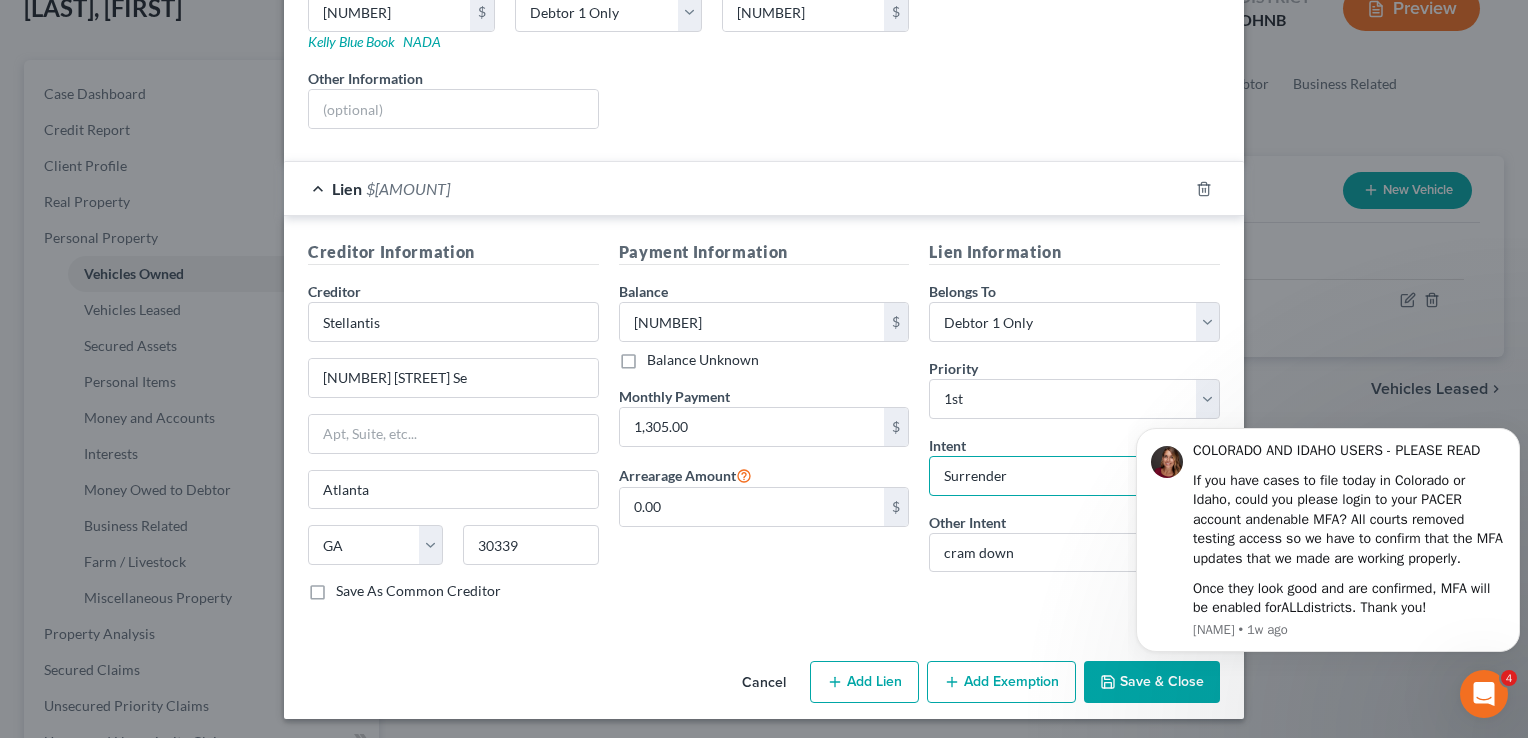 click on "Select Surrender Redeem Reaffirm Avoid Other" at bounding box center [1074, 476] 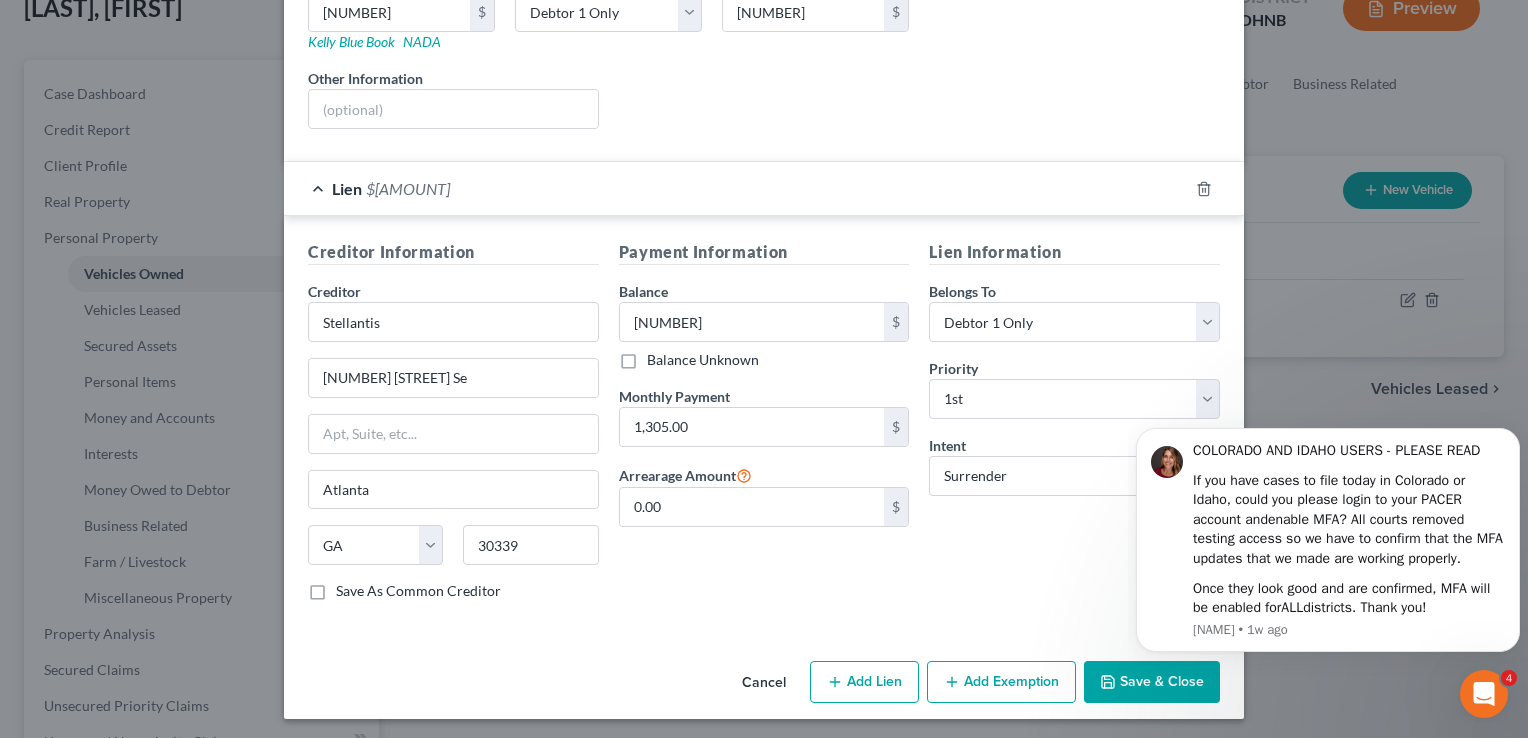click on "Save & Close" at bounding box center (1152, 682) 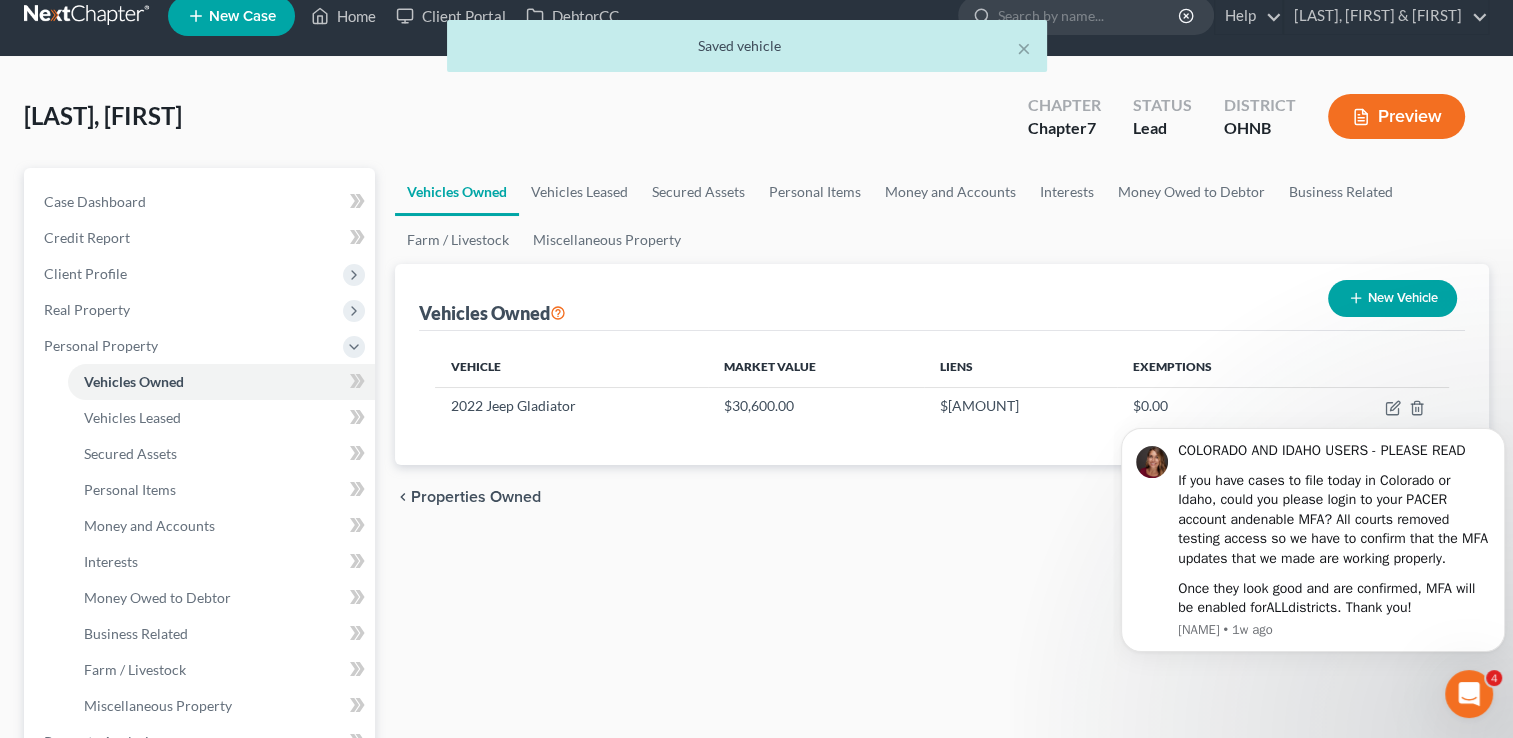 scroll, scrollTop: 24, scrollLeft: 0, axis: vertical 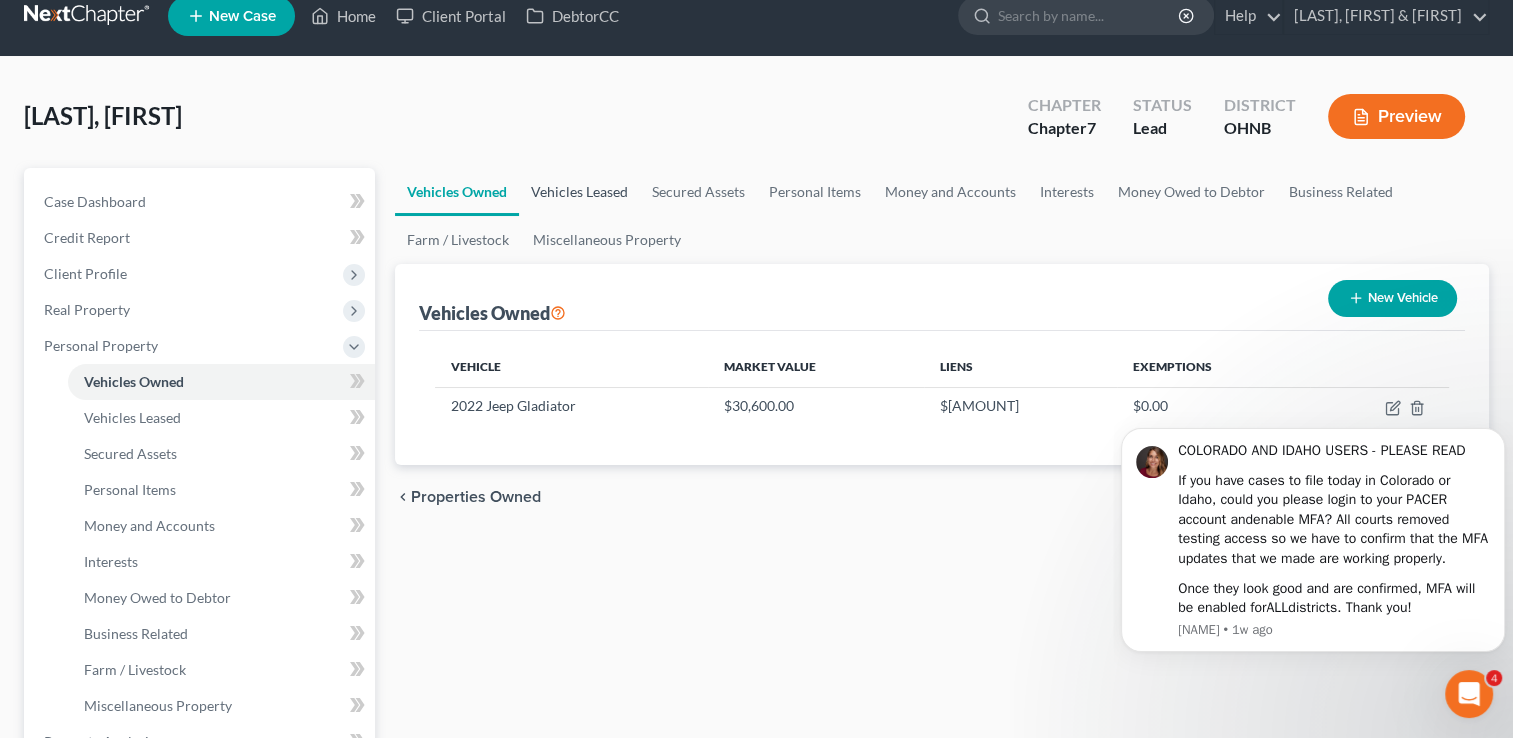 click on "Vehicles Leased" at bounding box center (579, 192) 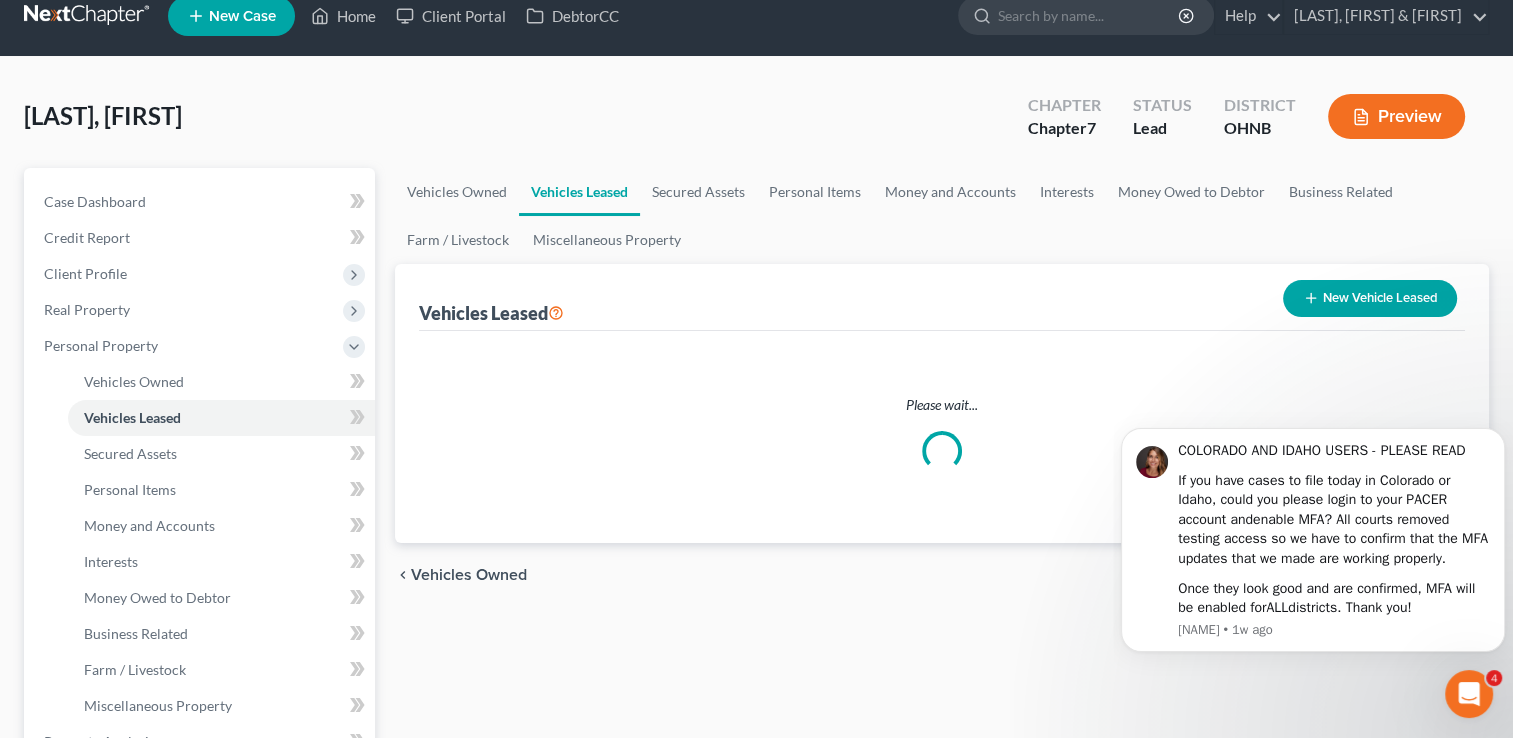 scroll, scrollTop: 0, scrollLeft: 0, axis: both 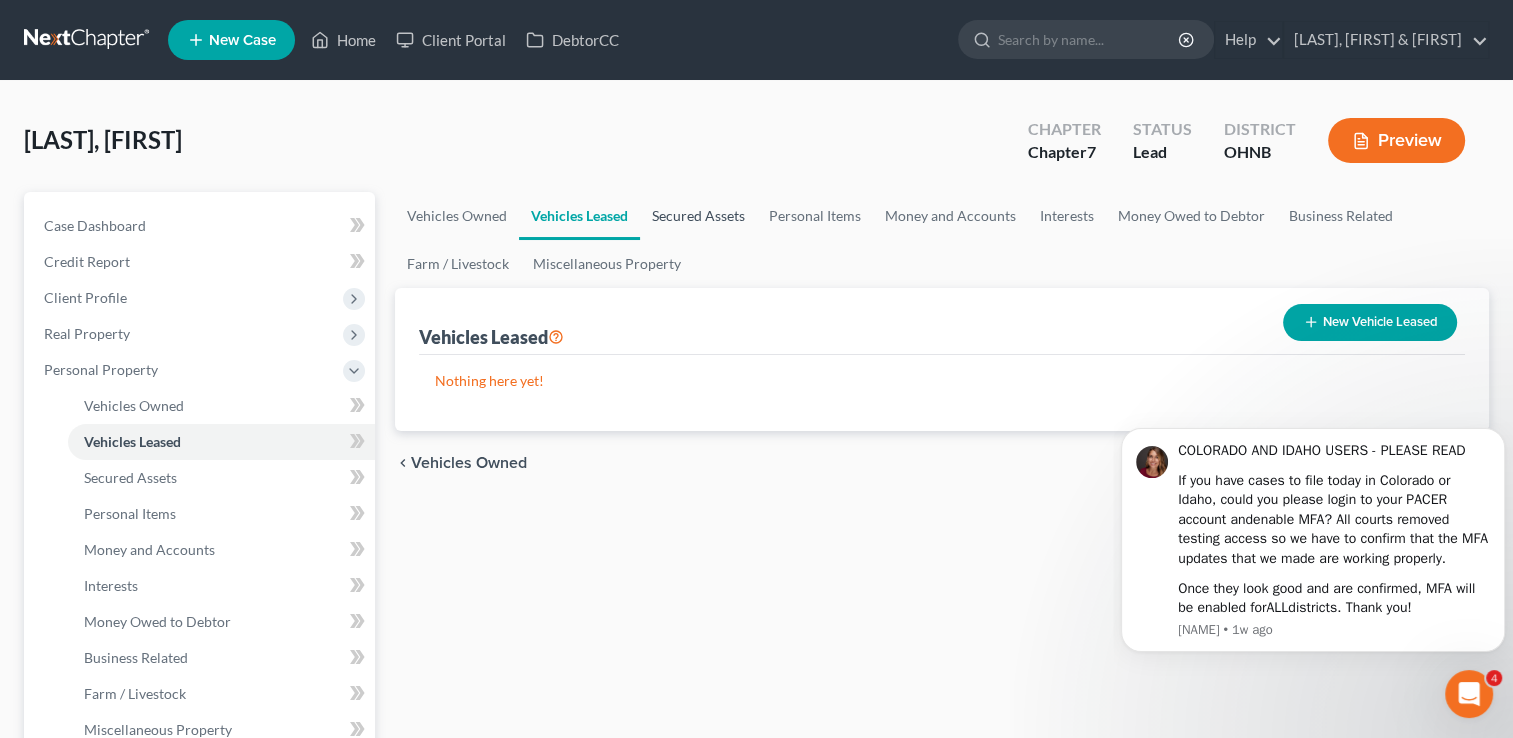 click on "Secured Assets" at bounding box center (698, 216) 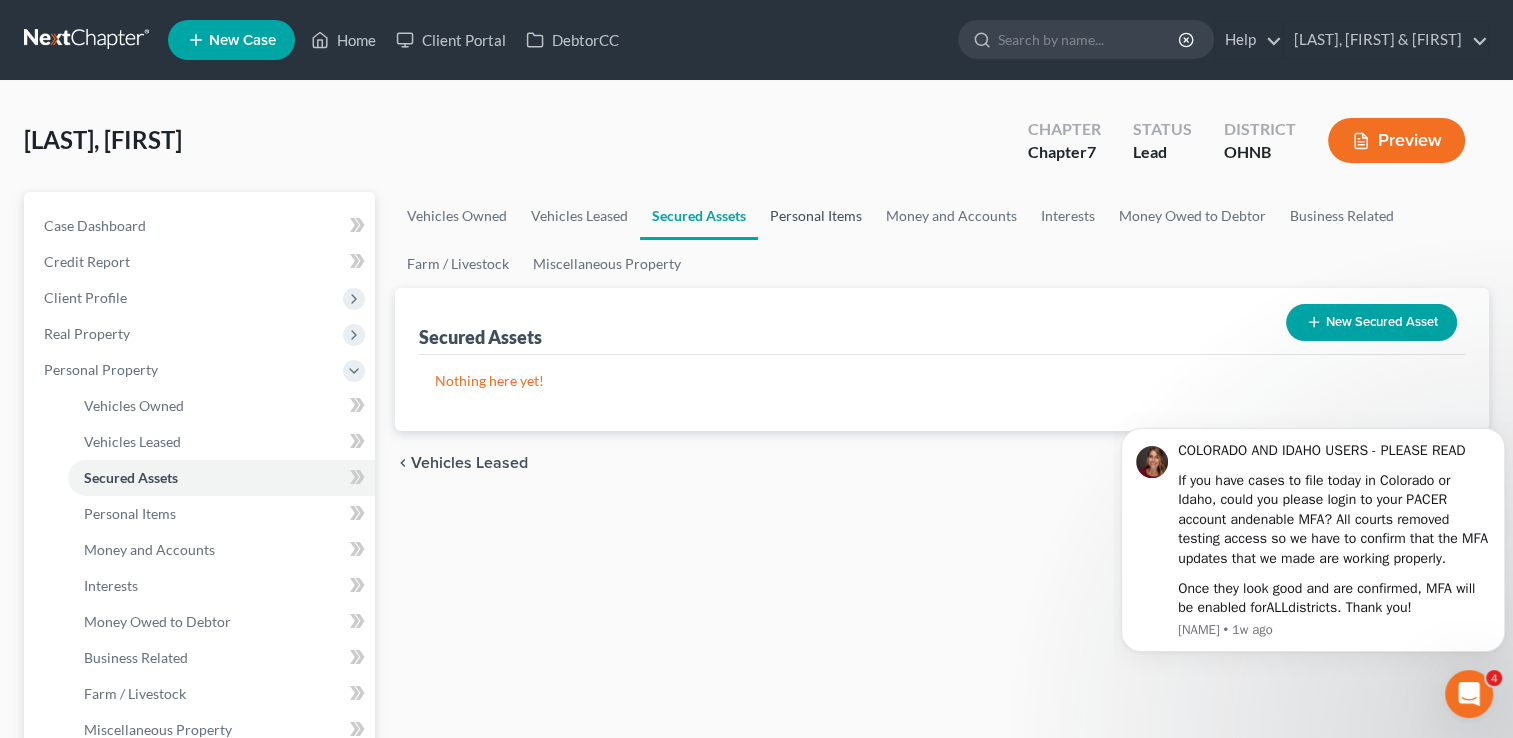 click on "Personal Items" at bounding box center (816, 216) 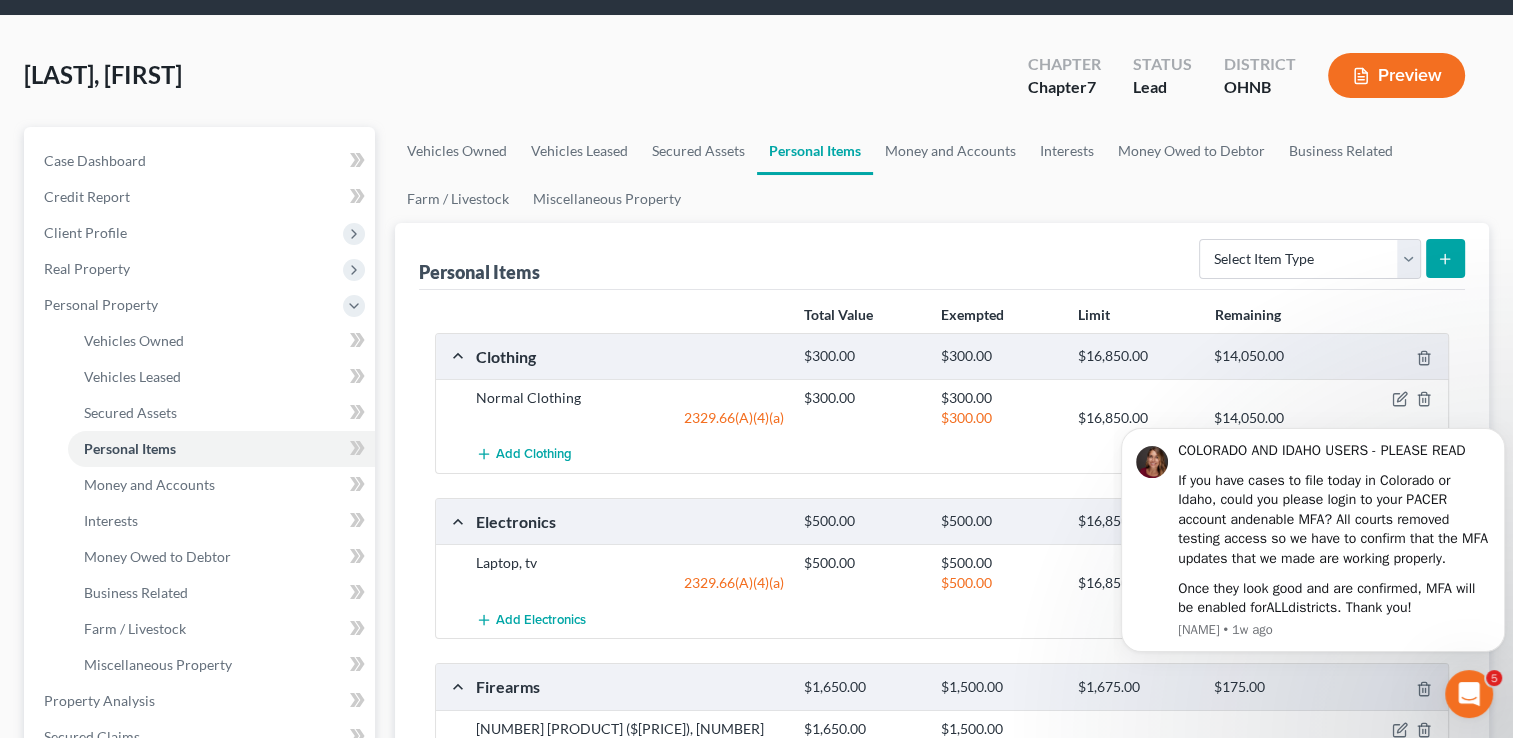scroll, scrollTop: 0, scrollLeft: 0, axis: both 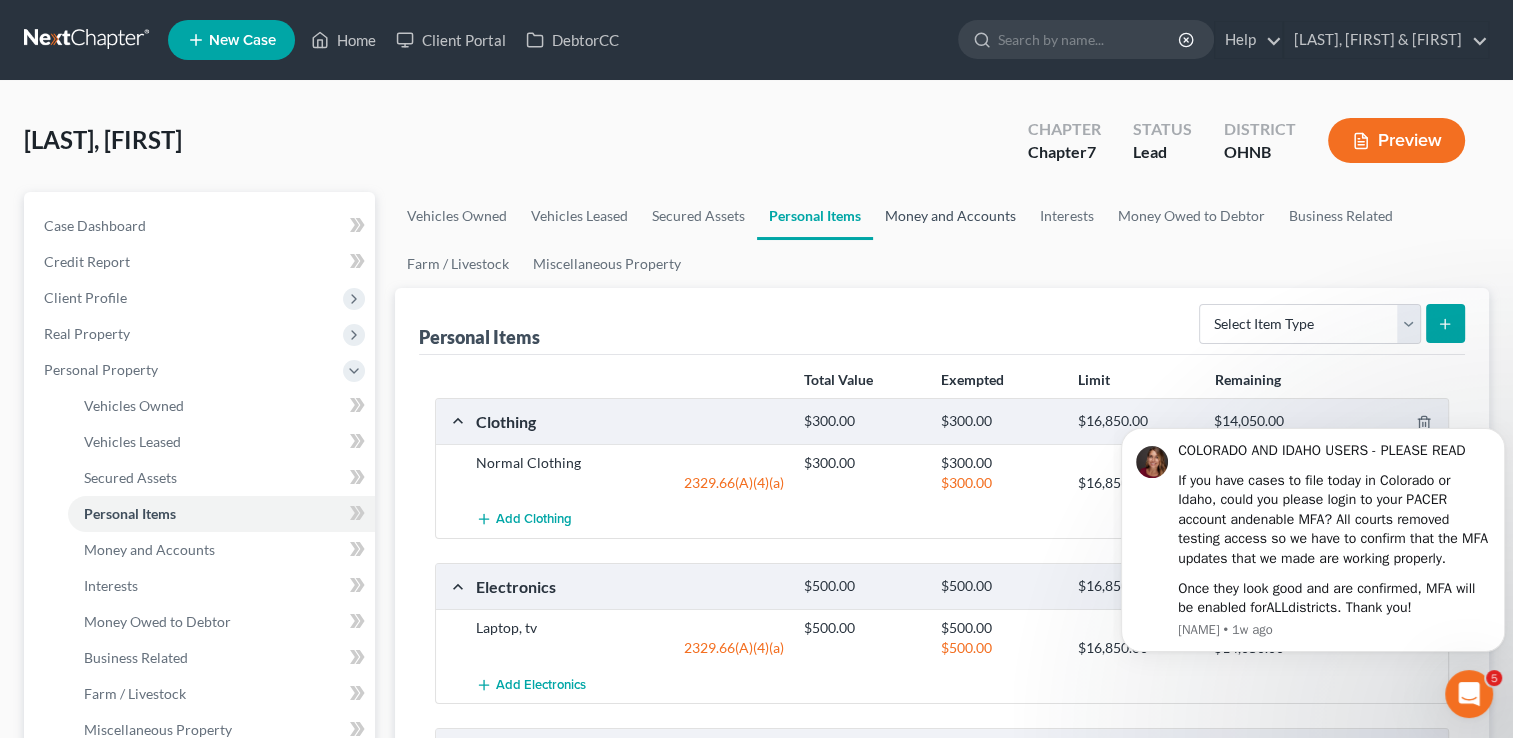 click on "Money and Accounts" at bounding box center [950, 216] 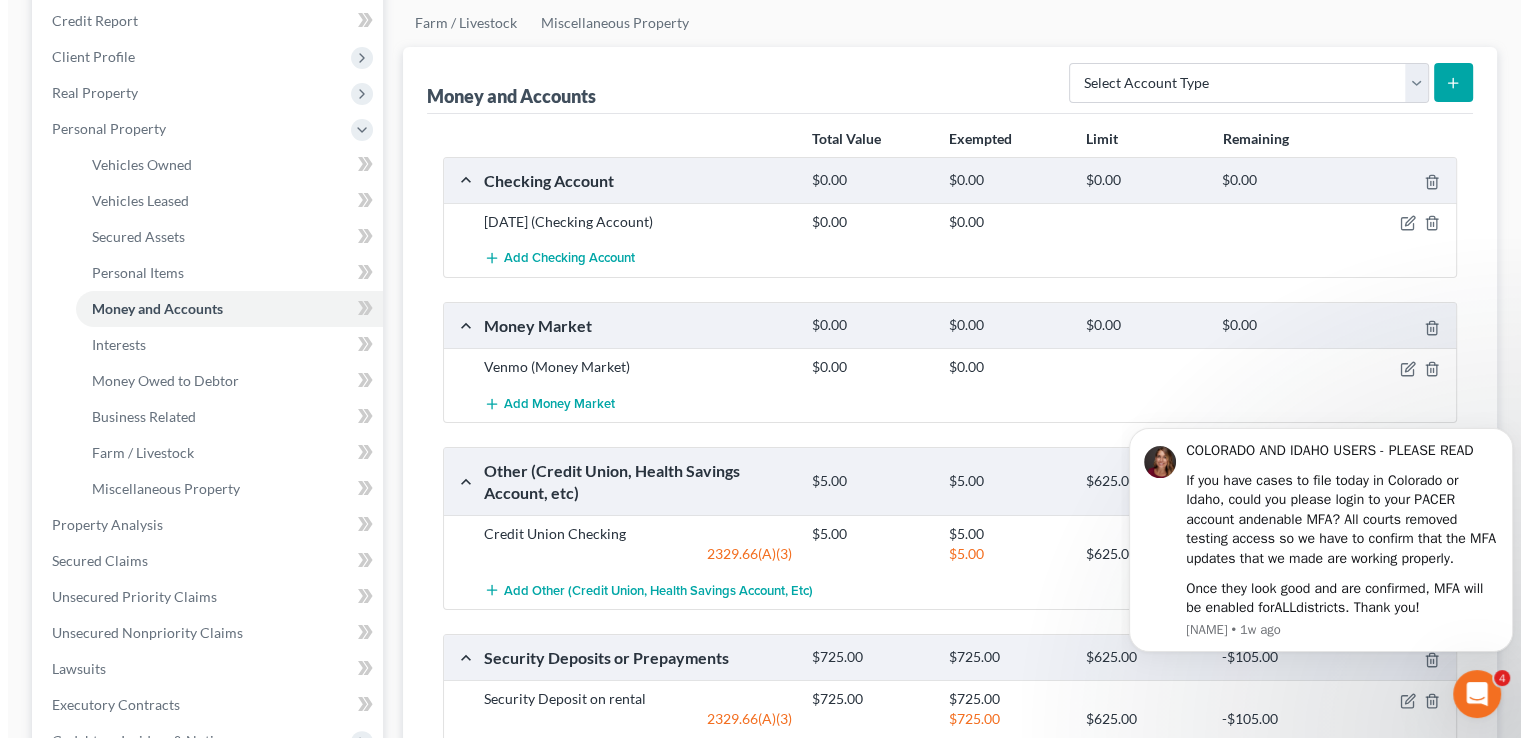 scroll, scrollTop: 244, scrollLeft: 0, axis: vertical 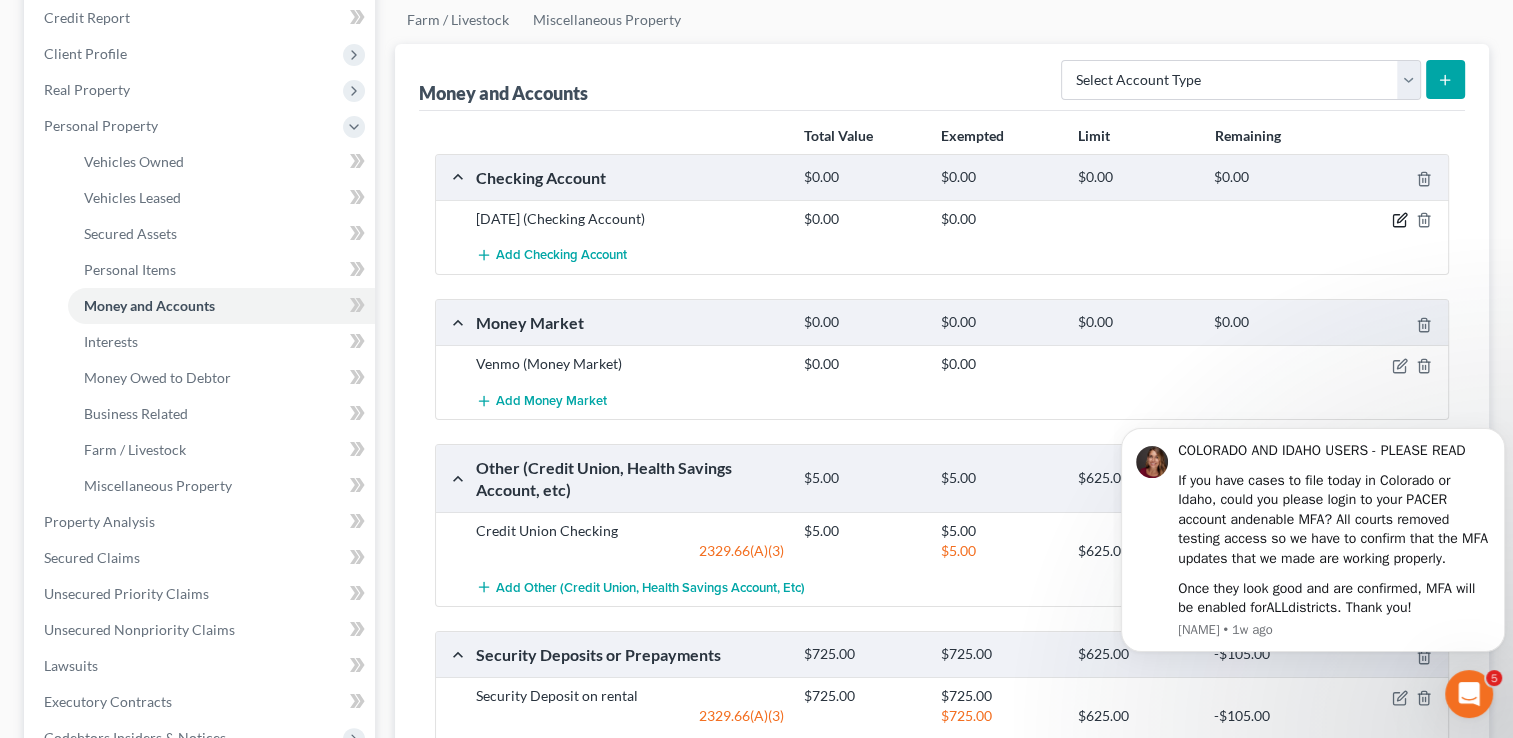 click 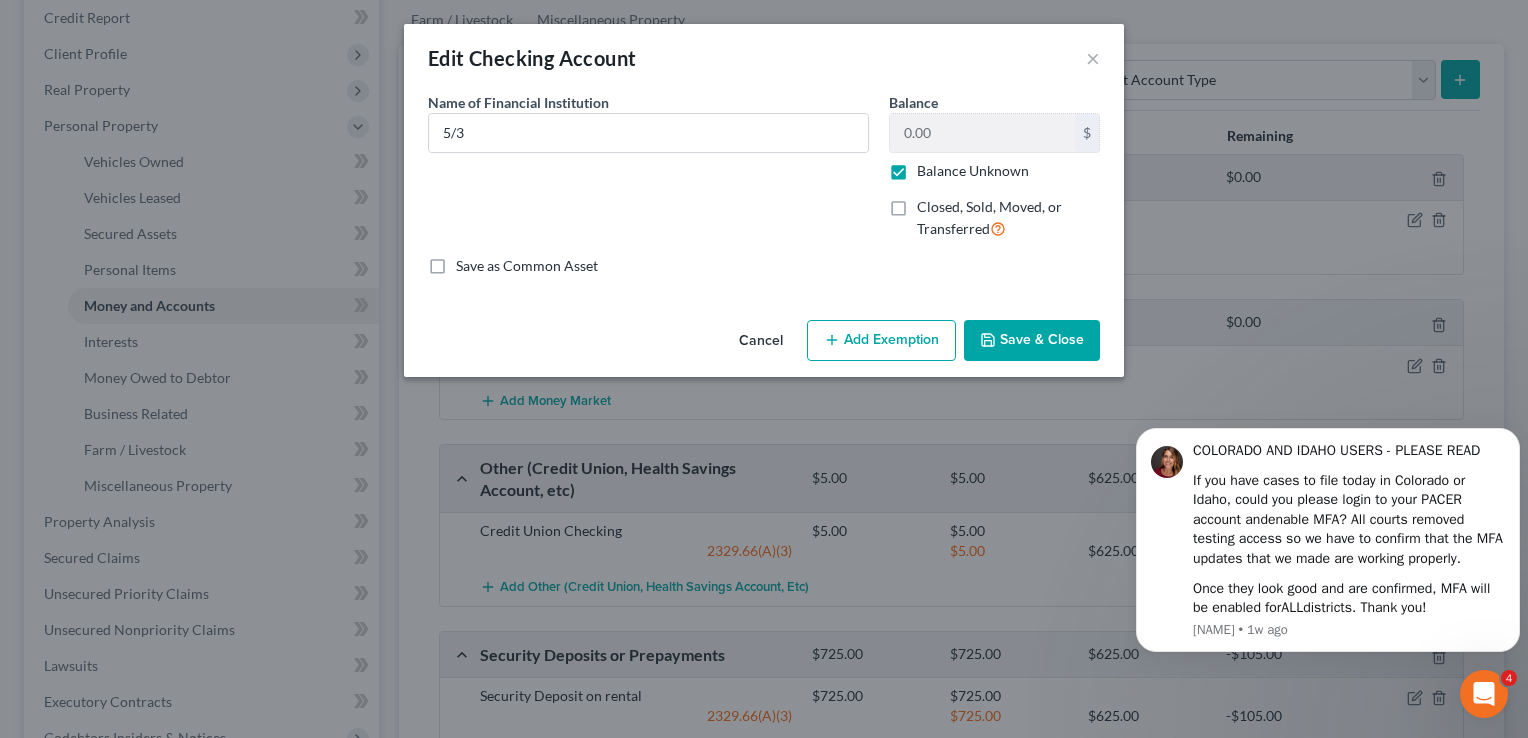 click on "Balance Unknown" at bounding box center [973, 171] 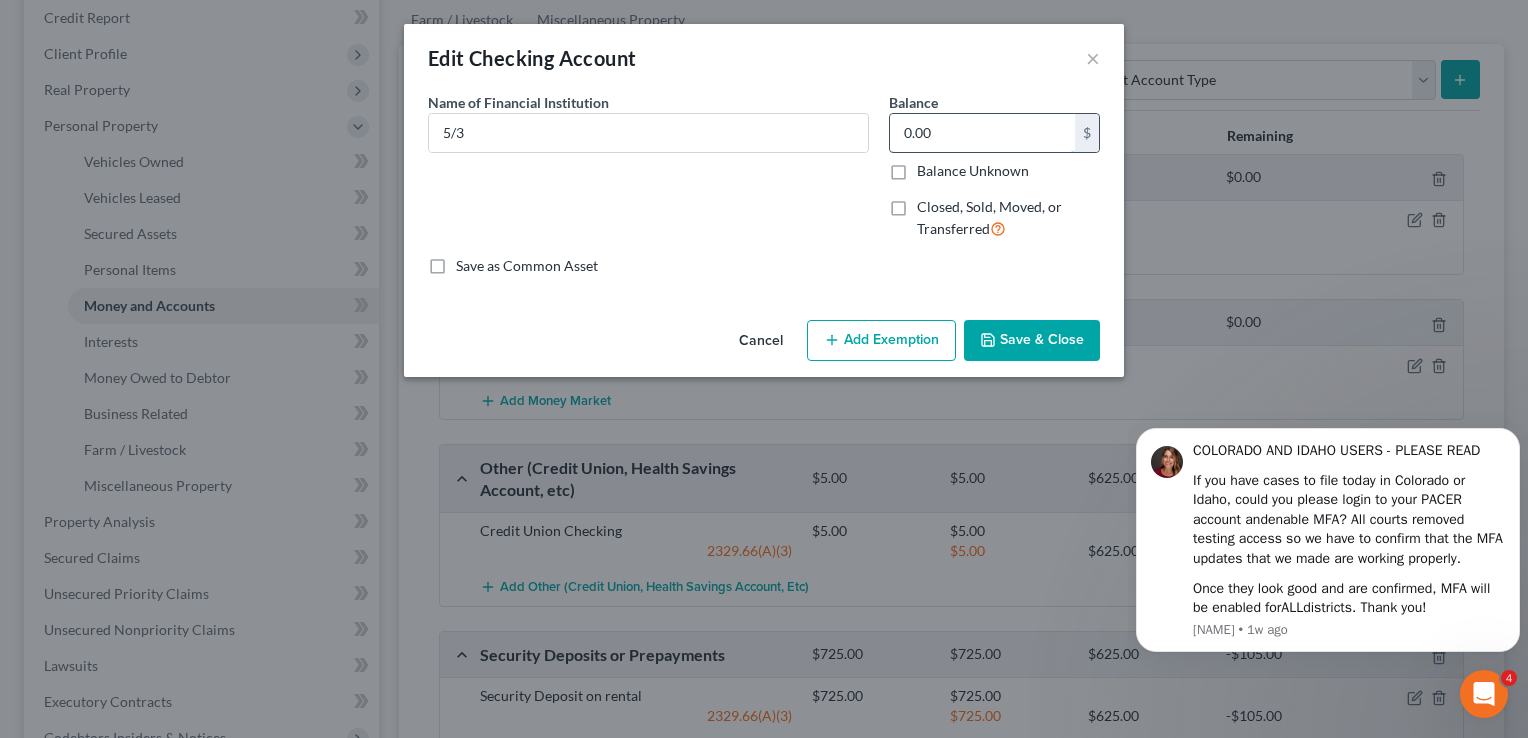 click on "0.00" at bounding box center (982, 133) 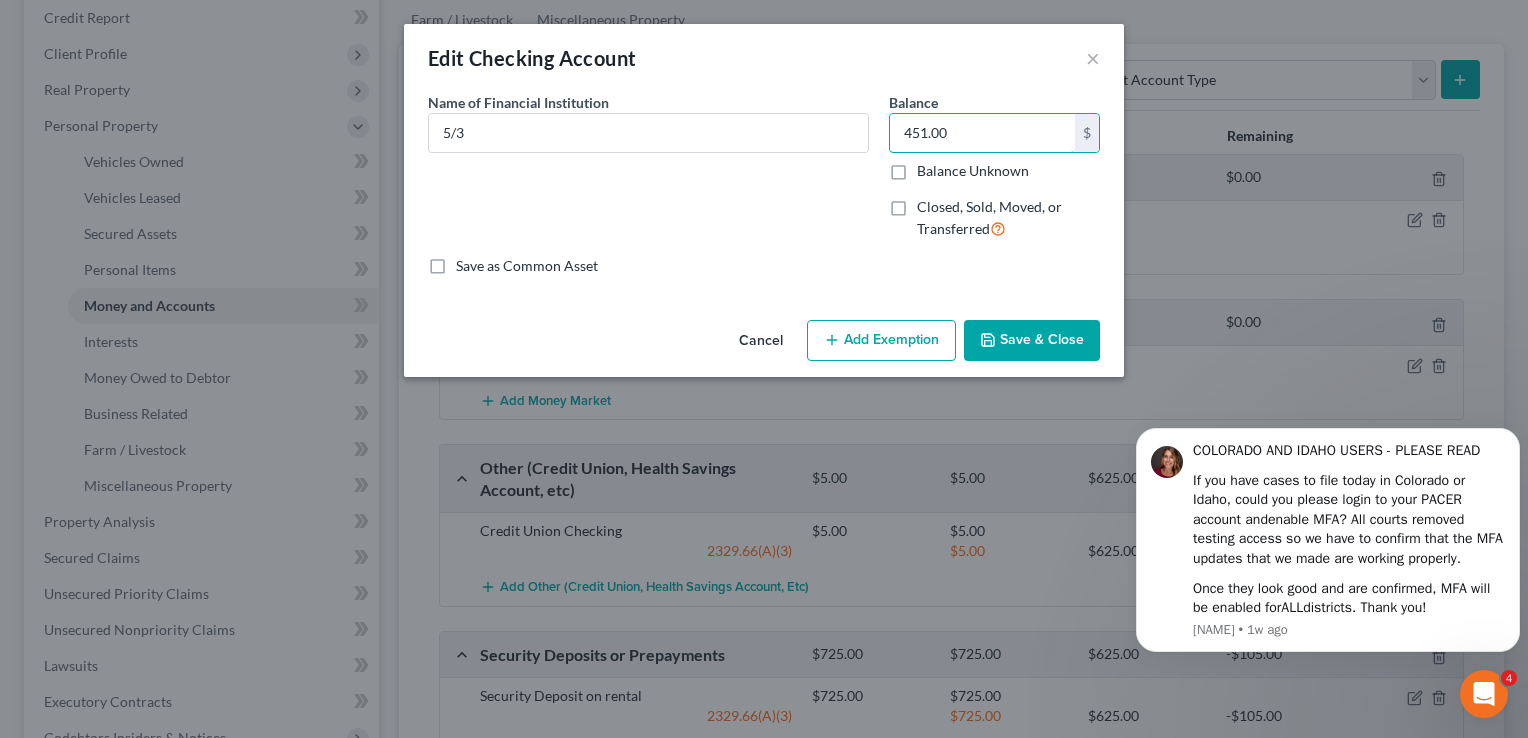 type on "451.00" 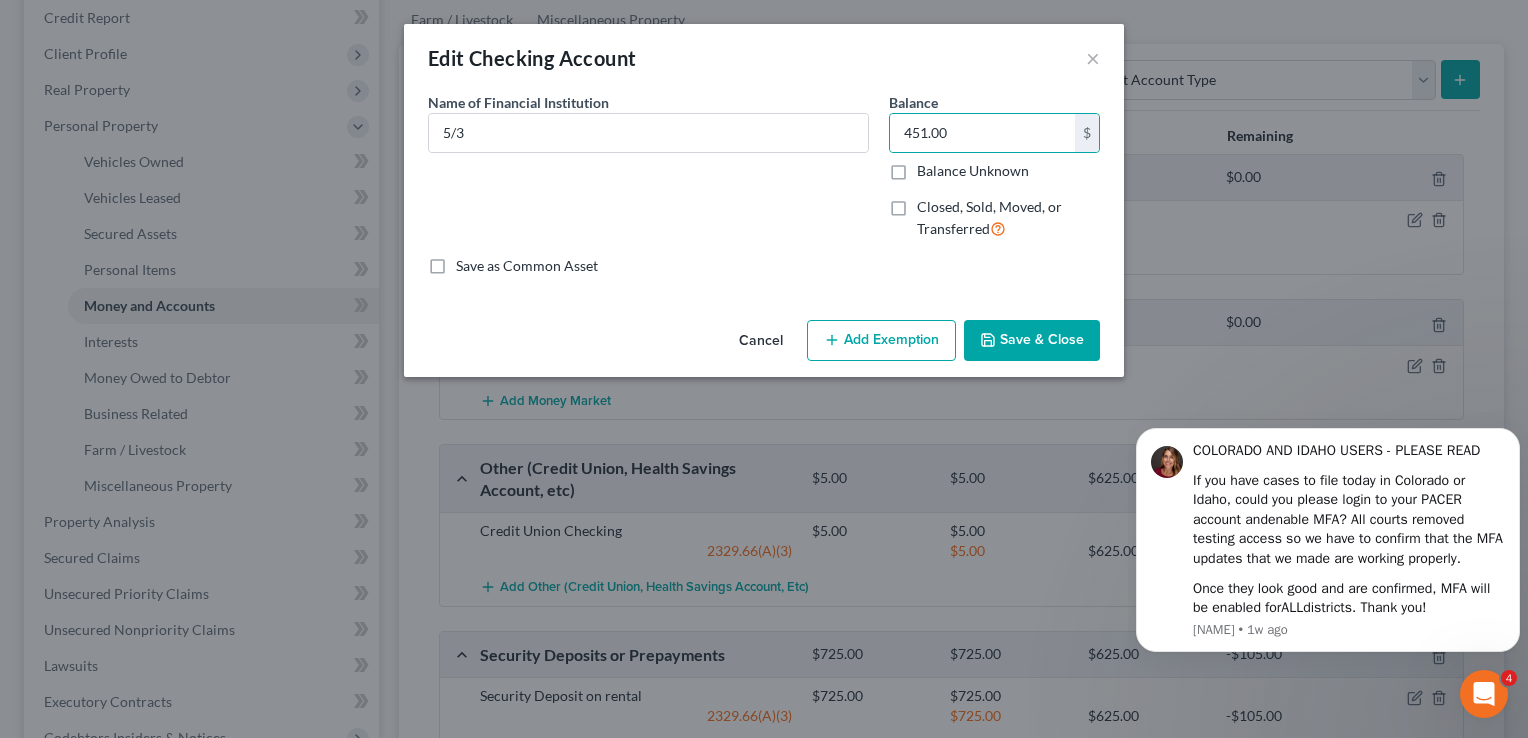 click on "Add Exemption" at bounding box center (881, 341) 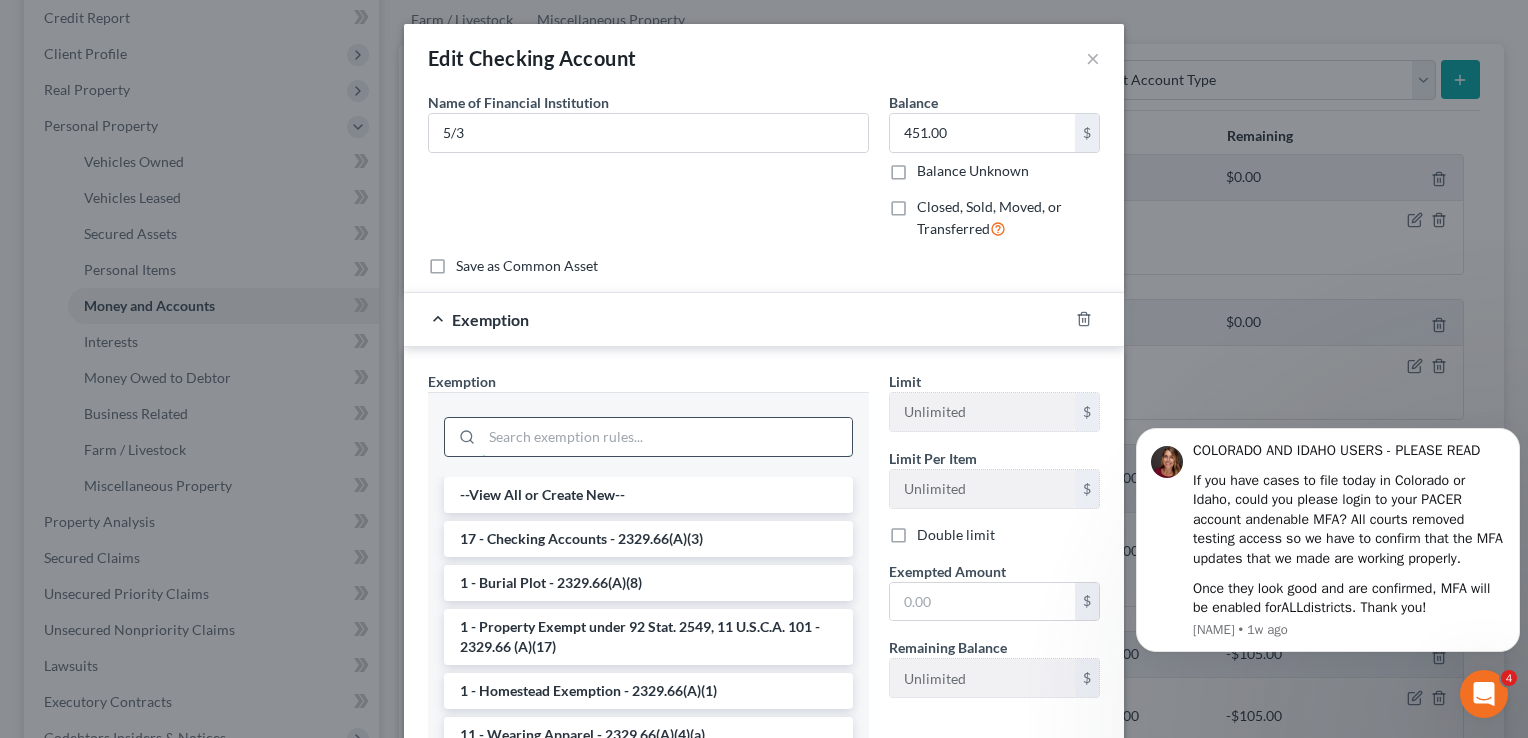 click at bounding box center (667, 437) 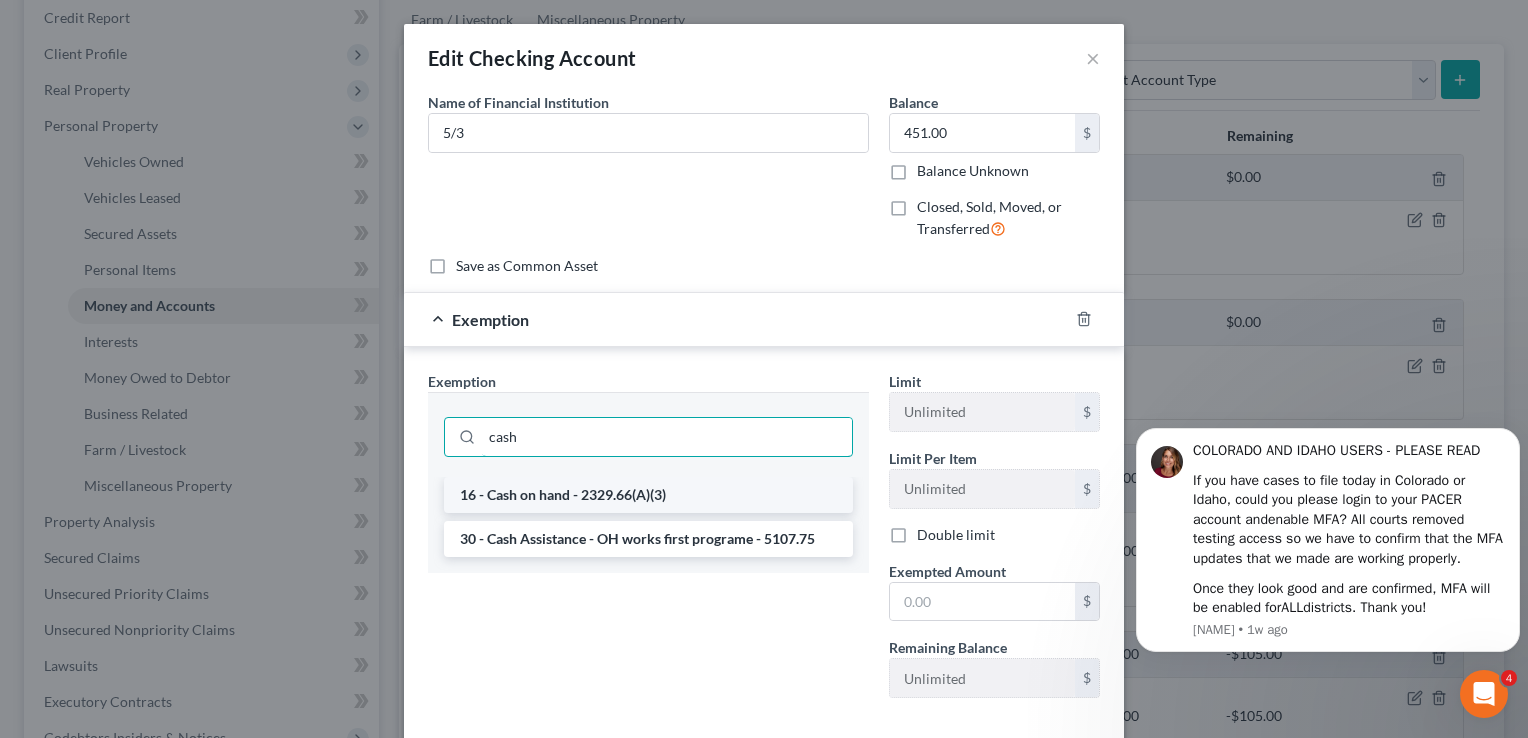 type on "cash" 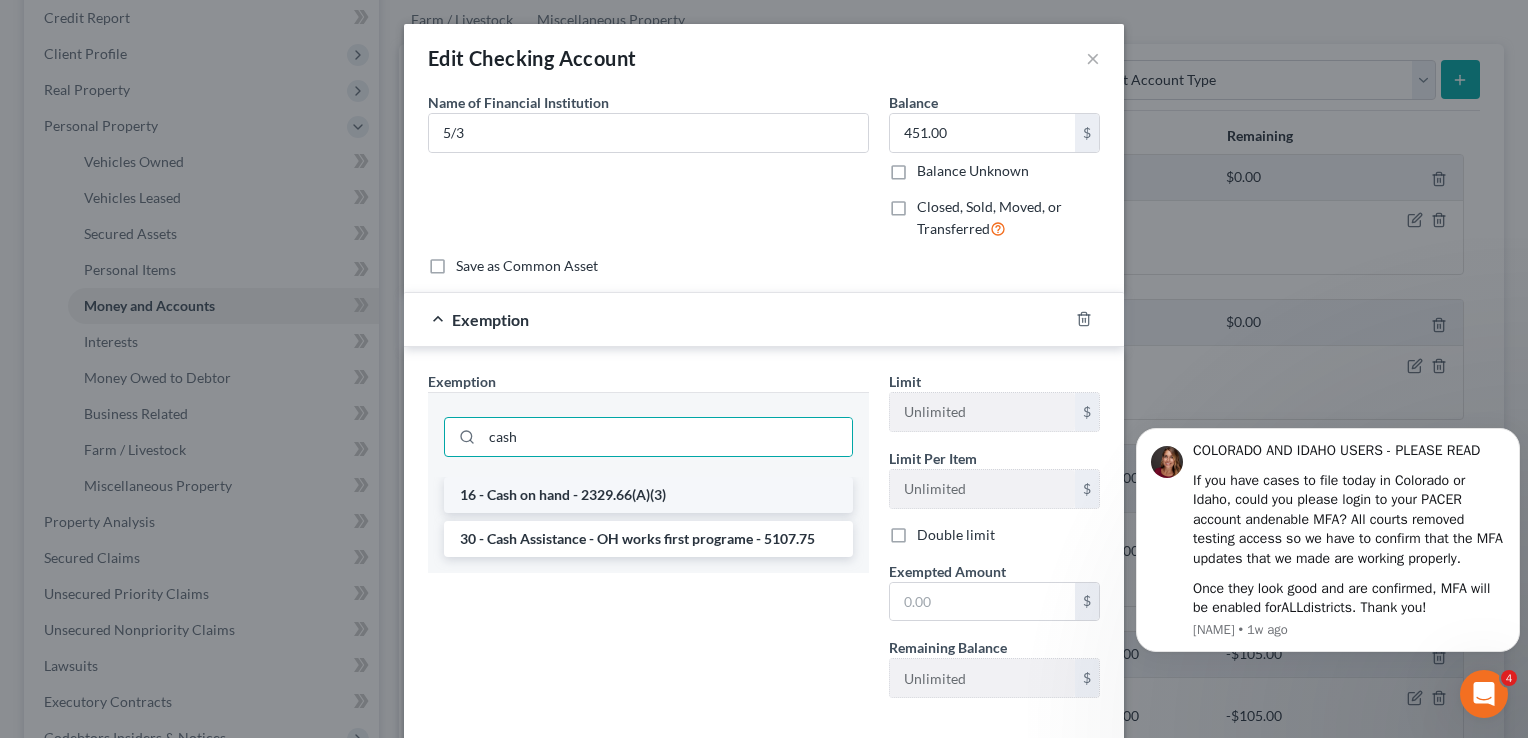 click on "16 - Cash on hand - 2329.66(A)(3)" at bounding box center (648, 495) 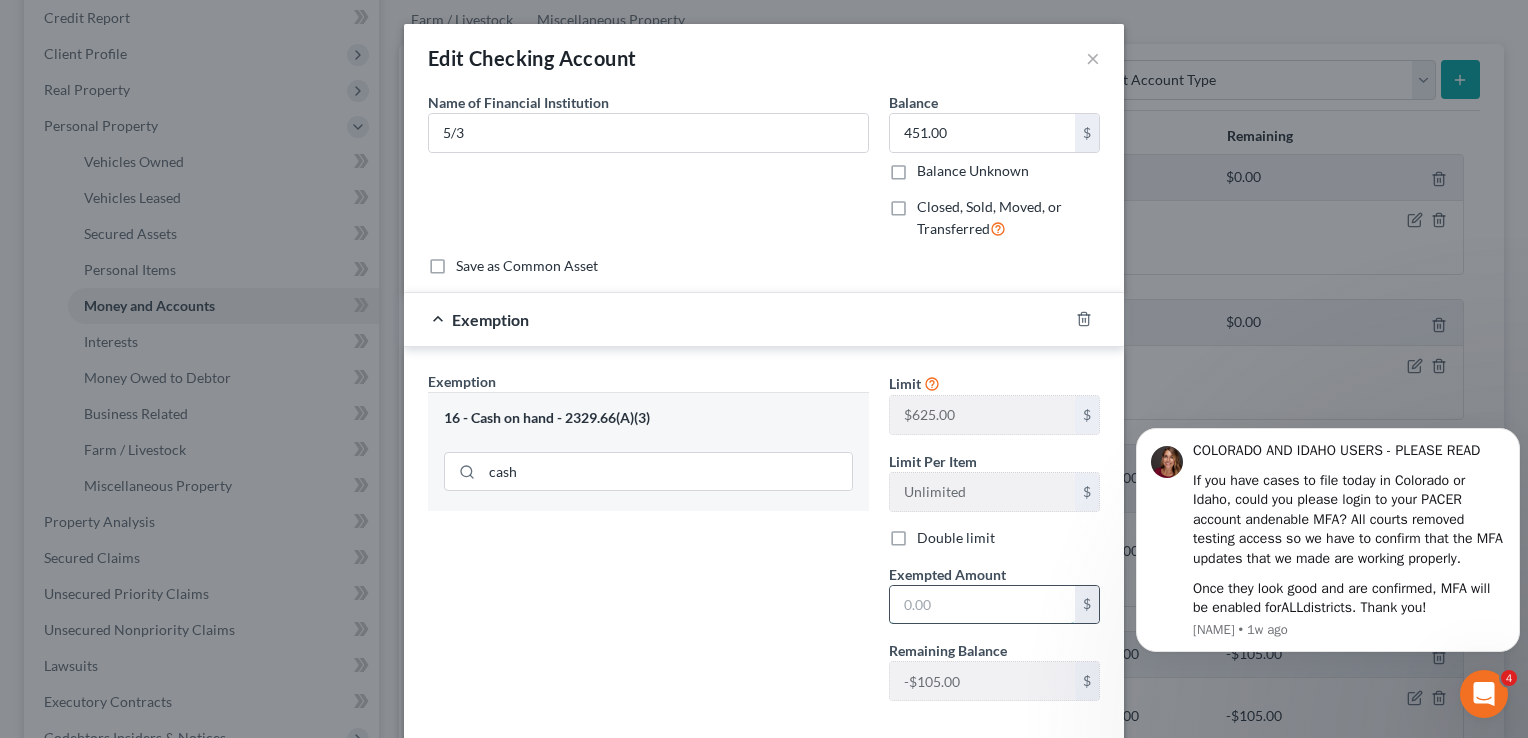 click at bounding box center (982, 605) 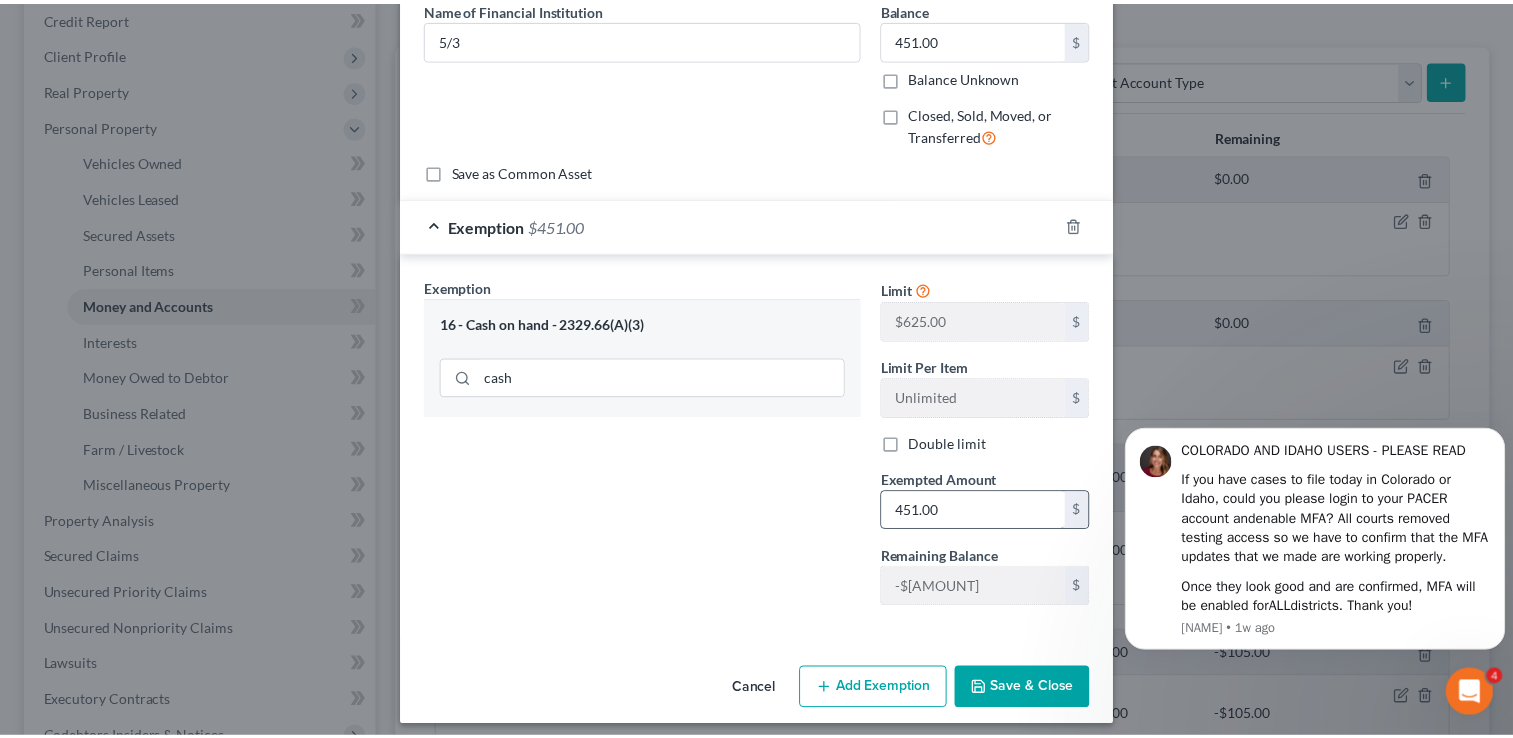 scroll, scrollTop: 103, scrollLeft: 0, axis: vertical 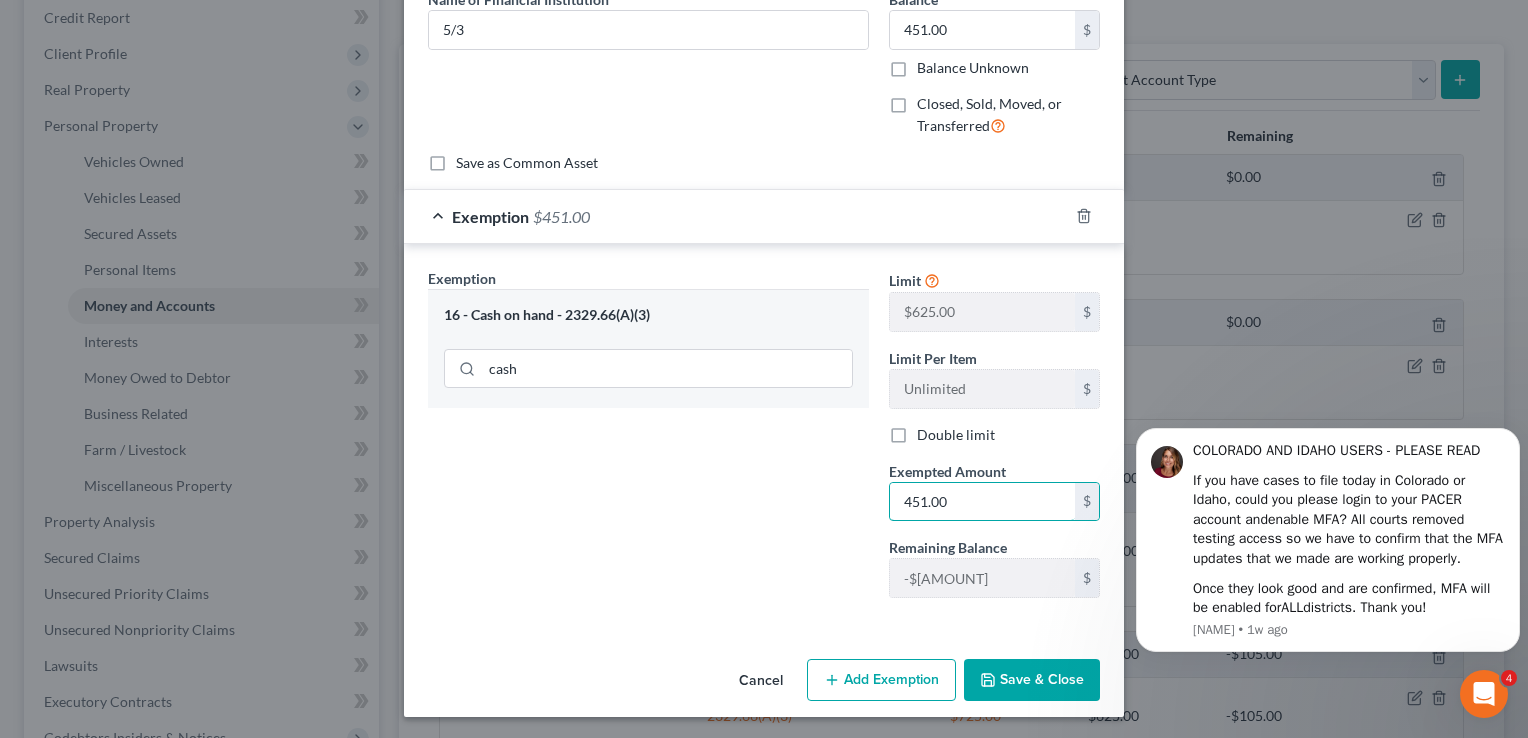 type on "451.00" 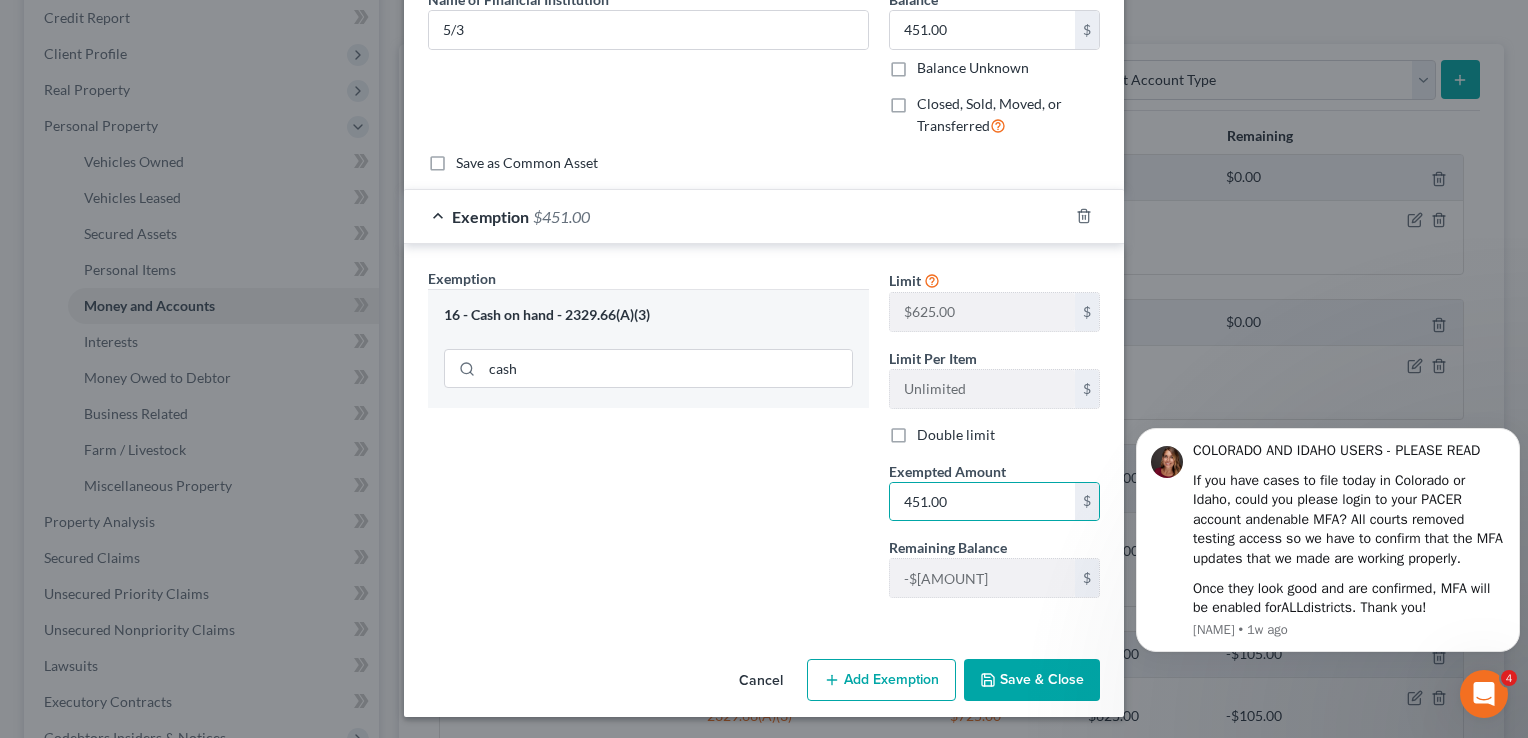 click on "Save & Close" at bounding box center (1032, 680) 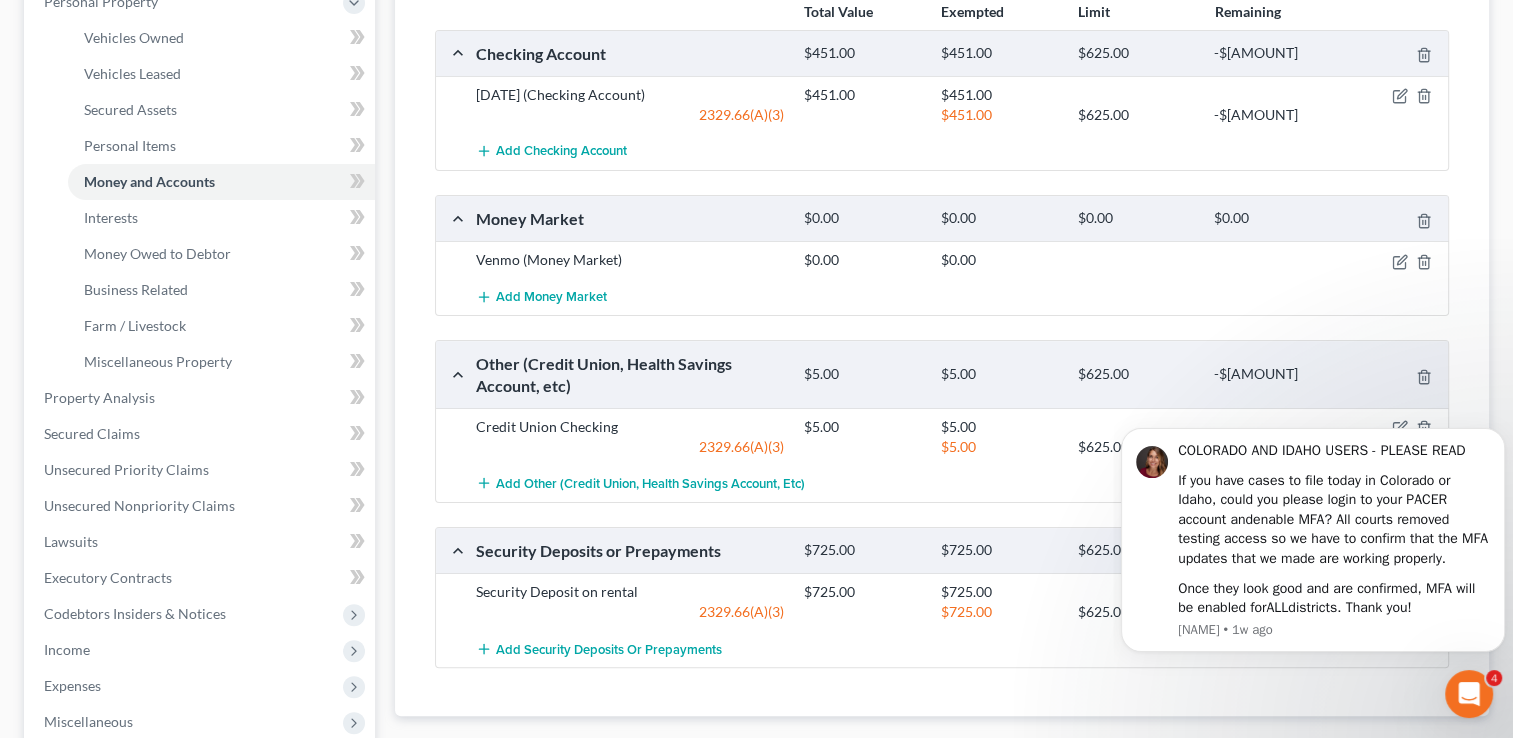scroll, scrollTop: 369, scrollLeft: 0, axis: vertical 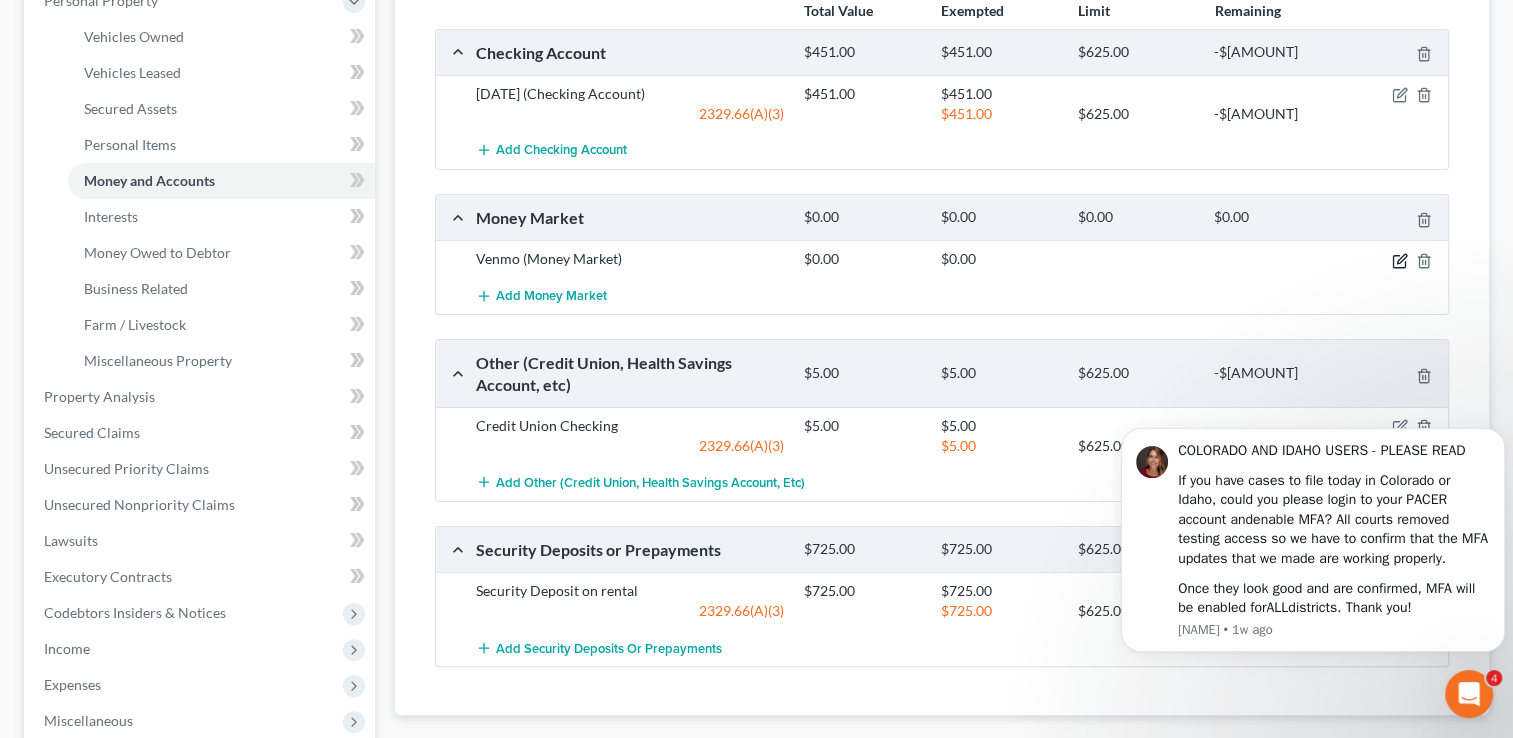 click 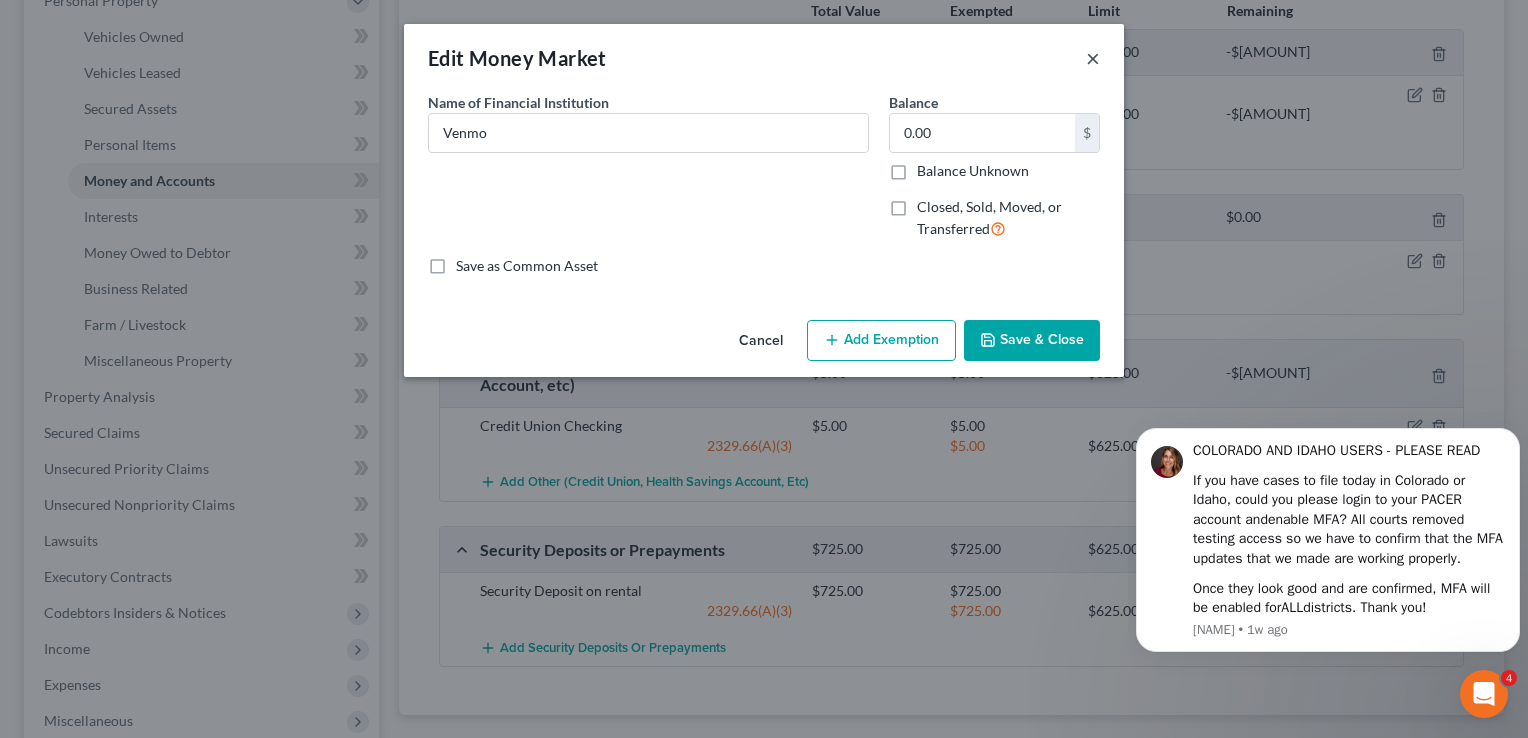 click on "×" at bounding box center (1093, 58) 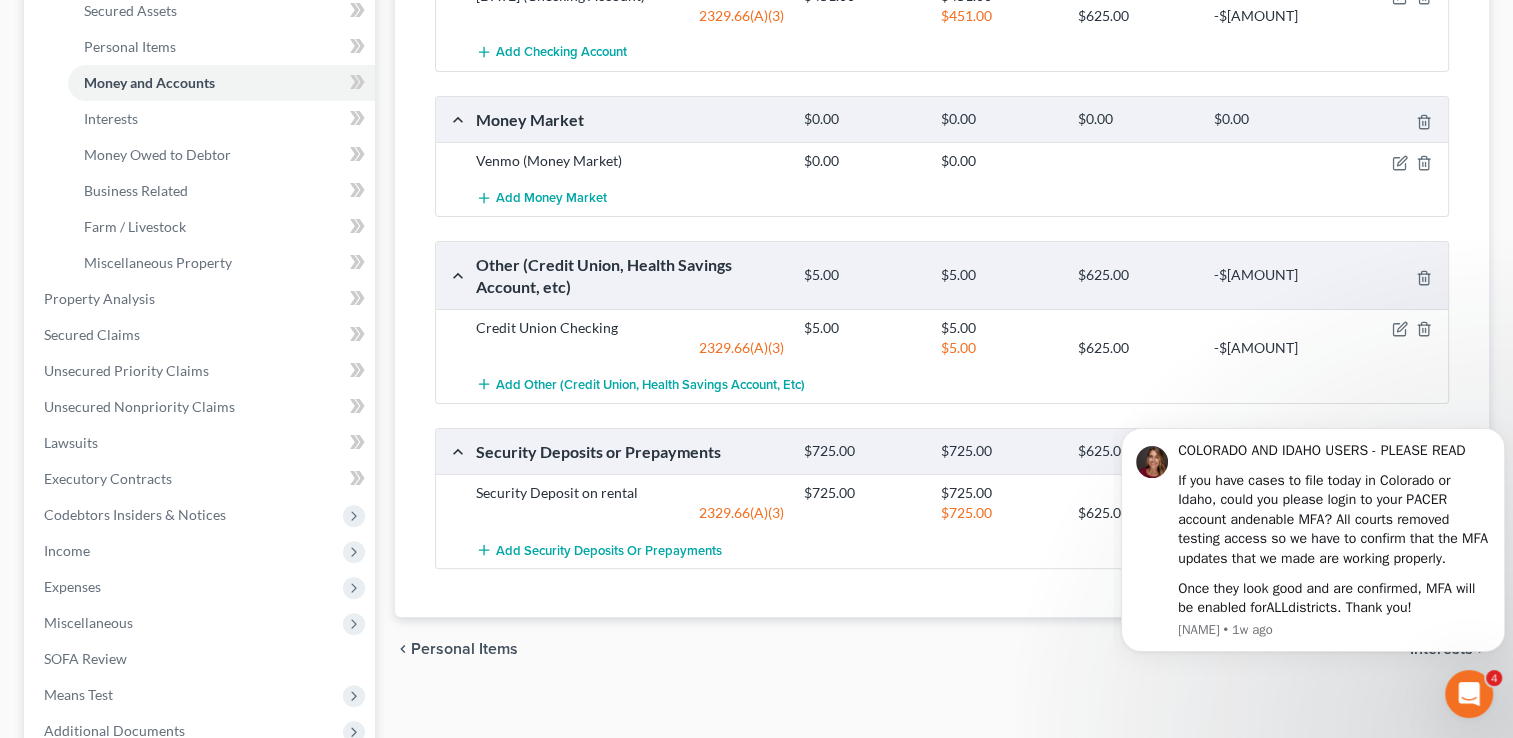 scroll, scrollTop: 471, scrollLeft: 0, axis: vertical 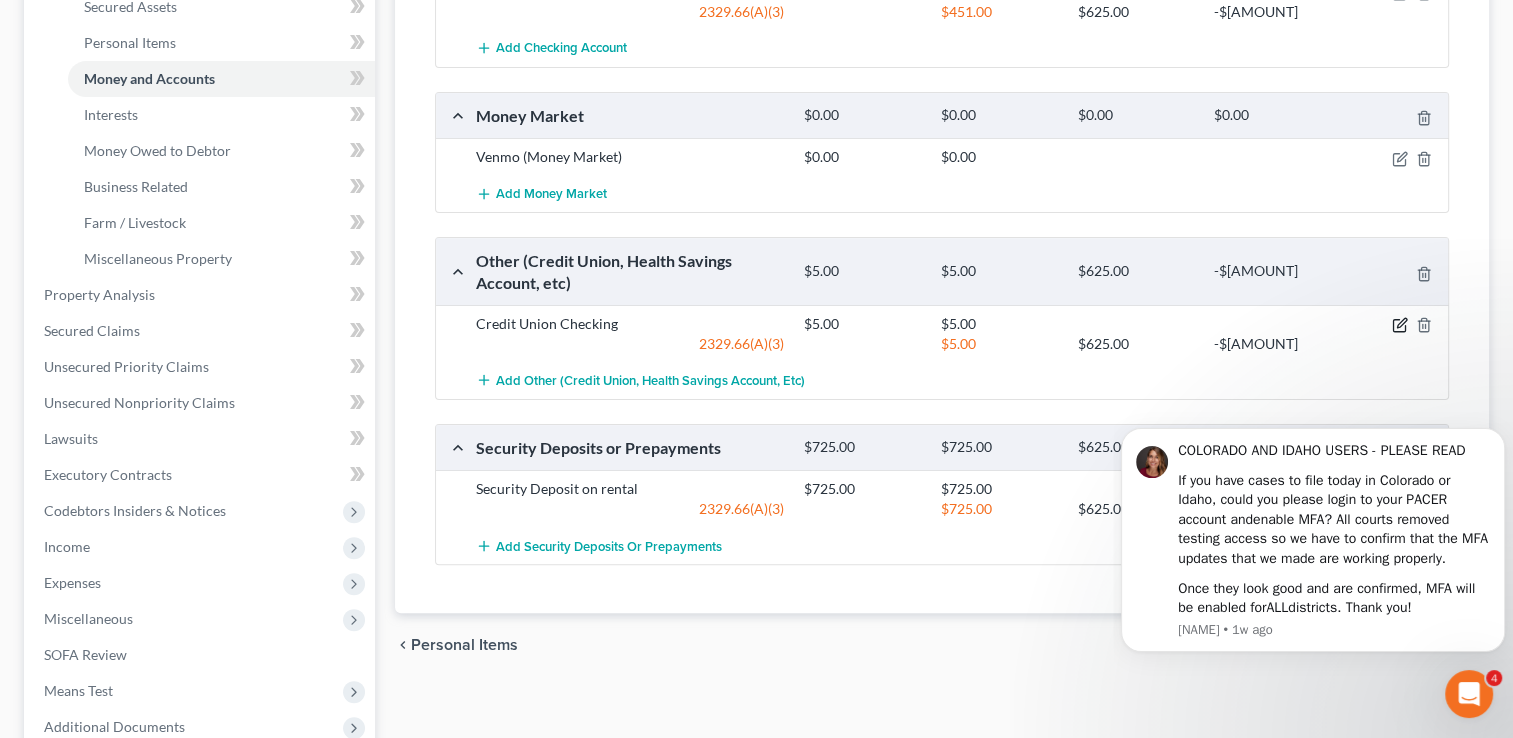 click 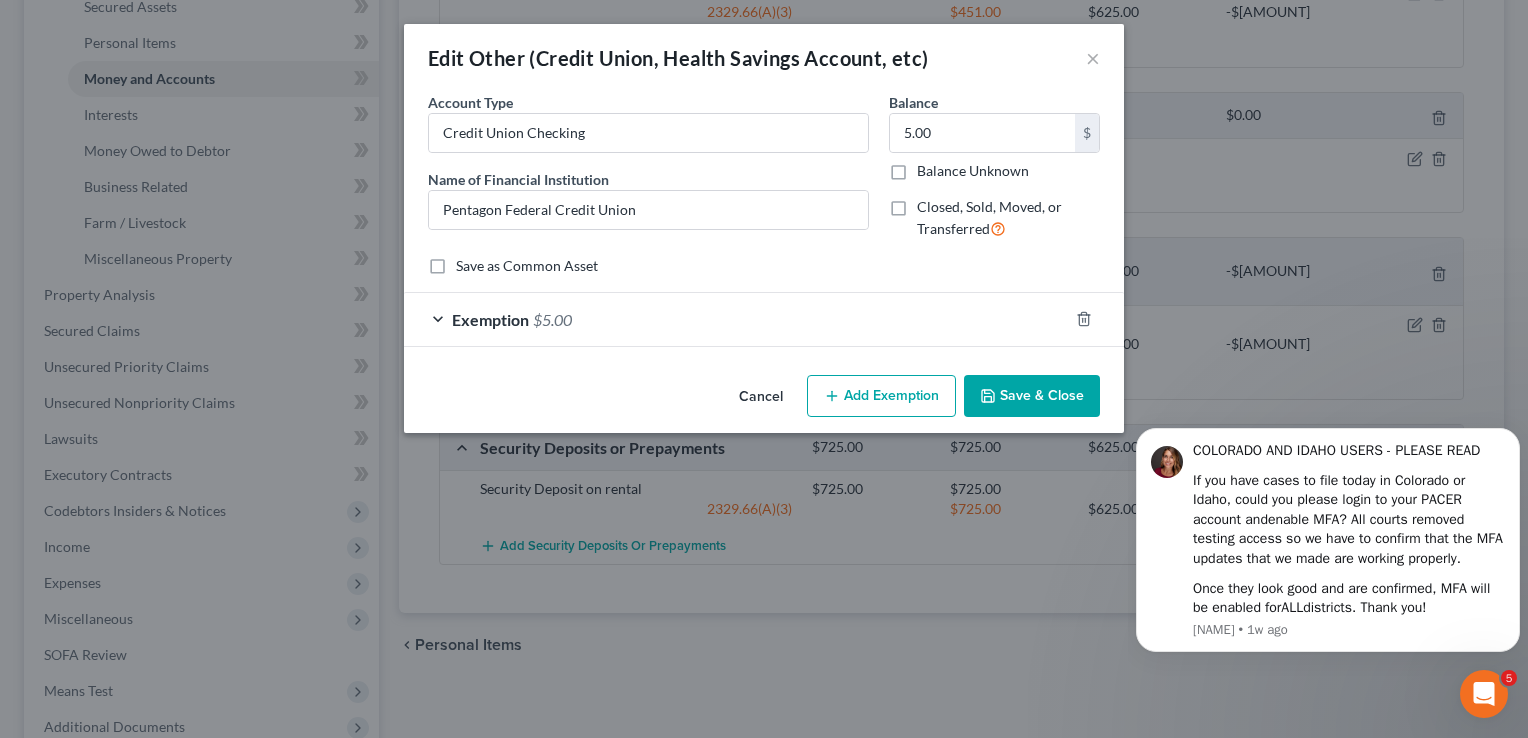 click on "Save & Close" at bounding box center (1032, 396) 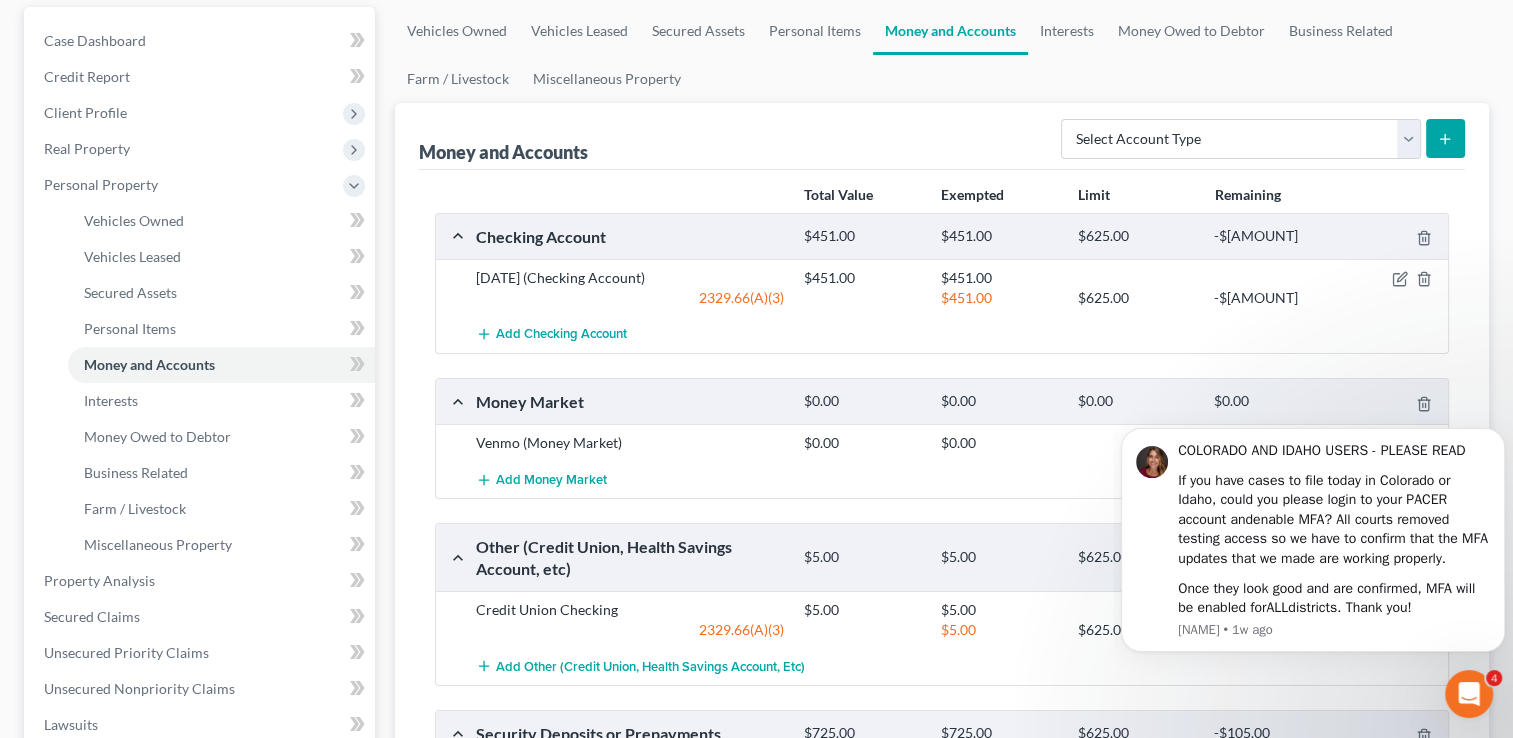 scroll, scrollTop: 0, scrollLeft: 0, axis: both 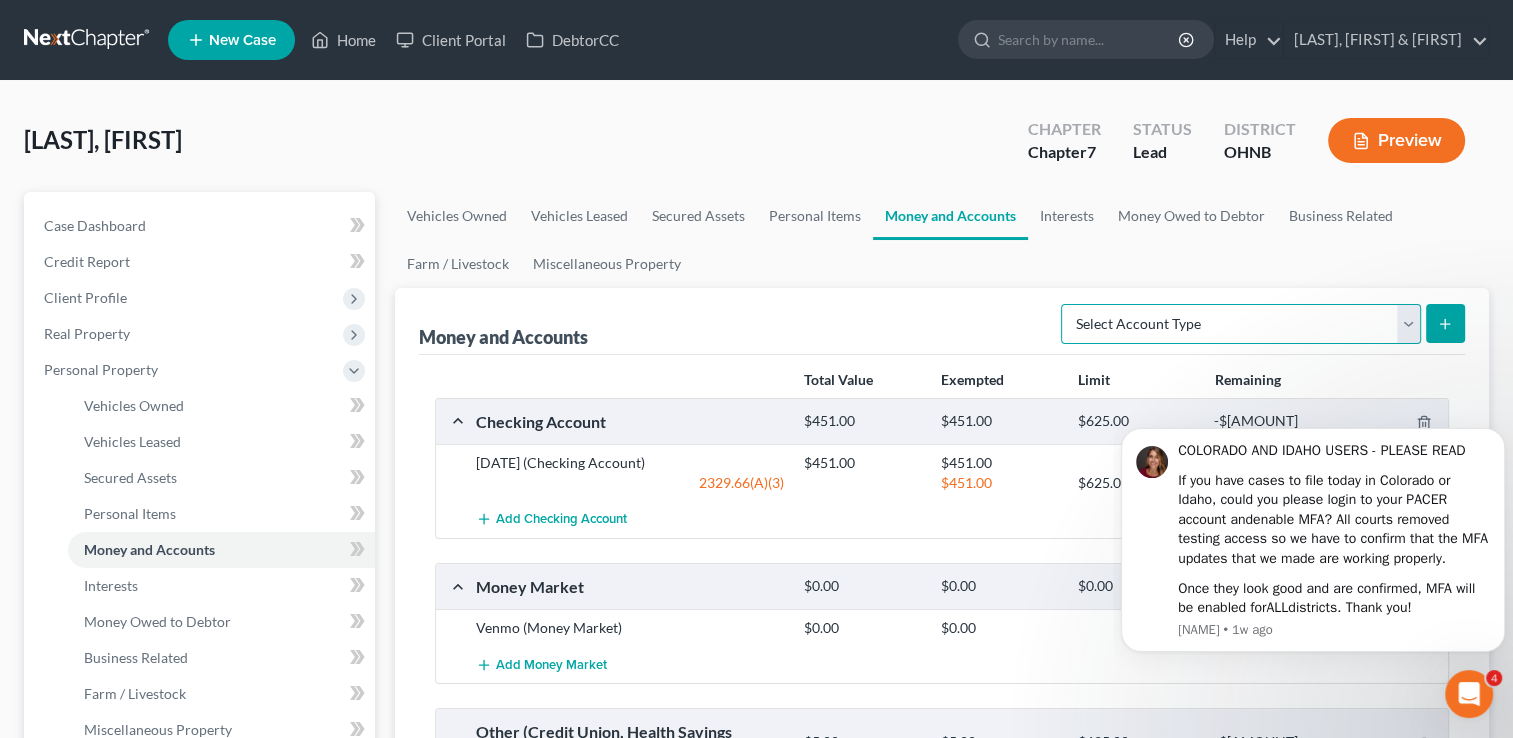 click on "Select Account Type Brokerage Cash on Hand Certificates of Deposit Checking Account Money Market Other (Credit Union, Health Savings Account, etc) Safe Deposit Box Savings Account Security Deposits or Prepayments" at bounding box center [1241, 324] 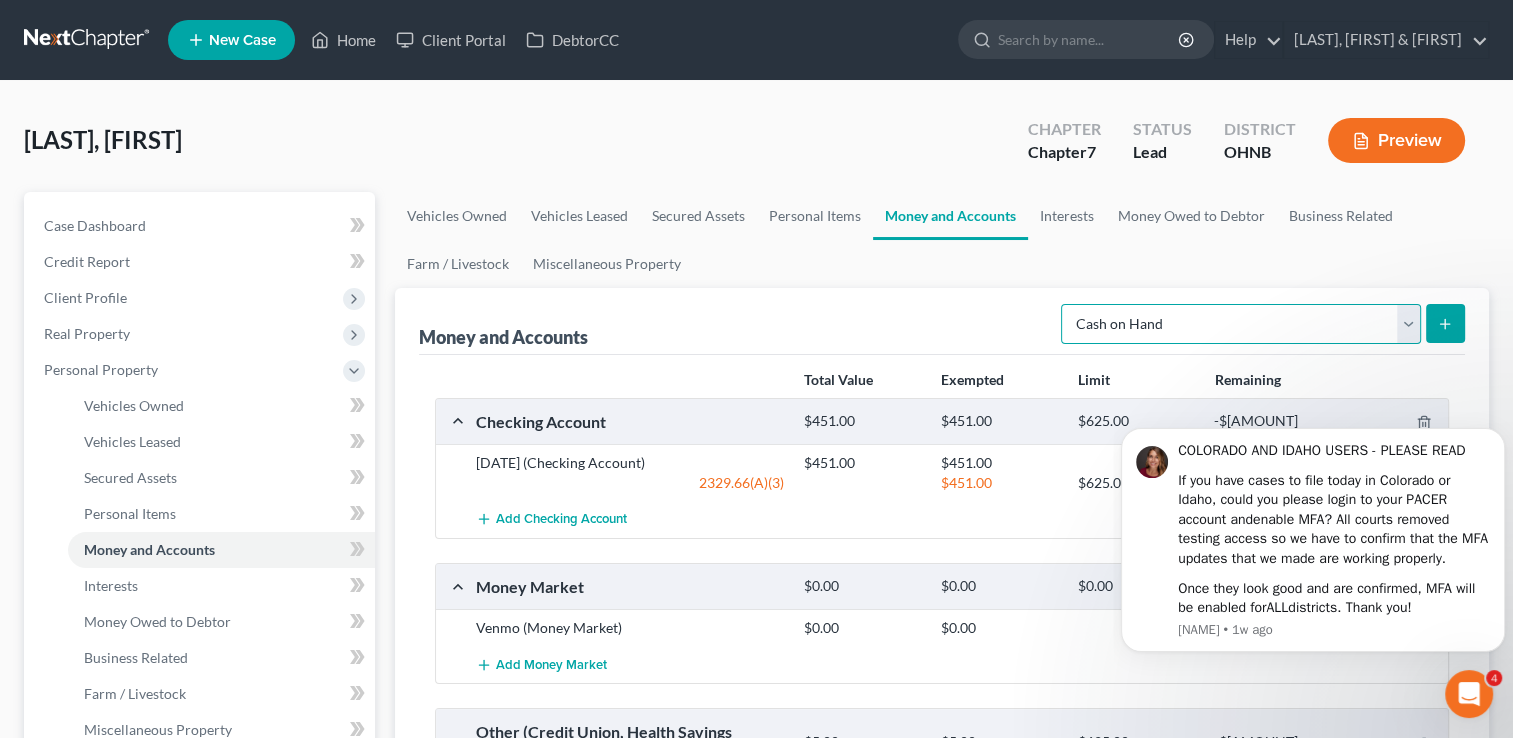 click on "Select Account Type Brokerage Cash on Hand Certificates of Deposit Checking Account Money Market Other (Credit Union, Health Savings Account, etc) Safe Deposit Box Savings Account Security Deposits or Prepayments" at bounding box center (1241, 324) 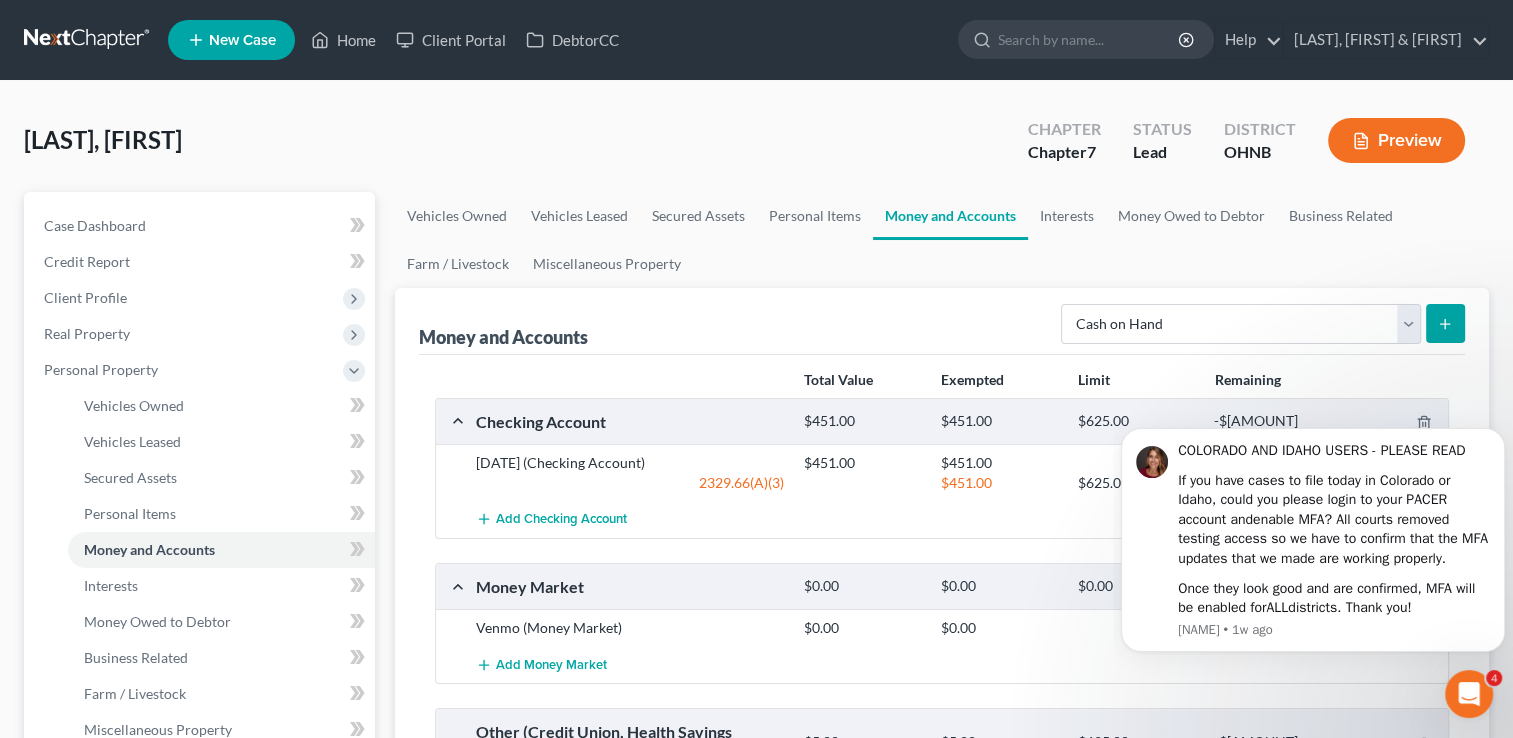 click 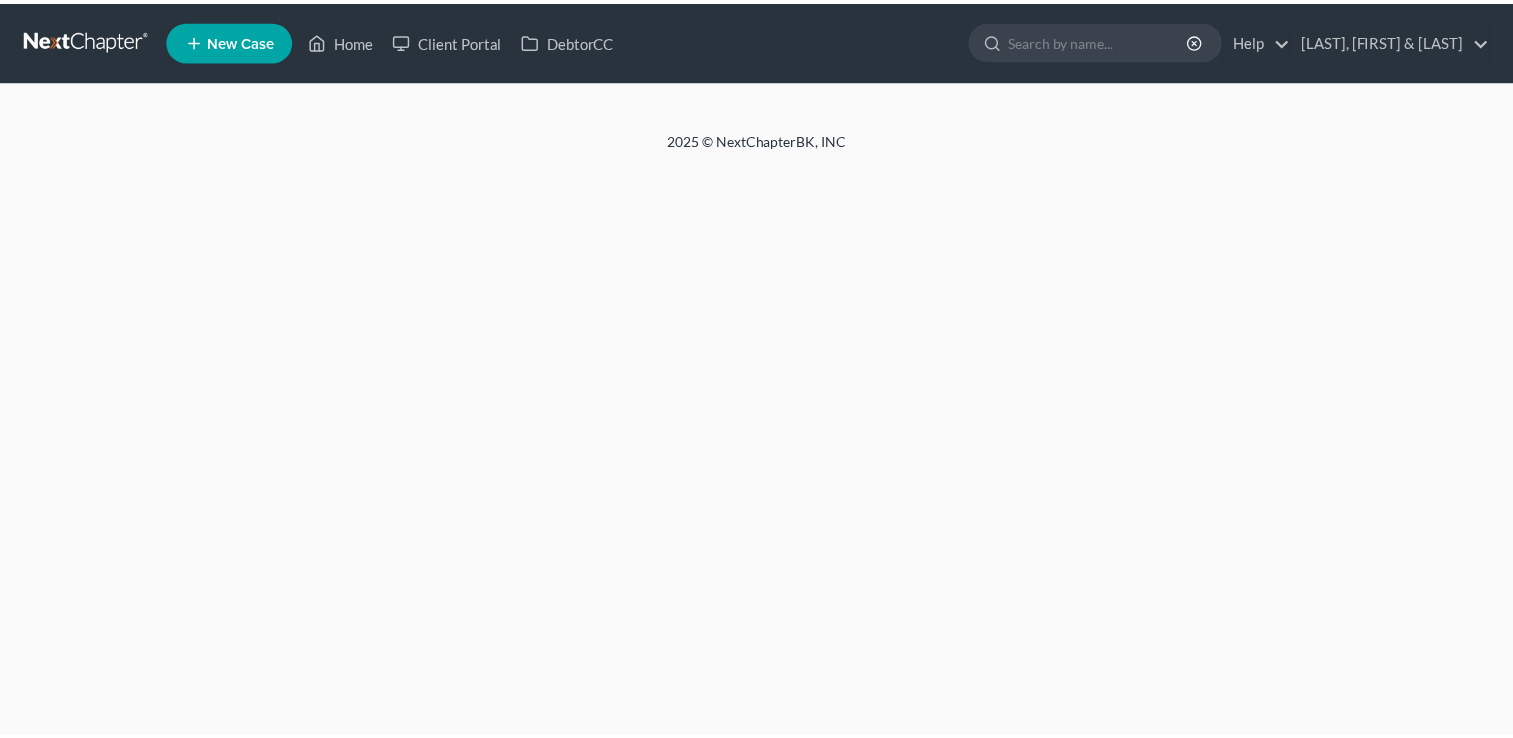 scroll, scrollTop: 0, scrollLeft: 0, axis: both 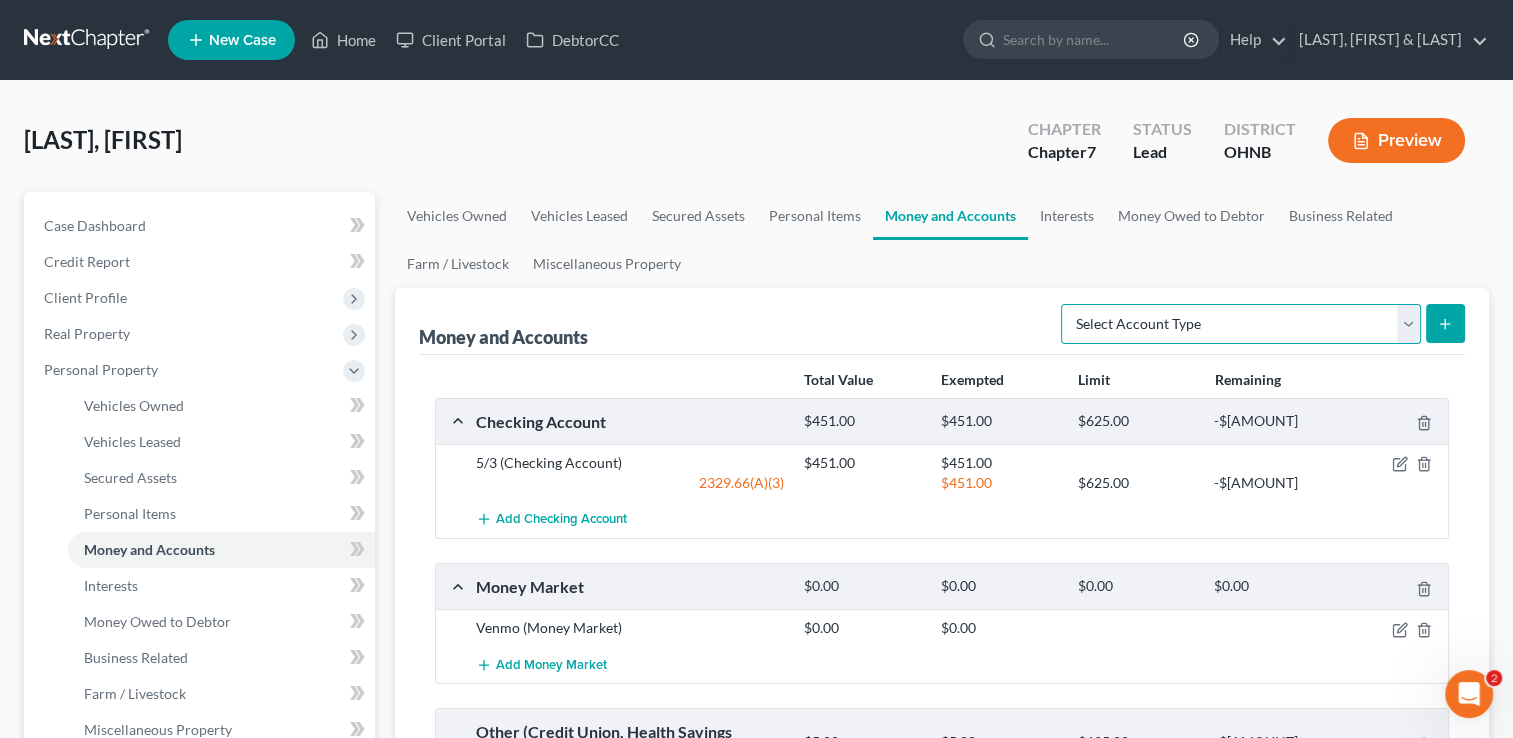 click on "Select Account Type Brokerage Cash on Hand Certificates of Deposit Checking Account Money Market Other (Credit Union, Health Savings Account, etc) Safe Deposit Box Savings Account Security Deposits or Prepayments" at bounding box center [1241, 324] 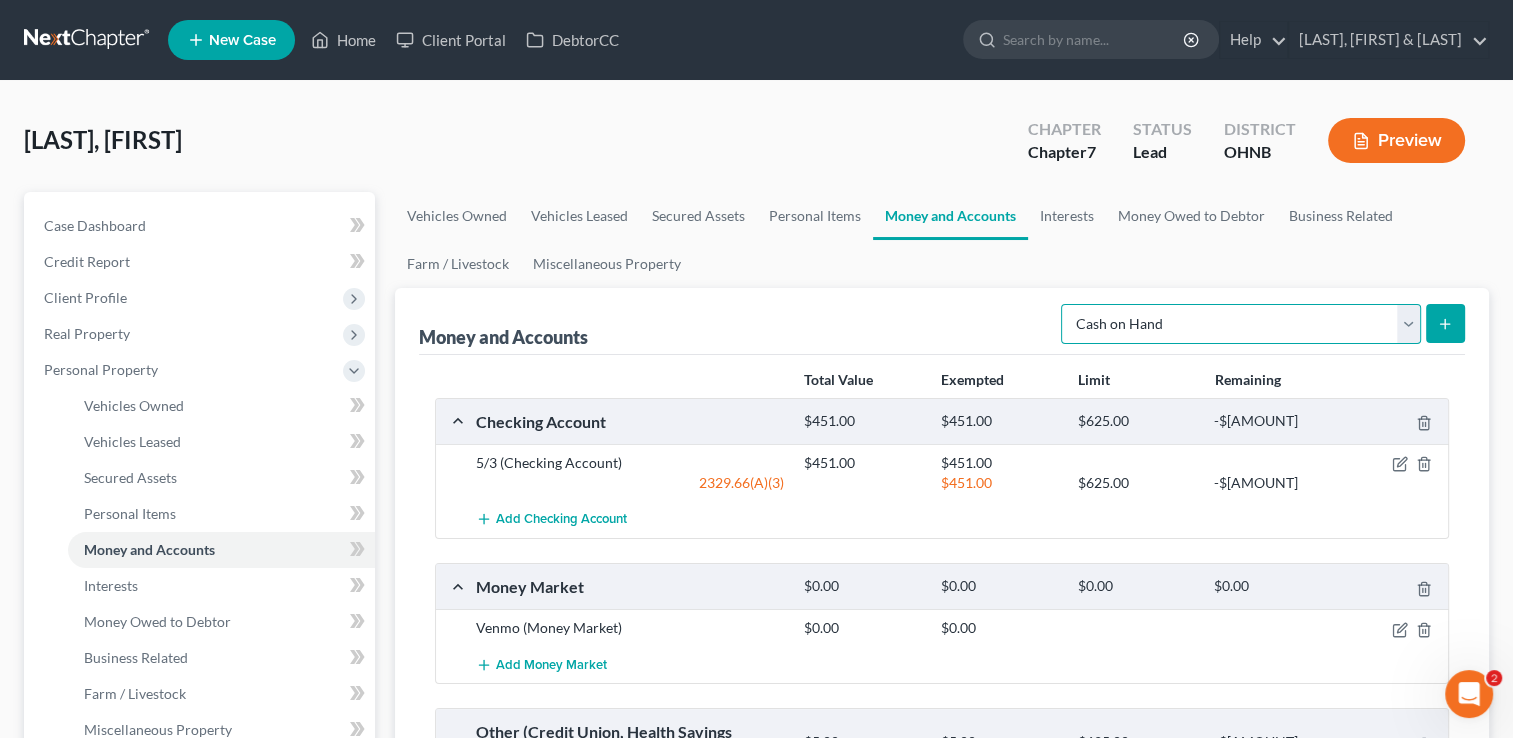 click on "Select Account Type Brokerage Cash on Hand Certificates of Deposit Checking Account Money Market Other (Credit Union, Health Savings Account, etc) Safe Deposit Box Savings Account Security Deposits or Prepayments" at bounding box center (1241, 324) 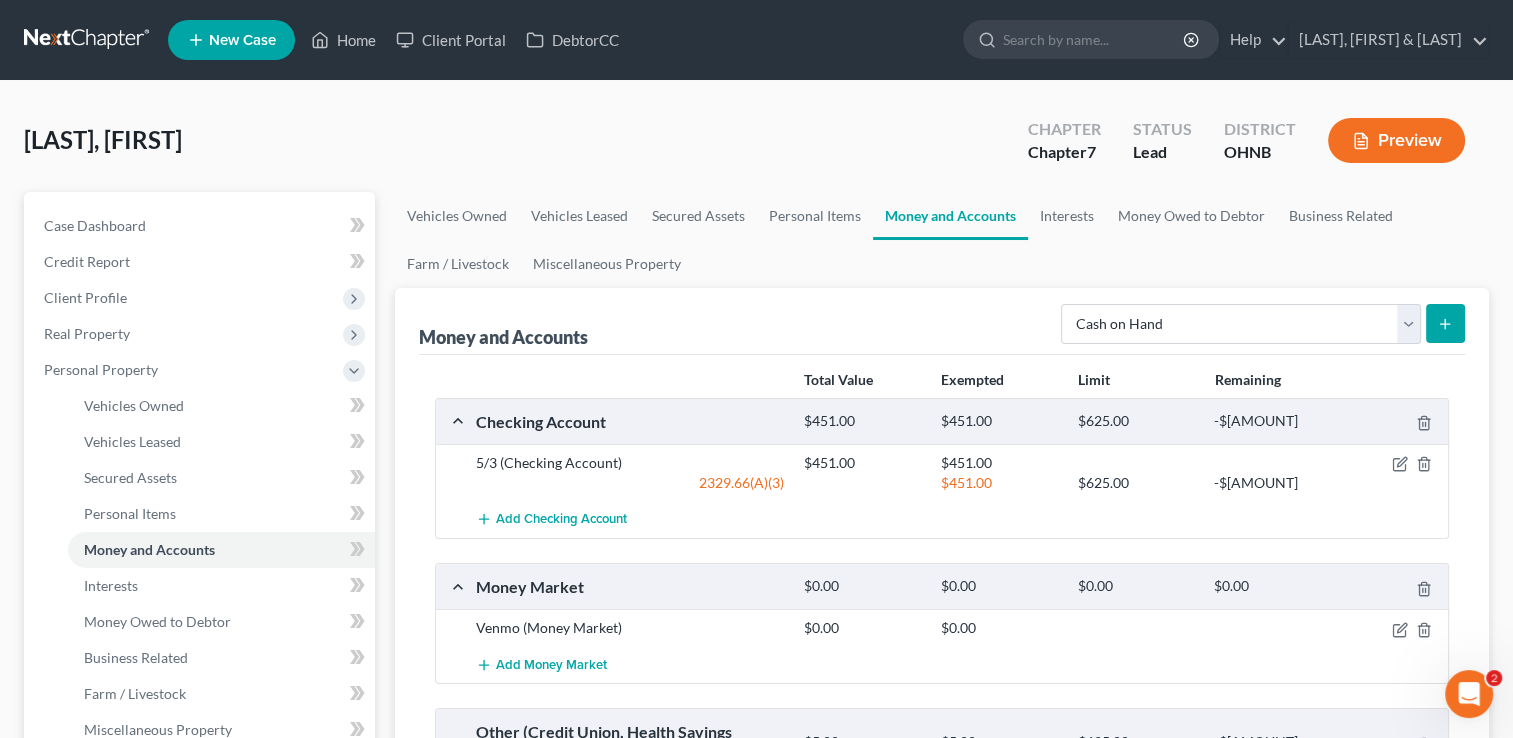 click 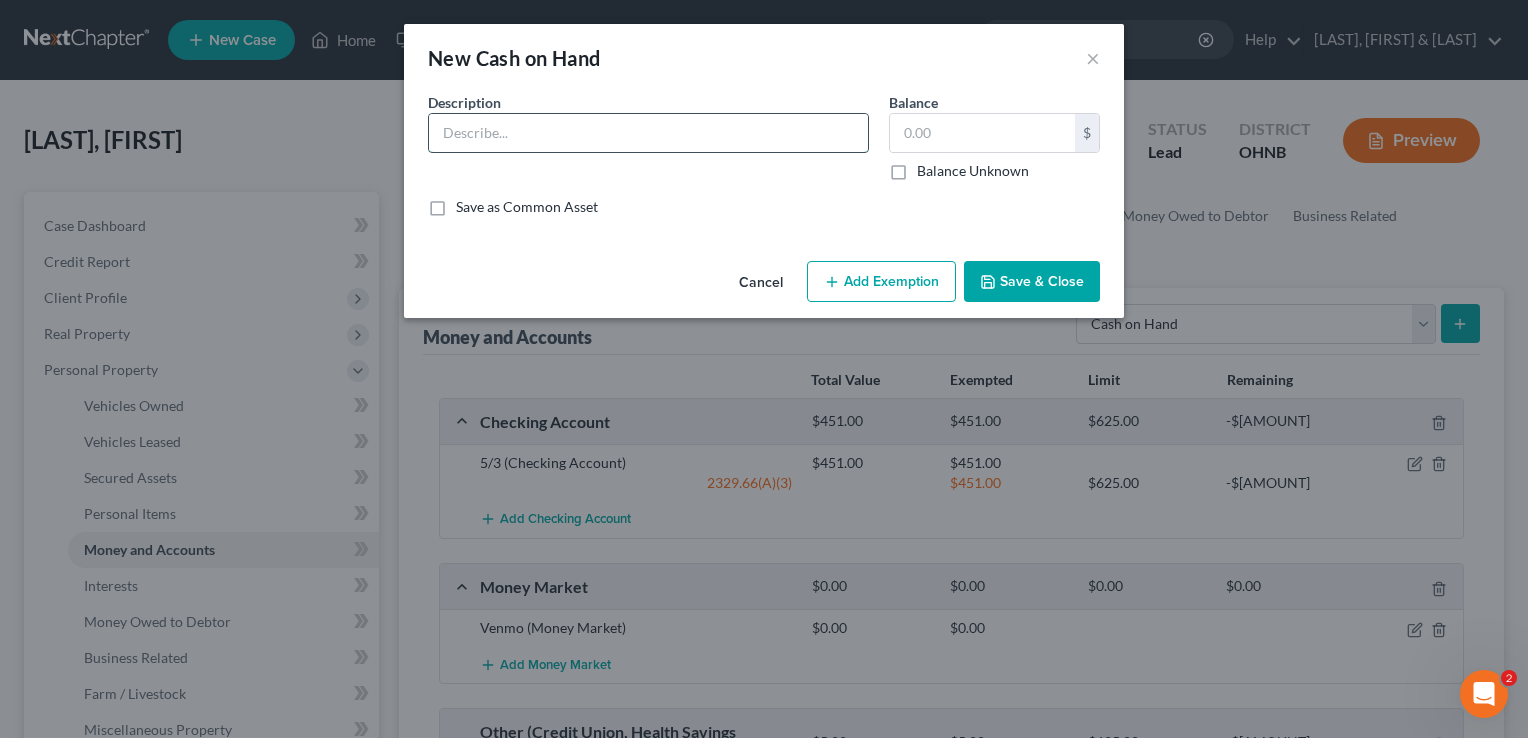 click at bounding box center (648, 133) 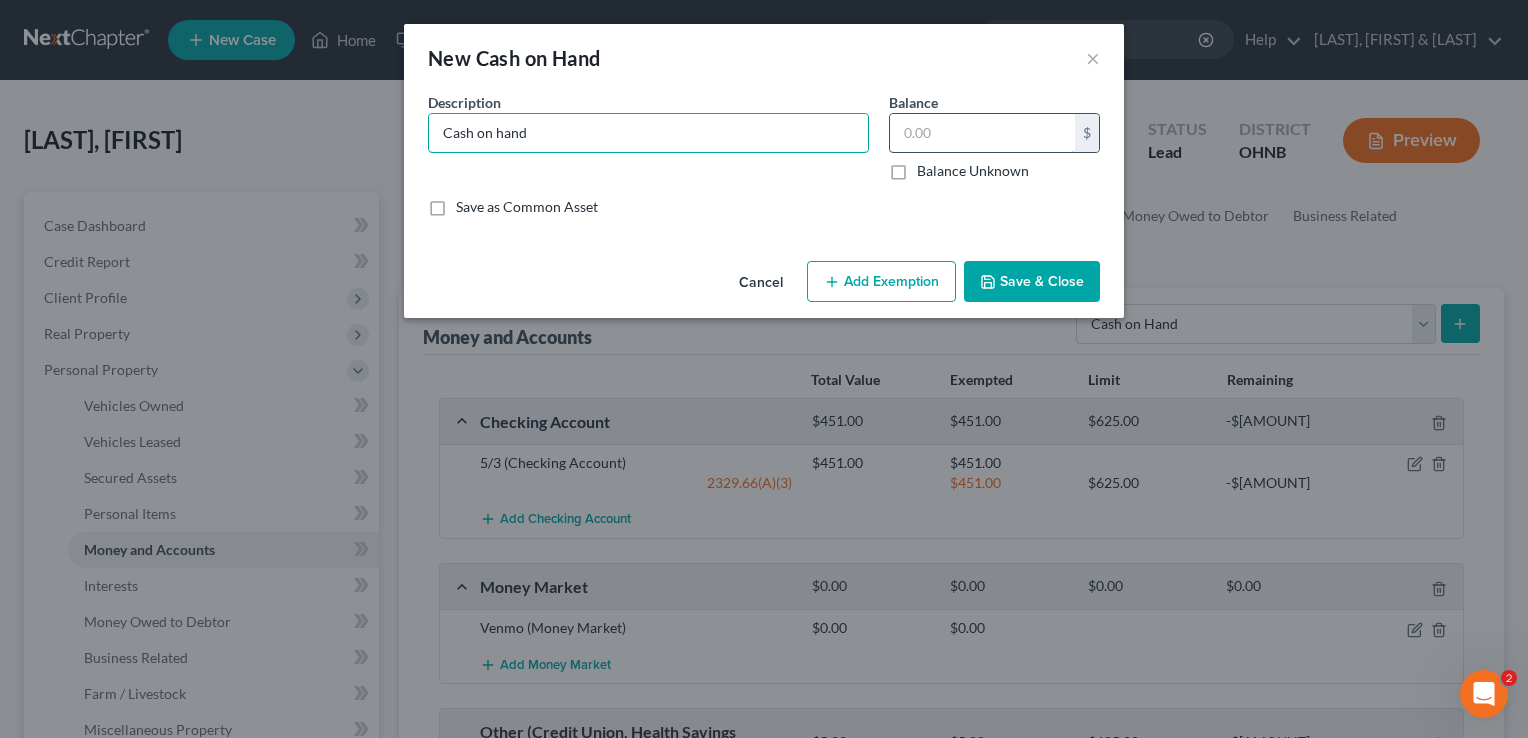 type on "Cash on hand" 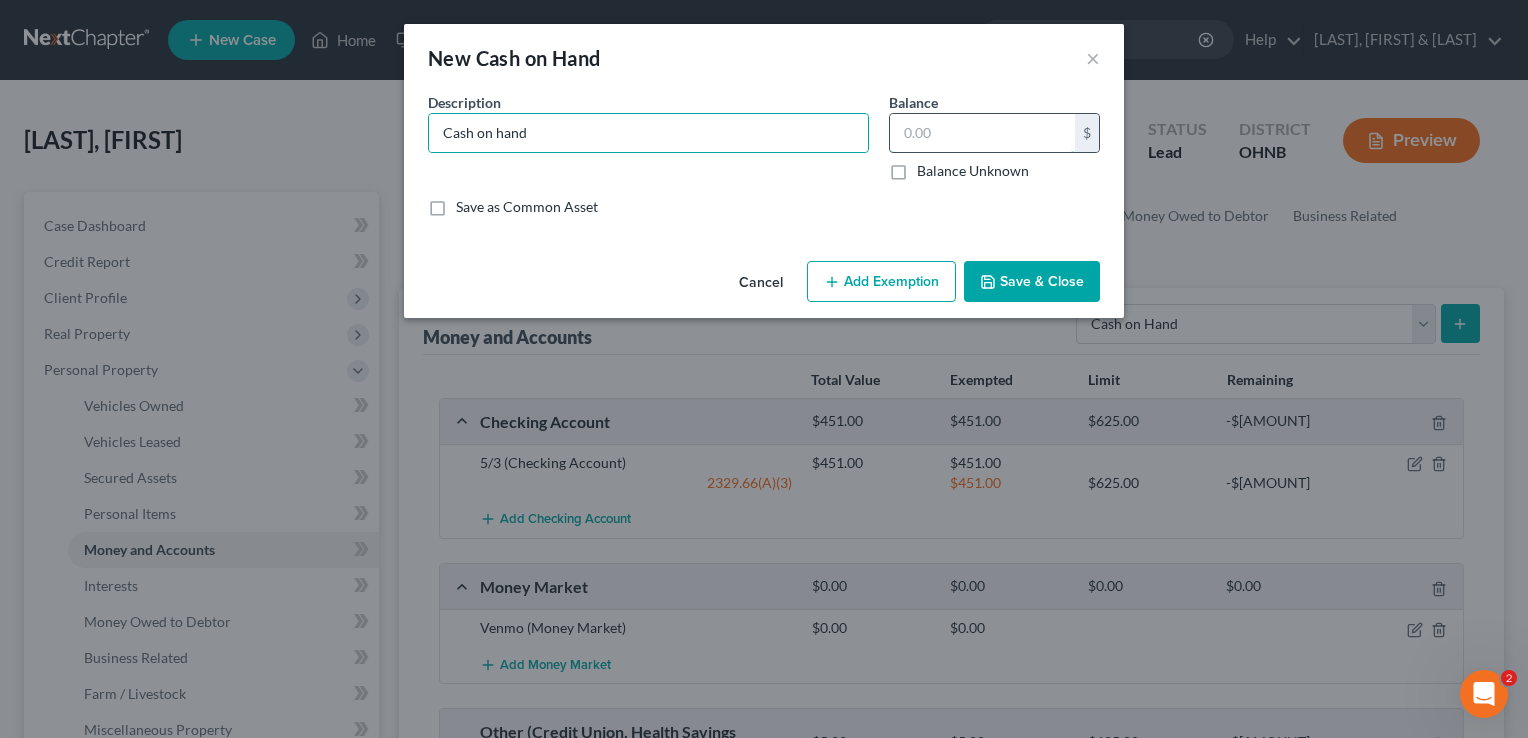 click at bounding box center (982, 133) 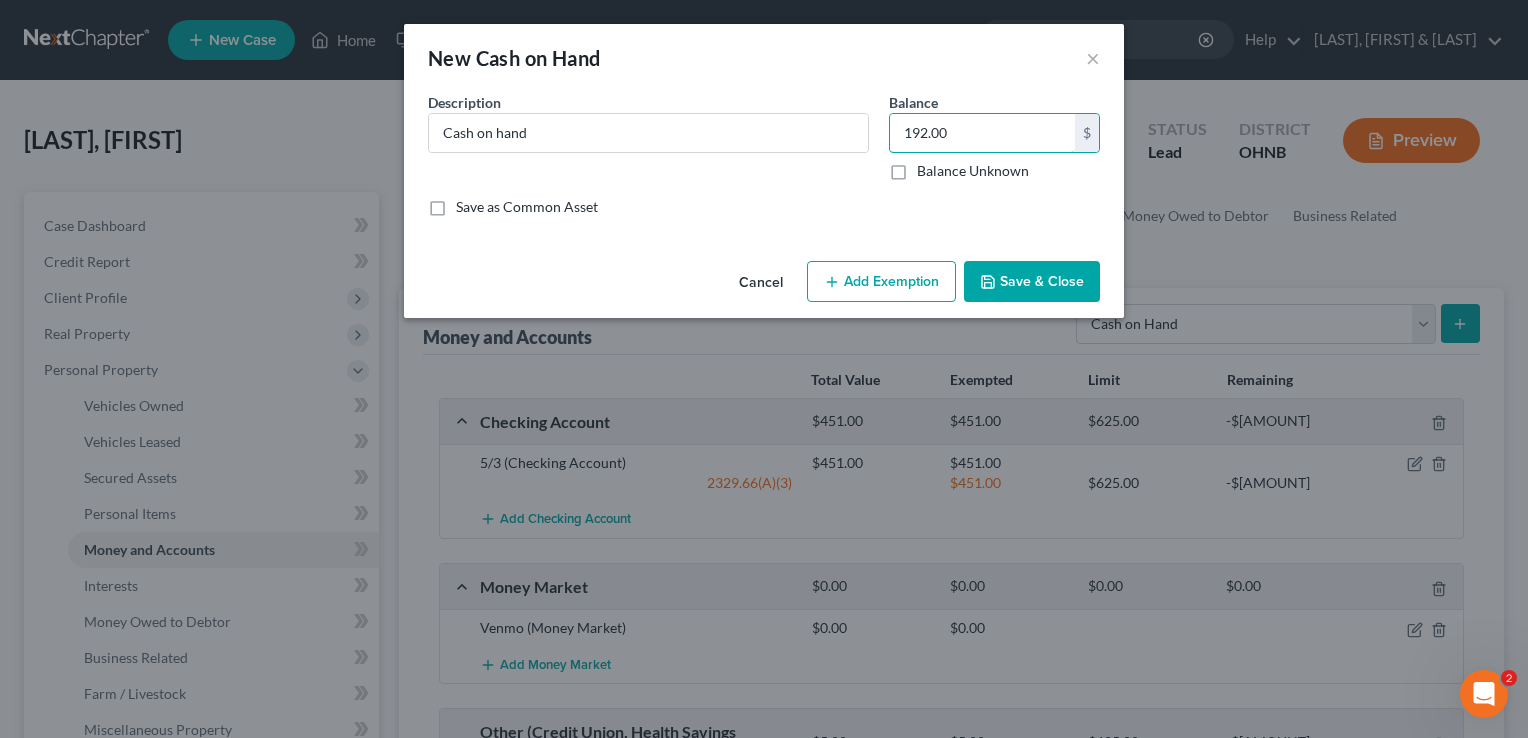 type on "192.00" 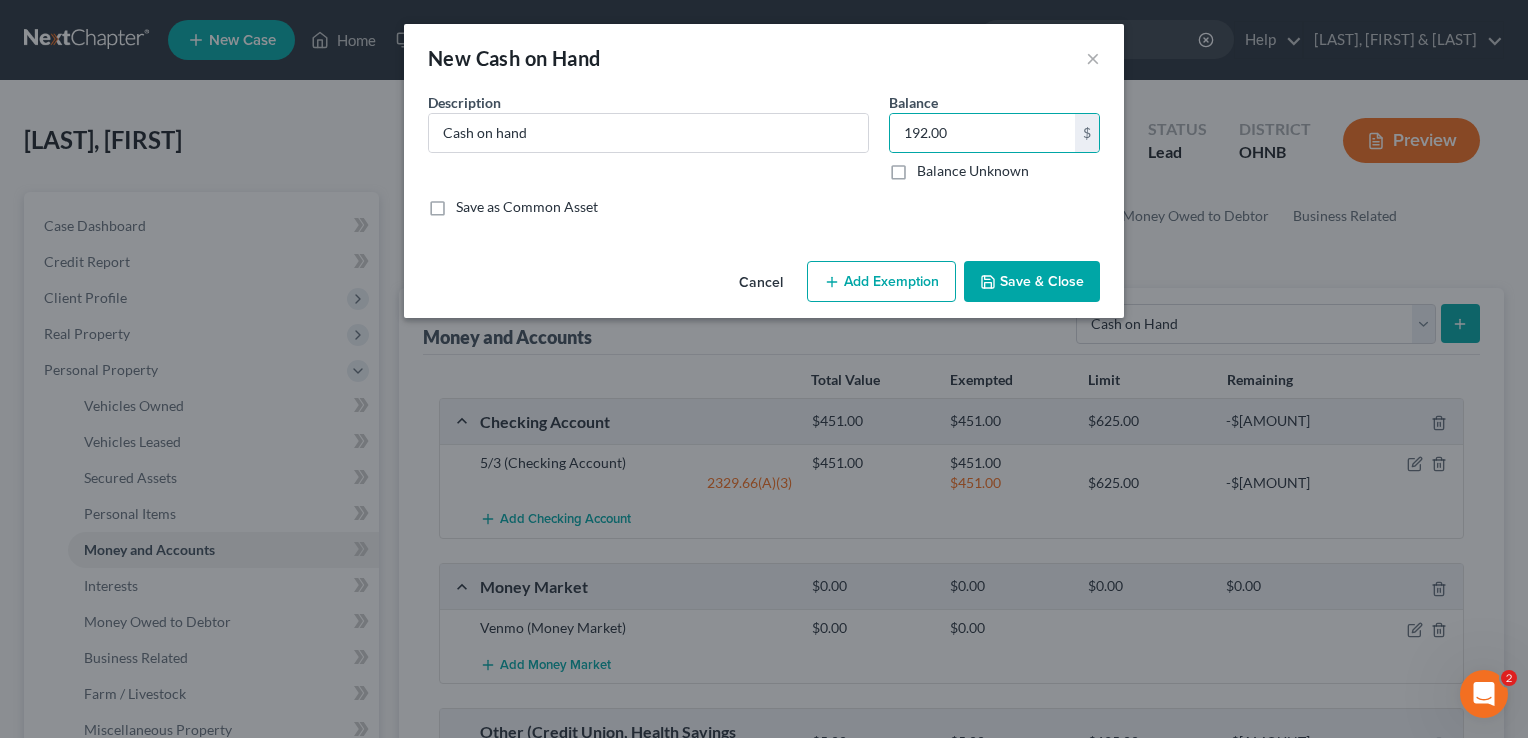 click on "Add Exemption" at bounding box center (881, 282) 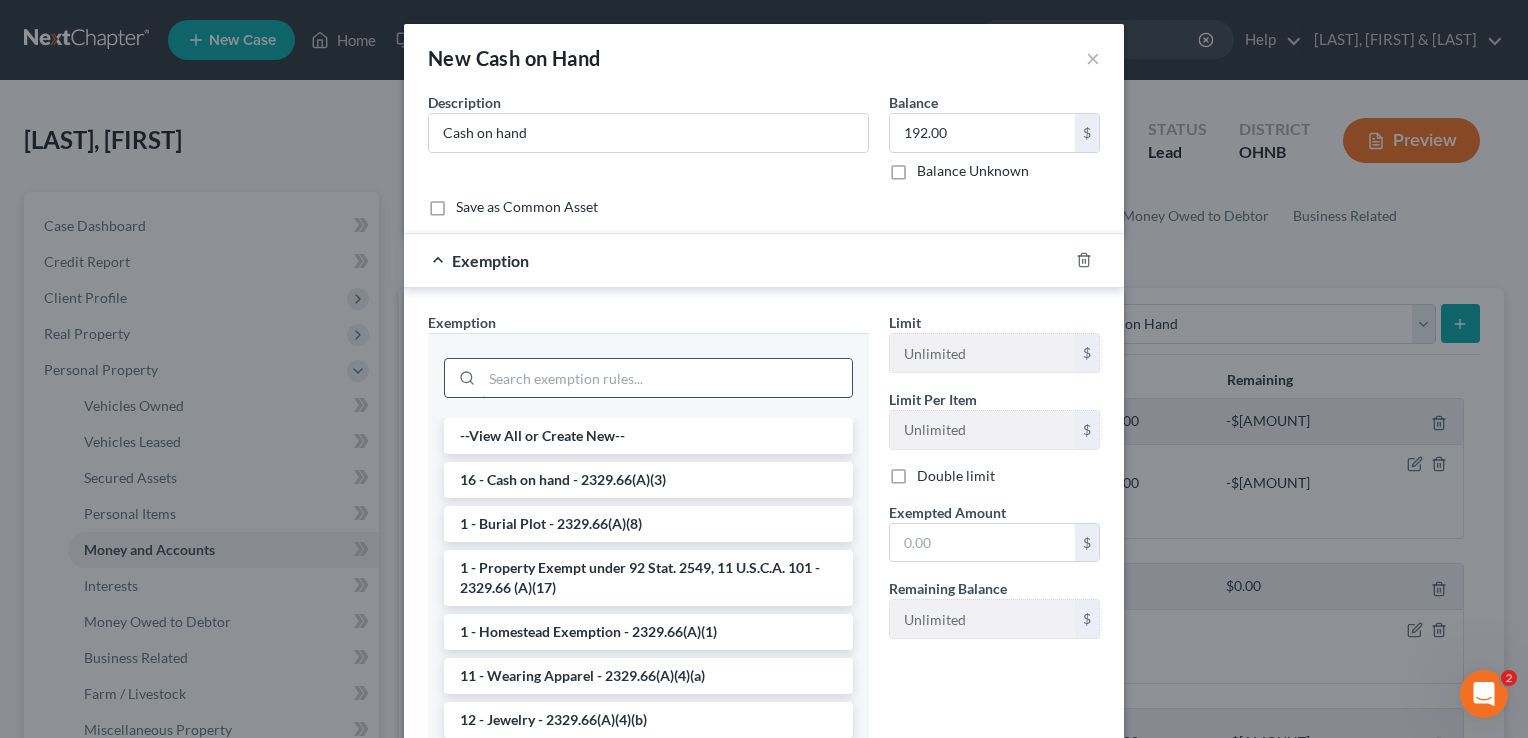 click at bounding box center (667, 378) 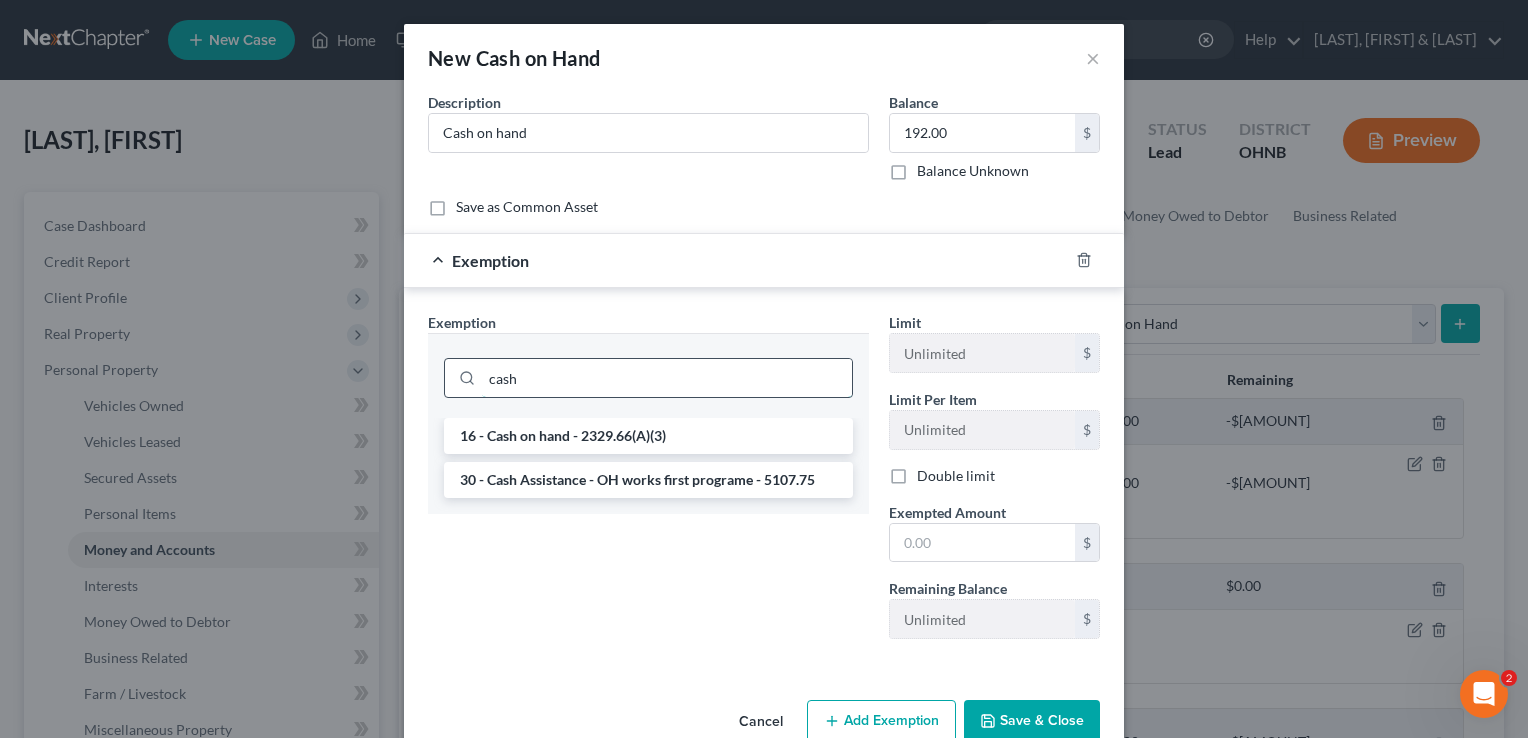 type on "cash" 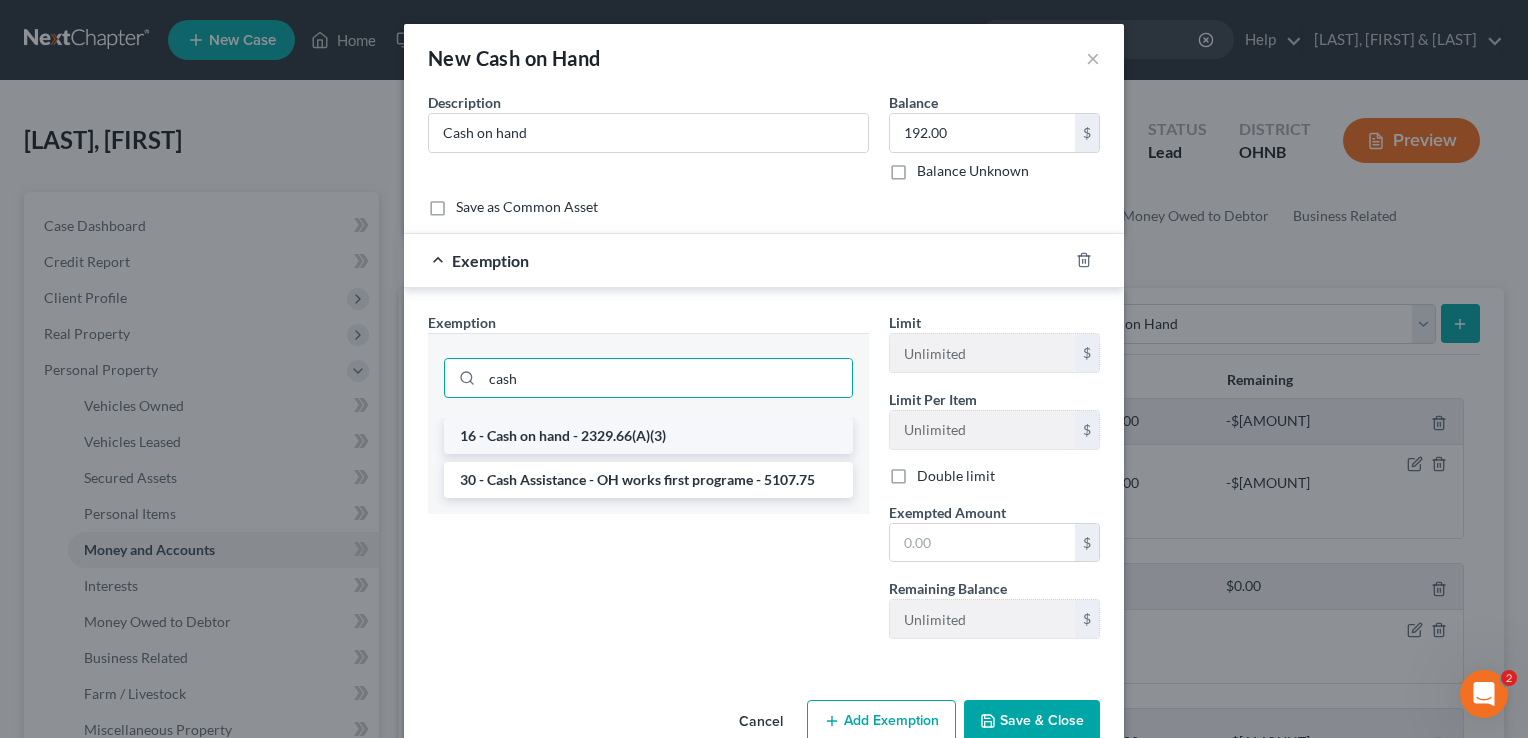 click on "16 - Cash on hand - 2329.66(A)(3)" at bounding box center [648, 436] 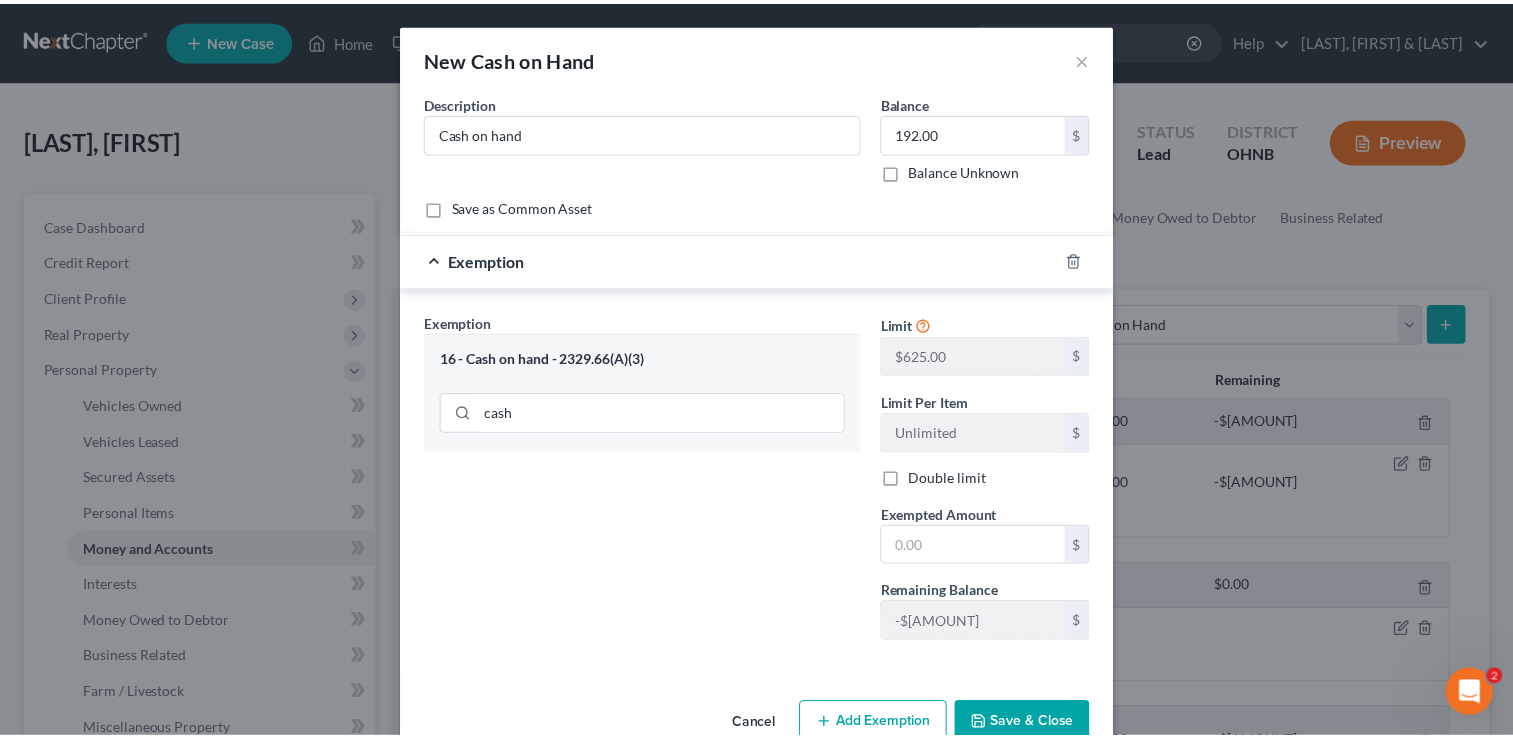 scroll, scrollTop: 44, scrollLeft: 0, axis: vertical 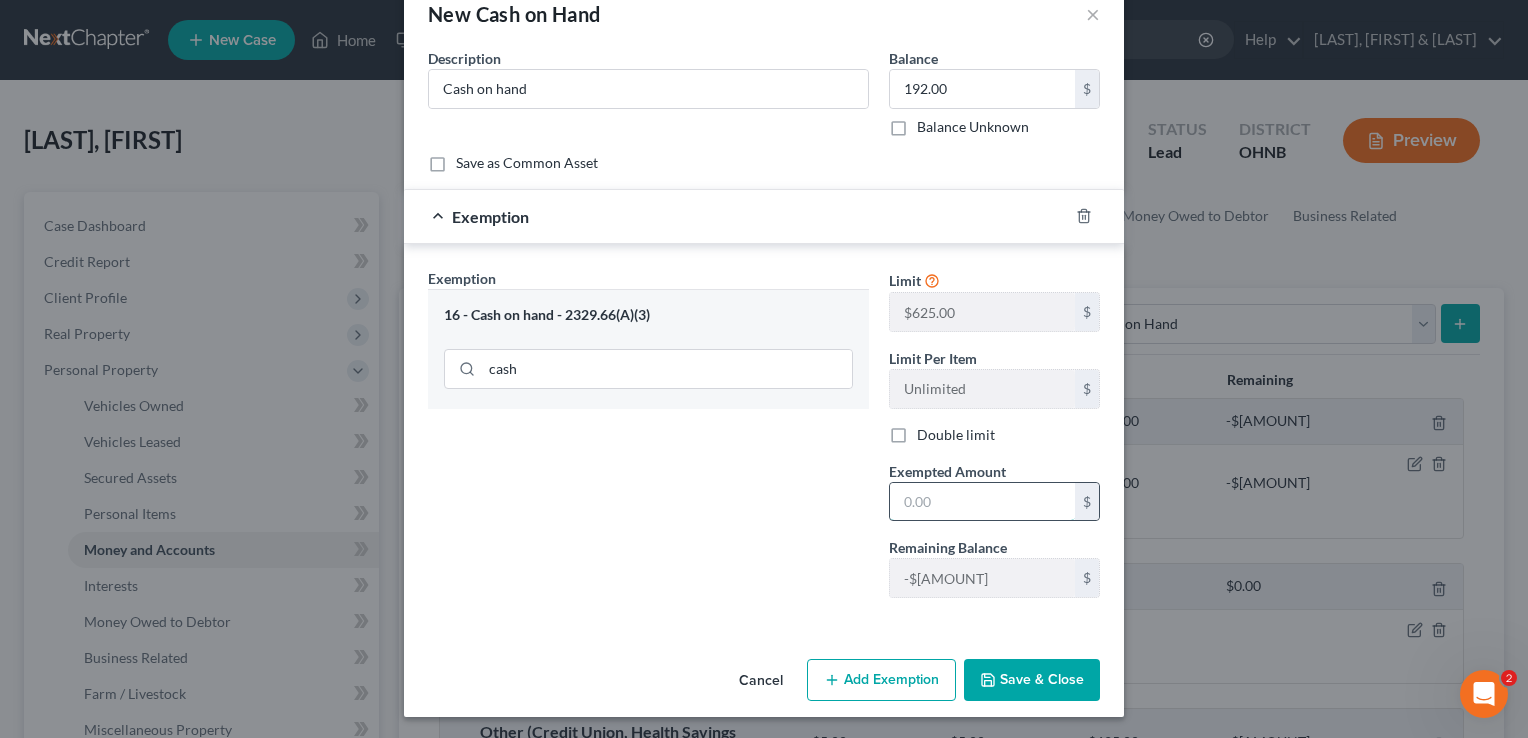 click at bounding box center (982, 502) 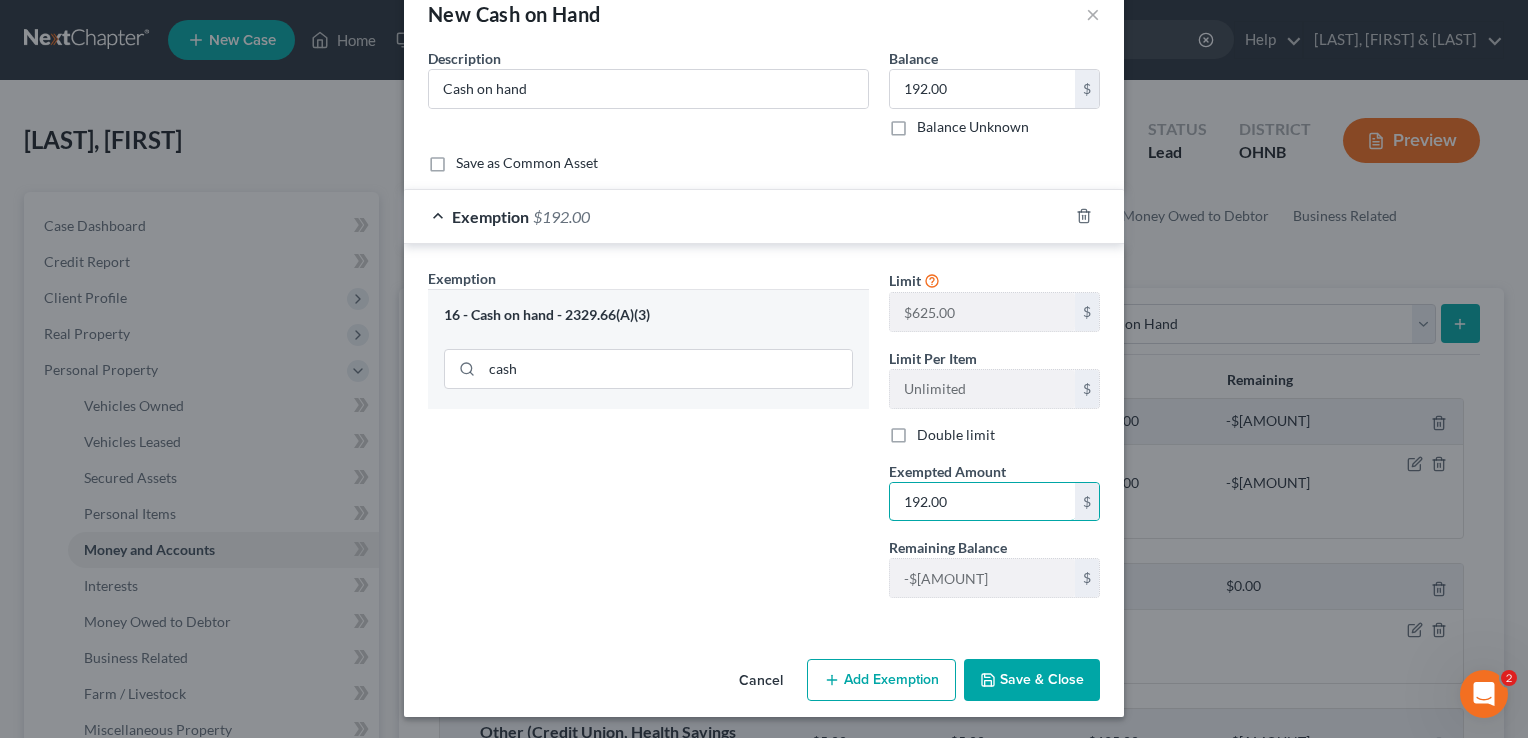 type on "192.00" 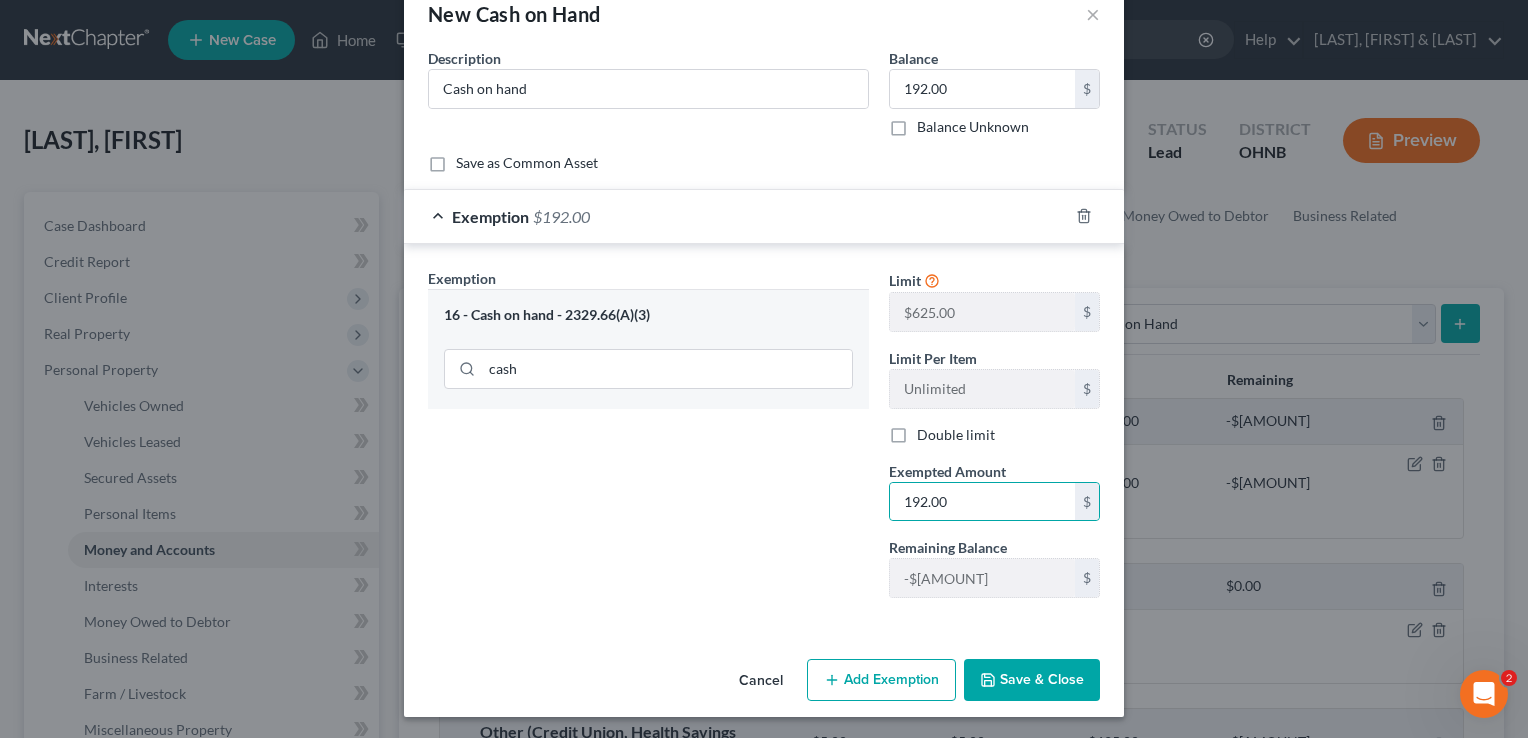 click on "Save & Close" at bounding box center (1032, 680) 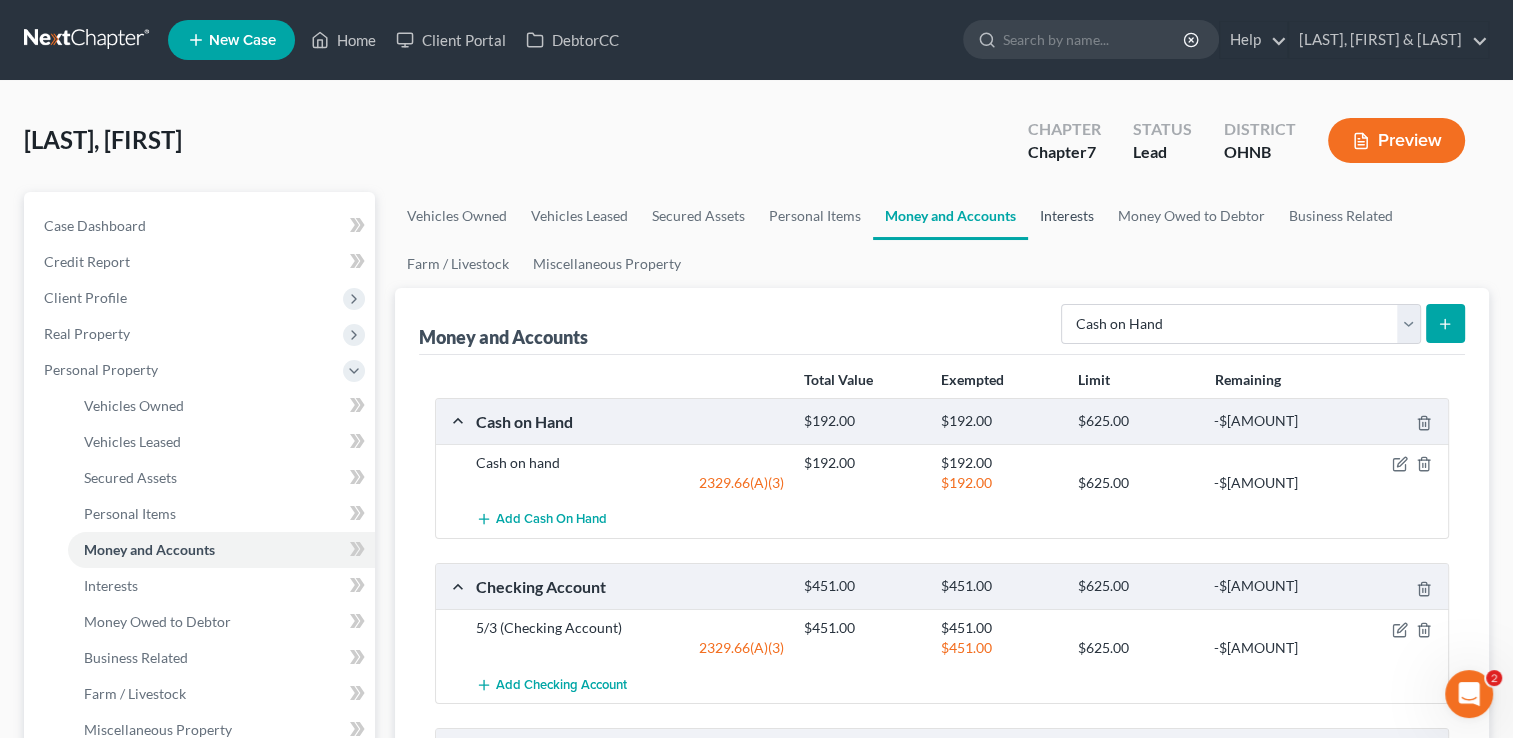 click on "Interests" at bounding box center (1067, 216) 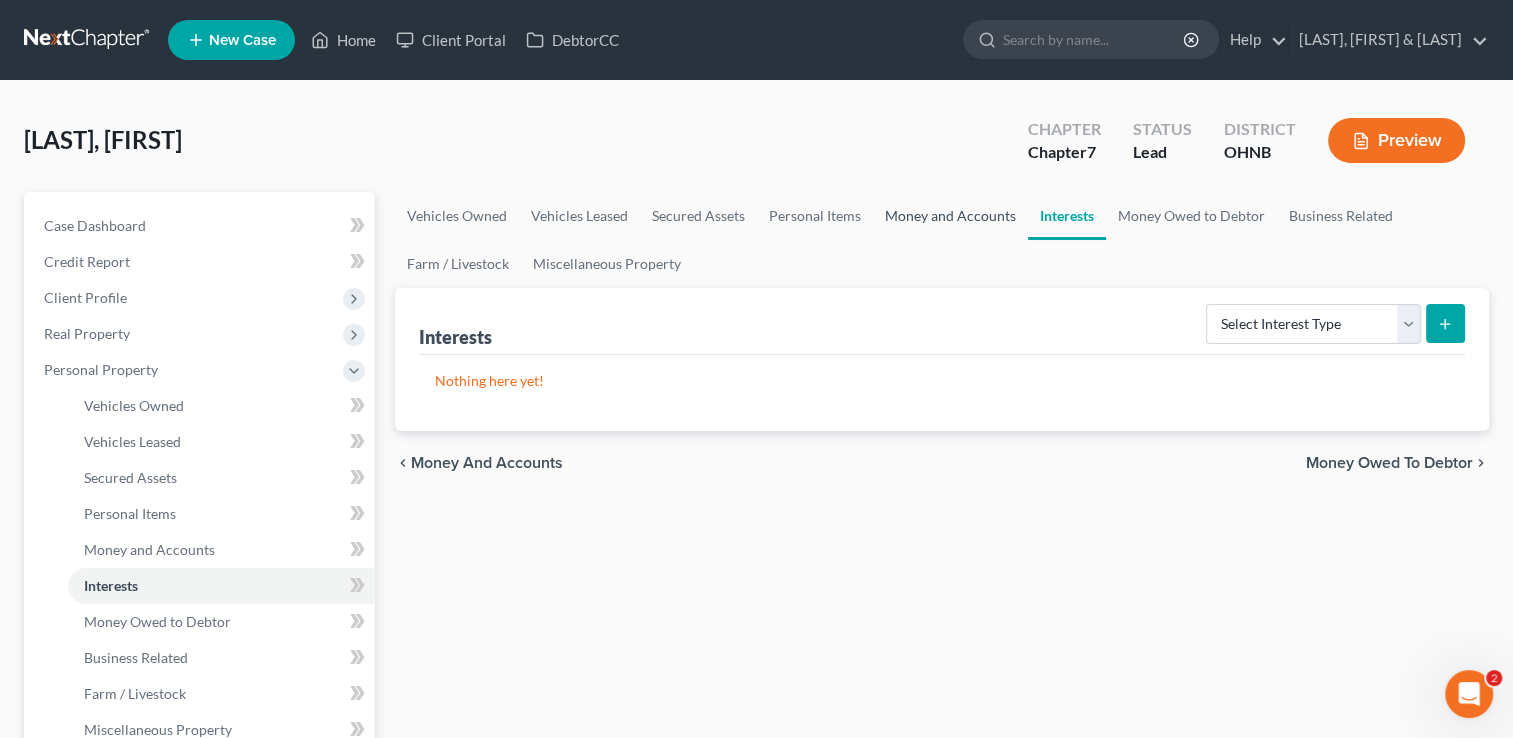 click on "Money and Accounts" at bounding box center [950, 216] 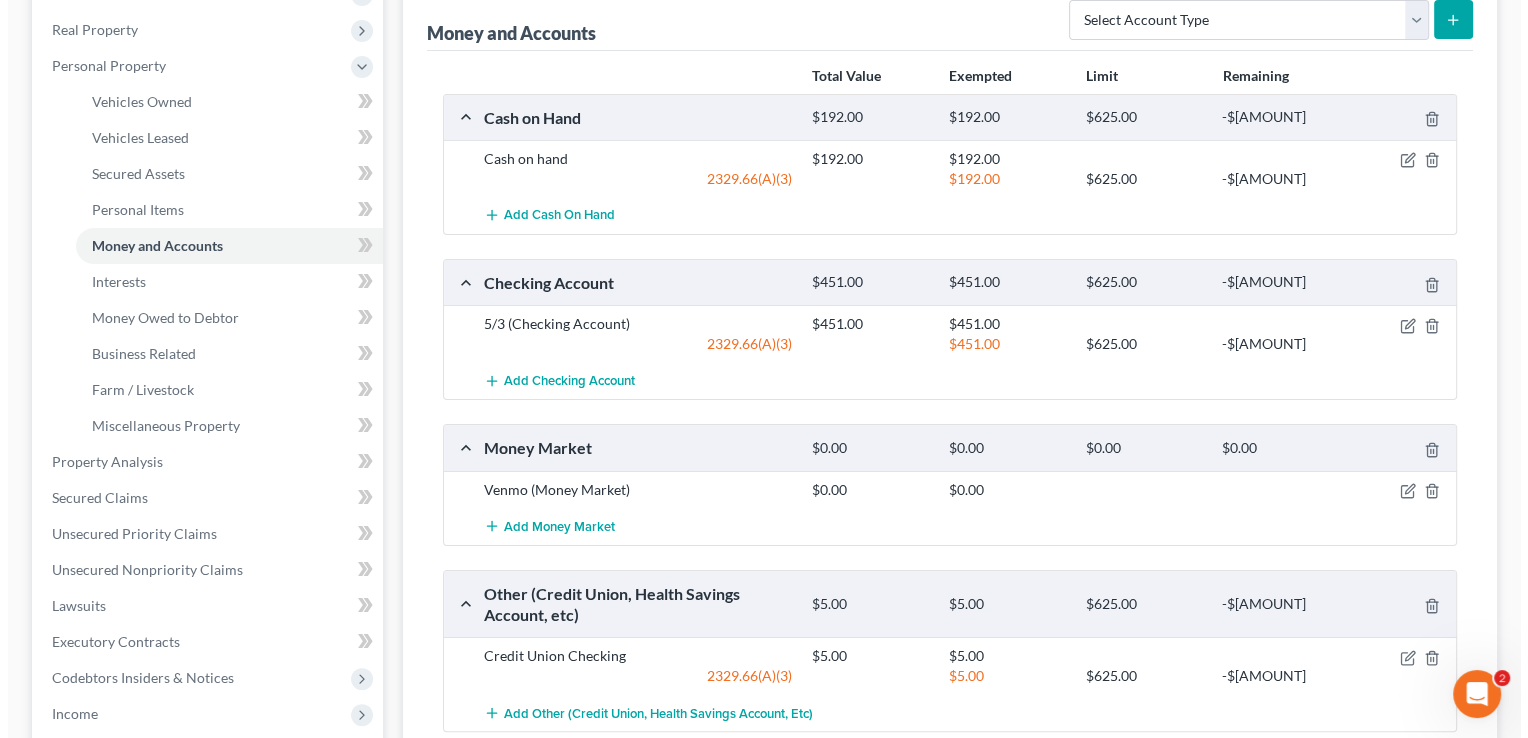 scroll, scrollTop: 300, scrollLeft: 0, axis: vertical 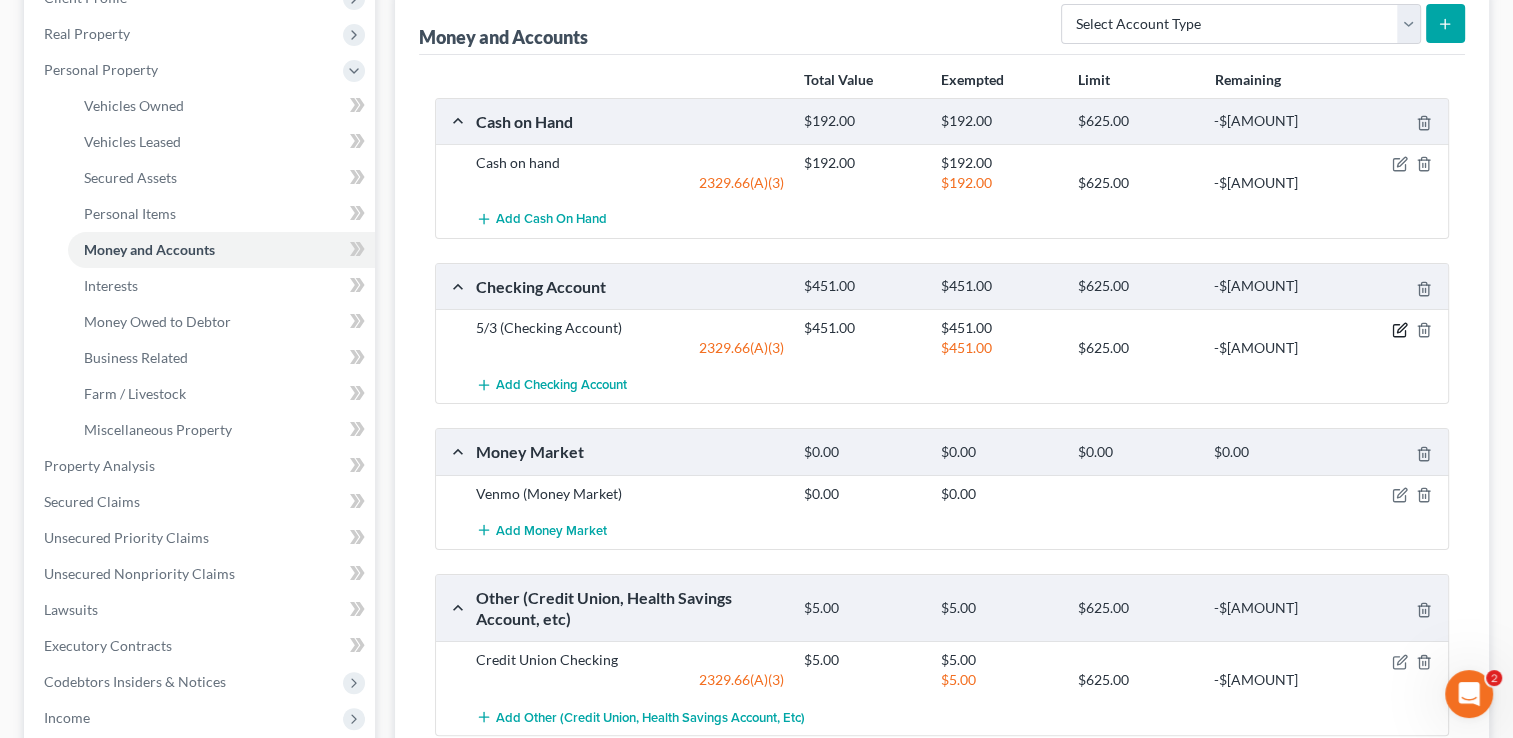 click 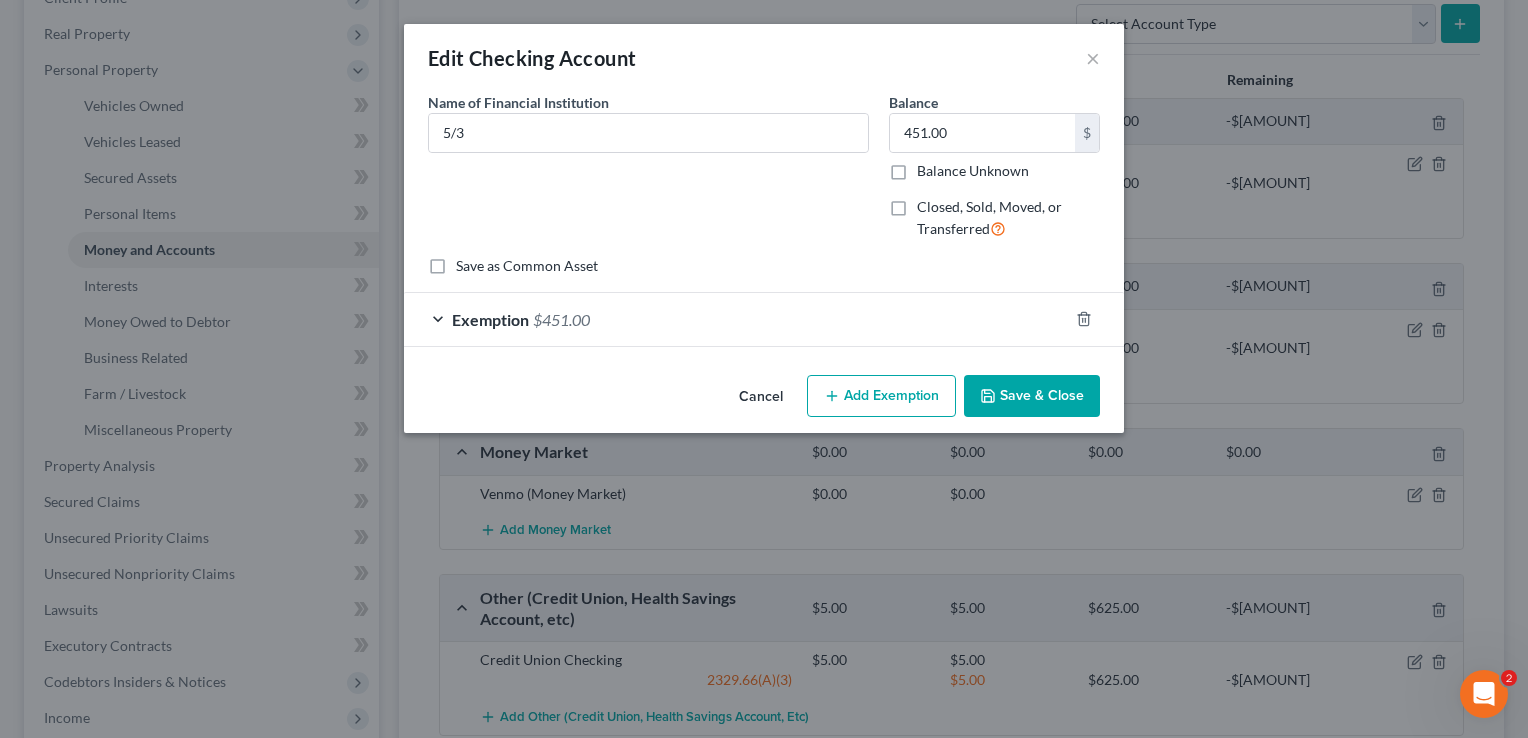 click on "Closed, Sold, Moved, or Transferred" at bounding box center (1008, 218) 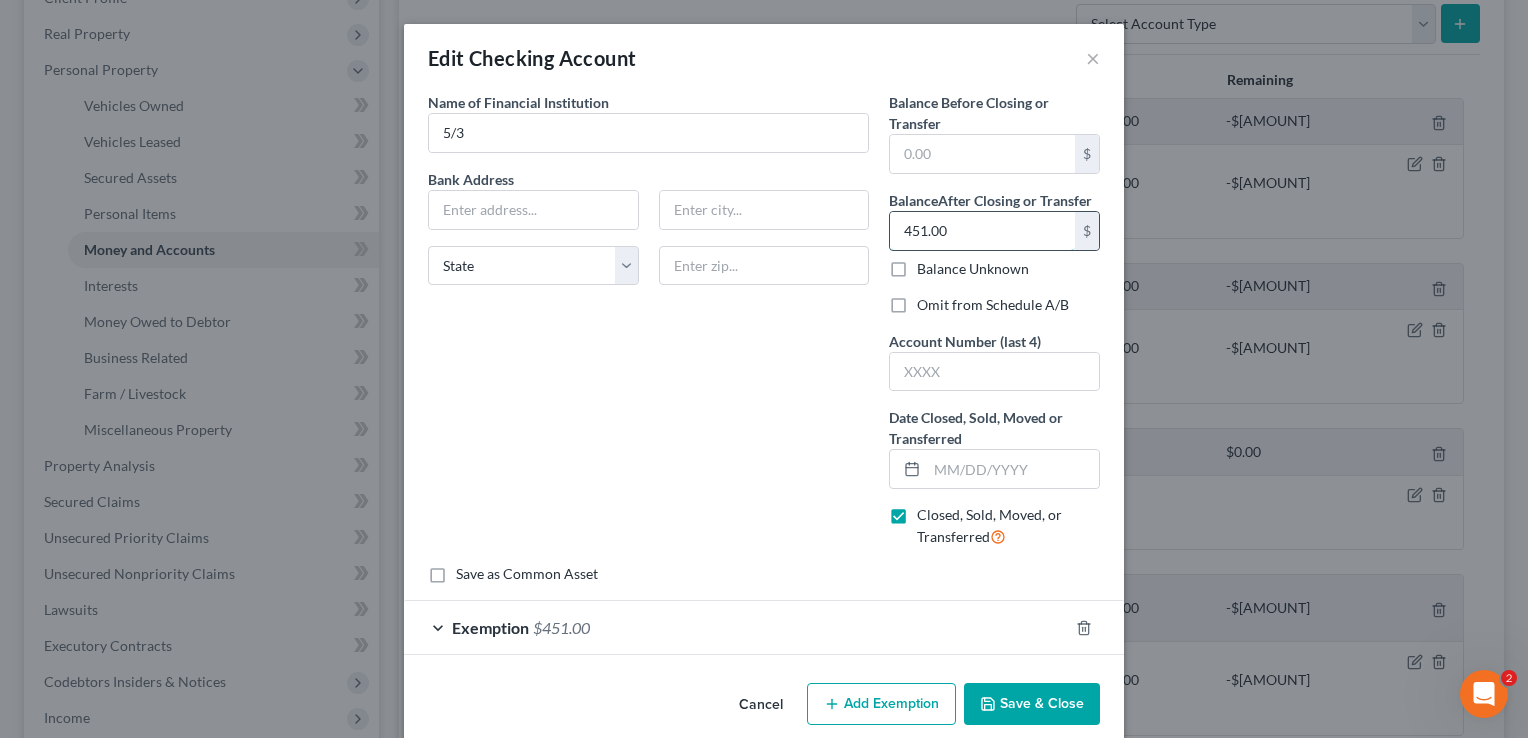 click on "451.00" at bounding box center [982, 231] 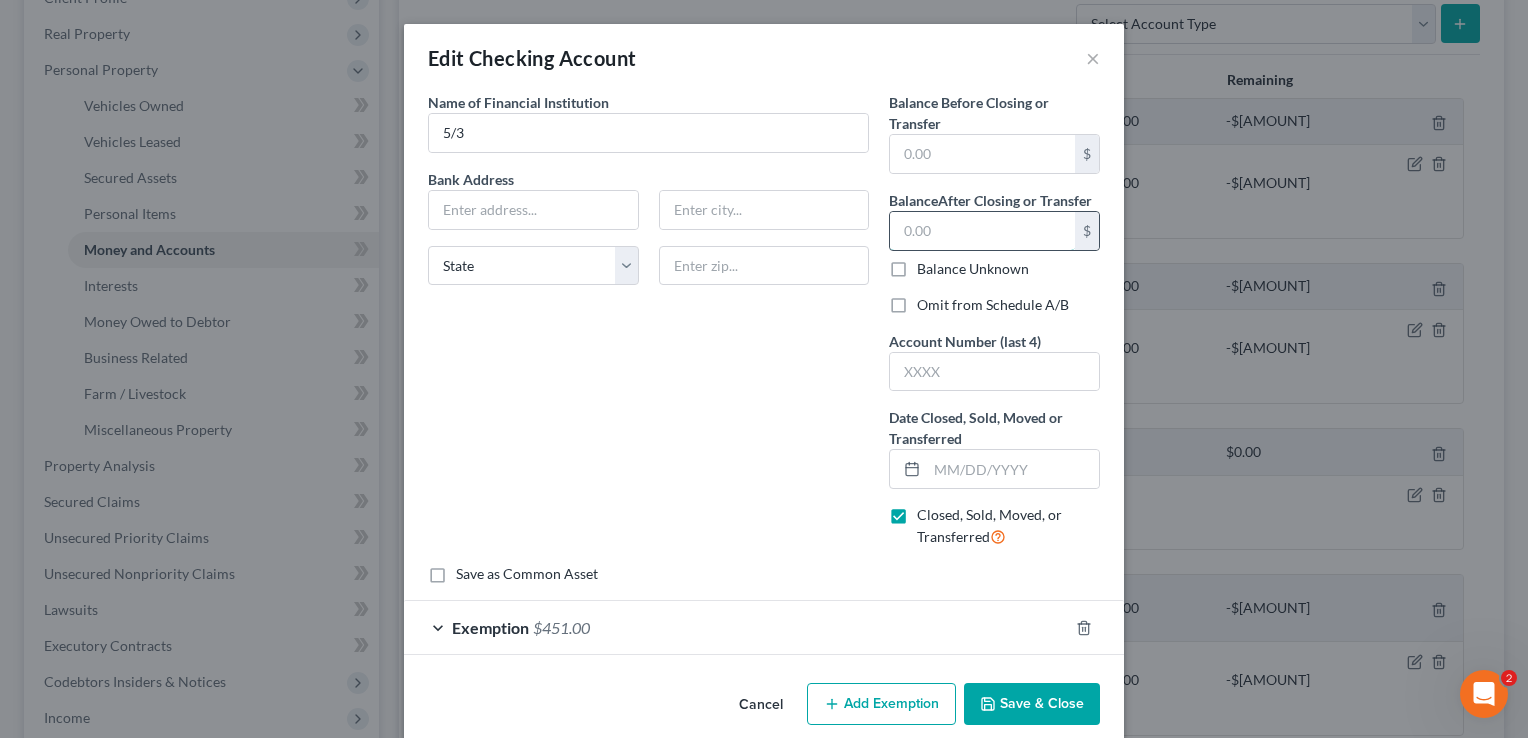 type 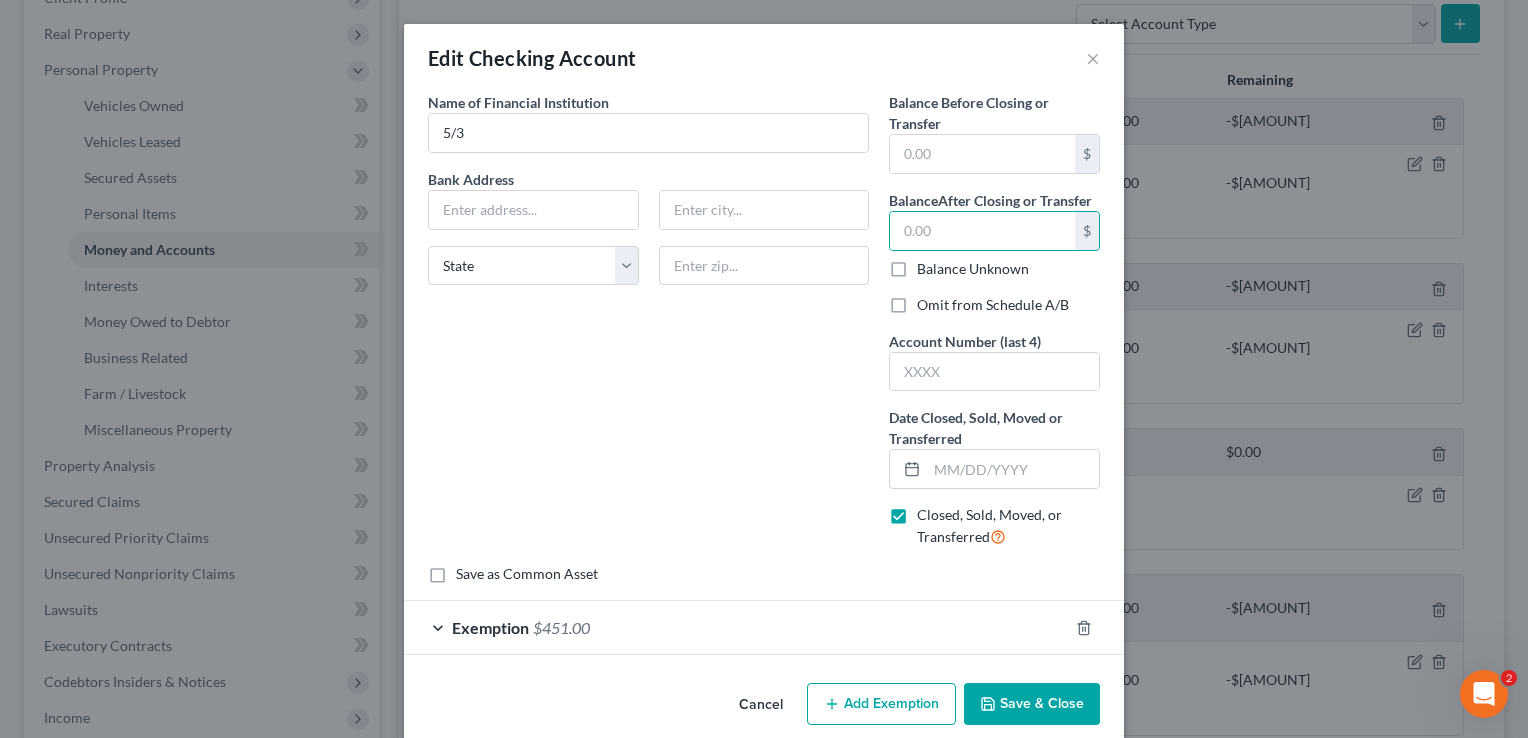 click on "Name of Financial Institution
*
5/3 Bank Address State AL AK AR AZ CA CO CT DE DC FL GA GU HI ID IL IN IA KS KY LA ME MD MA MI MN MS MO MT NC ND NE NV NH NJ NM NY OH OK OR PA PR RI SC SD TN TX UT VI VA VT WA WV WI WY" at bounding box center (648, 328) 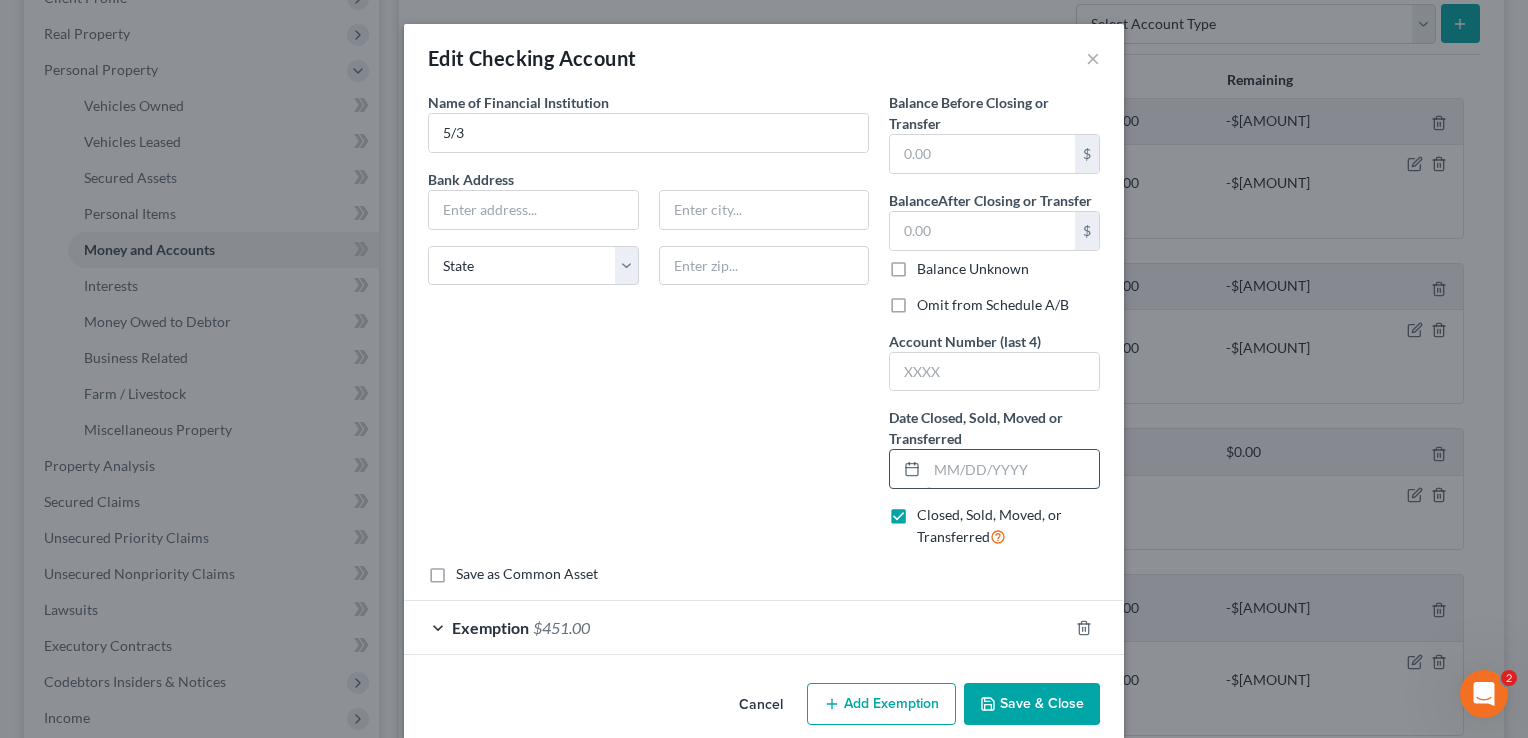 click at bounding box center (1013, 469) 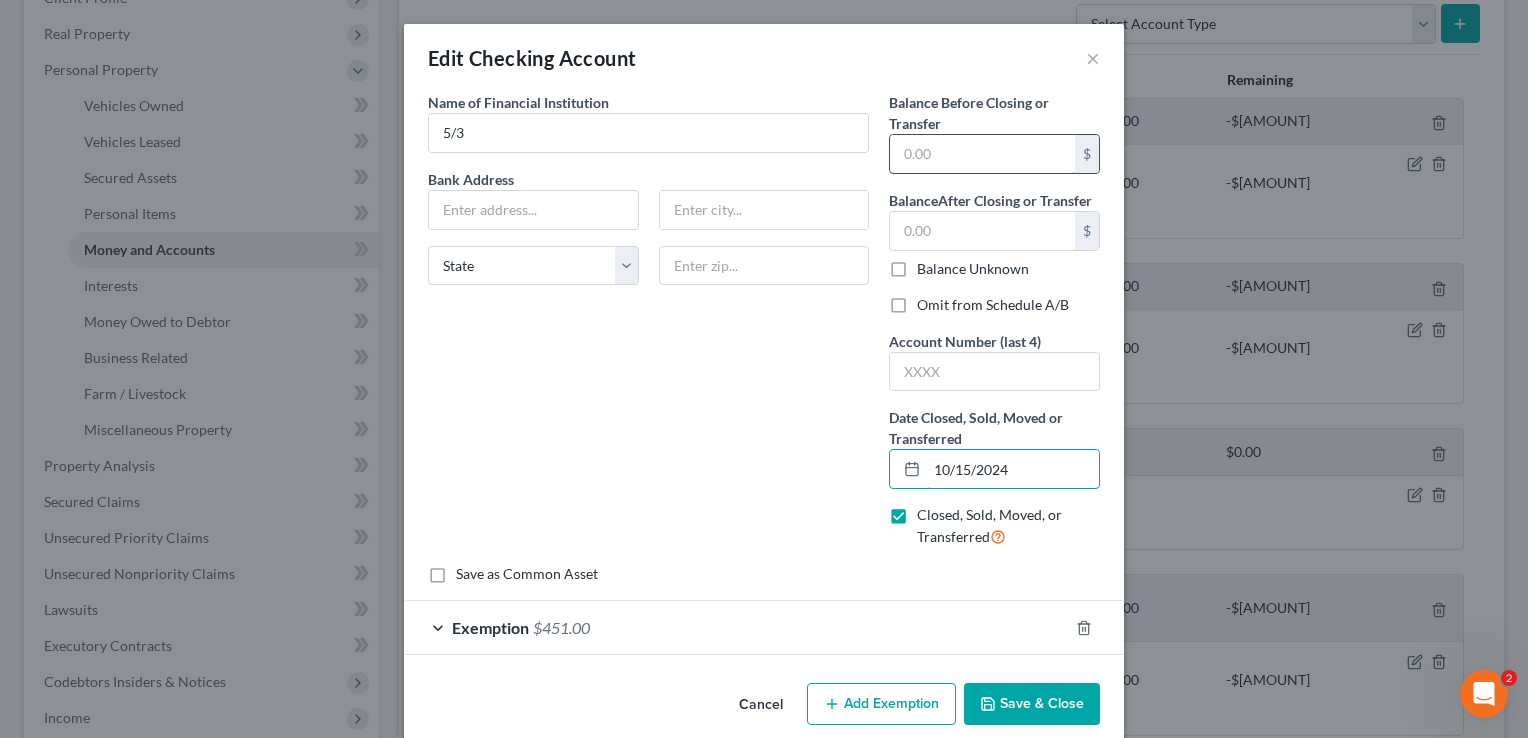 type on "10/15/2024" 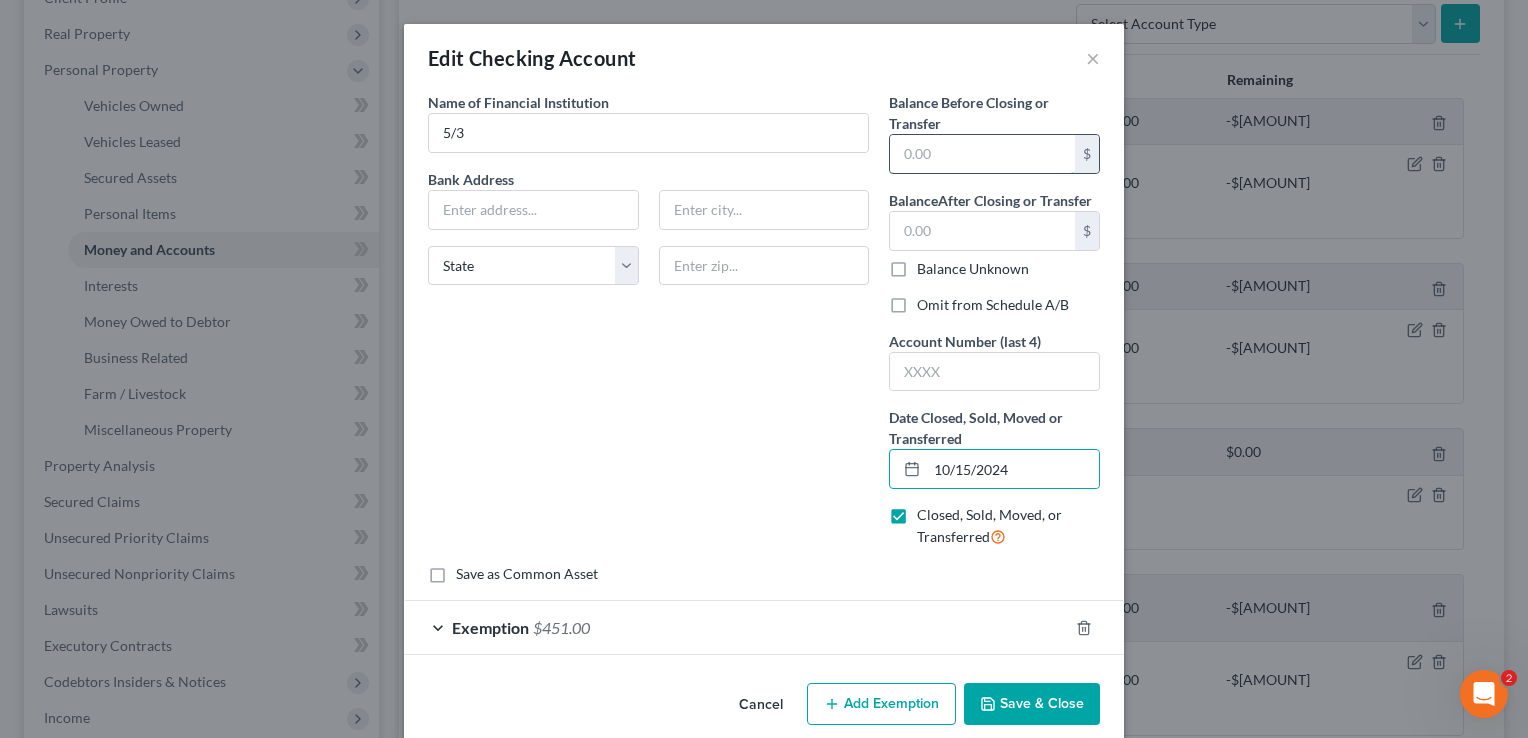click at bounding box center [982, 154] 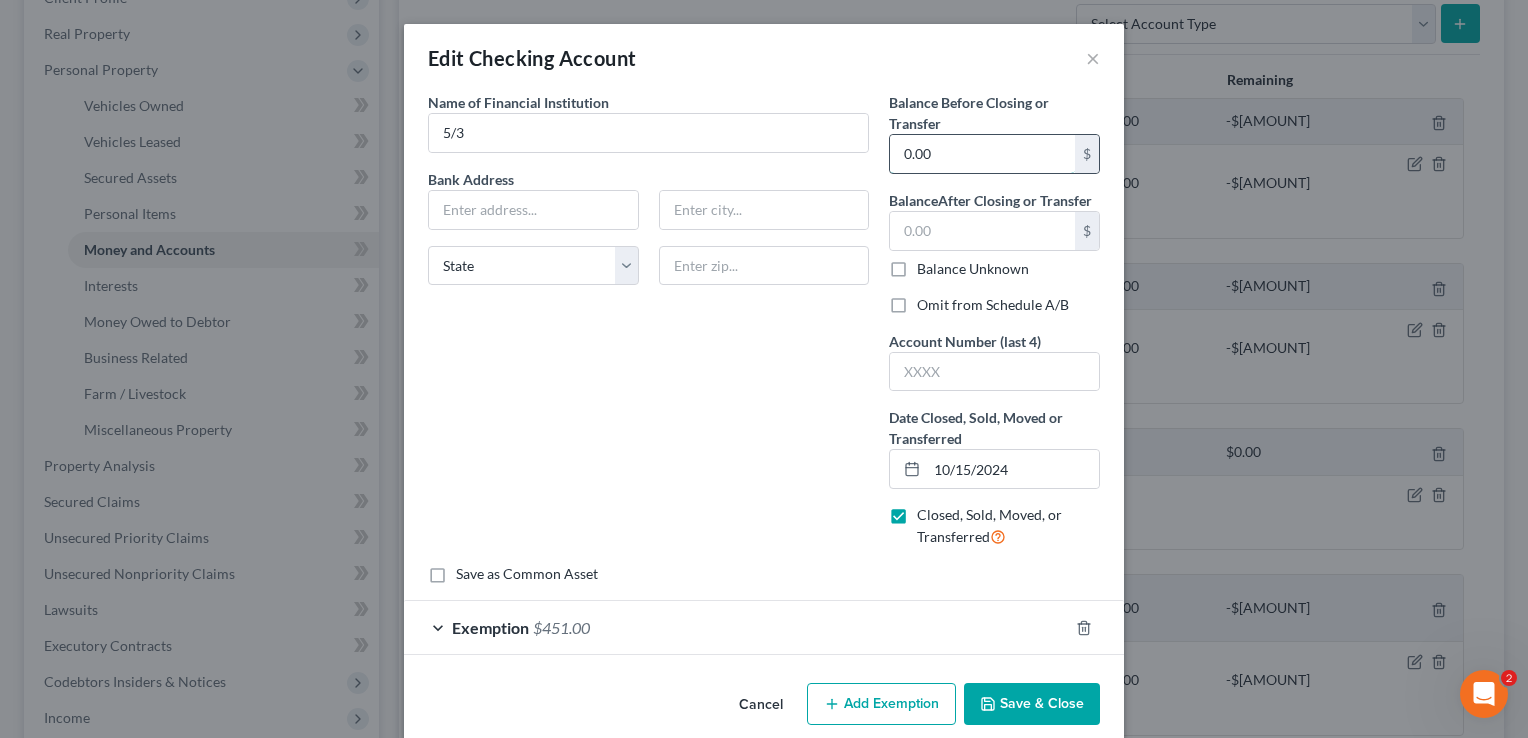 scroll, scrollTop: 24, scrollLeft: 0, axis: vertical 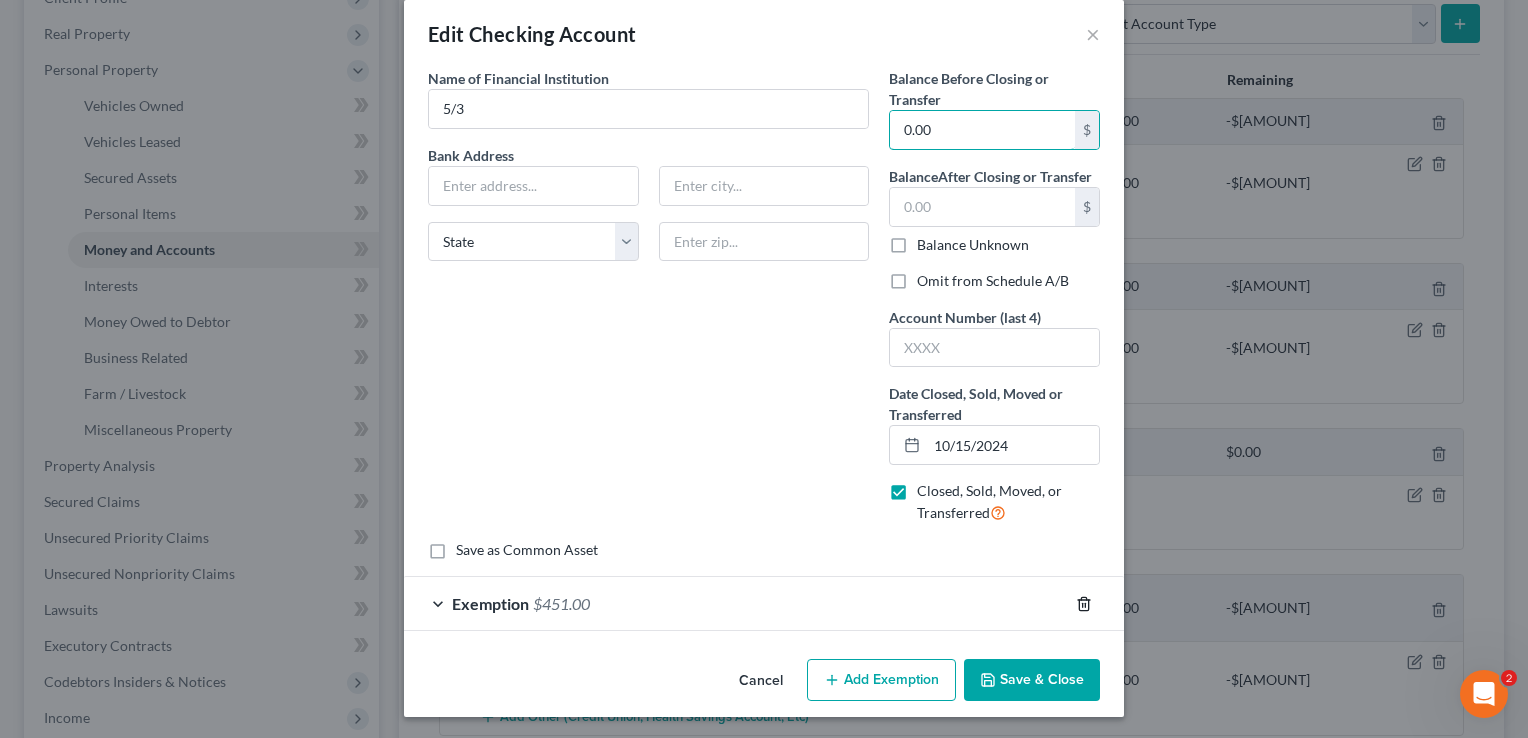 type on "0.00" 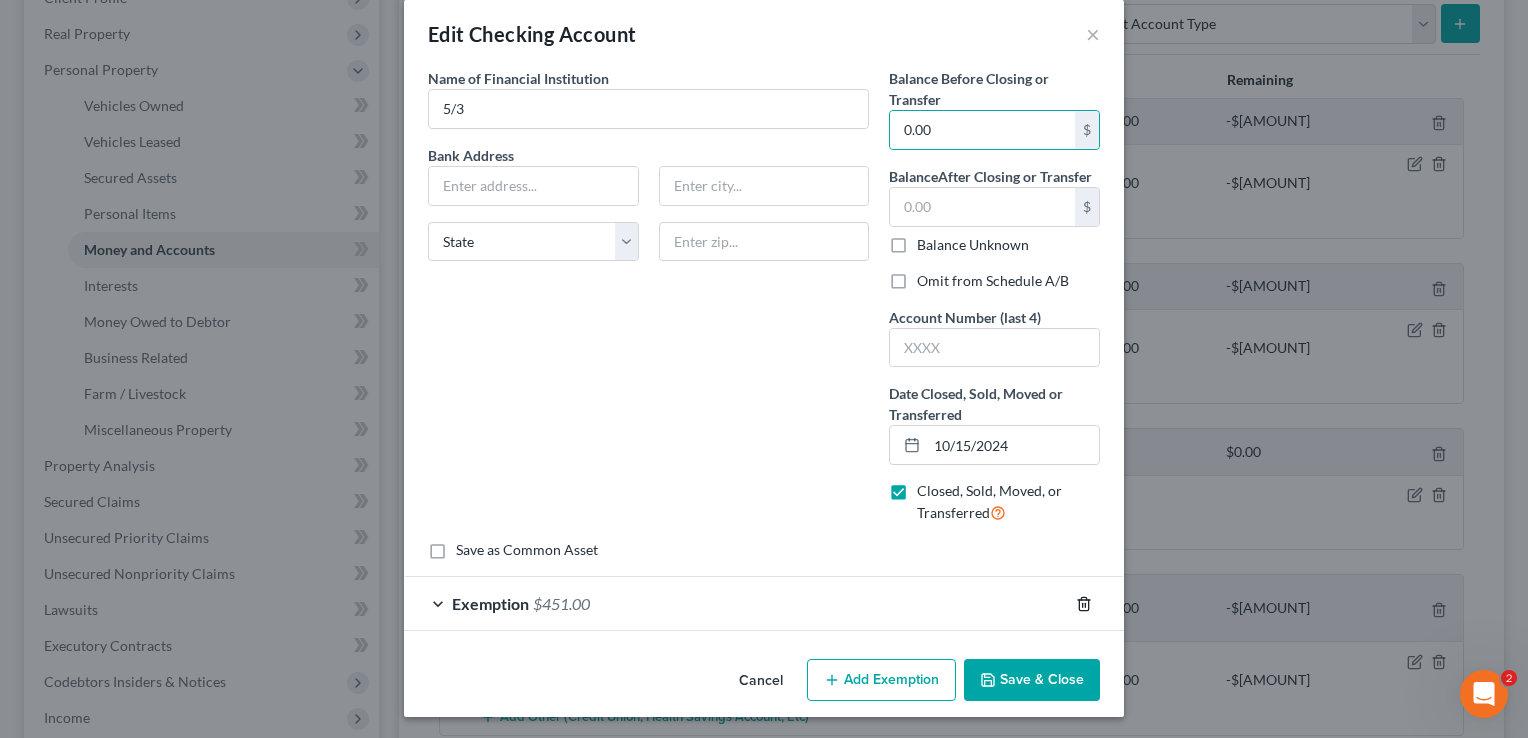 click 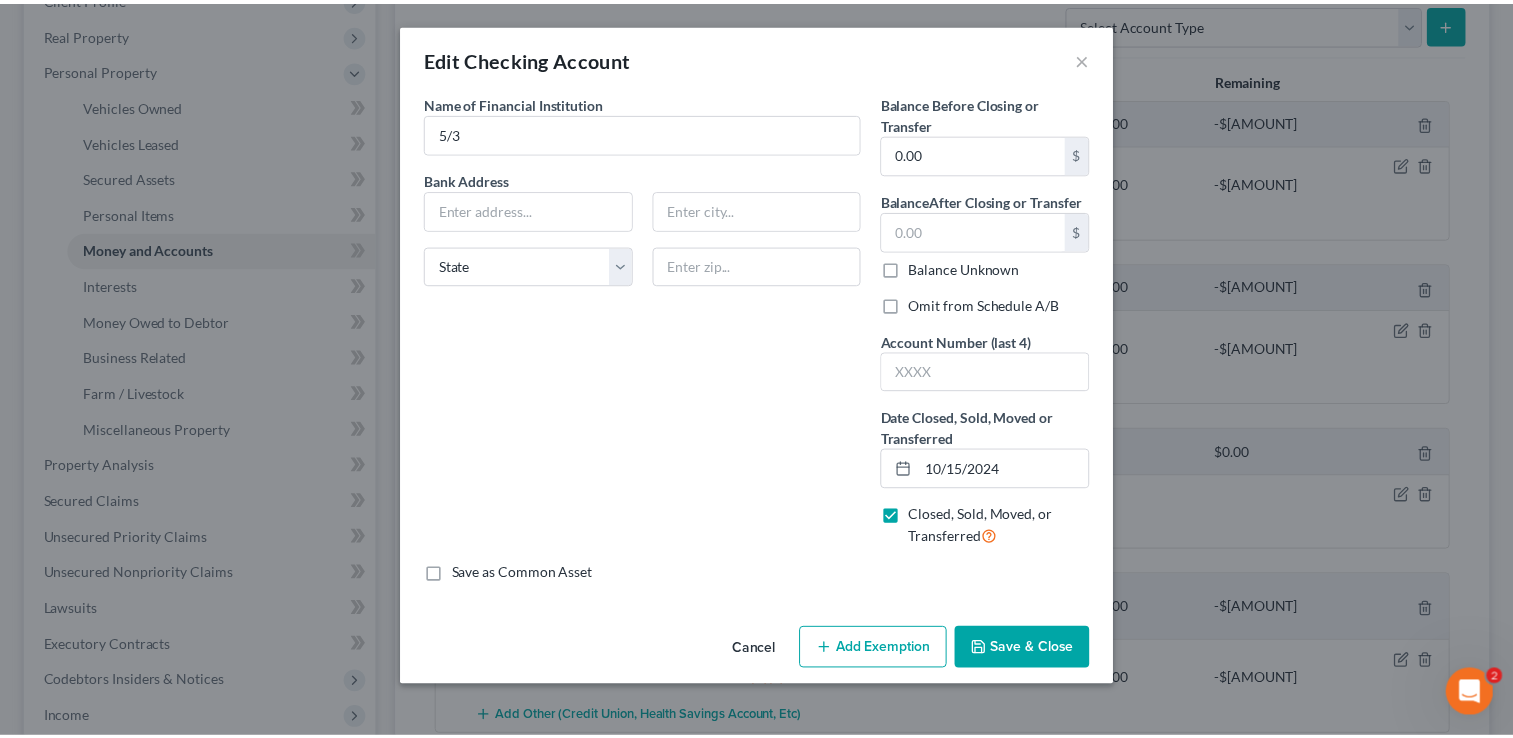 scroll, scrollTop: 0, scrollLeft: 0, axis: both 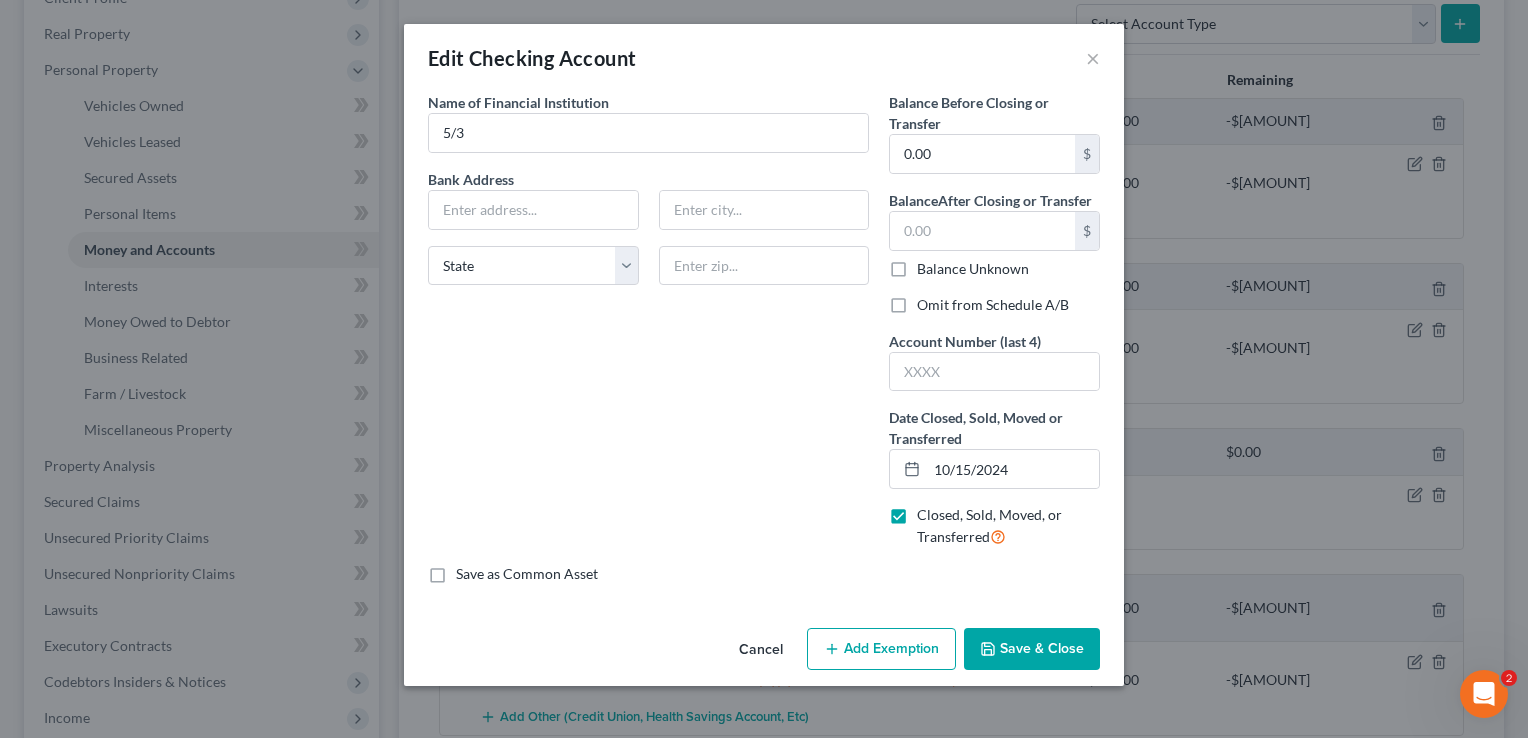 click on "Save & Close" at bounding box center (1032, 649) 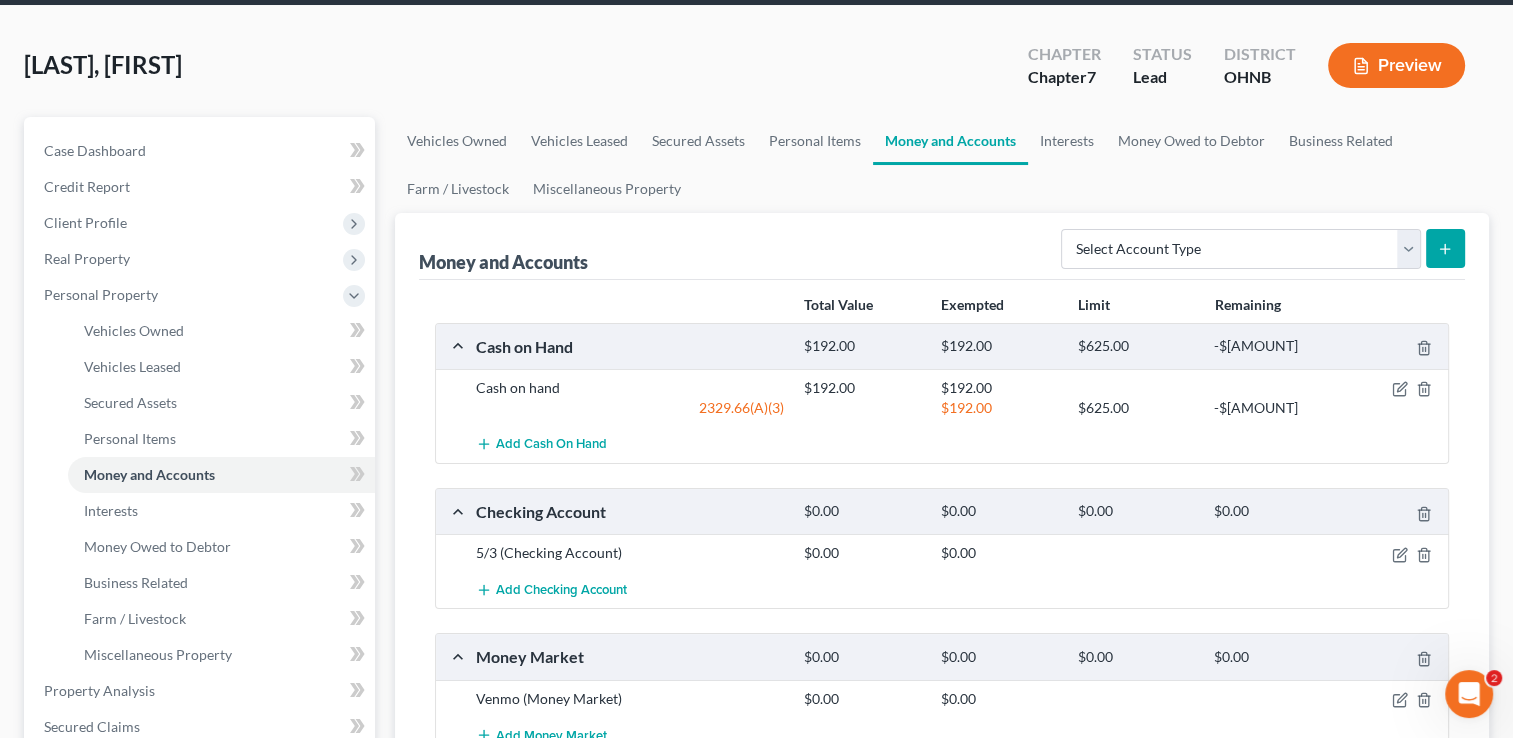 scroll, scrollTop: 0, scrollLeft: 0, axis: both 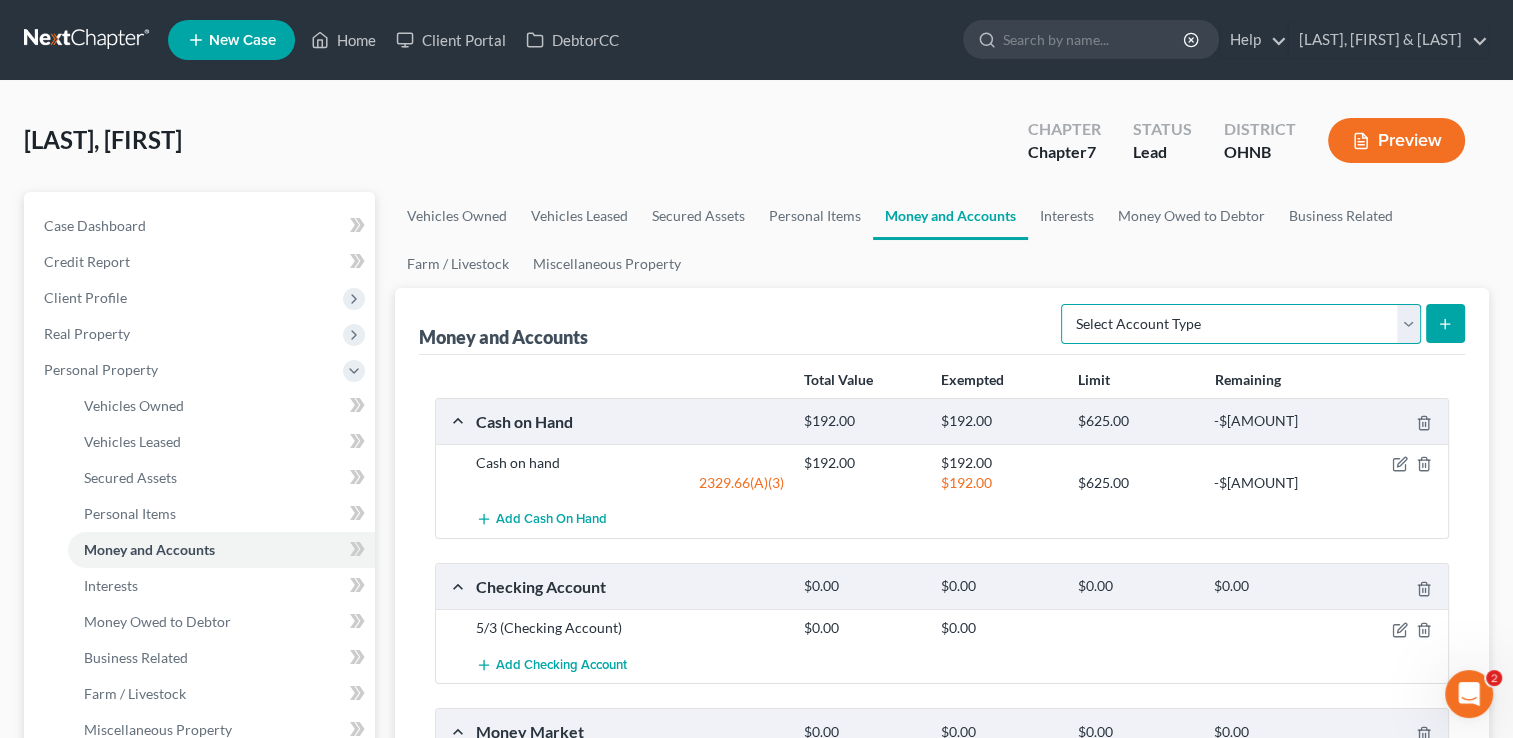 click on "Select Account Type Brokerage Cash on Hand Certificates of Deposit Checking Account Money Market Other (Credit Union, Health Savings Account, etc) Safe Deposit Box Savings Account Security Deposits or Prepayments" at bounding box center (1241, 324) 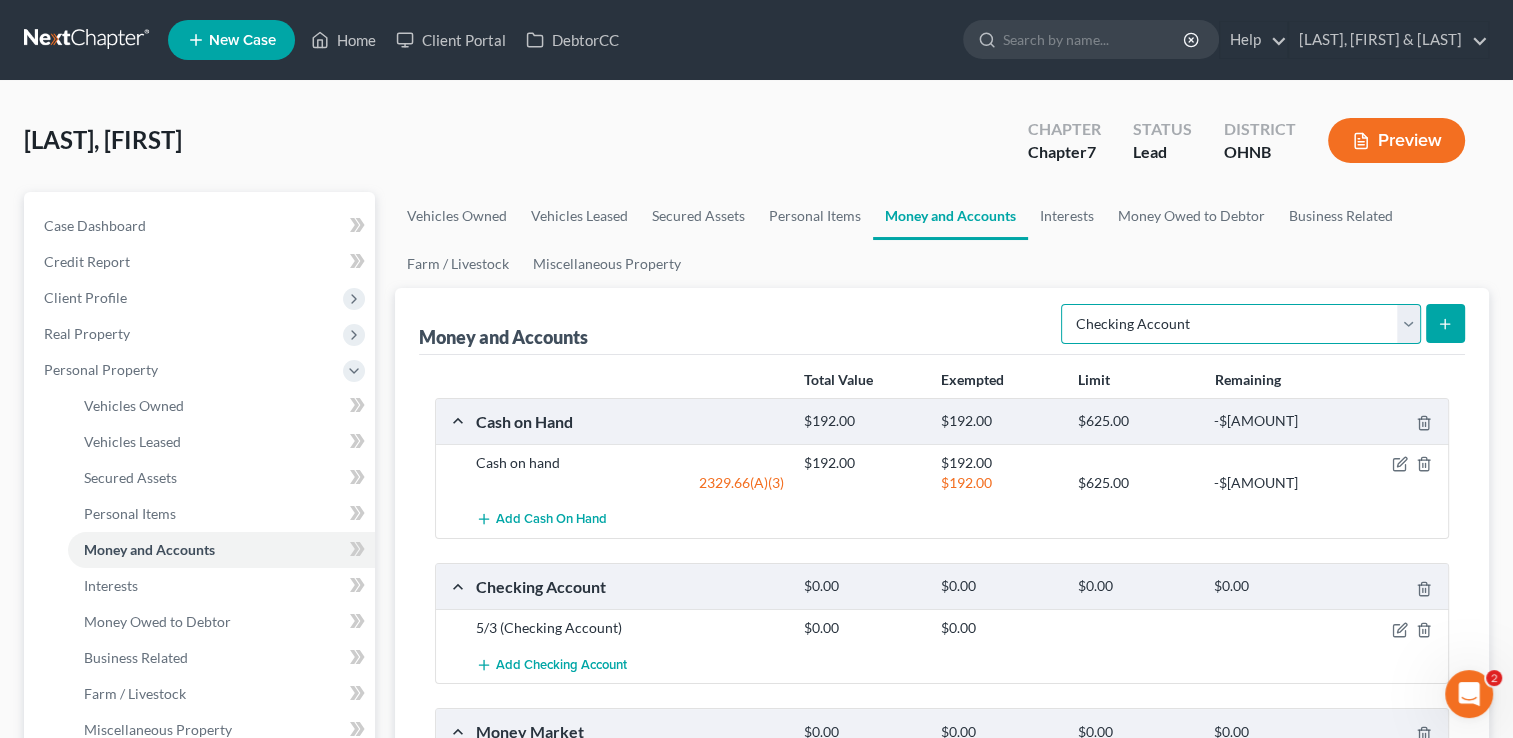click on "Select Account Type Brokerage Cash on Hand Certificates of Deposit Checking Account Money Market Other (Credit Union, Health Savings Account, etc) Safe Deposit Box Savings Account Security Deposits or Prepayments" at bounding box center [1241, 324] 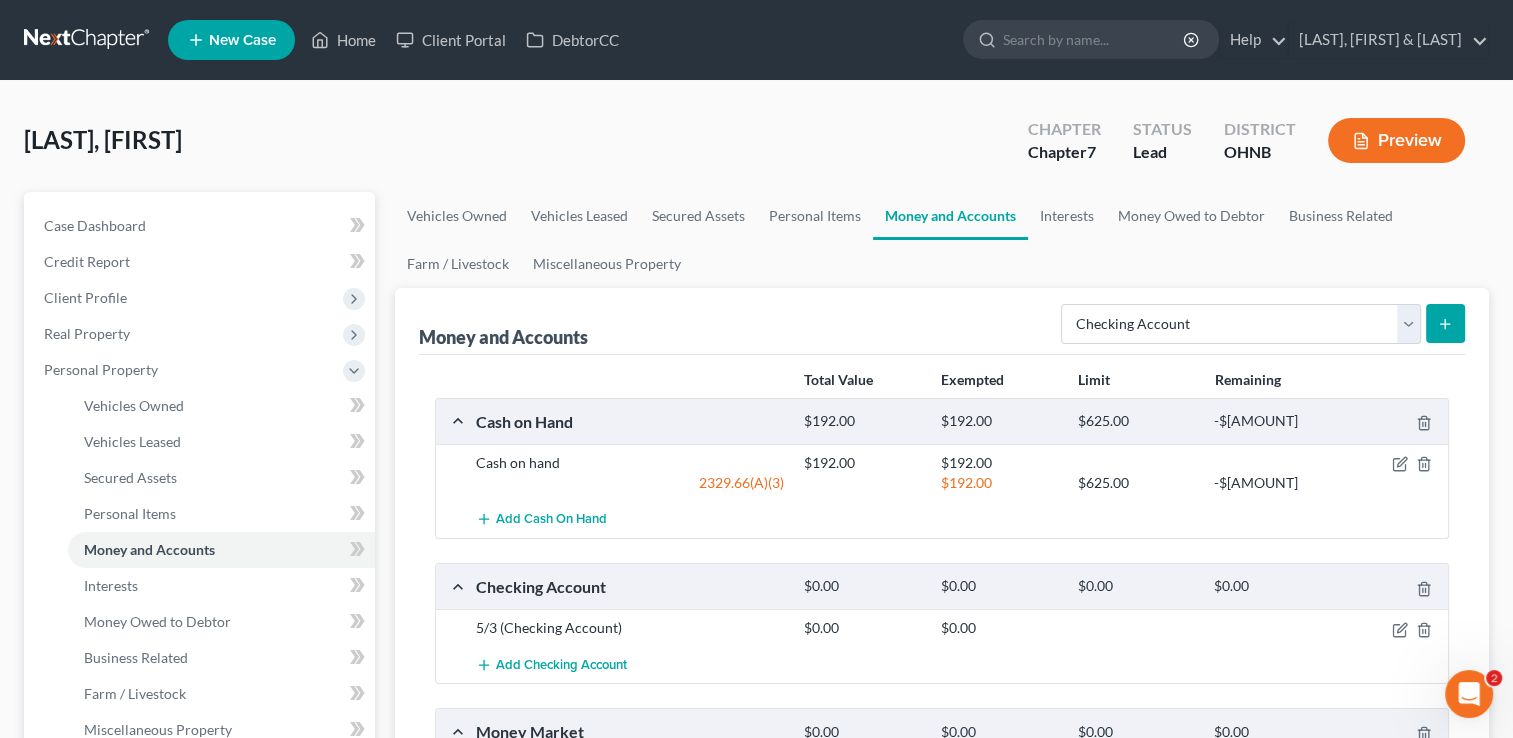 click 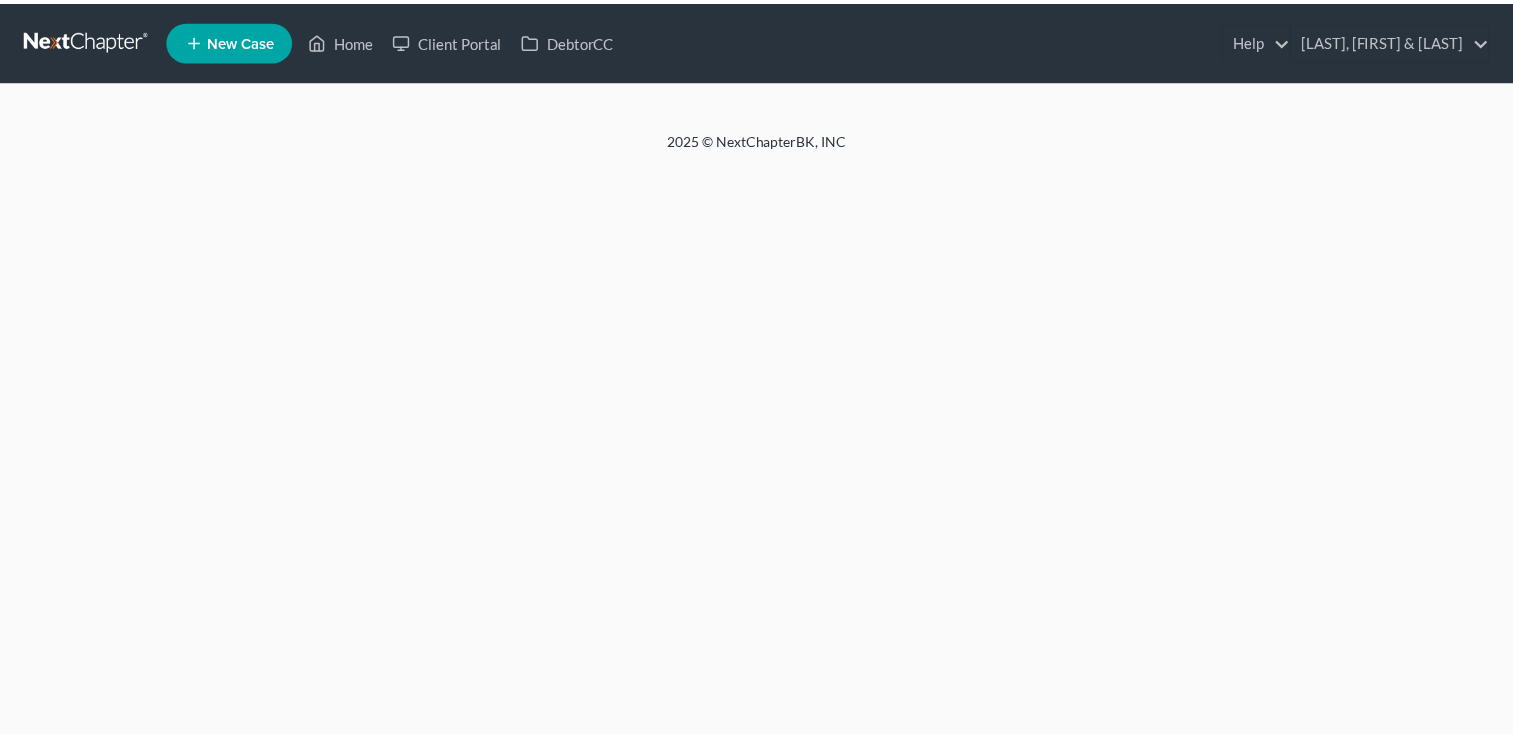 scroll, scrollTop: 0, scrollLeft: 0, axis: both 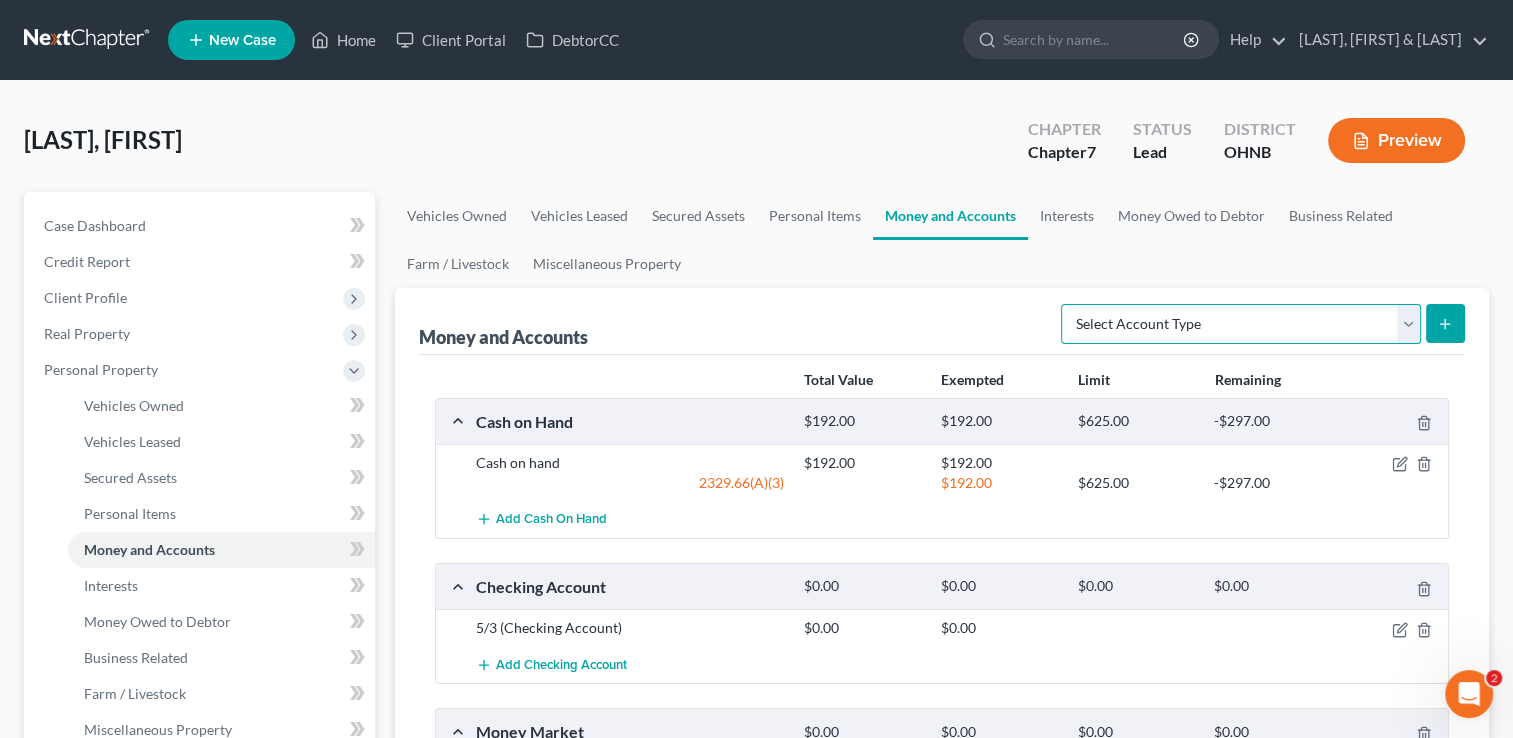 click on "Select Account Type Brokerage Cash on Hand Certificates of Deposit Checking Account Money Market Other (Credit Union, Health Savings Account, etc) Safe Deposit Box Savings Account Security Deposits or Prepayments" at bounding box center (1241, 324) 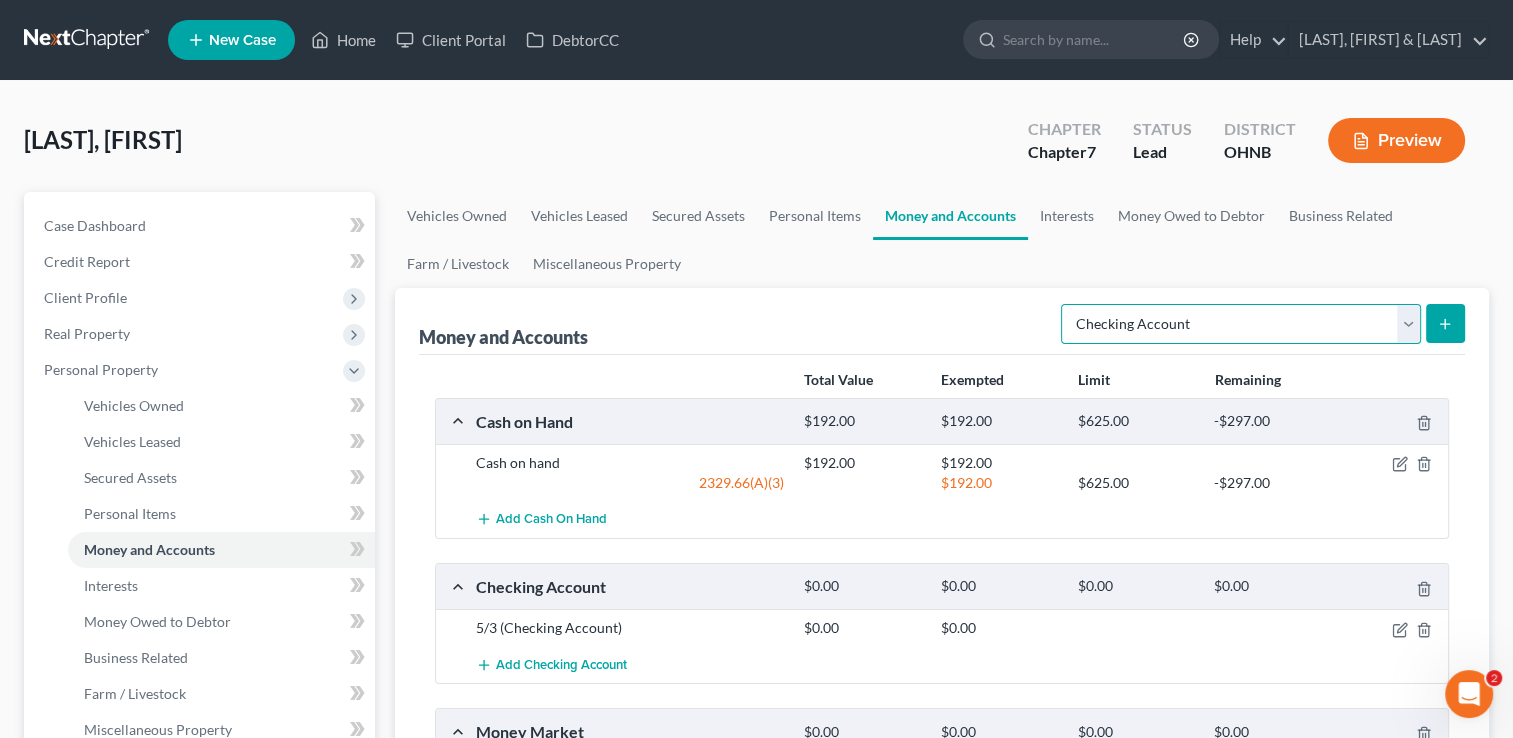 click on "Select Account Type Brokerage Cash on Hand Certificates of Deposit Checking Account Money Market Other (Credit Union, Health Savings Account, etc) Safe Deposit Box Savings Account Security Deposits or Prepayments" at bounding box center (1241, 324) 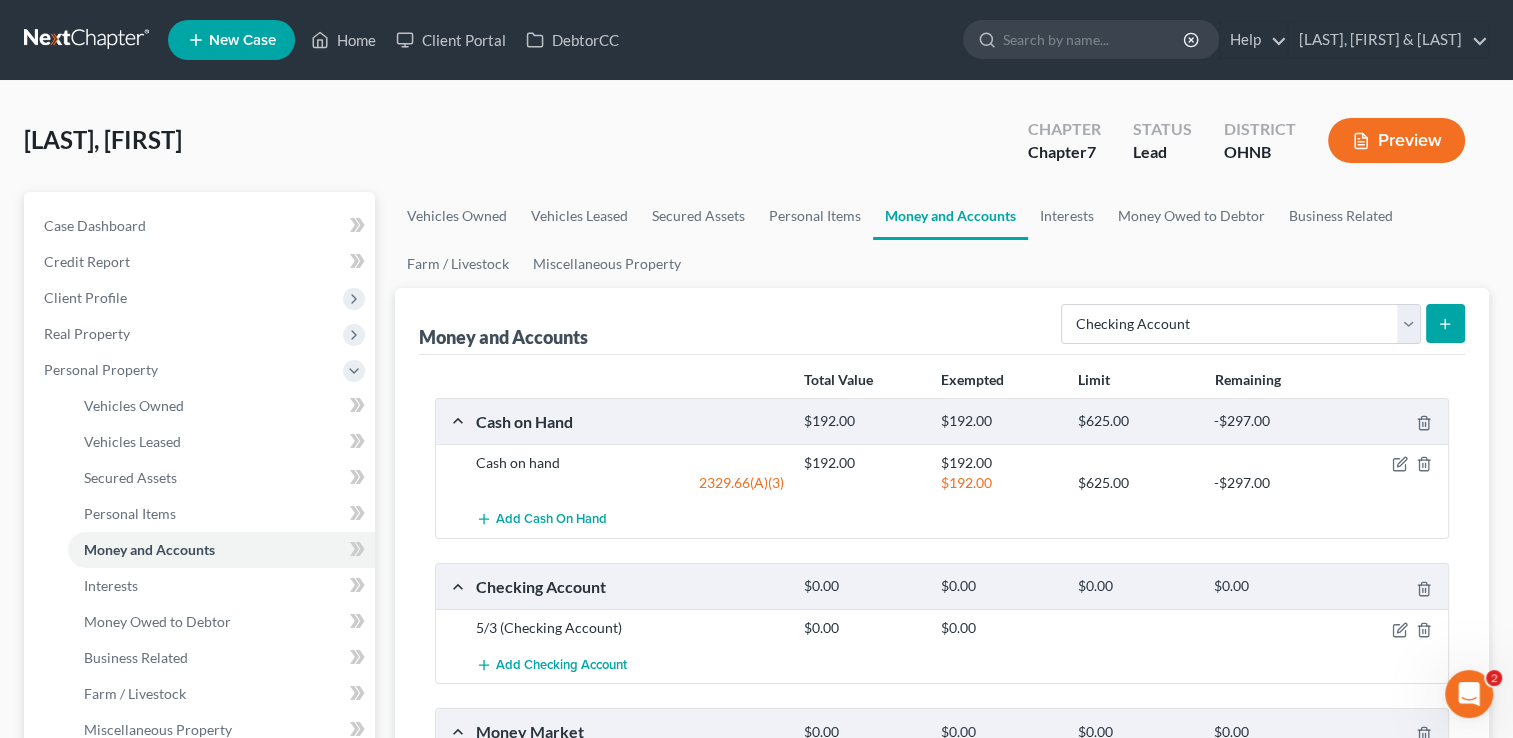 click 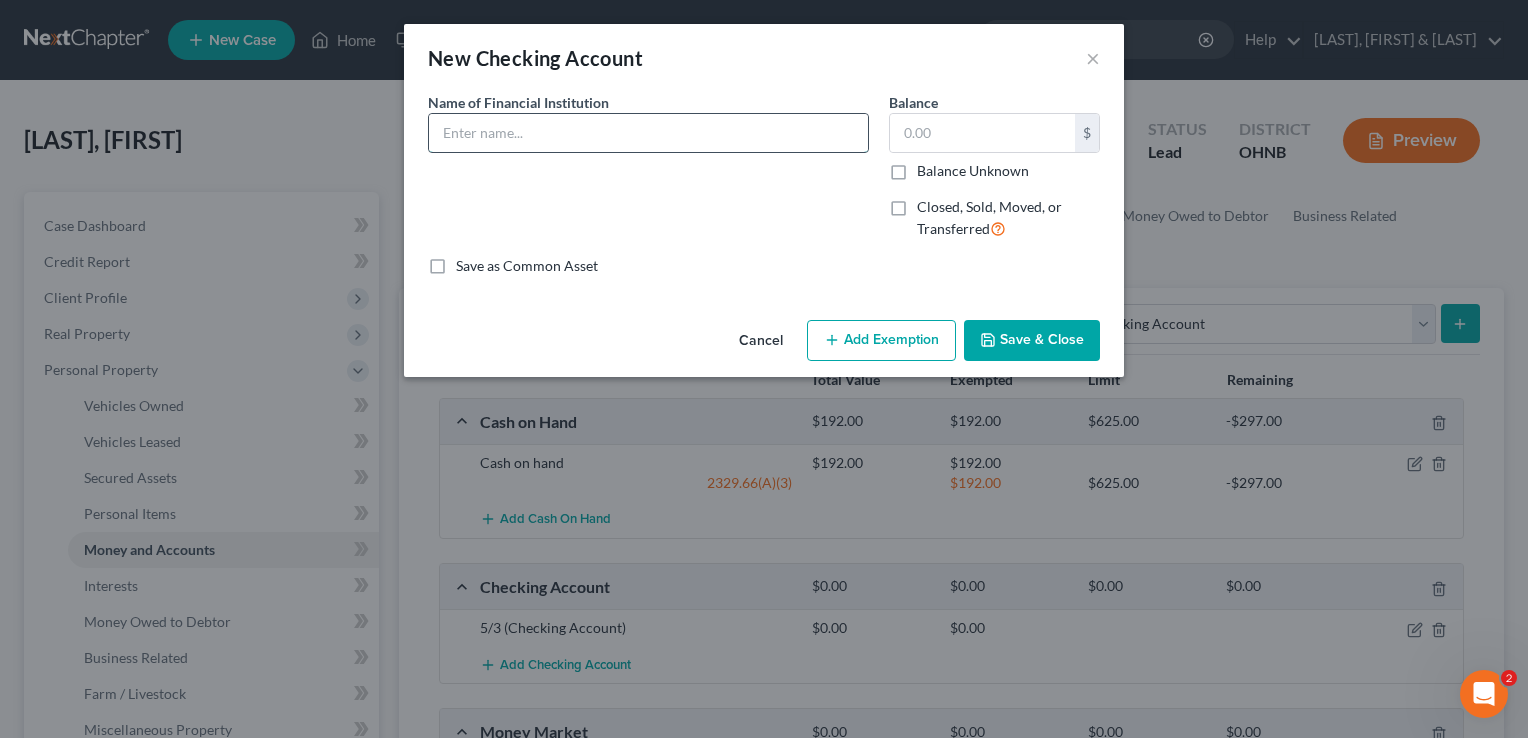 click at bounding box center [648, 133] 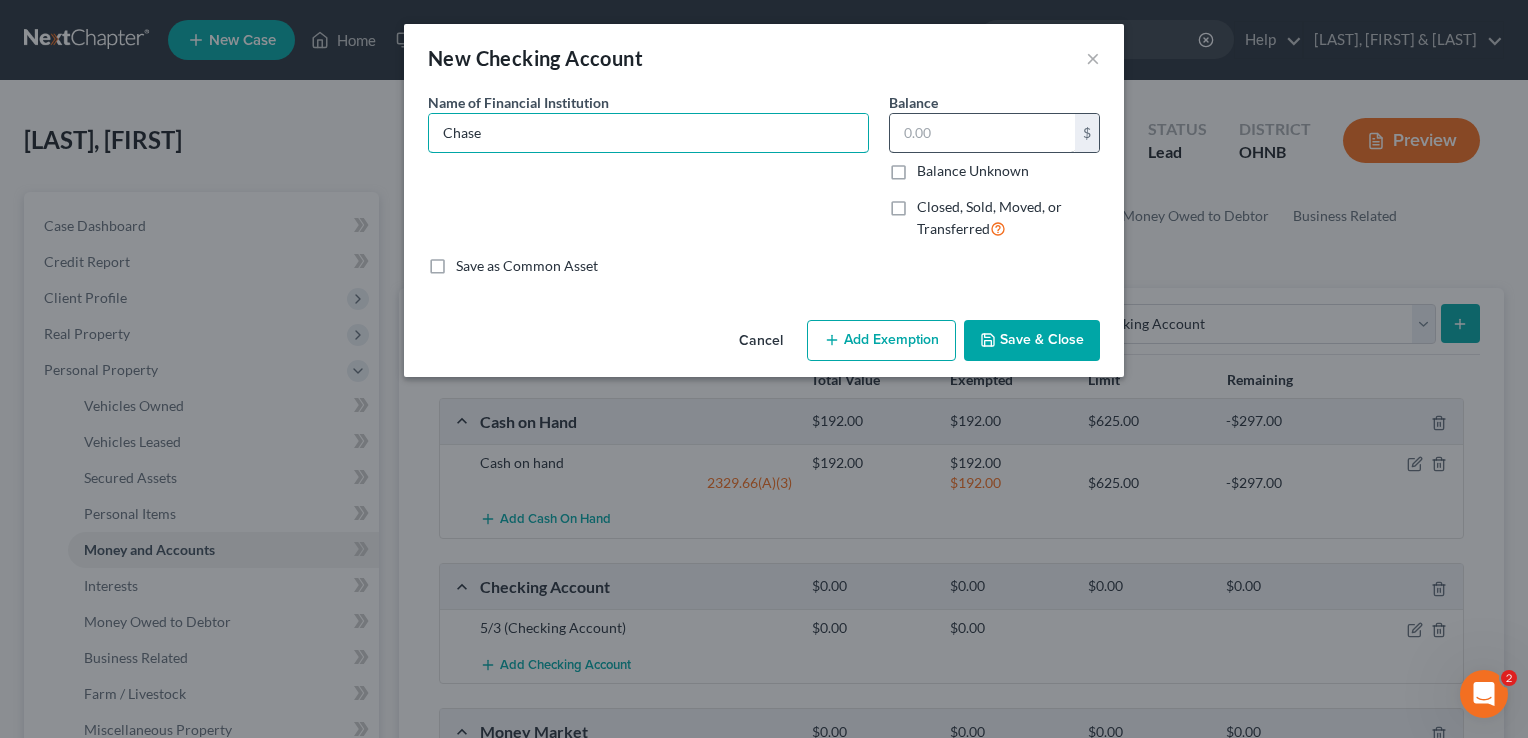 type on "Chase" 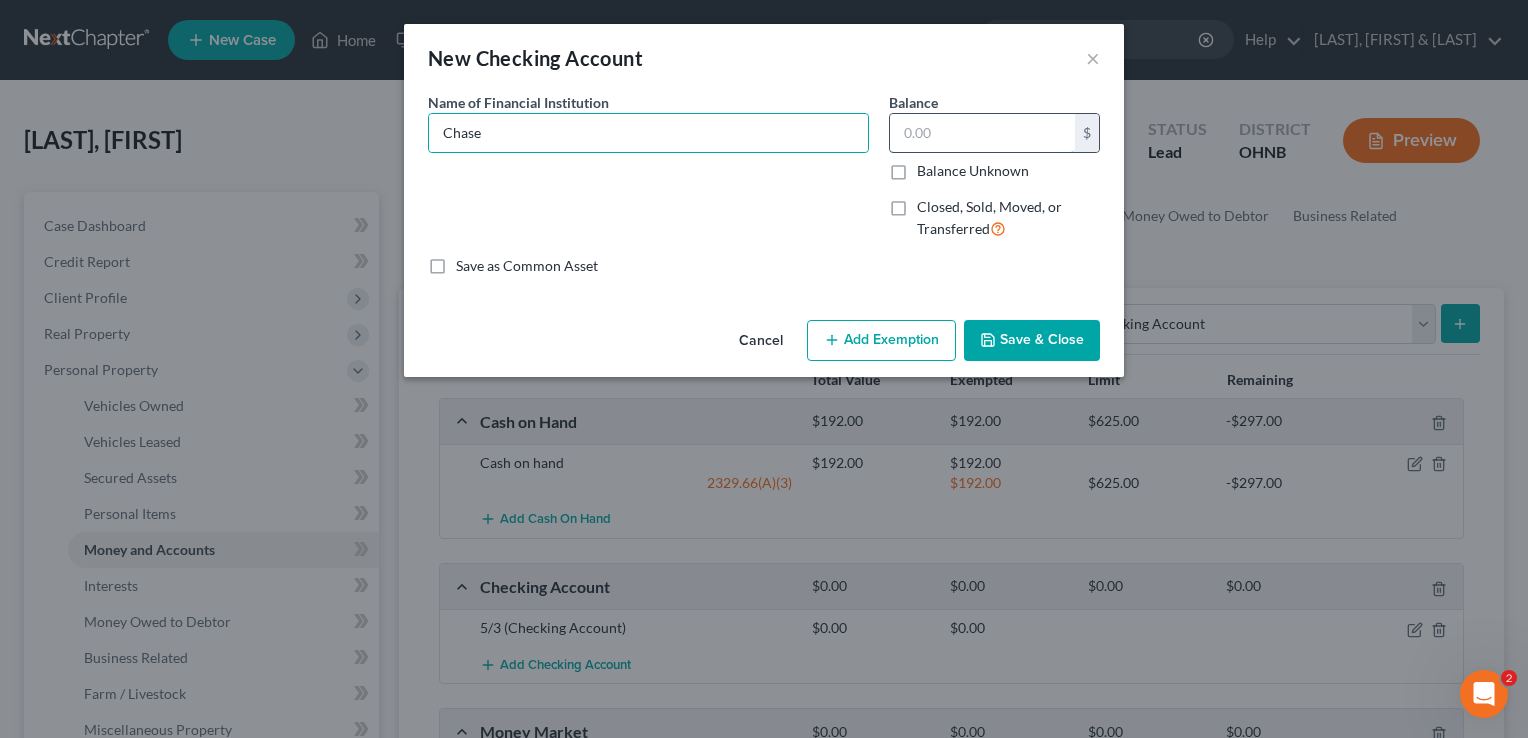 click at bounding box center [982, 133] 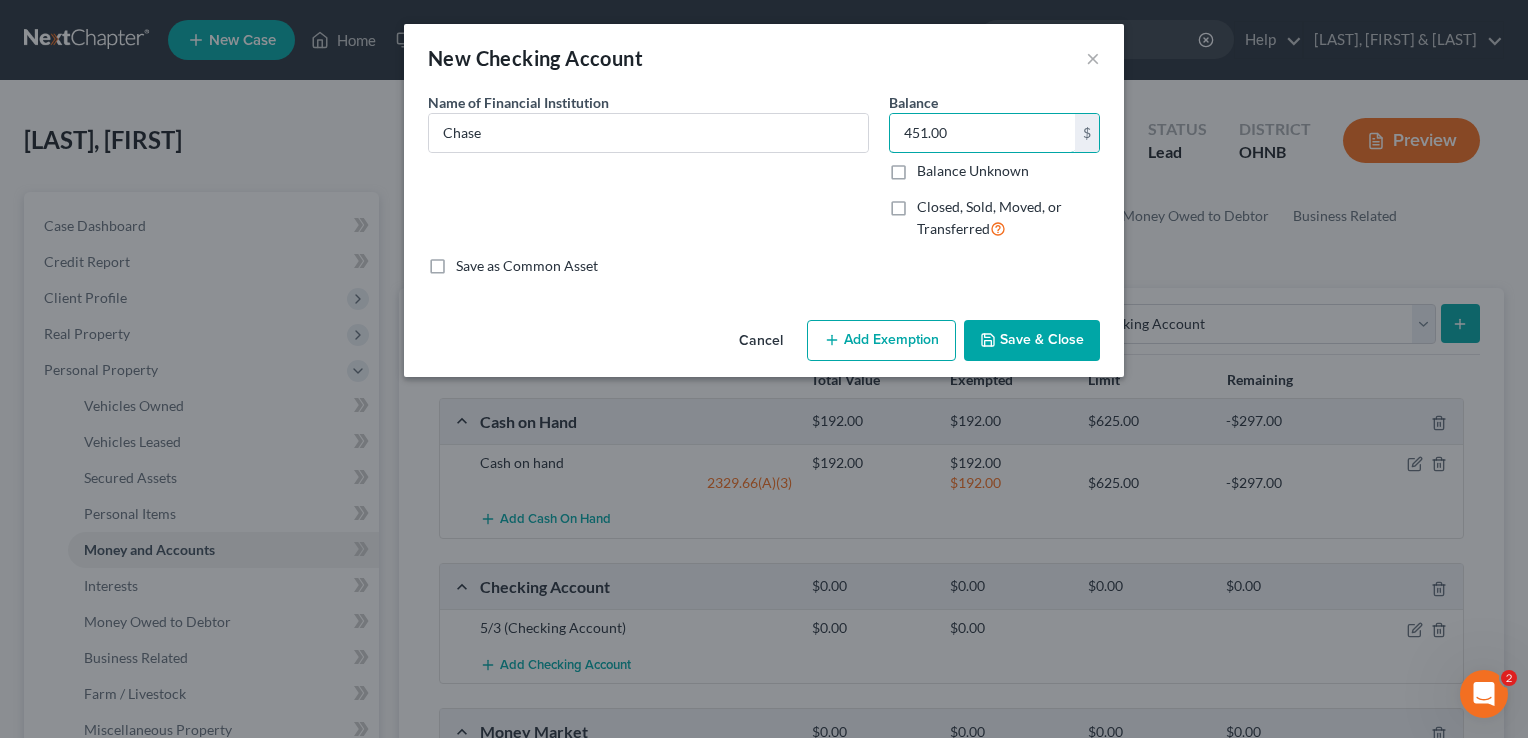 type on "451.00" 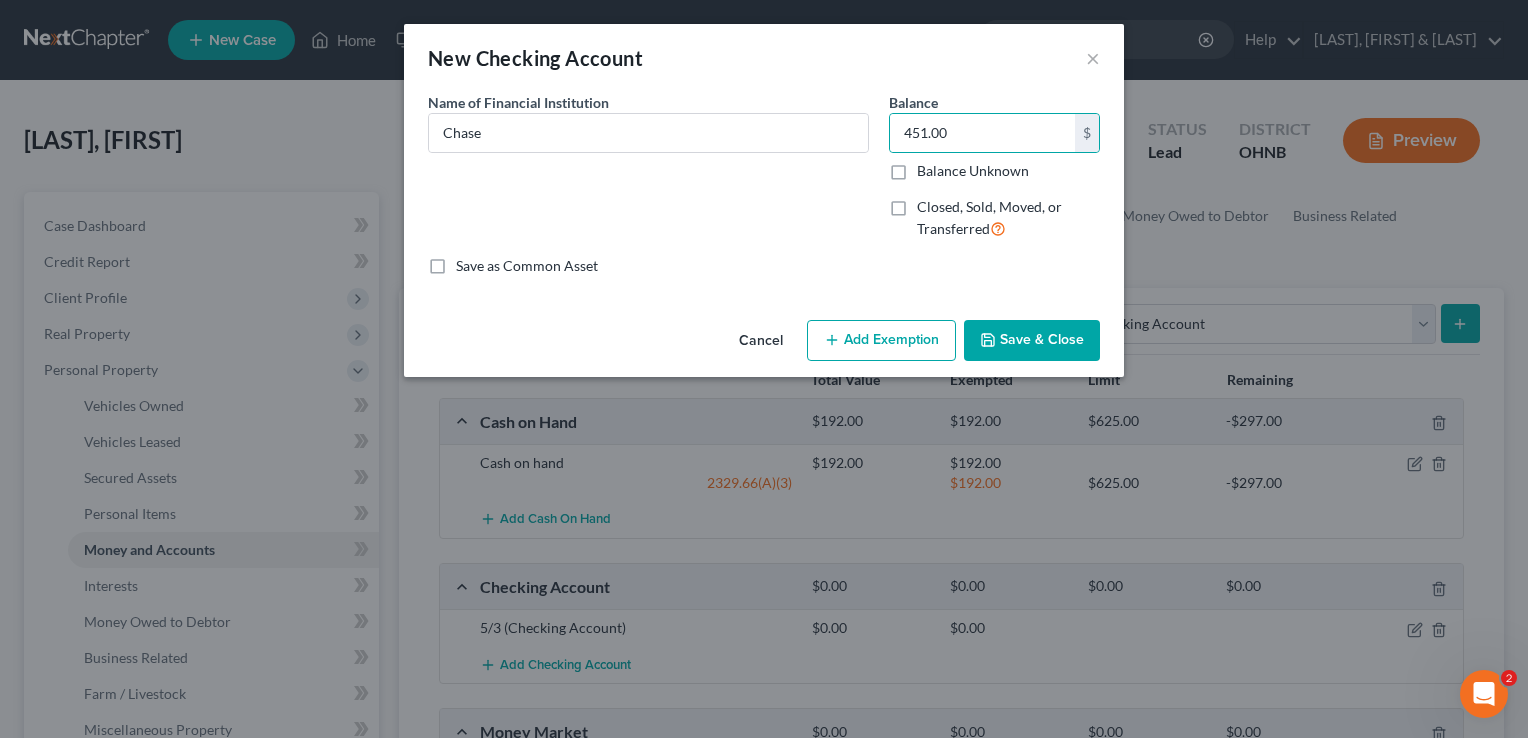 click on "Add Exemption" at bounding box center (881, 341) 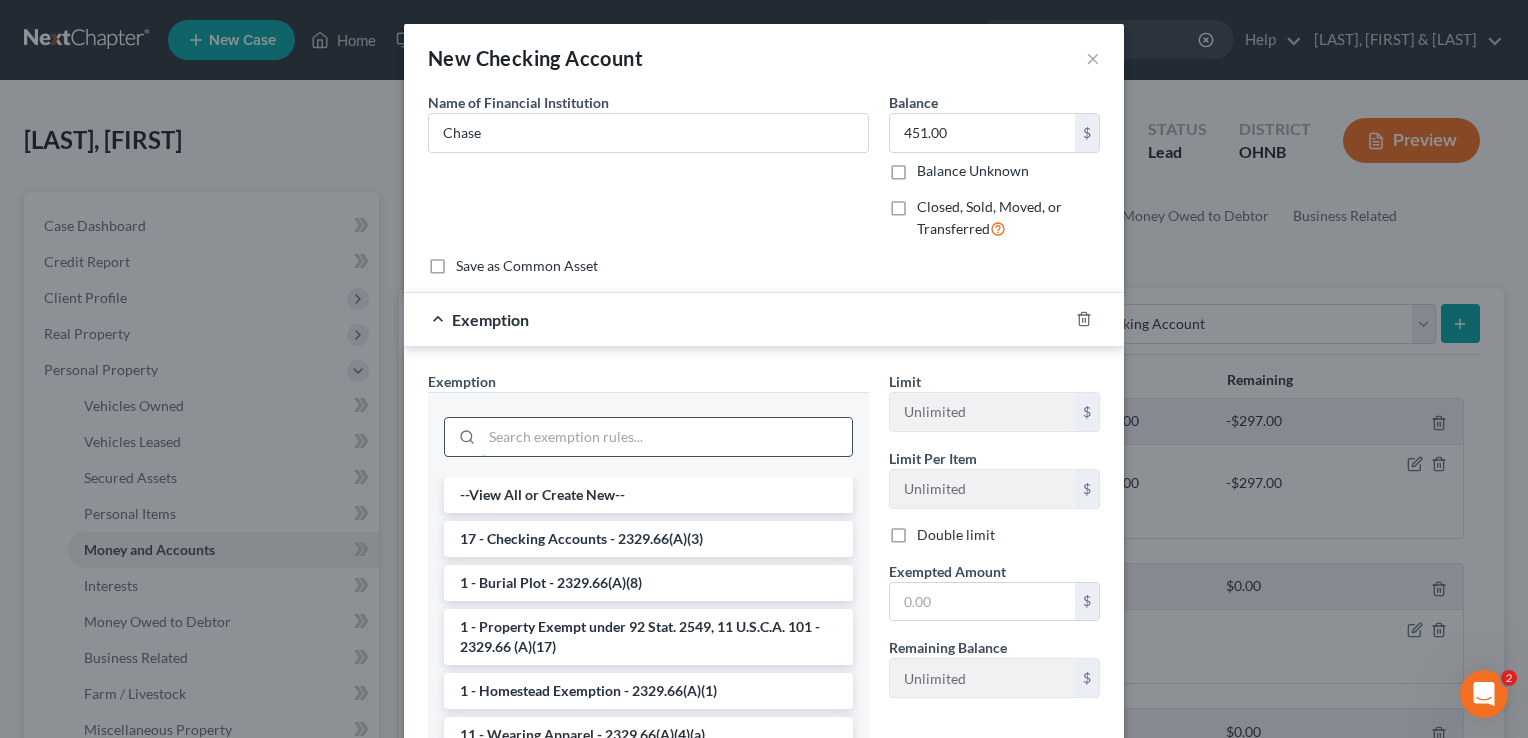 click at bounding box center [667, 437] 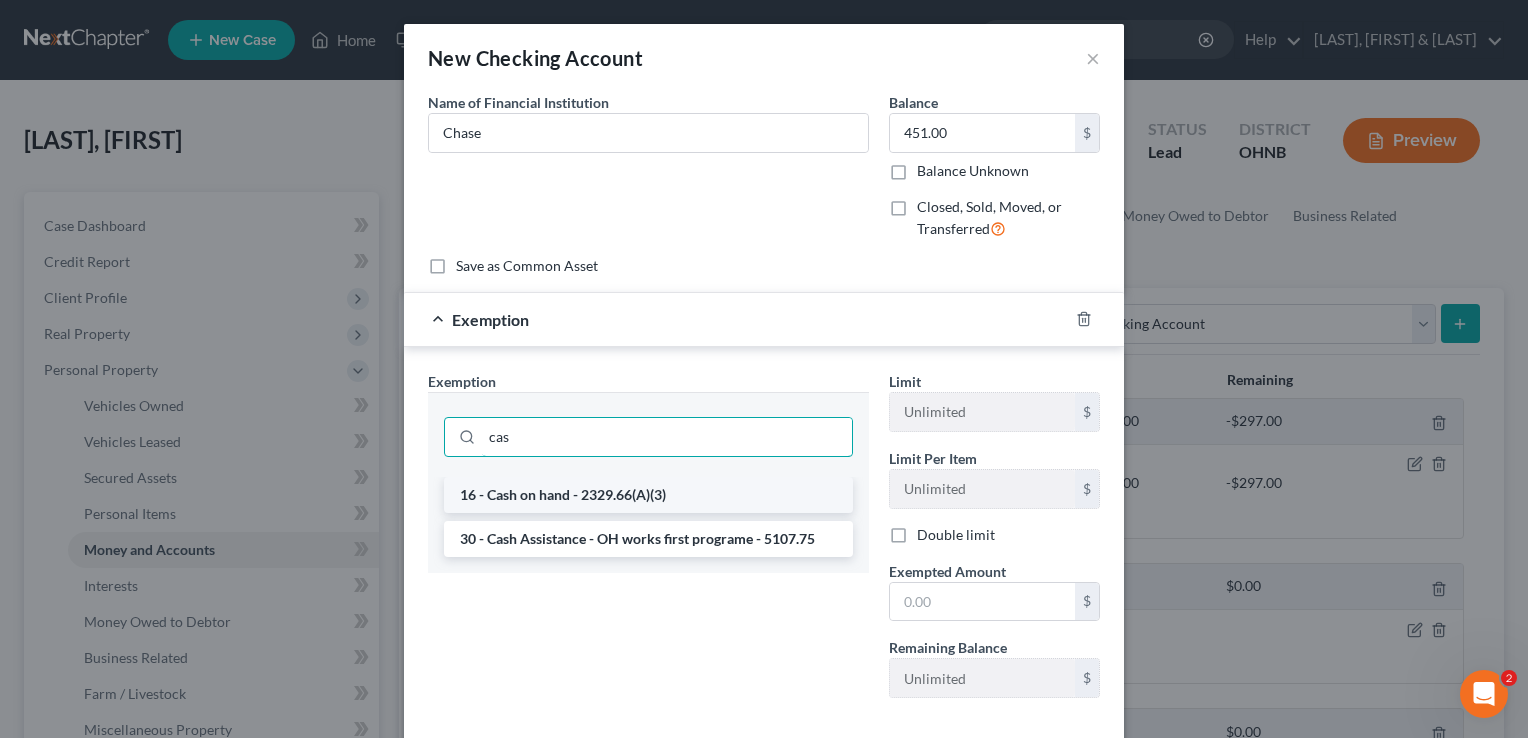 type on "cas" 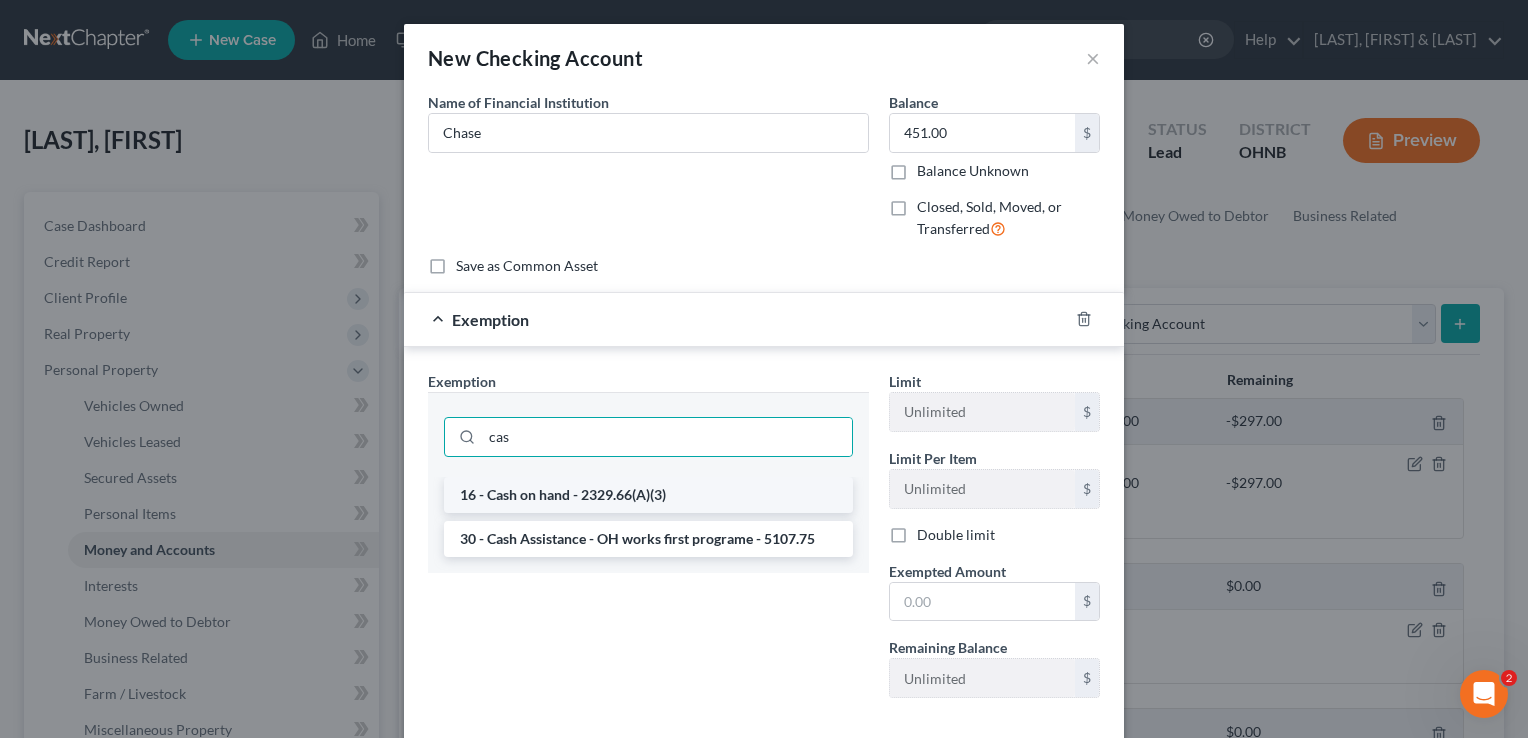 click on "16 - Cash on hand - 2329.66(A)(3)" at bounding box center (648, 495) 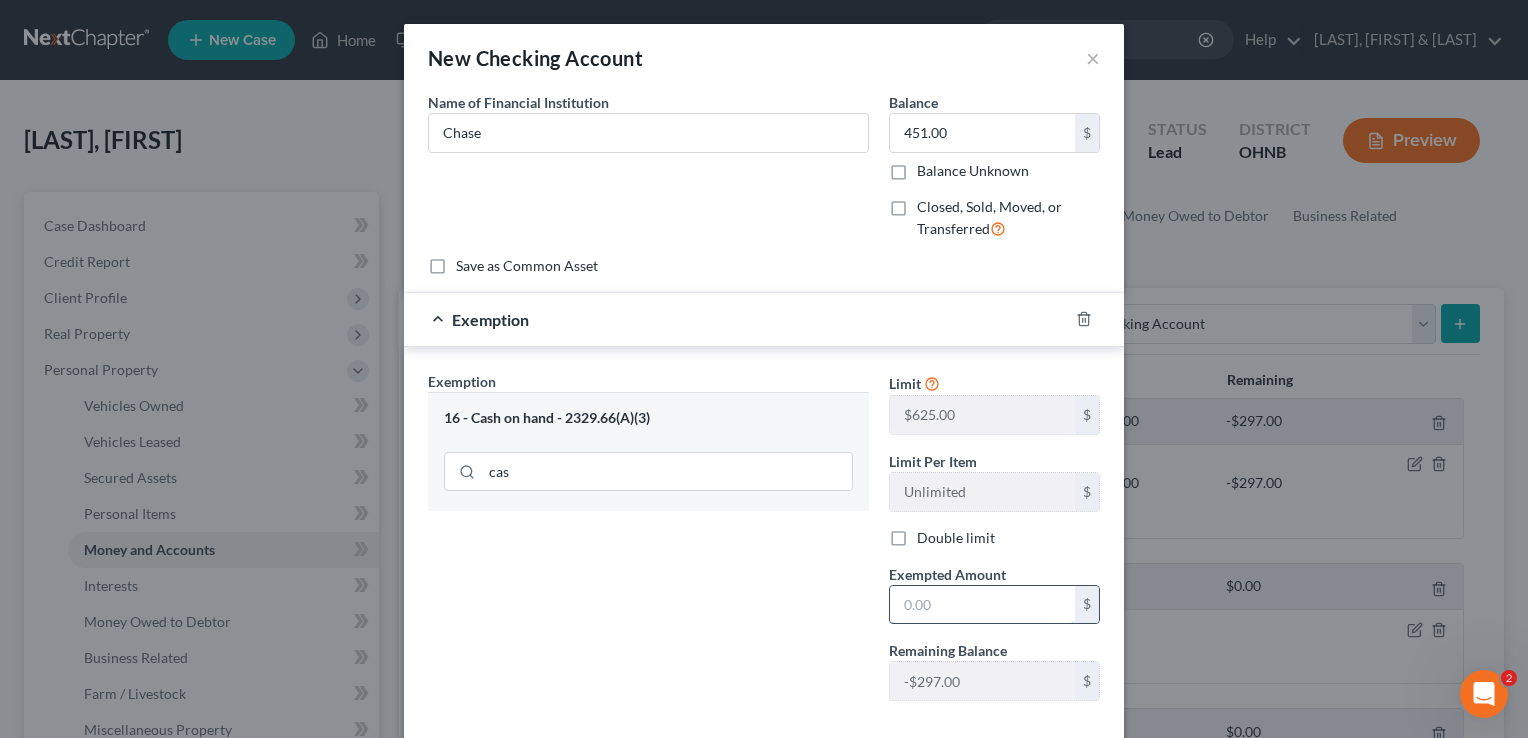 click at bounding box center (982, 605) 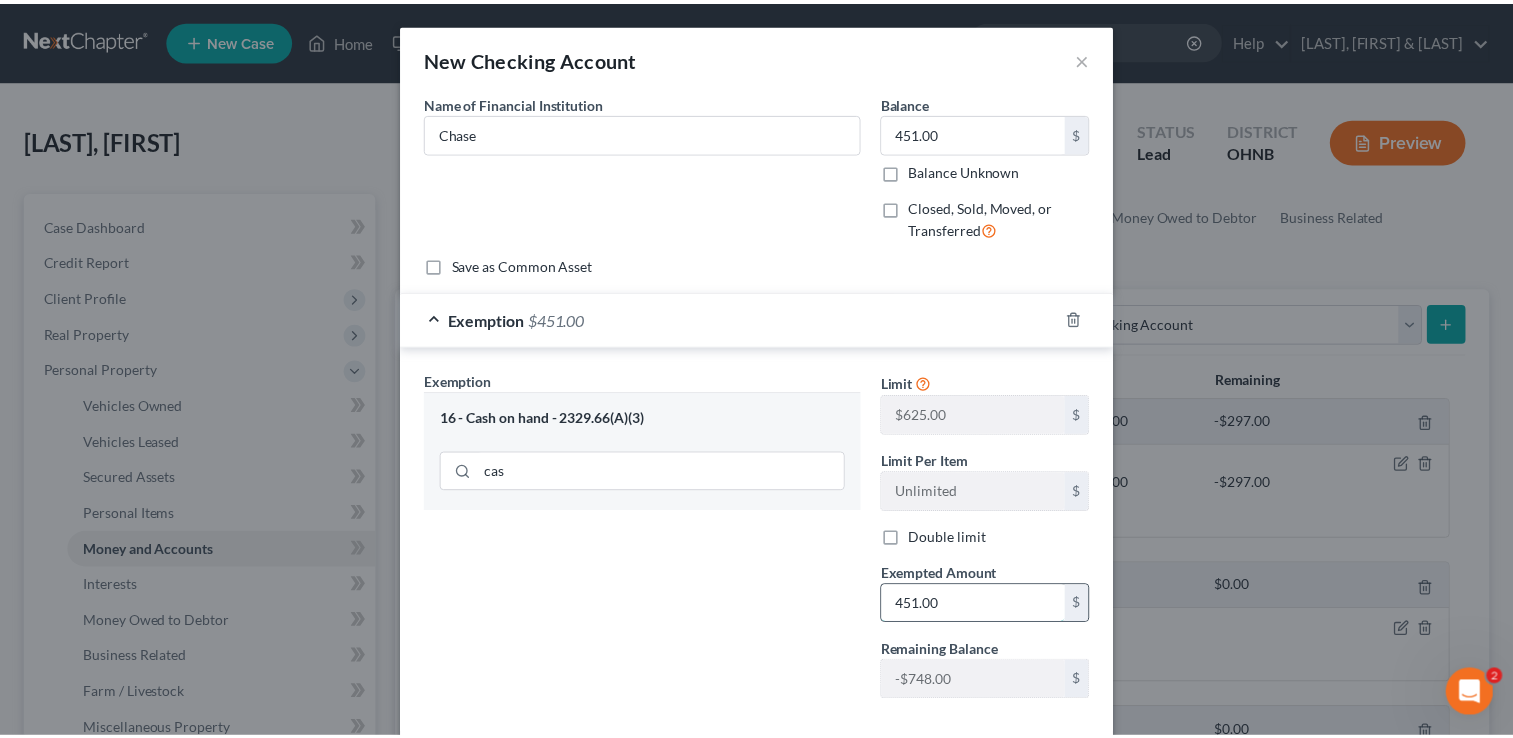 scroll, scrollTop: 103, scrollLeft: 0, axis: vertical 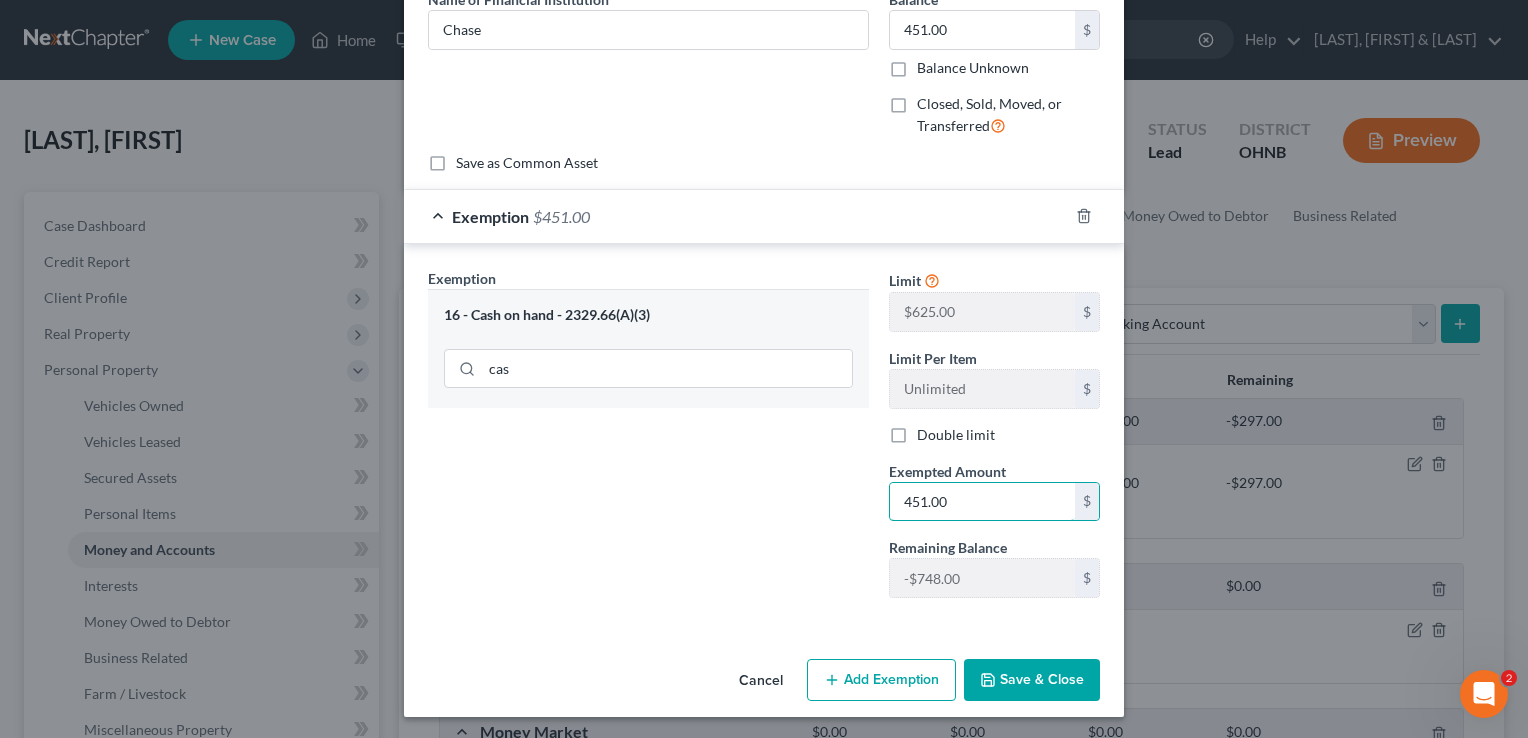 type on "451.00" 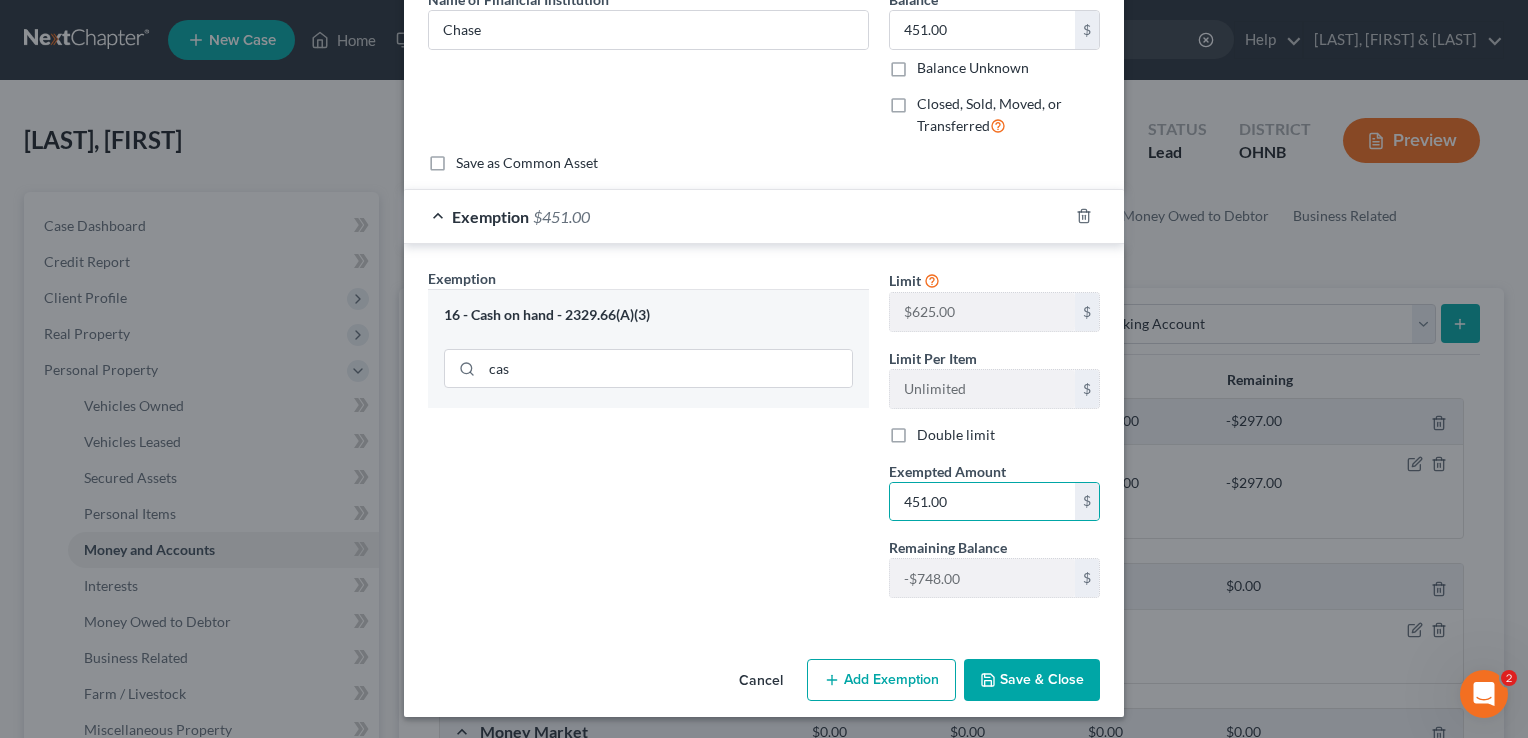 click on "Save & Close" at bounding box center (1032, 680) 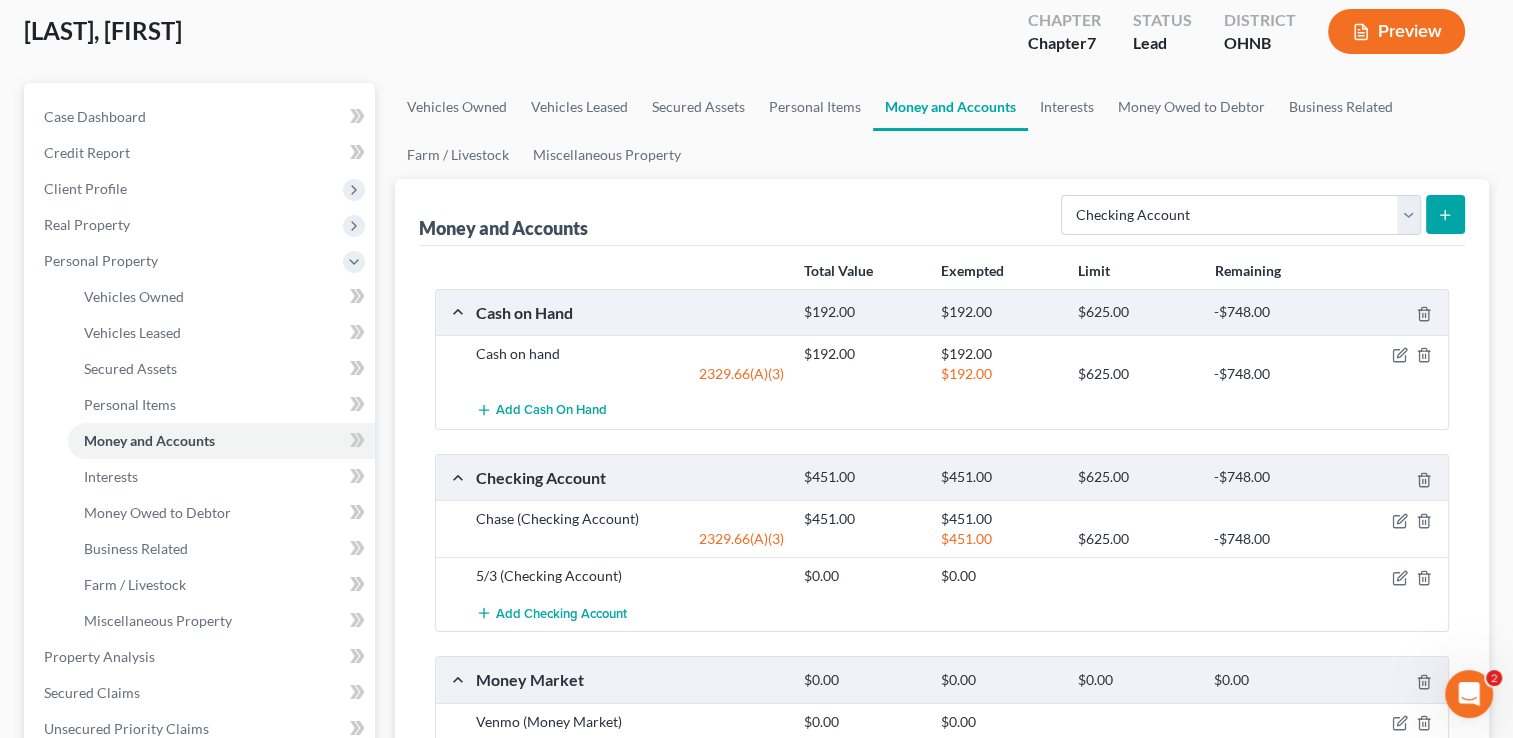 scroll, scrollTop: 0, scrollLeft: 0, axis: both 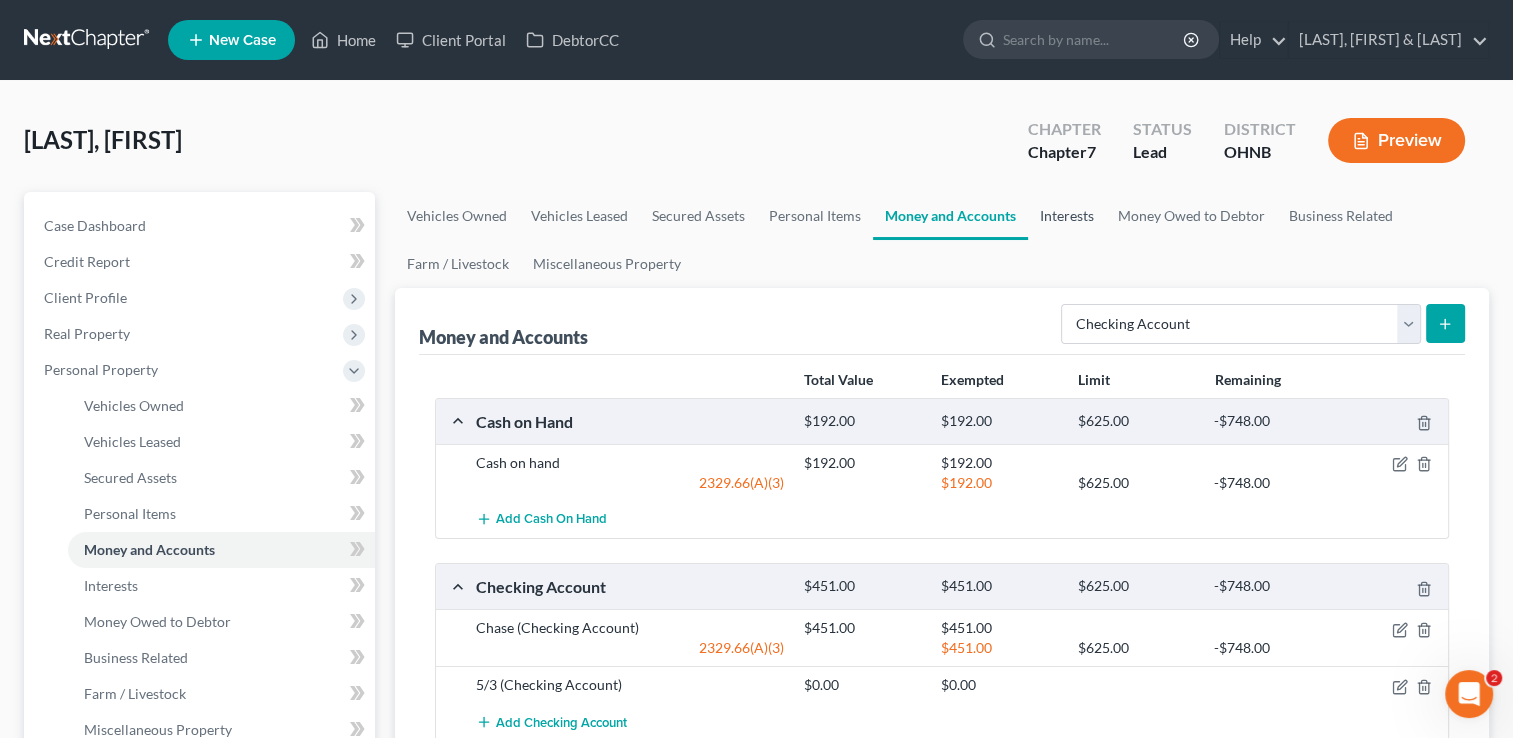 click on "Interests" at bounding box center (1067, 216) 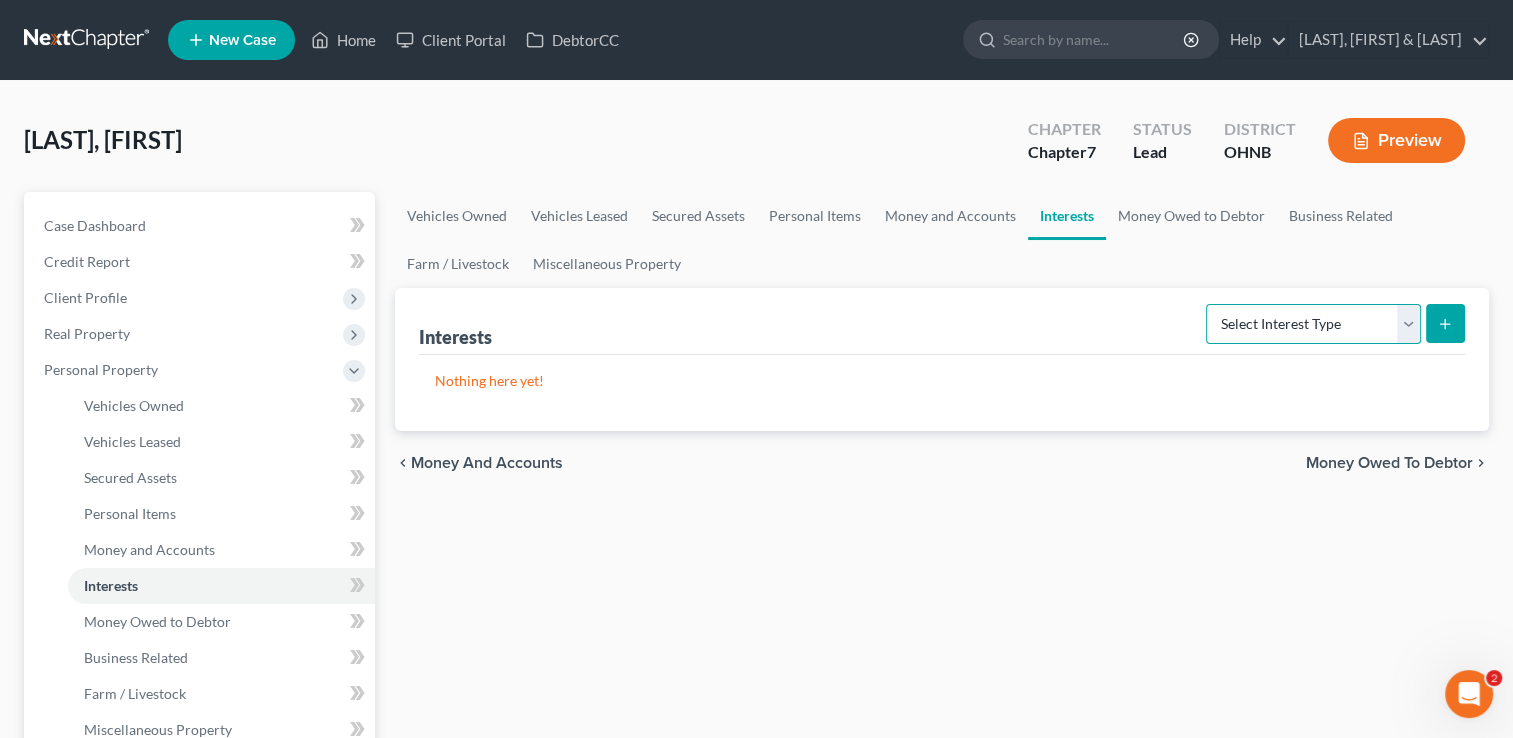 click on "Select Interest Type 401K Annuity Bond Education IRA Government Bond Government Pension Plan Incorporated Business IRA Joint Venture (Active) Joint Venture (Inactive) Keogh Mutual Fund Other Retirement Plan Partnership (Active) Partnership (Inactive) Pension Plan Stock Term Life Insurance Unincorporated Business Whole Life Insurance" at bounding box center (1313, 324) 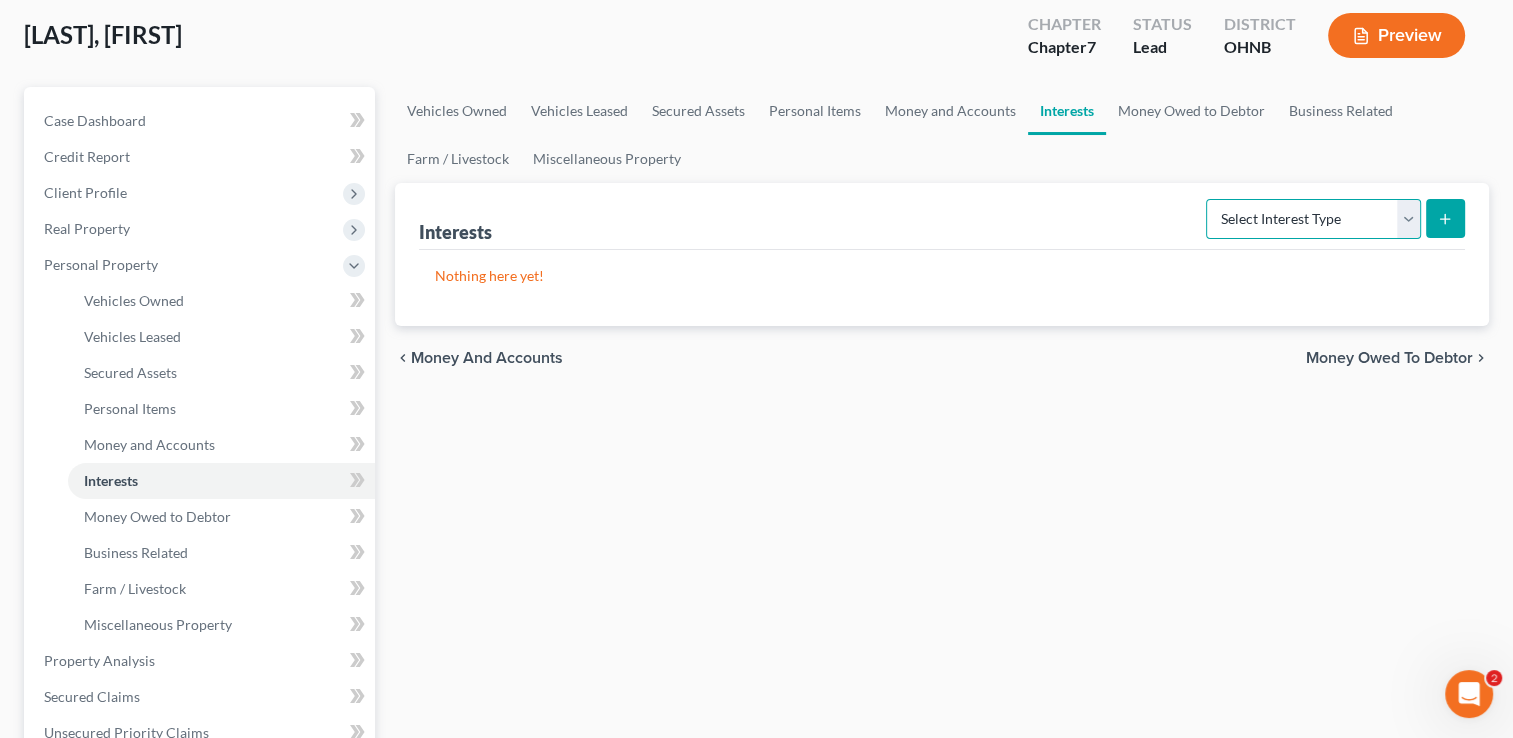 scroll, scrollTop: 70, scrollLeft: 0, axis: vertical 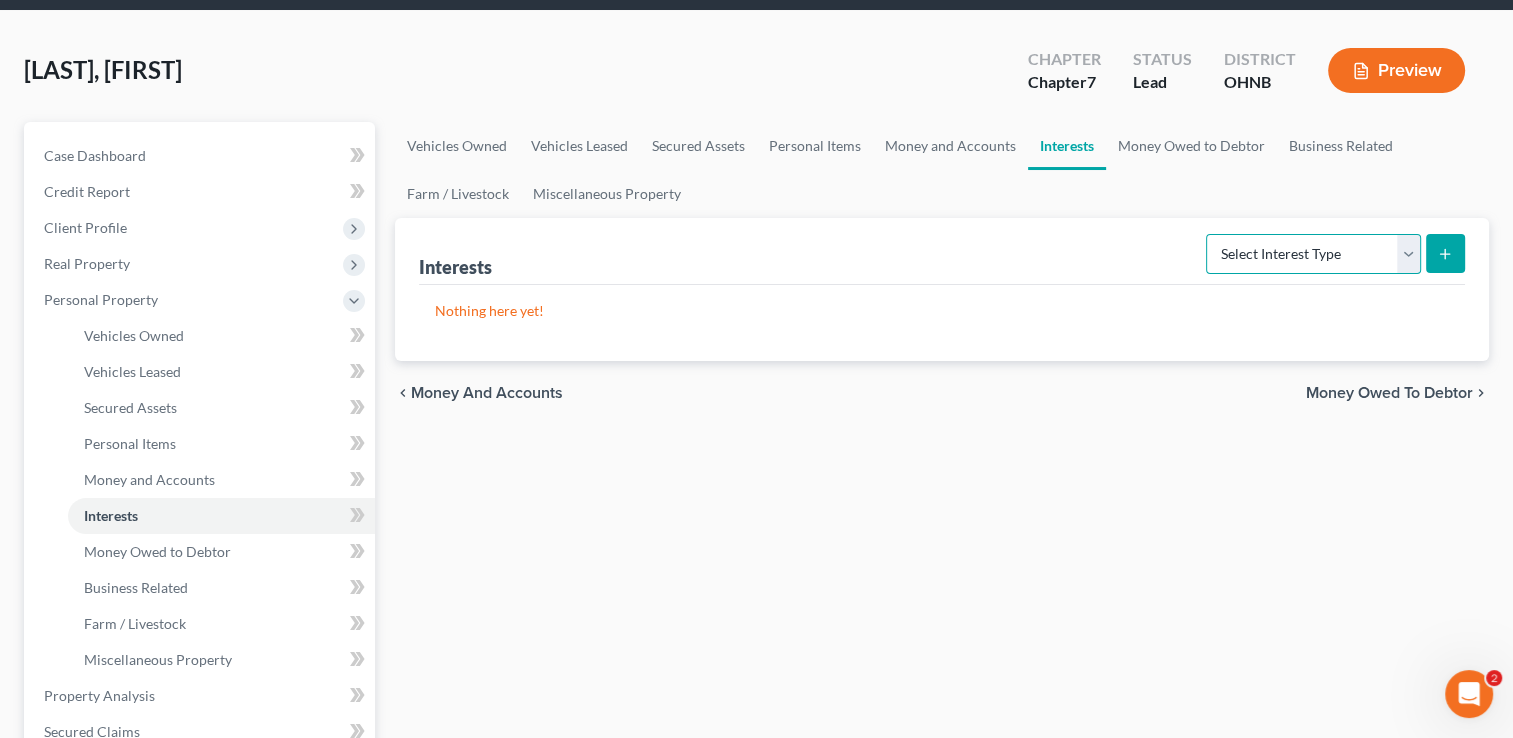 click on "Select Interest Type 401K Annuity Bond Education IRA Government Bond Government Pension Plan Incorporated Business IRA Joint Venture (Active) Joint Venture (Inactive) Keogh Mutual Fund Other Retirement Plan Partnership (Active) Partnership (Inactive) Pension Plan Stock Term Life Insurance Unincorporated Business Whole Life Insurance" at bounding box center (1313, 254) 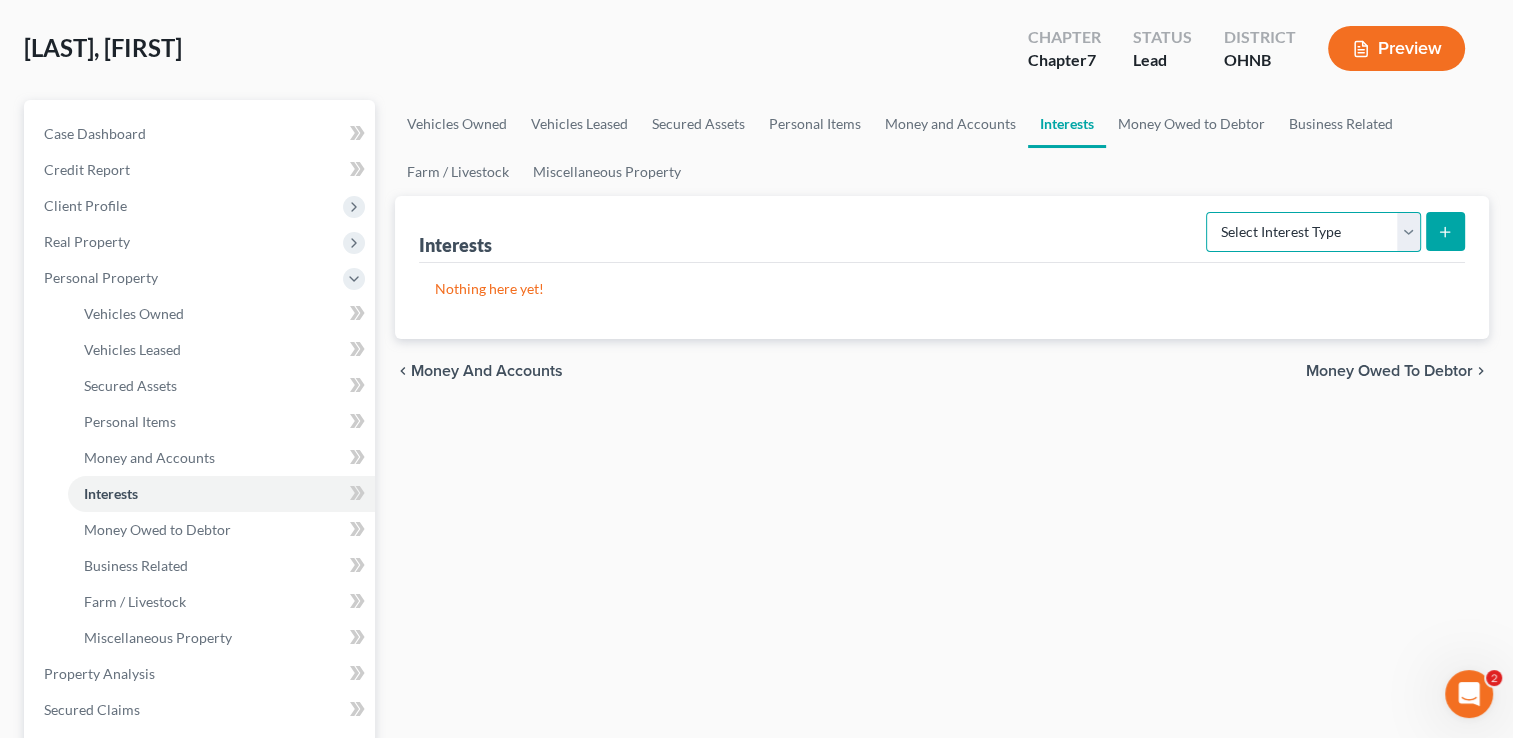 scroll, scrollTop: 92, scrollLeft: 0, axis: vertical 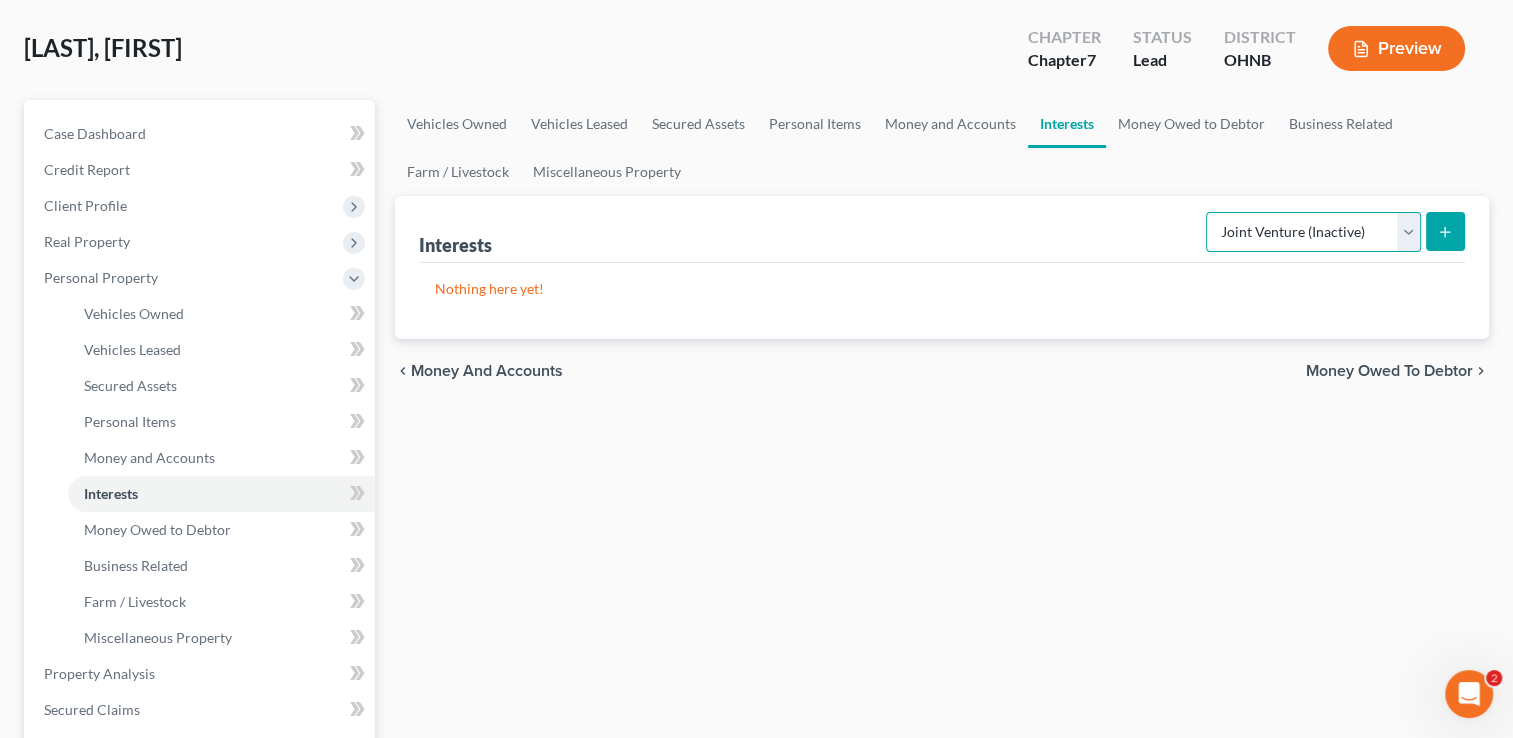click on "Select Interest Type 401K Annuity Bond Education IRA Government Bond Government Pension Plan Incorporated Business IRA Joint Venture (Active) Joint Venture (Inactive) Keogh Mutual Fund Other Retirement Plan Partnership (Active) Partnership (Inactive) Pension Plan Stock Term Life Insurance Unincorporated Business Whole Life Insurance" at bounding box center (1313, 232) 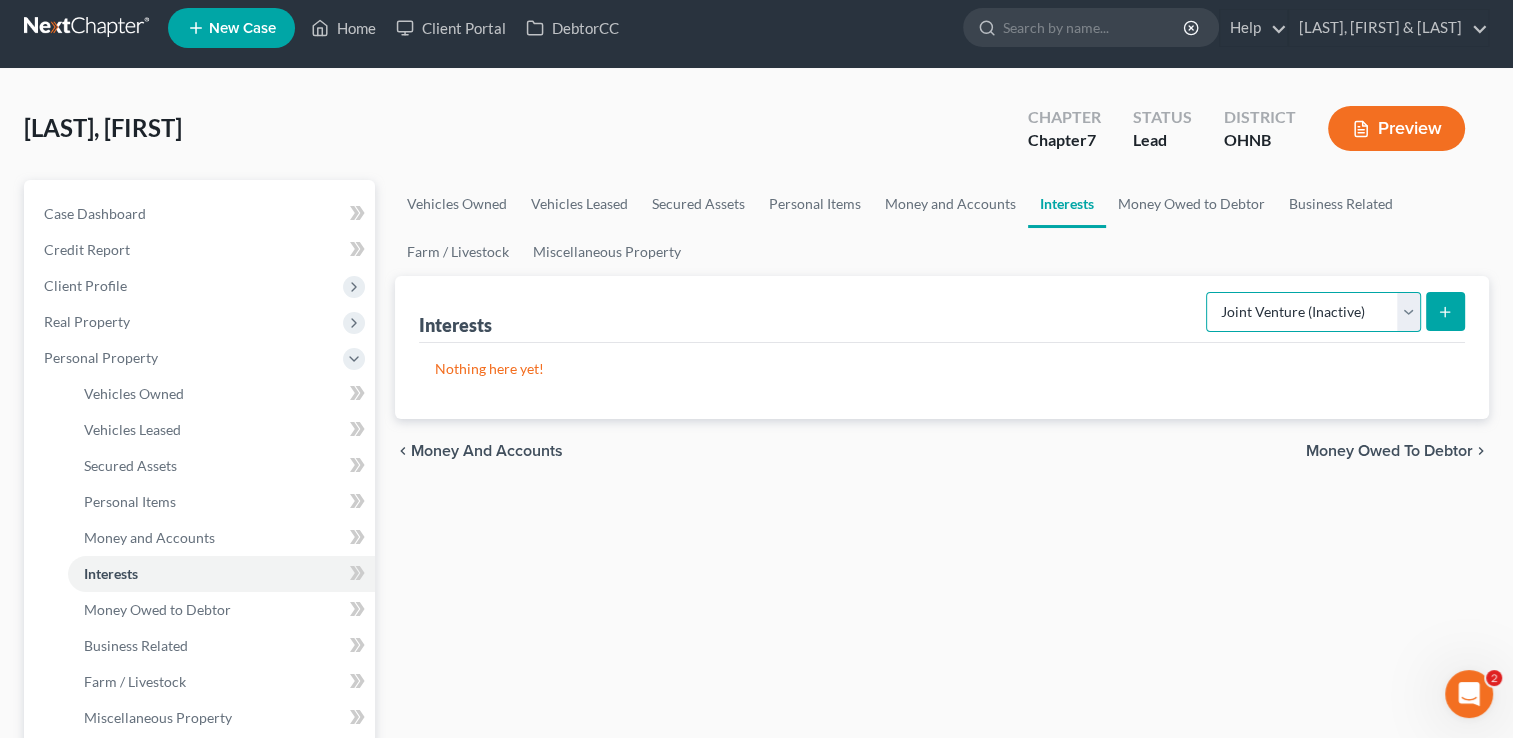 scroll, scrollTop: 4, scrollLeft: 0, axis: vertical 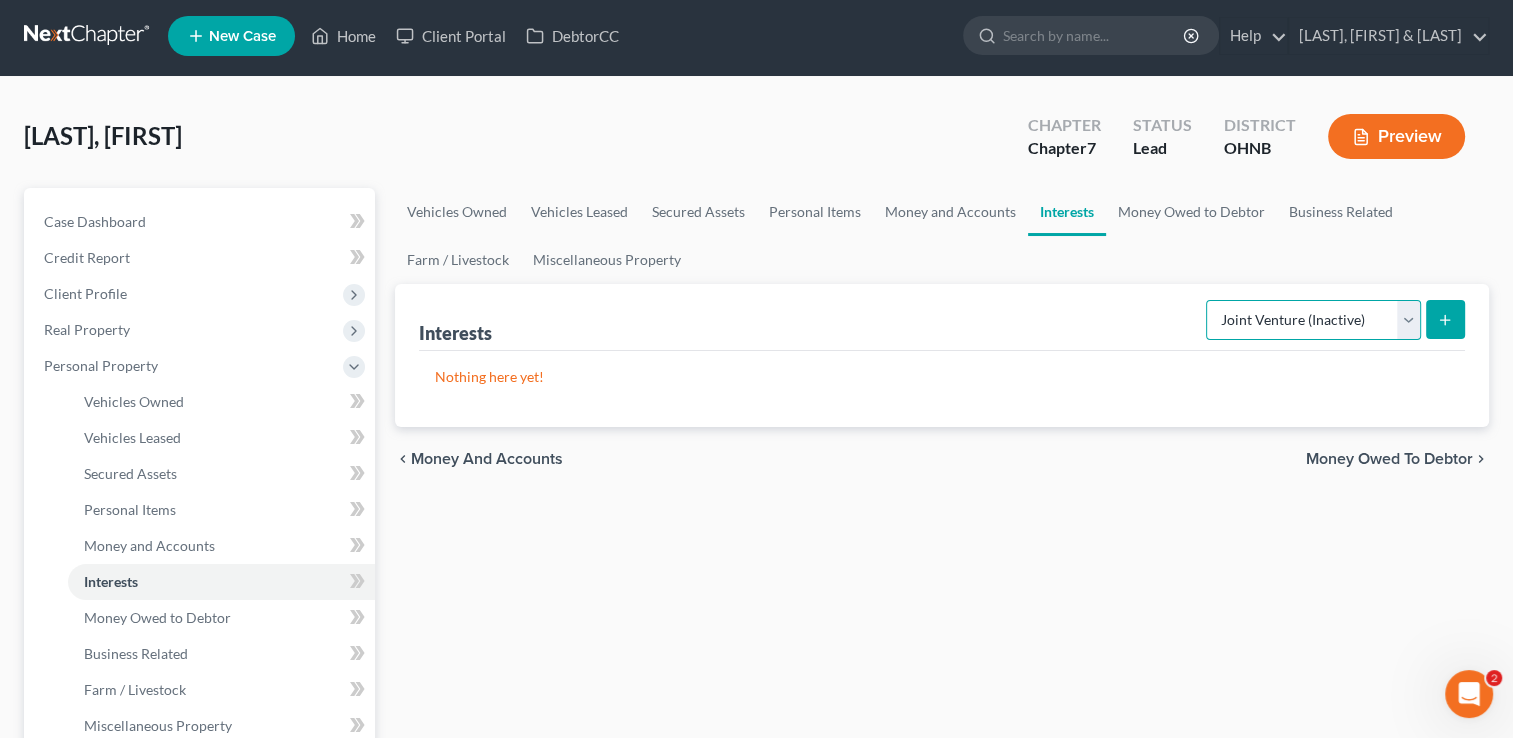 click on "Select Interest Type 401K Annuity Bond Education IRA Government Bond Government Pension Plan Incorporated Business IRA Joint Venture (Active) Joint Venture (Inactive) Keogh Mutual Fund Other Retirement Plan Partnership (Active) Partnership (Inactive) Pension Plan Stock Term Life Insurance Unincorporated Business Whole Life Insurance" at bounding box center (1313, 320) 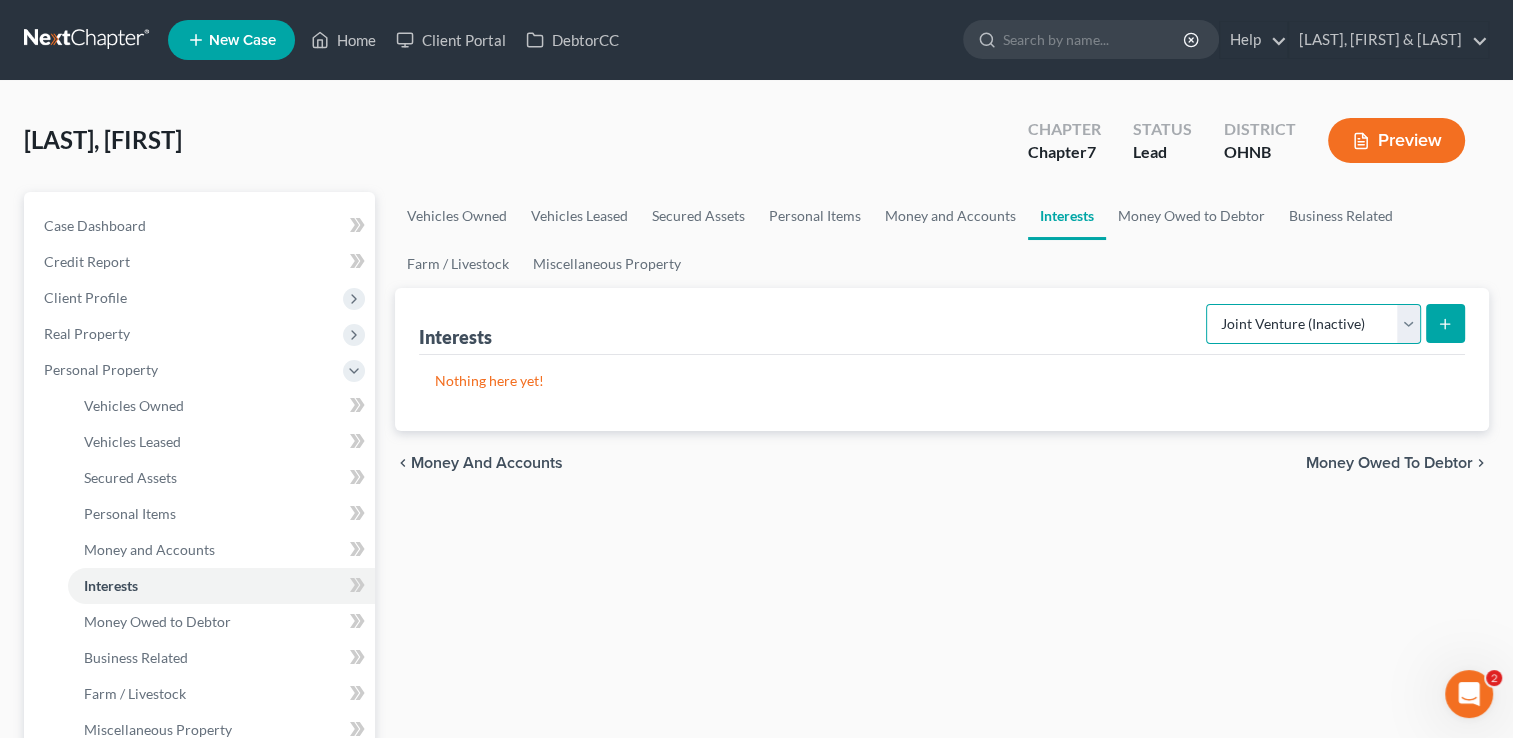click on "Select Interest Type 401K Annuity Bond Education IRA Government Bond Government Pension Plan Incorporated Business IRA Joint Venture (Active) Joint Venture (Inactive) Keogh Mutual Fund Other Retirement Plan Partnership (Active) Partnership (Inactive) Pension Plan Stock Term Life Insurance Unincorporated Business Whole Life Insurance" at bounding box center [1313, 324] 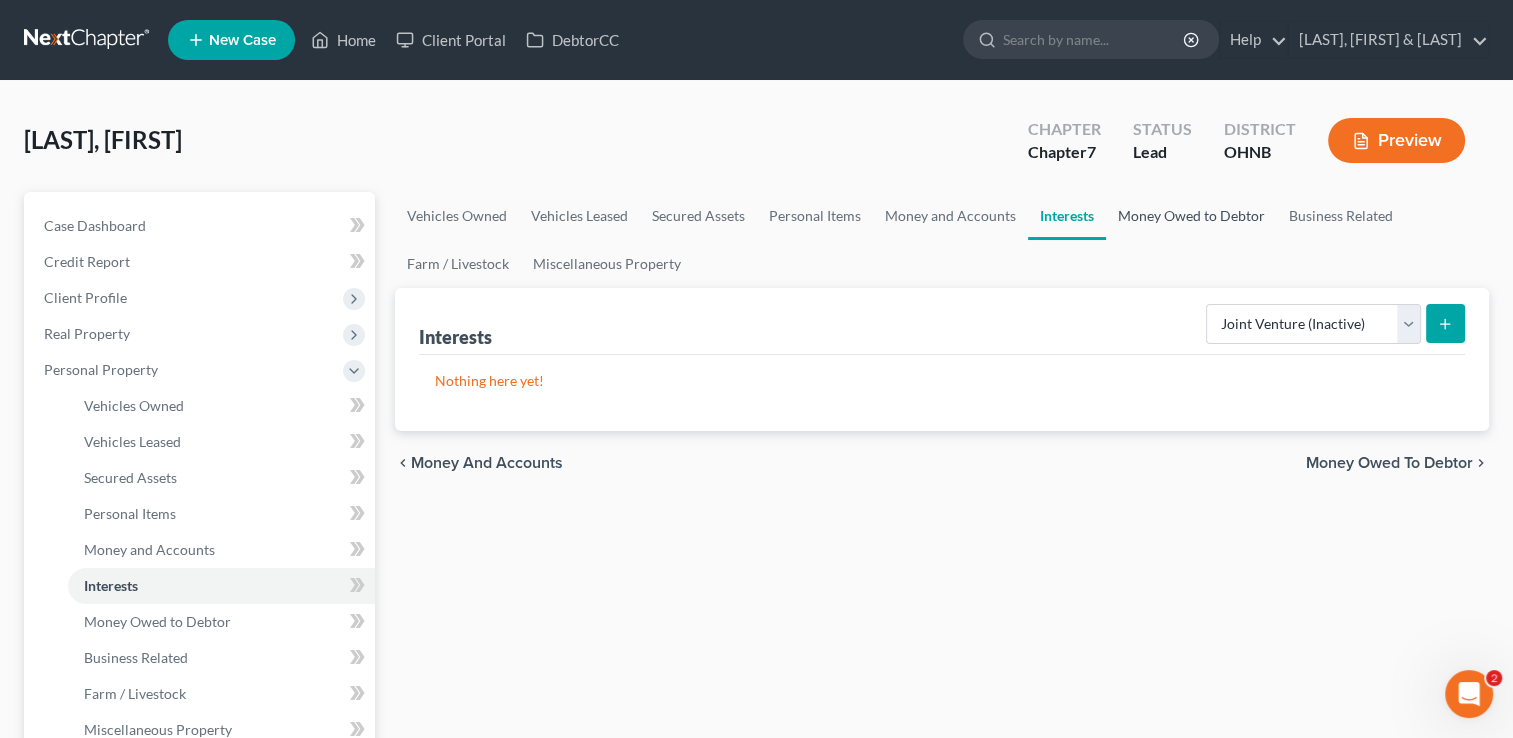 click on "Money Owed to Debtor" at bounding box center [1191, 216] 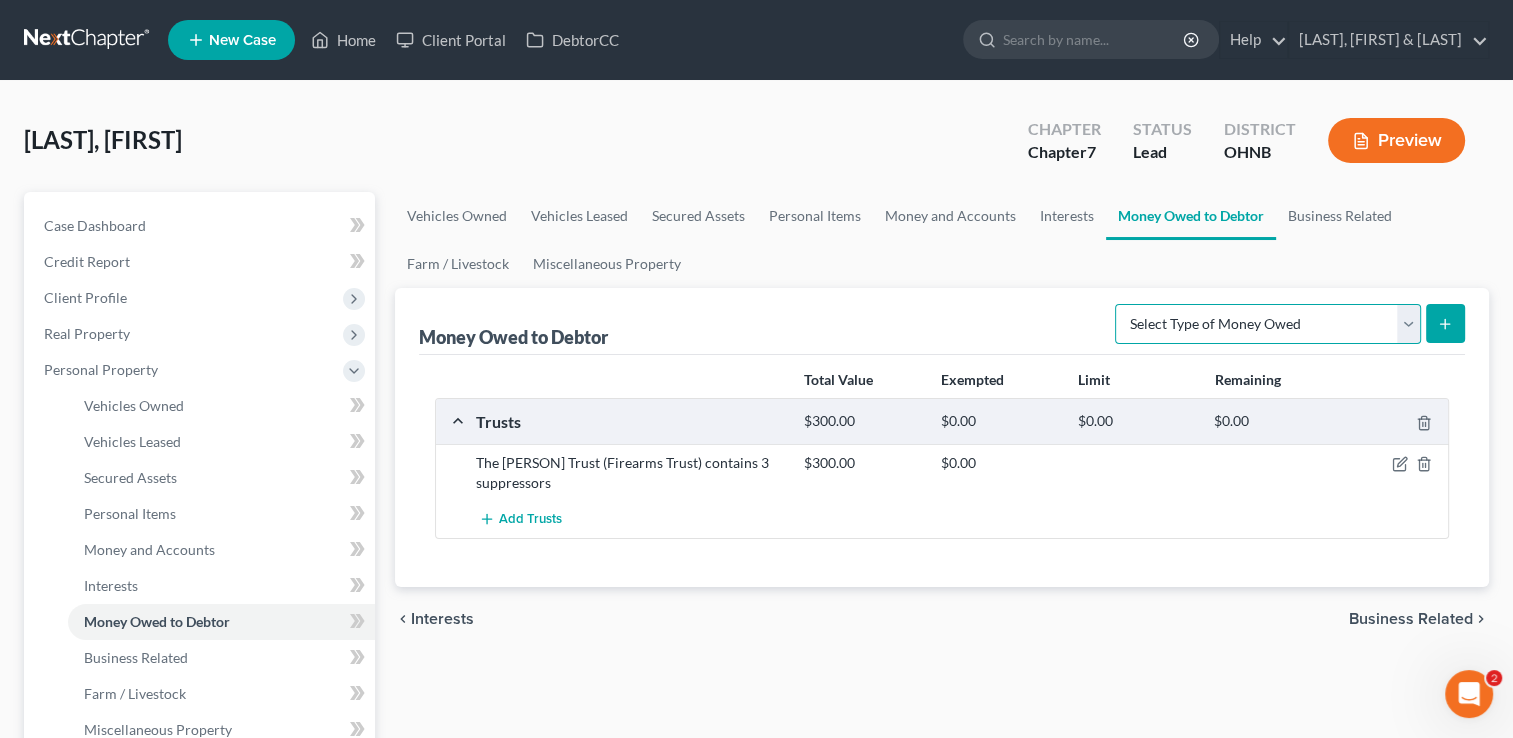 click on "Select Type of Money Owed Accounts Receivable Alimony Child Support Claims Against Third Parties Disability Benefits Disability Insurance Payments Divorce Settlements Equitable or Future Interests Expected Tax Refund and Unused NOLs Financial Assets Not Yet Listed Life Estate of Descendants Maintenance Other Contingent & Unliquidated Claims Property Settlements Sick or Vacation Pay Social Security Benefits Trusts Unpaid Loans Unpaid Wages Workers Compensation" at bounding box center [1268, 324] 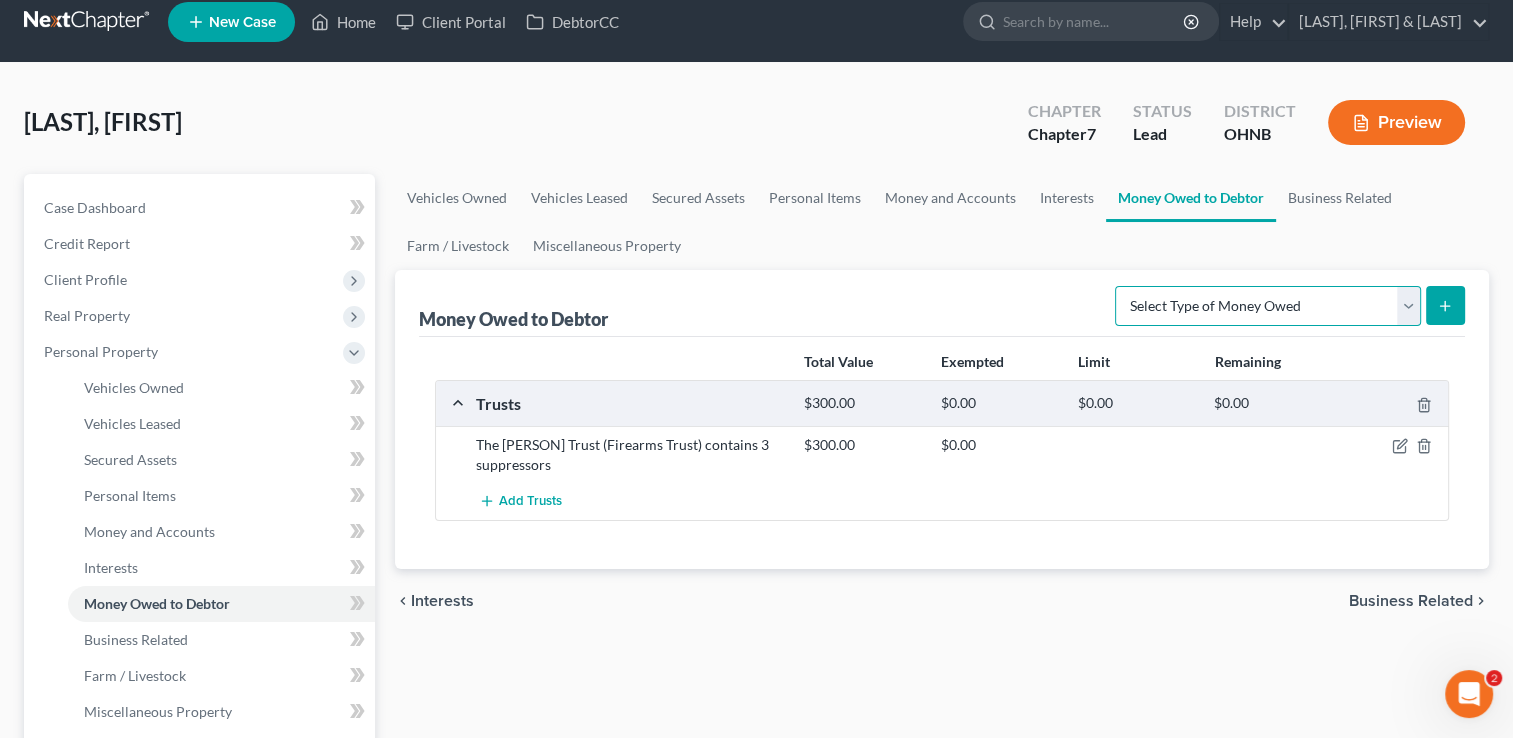 scroll, scrollTop: 4, scrollLeft: 0, axis: vertical 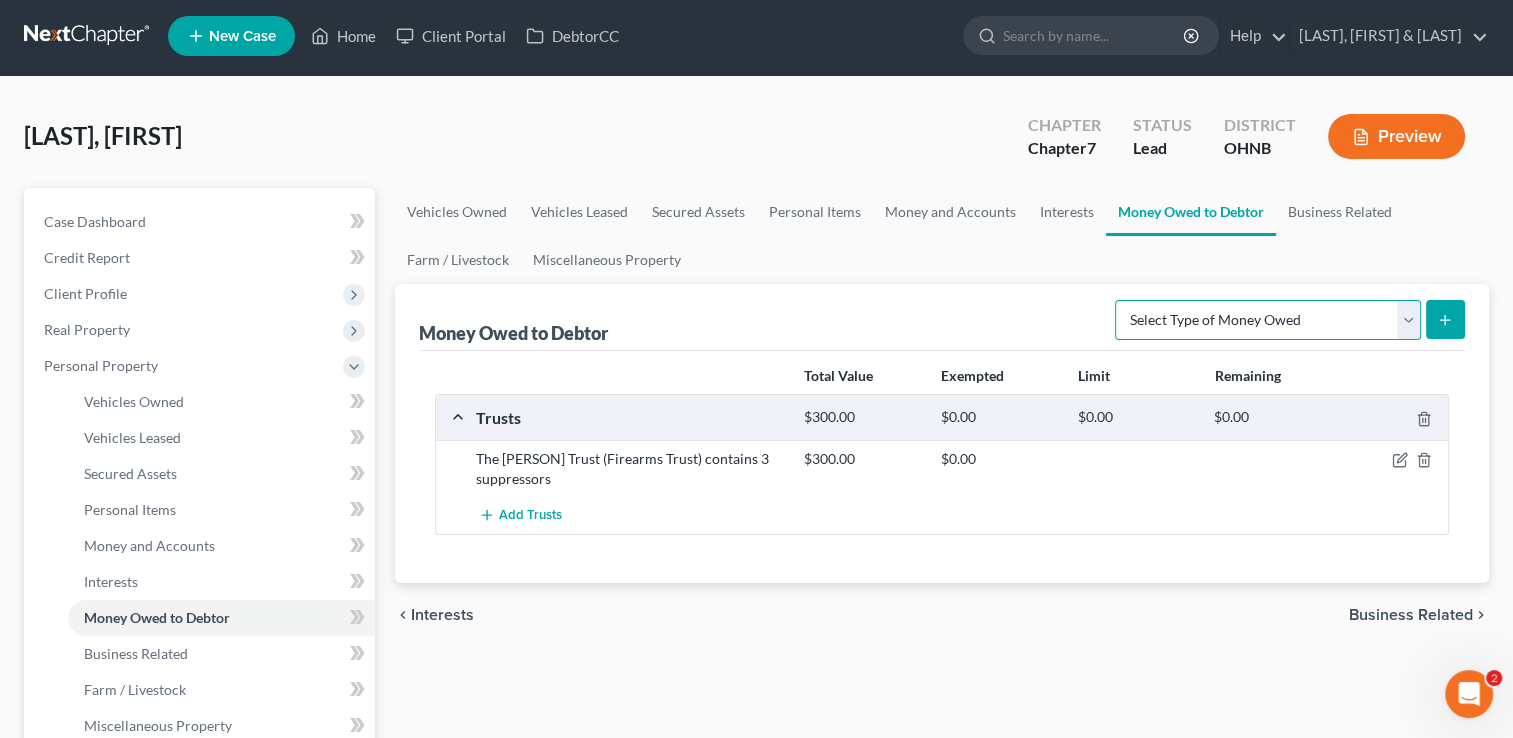 click on "Select Type of Money Owed Accounts Receivable Alimony Child Support Claims Against Third Parties Disability Benefits Disability Insurance Payments Divorce Settlements Equitable or Future Interests Expected Tax Refund and Unused NOLs Financial Assets Not Yet Listed Life Estate of Descendants Maintenance Other Contingent & Unliquidated Claims Property Settlements Sick or Vacation Pay Social Security Benefits Trusts Unpaid Loans Unpaid Wages Workers Compensation" at bounding box center [1268, 320] 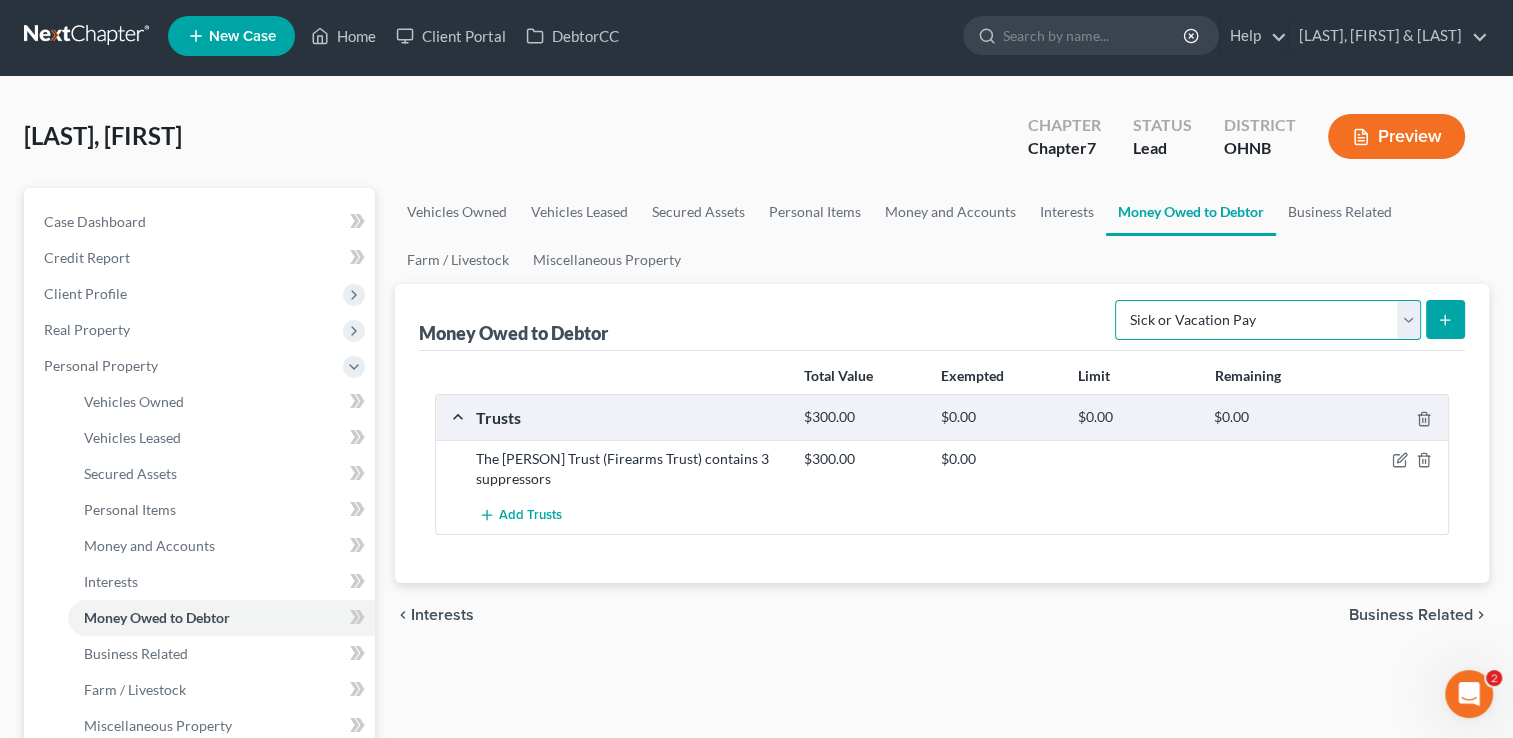 click on "Select Type of Money Owed Accounts Receivable Alimony Child Support Claims Against Third Parties Disability Benefits Disability Insurance Payments Divorce Settlements Equitable or Future Interests Expected Tax Refund and Unused NOLs Financial Assets Not Yet Listed Life Estate of Descendants Maintenance Other Contingent & Unliquidated Claims Property Settlements Sick or Vacation Pay Social Security Benefits Trusts Unpaid Loans Unpaid Wages Workers Compensation" at bounding box center (1268, 320) 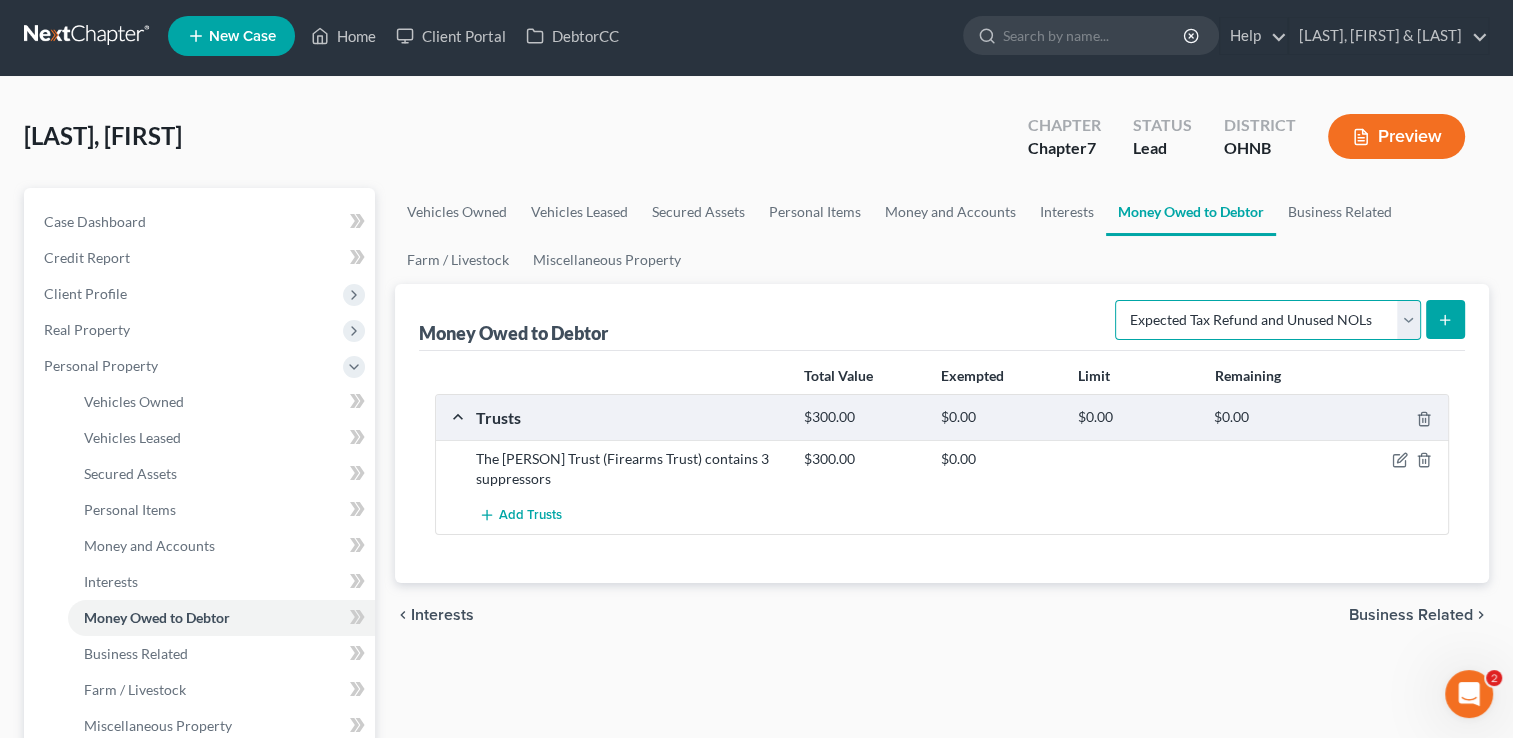 click on "Select Type of Money Owed Accounts Receivable Alimony Child Support Claims Against Third Parties Disability Benefits Disability Insurance Payments Divorce Settlements Equitable or Future Interests Expected Tax Refund and Unused NOLs Financial Assets Not Yet Listed Life Estate of Descendants Maintenance Other Contingent & Unliquidated Claims Property Settlements Sick or Vacation Pay Social Security Benefits Trusts Unpaid Loans Unpaid Wages Workers Compensation" at bounding box center (1268, 320) 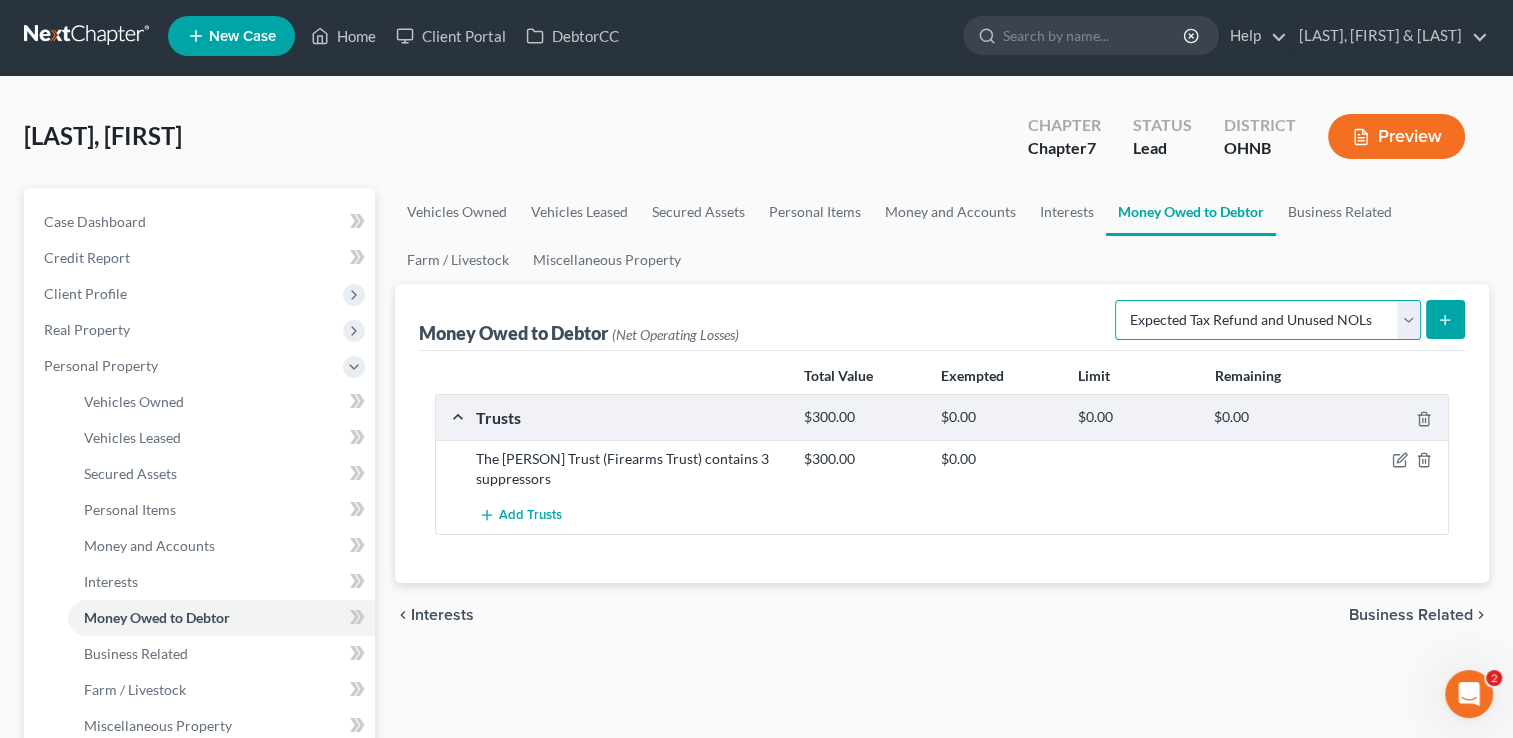 click on "Select Type of Money Owed Accounts Receivable Alimony Child Support Claims Against Third Parties Disability Benefits Disability Insurance Payments Divorce Settlements Equitable or Future Interests Expected Tax Refund and Unused NOLs Financial Assets Not Yet Listed Life Estate of Descendants Maintenance Other Contingent & Unliquidated Claims Property Settlements Sick or Vacation Pay Social Security Benefits Trusts Unpaid Loans Unpaid Wages Workers Compensation" at bounding box center (1268, 320) 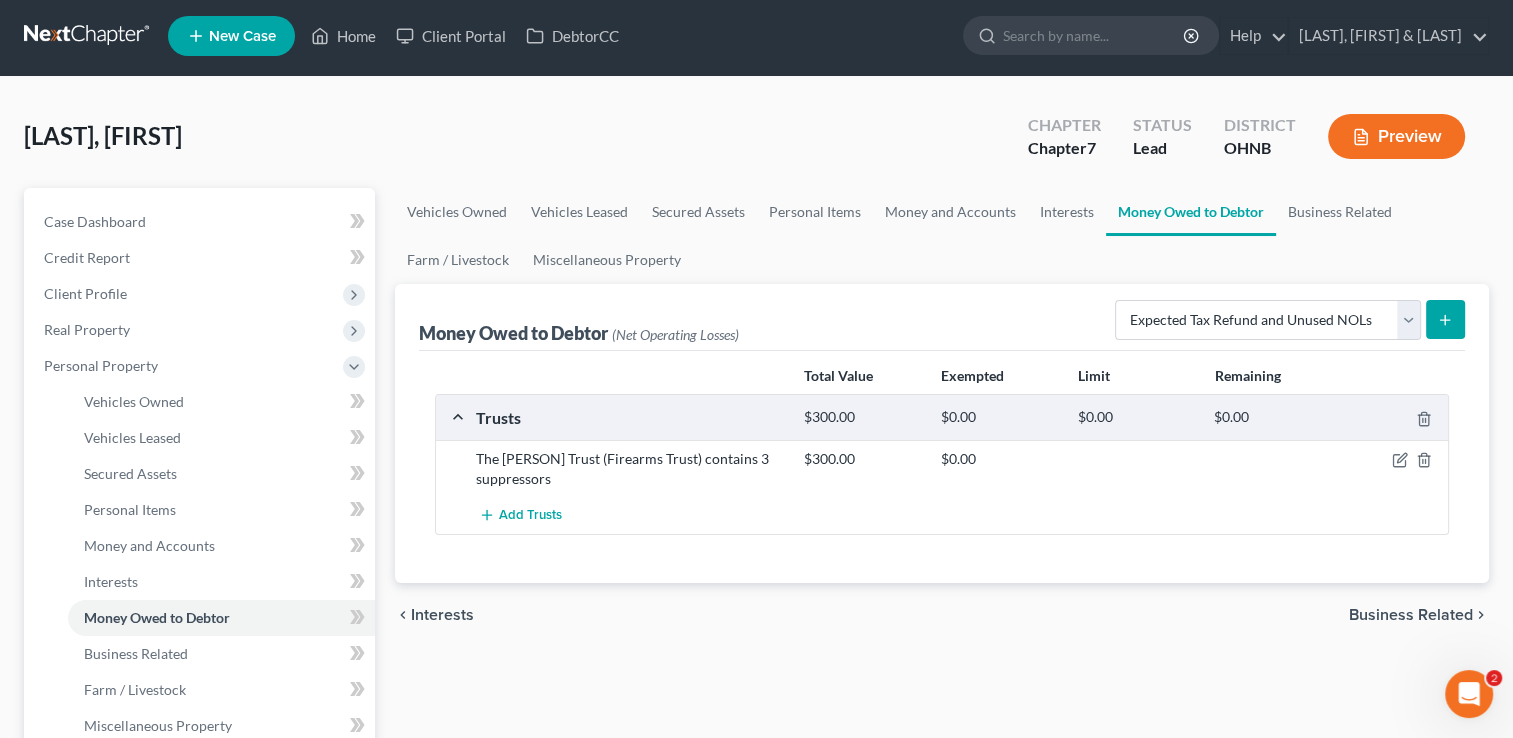 click on "Vehicles Owned
Vehicles Leased
Secured Assets
Personal Items
Money and Accounts
Interests
Money Owed to Debtor
Business Related
Farm / Livestock
Miscellaneous Property
Money Owed to Debtor (Net Operating Losses) Select Type of Money Owed Accounts Receivable Alimony Child Support Claims Against Third Parties Disability Benefits Disability Insurance Payments Divorce Settlements Equitable or Future Interests Expected Tax Refund and Unused NOLs Financial Assets Not Yet Listed Life Estate of Descendants Maintenance Other Contingent & Unliquidated Claims Property Settlements Sick or Vacation Pay Social Security Benefits Trusts Unpaid Loans Unpaid Wages Workers Compensation
Total Value Exempted Limit Remaining
Trusts $300.00 $0.00 $0.00 $0.00
The Martin Trust (Firearms Trust) contains 3 suppressors $300.00 $0.00 Add Trusts
chevron_left
Interests" at bounding box center [942, 765] 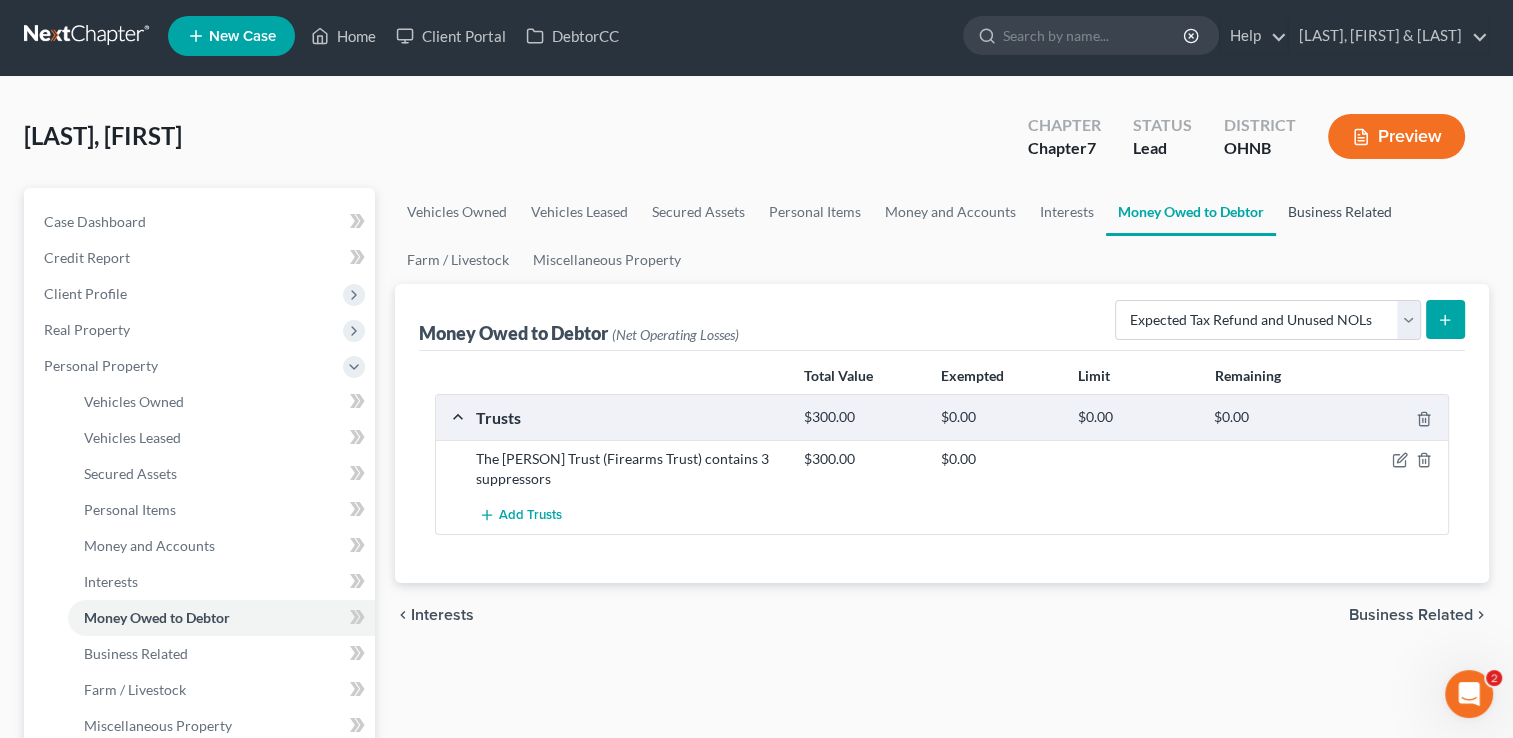 click on "Business Related" at bounding box center (1340, 212) 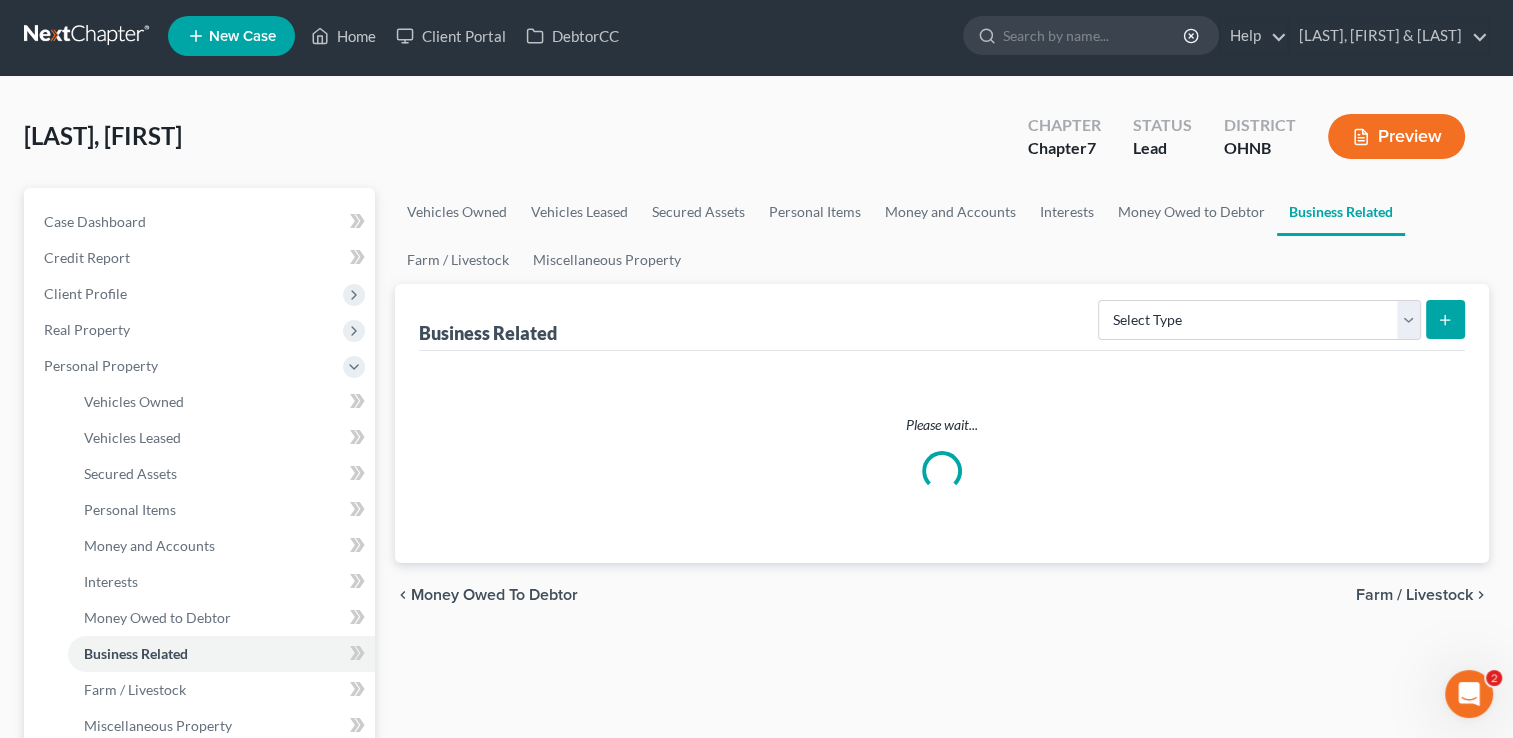 scroll, scrollTop: 0, scrollLeft: 0, axis: both 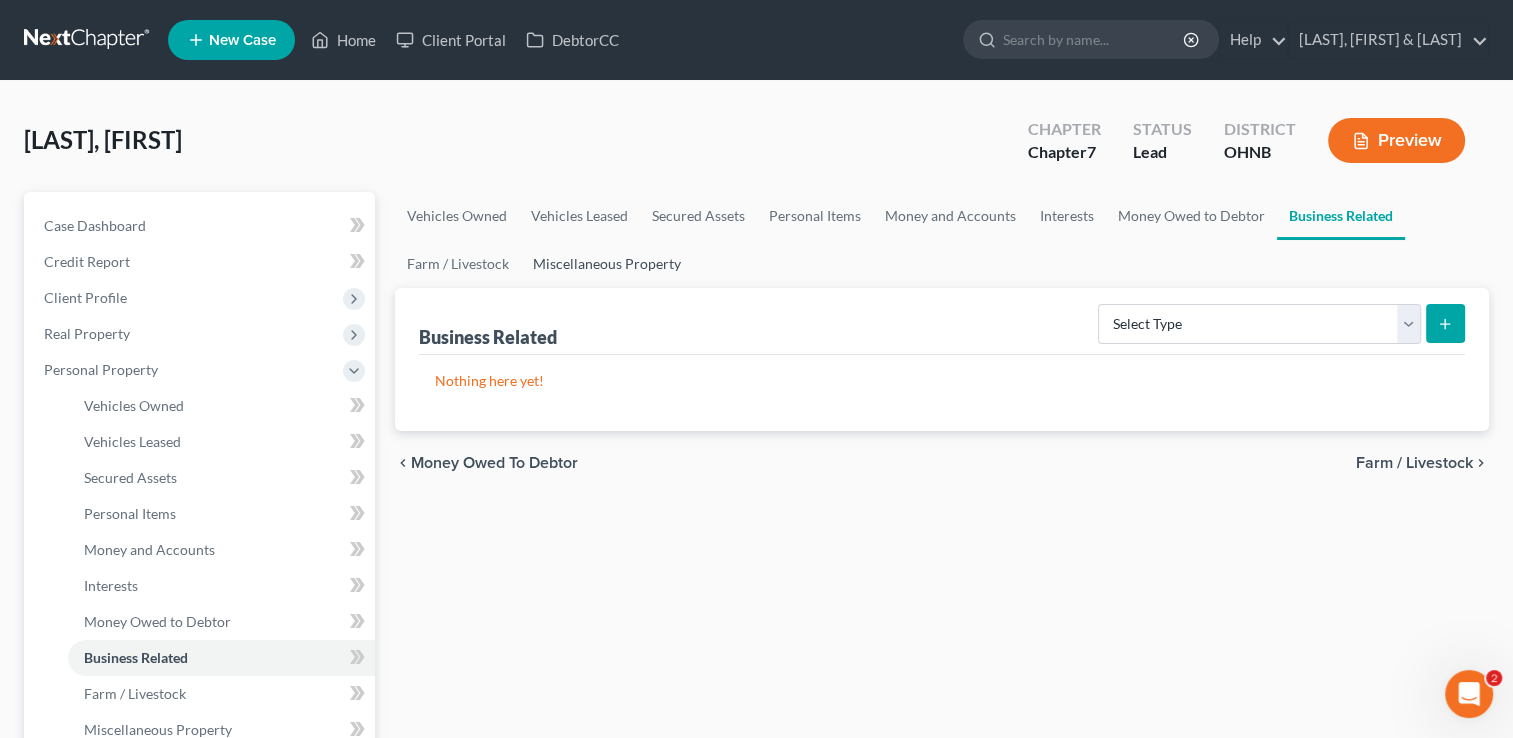 click on "Miscellaneous Property" at bounding box center [607, 264] 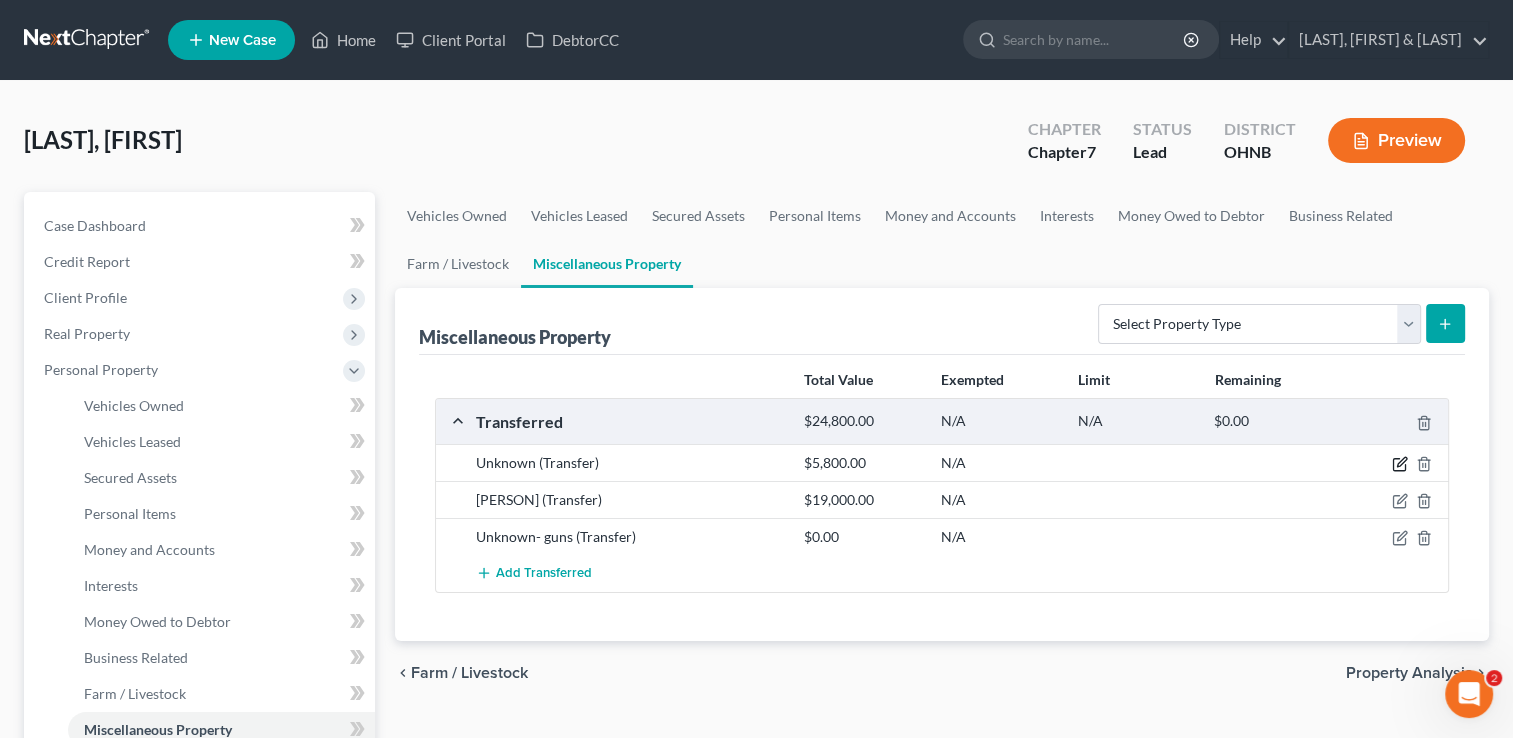 click 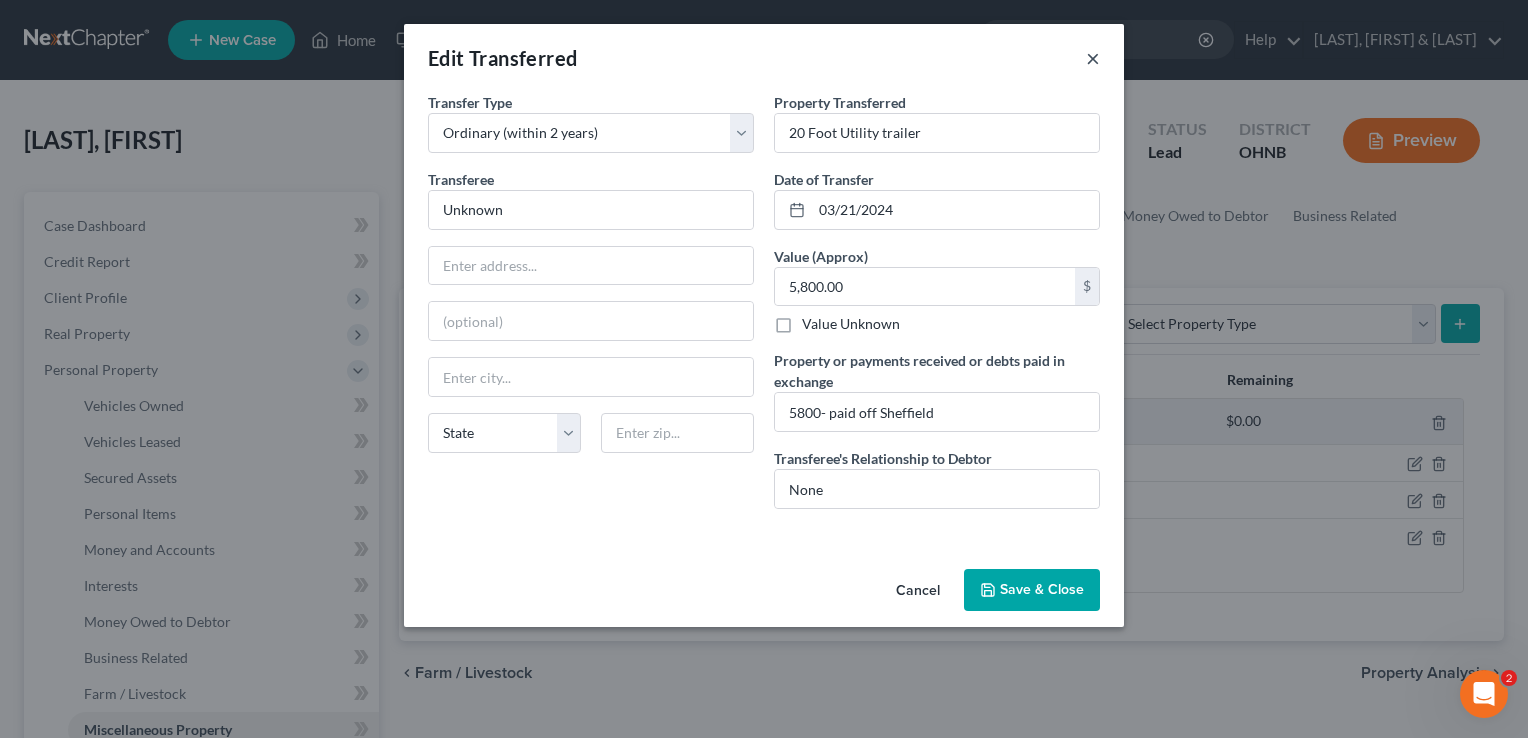 click on "×" at bounding box center [1093, 58] 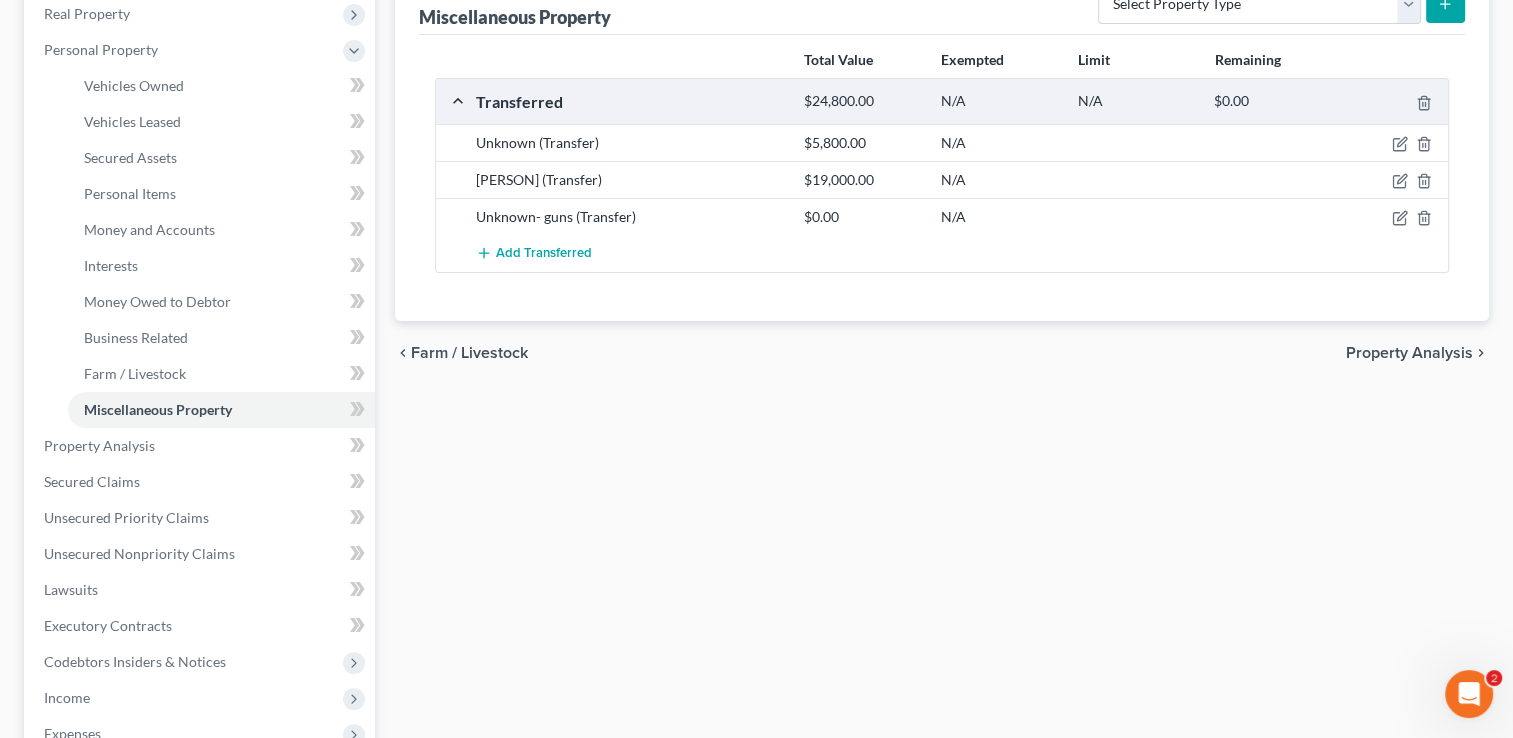 scroll, scrollTop: 334, scrollLeft: 0, axis: vertical 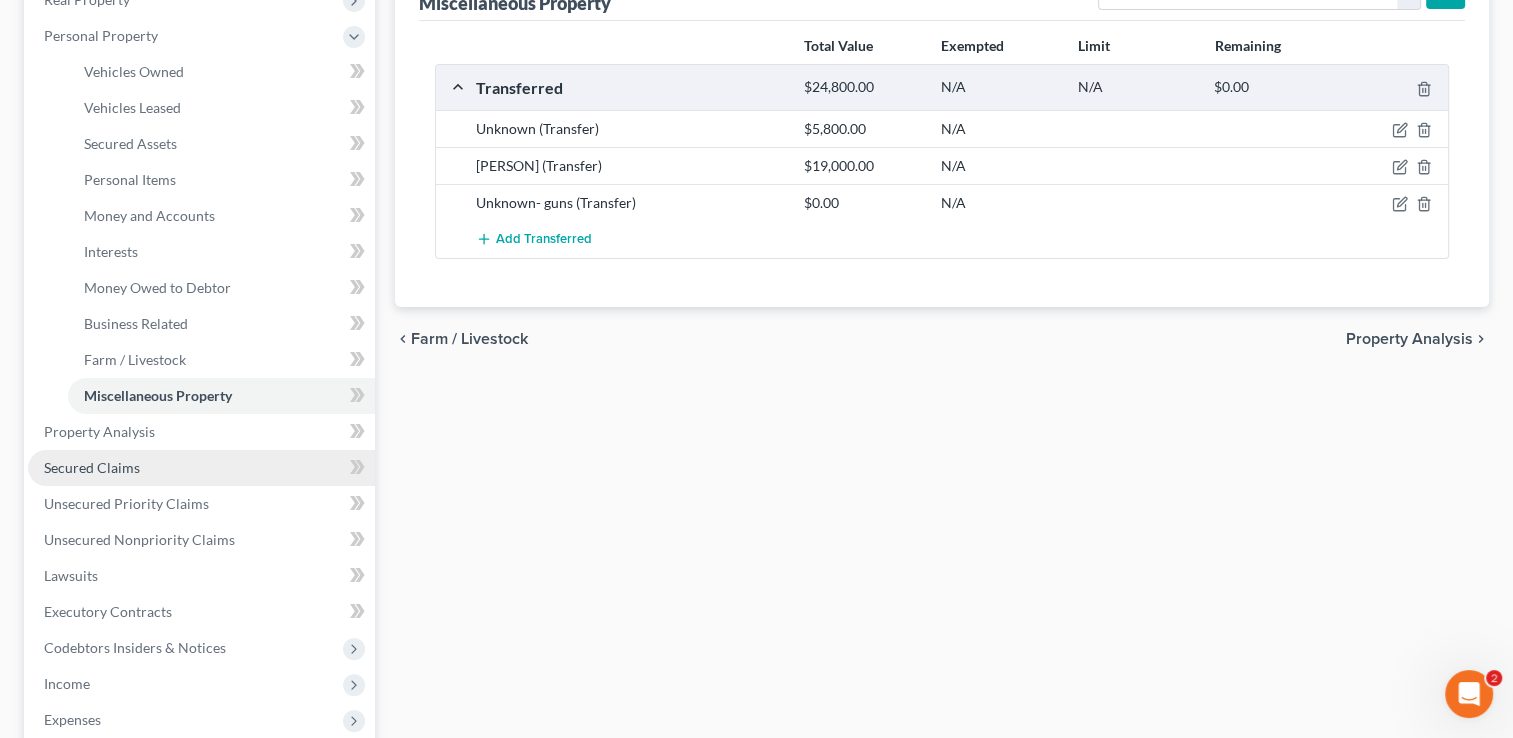 click on "Secured Claims" at bounding box center (201, 468) 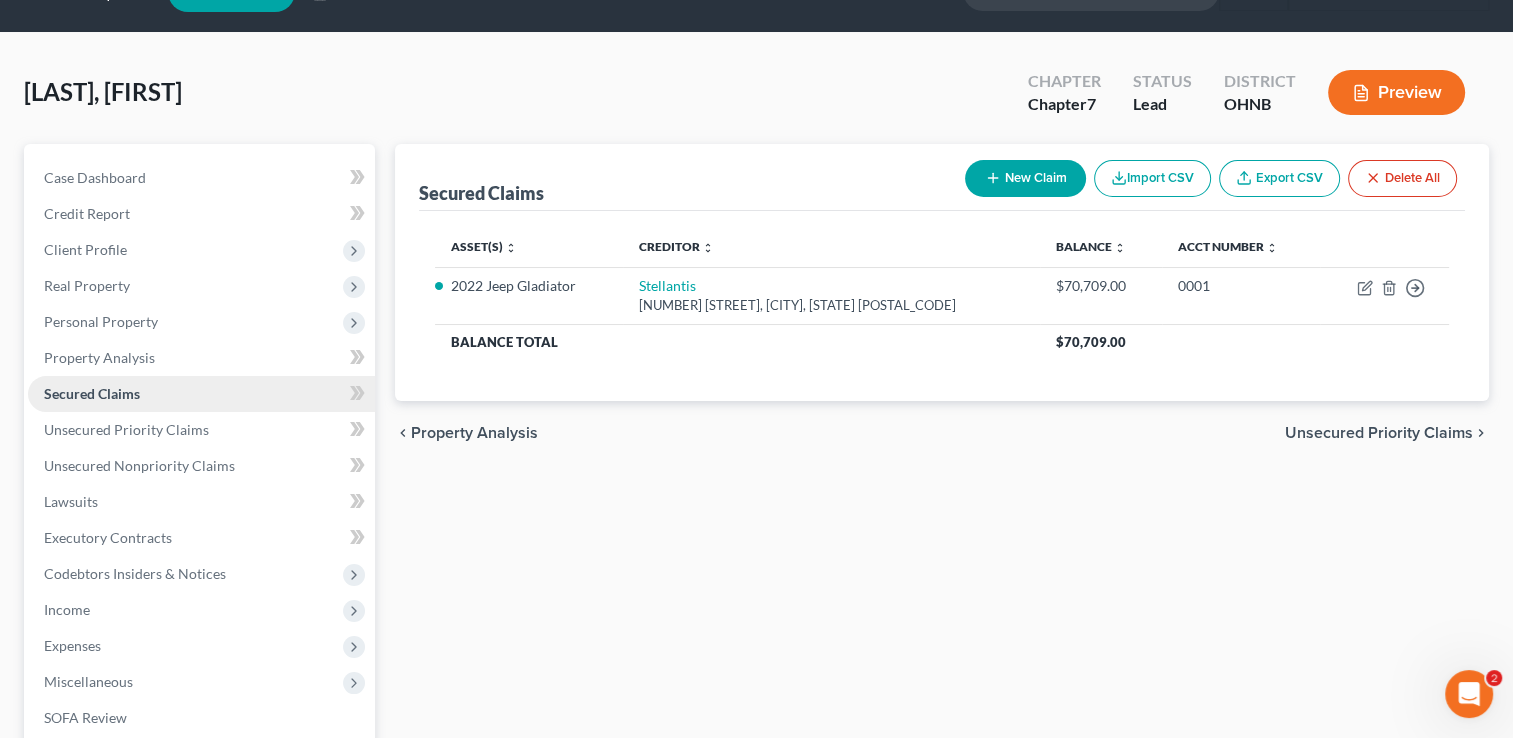 scroll, scrollTop: 0, scrollLeft: 0, axis: both 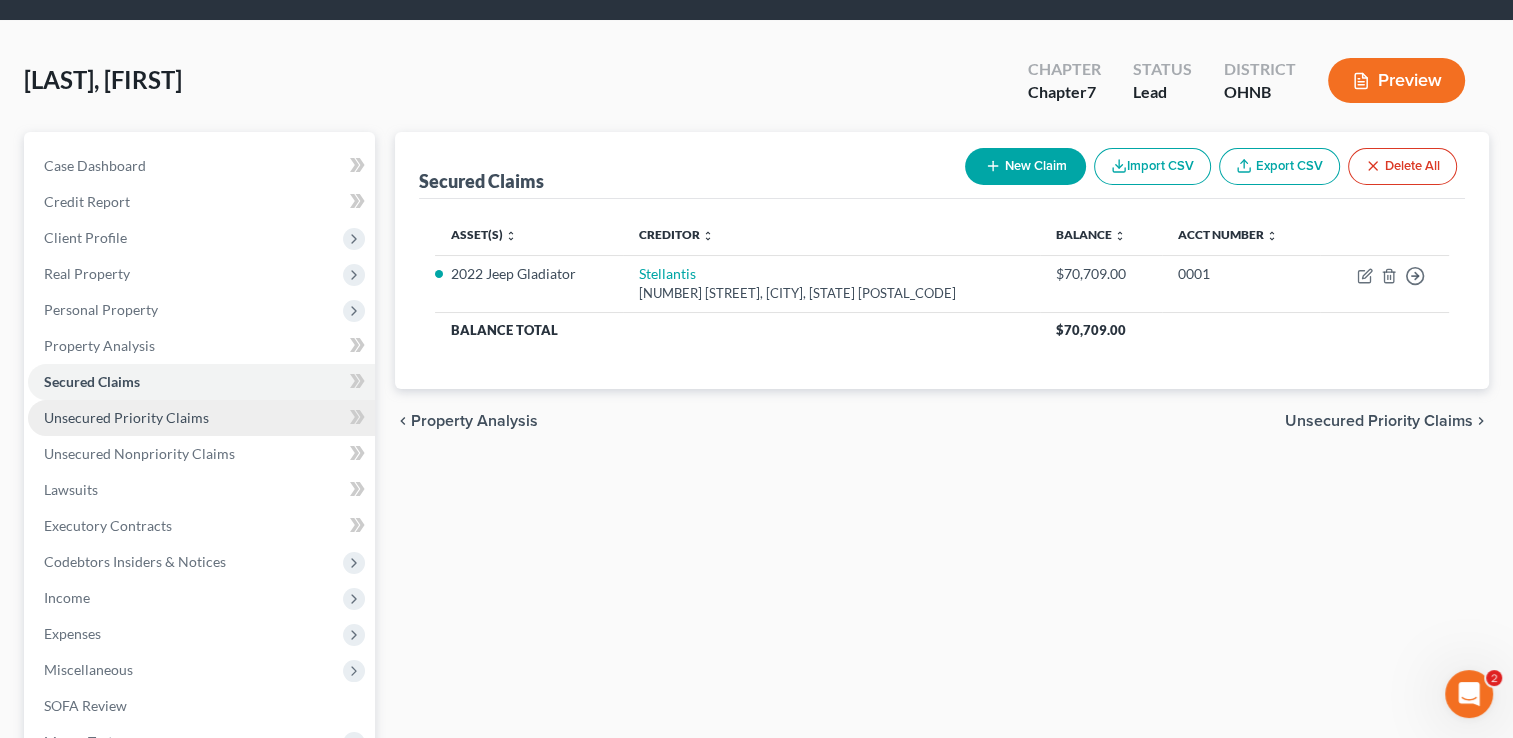 click on "Unsecured Priority Claims" at bounding box center (201, 418) 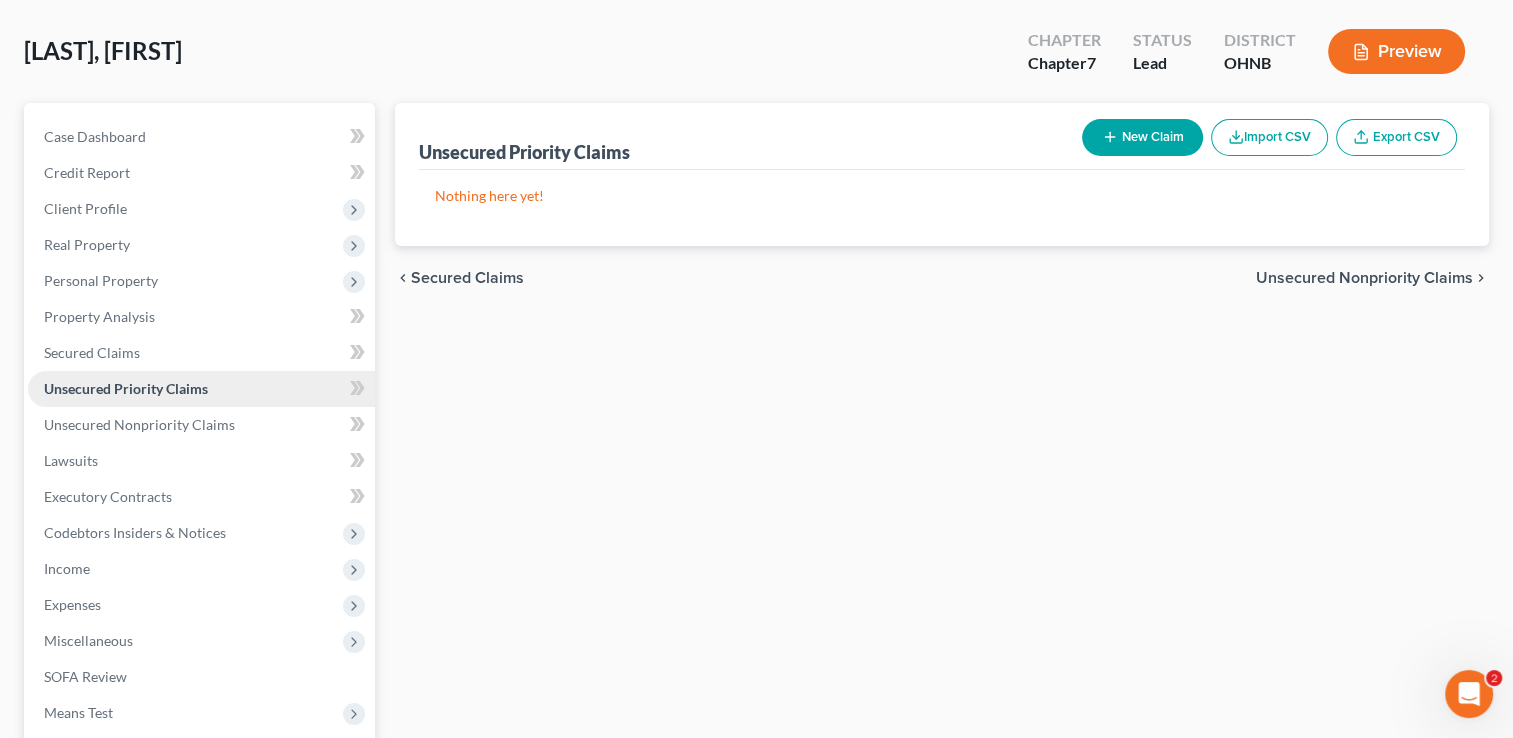 scroll, scrollTop: 84, scrollLeft: 0, axis: vertical 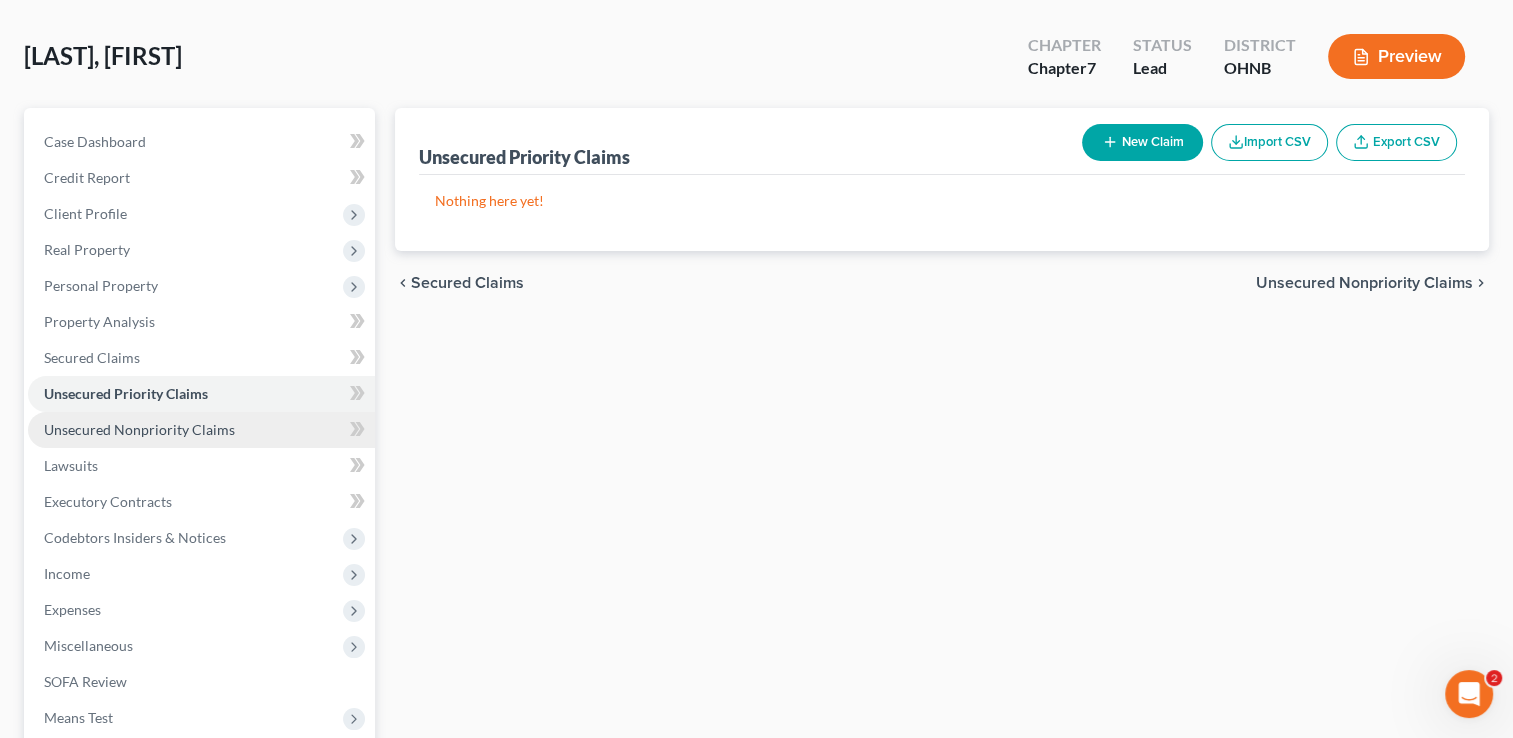 click on "Unsecured Nonpriority Claims" at bounding box center [139, 429] 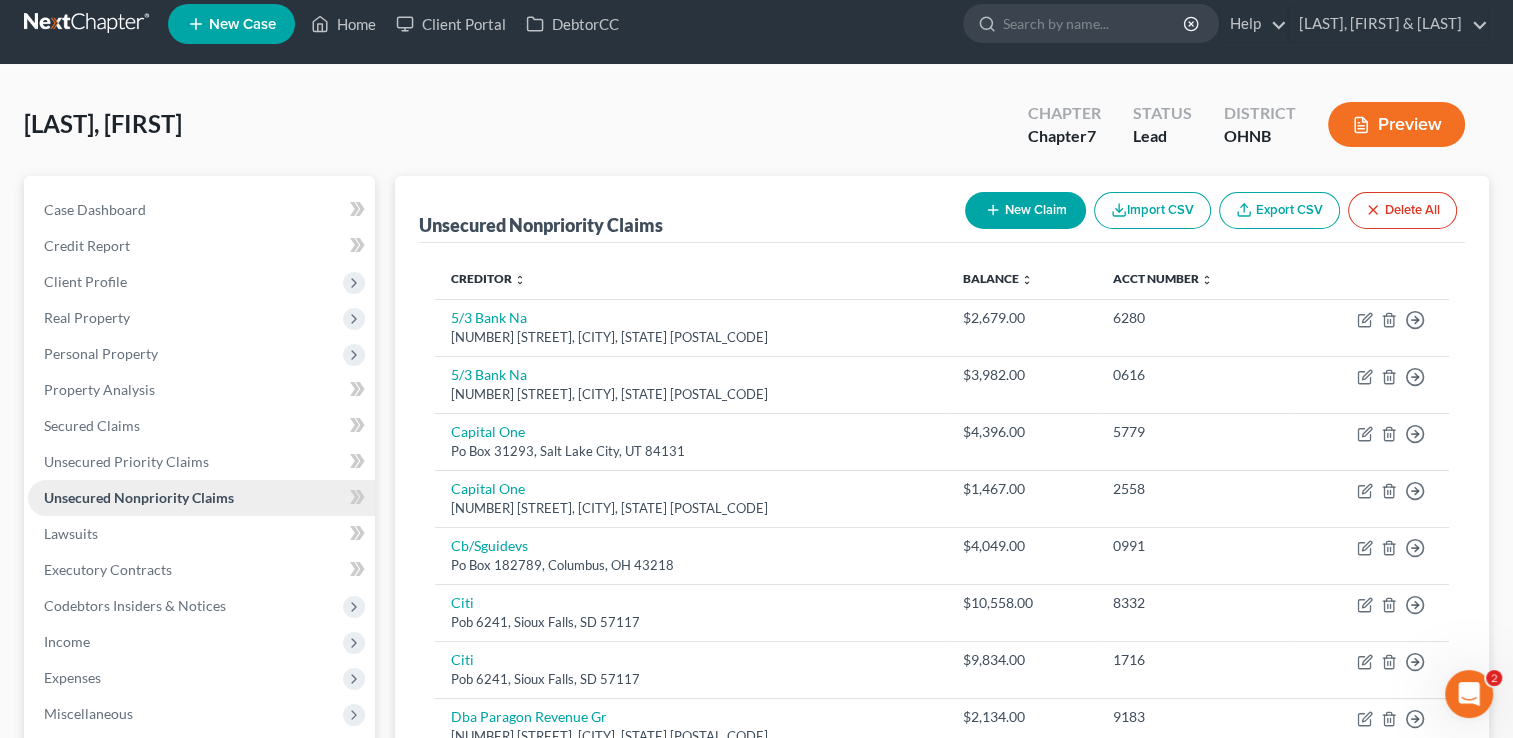 scroll, scrollTop: 16, scrollLeft: 0, axis: vertical 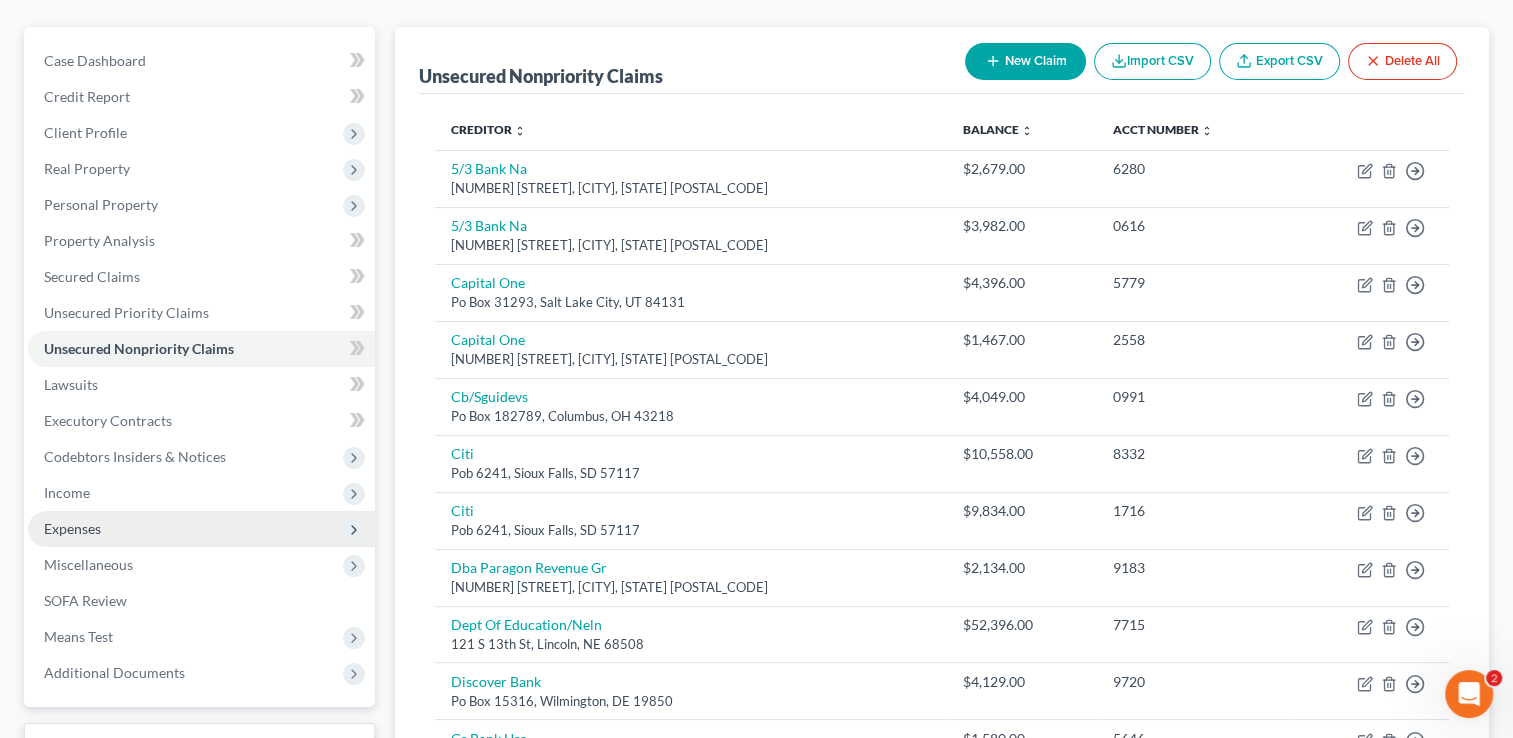 click on "Expenses" at bounding box center [72, 528] 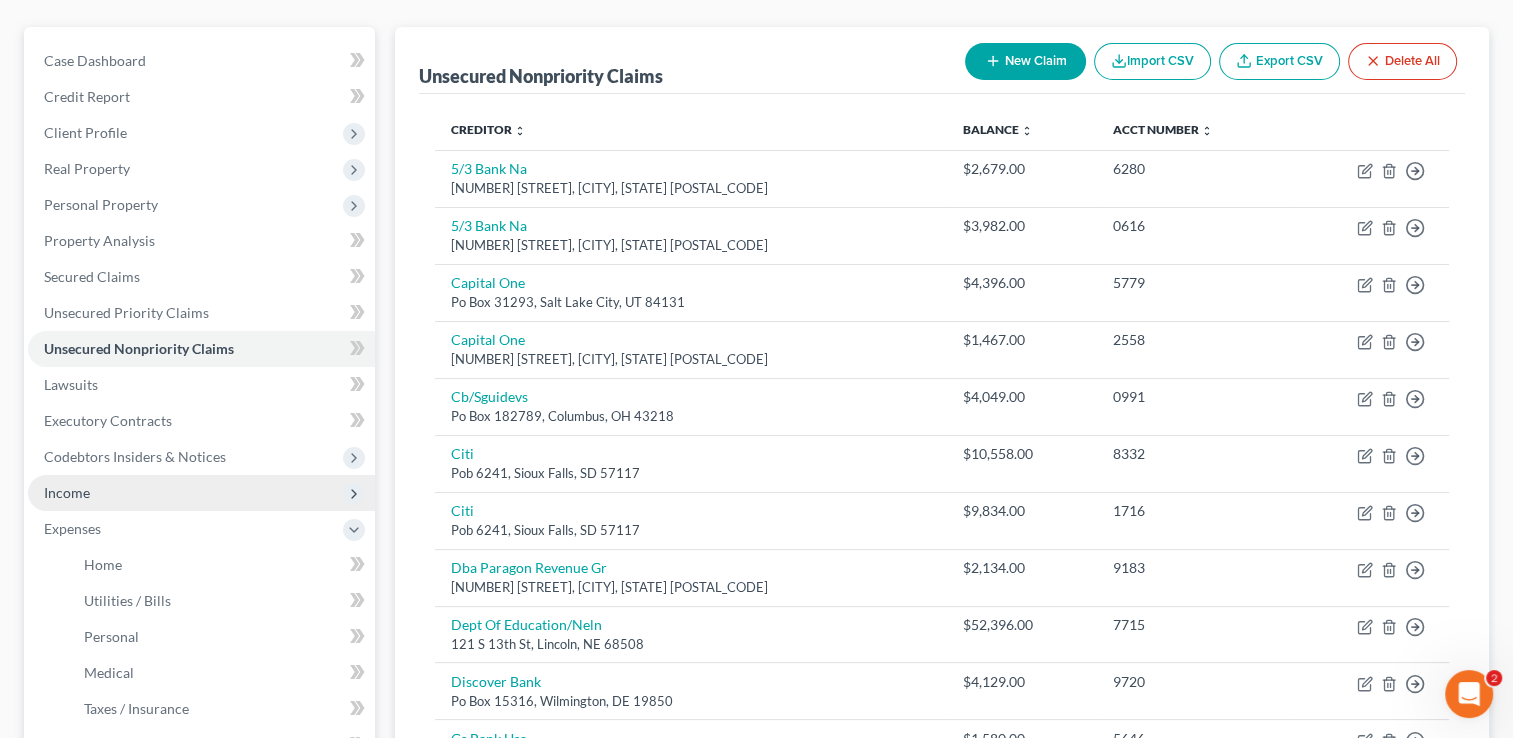click on "Income" at bounding box center [67, 492] 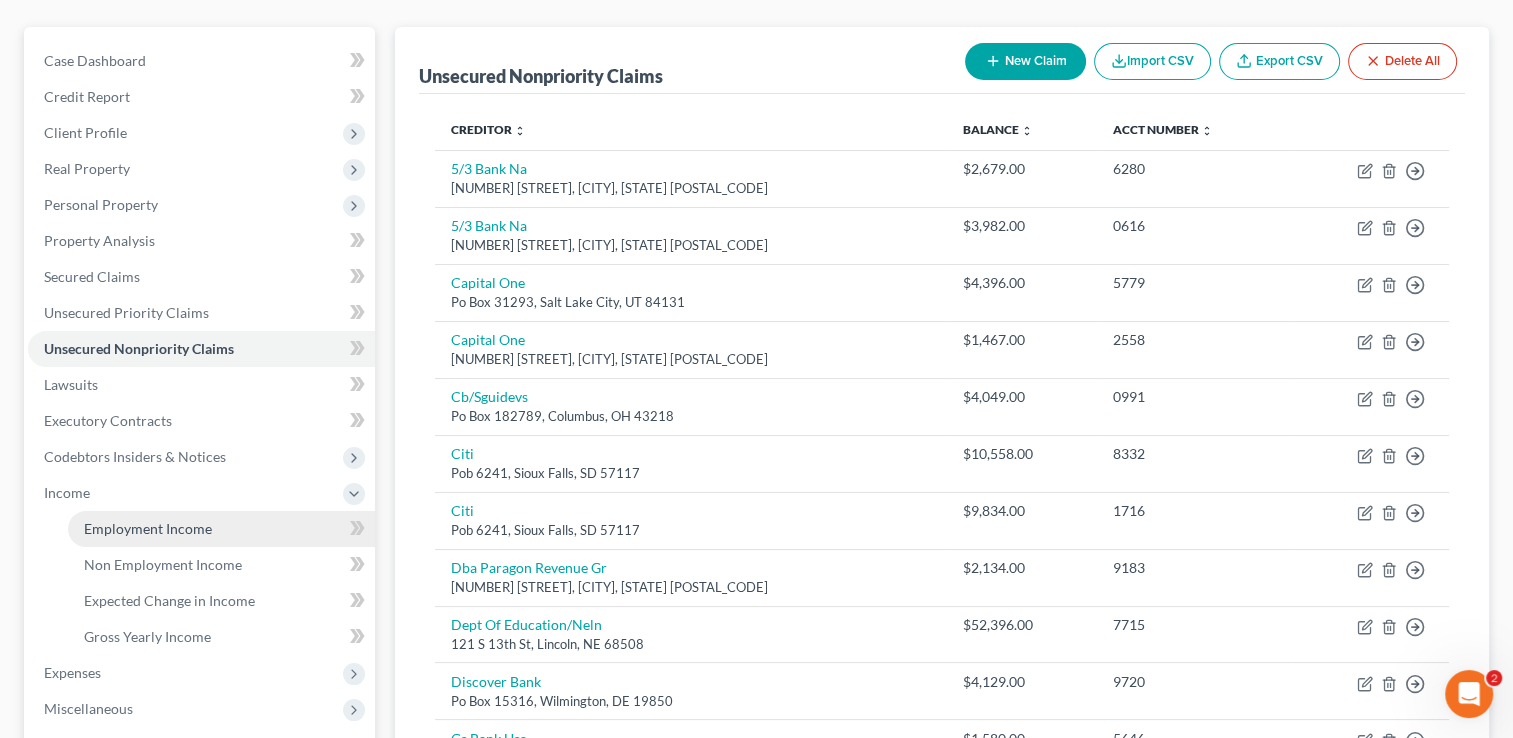 click on "Employment Income" at bounding box center (148, 528) 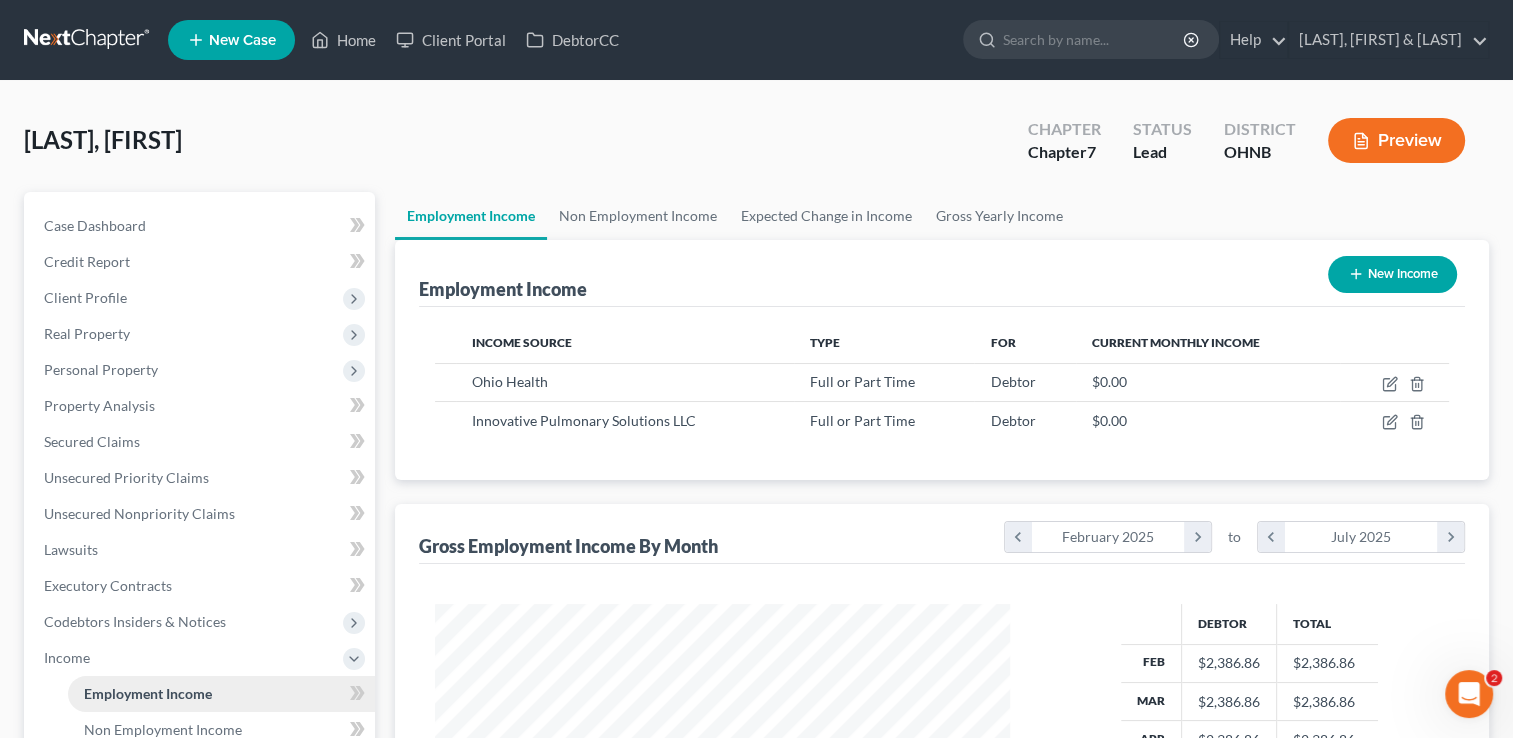 scroll, scrollTop: 77, scrollLeft: 0, axis: vertical 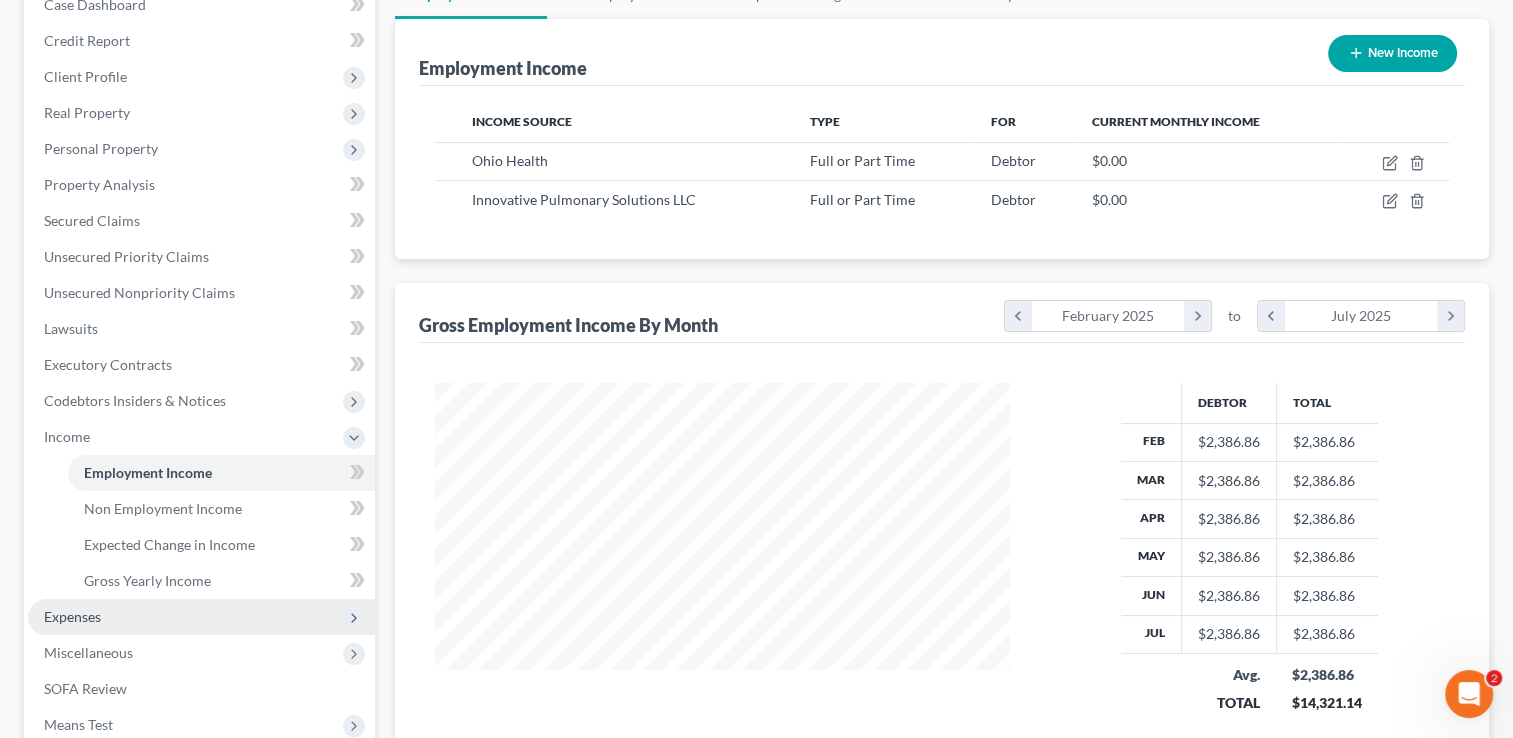 click on "Expenses" at bounding box center [72, 616] 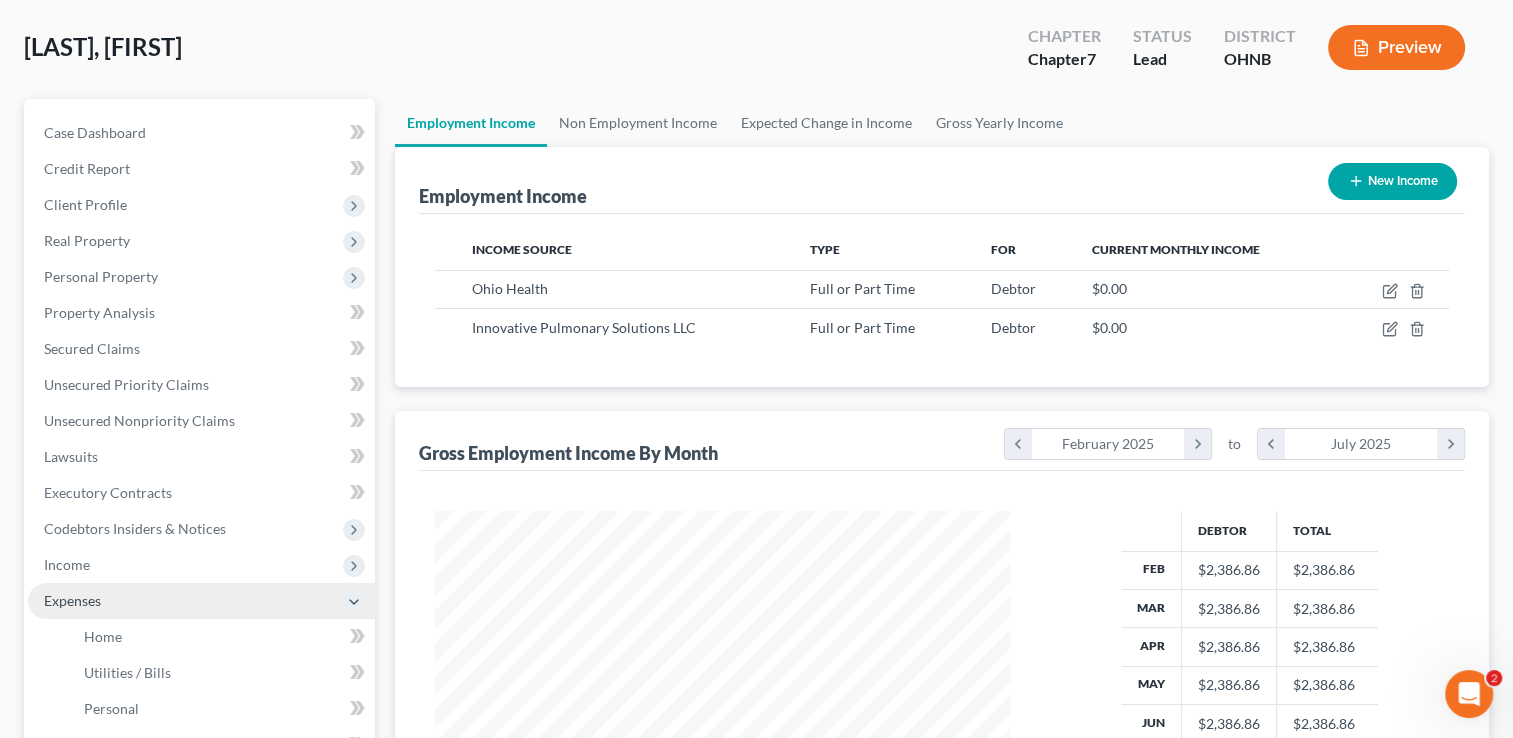 scroll, scrollTop: 92, scrollLeft: 0, axis: vertical 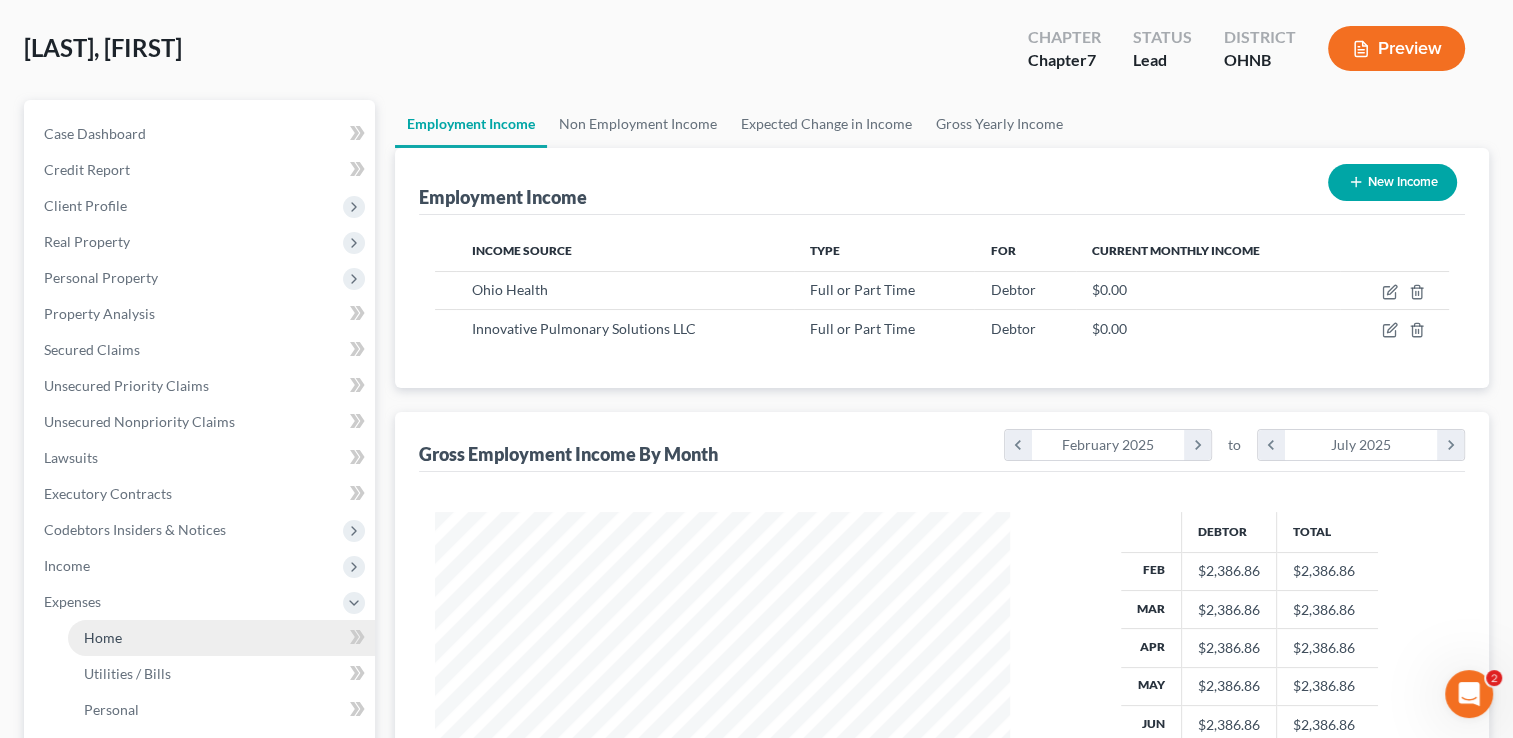 click on "Home" at bounding box center (221, 638) 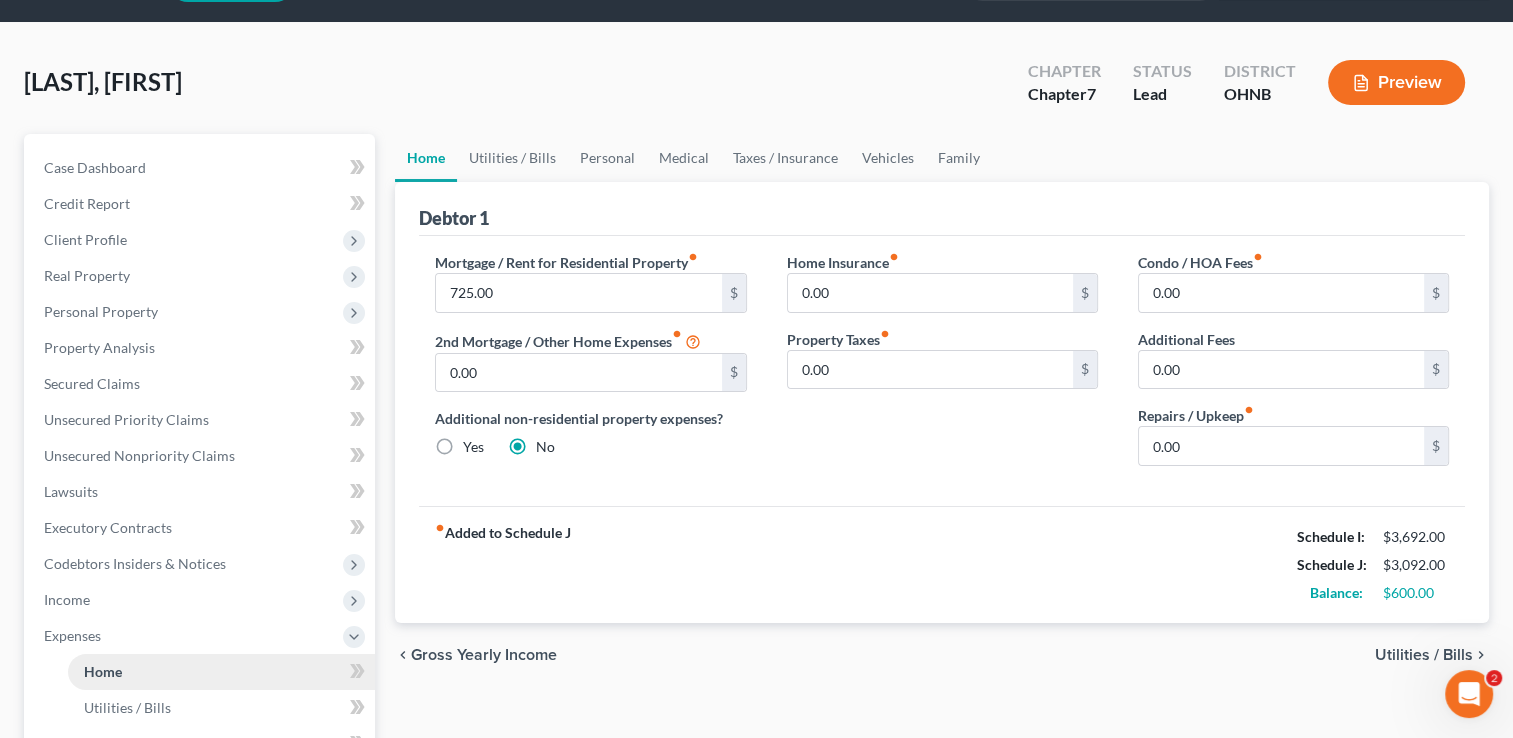 scroll, scrollTop: 60, scrollLeft: 0, axis: vertical 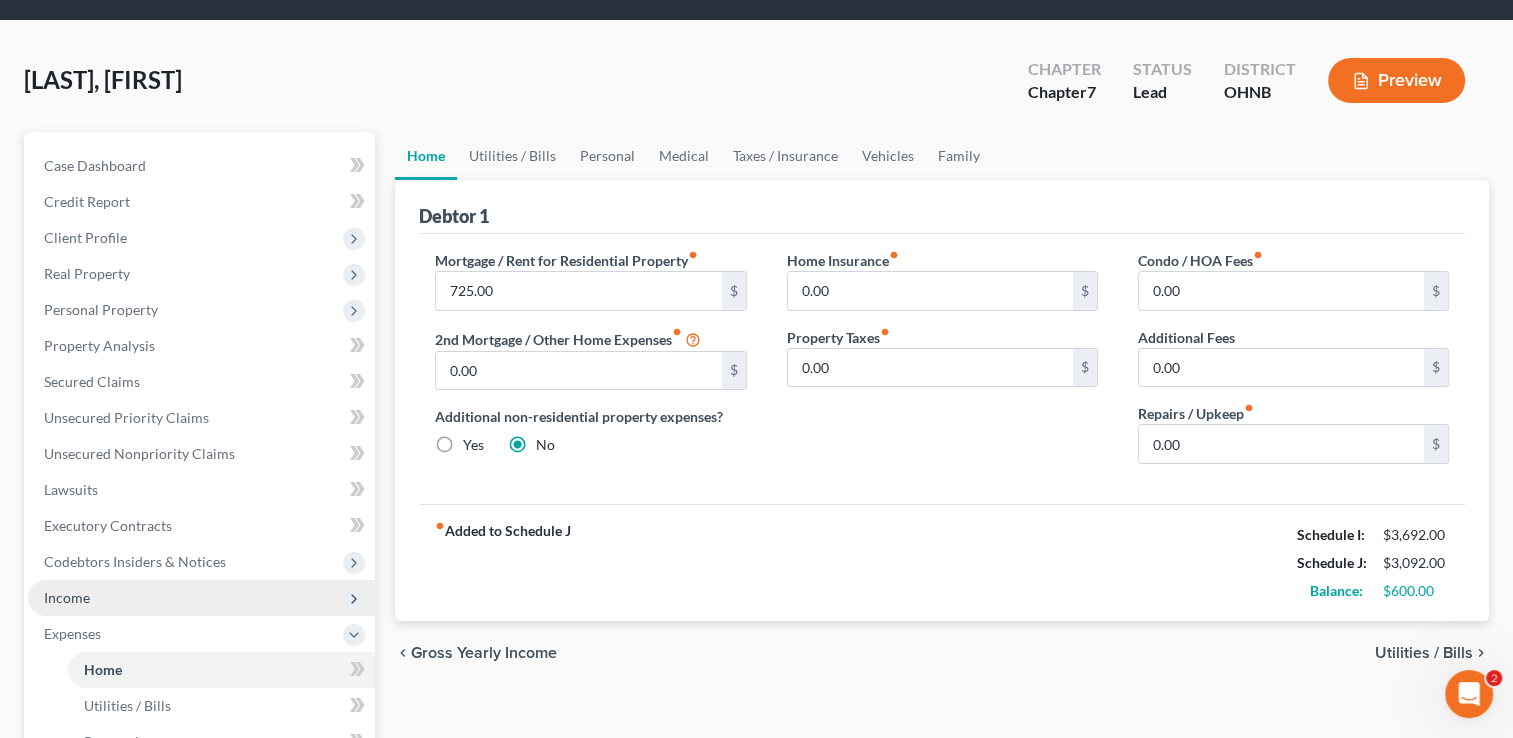 click on "Income" at bounding box center [201, 598] 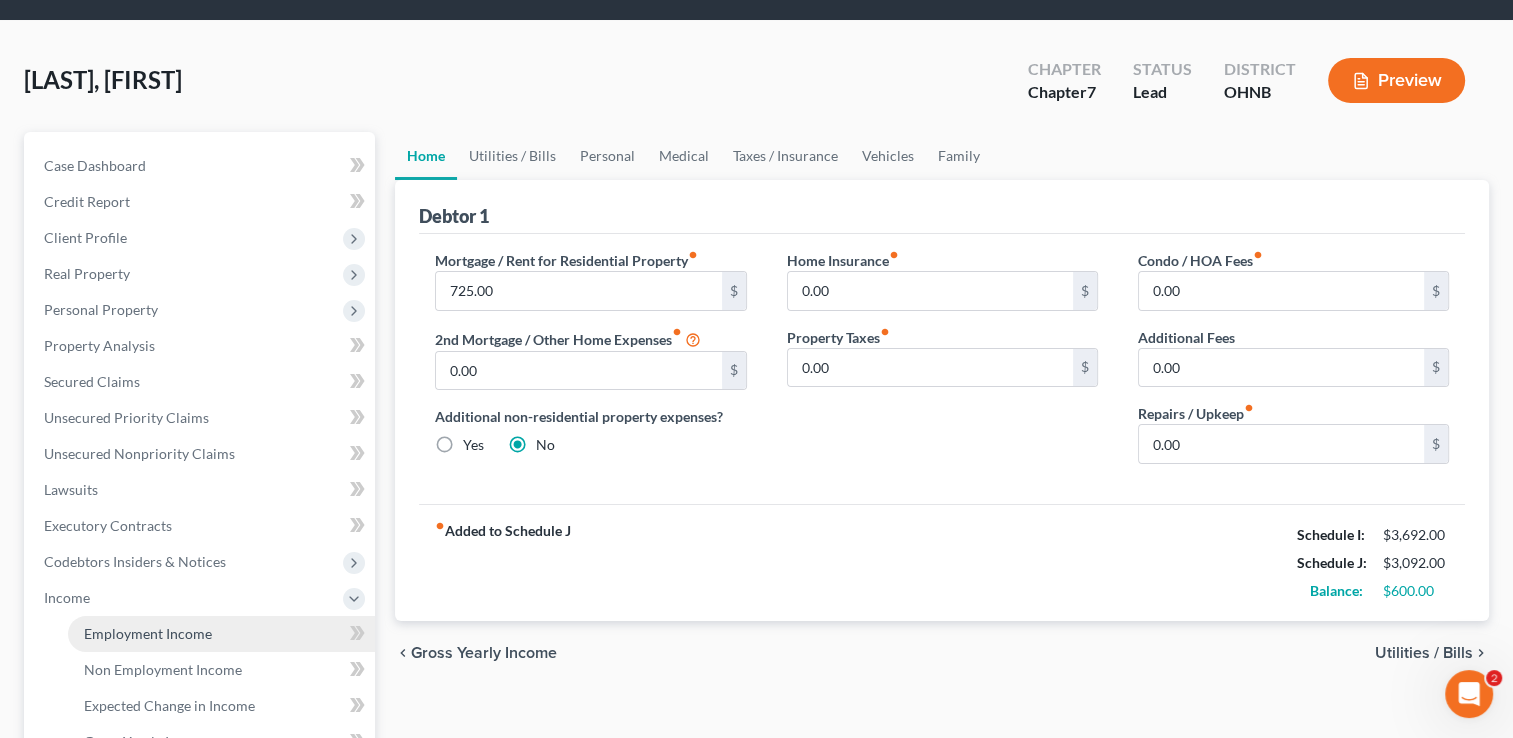 click on "Employment Income" at bounding box center [148, 633] 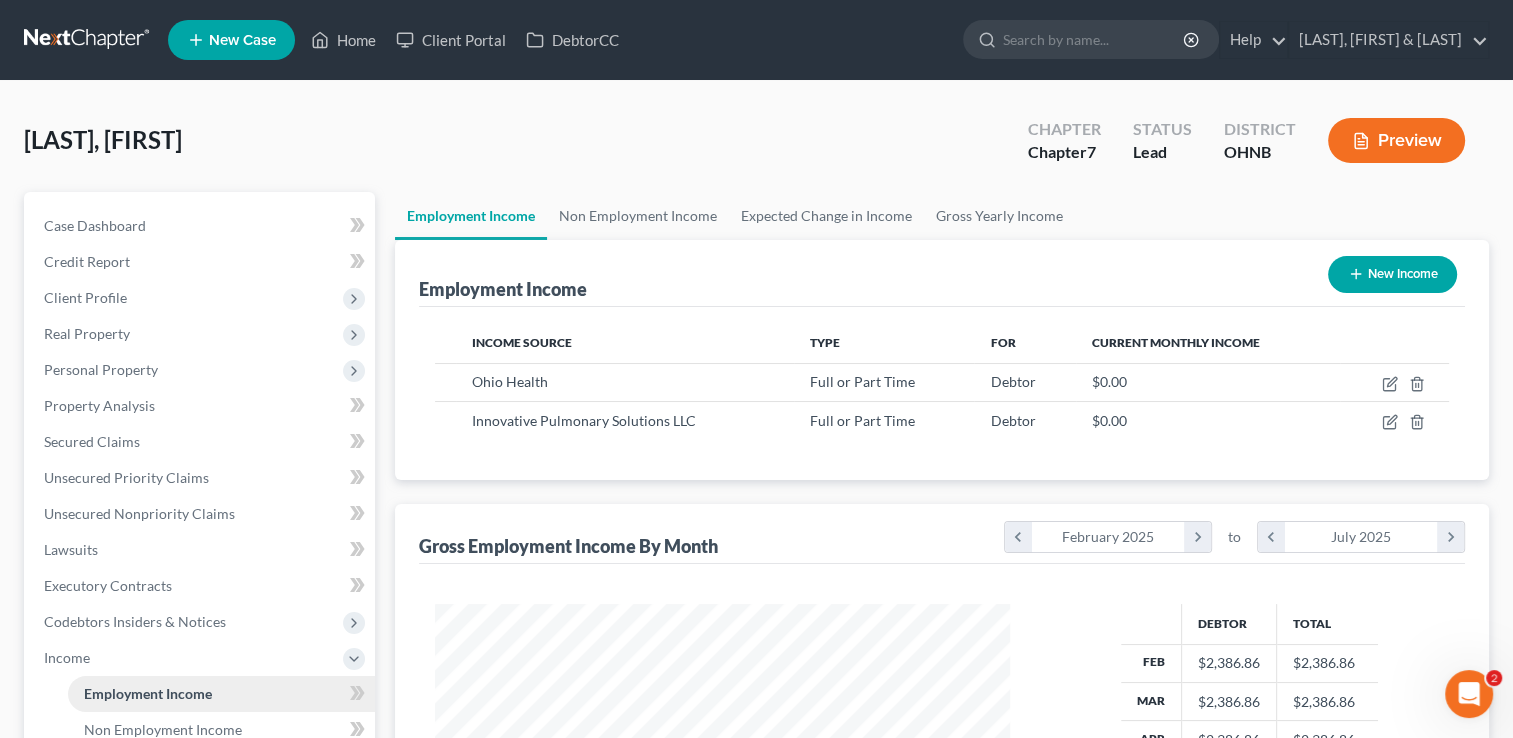 scroll, scrollTop: 0, scrollLeft: 0, axis: both 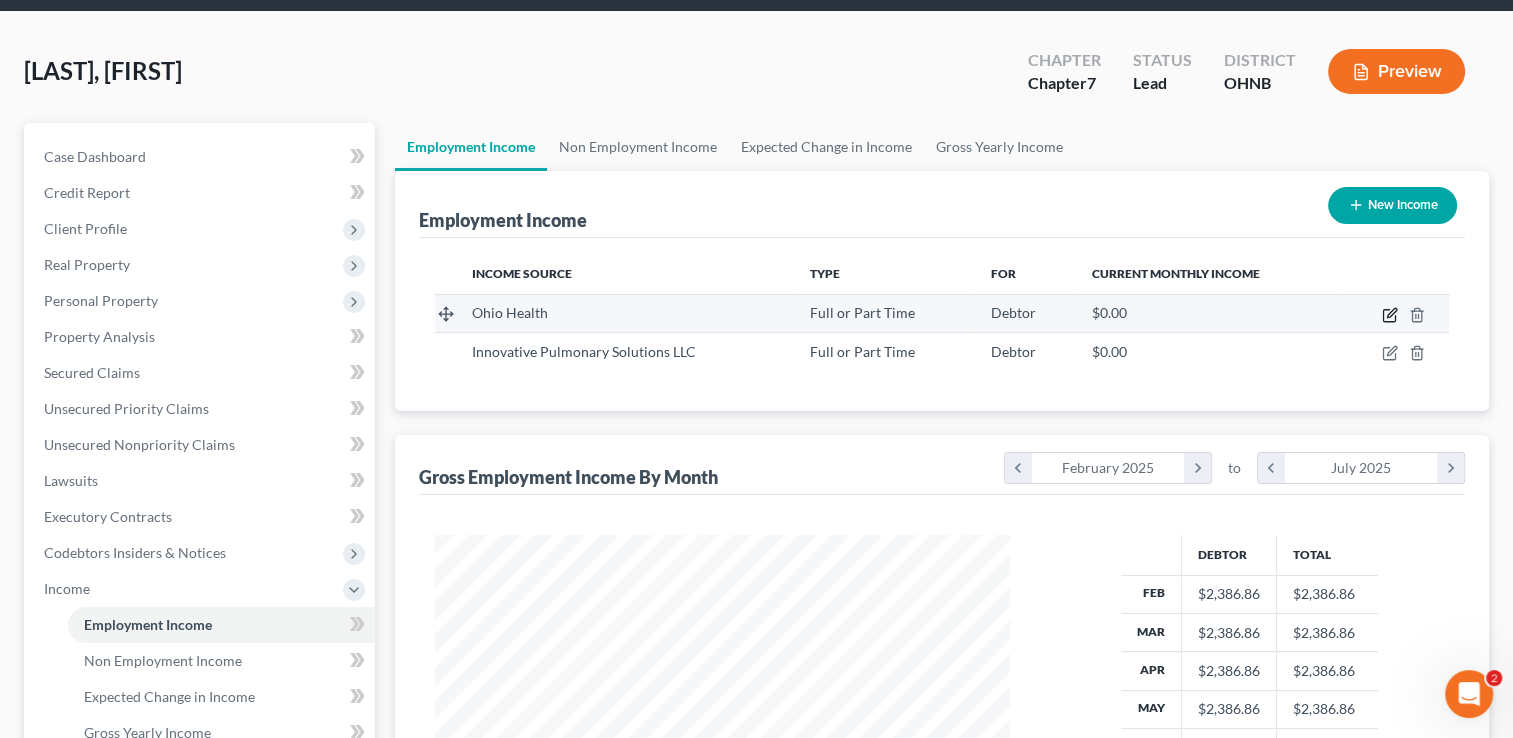 click 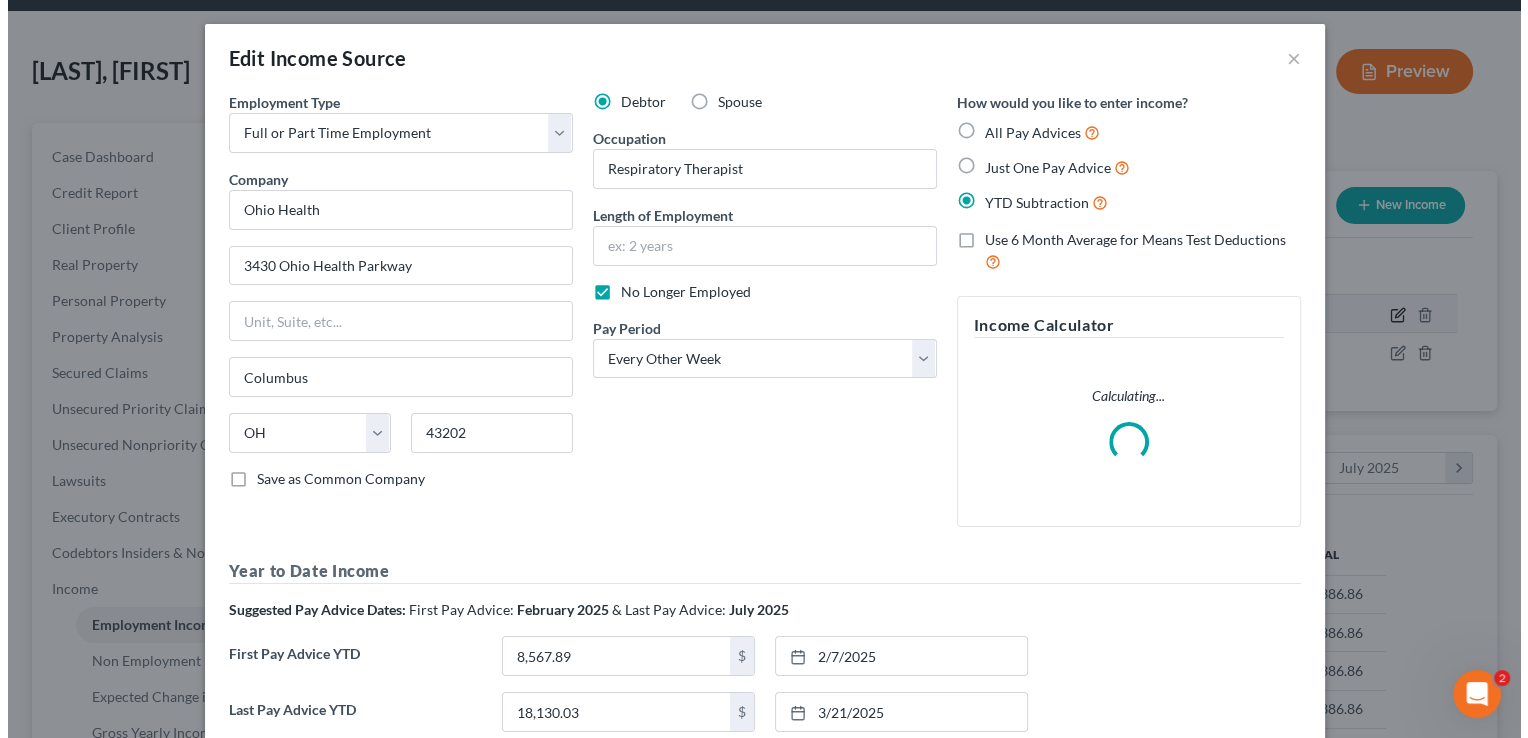 scroll, scrollTop: 999643, scrollLeft: 999378, axis: both 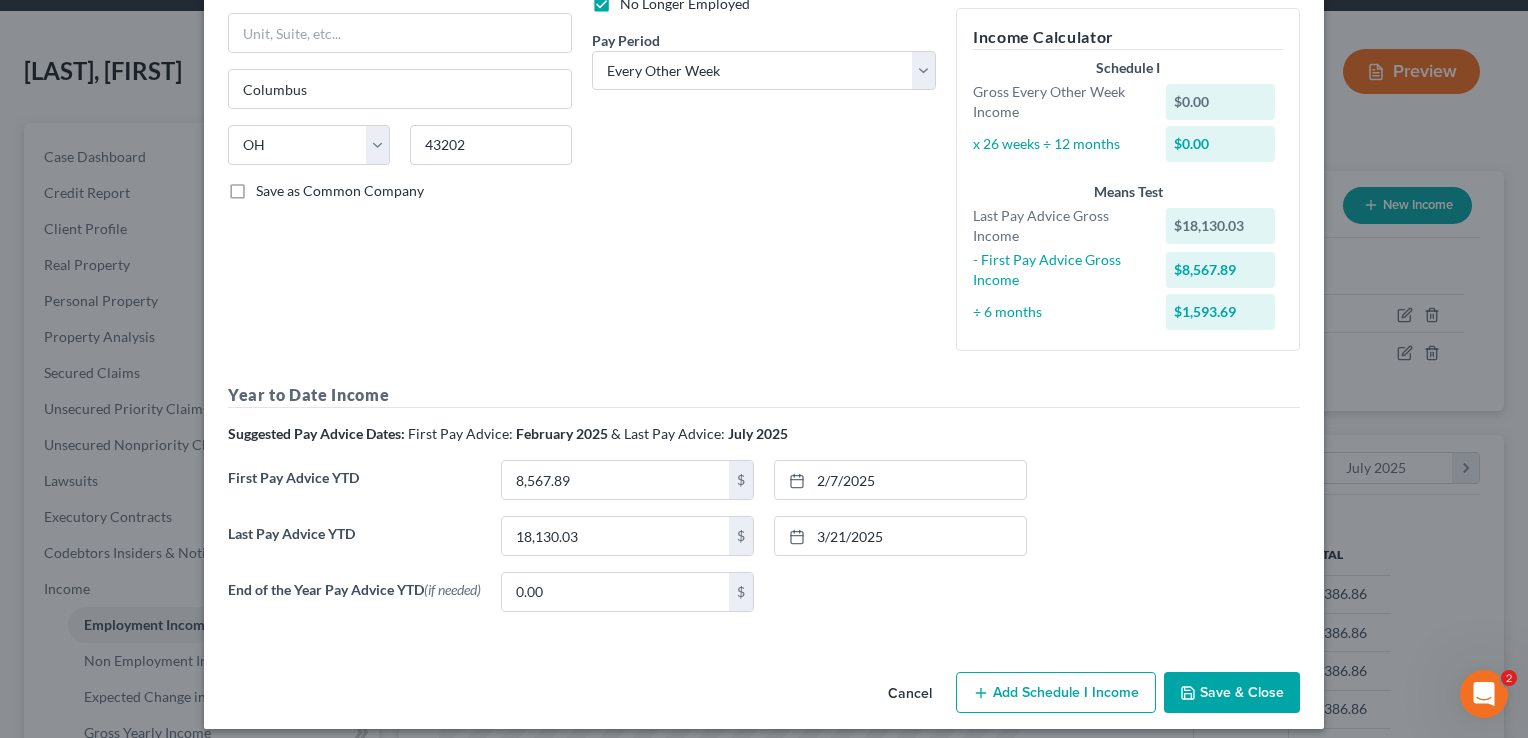 click on "Save & Close" at bounding box center (1232, 693) 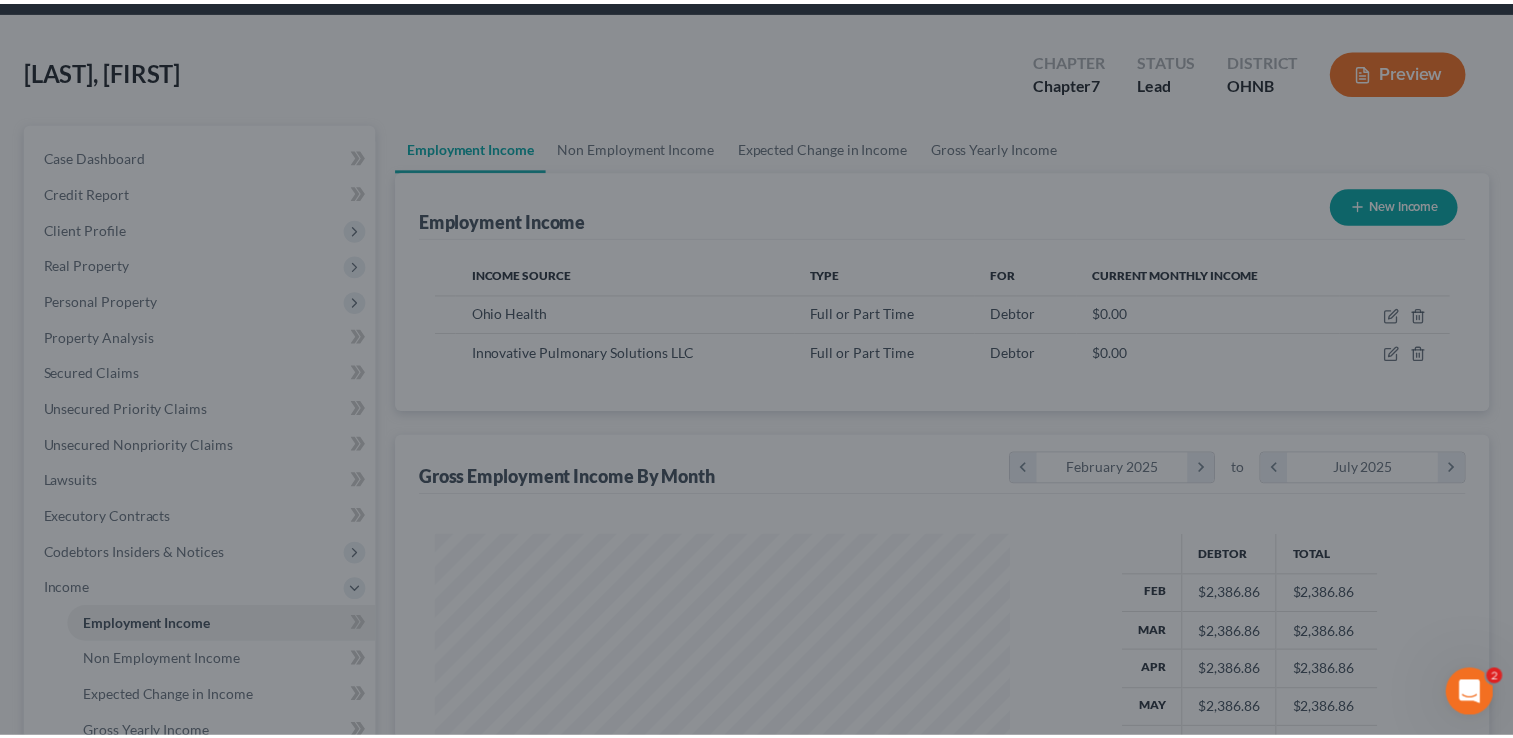scroll, scrollTop: 356, scrollLeft: 615, axis: both 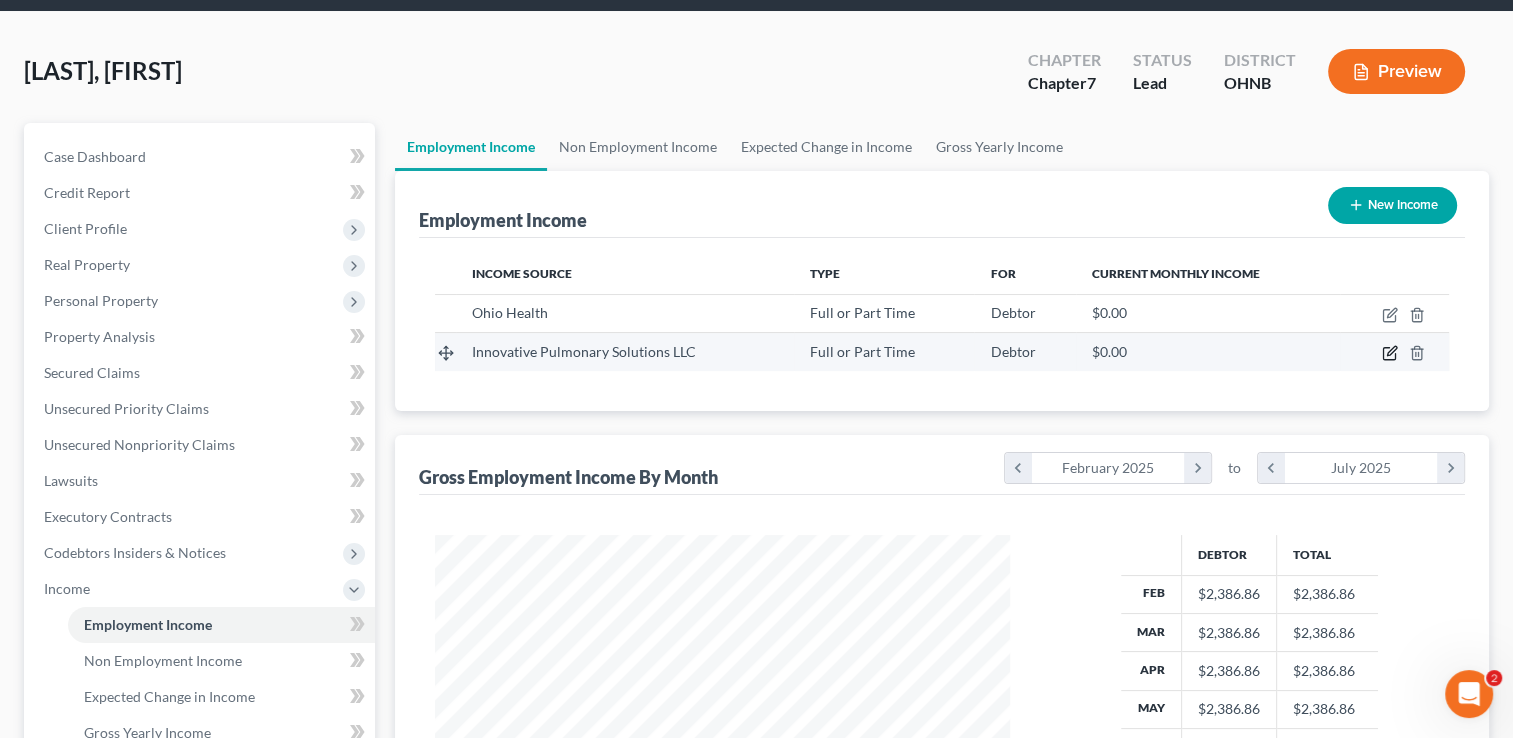 click 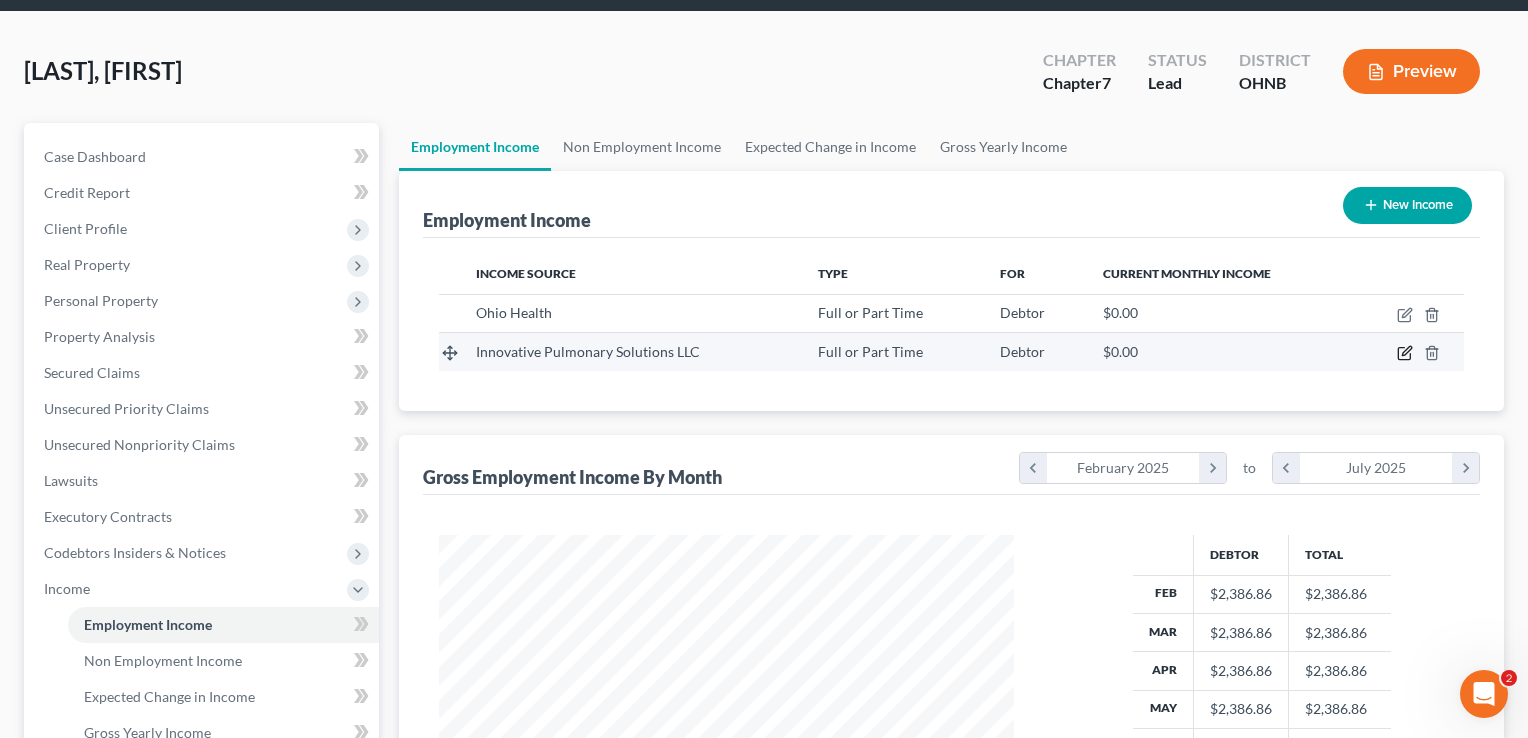 select on "0" 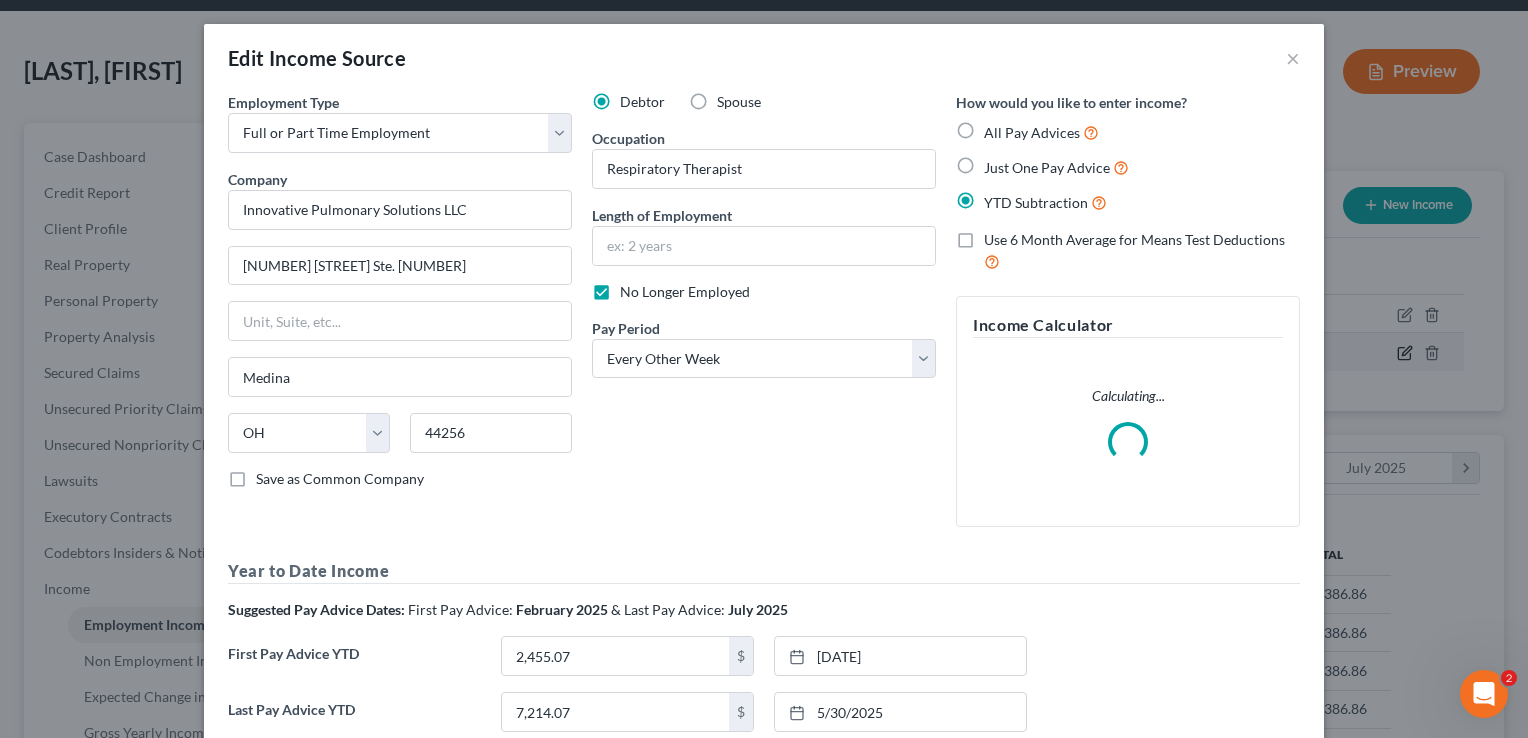 scroll, scrollTop: 999643, scrollLeft: 999378, axis: both 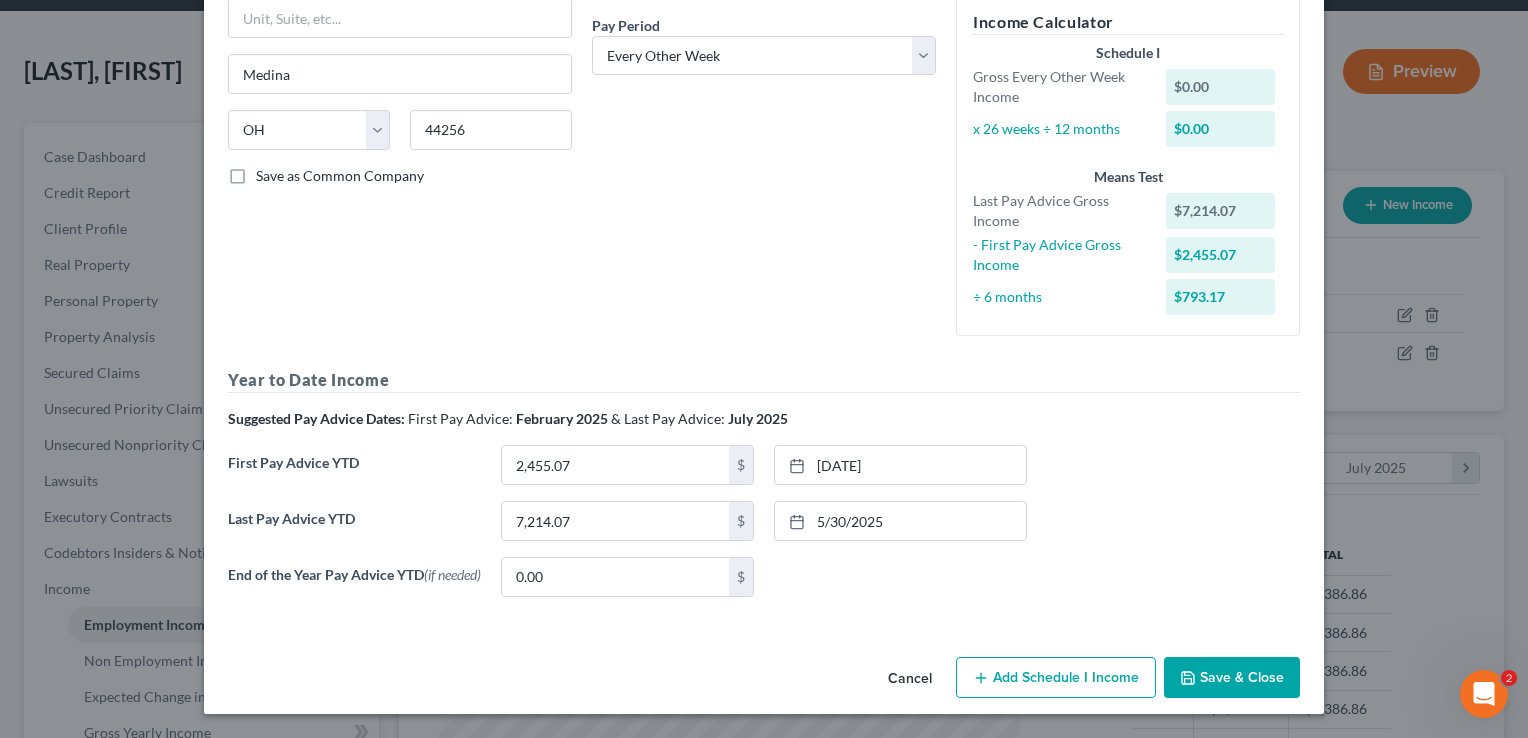 click on "Save & Close" at bounding box center (1232, 678) 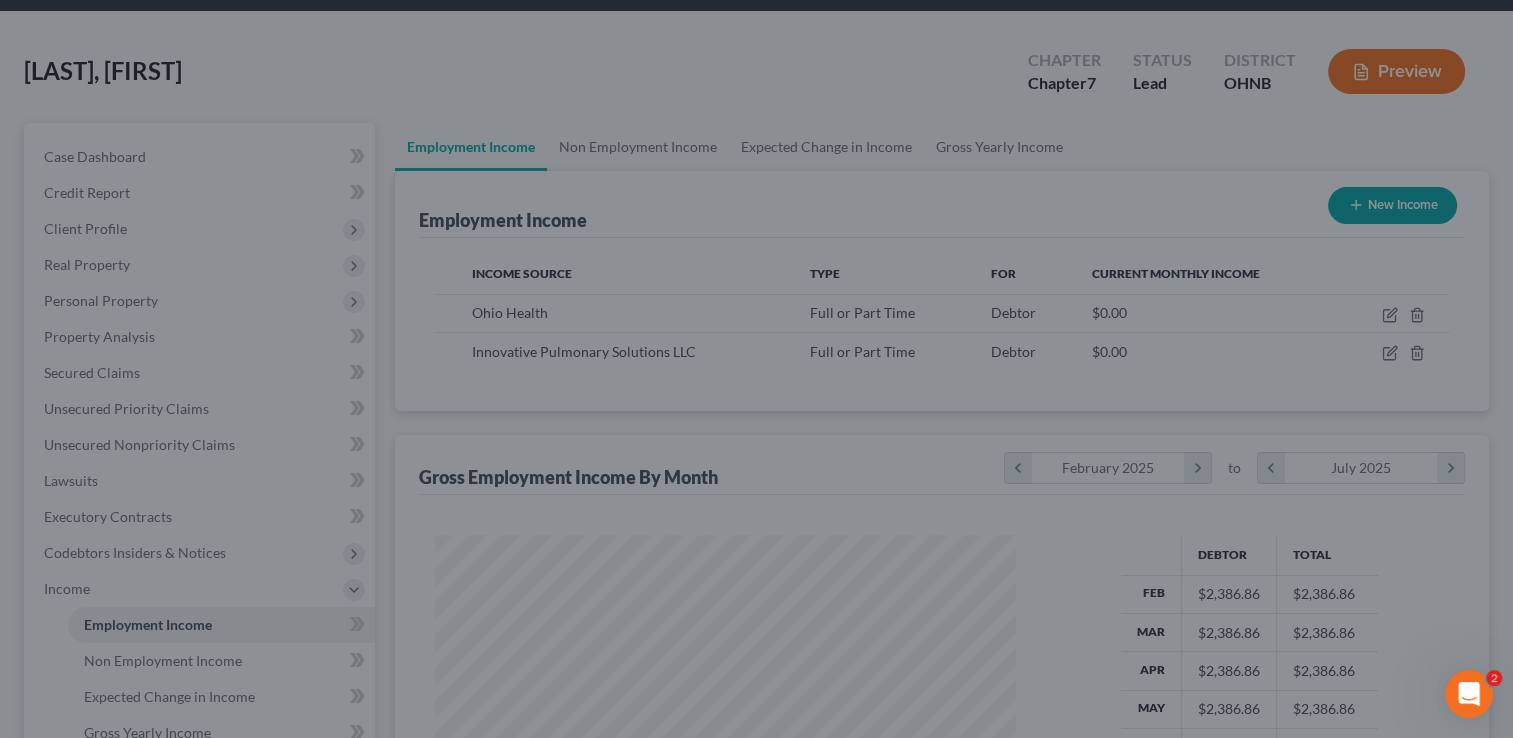 scroll, scrollTop: 356, scrollLeft: 615, axis: both 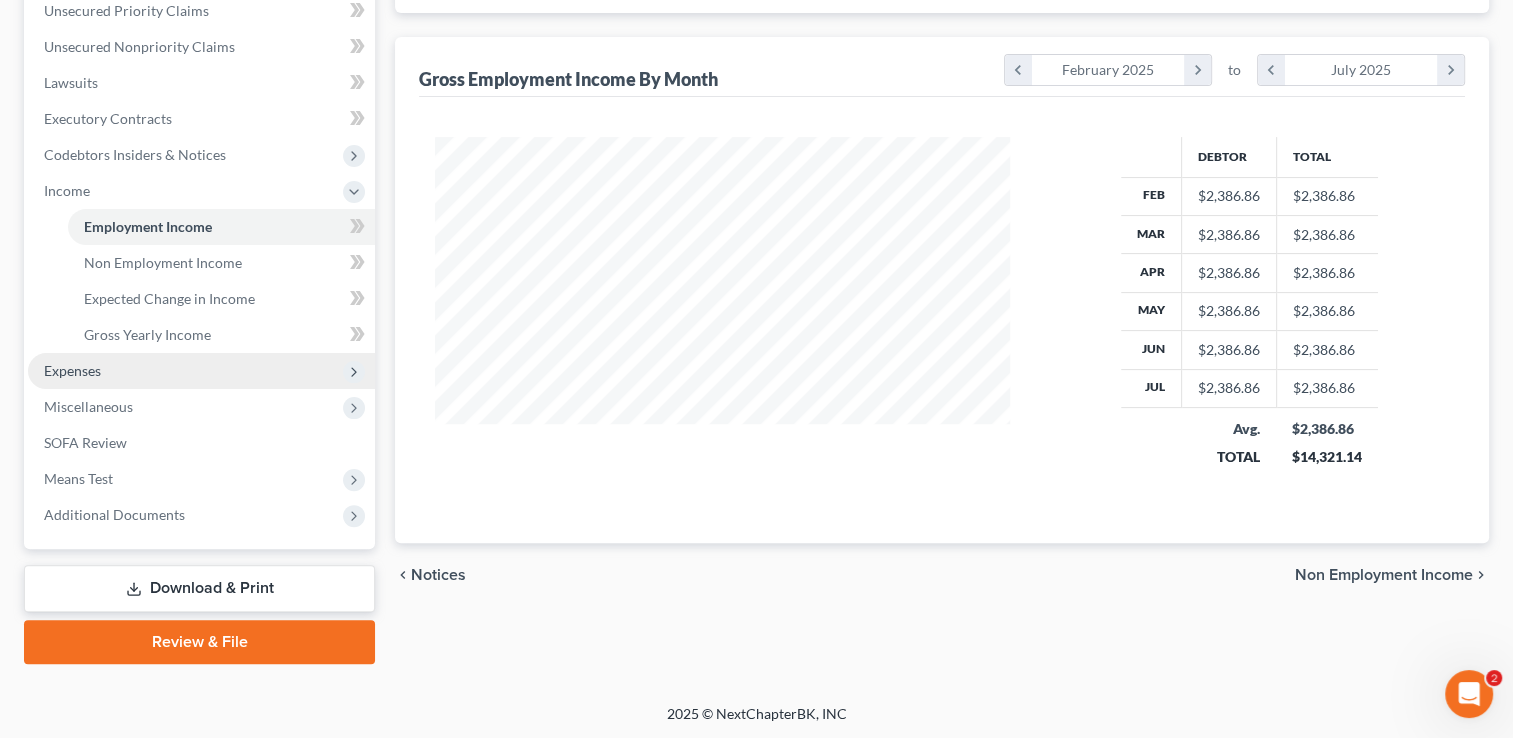 click on "Expenses" at bounding box center [201, 371] 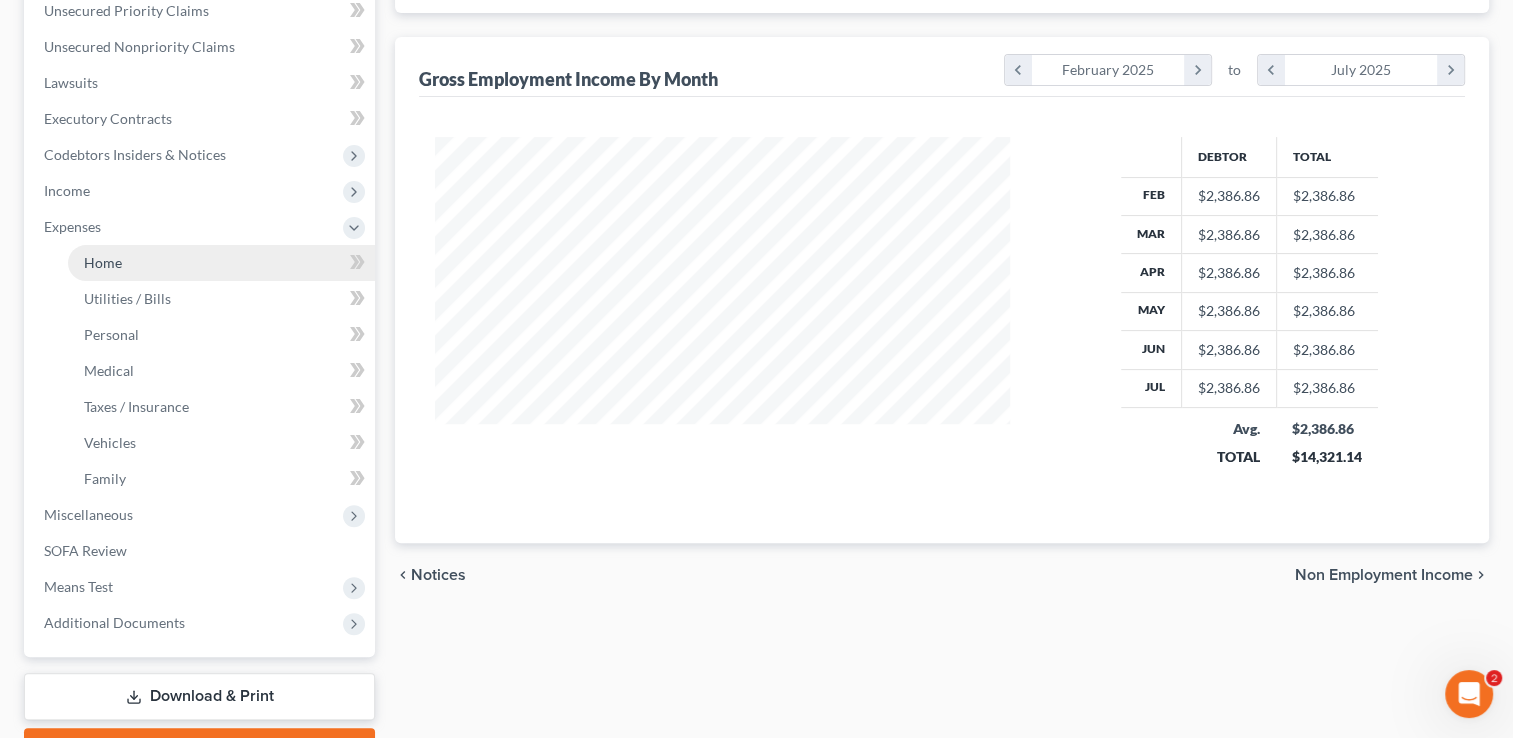 click on "Home" at bounding box center [103, 262] 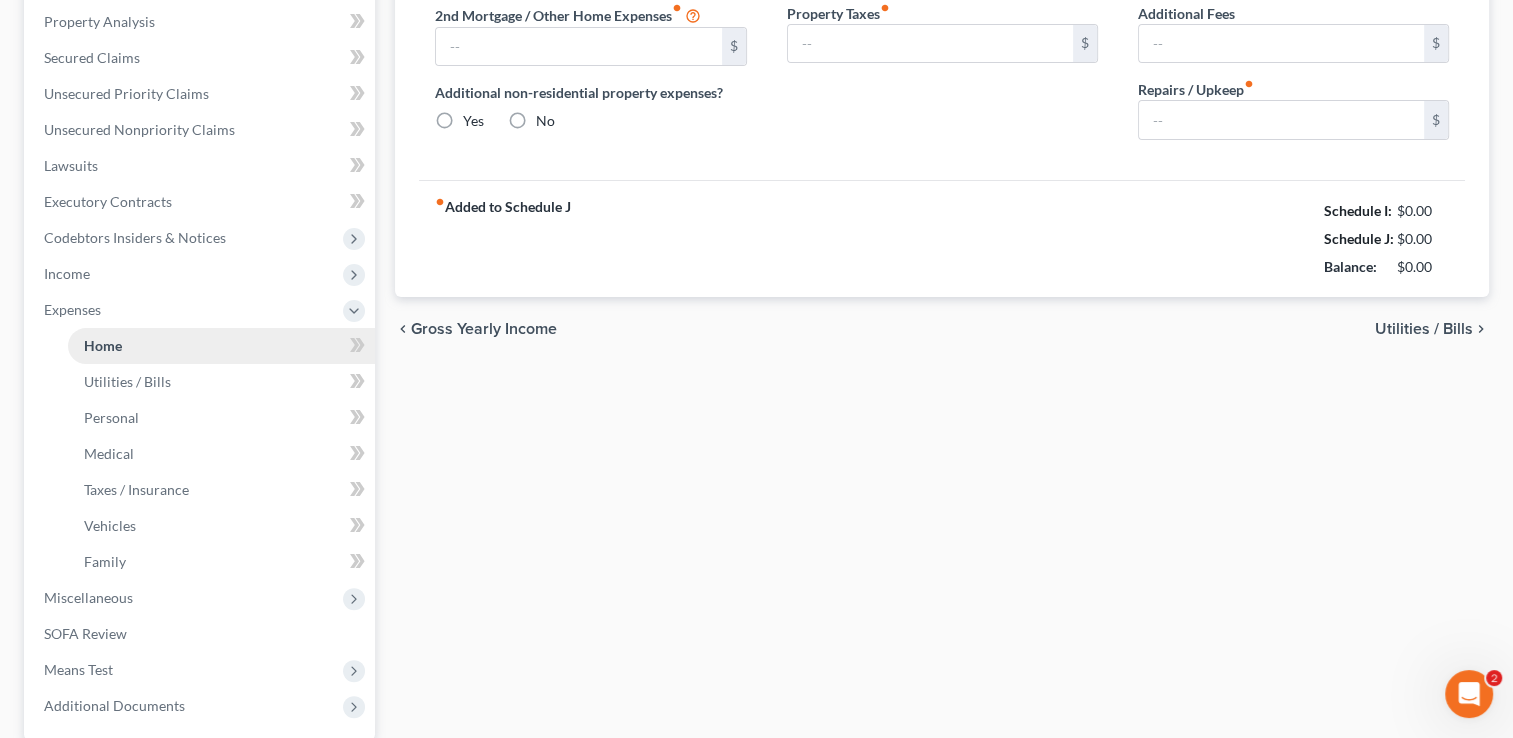type on "725.00" 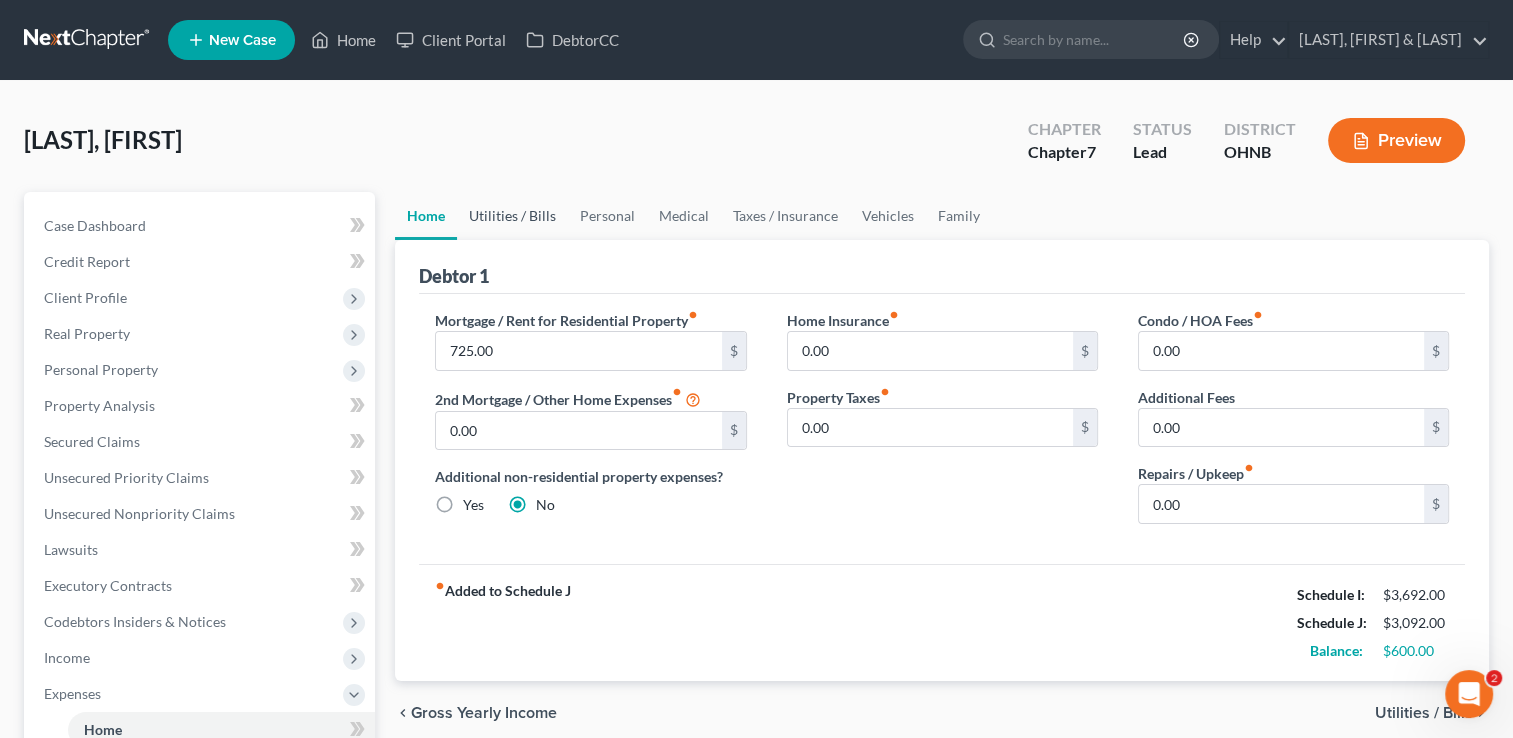 click on "Utilities / Bills" at bounding box center [512, 216] 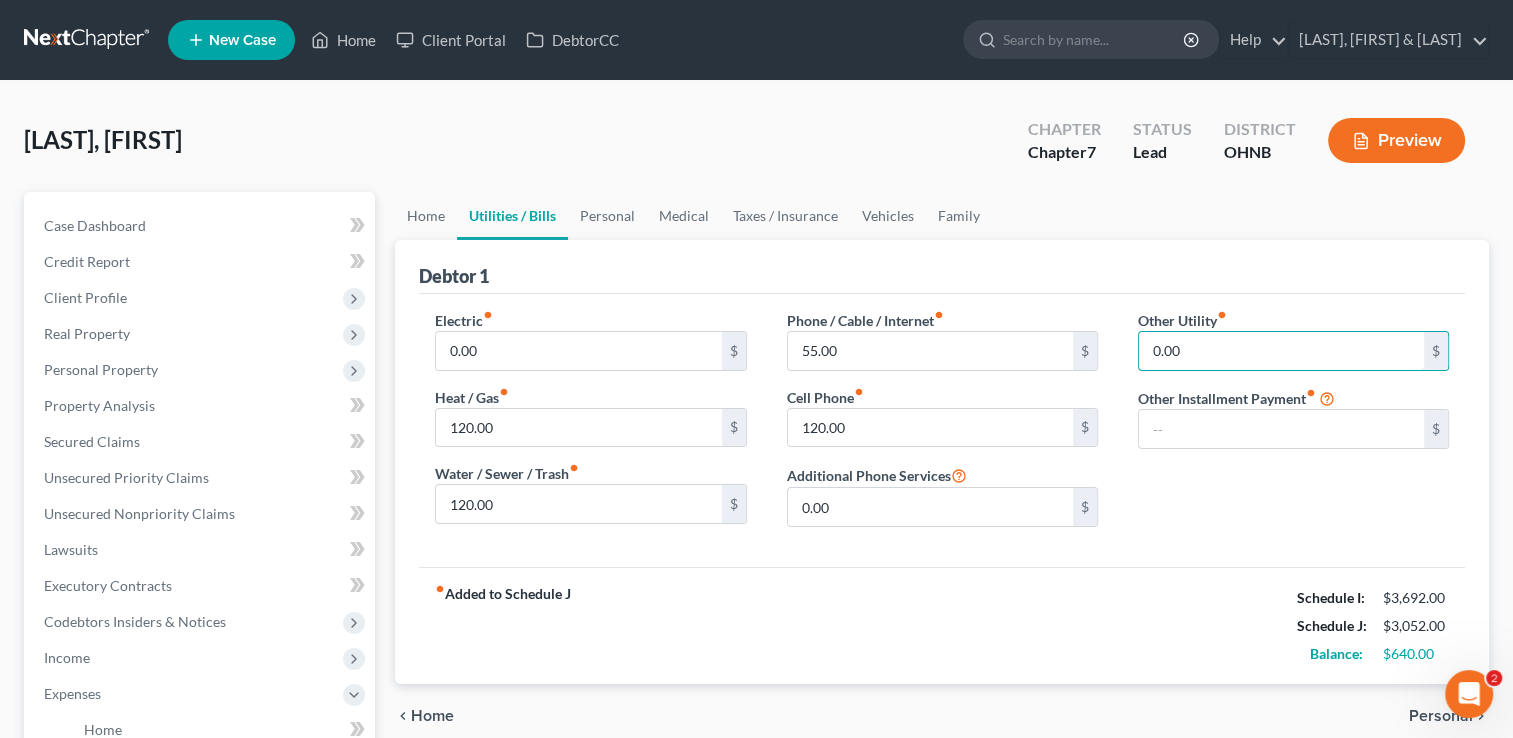 type on "0.00" 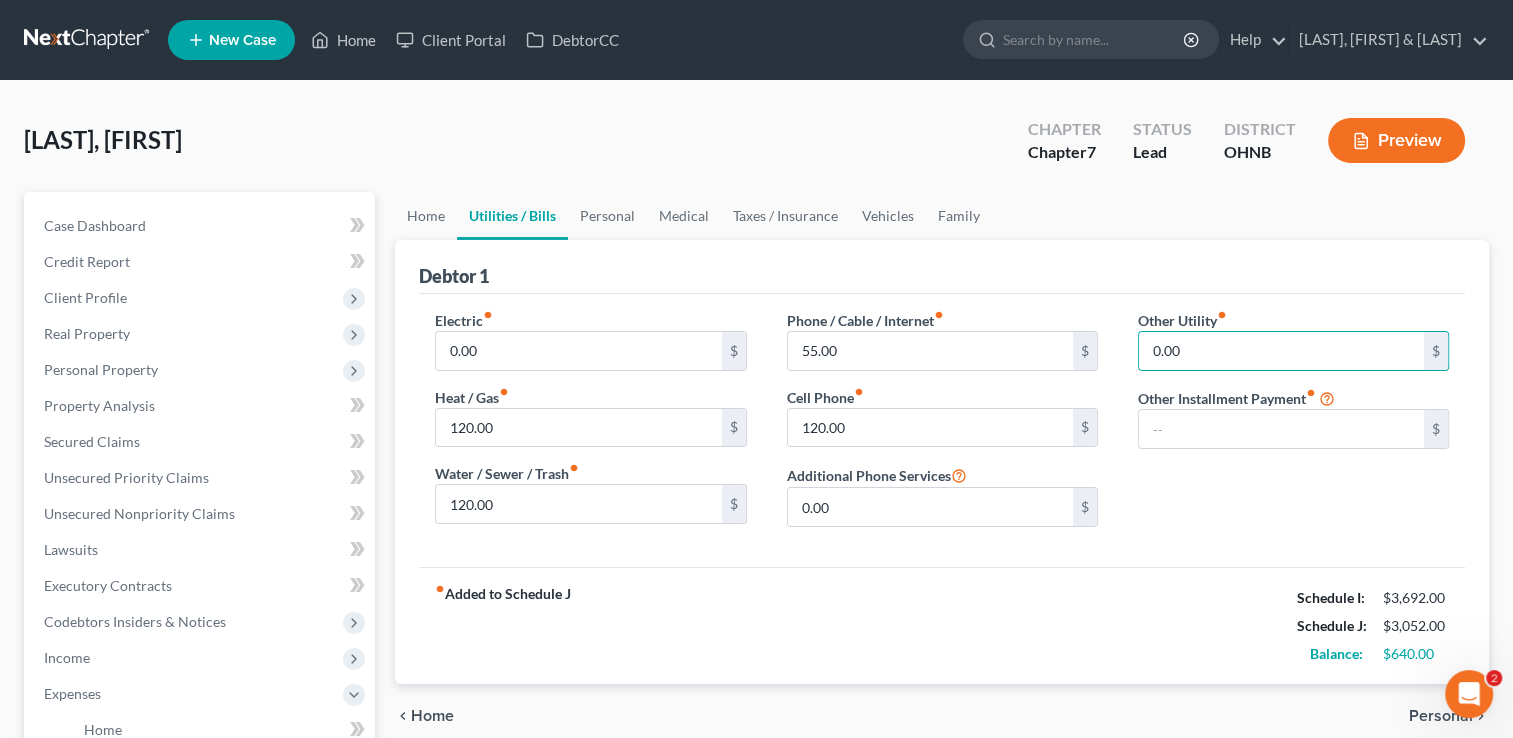 click on "fiber_manual_record  Added to Schedule J Schedule I: $3,692.00 Schedule J: $3,052.00 Balance: $640.00" at bounding box center (942, 625) 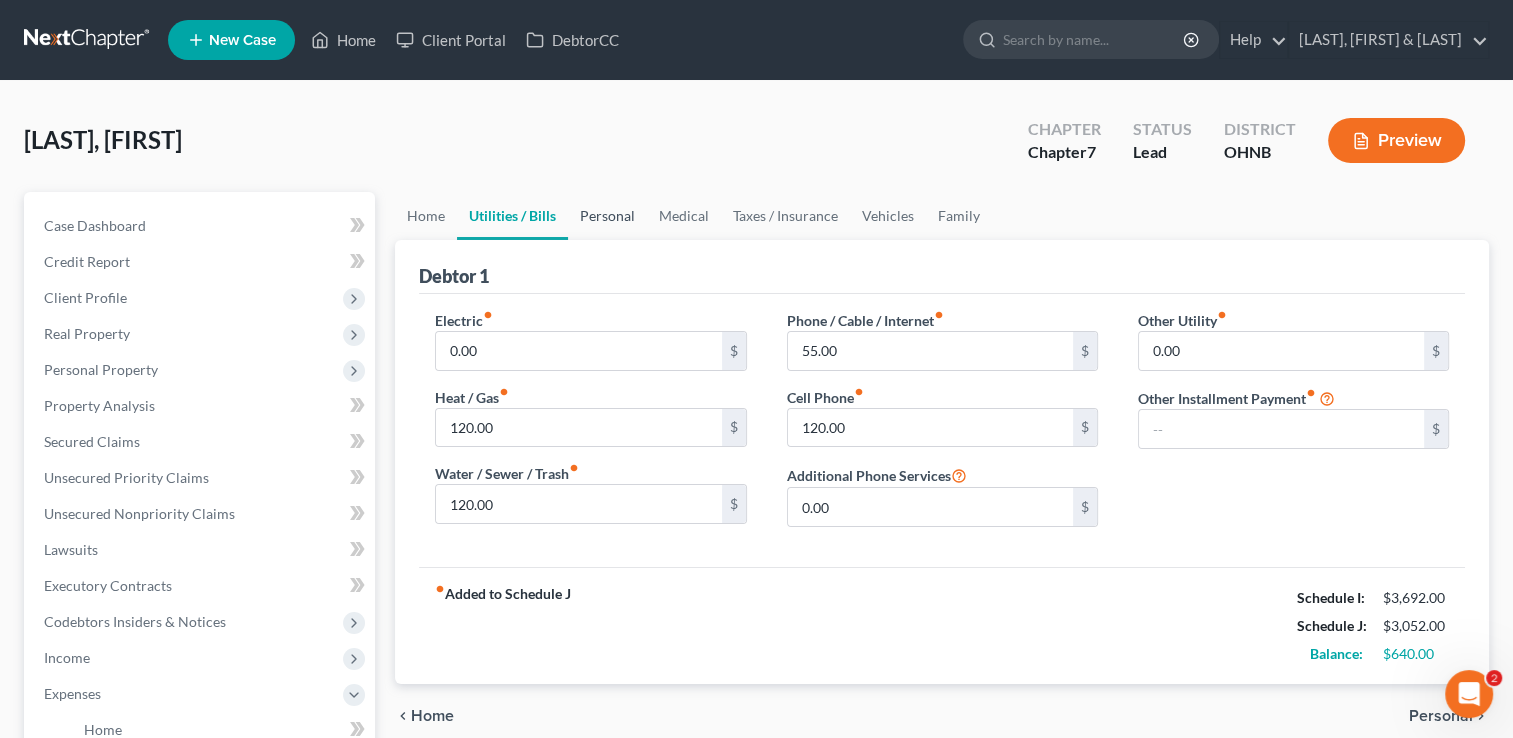 click on "Personal" at bounding box center (607, 216) 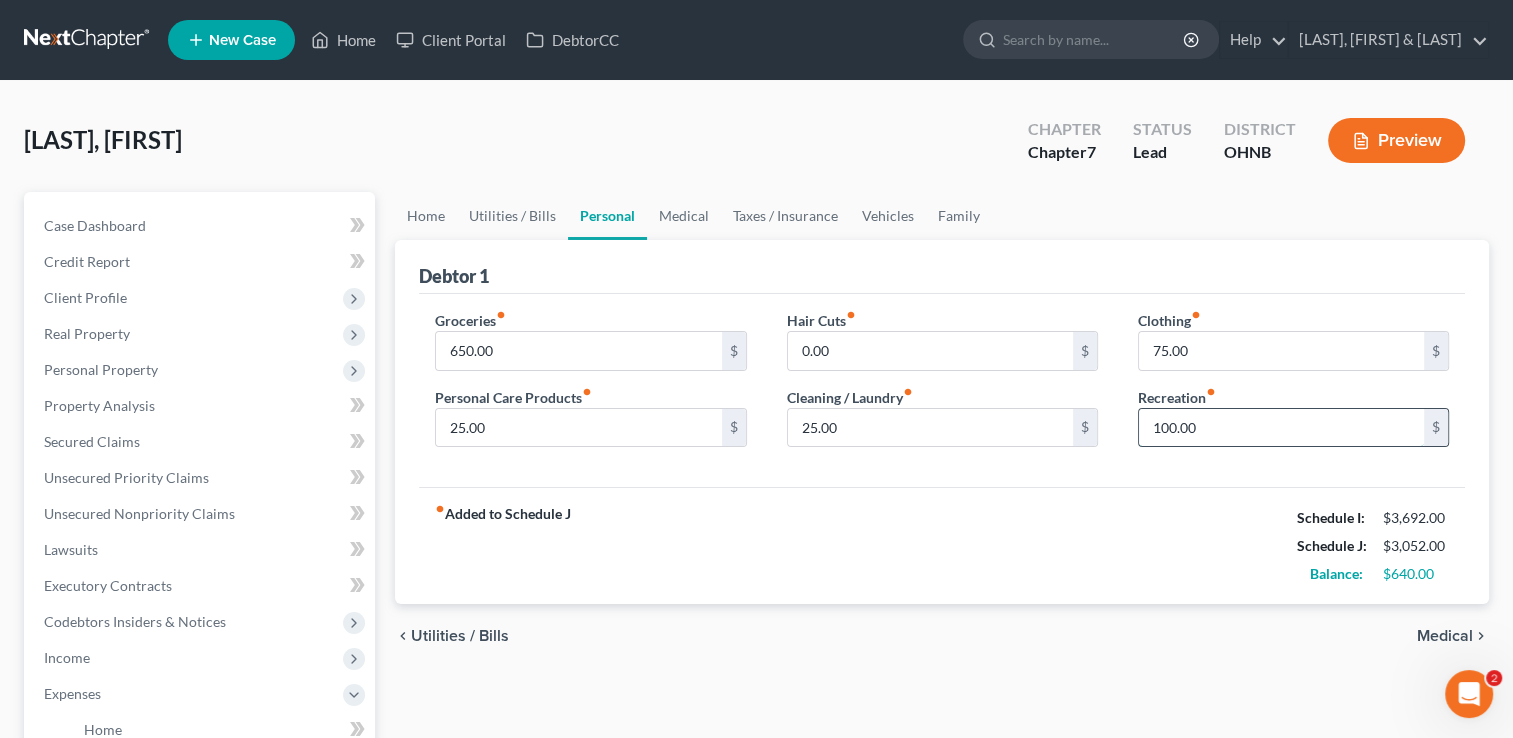 click on "100.00" at bounding box center [1281, 428] 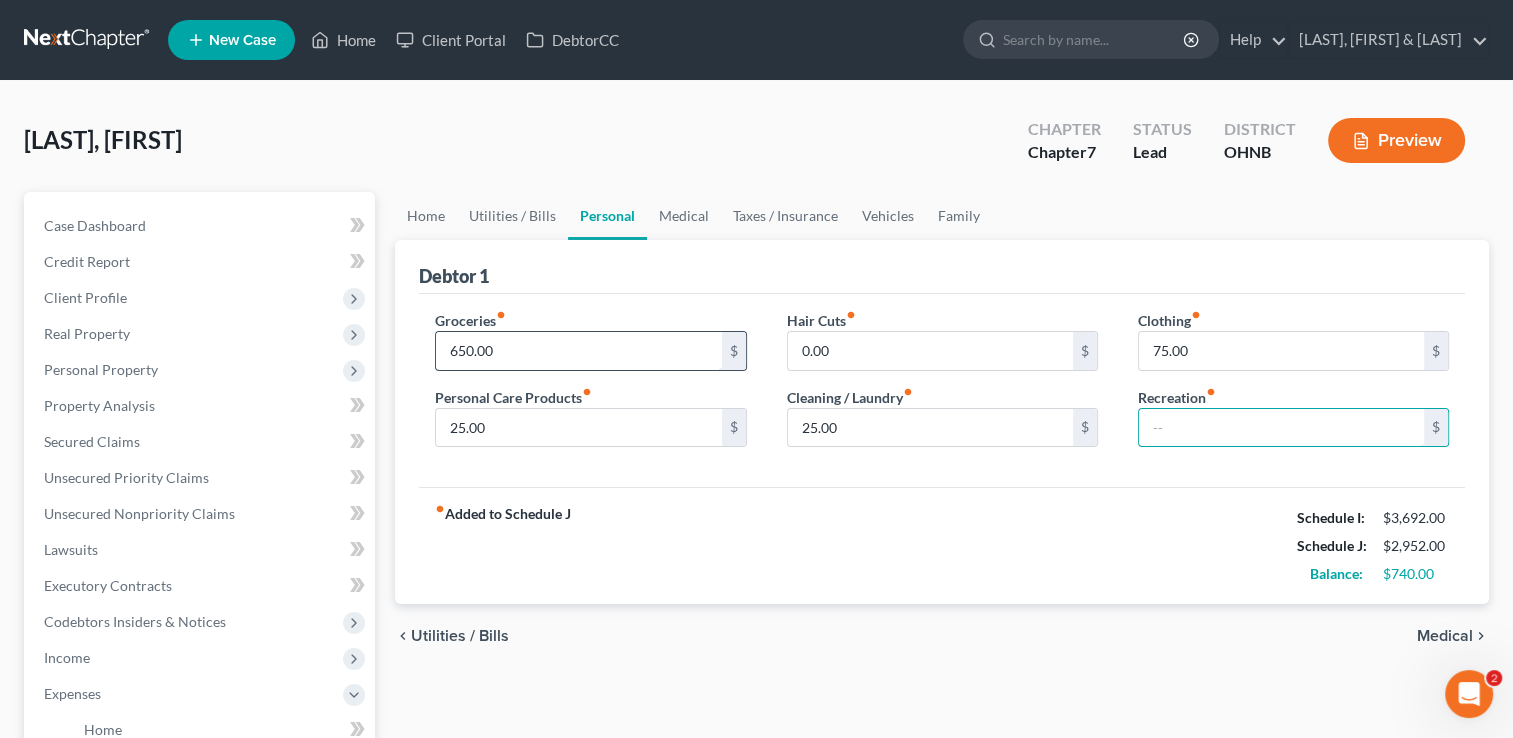 type 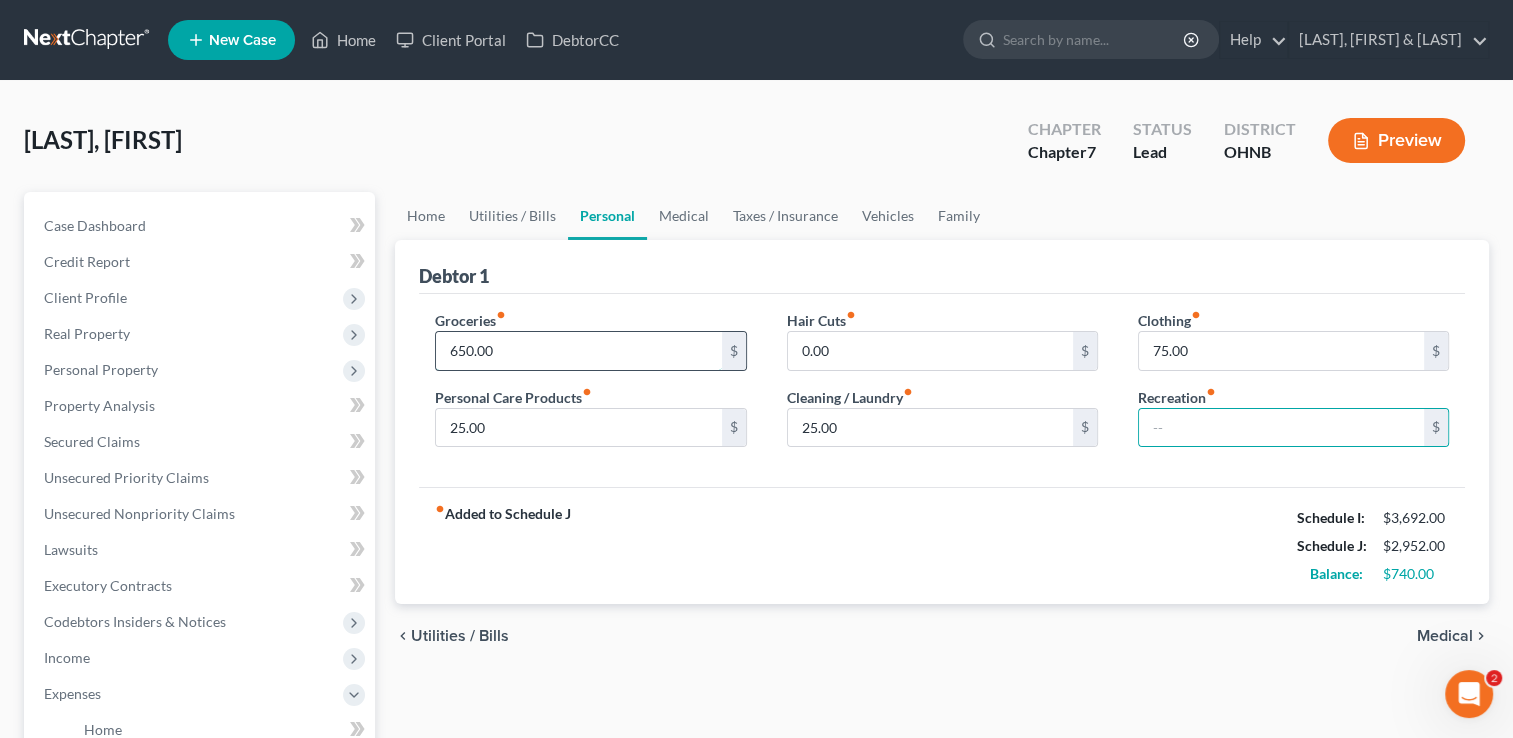 click on "650.00" at bounding box center (578, 351) 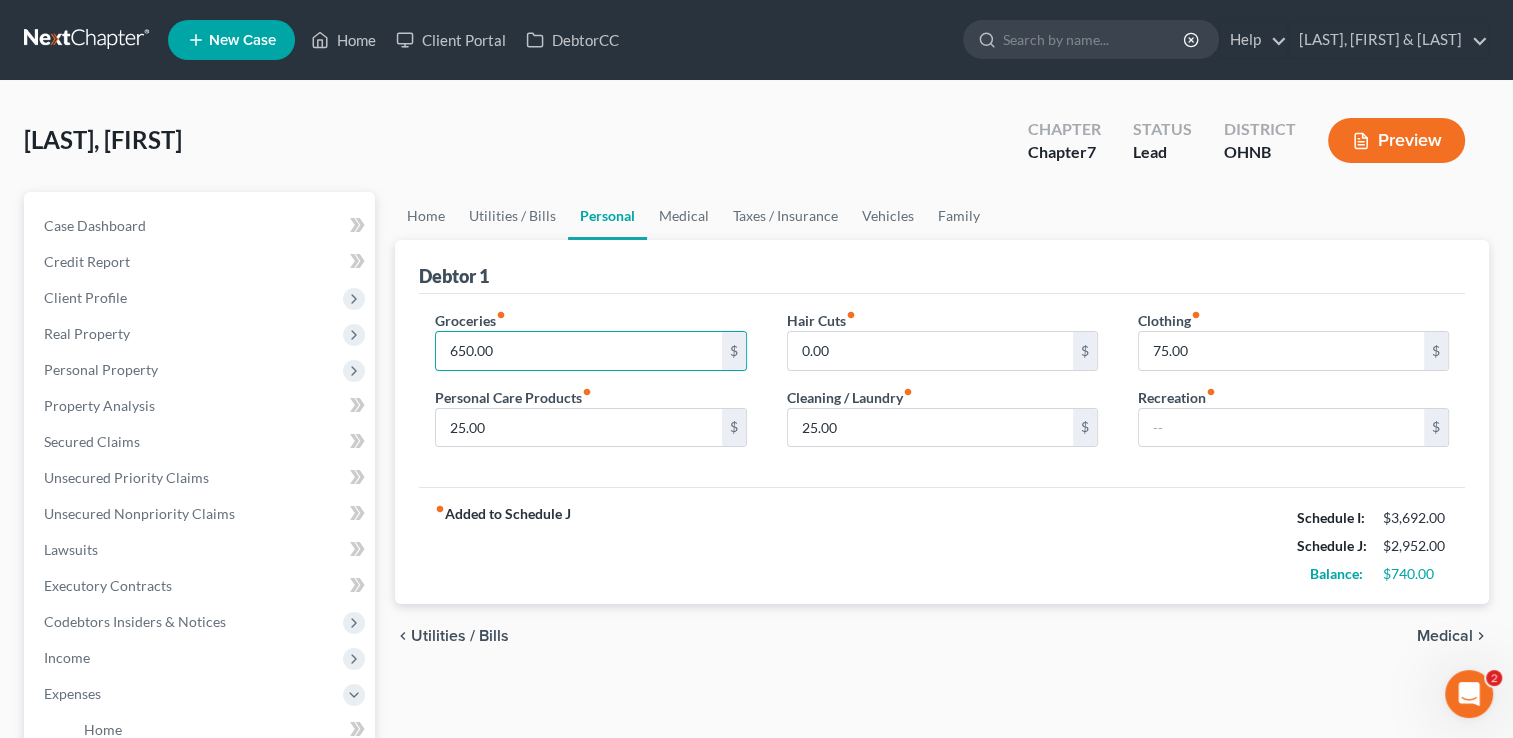 click on "fiber_manual_record  Added to Schedule J Schedule I: $3,692.00 Schedule J: $2,952.00 Balance: $740.00" at bounding box center [942, 545] 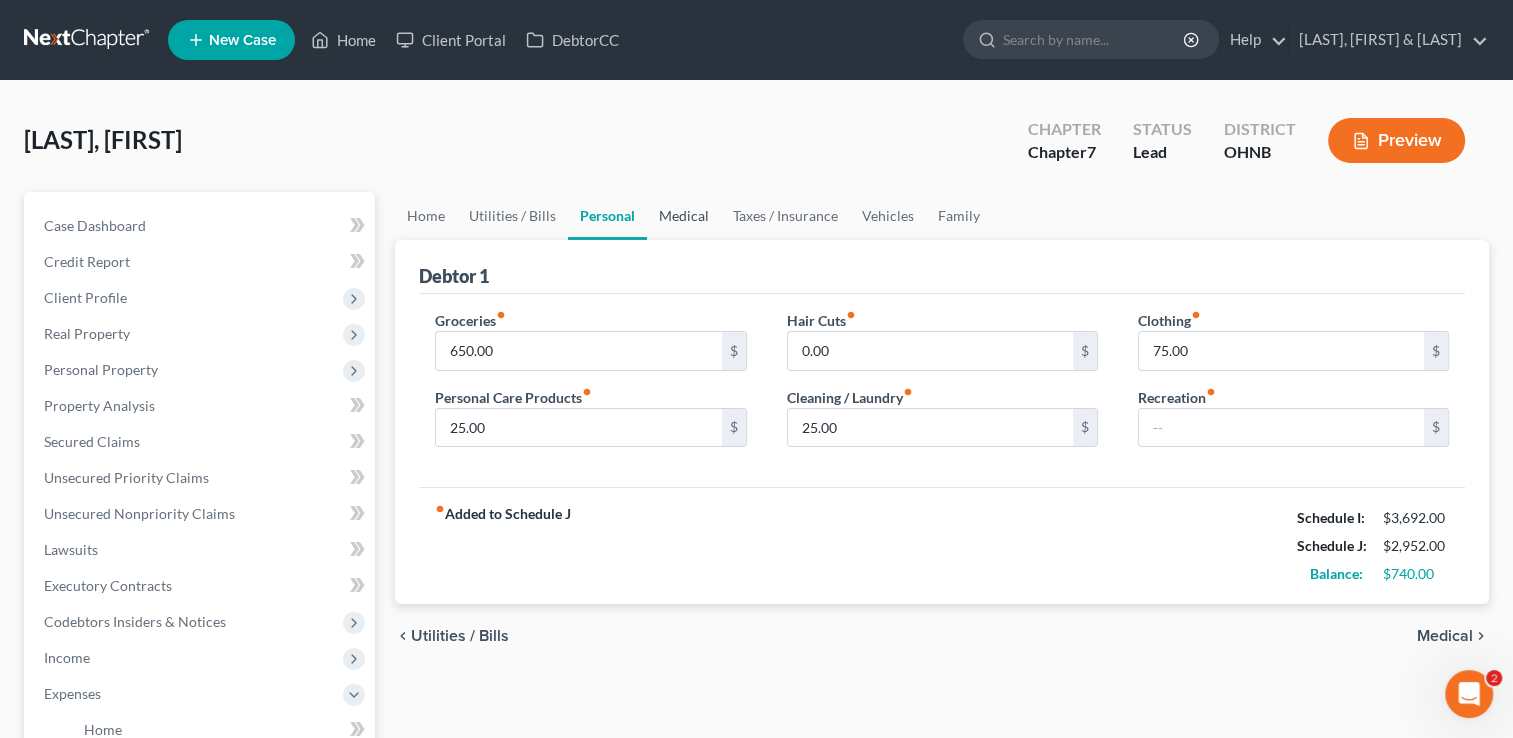 click on "Medical" at bounding box center (684, 216) 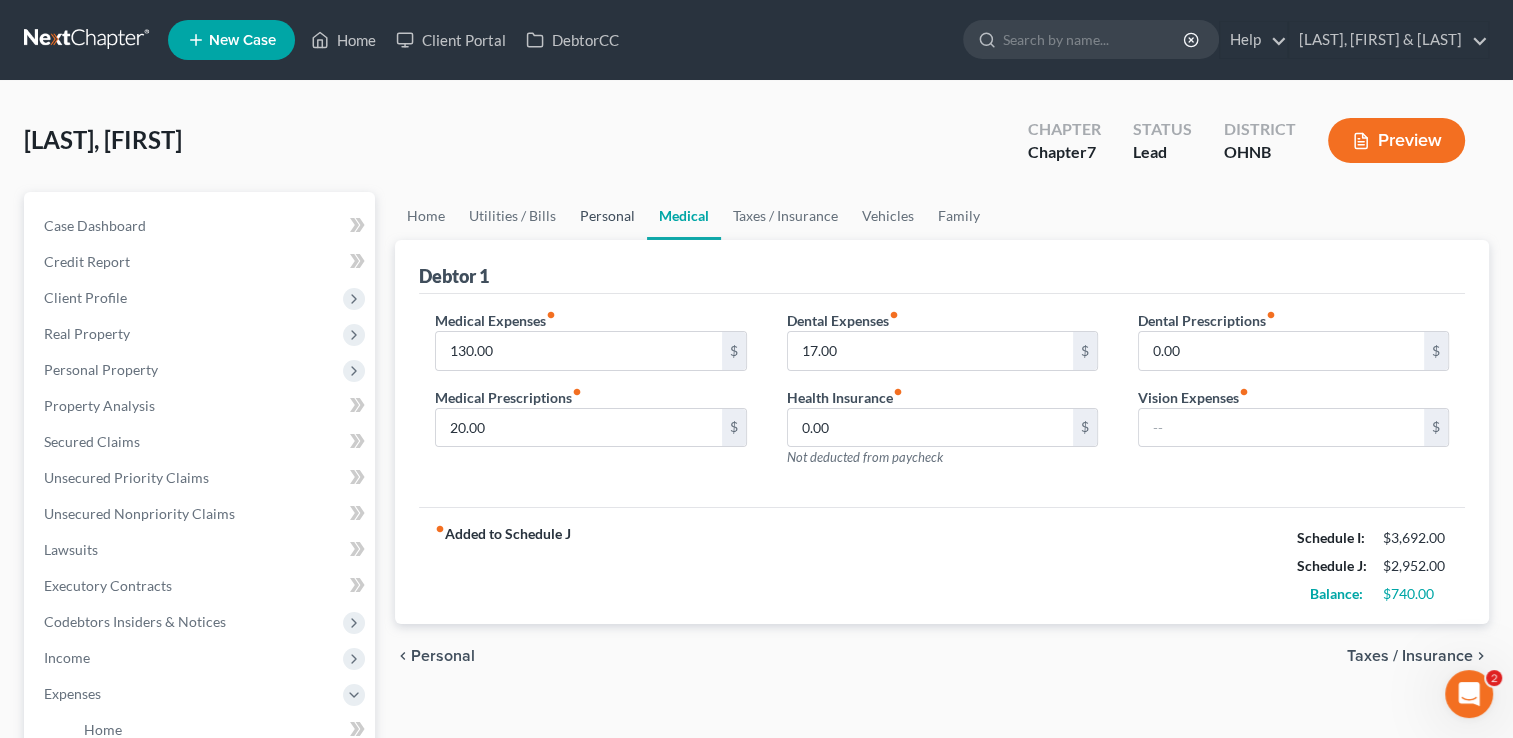 click on "Personal" at bounding box center (607, 216) 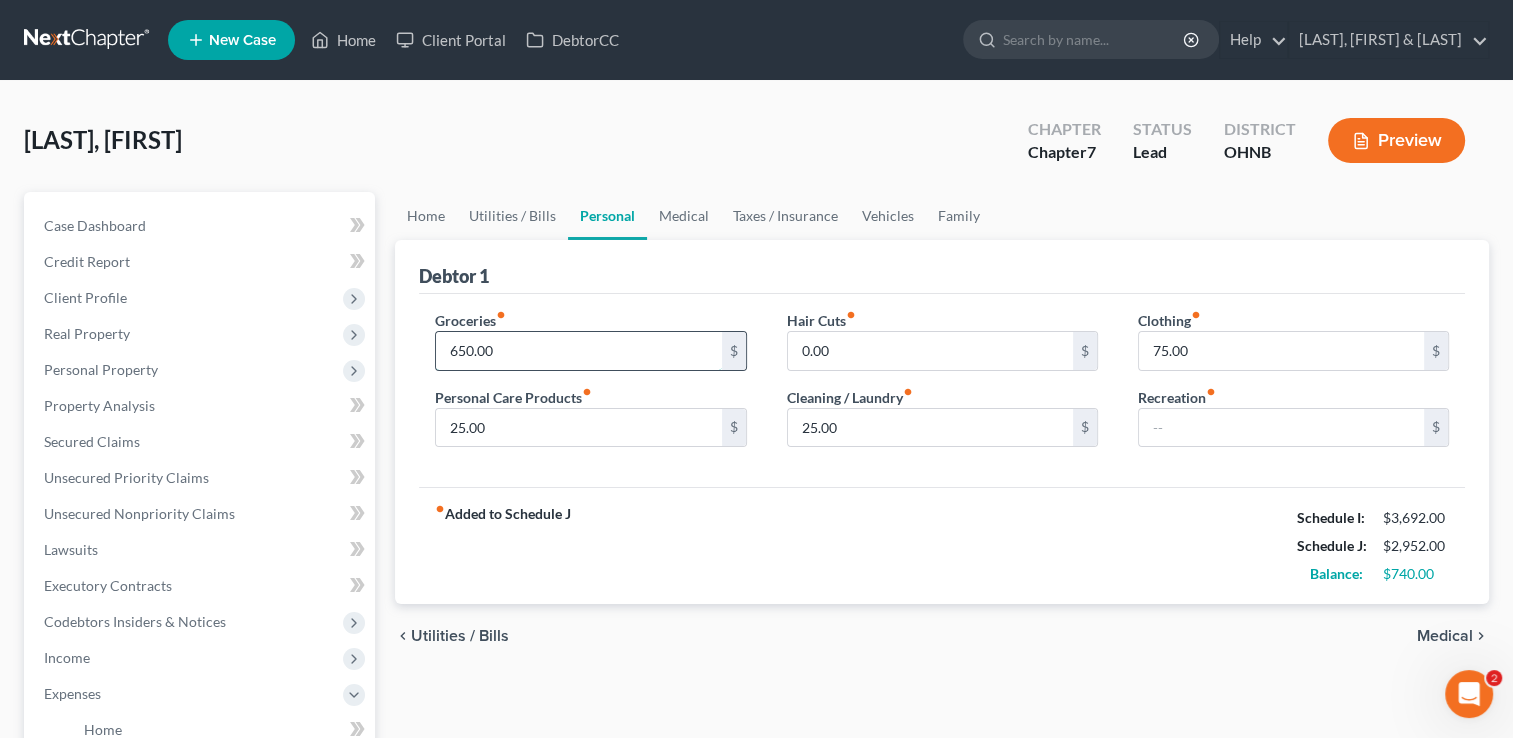 click on "650.00" at bounding box center [578, 351] 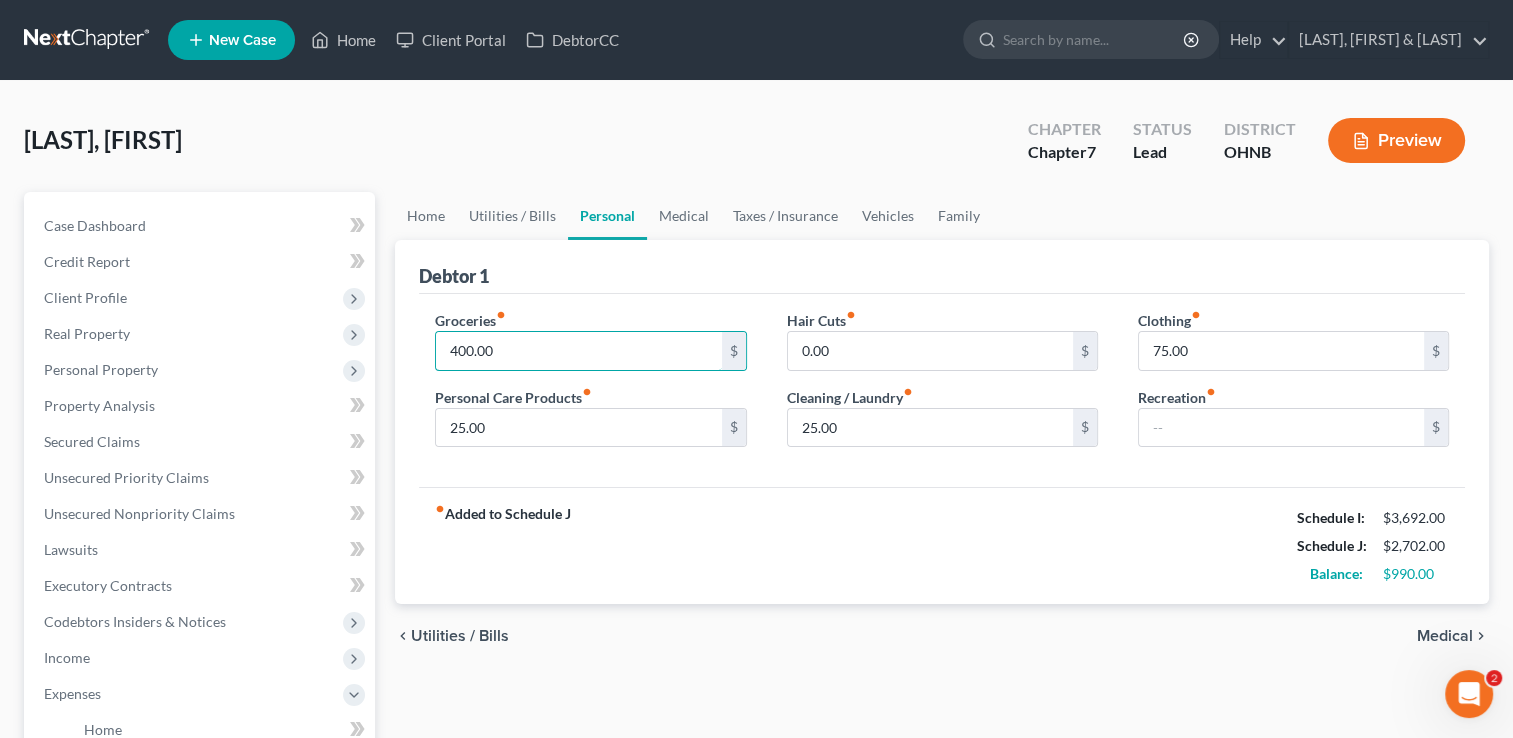 type on "400.00" 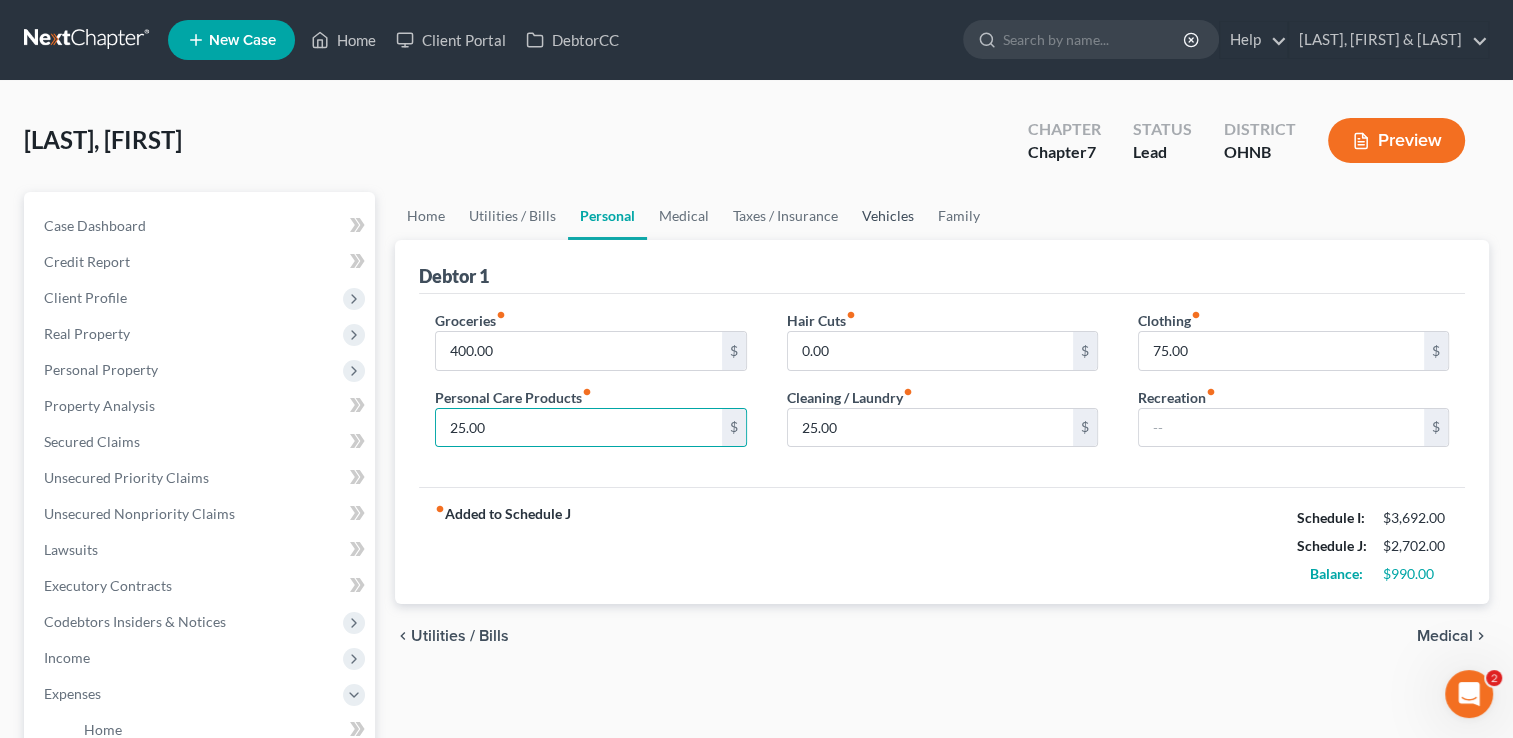 click on "Vehicles" at bounding box center (888, 216) 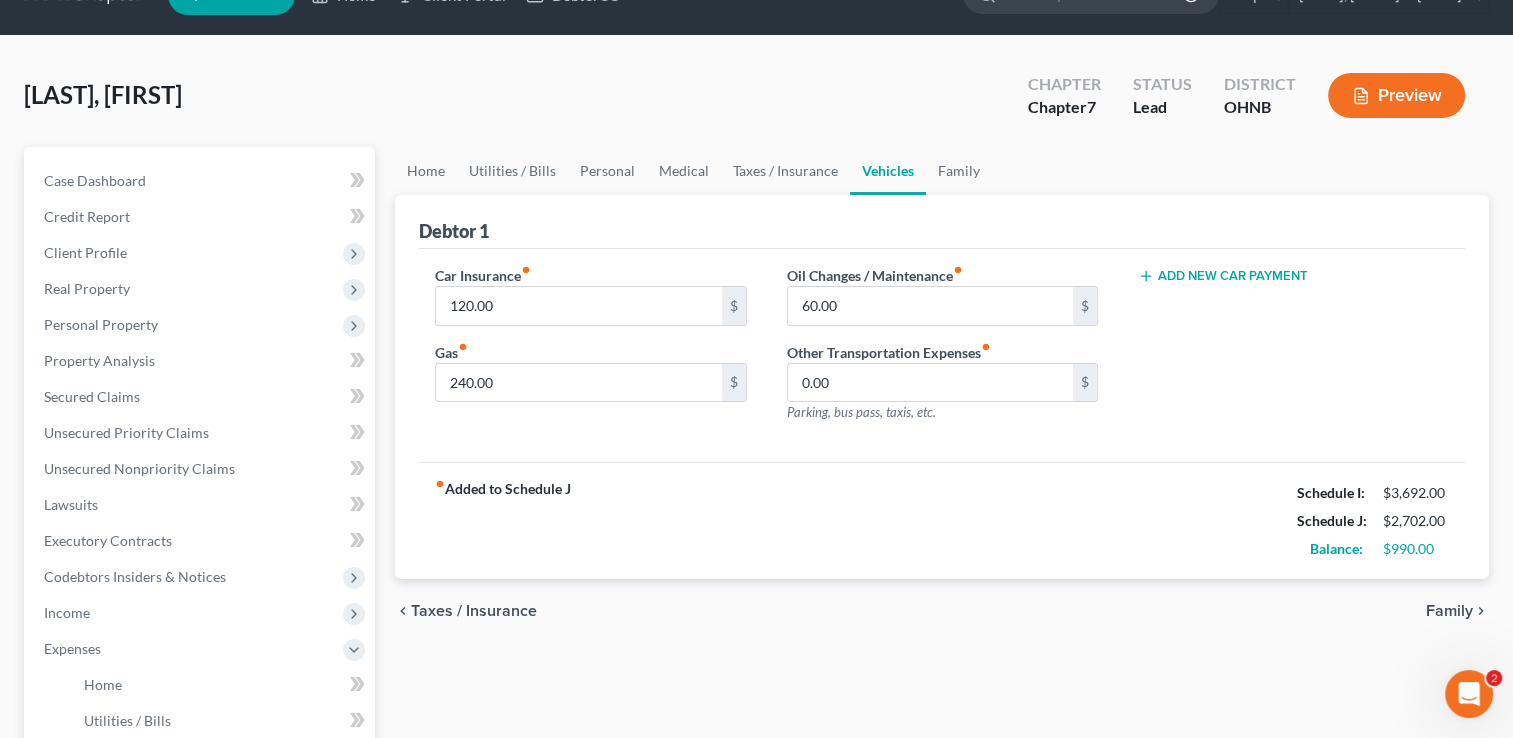 scroll, scrollTop: 46, scrollLeft: 0, axis: vertical 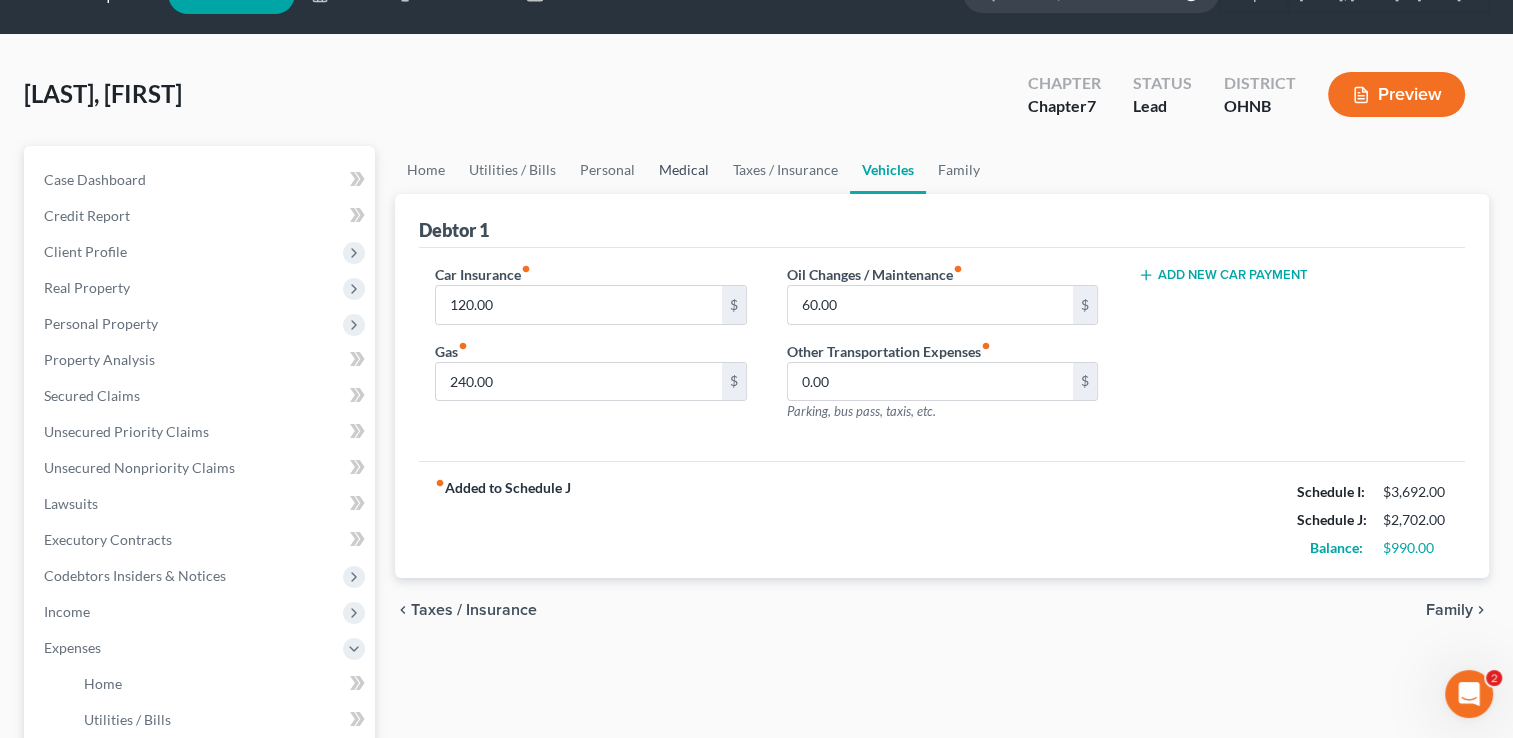 click on "Medical" at bounding box center (684, 170) 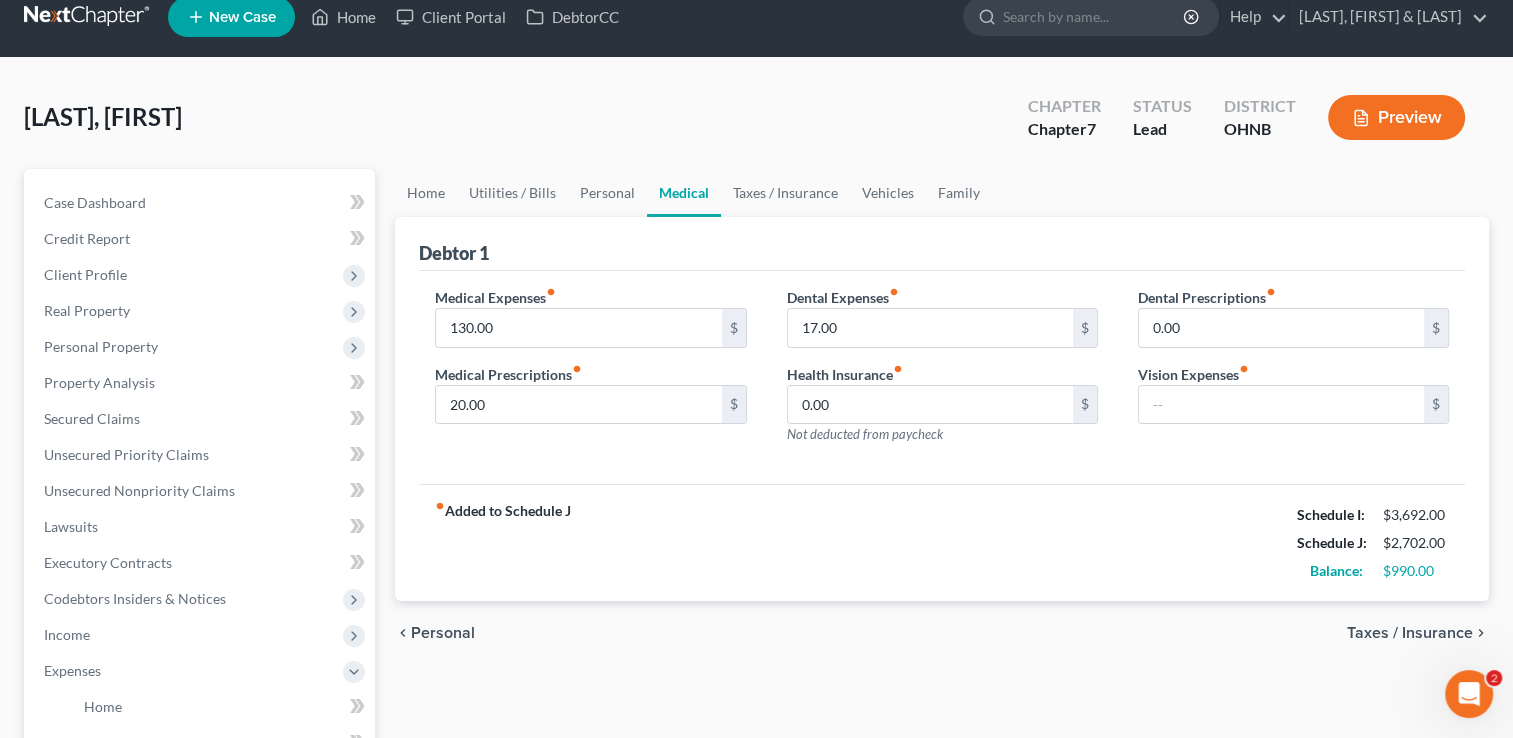scroll, scrollTop: 4, scrollLeft: 0, axis: vertical 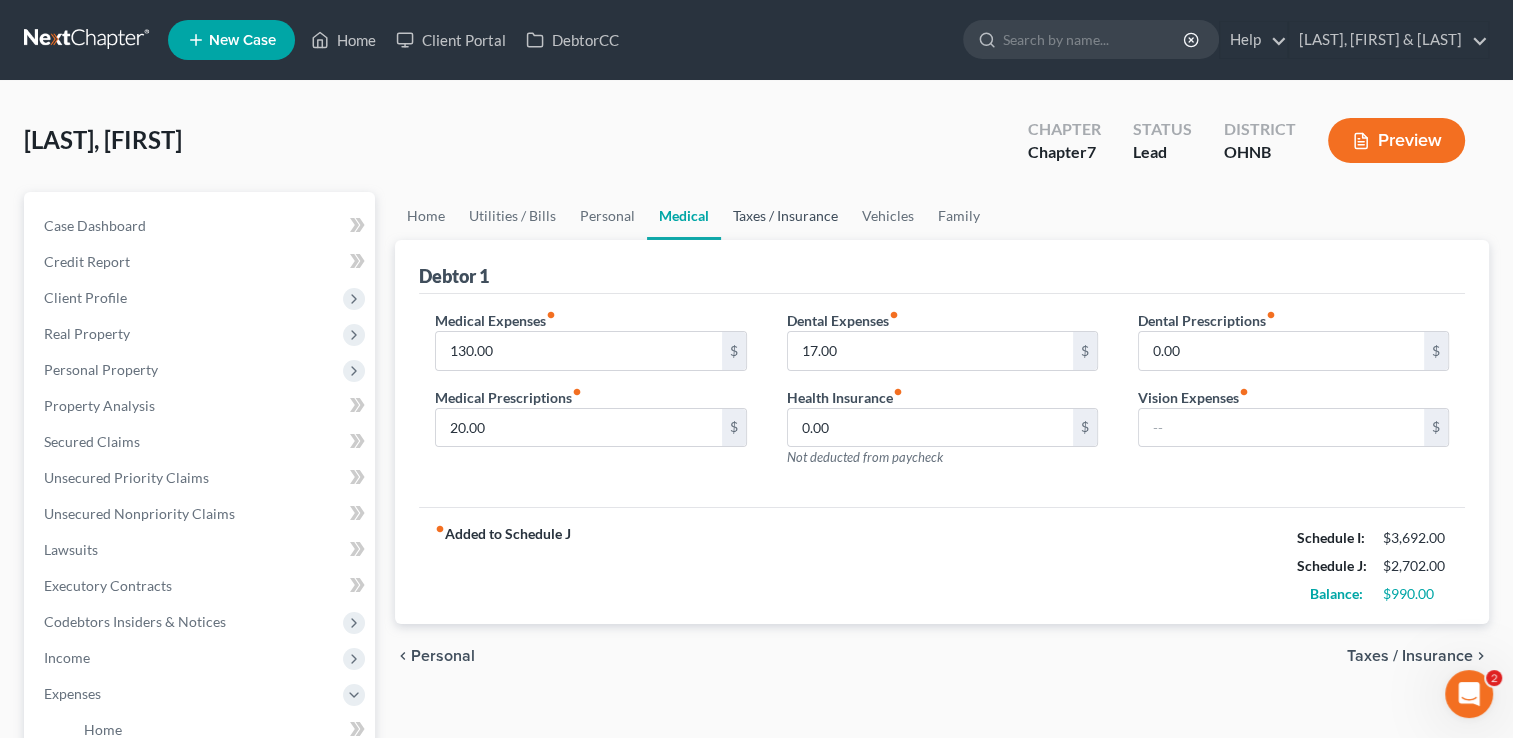 click on "Taxes / Insurance" at bounding box center (785, 216) 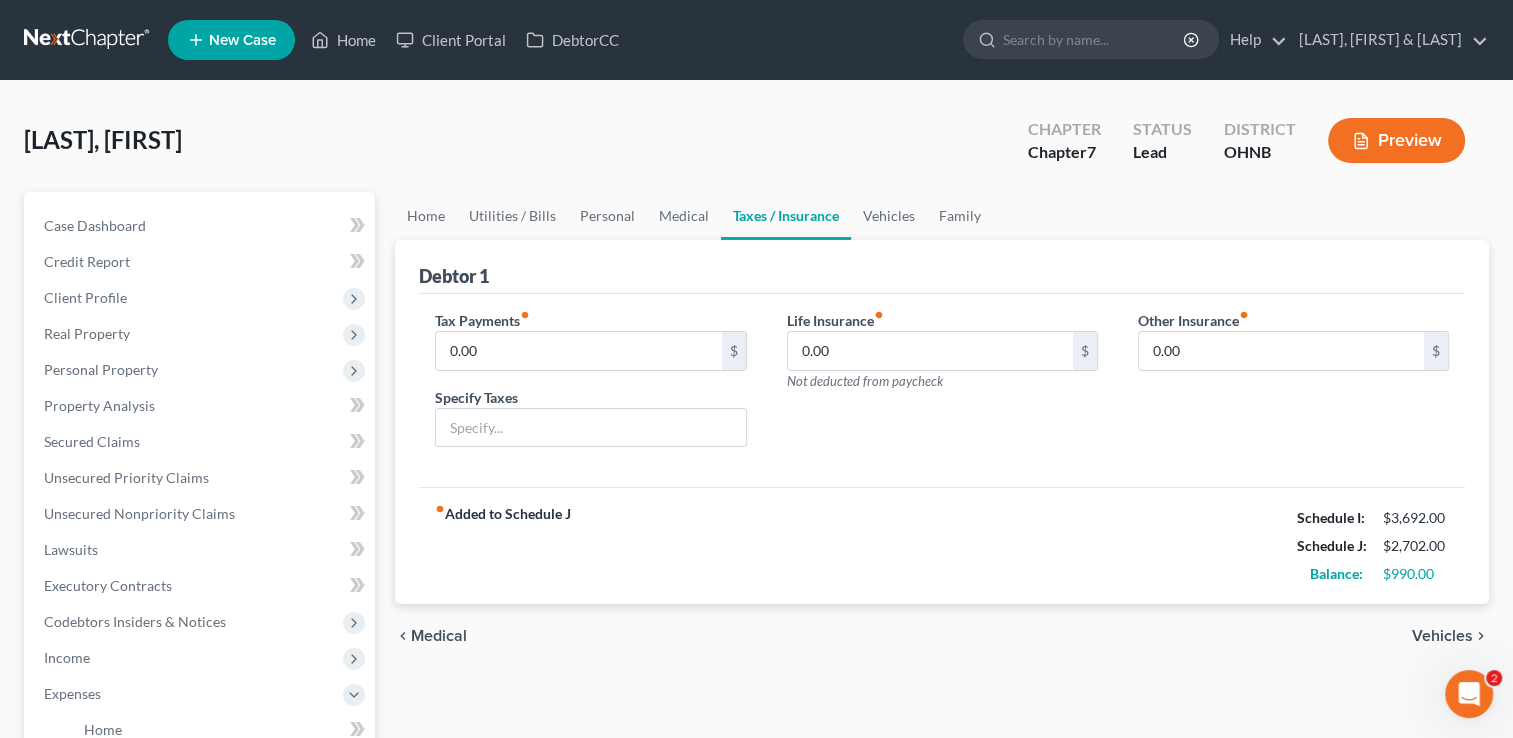 scroll, scrollTop: 0, scrollLeft: 0, axis: both 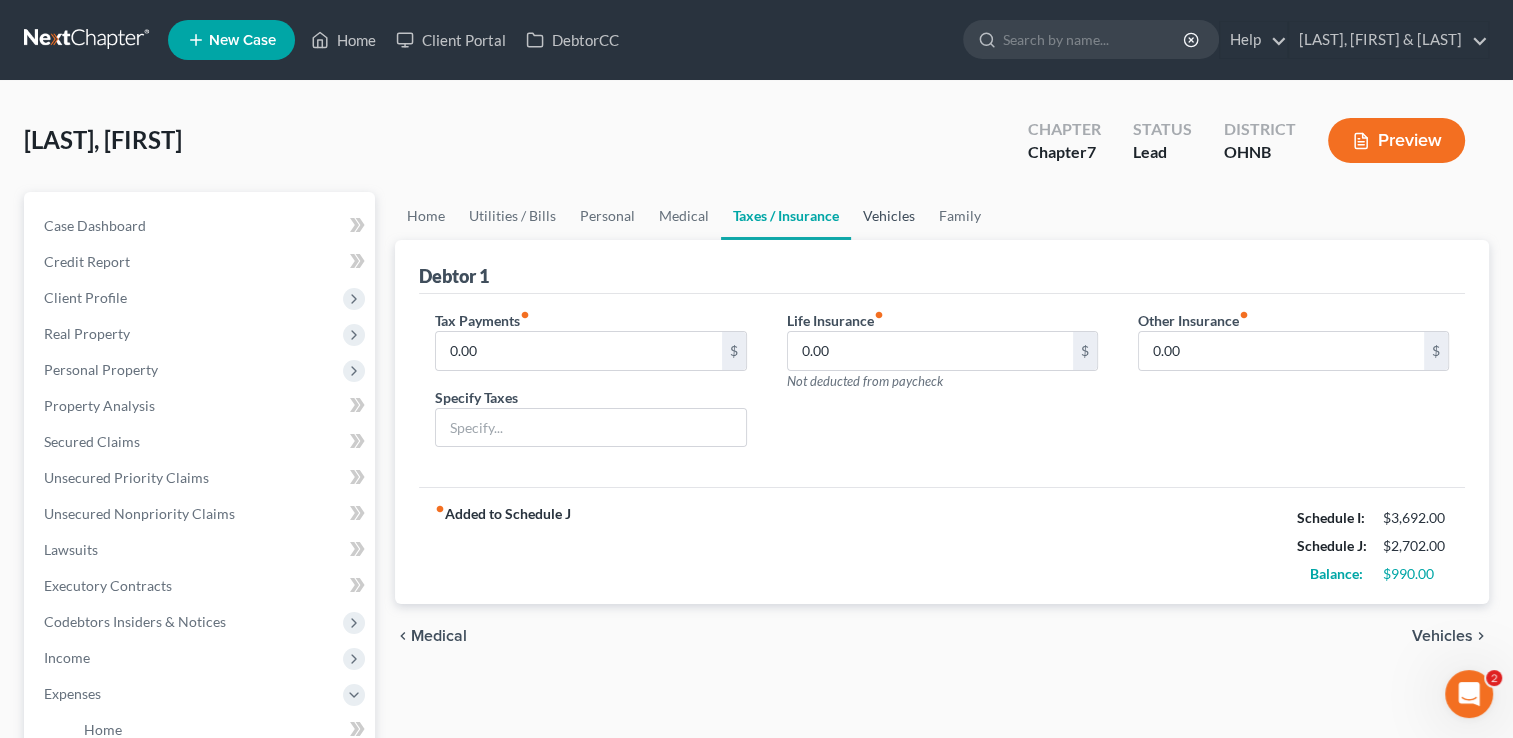 click on "Vehicles" at bounding box center [889, 216] 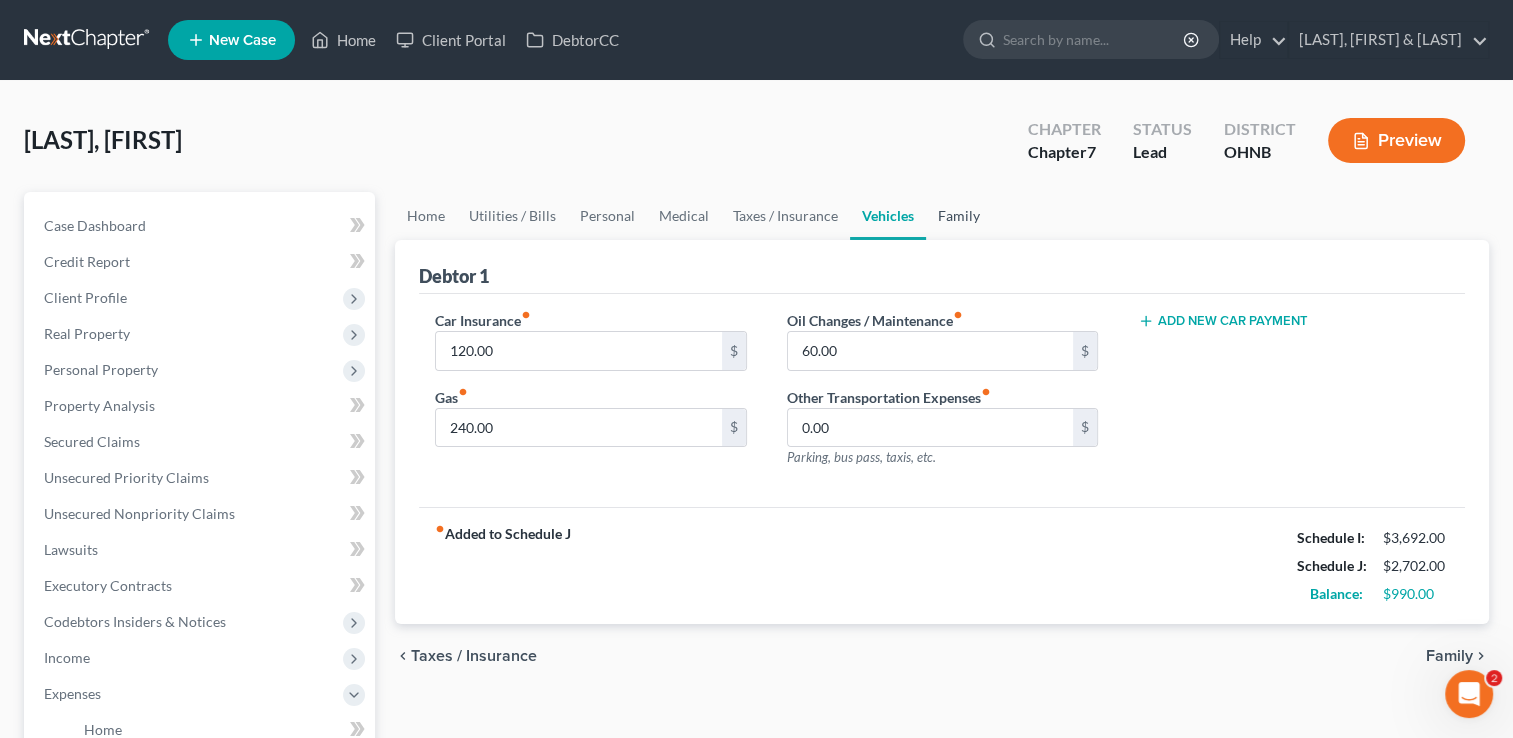 click on "Family" at bounding box center (959, 216) 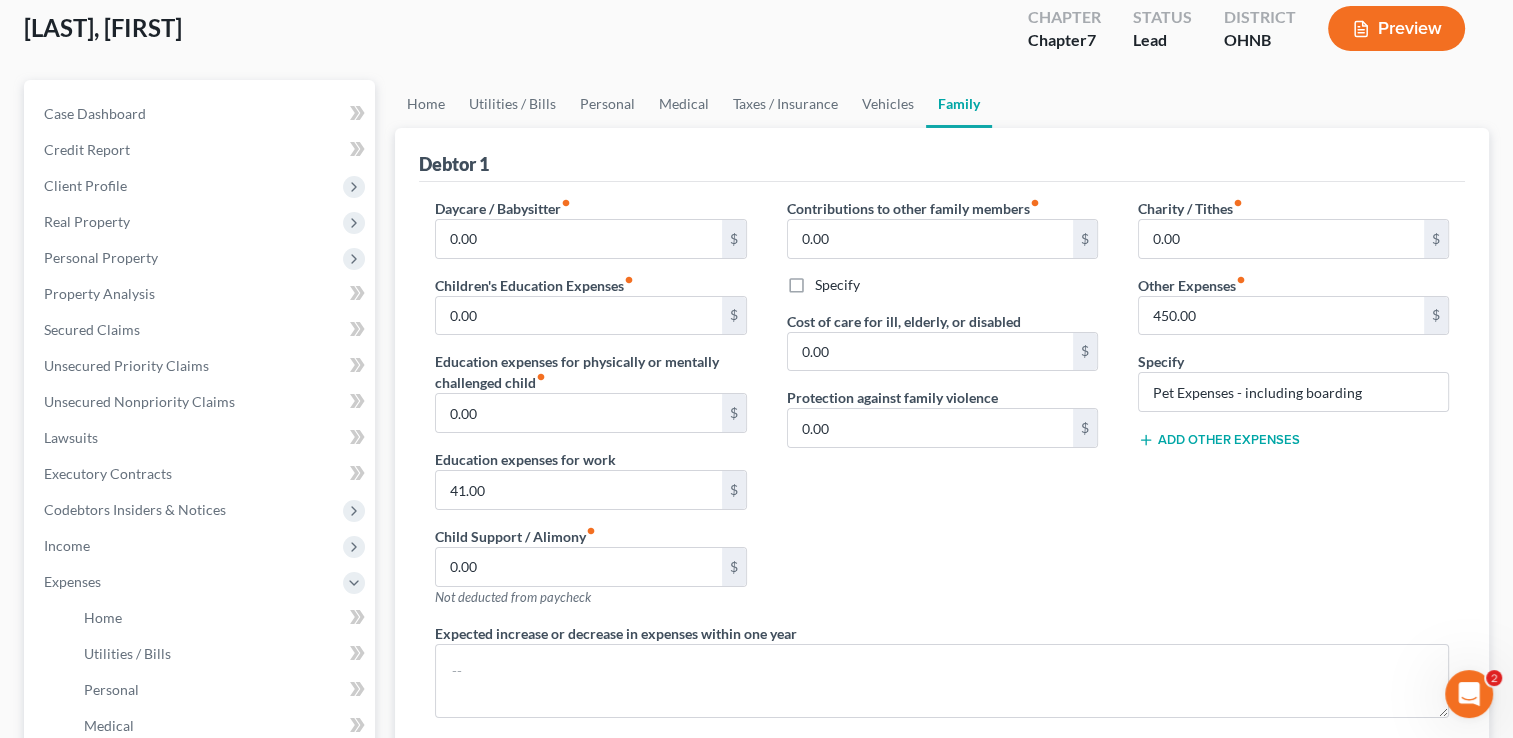 scroll, scrollTop: 112, scrollLeft: 0, axis: vertical 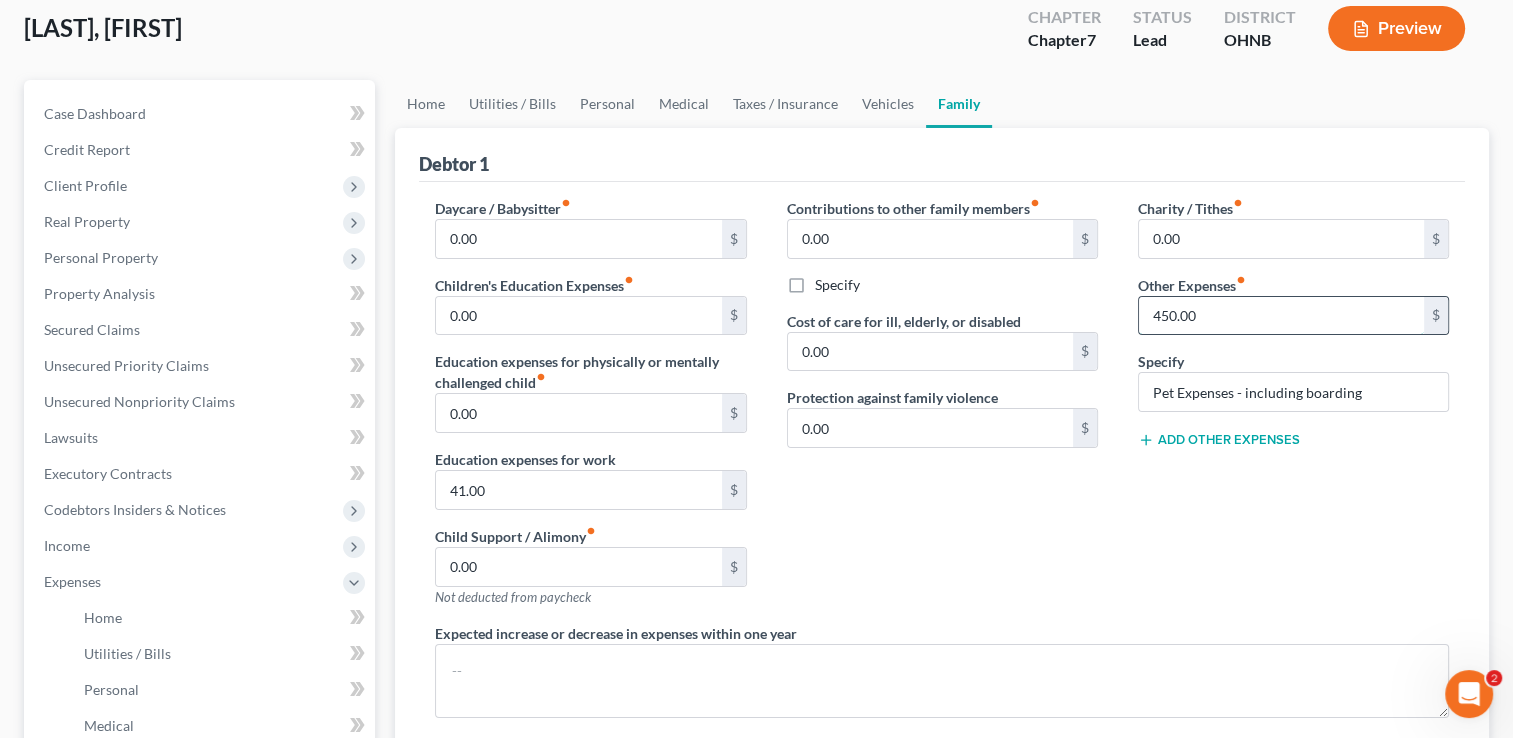 click on "450.00" at bounding box center [1281, 316] 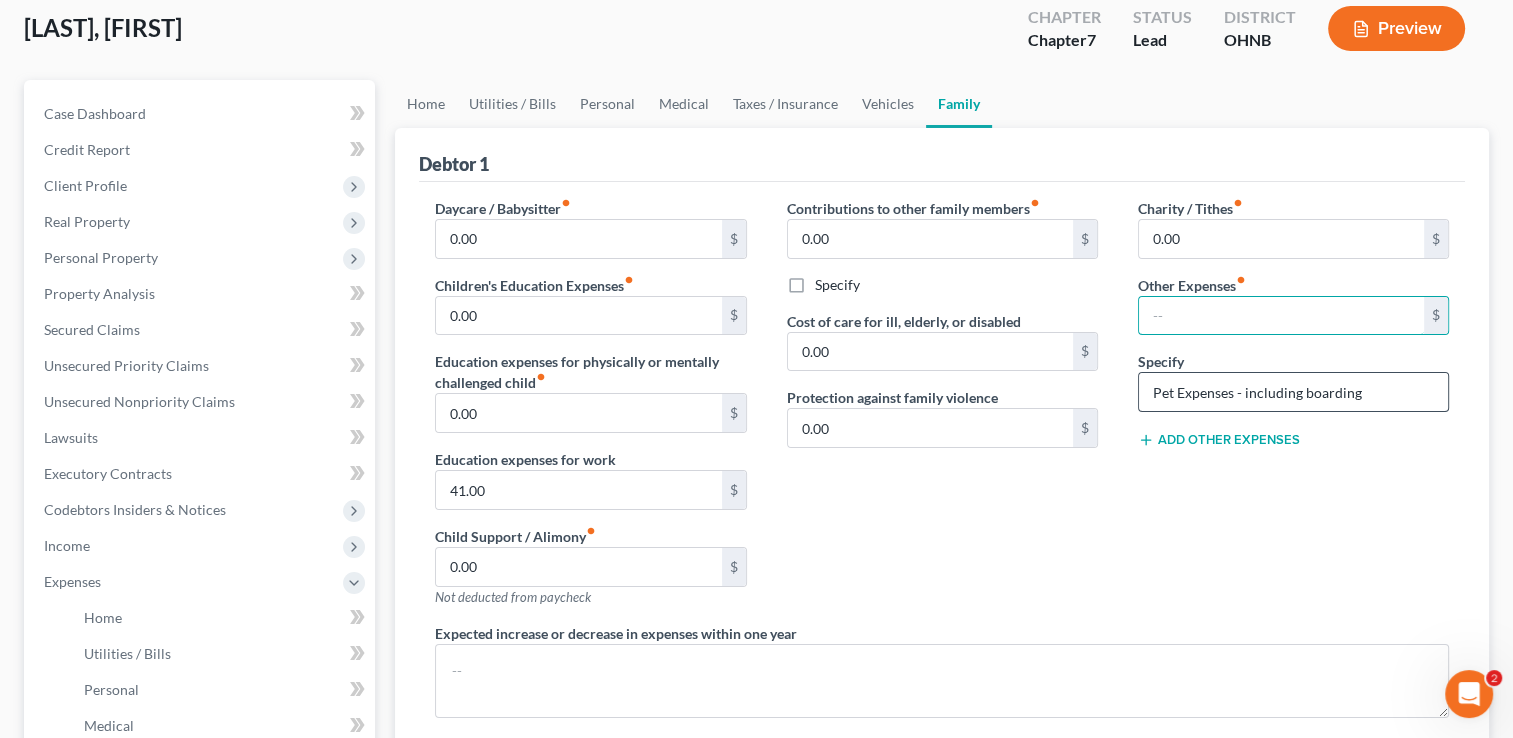 type 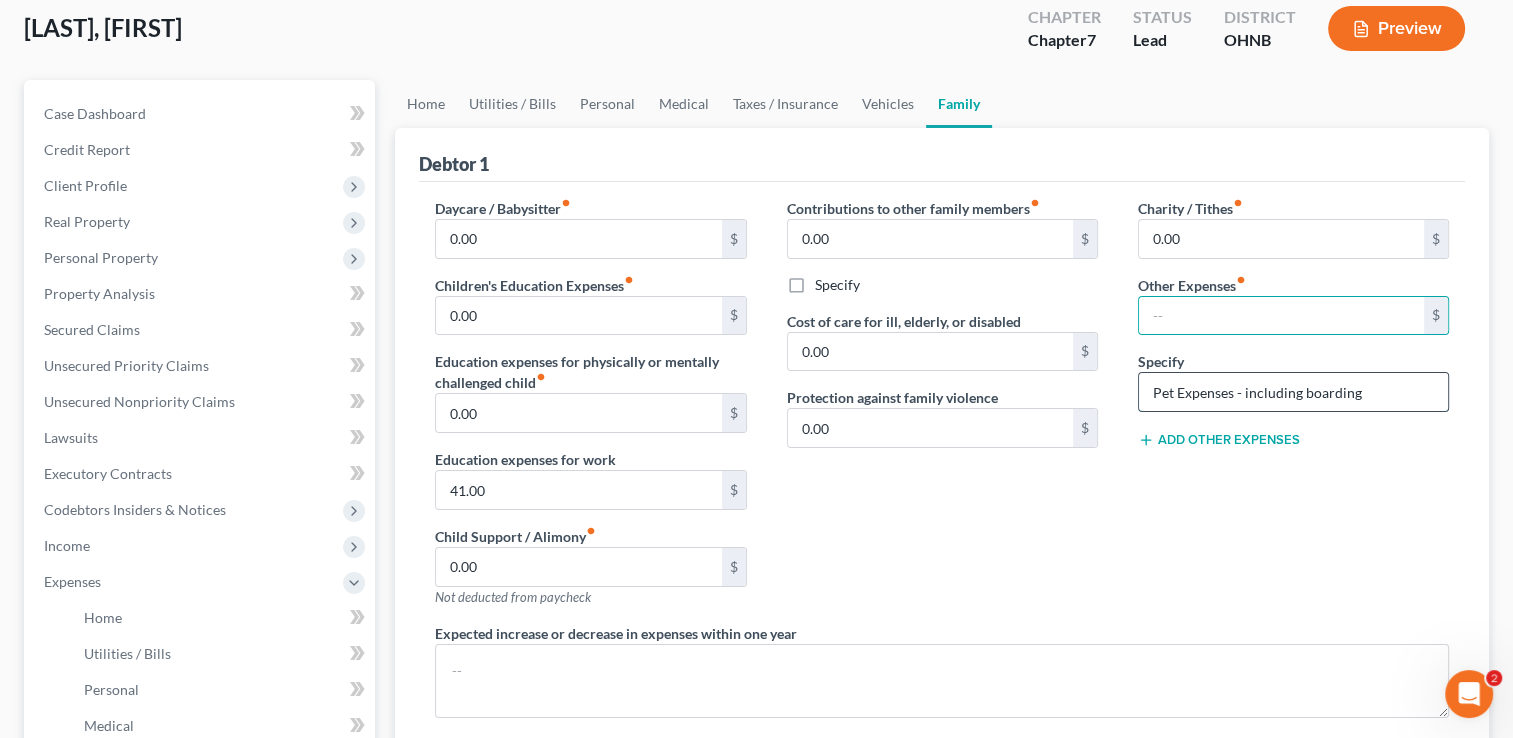 click on "Pet Expenses - including boarding" at bounding box center (1293, 392) 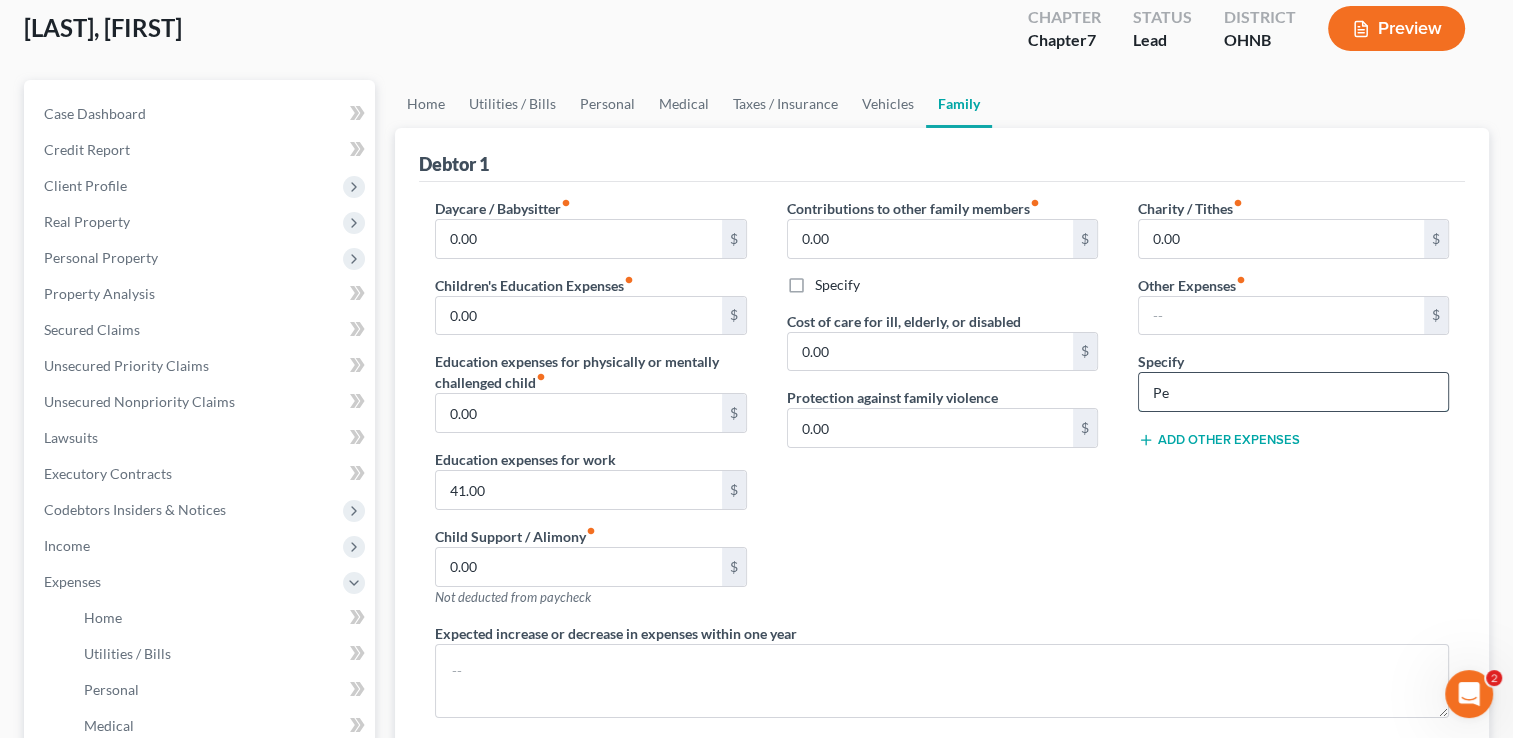 type on "P" 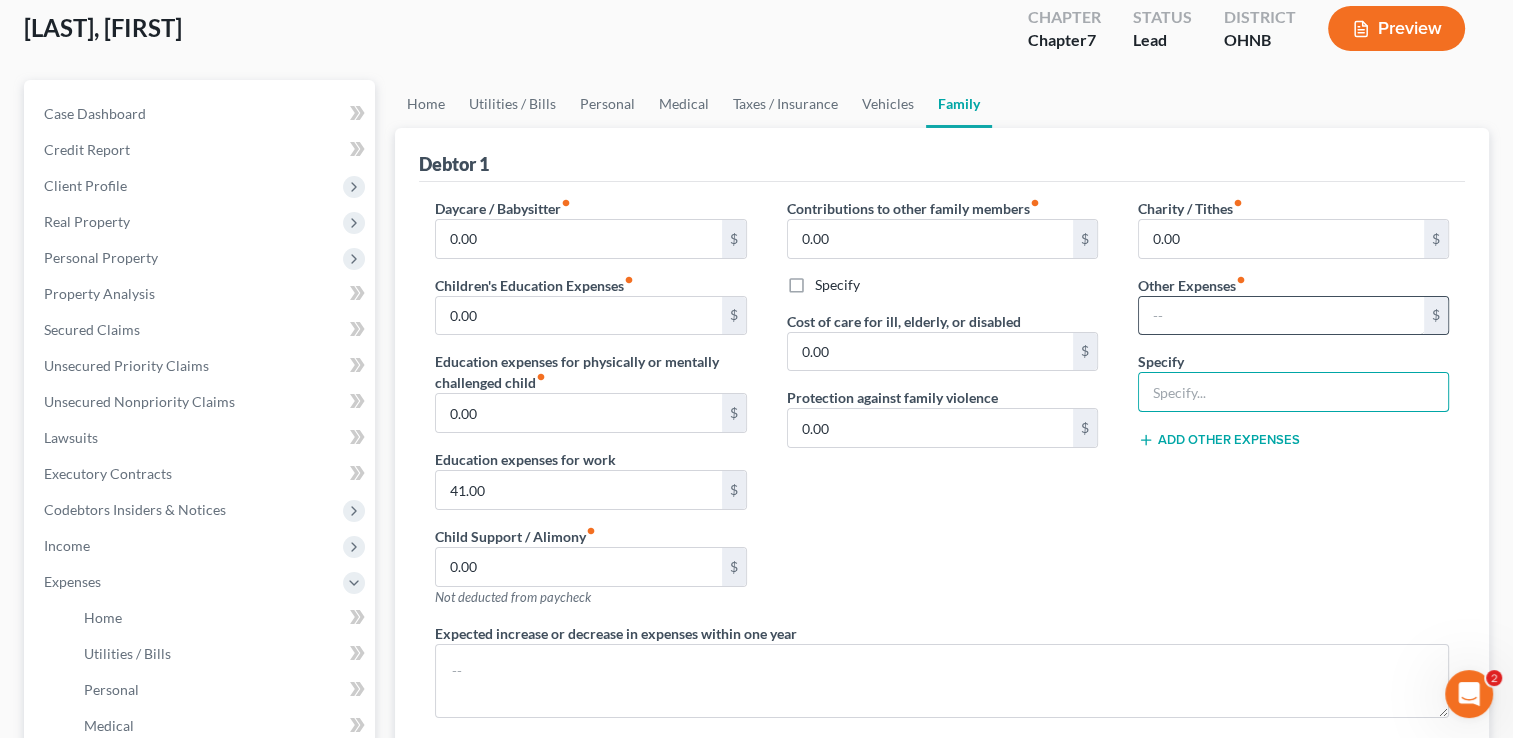 type 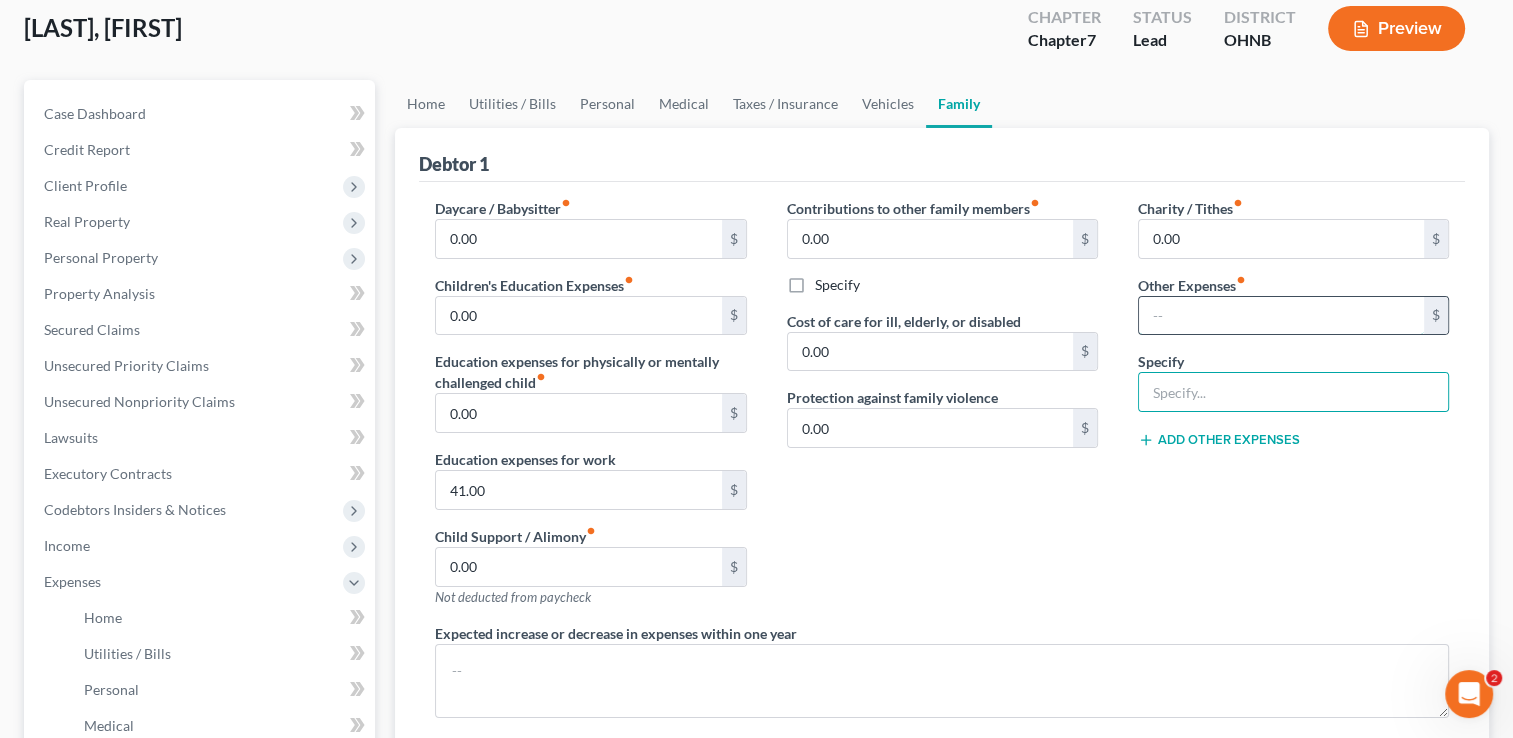 click at bounding box center (1281, 316) 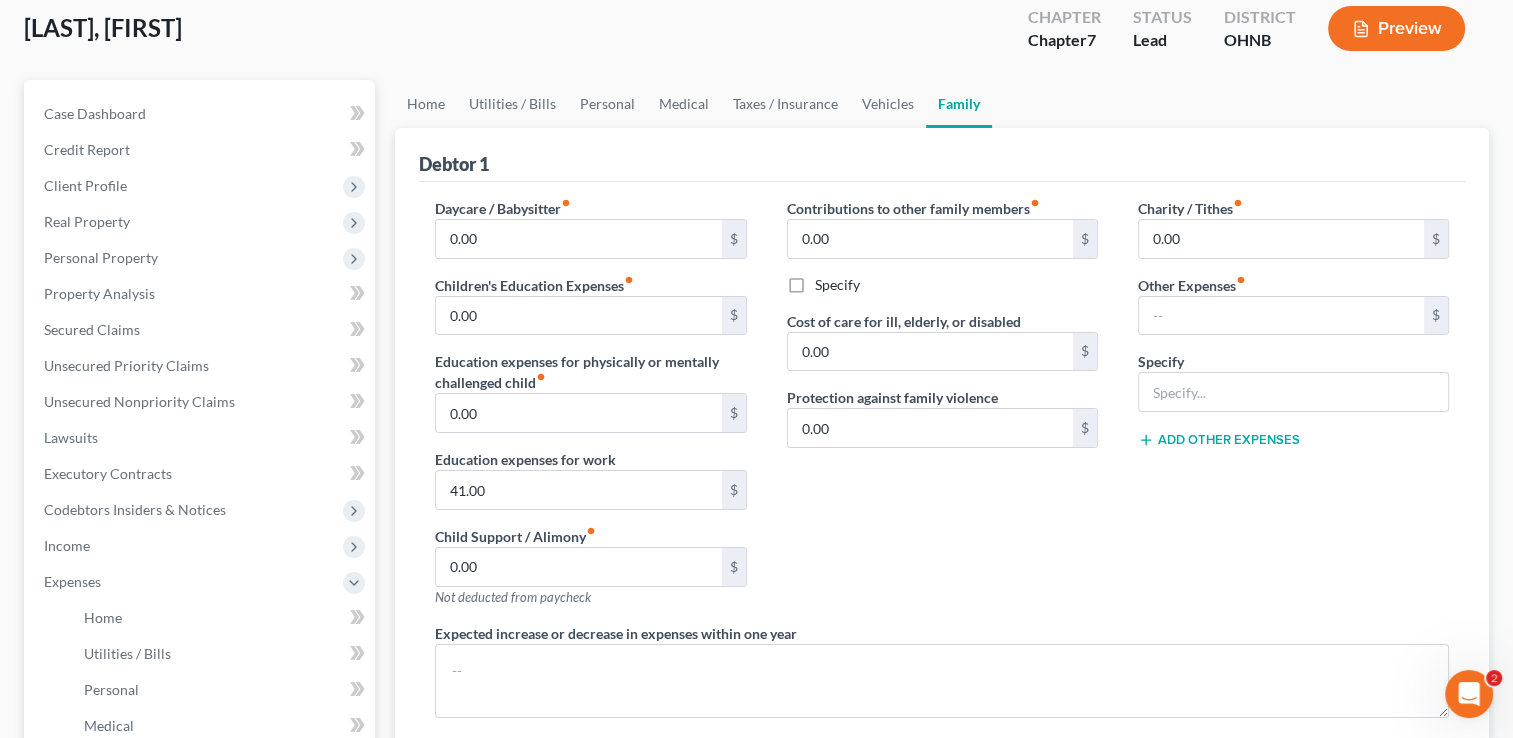click on "Contributions to other family members  fiber_manual_record 0.00 $ Specify Cost of care for ill, elderly, or disabled 0.00 $ Protection against family violence 0.00 $" at bounding box center [942, 410] 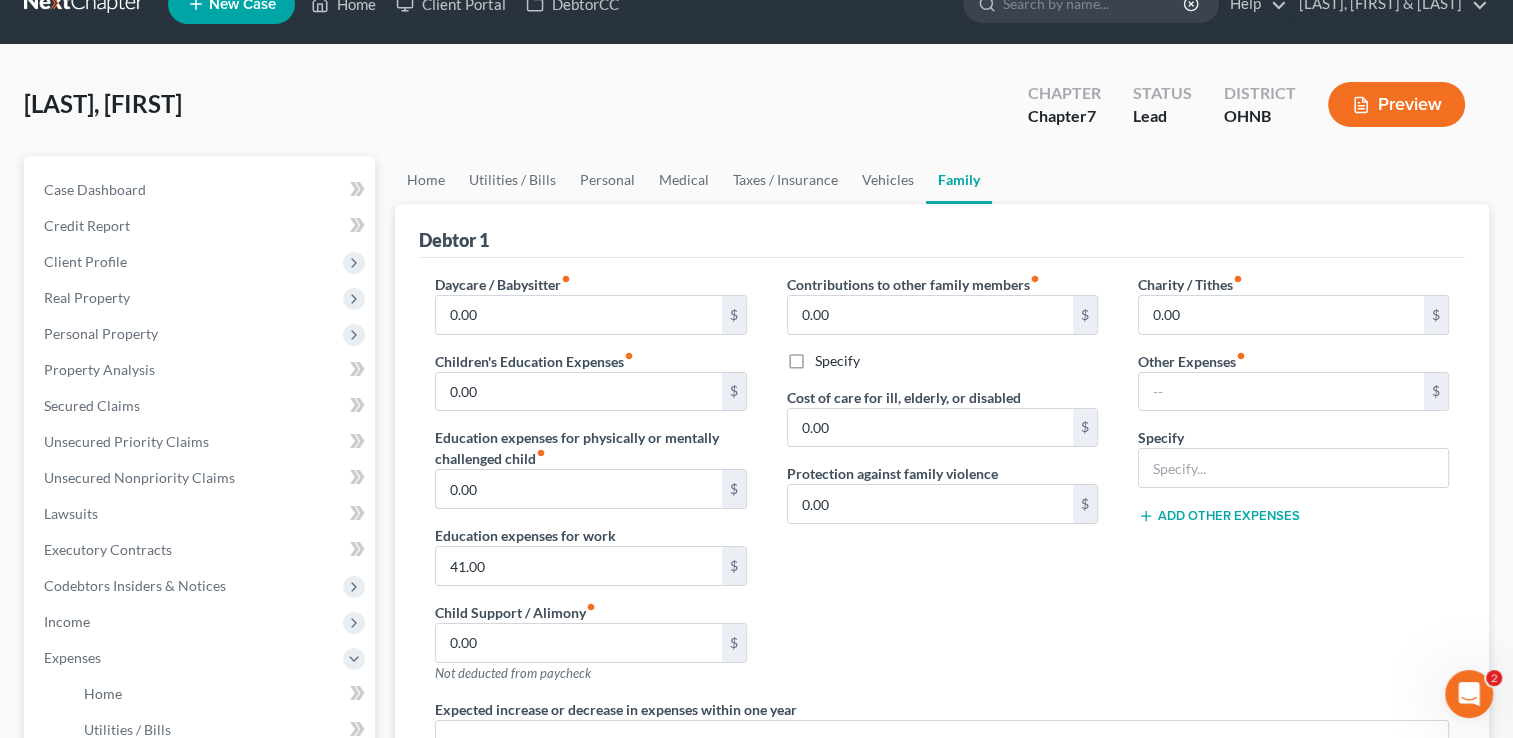 scroll, scrollTop: 20, scrollLeft: 0, axis: vertical 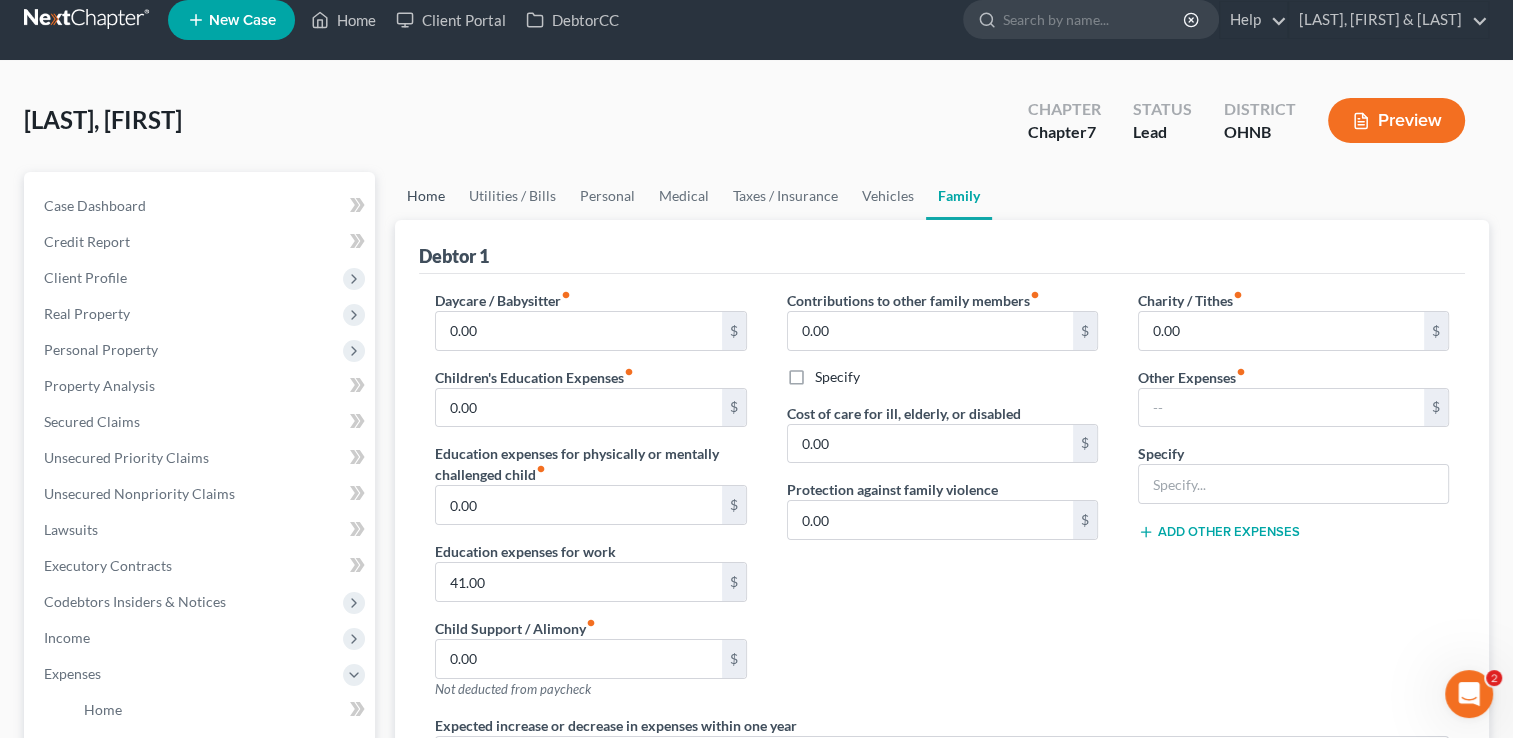 click on "Home" at bounding box center [426, 196] 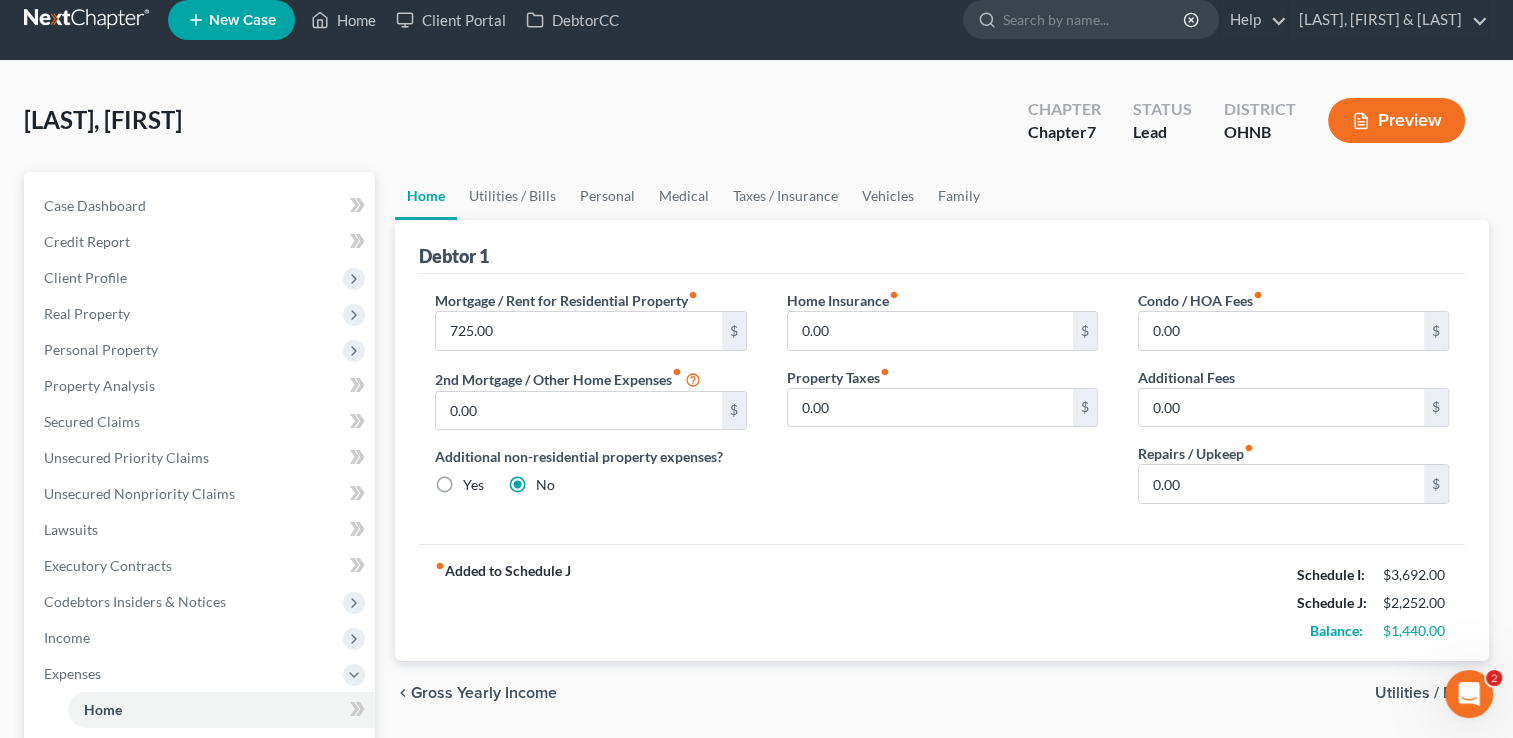 scroll, scrollTop: 0, scrollLeft: 0, axis: both 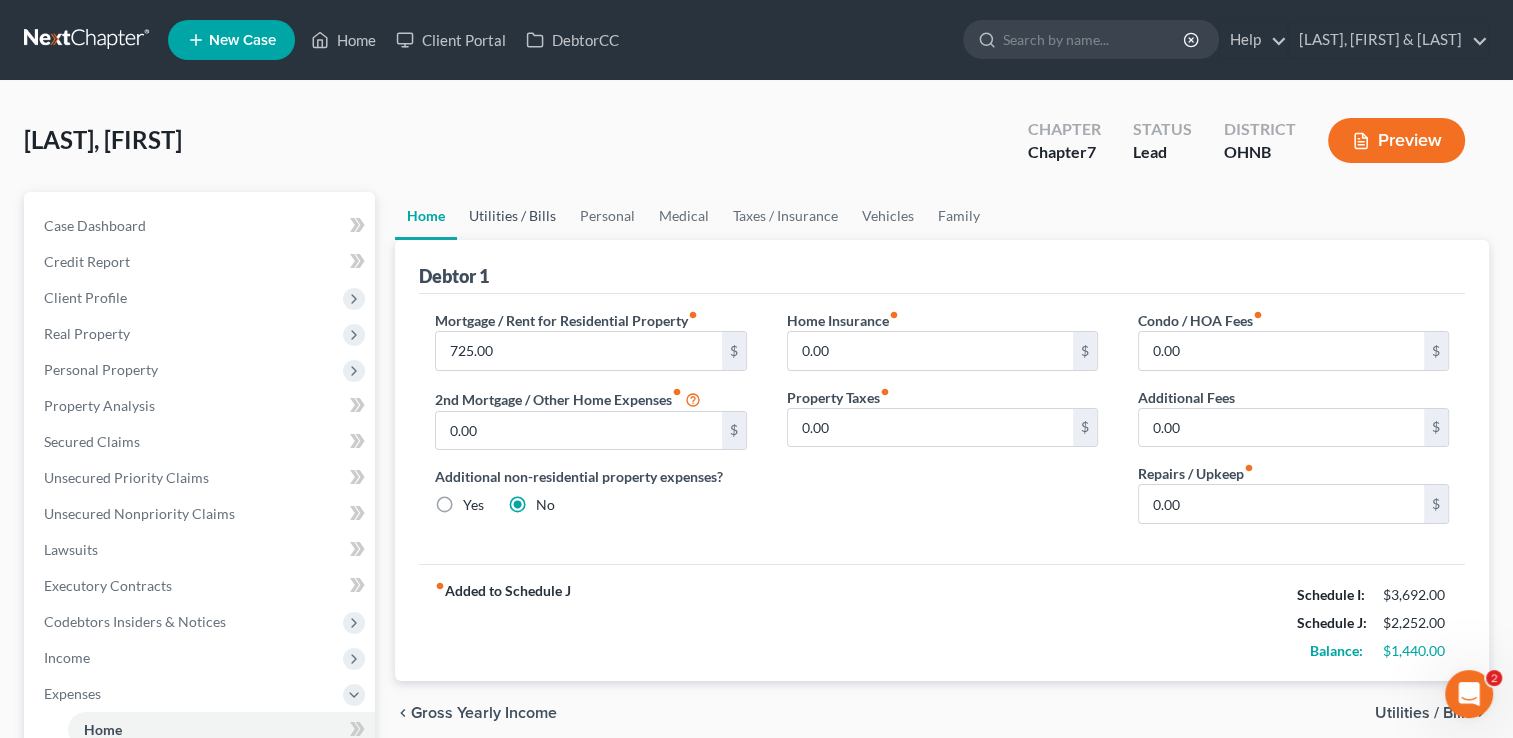 click on "Utilities / Bills" at bounding box center [512, 216] 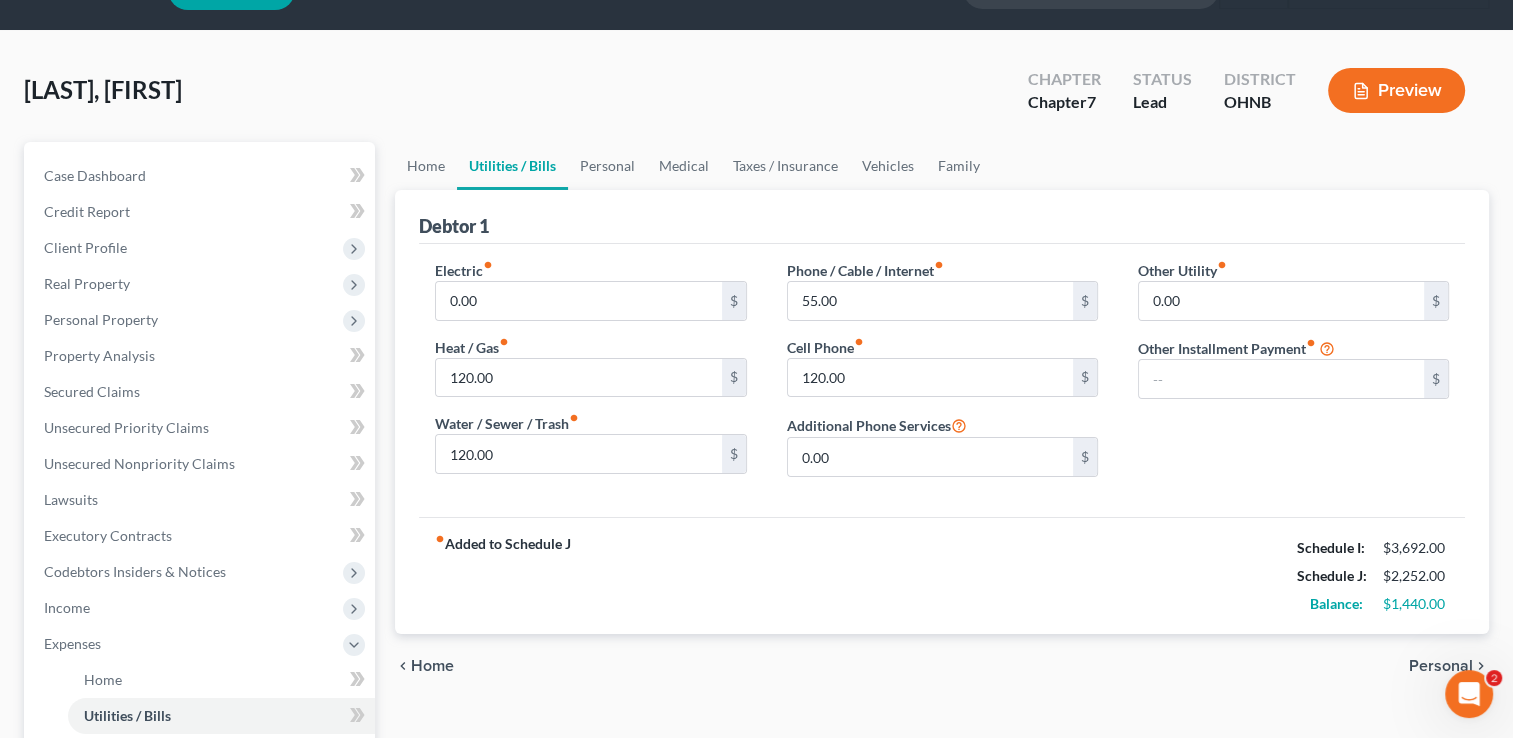 scroll, scrollTop: 51, scrollLeft: 0, axis: vertical 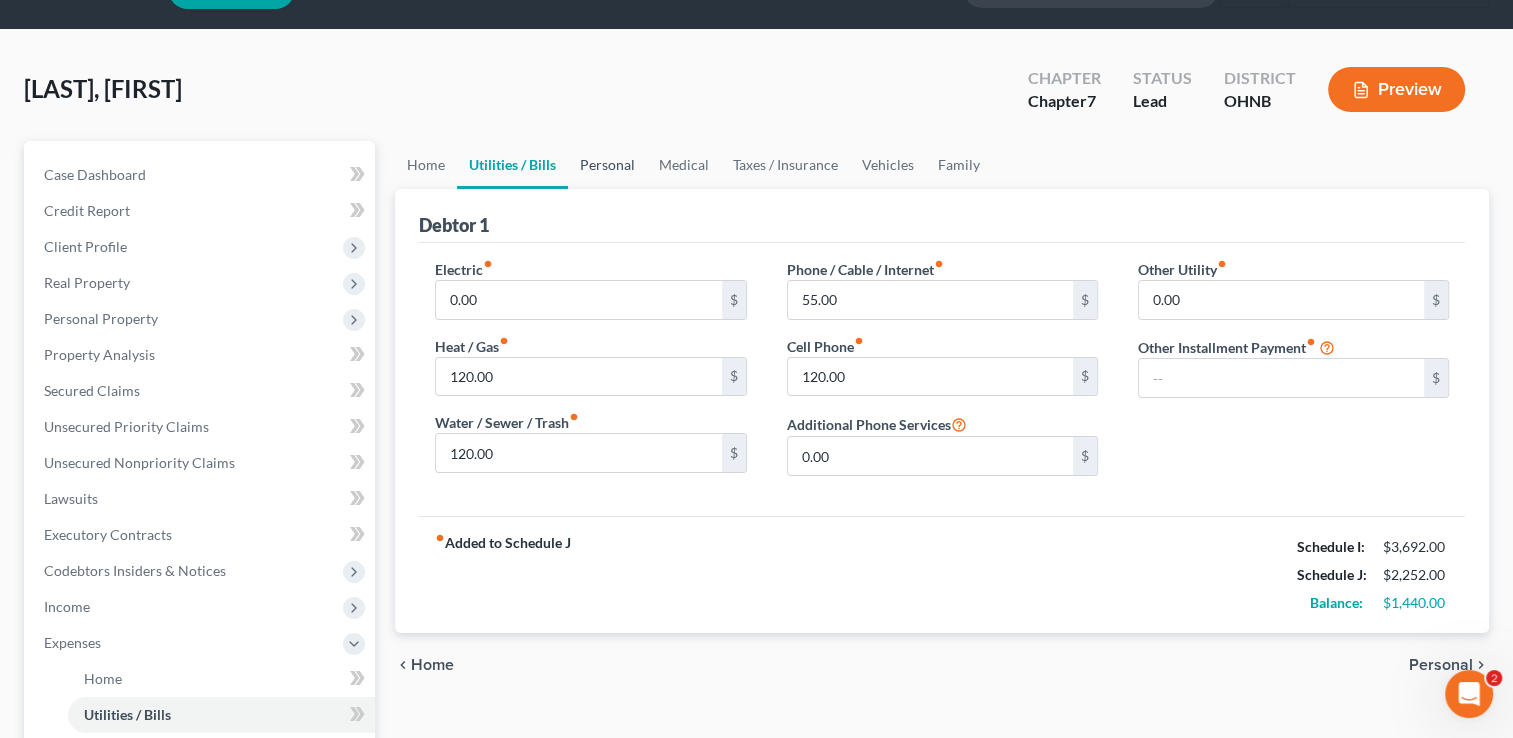 click on "Personal" at bounding box center [607, 165] 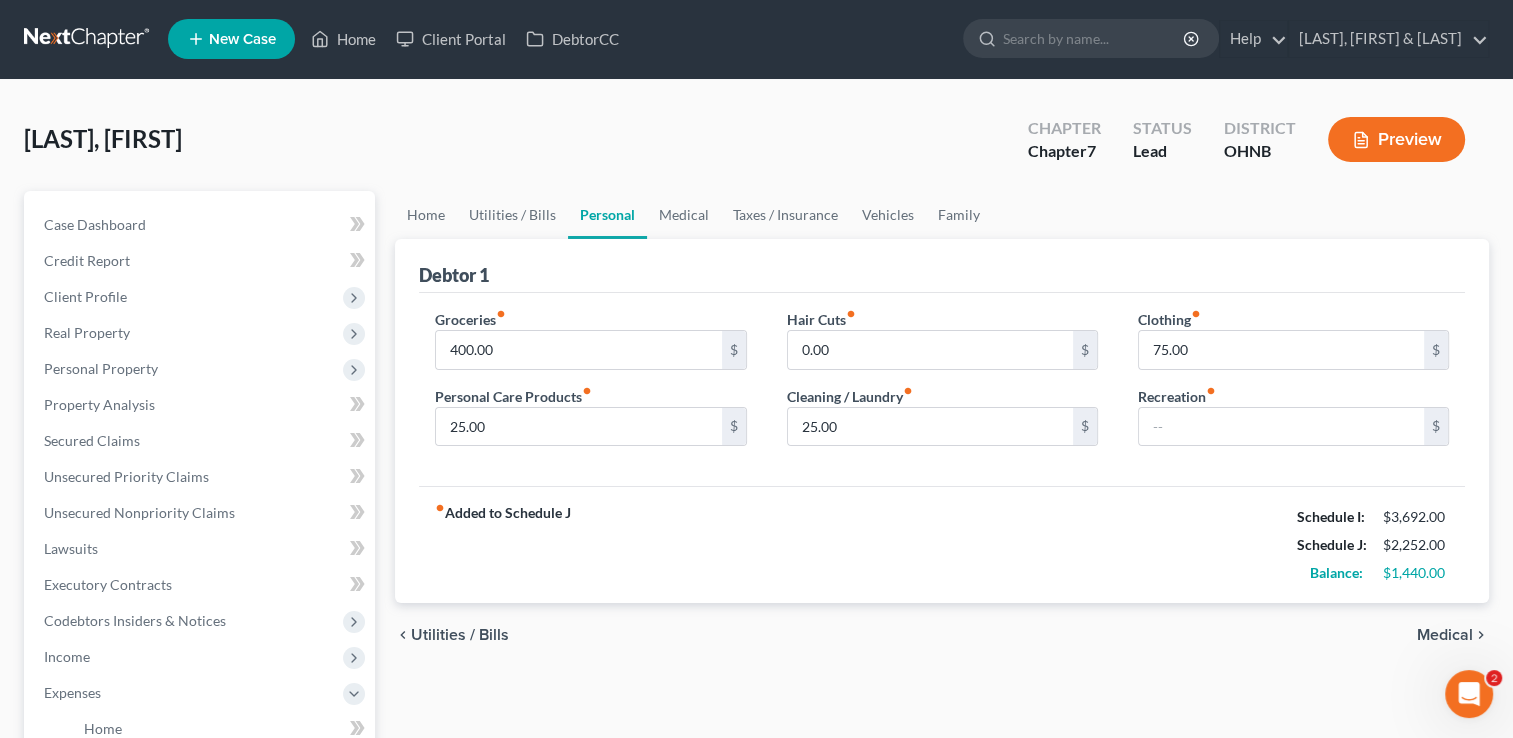 scroll, scrollTop: 0, scrollLeft: 0, axis: both 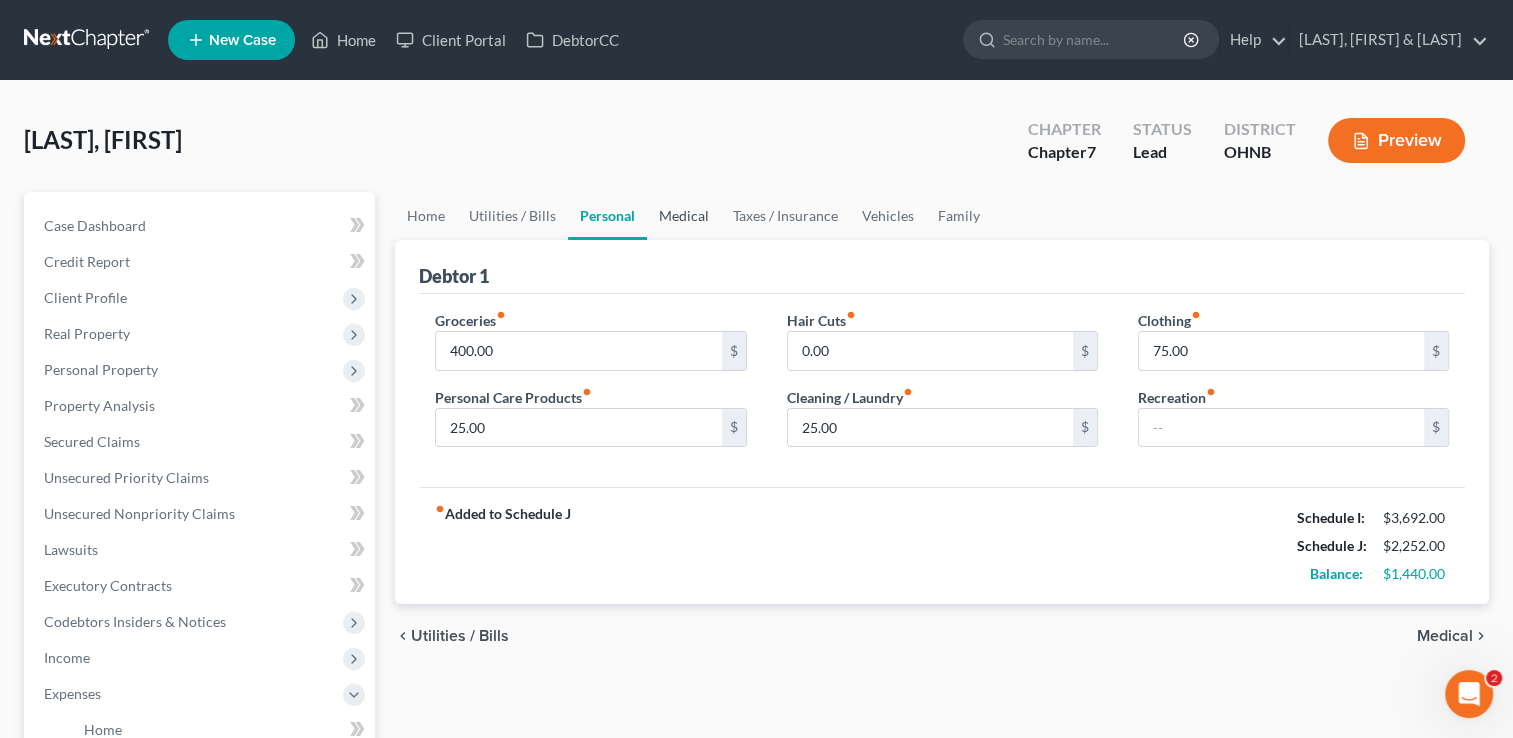 click on "Medical" at bounding box center [684, 216] 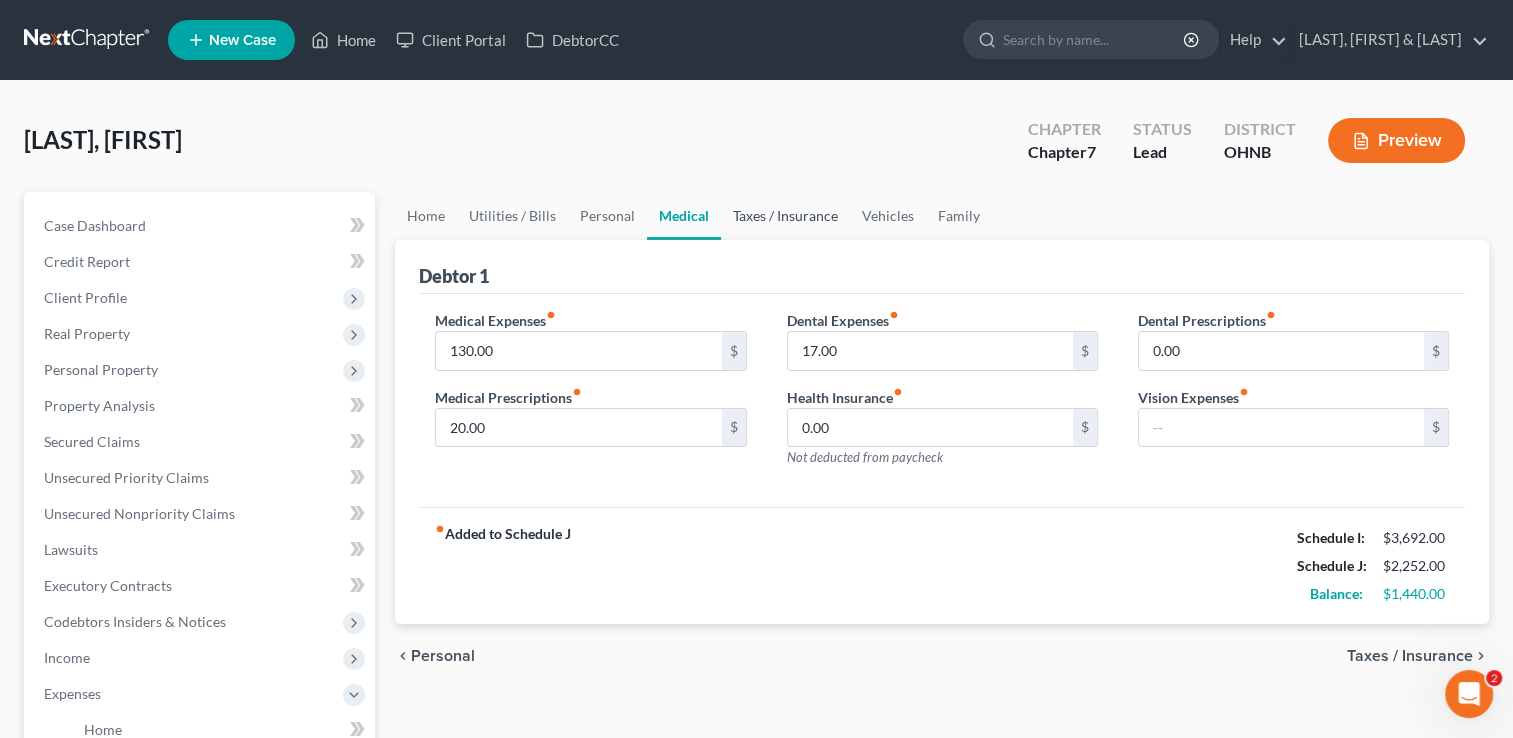 click on "Taxes / Insurance" at bounding box center [785, 216] 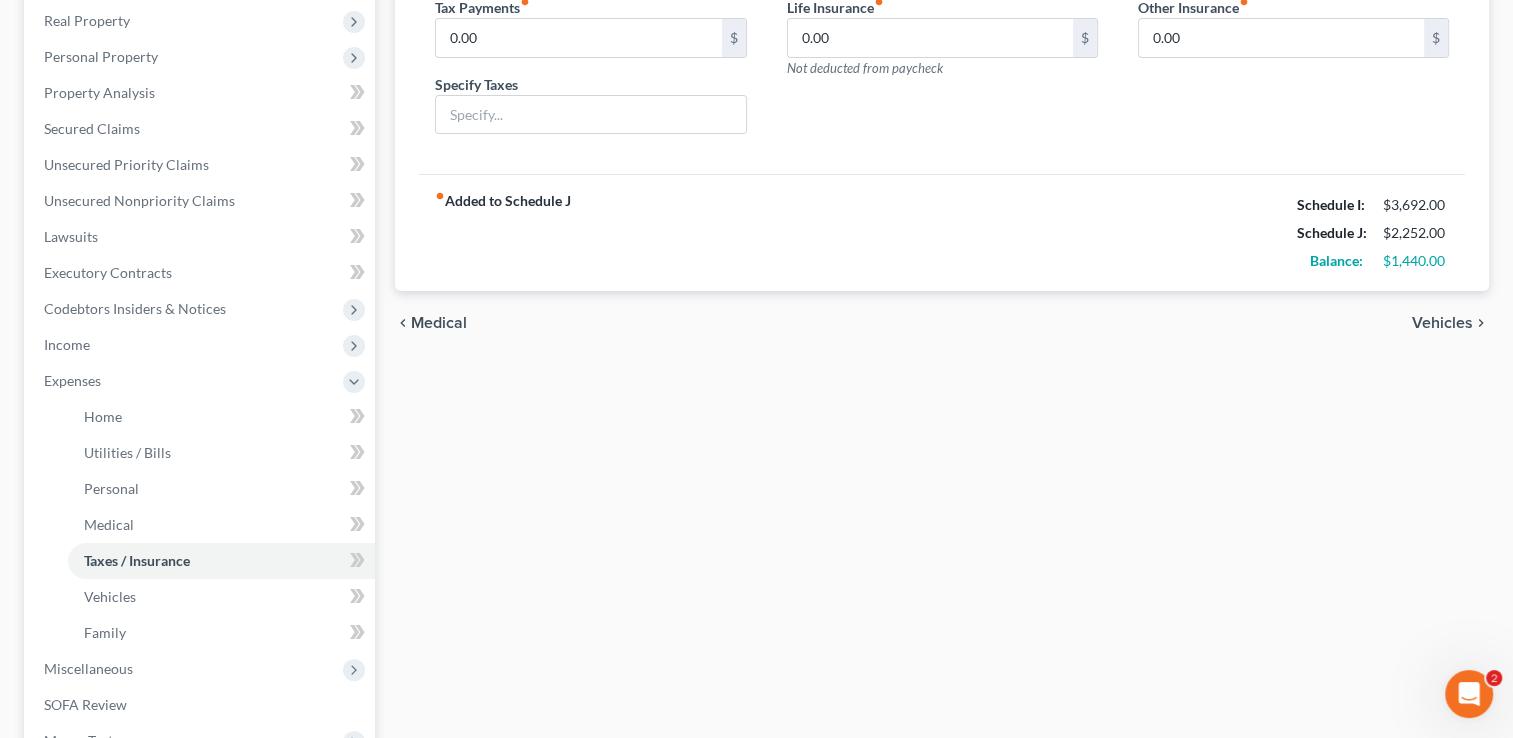 scroll, scrollTop: 350, scrollLeft: 0, axis: vertical 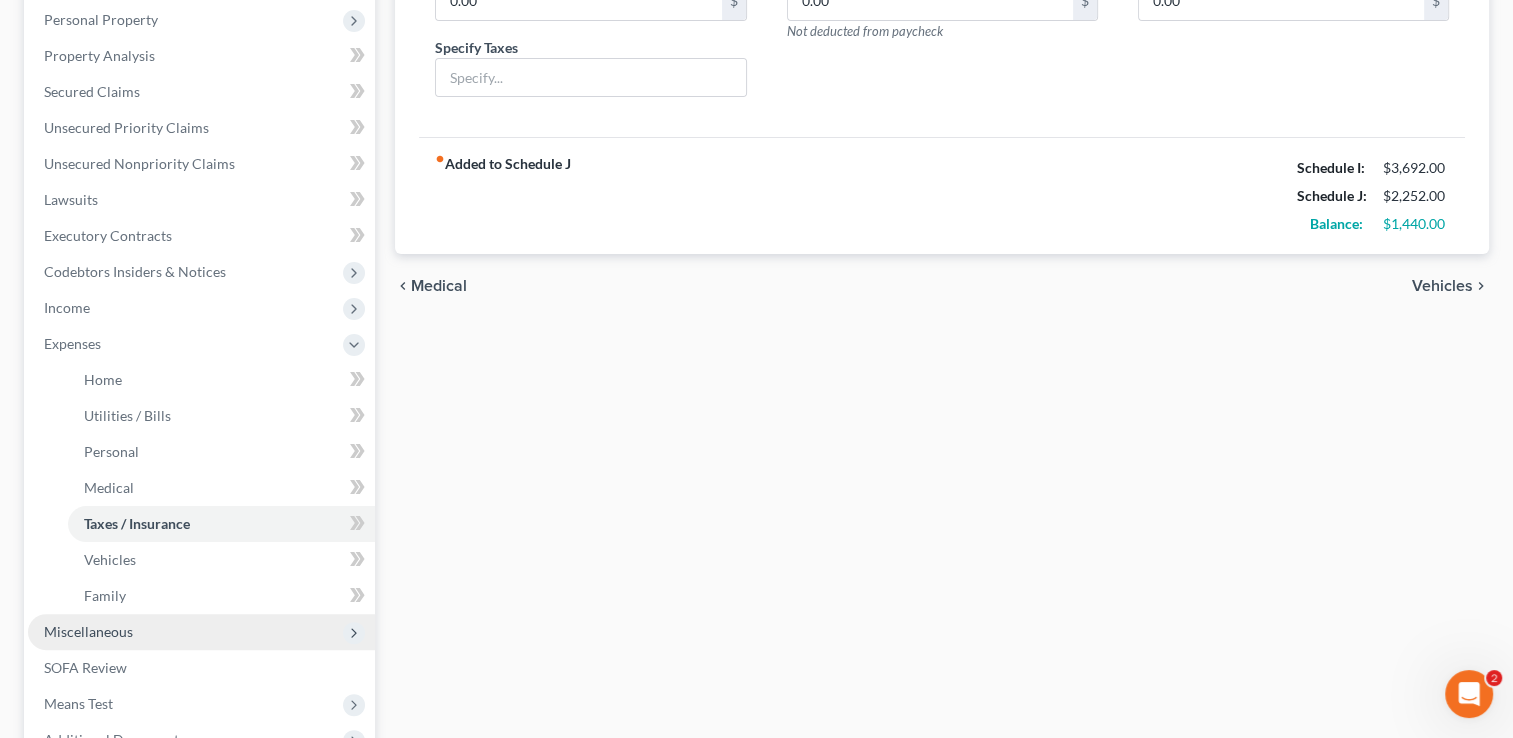 click on "Miscellaneous" at bounding box center [88, 631] 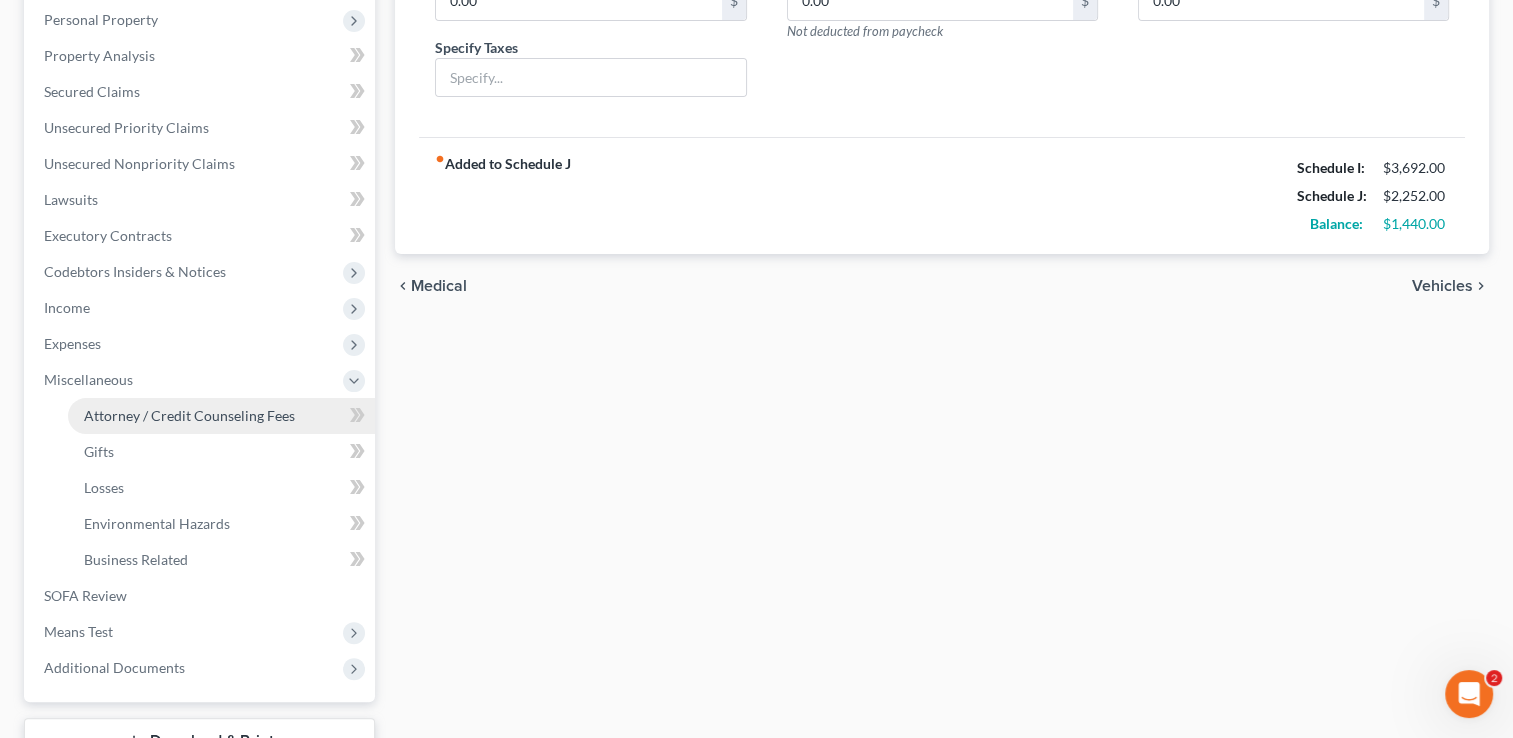 click on "Attorney / Credit Counseling Fees" at bounding box center (189, 415) 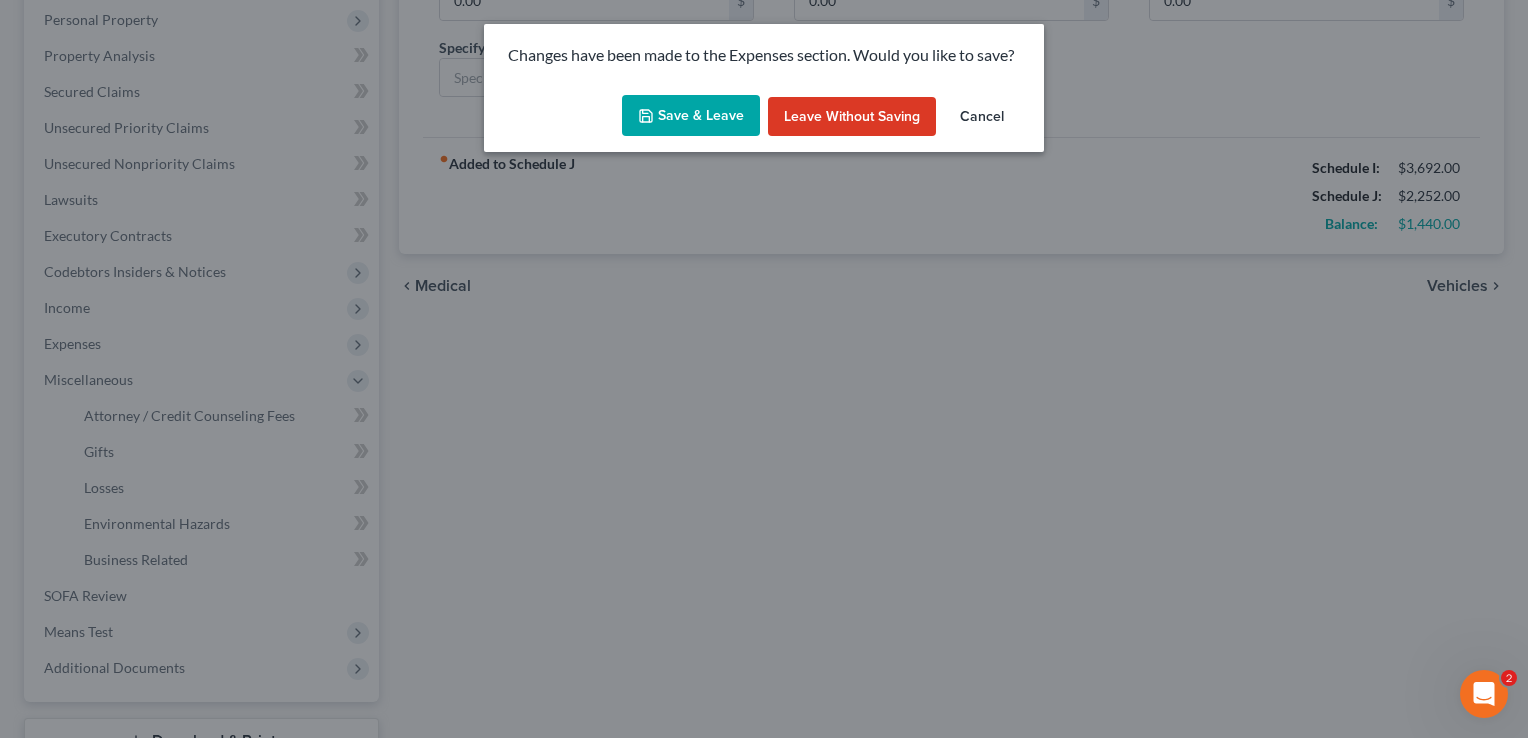 click on "Save & Leave" at bounding box center [691, 116] 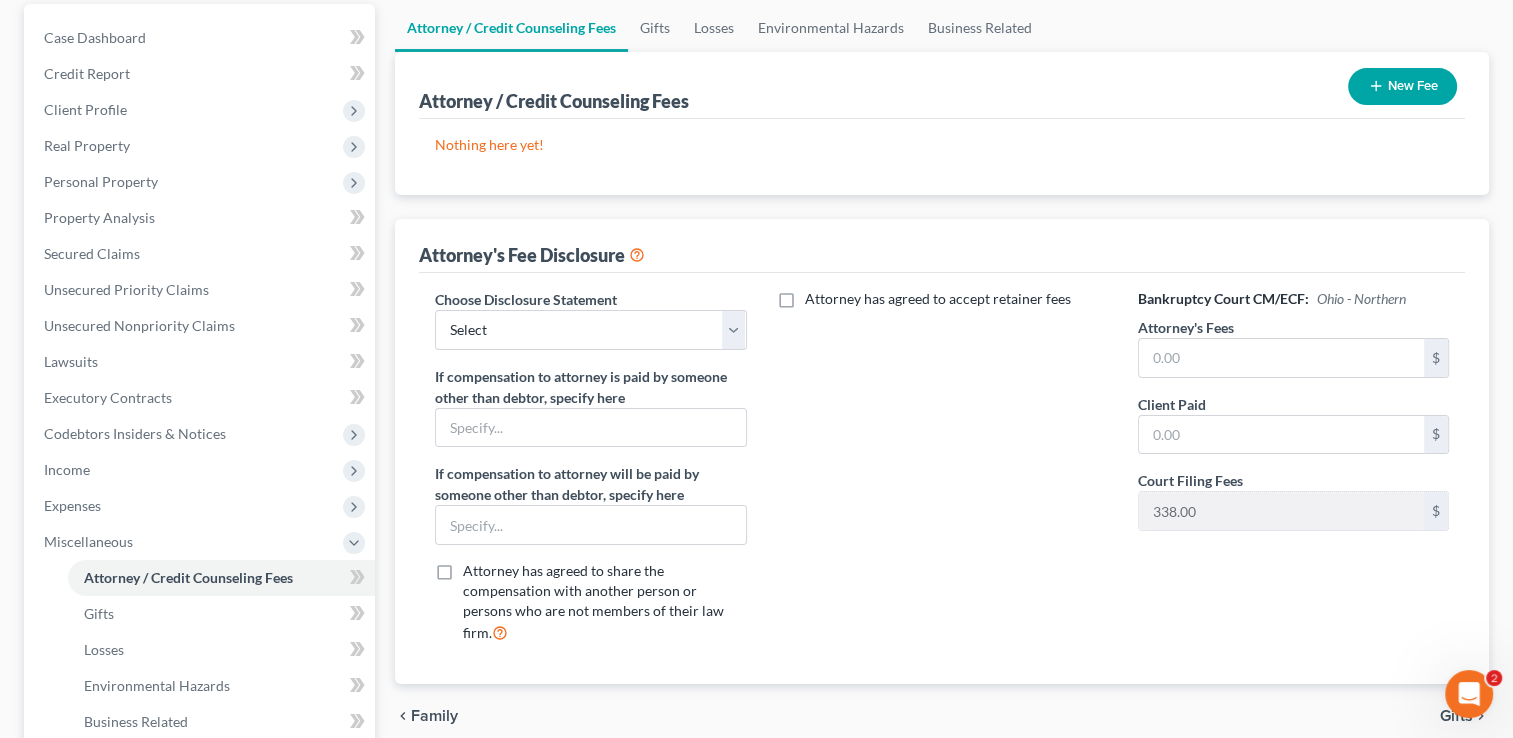 scroll, scrollTop: 0, scrollLeft: 0, axis: both 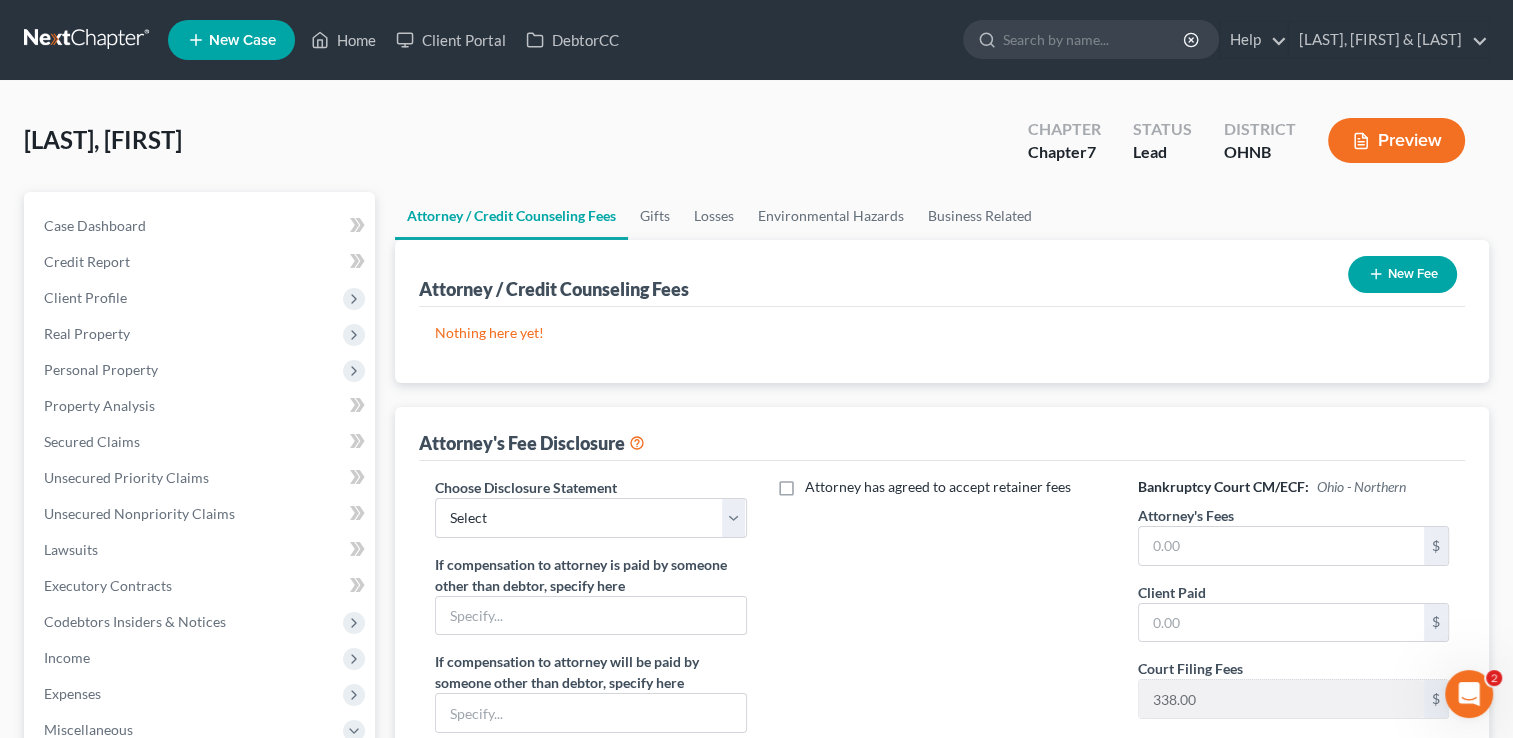 click on "New Fee" at bounding box center [1402, 274] 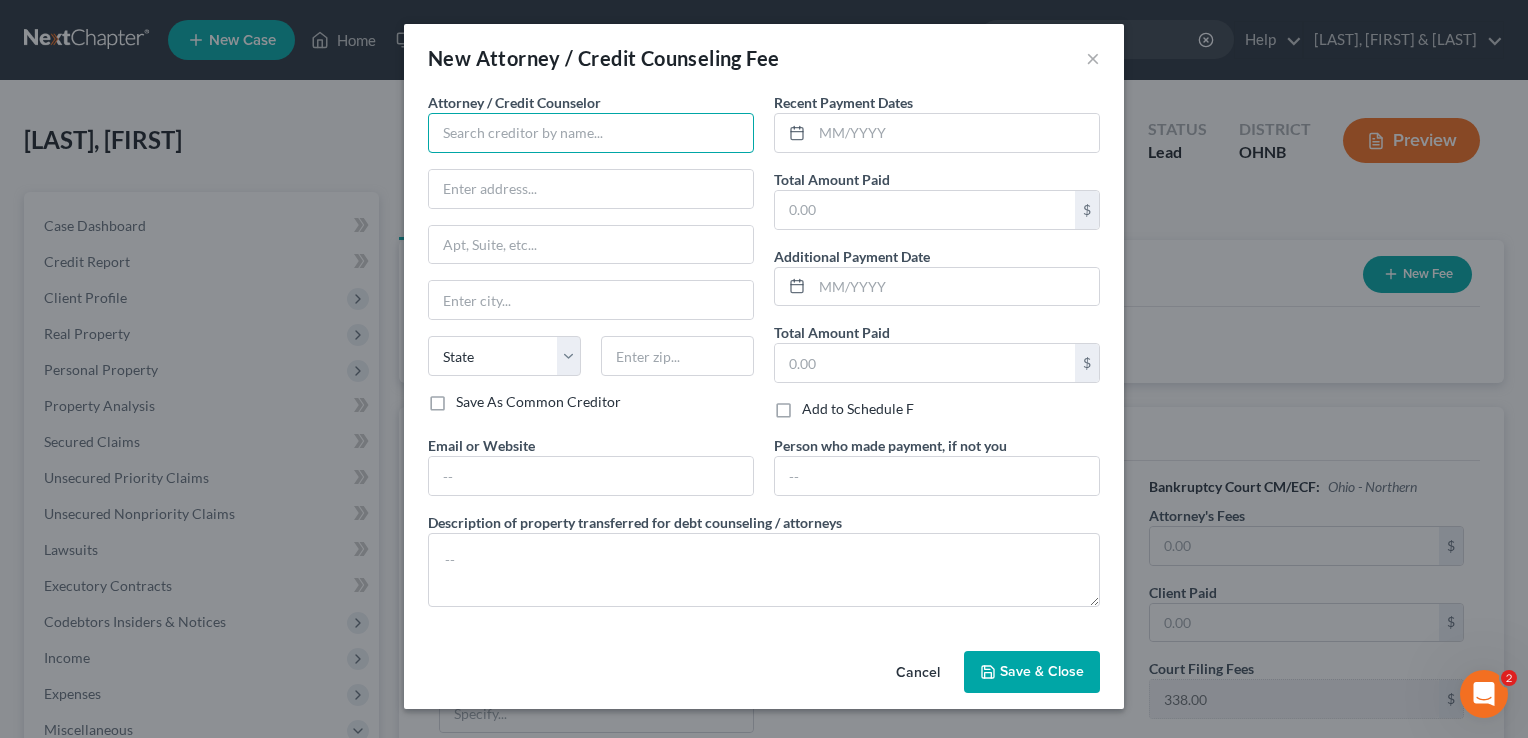 click at bounding box center (591, 133) 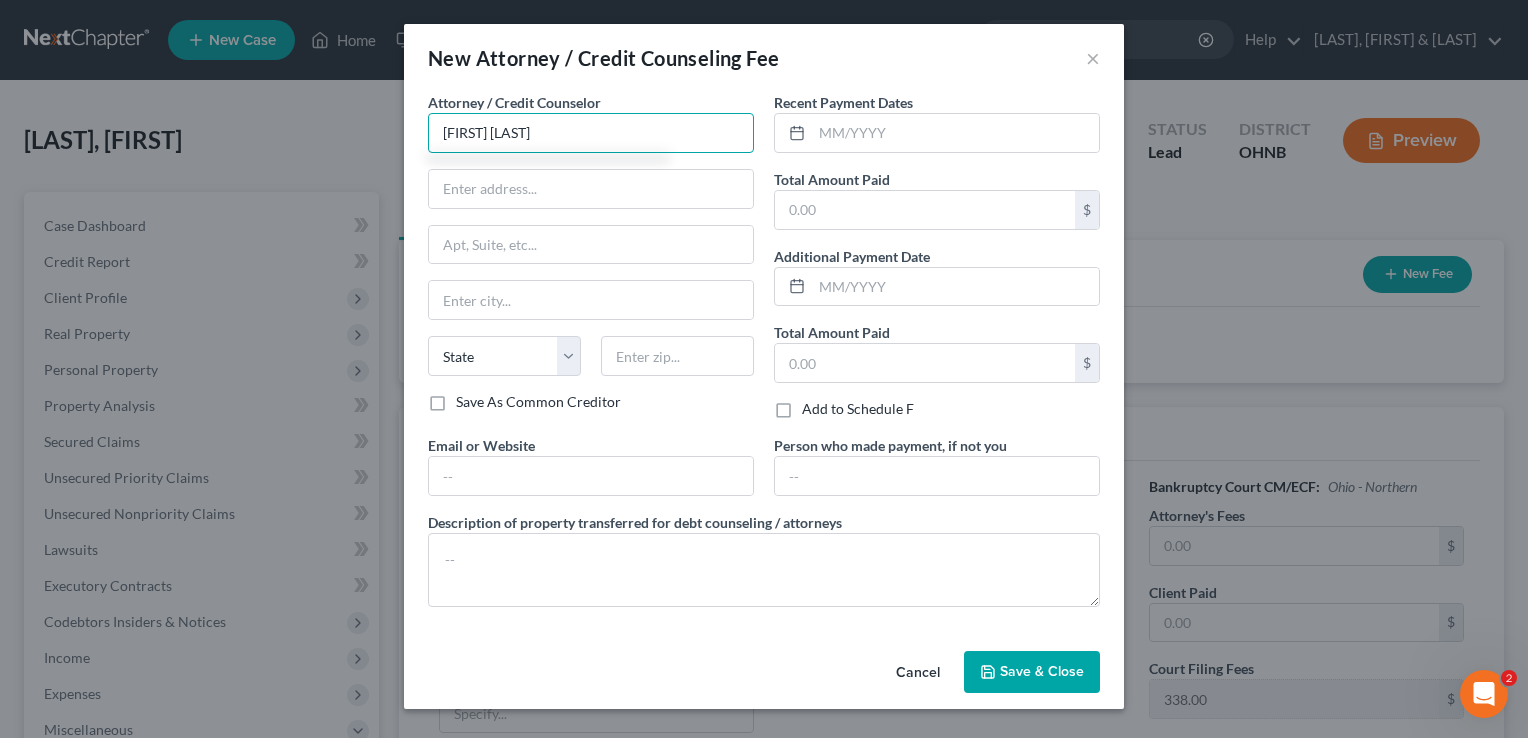 type on "[NAME]" 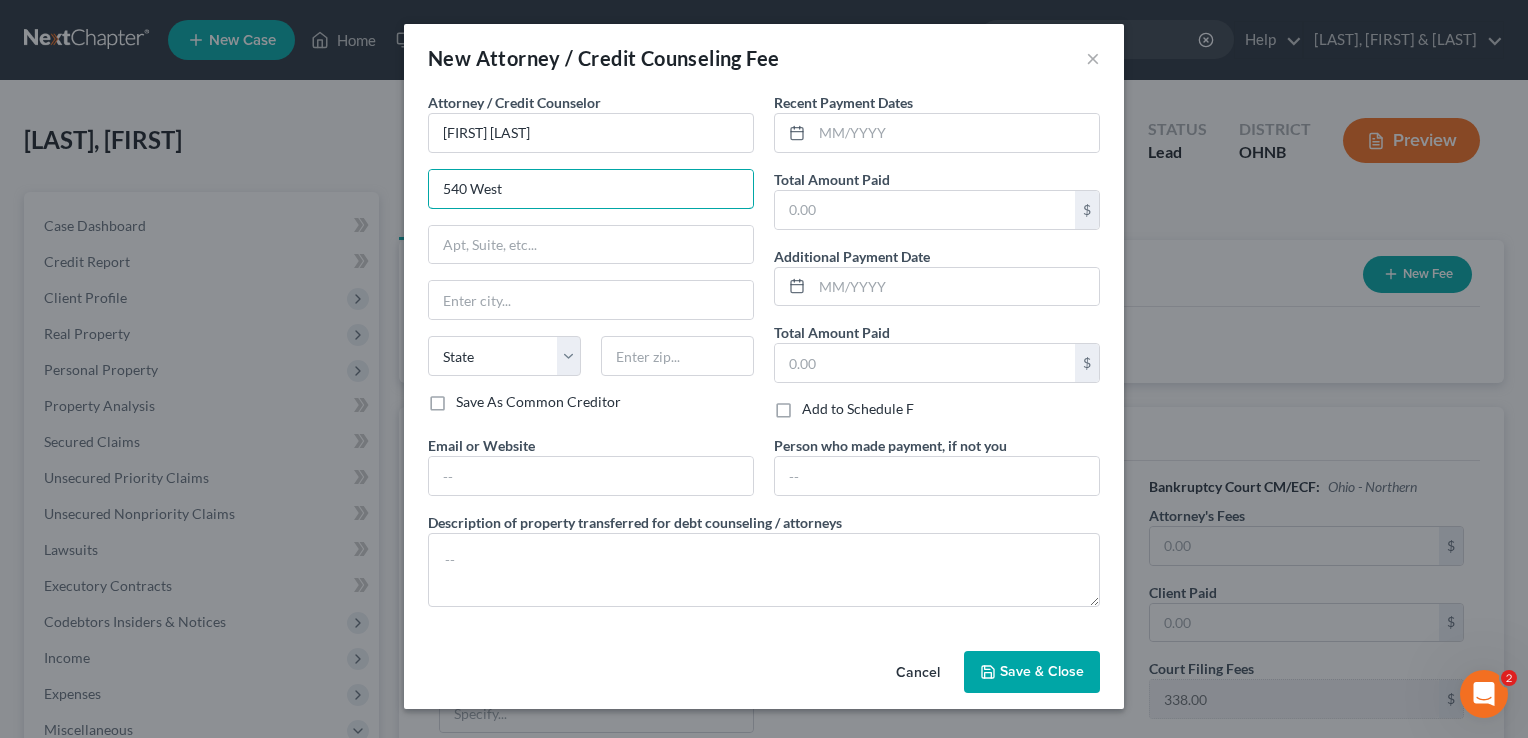 type on "540 West Market Street" 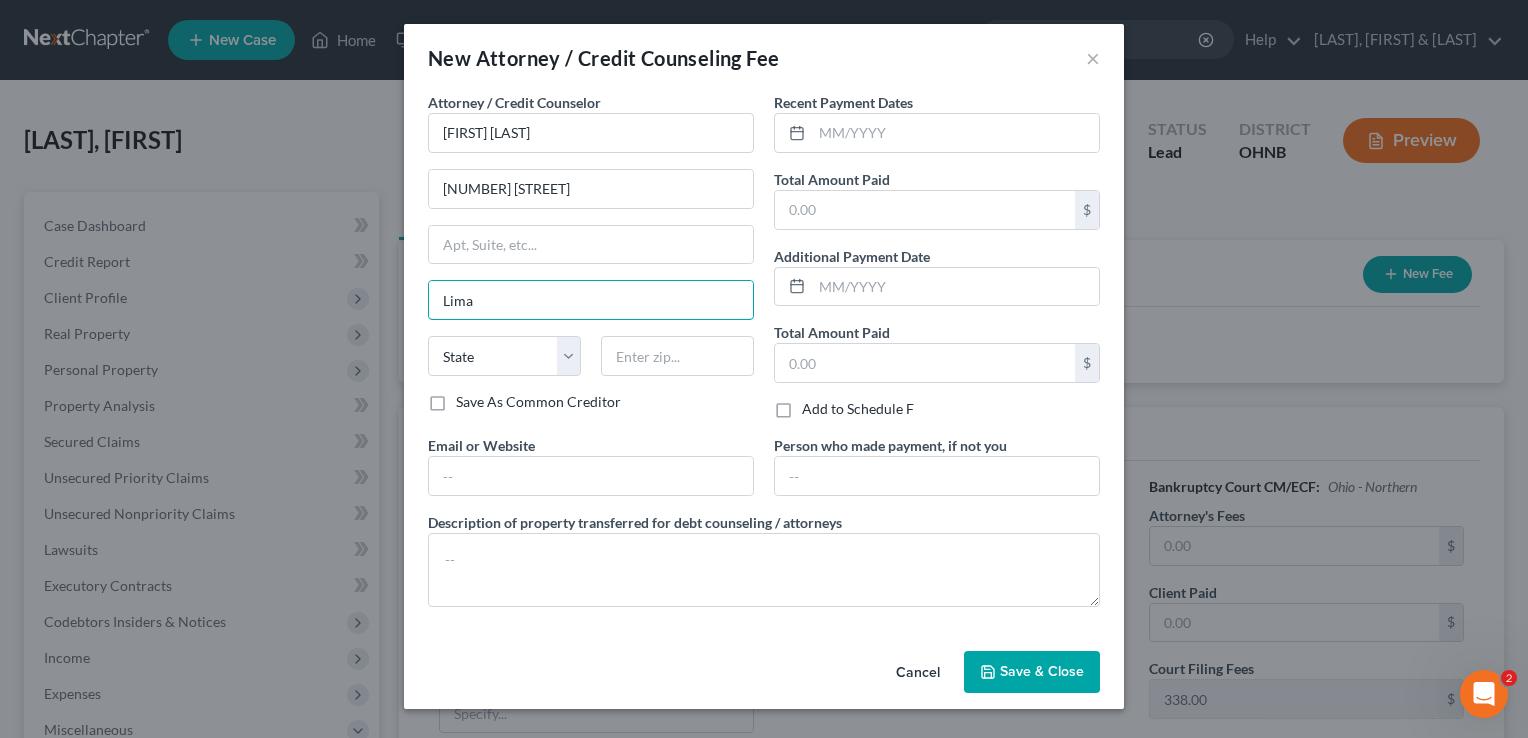 type on "Lima" 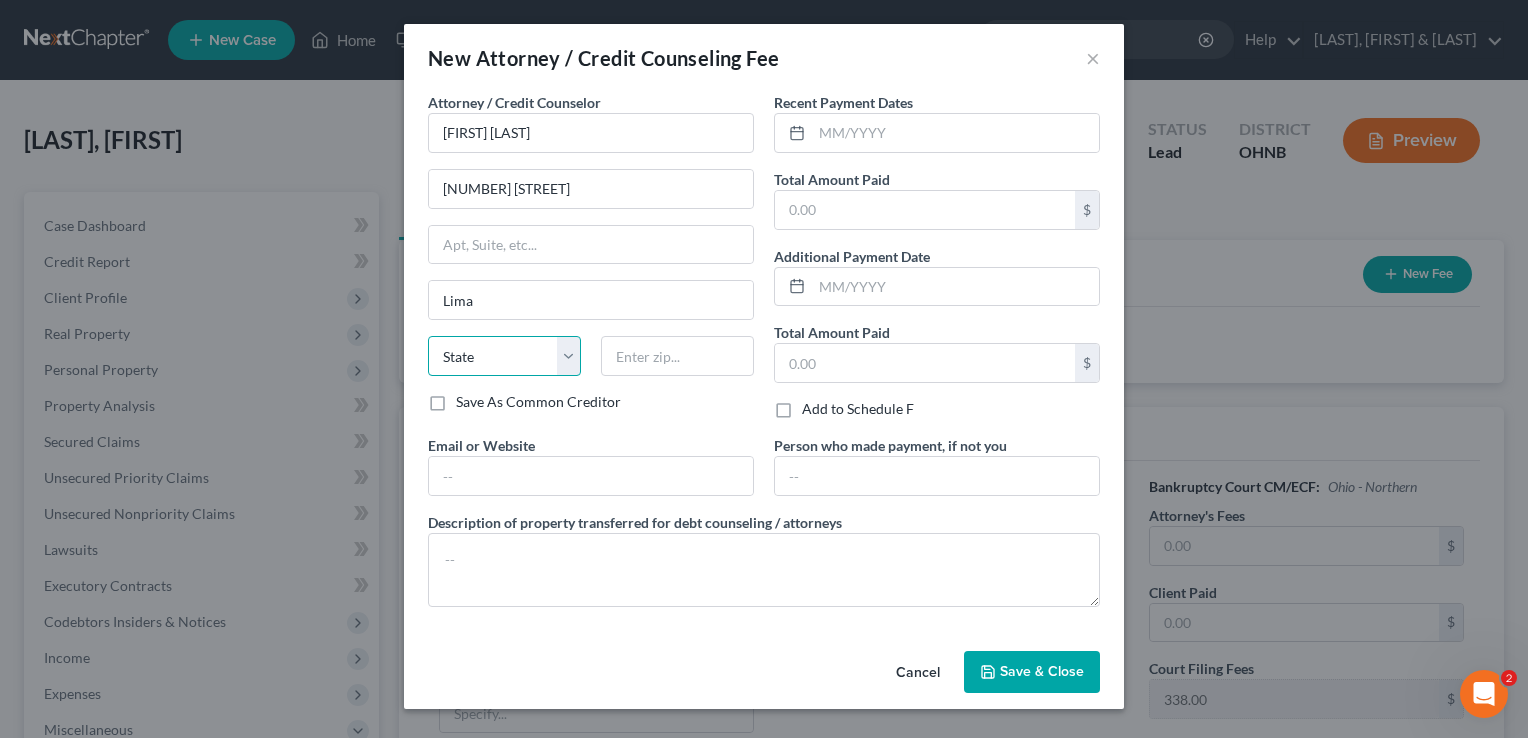 select on "36" 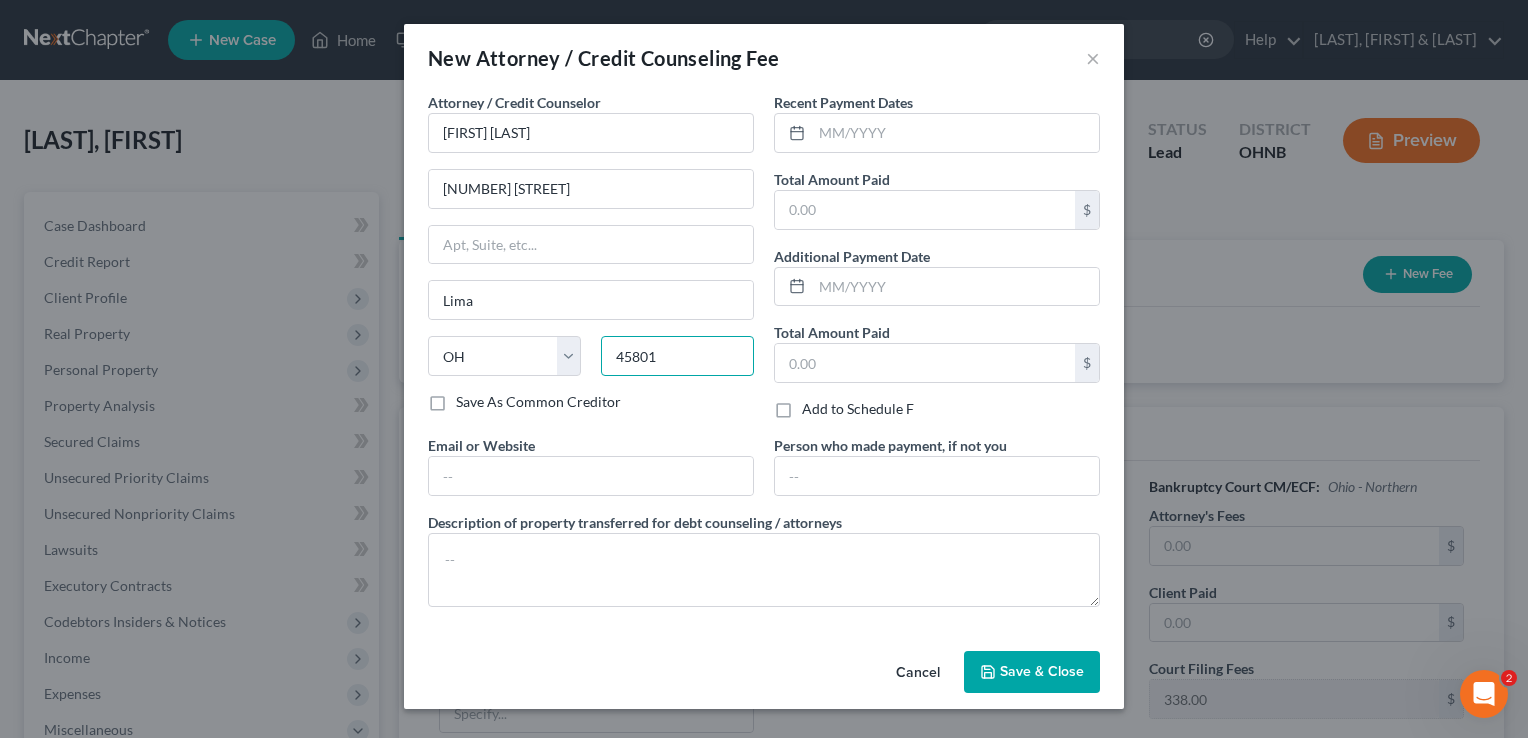 type on "45801" 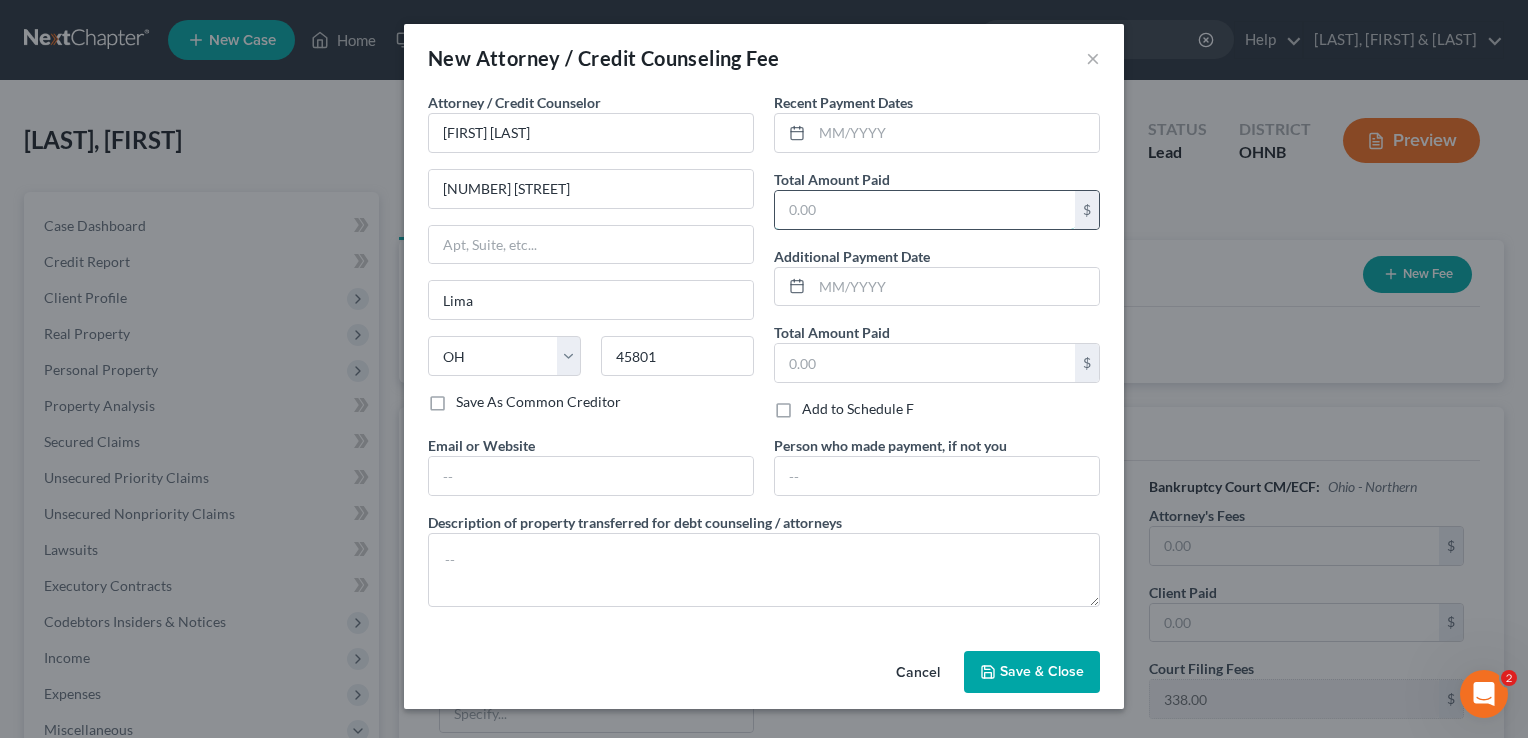 click at bounding box center (925, 210) 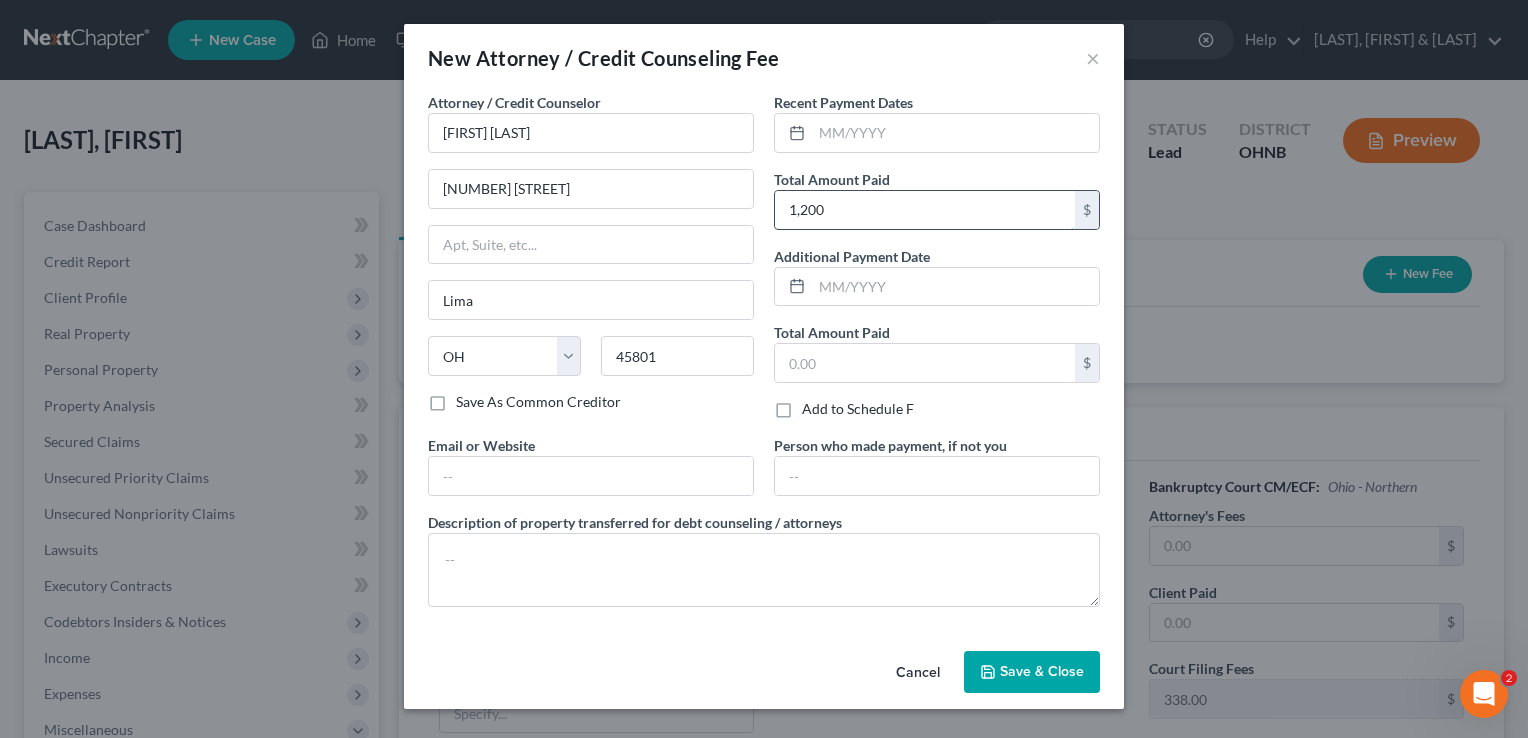 type on "1,200" 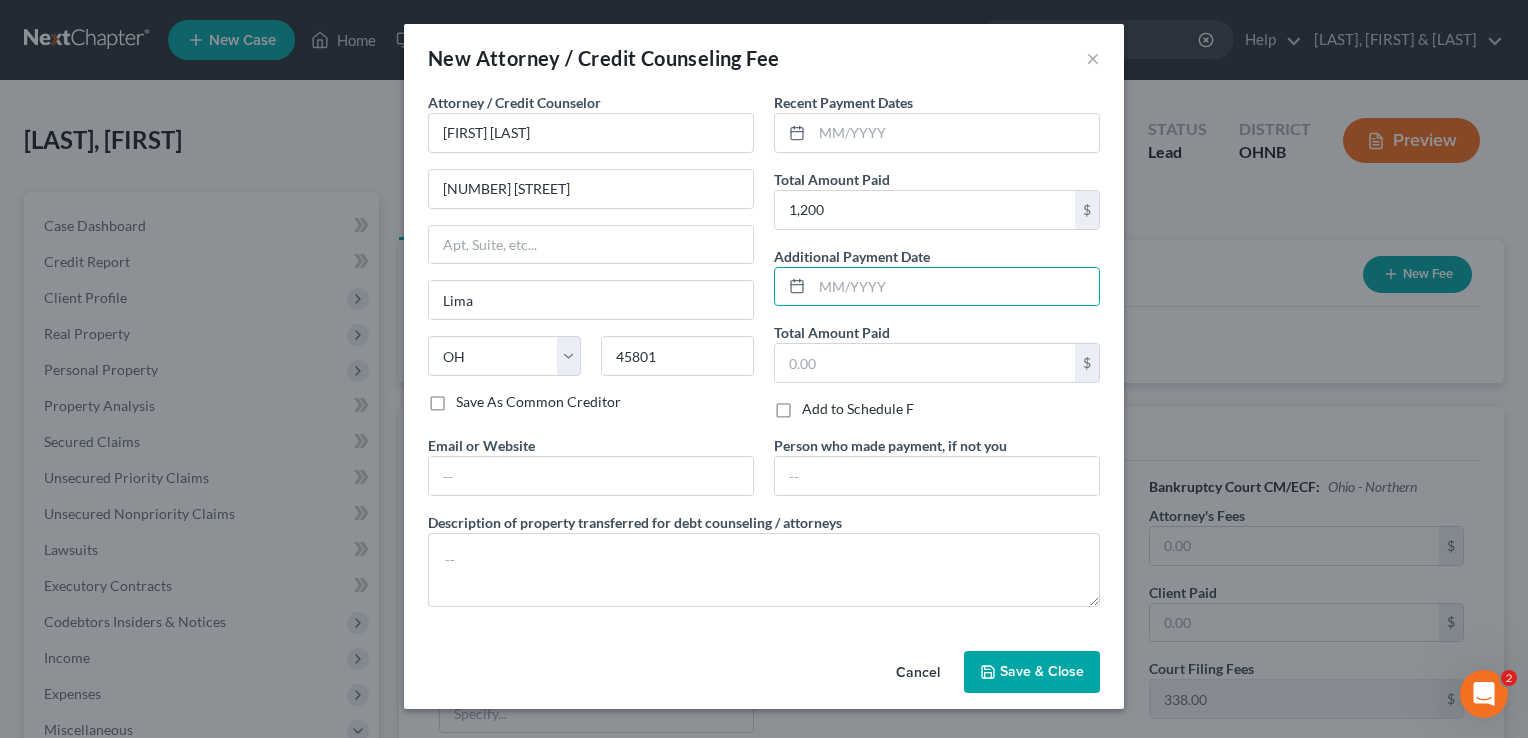 click on "Save & Close" at bounding box center [1042, 671] 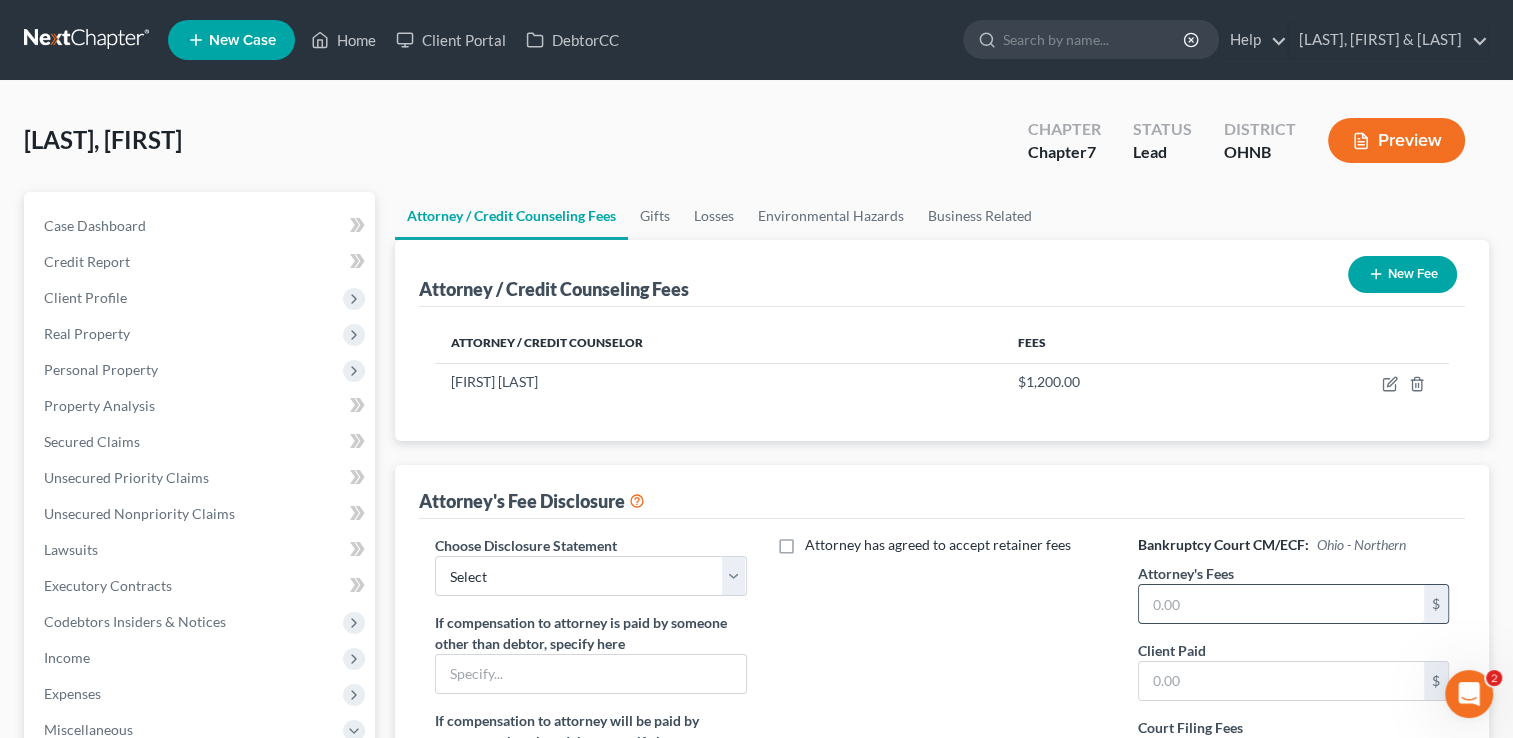 click at bounding box center (1281, 604) 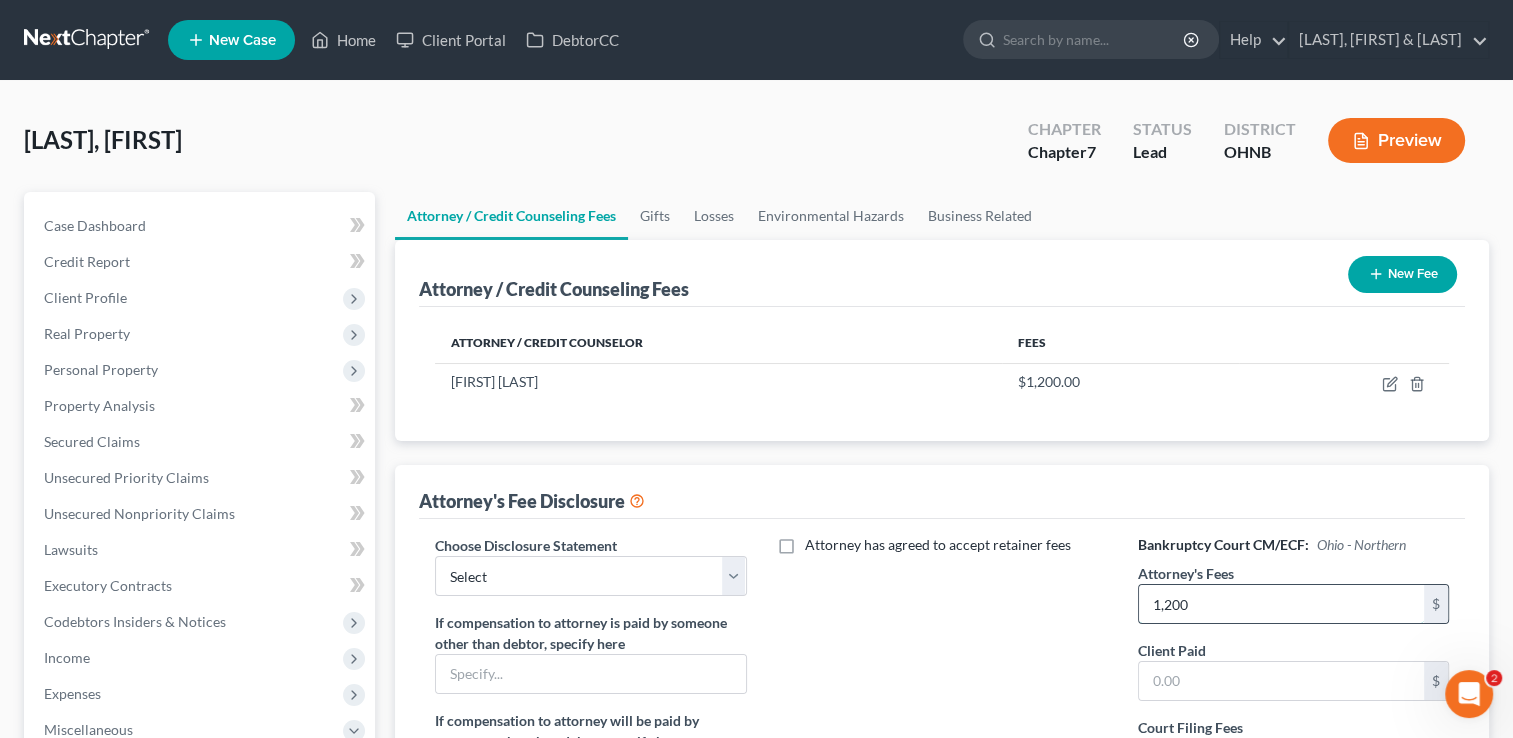 type on "1,200" 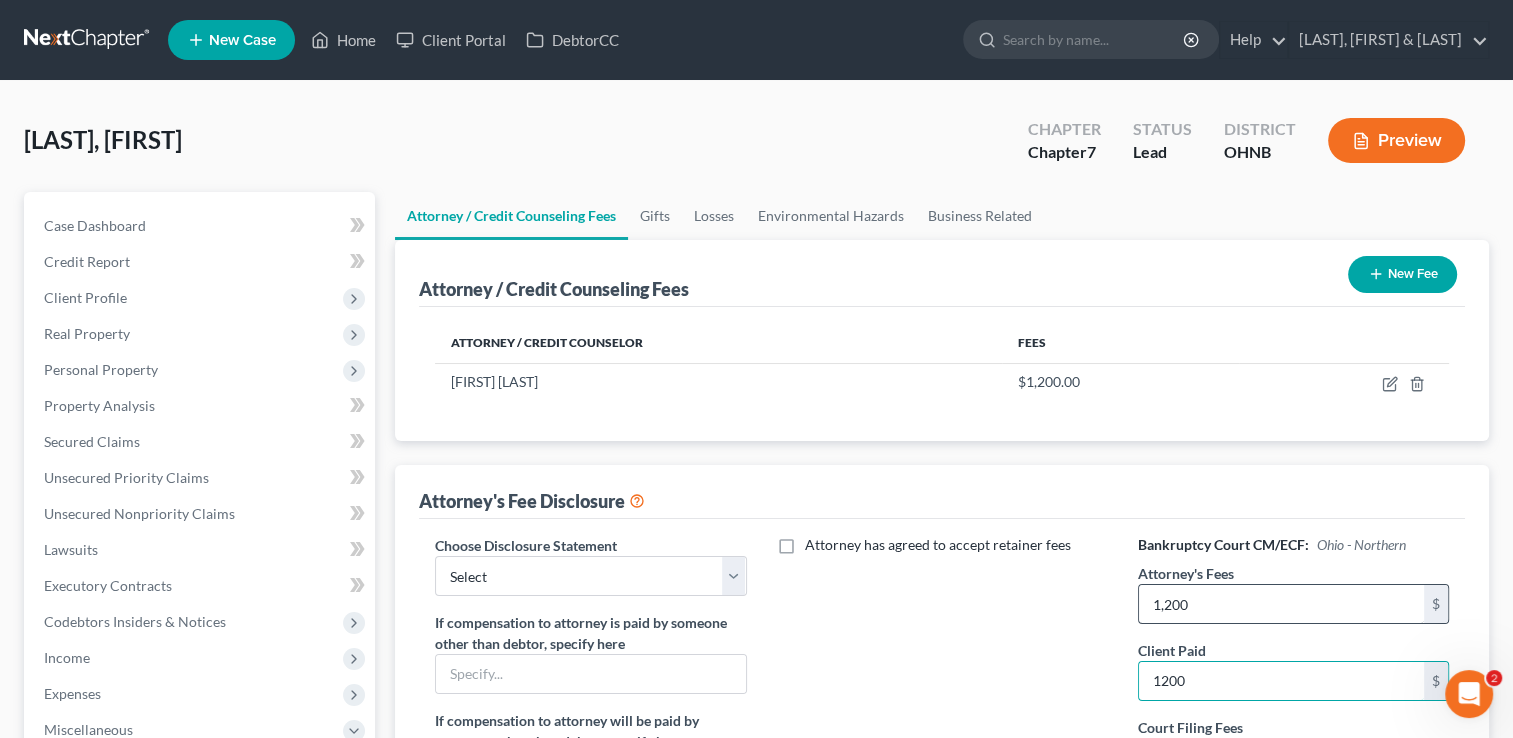 type on "1,200" 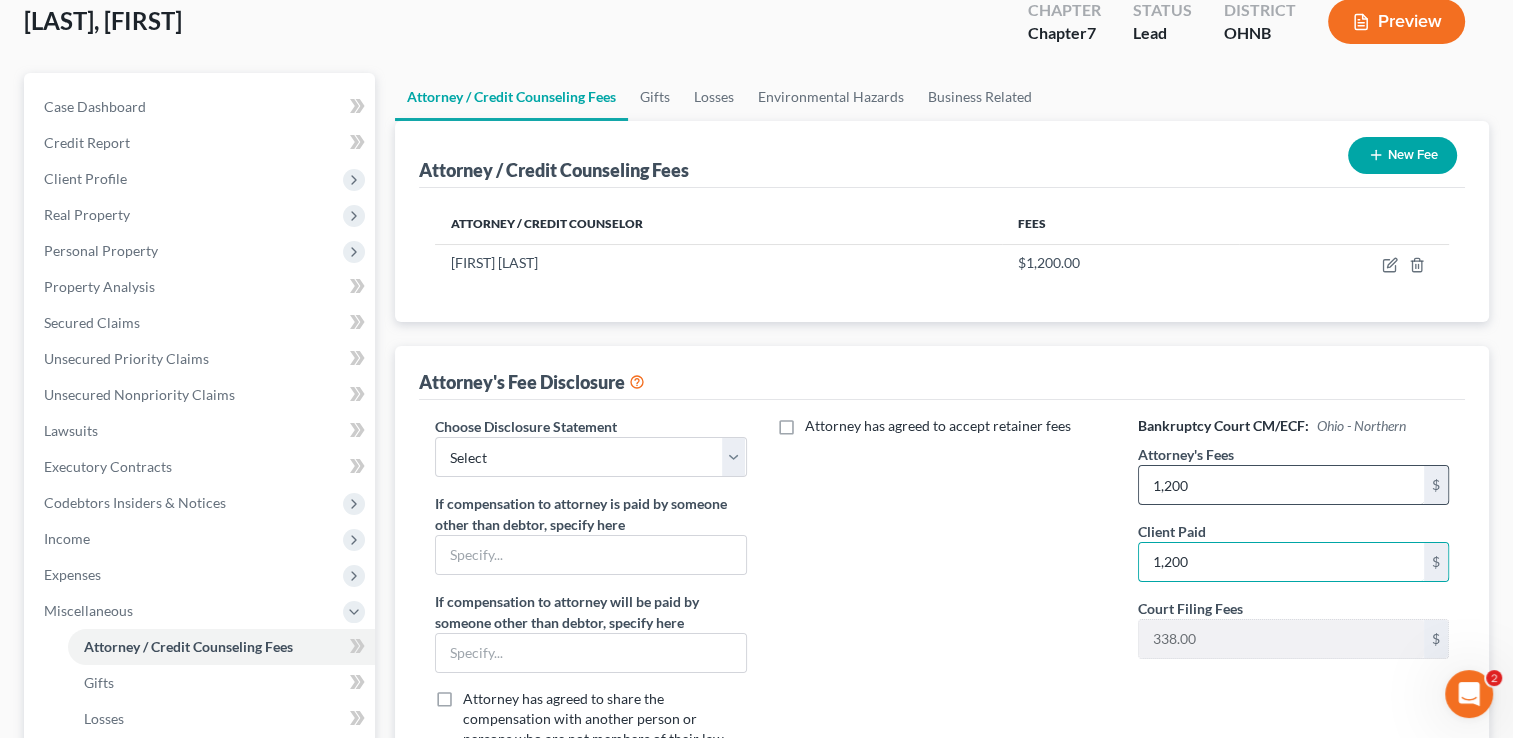 scroll, scrollTop: 234, scrollLeft: 0, axis: vertical 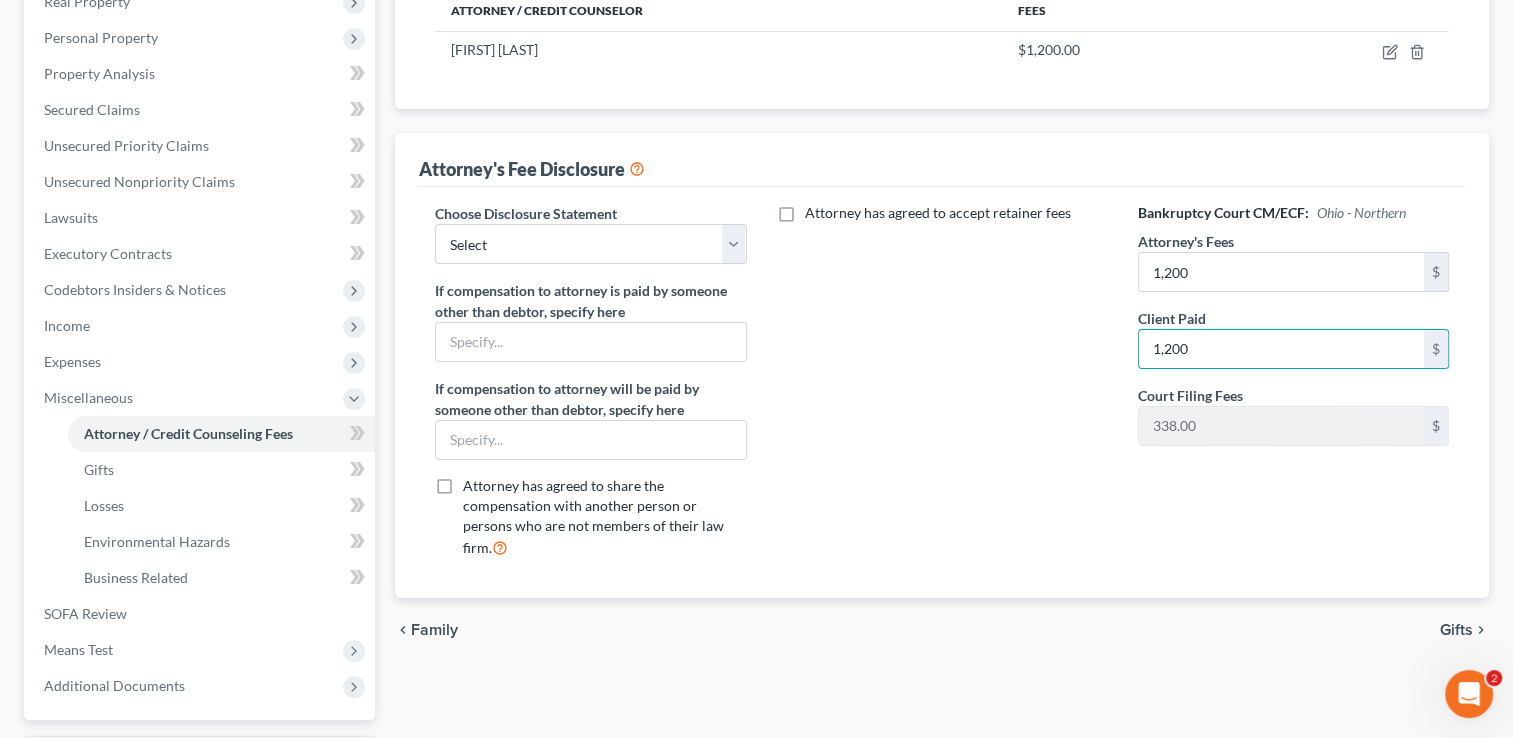 click on "Gifts" at bounding box center (1456, 630) 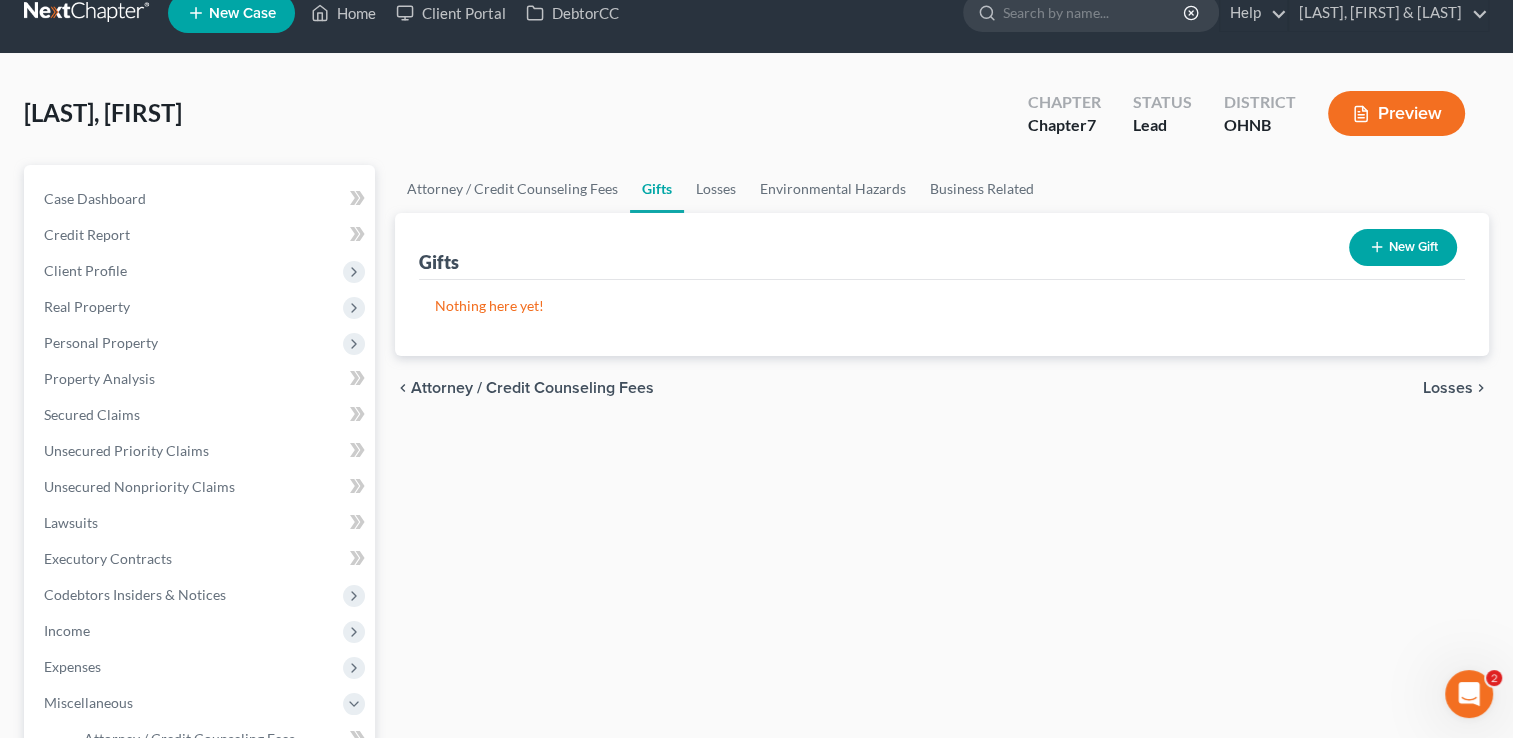 scroll, scrollTop: 96, scrollLeft: 0, axis: vertical 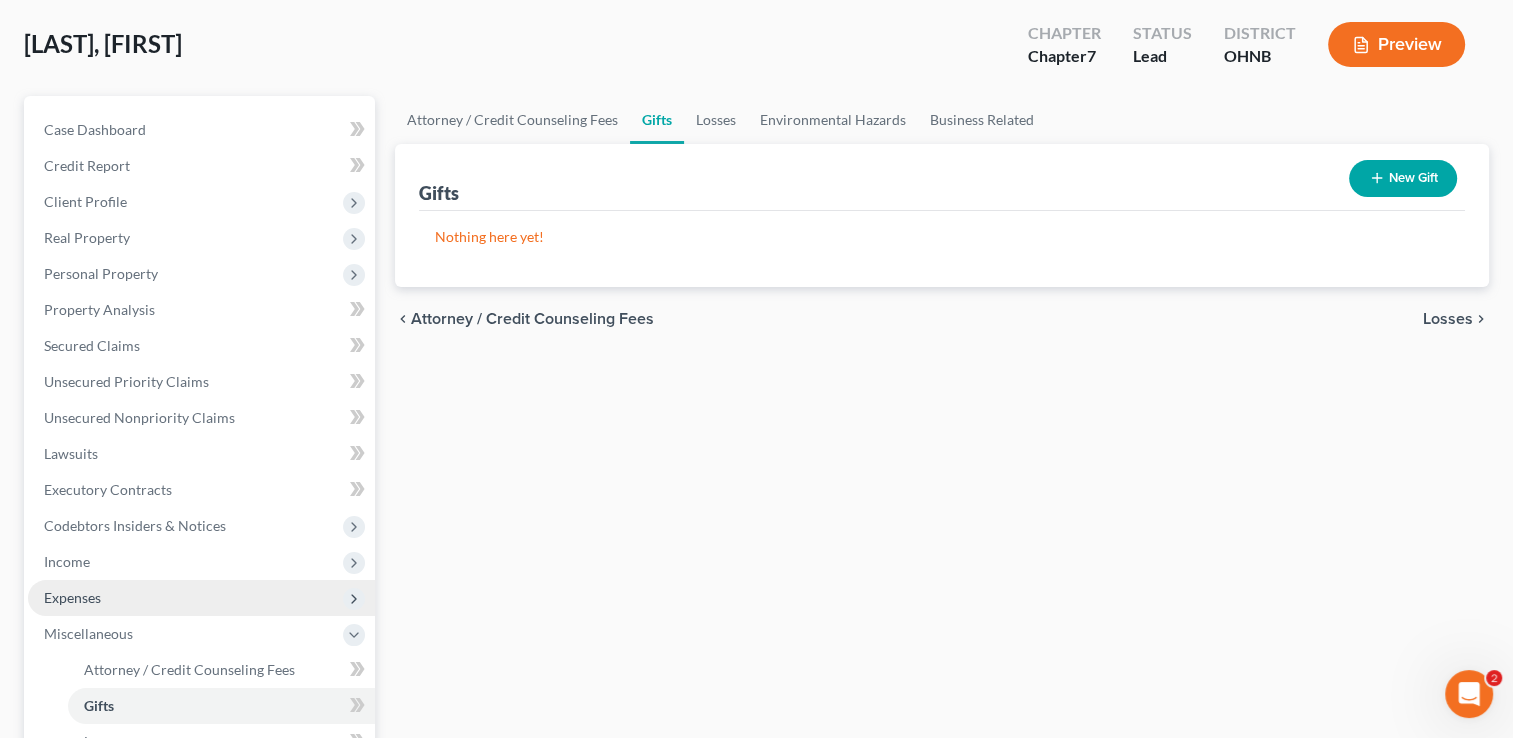 click on "Expenses" at bounding box center (201, 598) 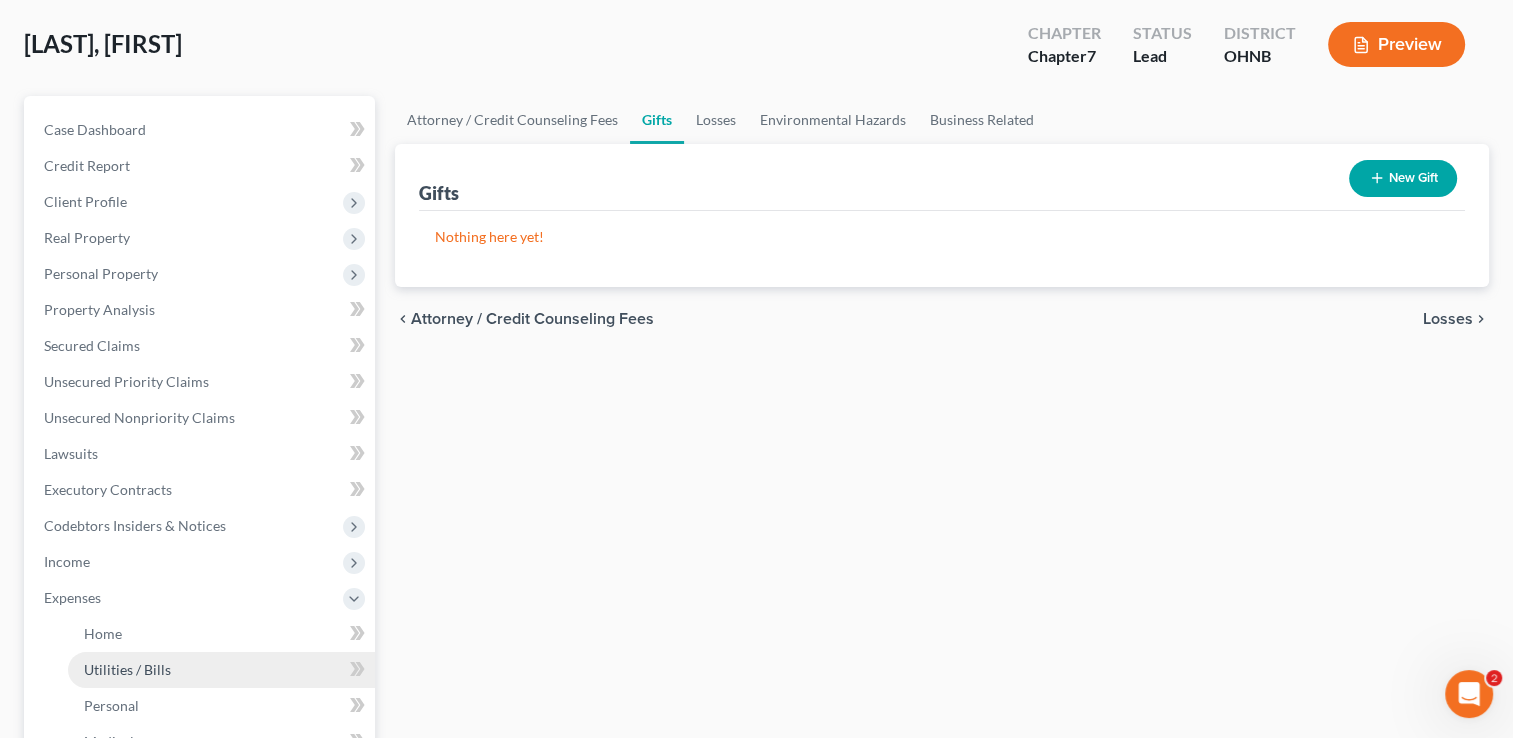 click on "Utilities / Bills" at bounding box center (127, 669) 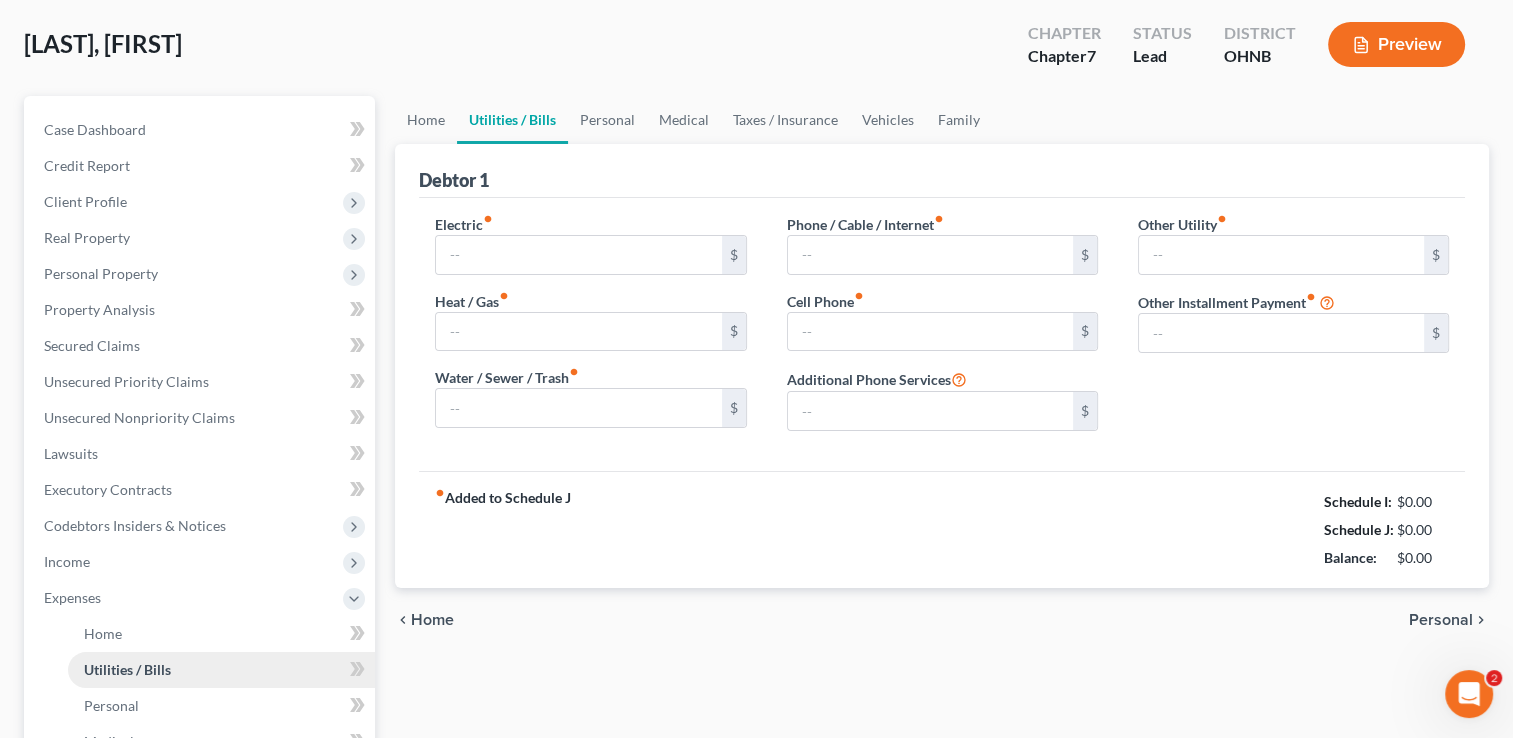 type on "0.00" 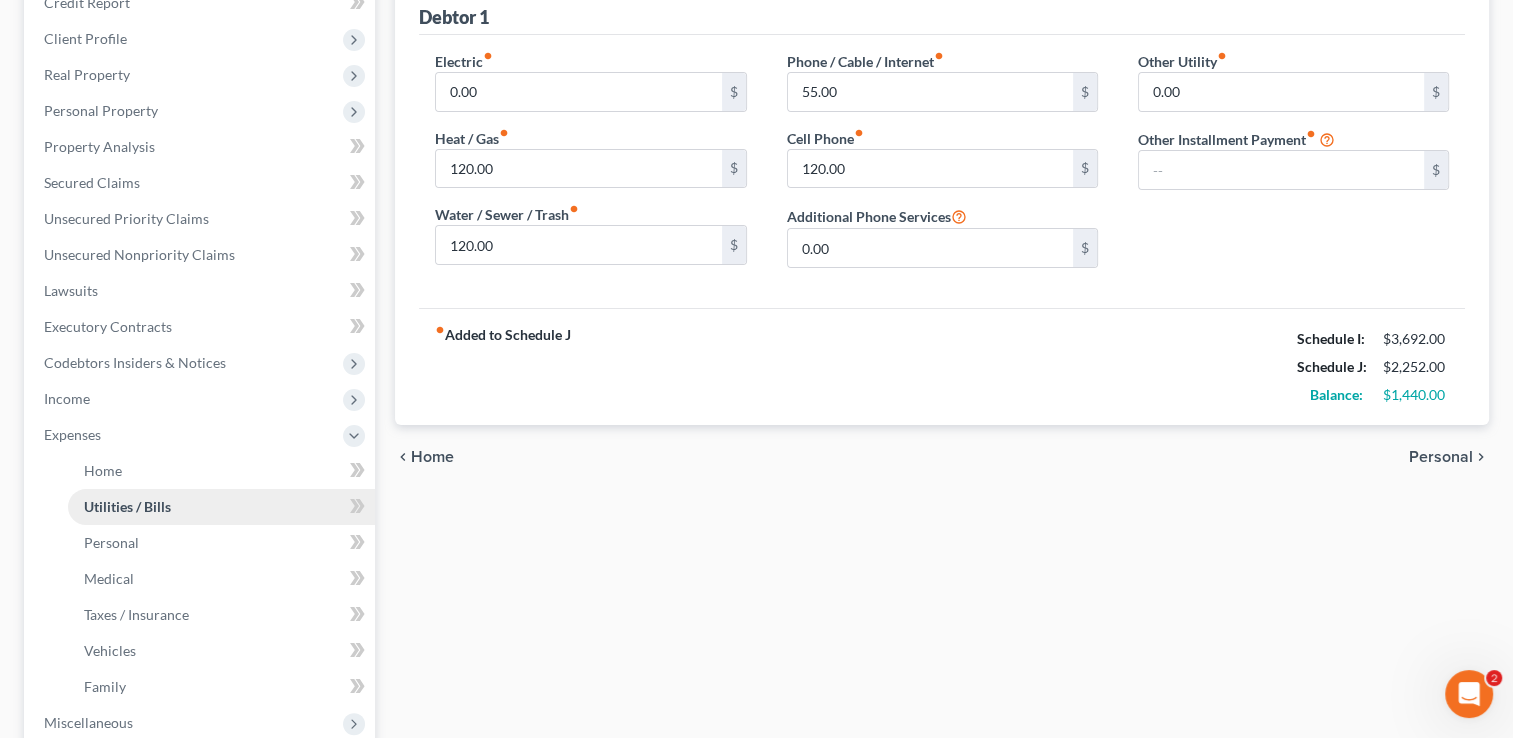 scroll, scrollTop: 263, scrollLeft: 0, axis: vertical 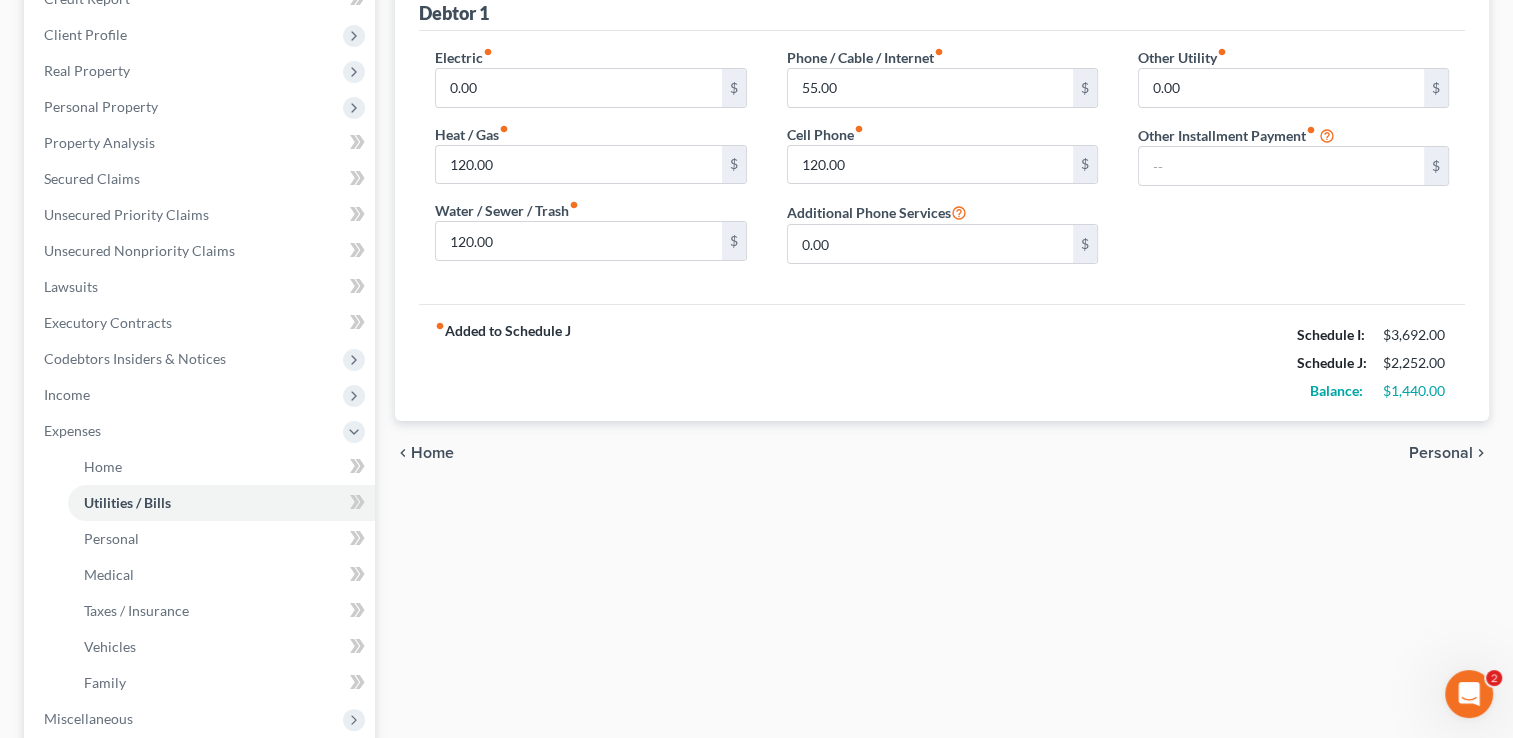 click on "Home
Utilities / Bills
Personal
Medical
Taxes / Insurance
Vehicles
Family
Debtor 1 Electric  fiber_manual_record 0.00 $ Heat / Gas  fiber_manual_record 120.00 $  Water / Sewer / Trash  fiber_manual_record 120.00 $ Phone / Cable / Internet  fiber_manual_record 55.00 $ Cell Phone  fiber_manual_record 120.00 $ Additional Phone Services  0.00 $ Other Utility  fiber_manual_record 0.00 $ Streaming Services Other Installment Payment  fiber_manual_record   $ fiber_manual_record  Added to Schedule J Schedule I: $3,692.00 Schedule J: $2,252.00 Balance: $1,440.00
chevron_left
Home
Personal
chevron_right" at bounding box center (942, 452) 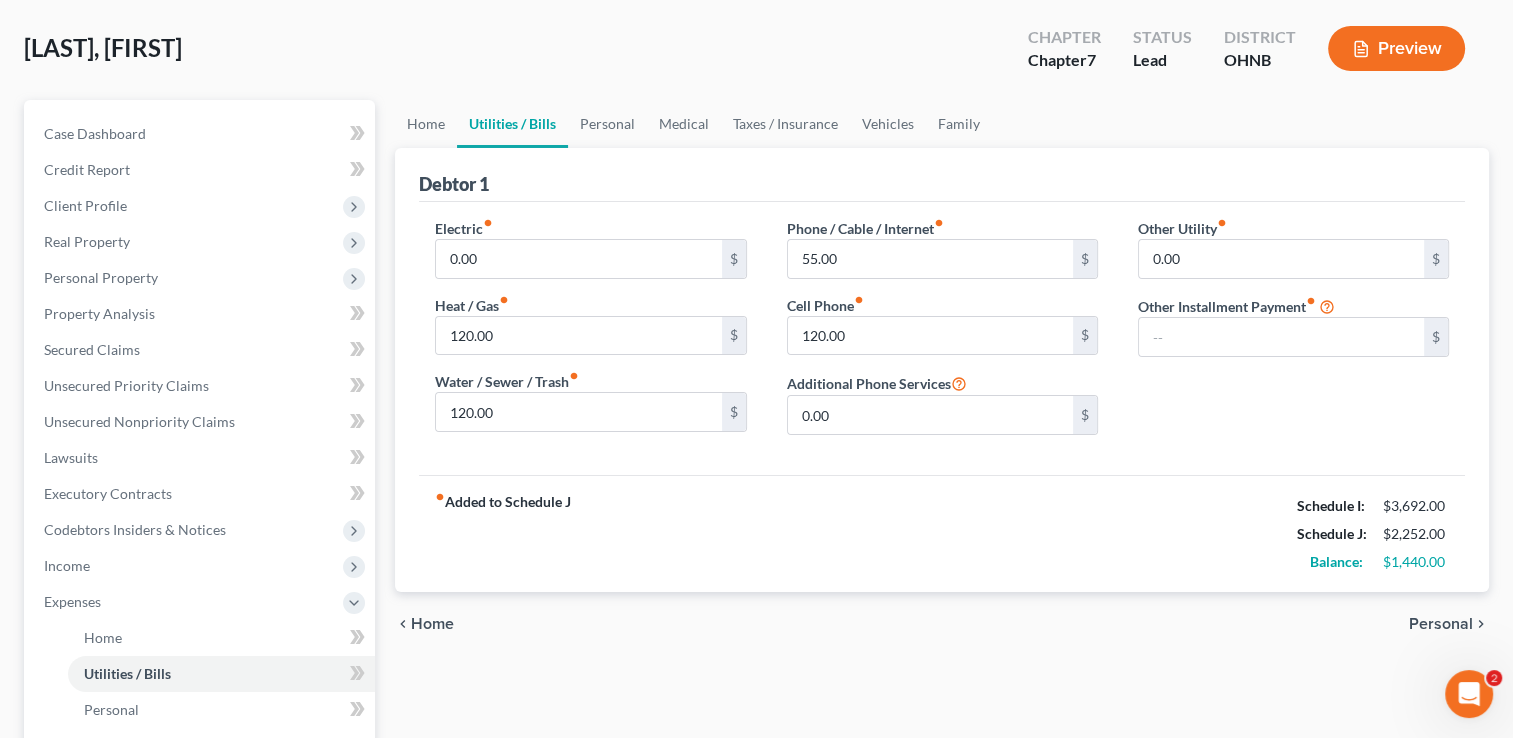 scroll, scrollTop: 87, scrollLeft: 0, axis: vertical 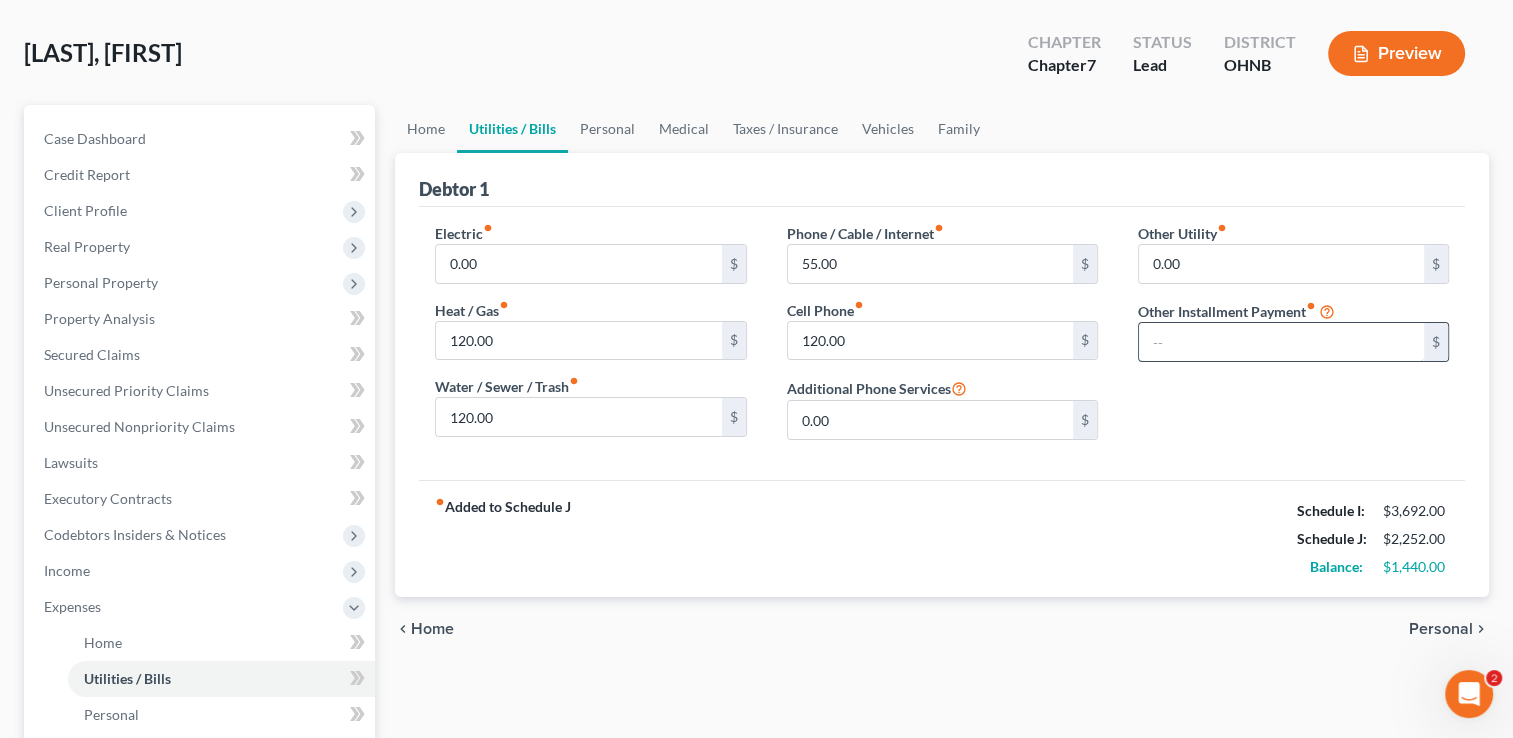 click at bounding box center [1281, 342] 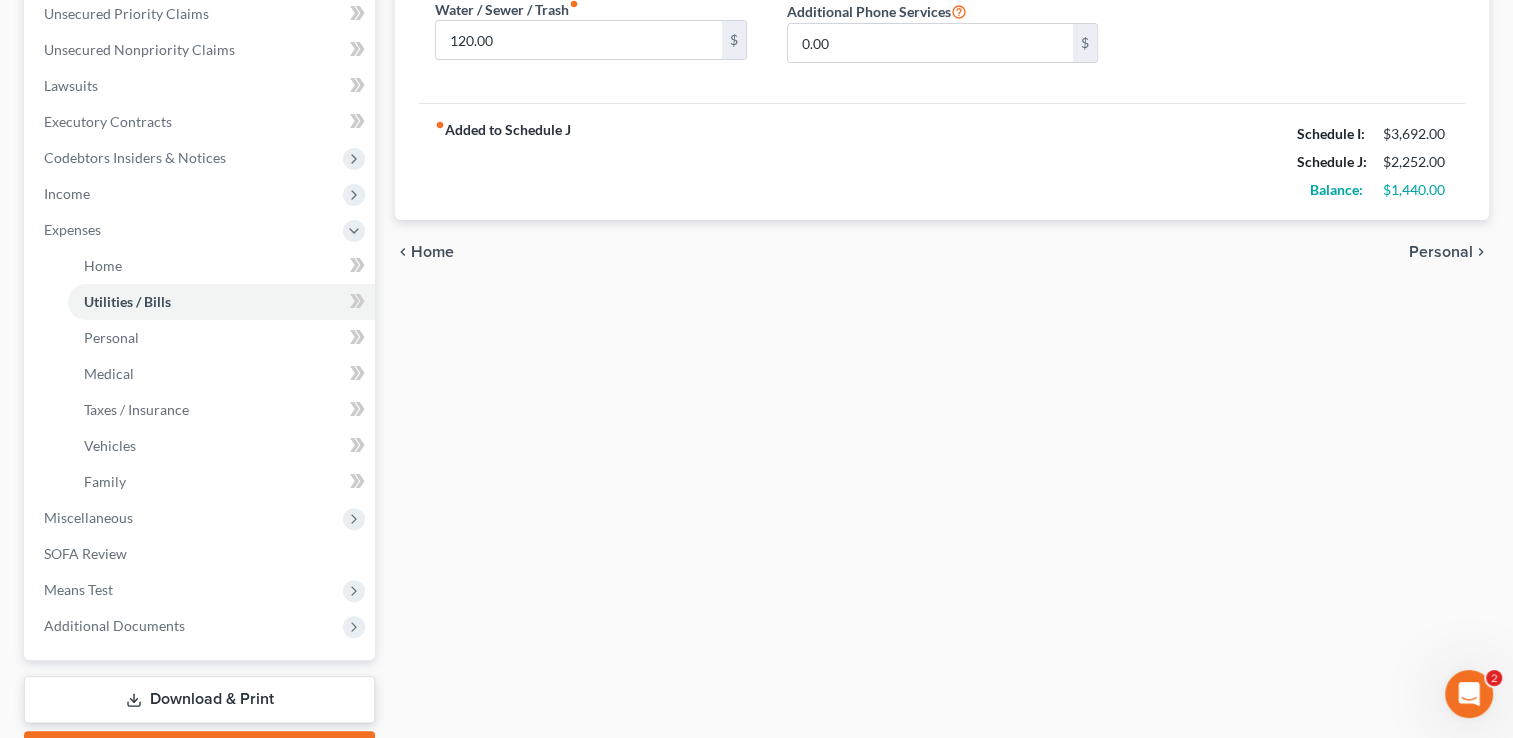 scroll, scrollTop: 465, scrollLeft: 0, axis: vertical 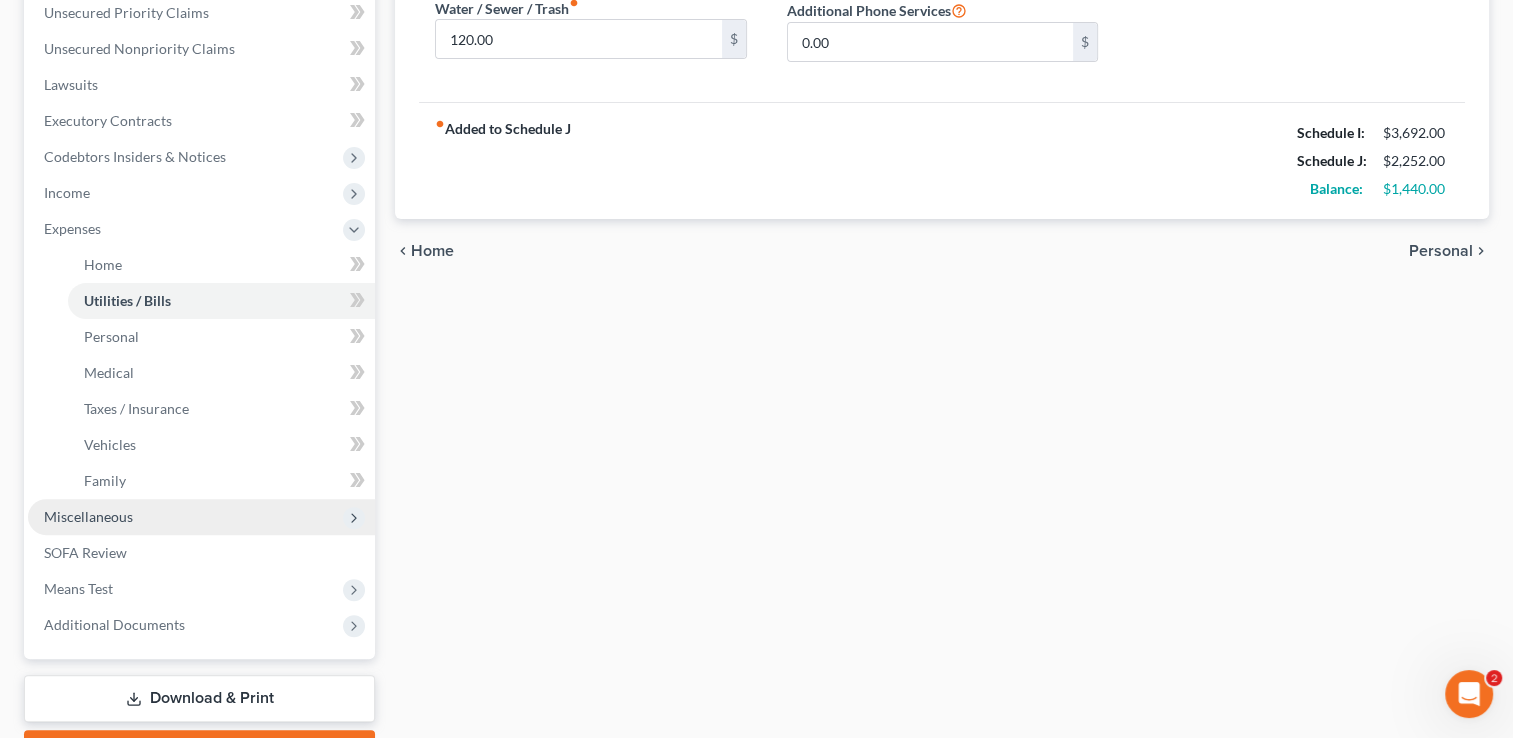 click on "Miscellaneous" at bounding box center (201, 517) 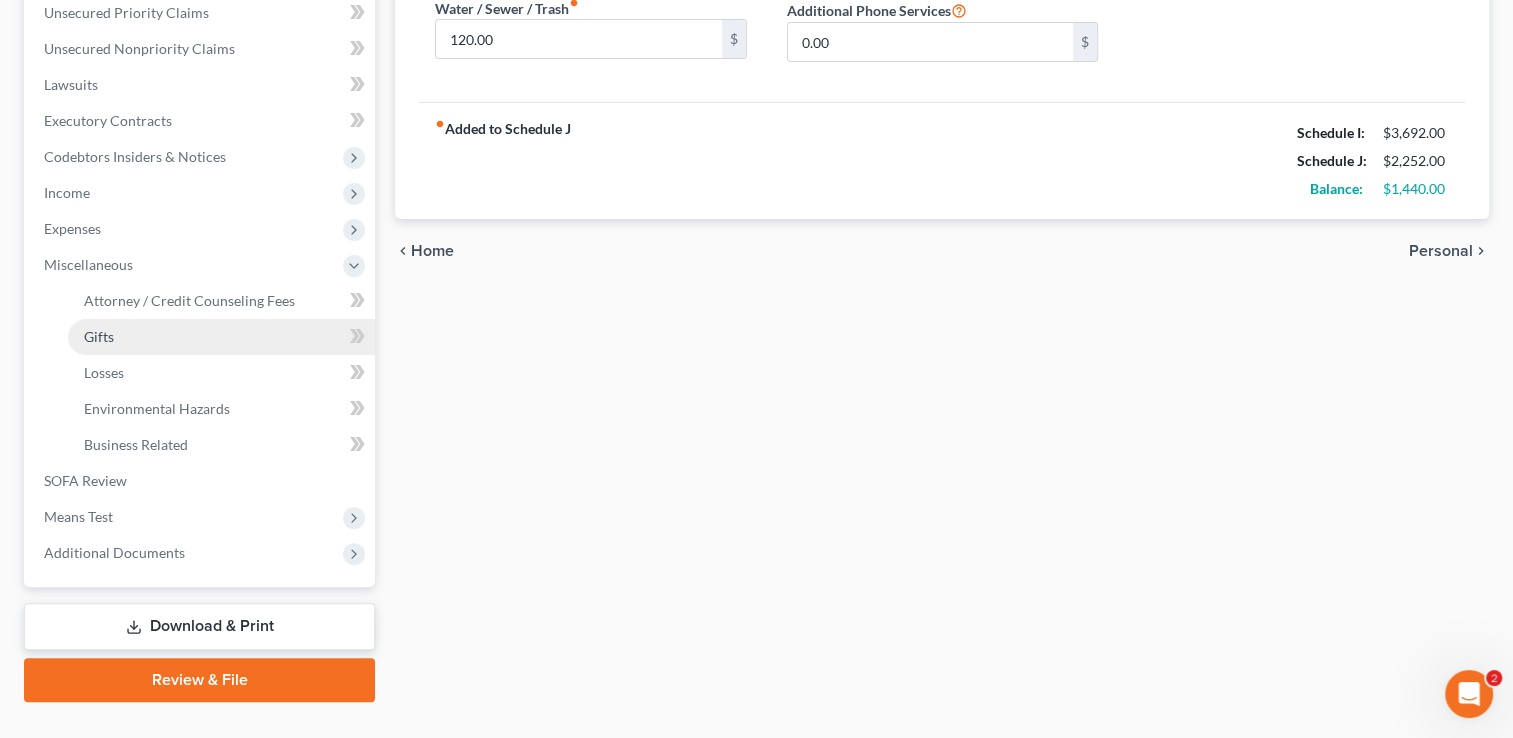 click on "Gifts" at bounding box center [99, 336] 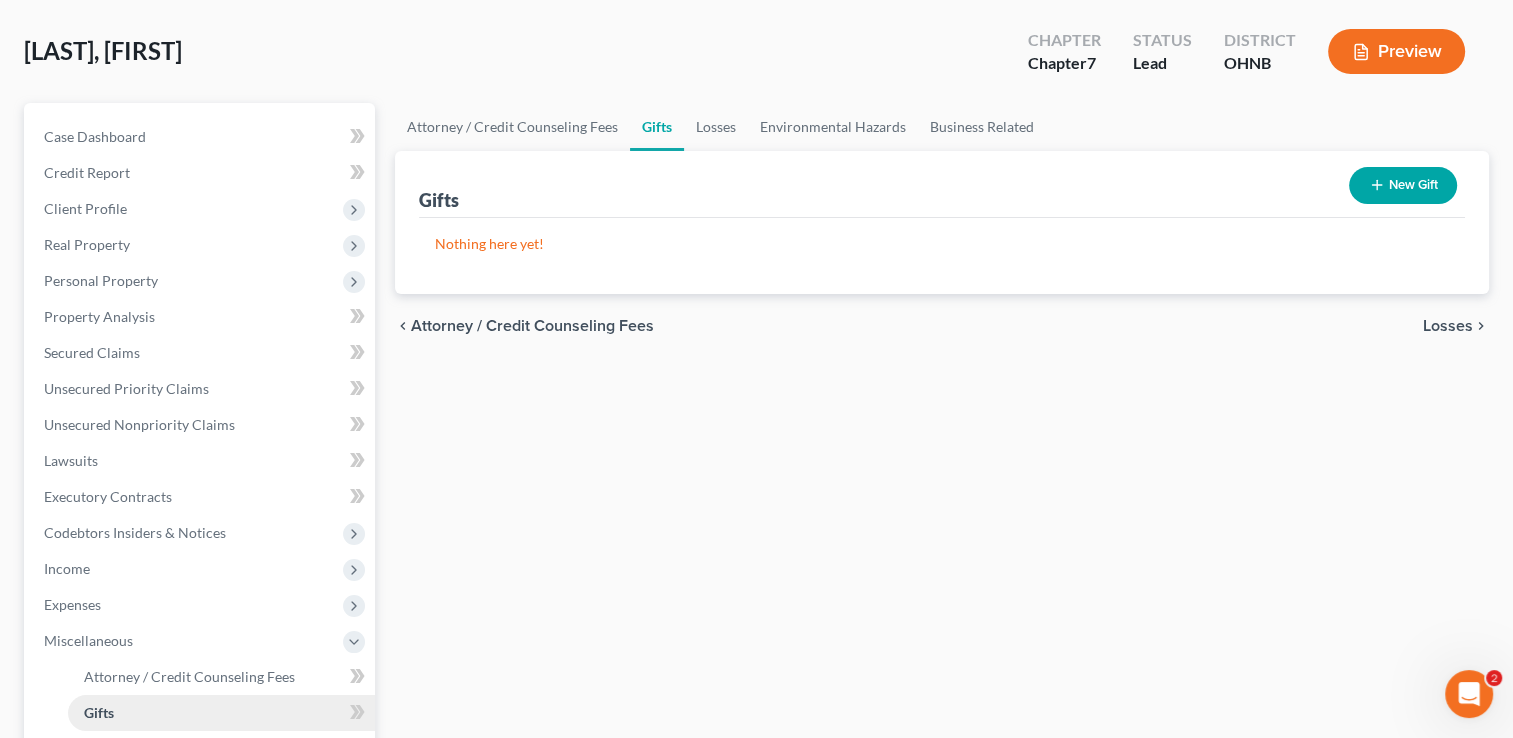 scroll, scrollTop: 86, scrollLeft: 0, axis: vertical 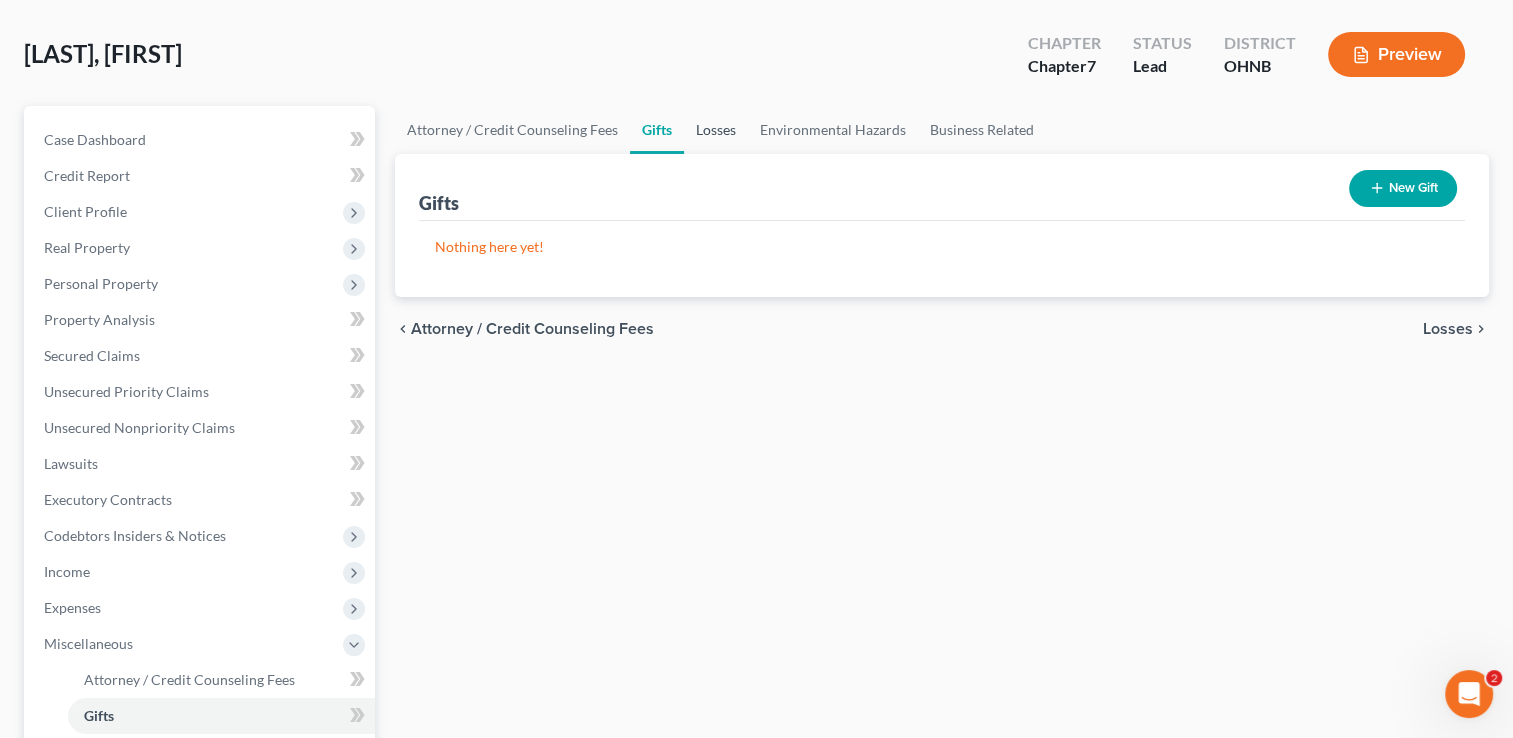 click on "Losses" at bounding box center [716, 130] 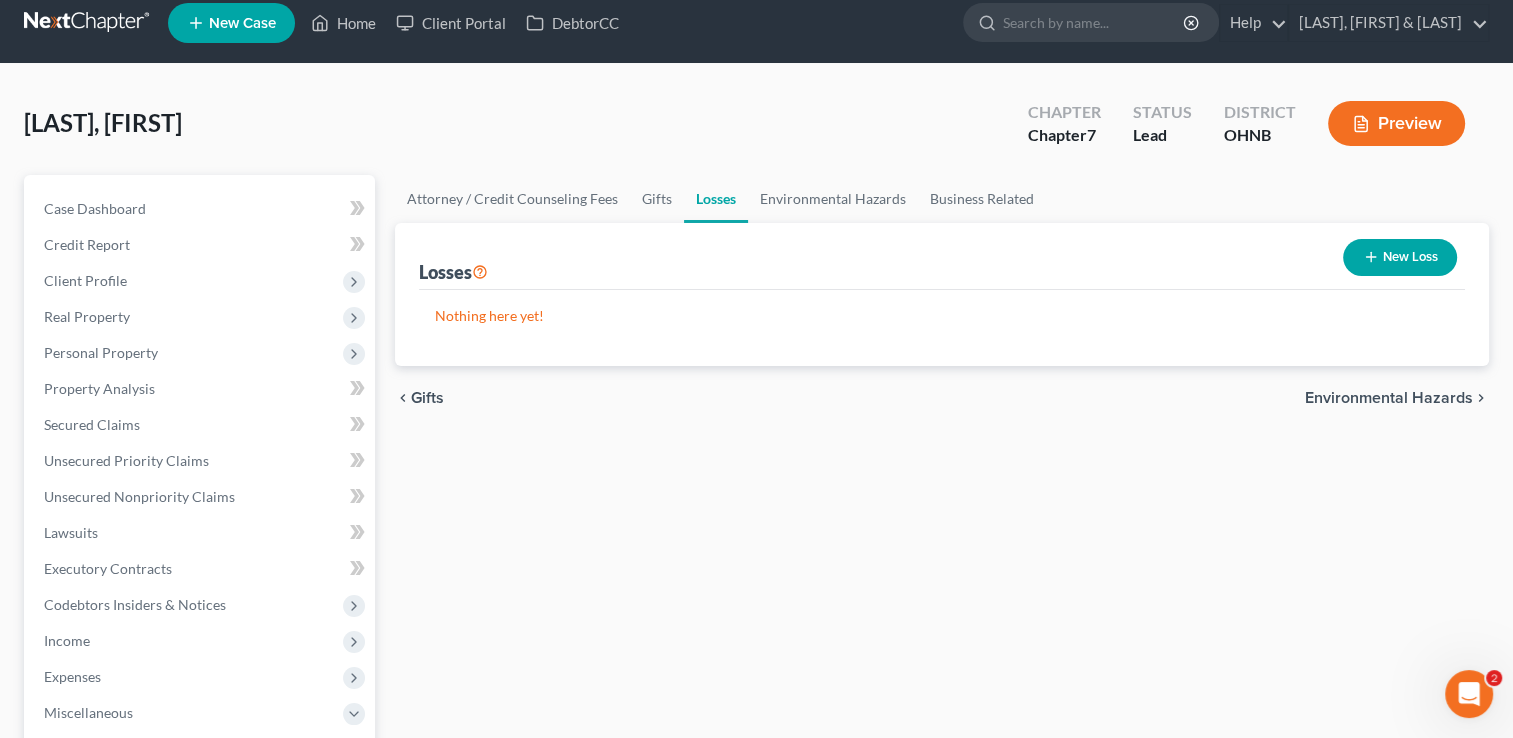 scroll, scrollTop: 0, scrollLeft: 0, axis: both 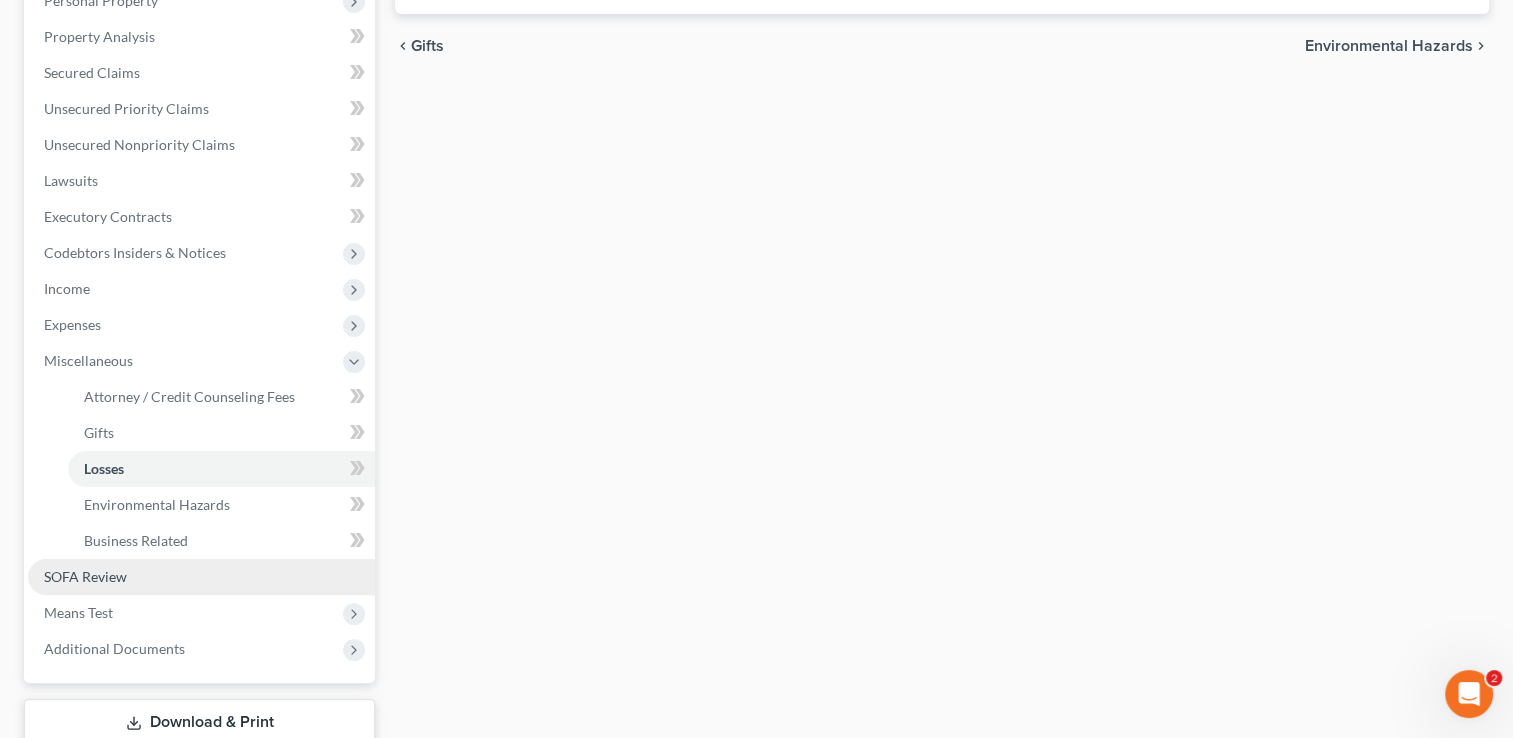 click on "SOFA Review" at bounding box center [201, 577] 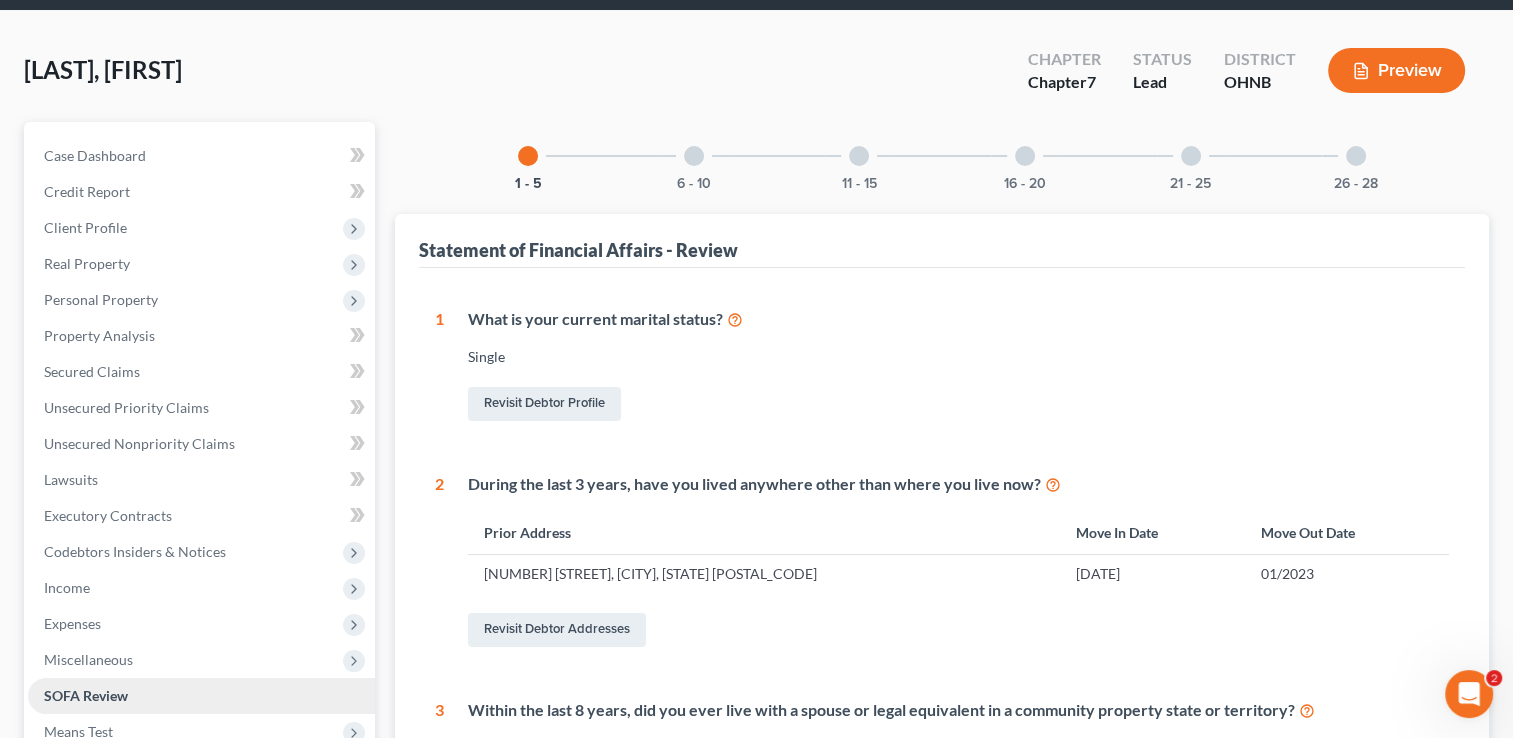 scroll, scrollTop: 0, scrollLeft: 0, axis: both 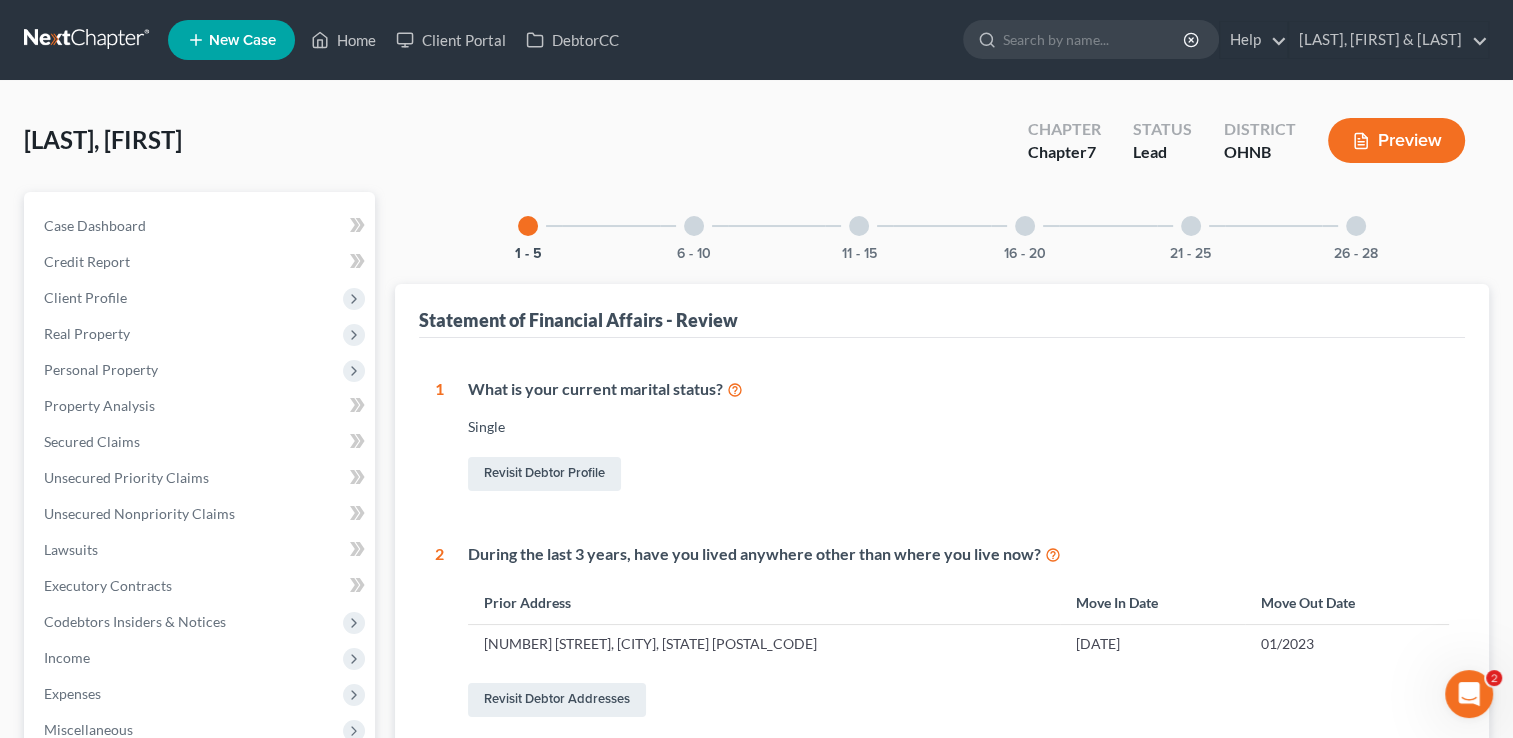 click on "1 What is your current marital status? Single Revisit Debtor Profile 2 During the last 3 years, have you lived anywhere other than where you live now?  Prior Address Move In Date Move Out Date 15893 St. Route 33, Wapakoneta, OH 45895 08/2014 01/2023 Revisit Debtor Addresses 3 Within the last 8 years, did you ever live with a spouse or legal equivalent in a community property state or territory? No Revisit Spouses & Dependents 4 Did you have any income from employment or from operating a business during this year or the two previous calendar years? None Revisit Gross Yearly Income 5 Did you receive any other income during this year or the two previous calendar years? None Revisit Gross Yearly Income" at bounding box center (942, 796) 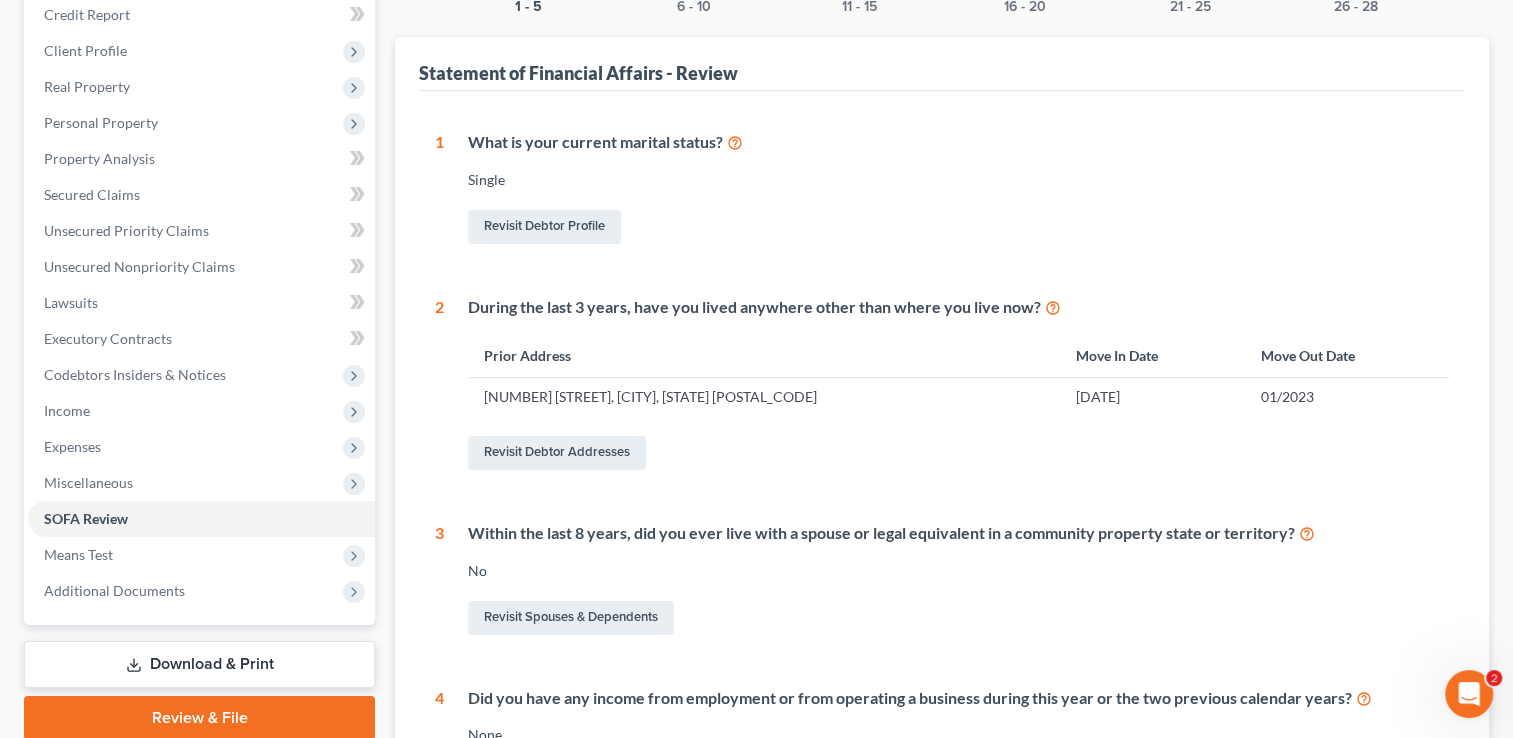 scroll, scrollTop: 0, scrollLeft: 0, axis: both 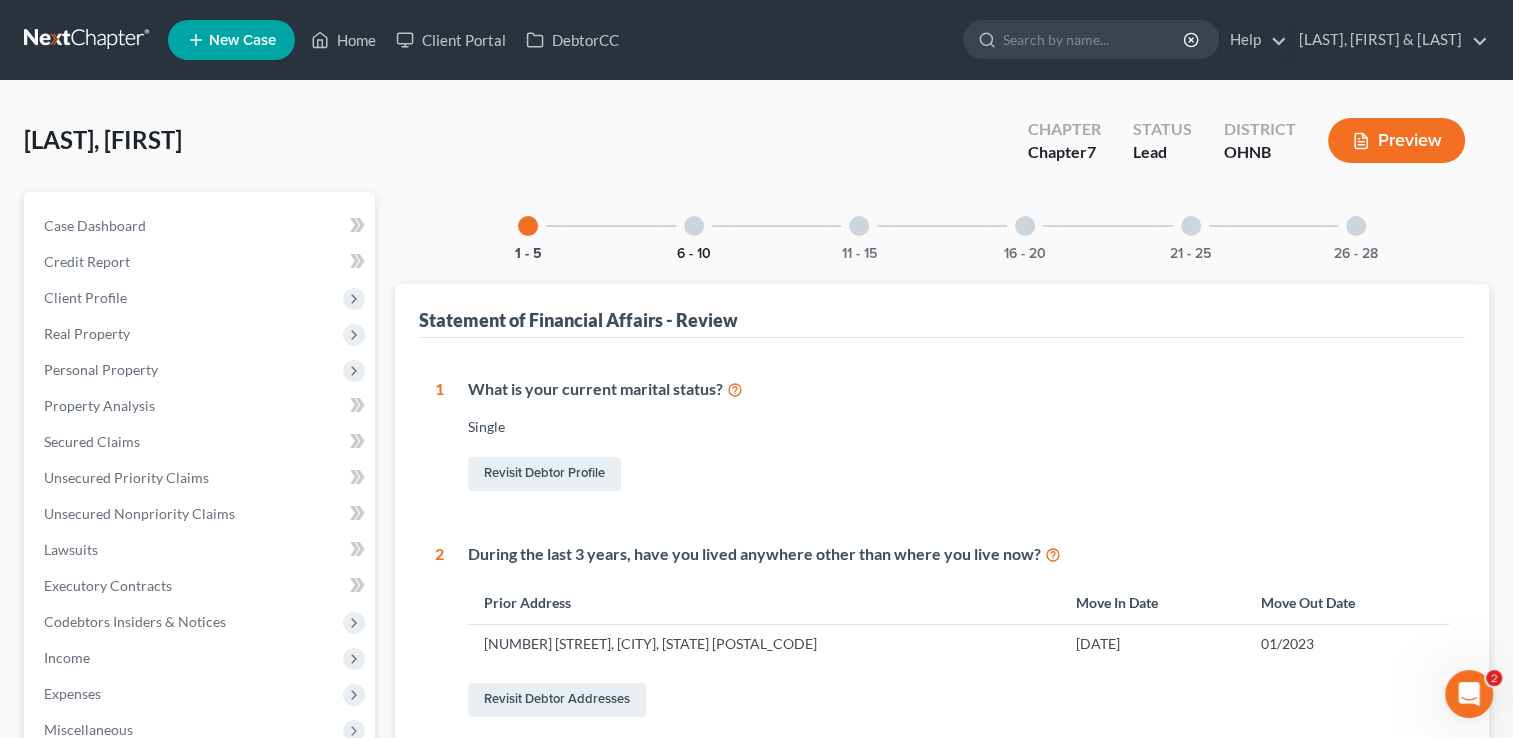 click on "6 - 10" at bounding box center (694, 254) 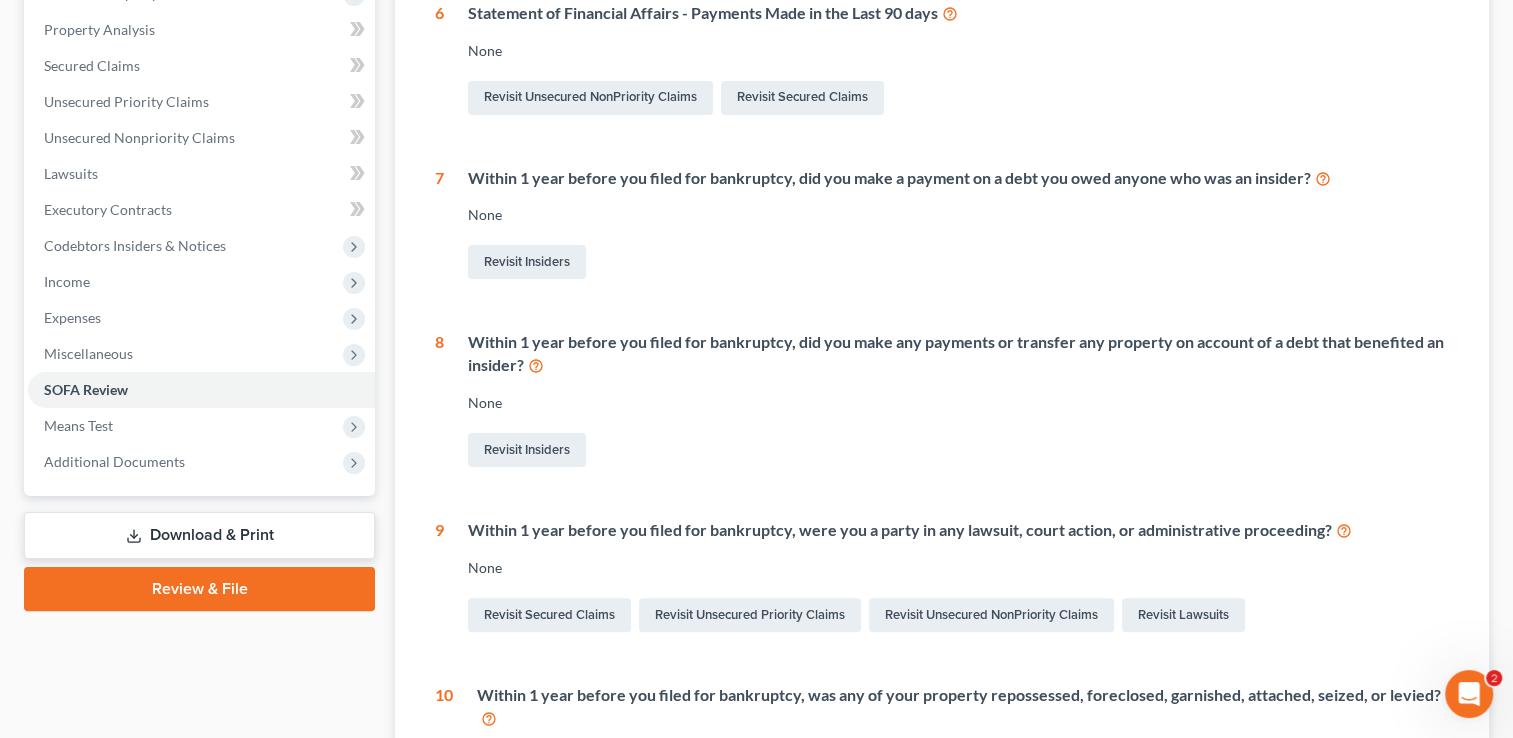 scroll, scrollTop: 0, scrollLeft: 0, axis: both 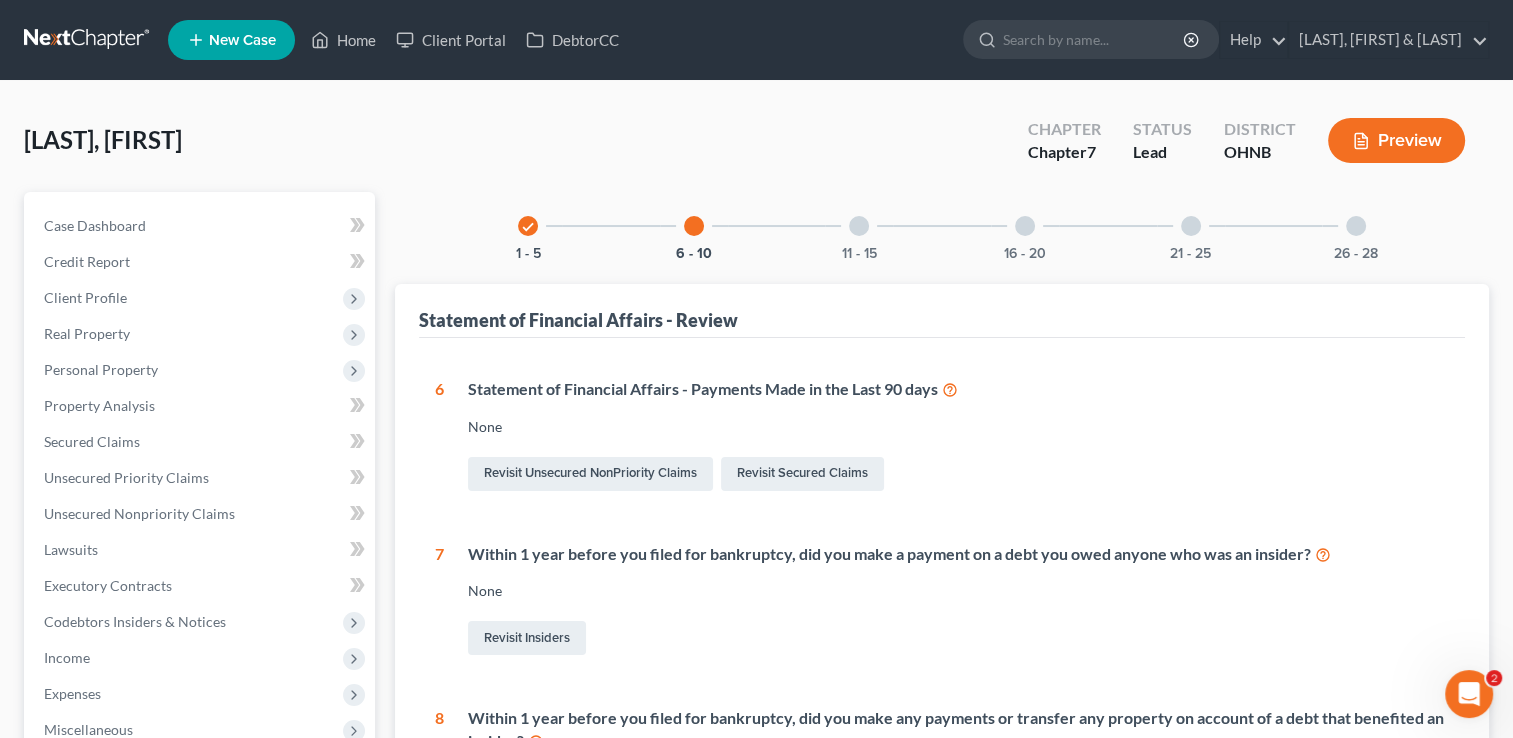 click at bounding box center [859, 226] 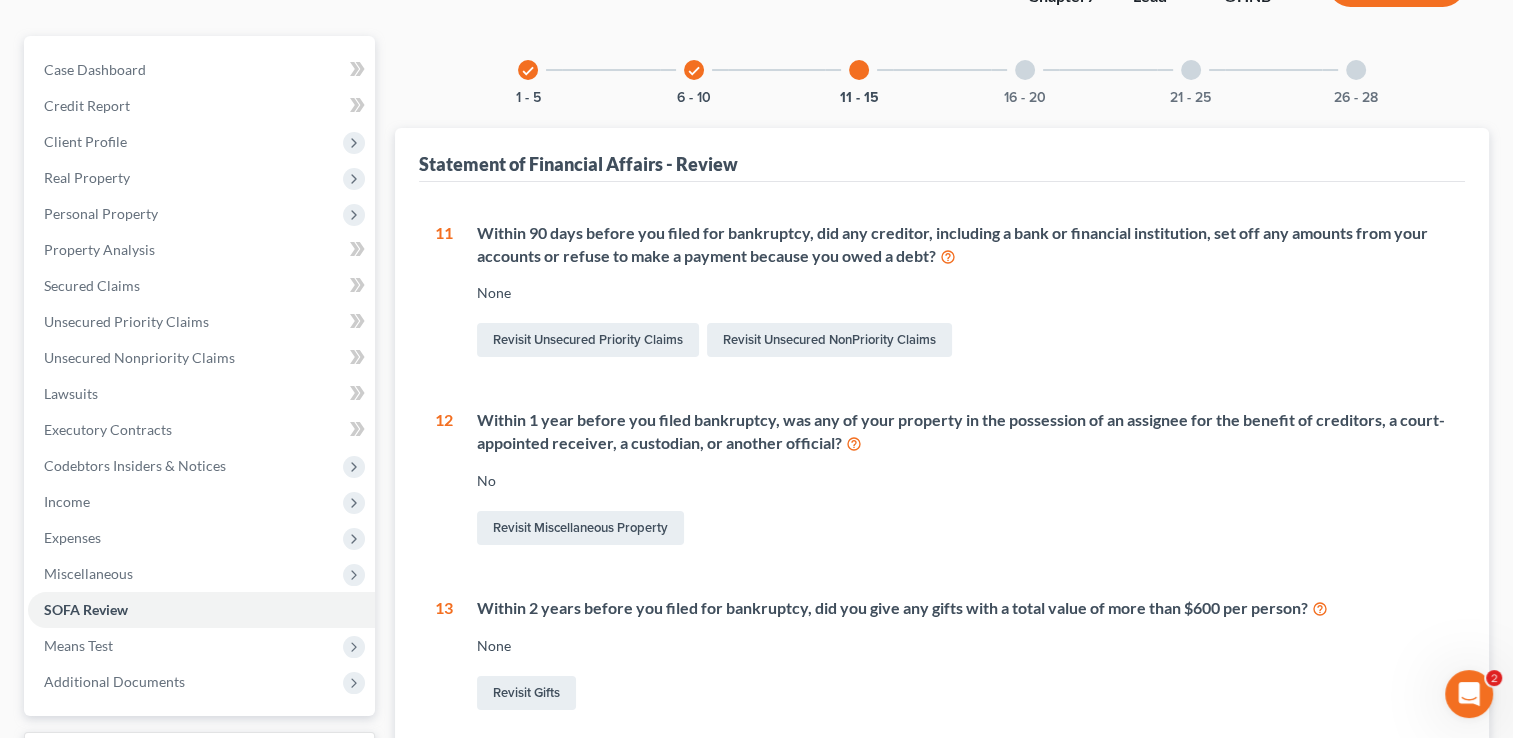 scroll, scrollTop: 0, scrollLeft: 0, axis: both 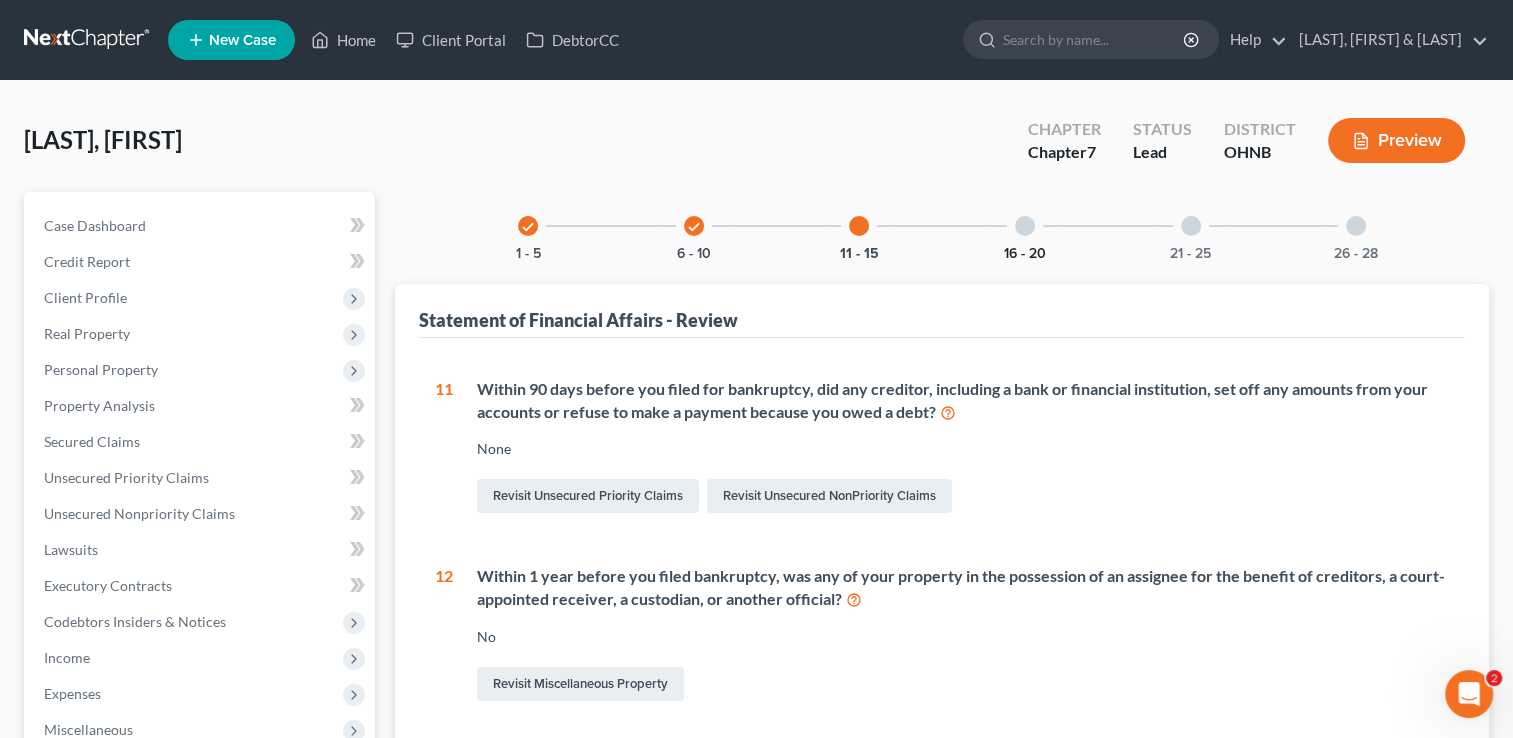 click on "16 - 20" at bounding box center (1025, 254) 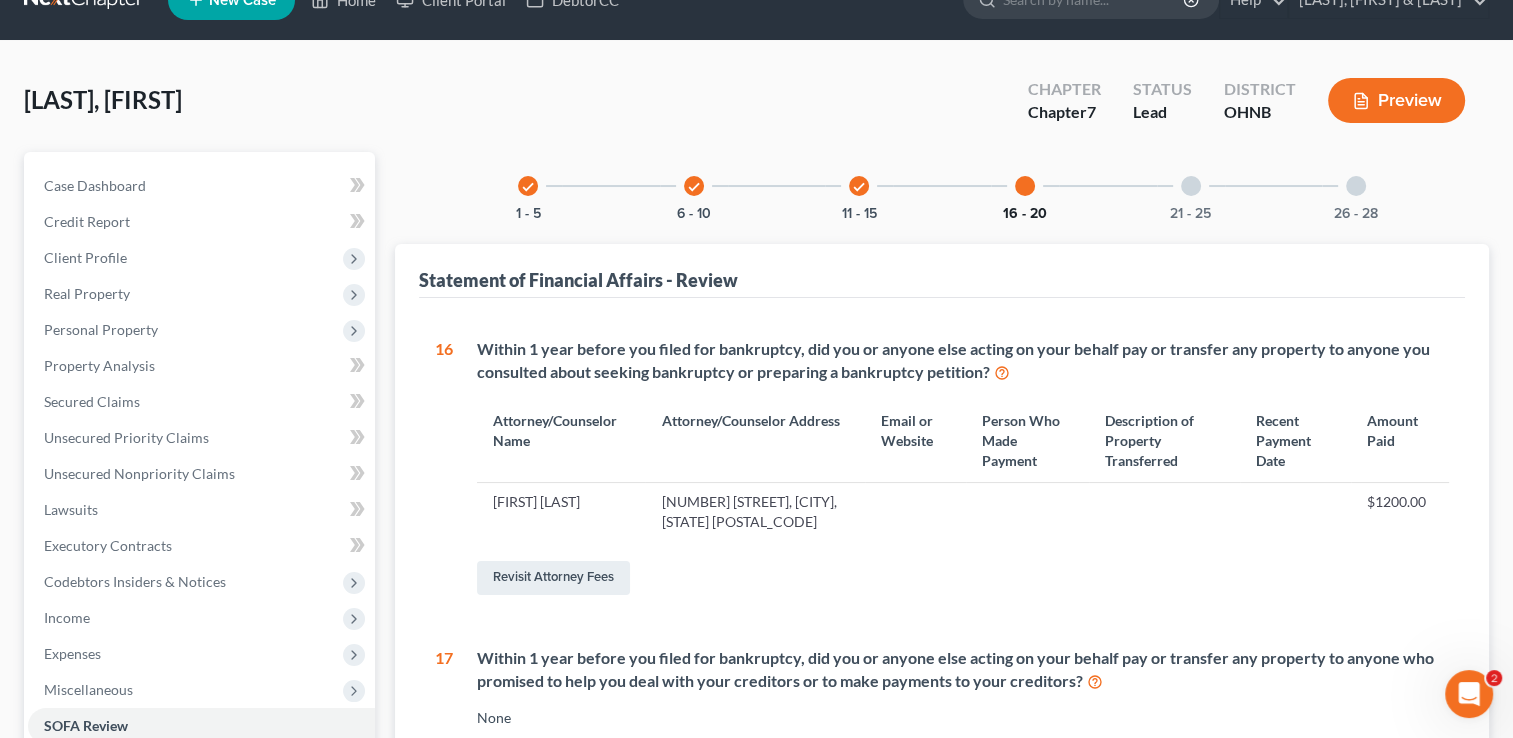 scroll, scrollTop: 0, scrollLeft: 0, axis: both 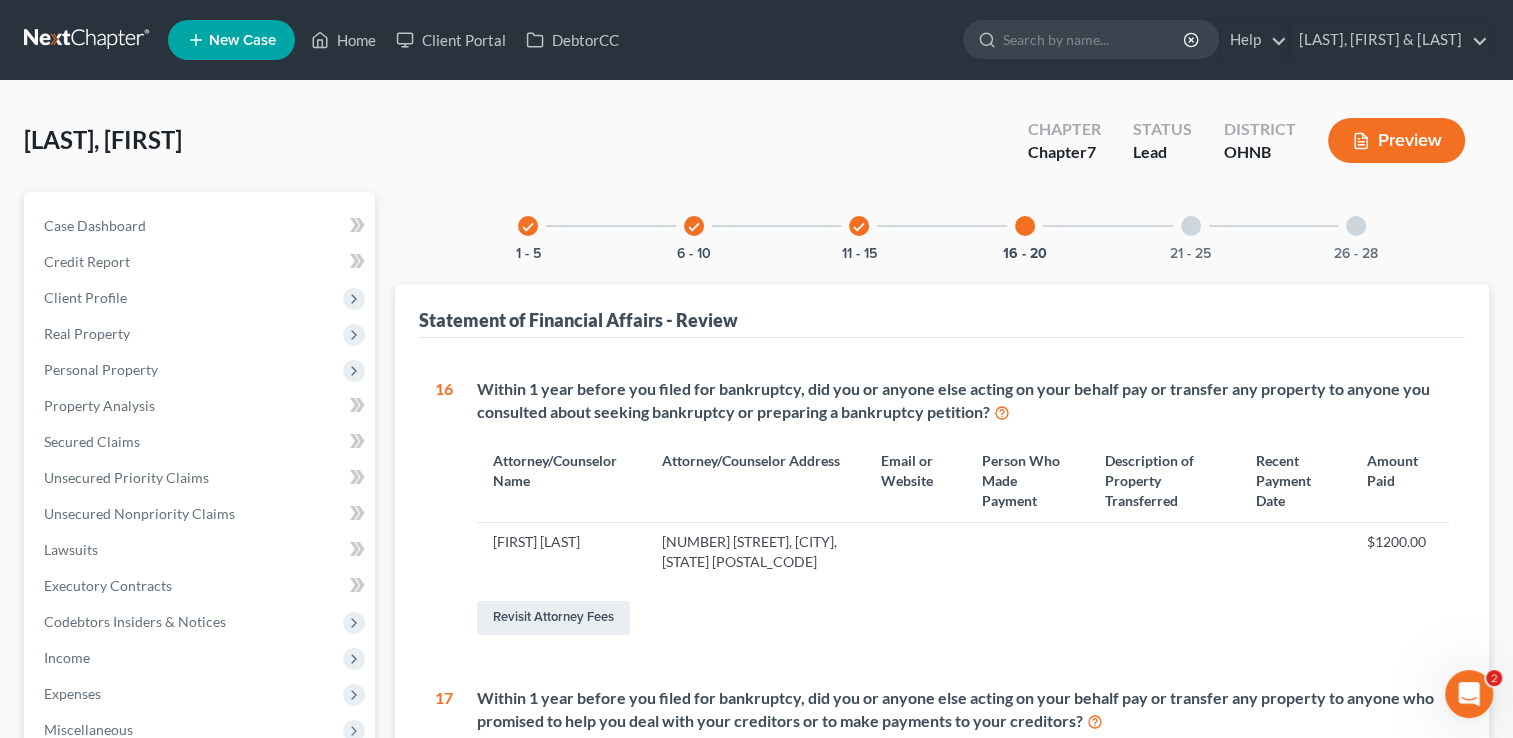 click at bounding box center (1191, 226) 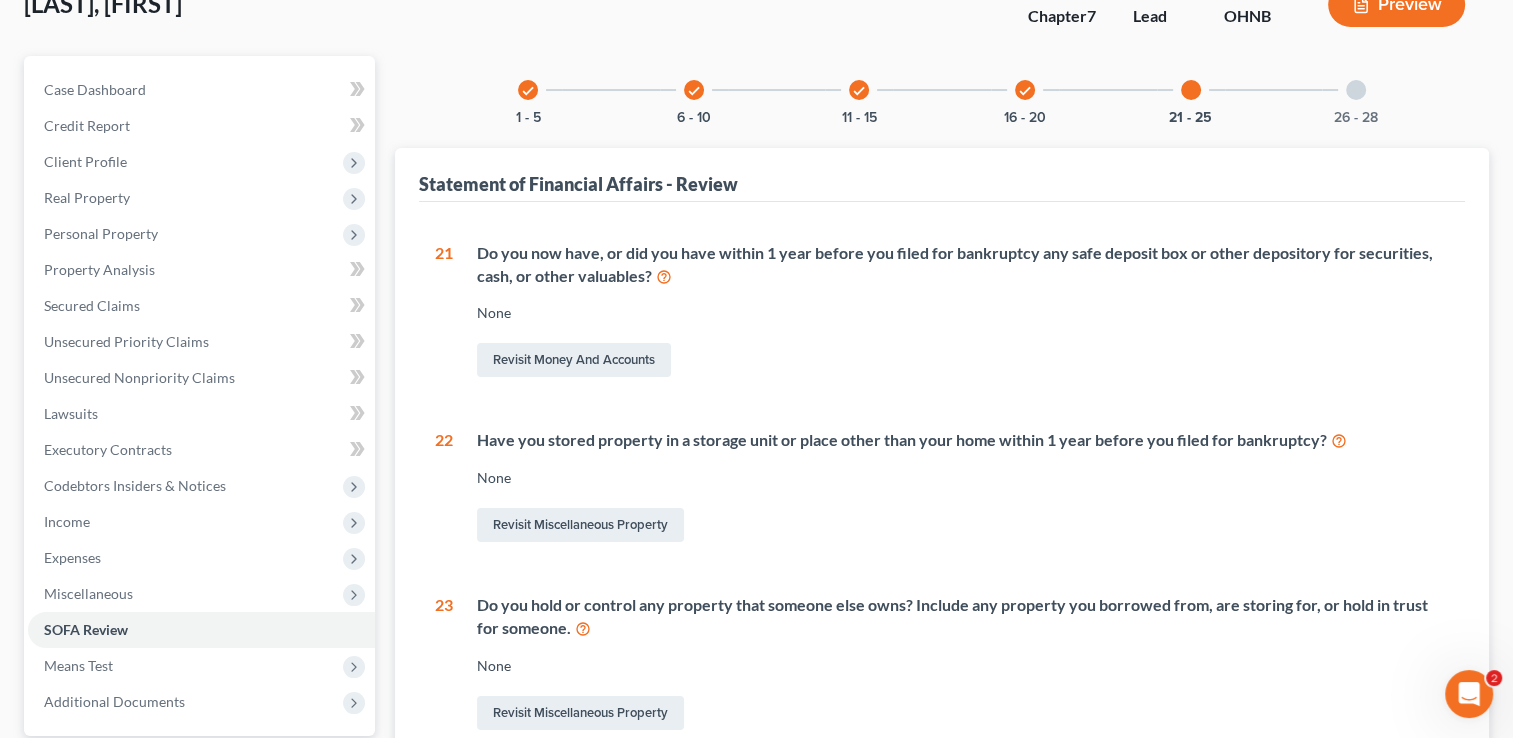 scroll, scrollTop: 0, scrollLeft: 0, axis: both 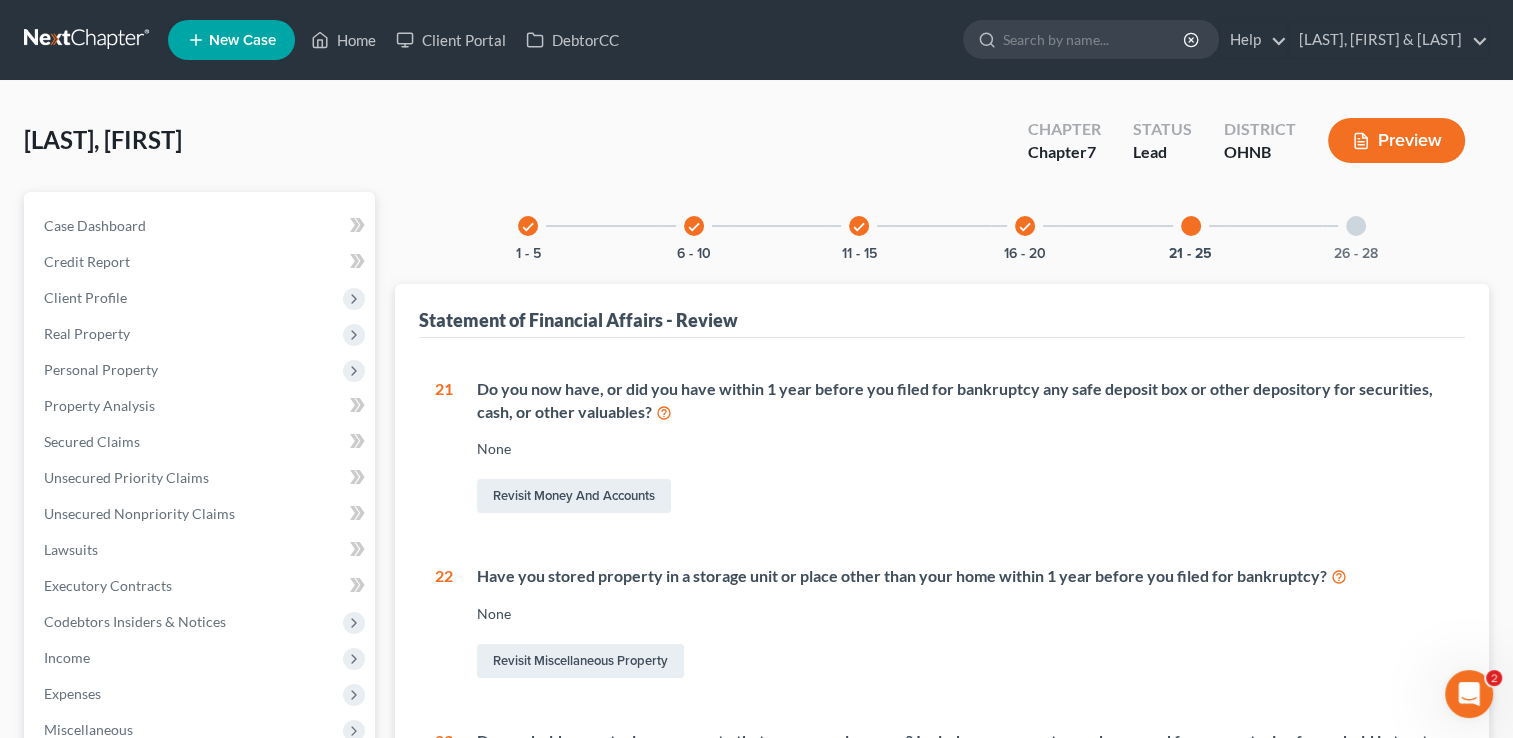 click on "26 - 28" at bounding box center (1356, 226) 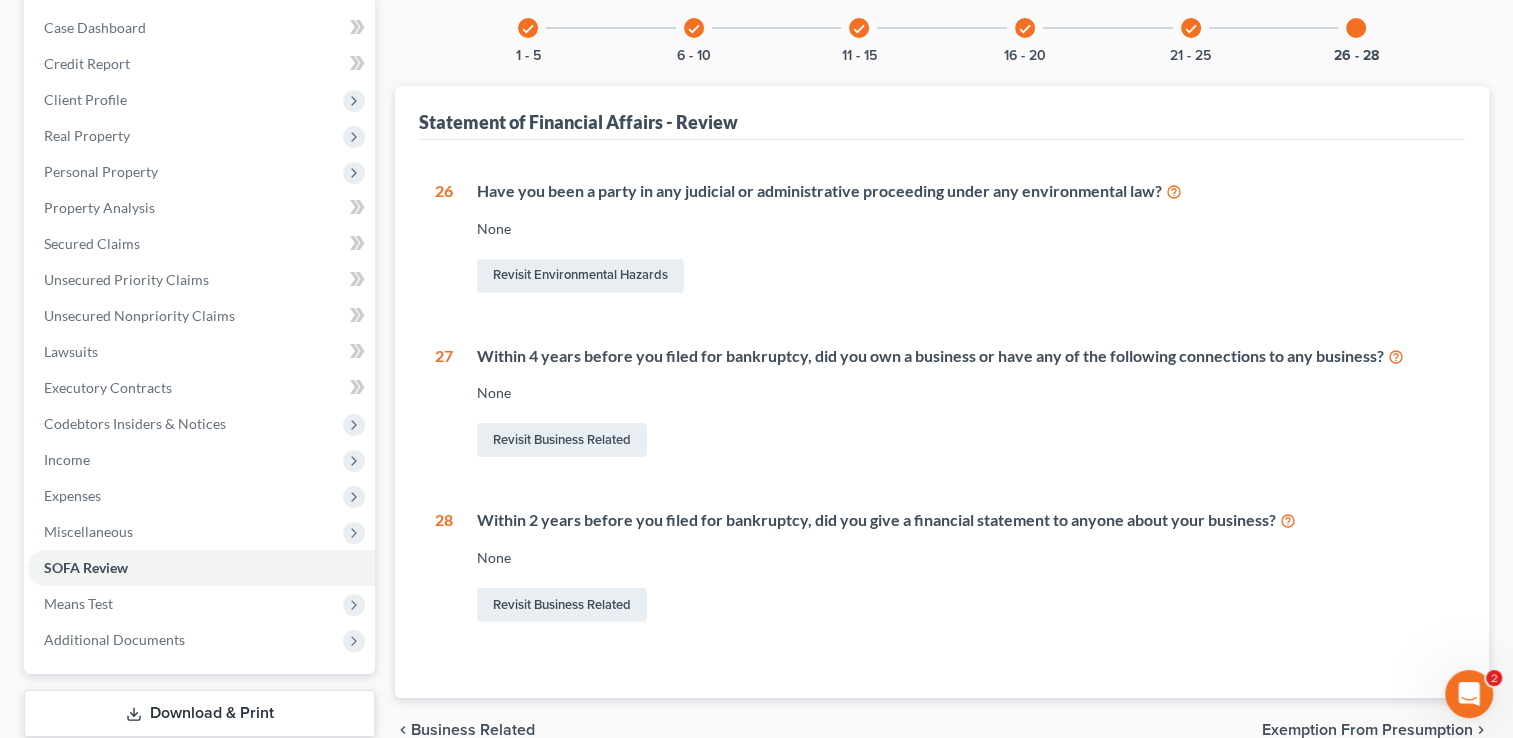 scroll, scrollTop: 228, scrollLeft: 0, axis: vertical 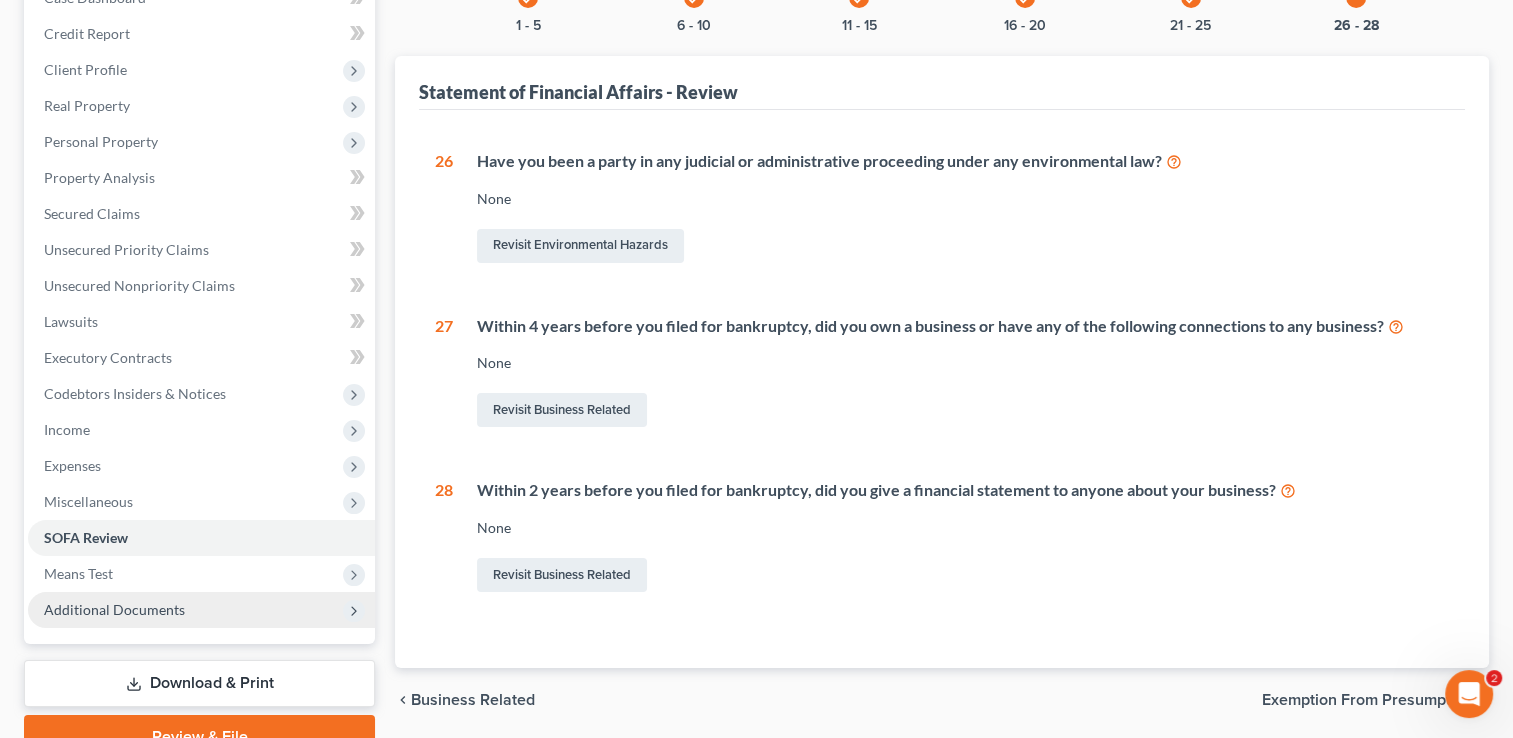 click on "Additional Documents" at bounding box center [114, 609] 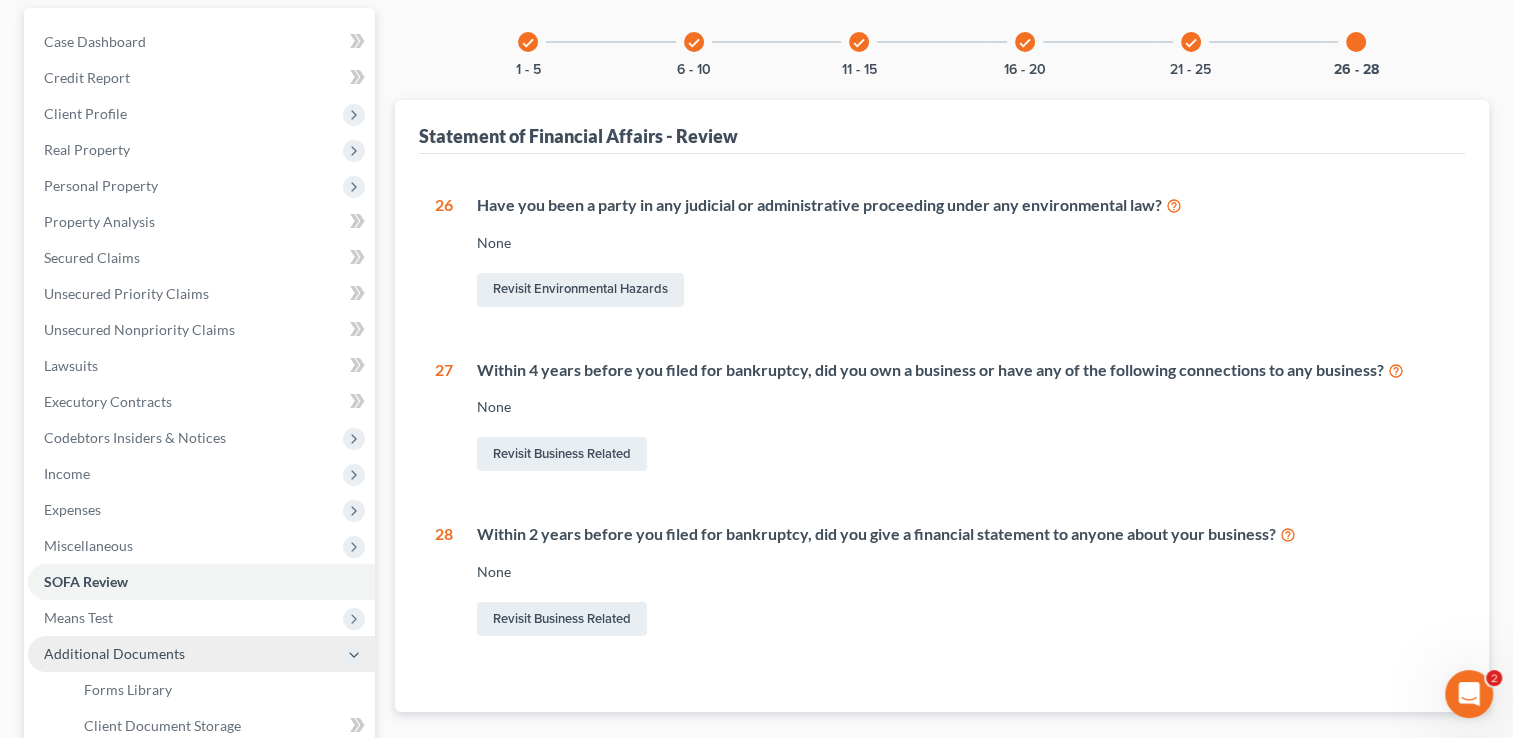 scroll, scrollTop: 0, scrollLeft: 0, axis: both 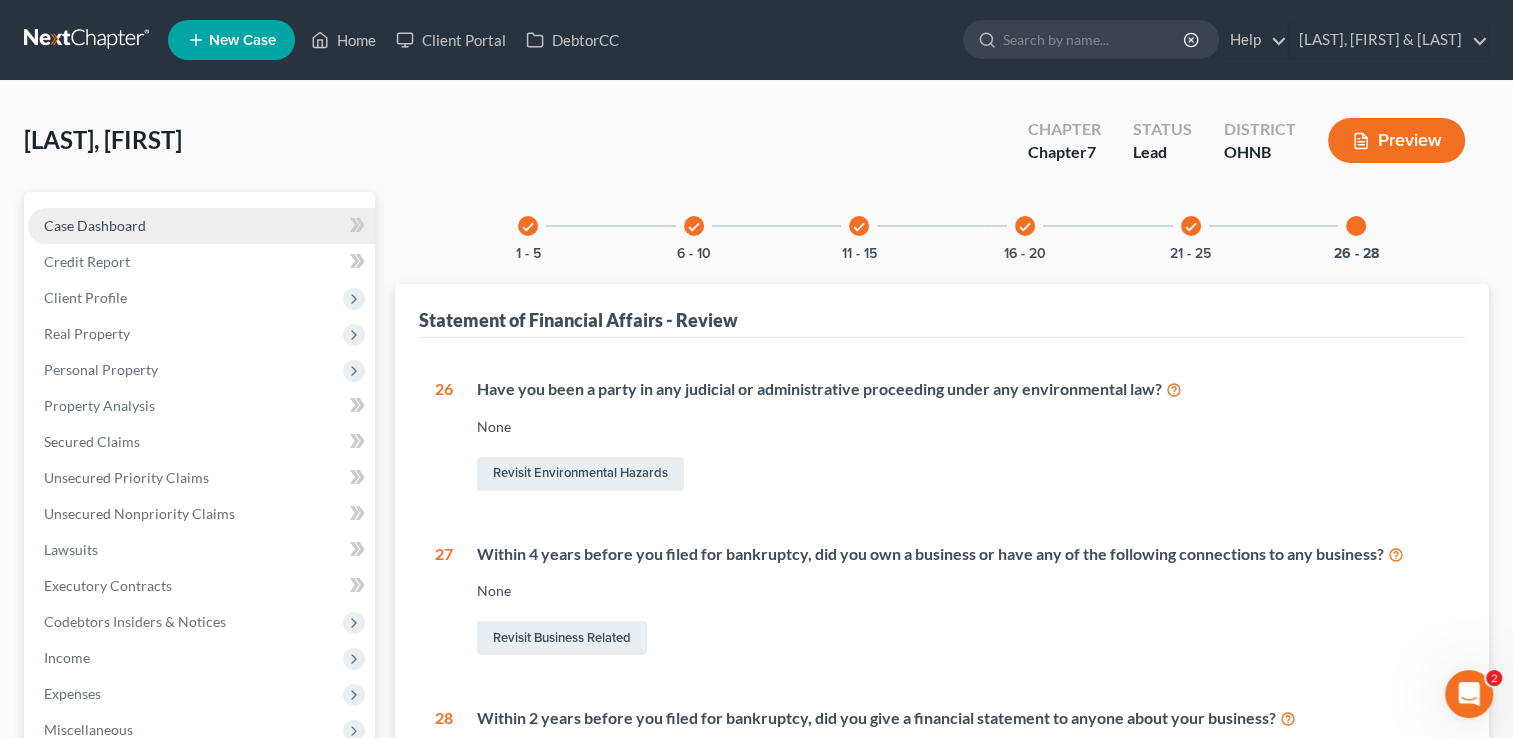 click on "Case Dashboard" at bounding box center (201, 226) 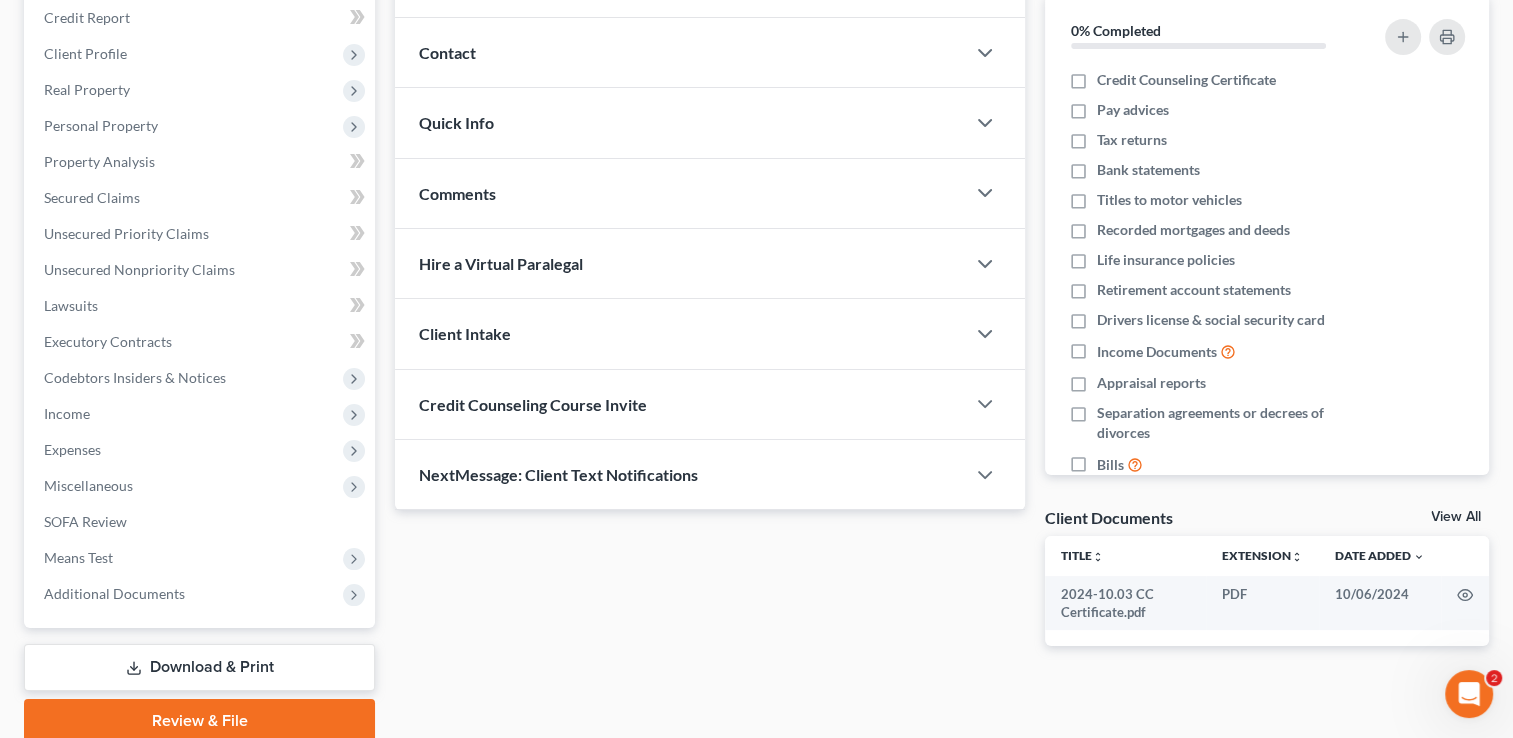 scroll, scrollTop: 245, scrollLeft: 0, axis: vertical 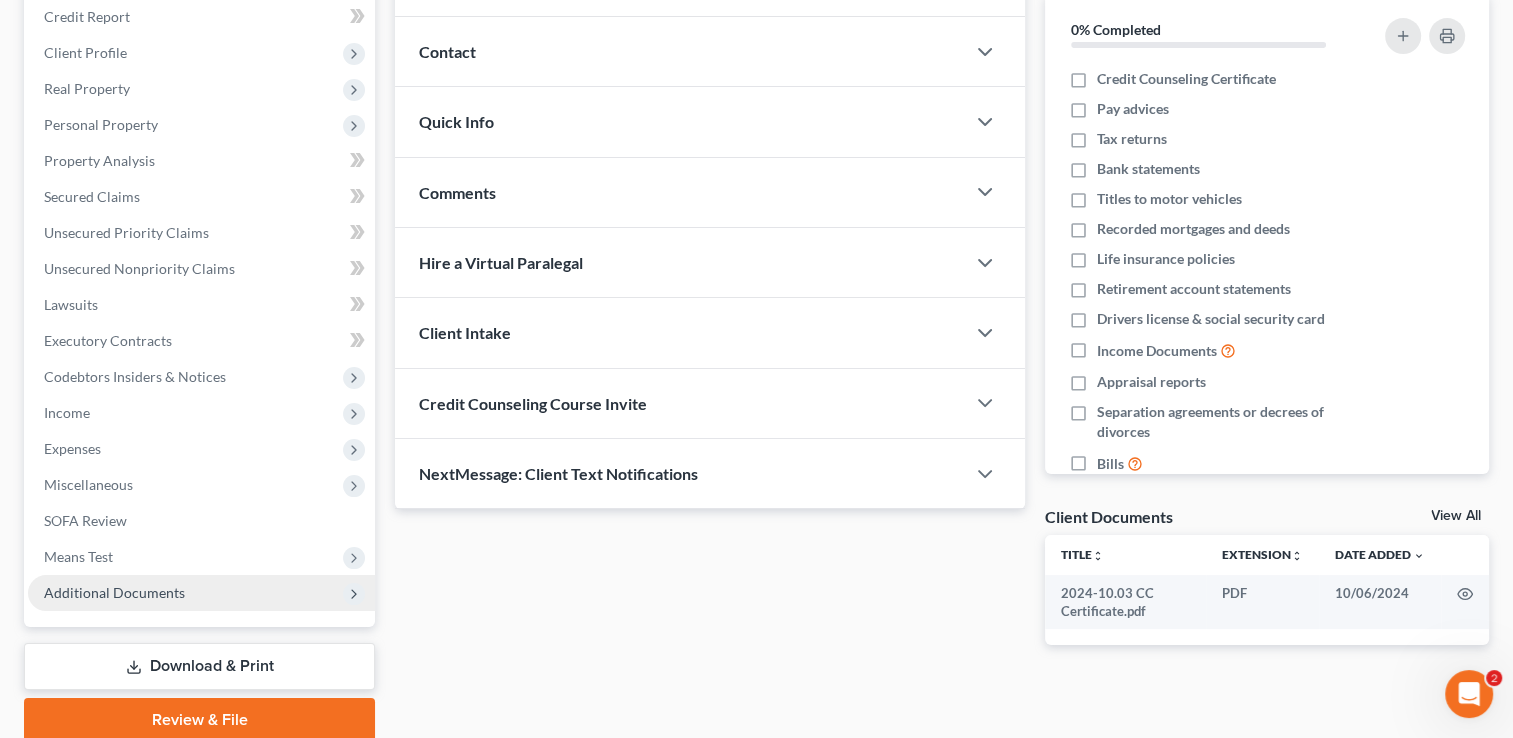 click on "Additional Documents" at bounding box center [201, 593] 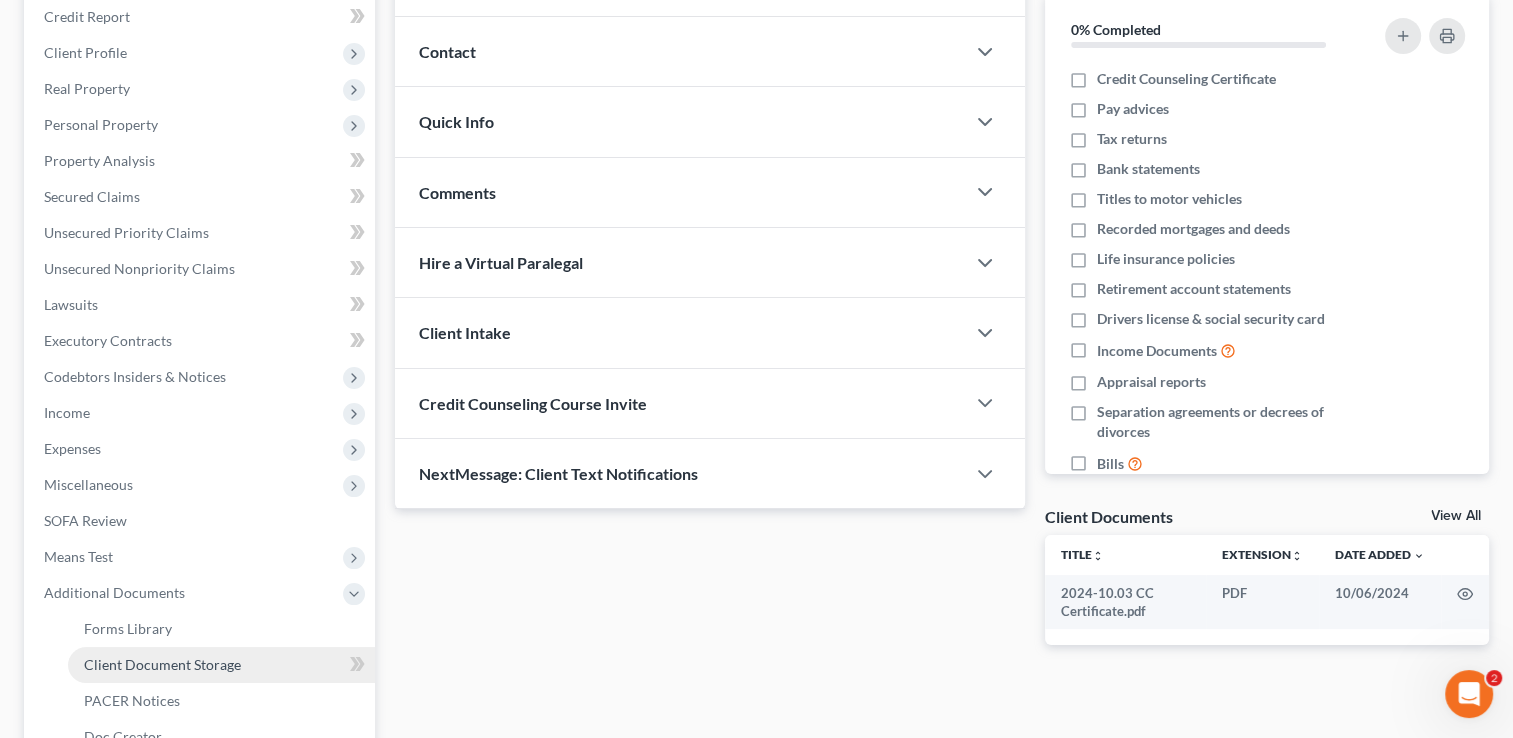 click on "Client Document Storage" at bounding box center (221, 665) 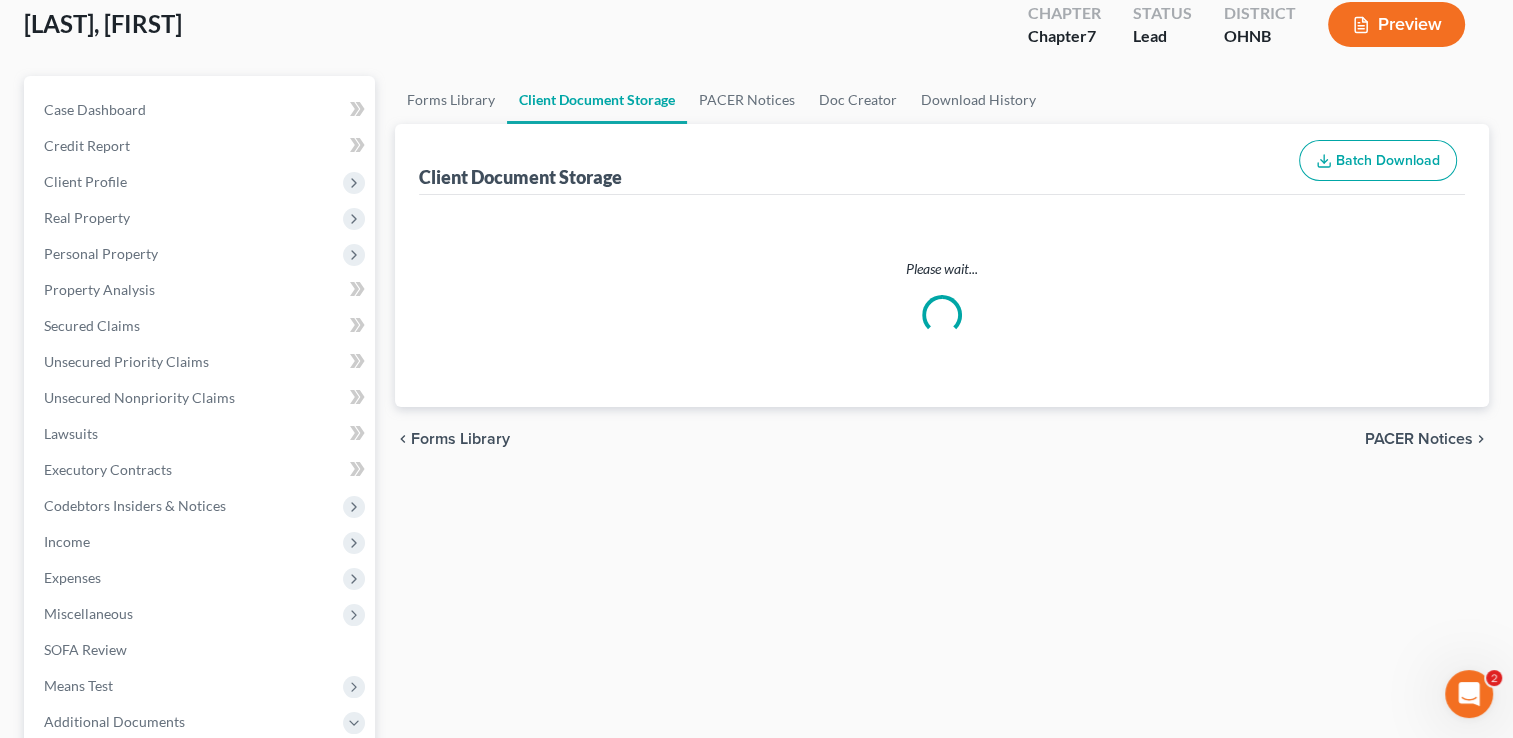 select on "5" 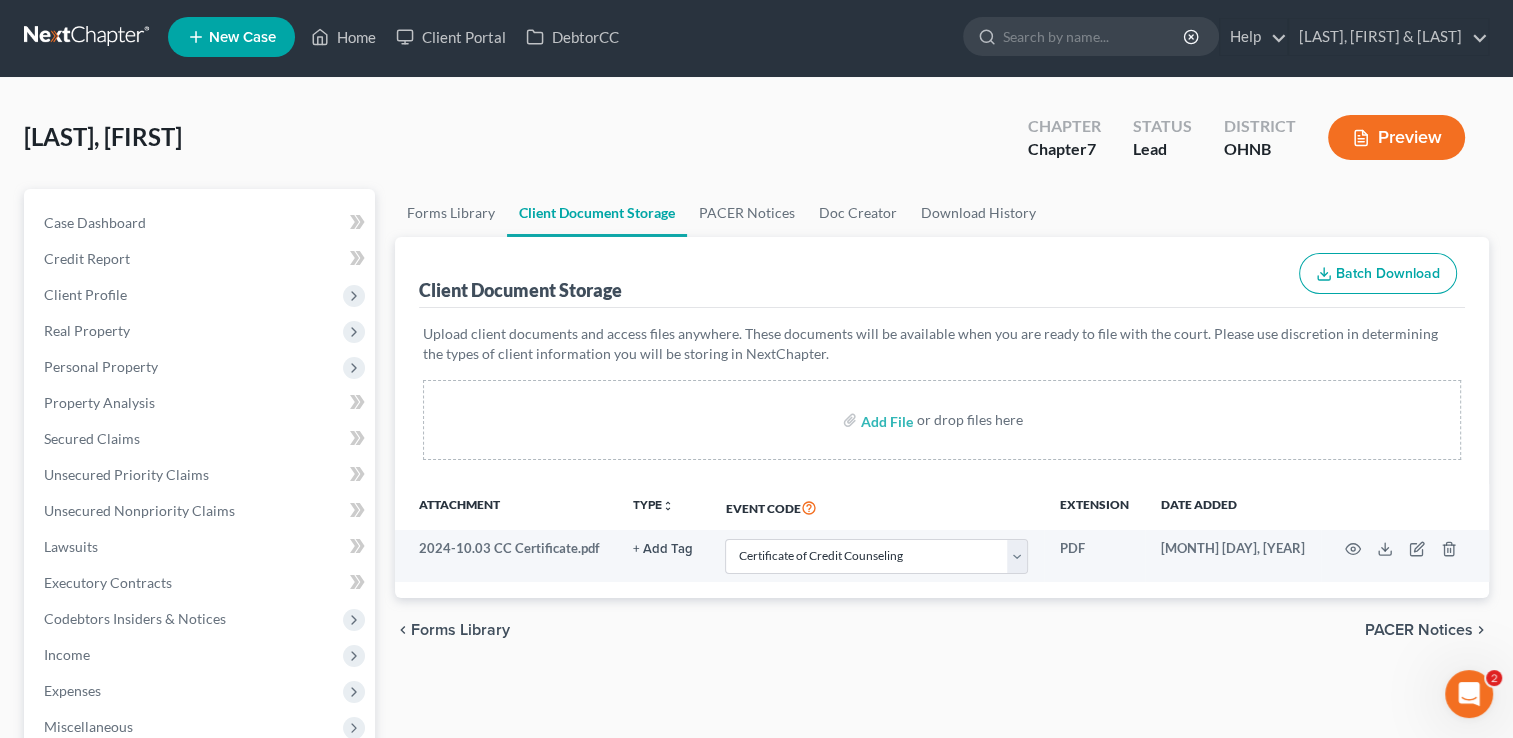 scroll, scrollTop: 0, scrollLeft: 0, axis: both 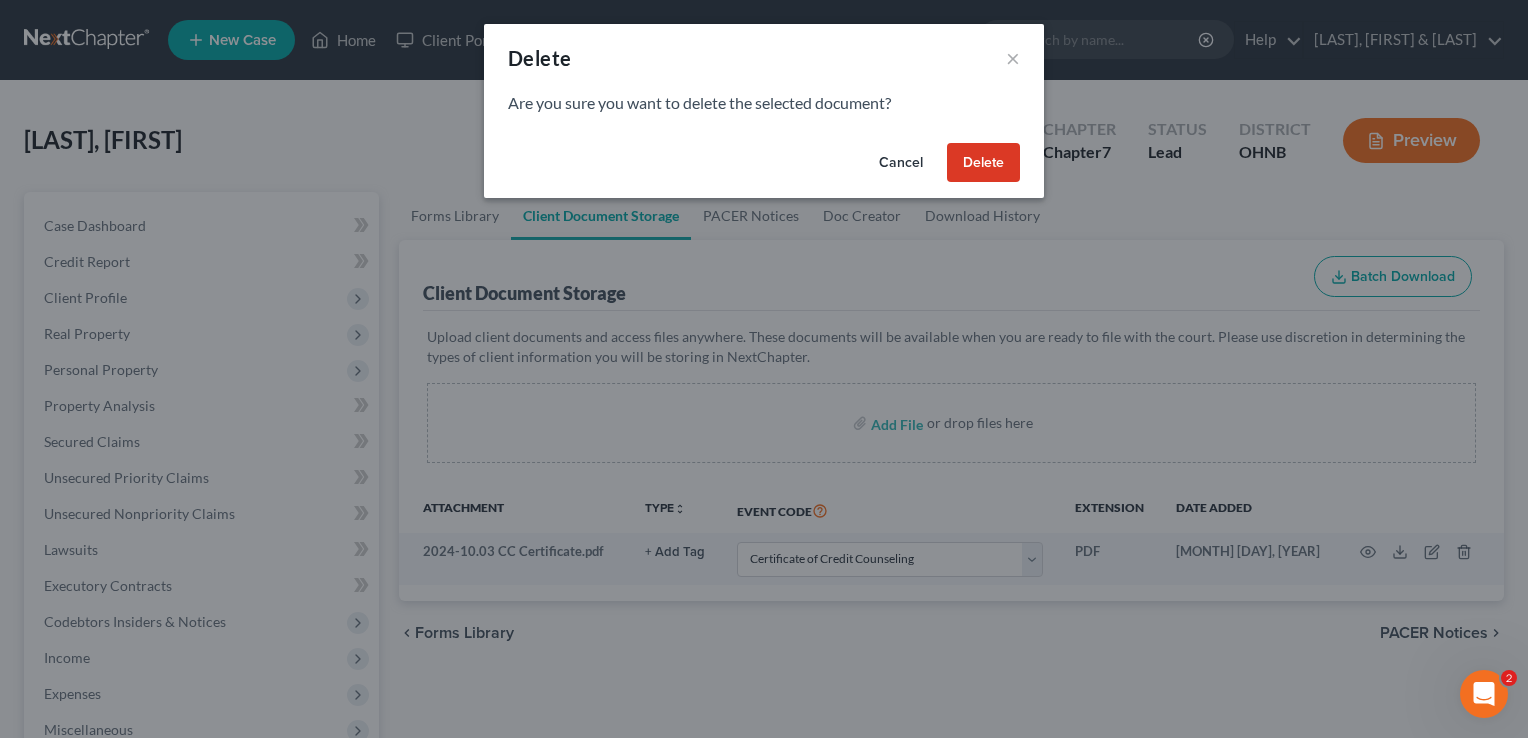 click on "Delete" at bounding box center [983, 163] 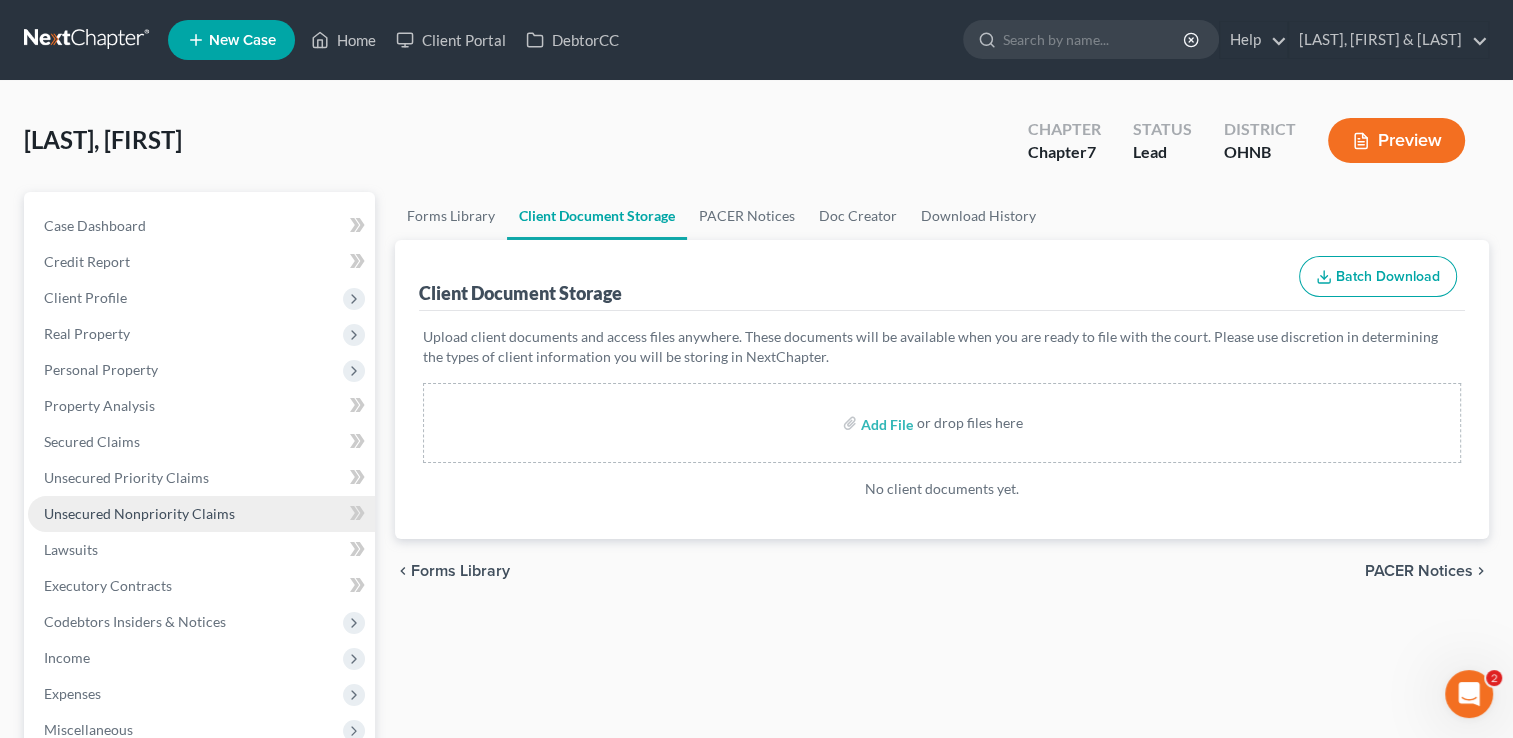 click on "Unsecured Nonpriority Claims" at bounding box center (139, 513) 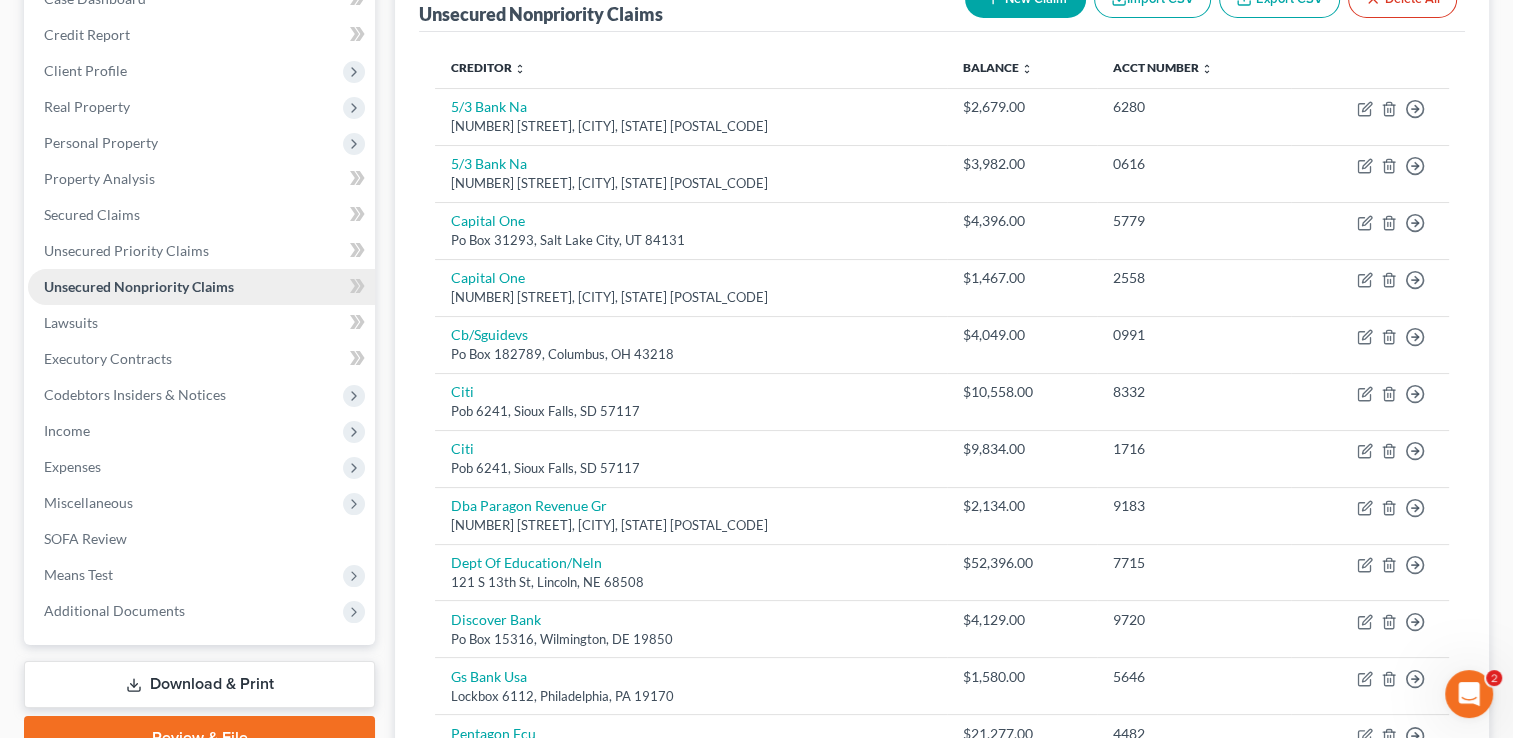 scroll, scrollTop: 240, scrollLeft: 0, axis: vertical 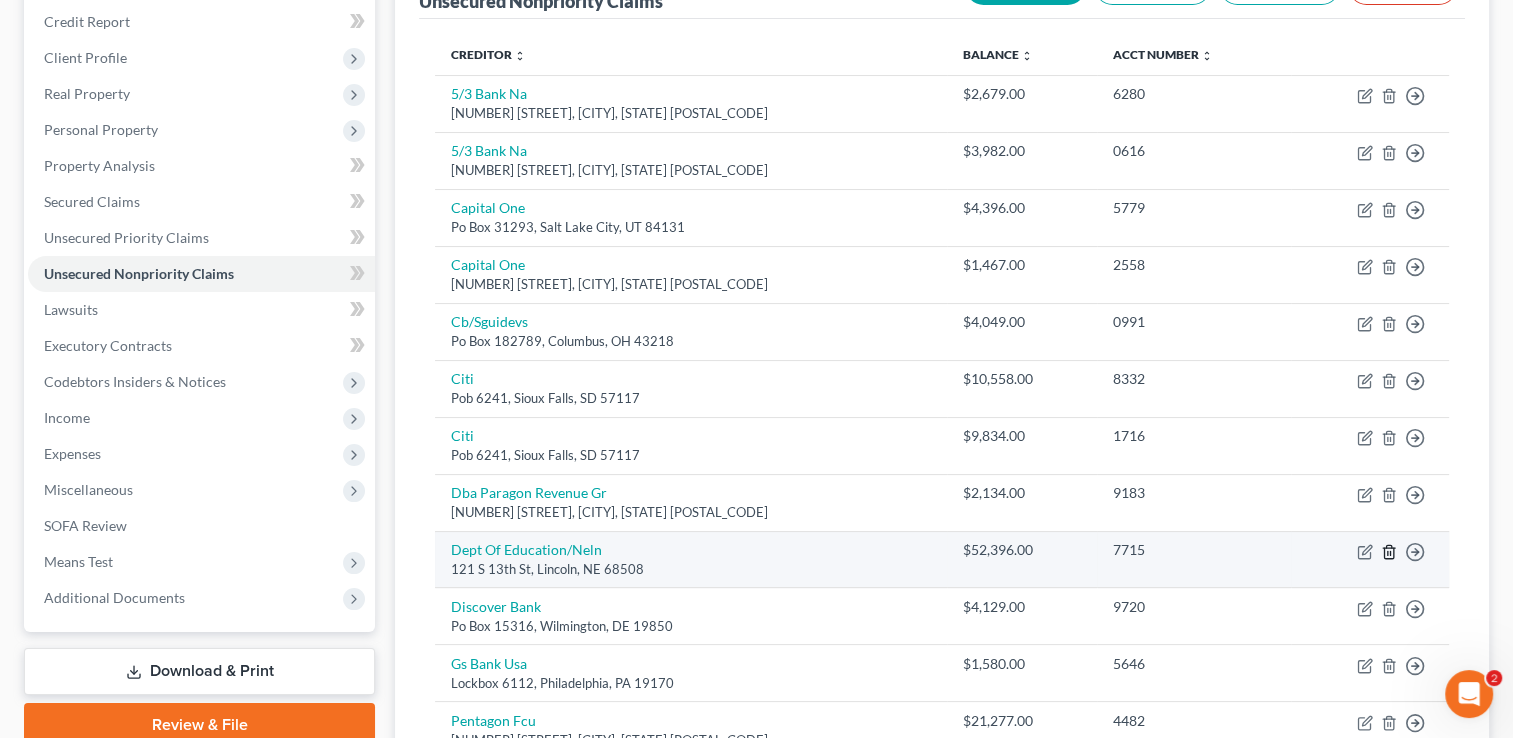 click 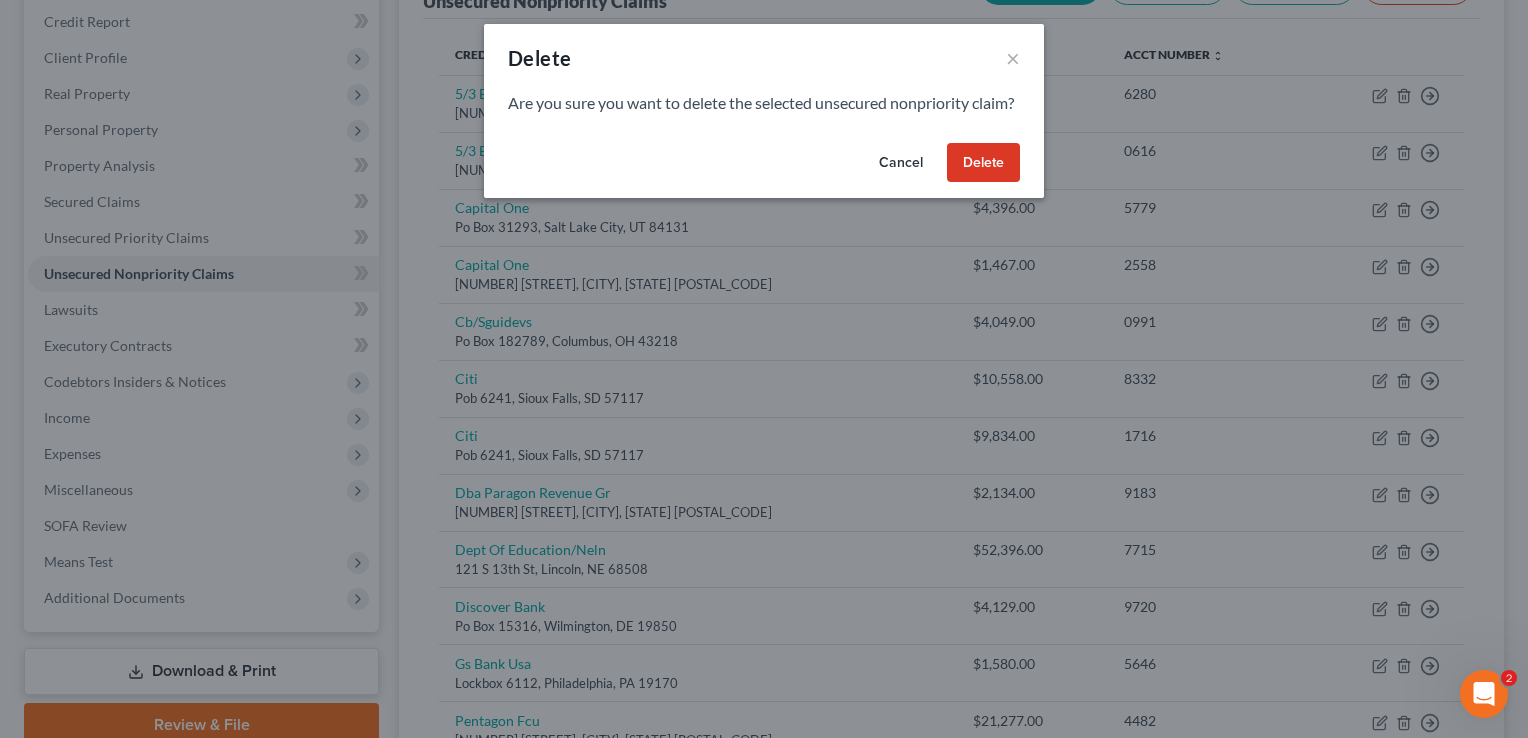 click on "Delete" at bounding box center (983, 163) 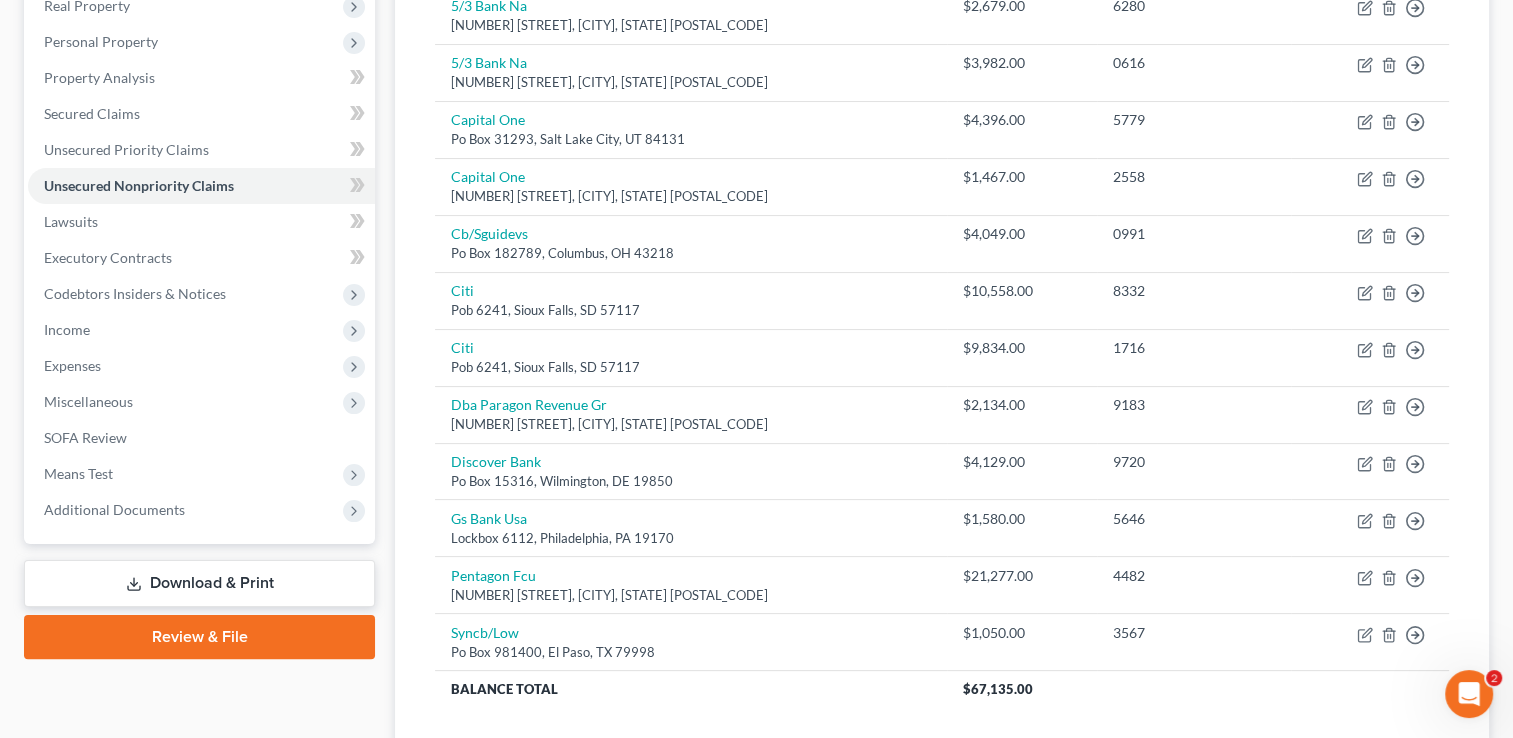 scroll, scrollTop: 336, scrollLeft: 0, axis: vertical 